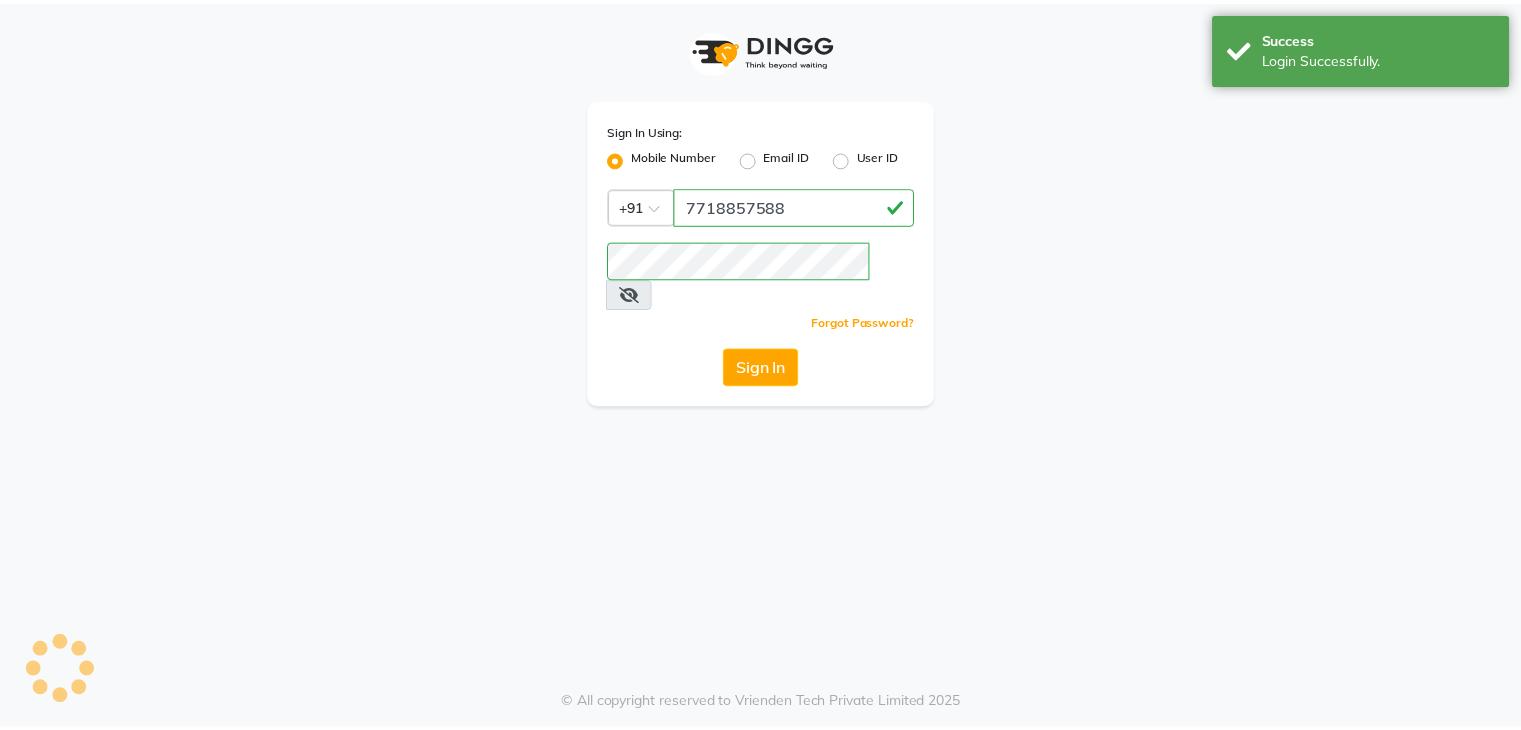 scroll, scrollTop: 0, scrollLeft: 0, axis: both 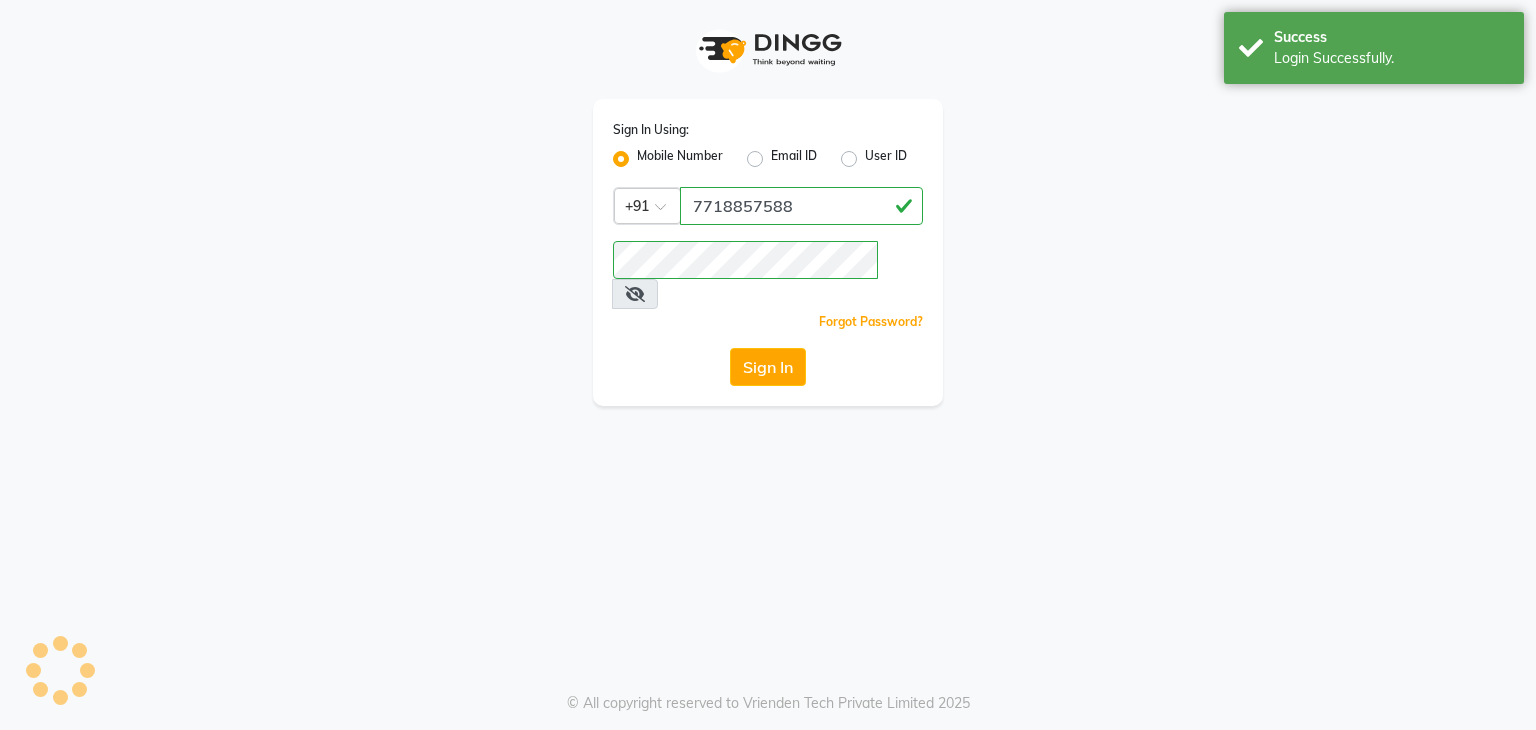 select on "true" 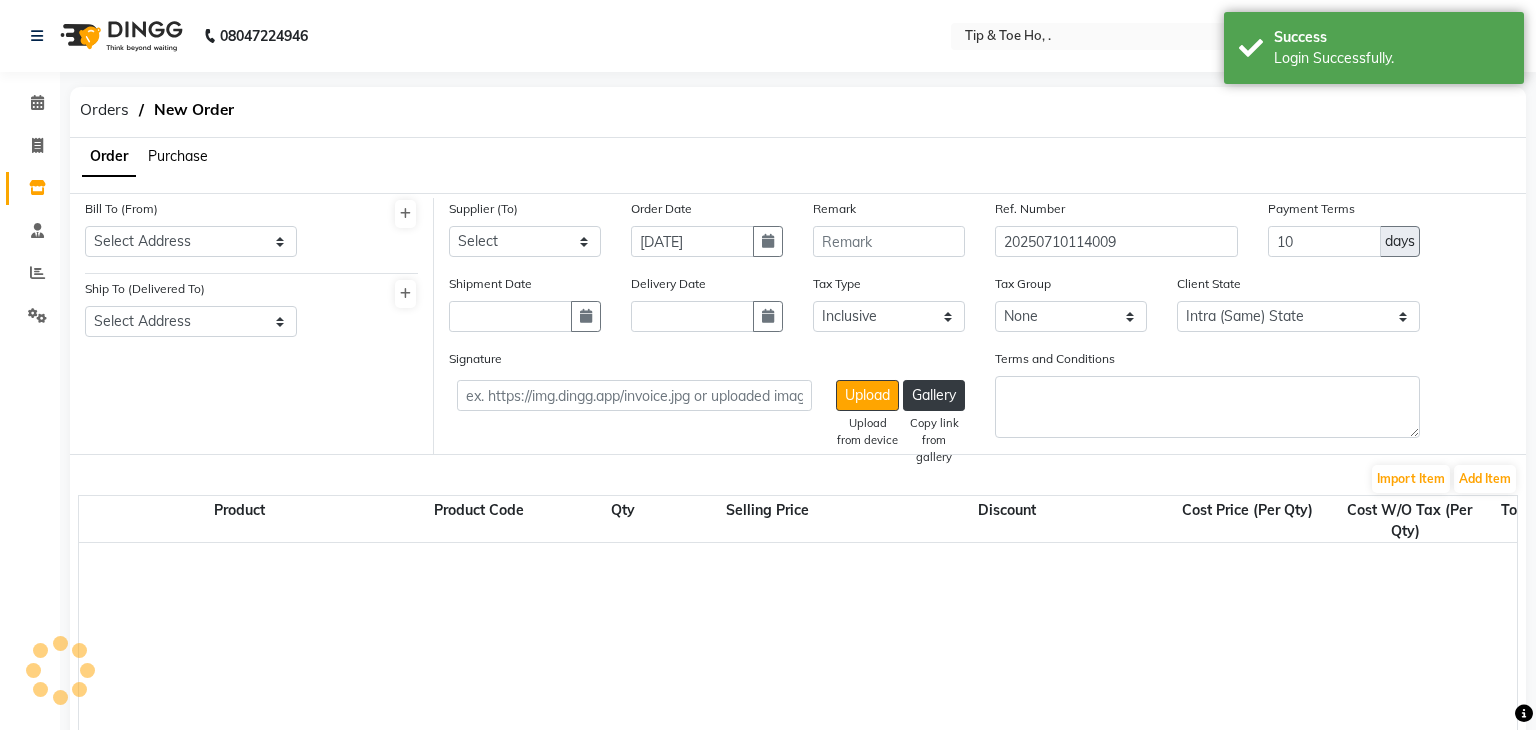 select on "2230" 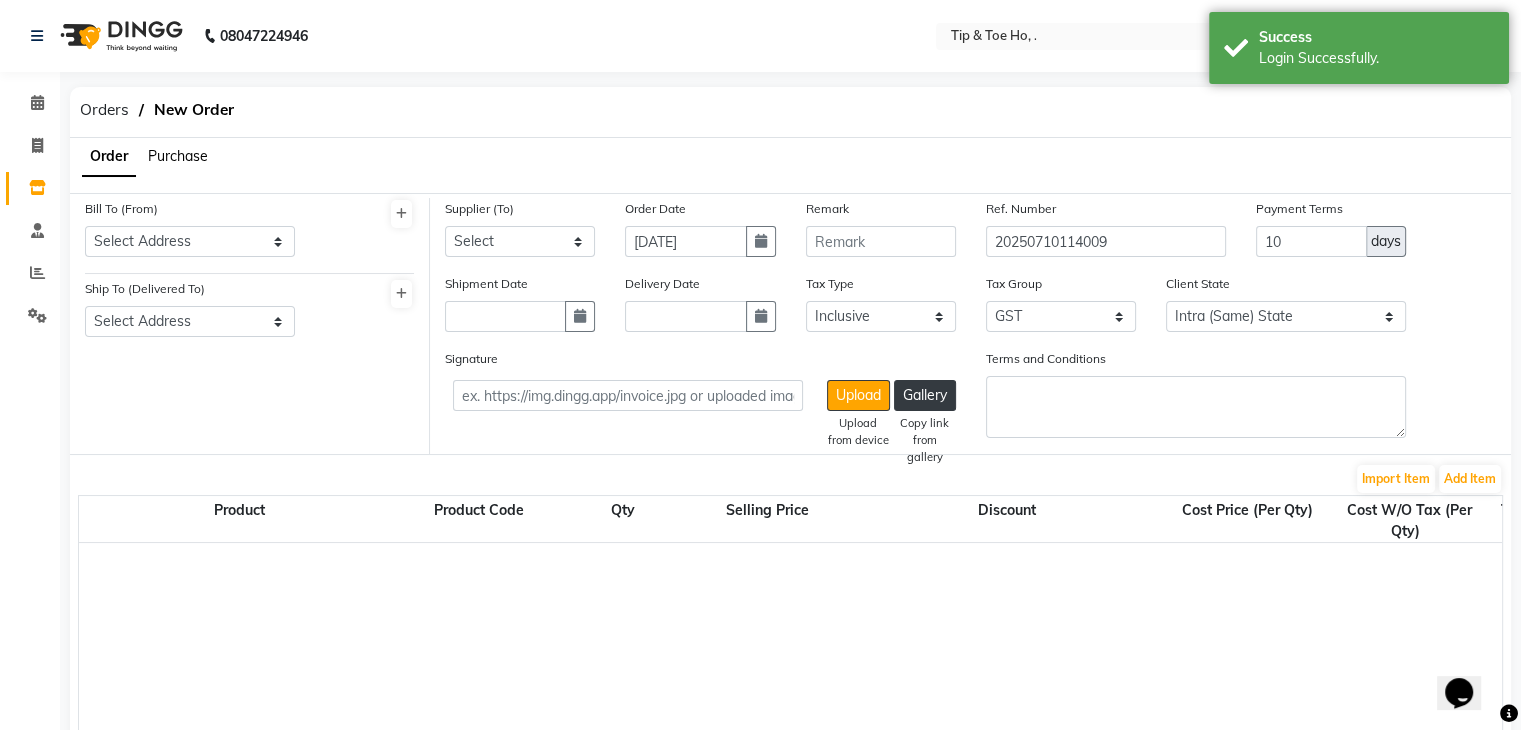 scroll, scrollTop: 0, scrollLeft: 0, axis: both 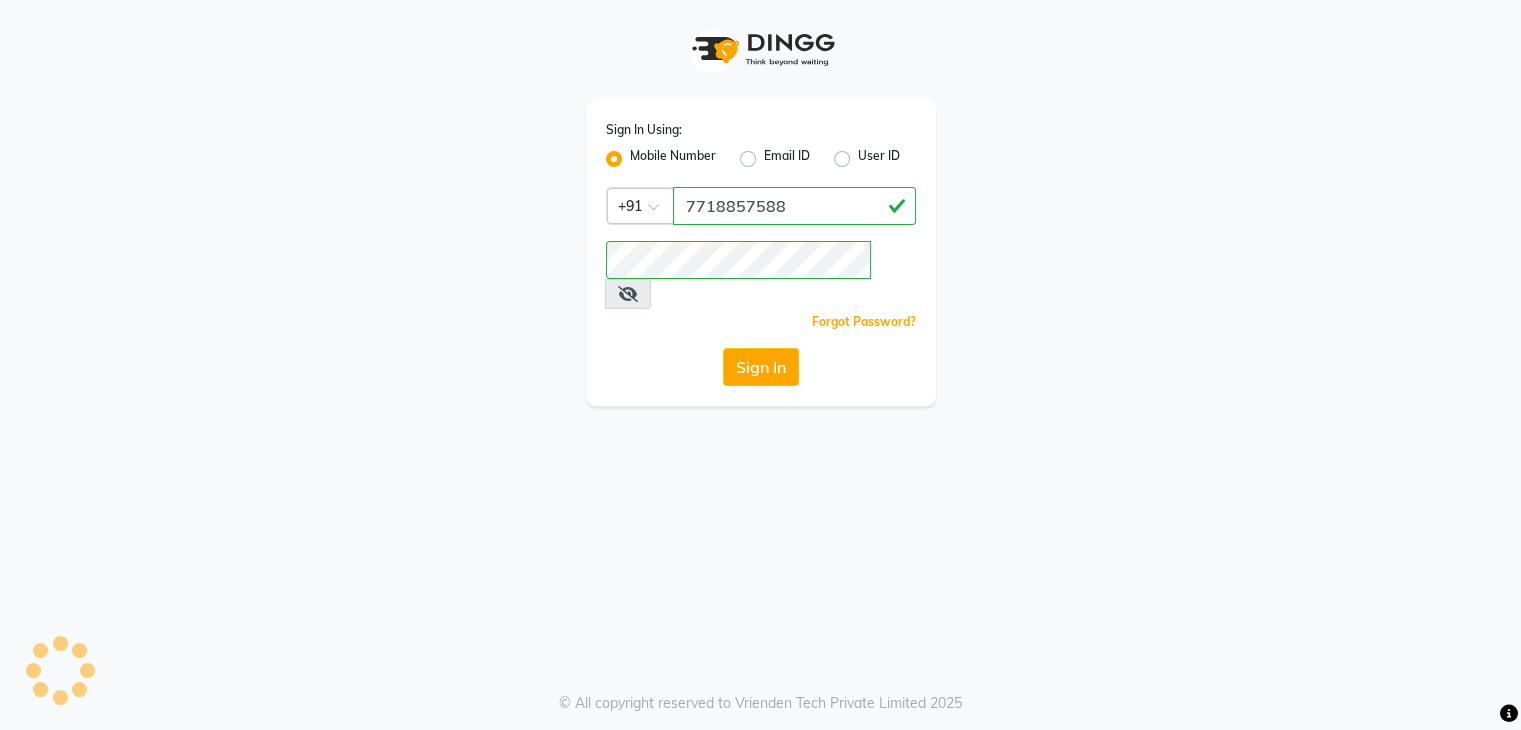 select on "true" 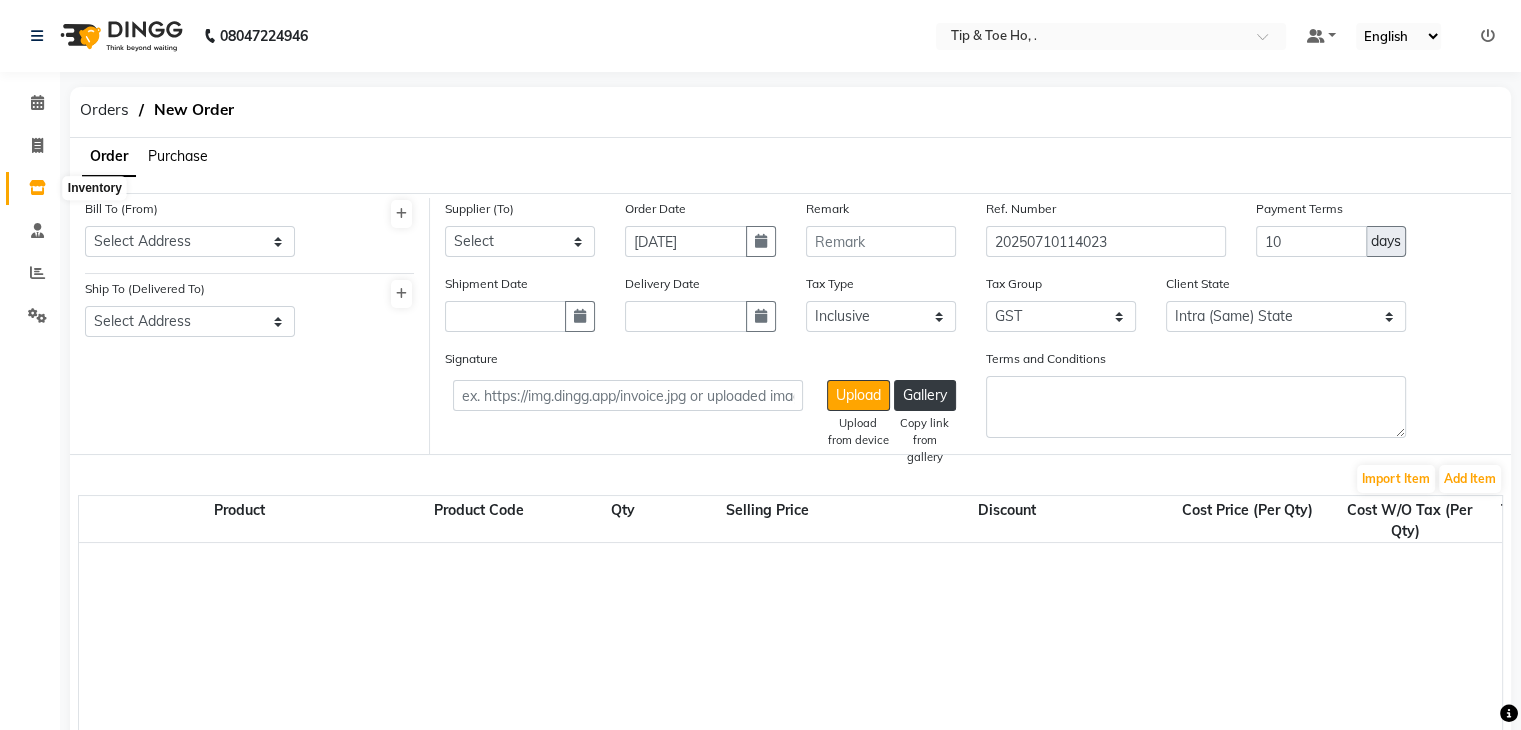 click 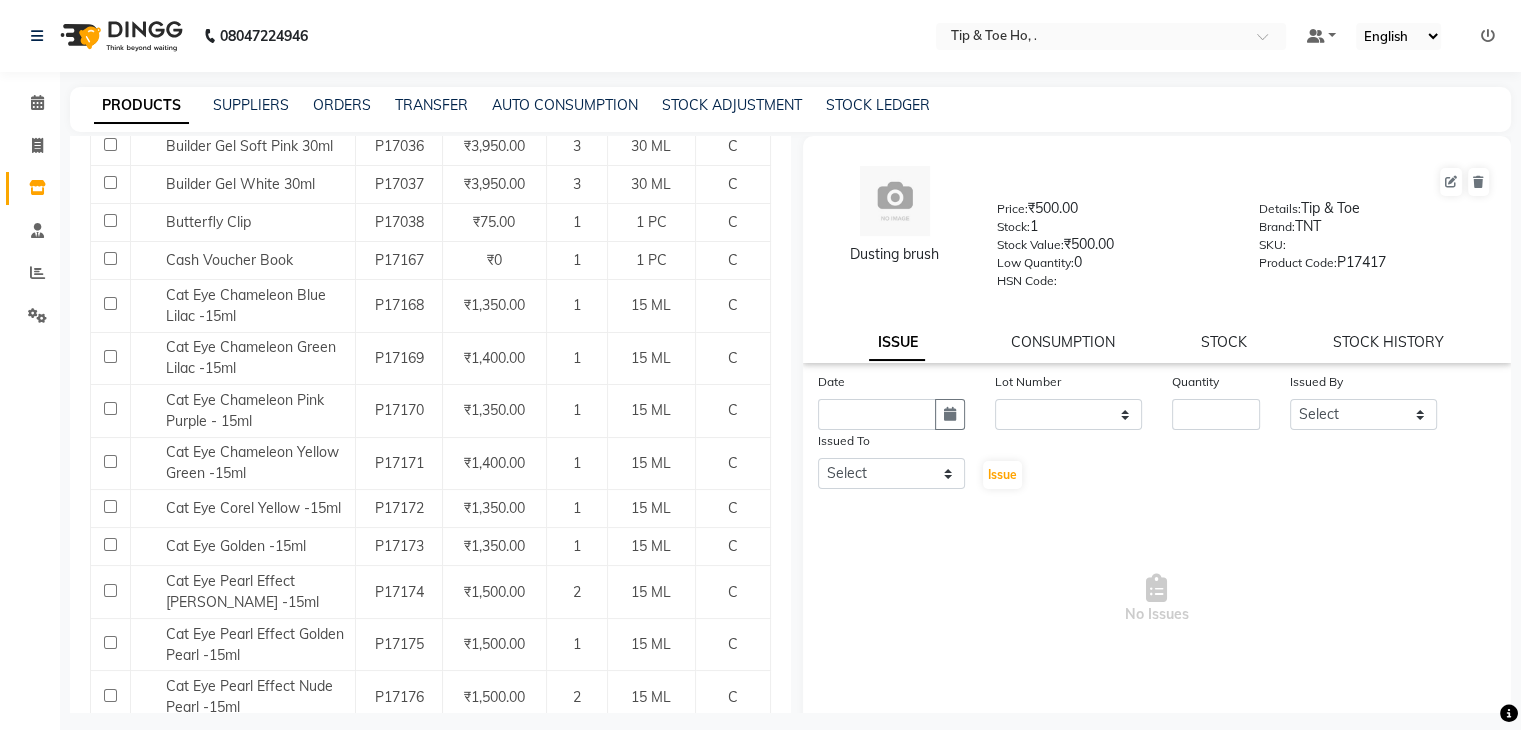 scroll, scrollTop: 1991, scrollLeft: 0, axis: vertical 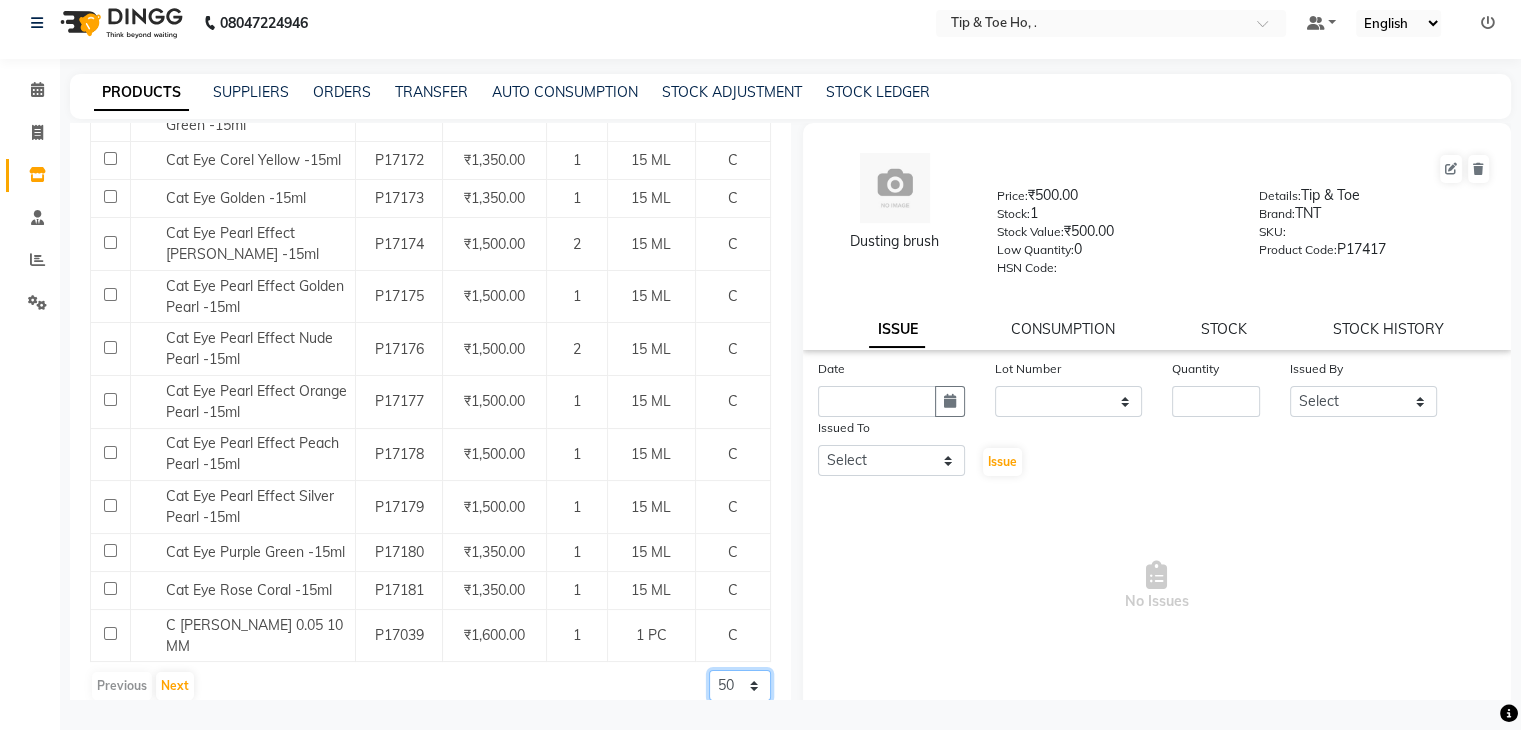 click on "50 100 500" 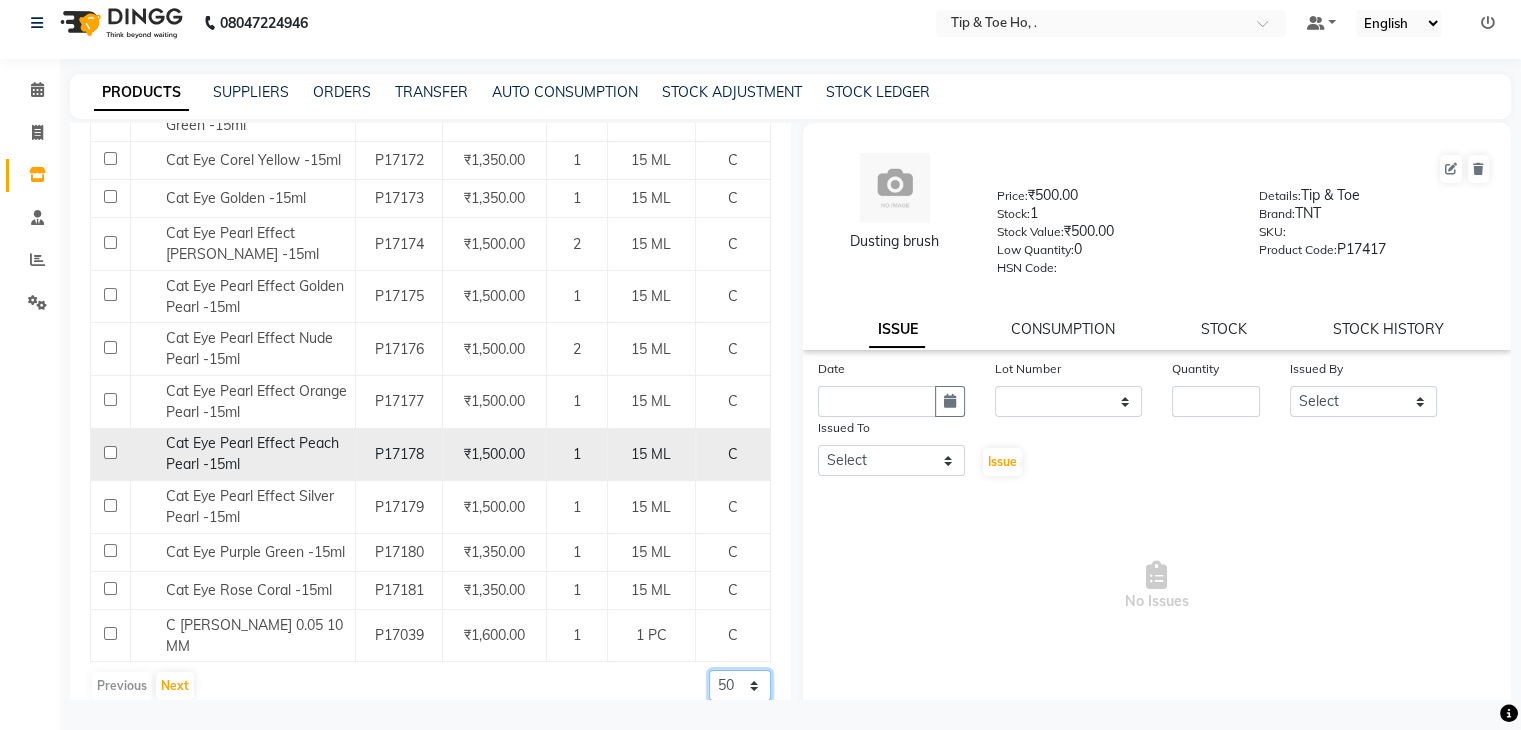 select on "500" 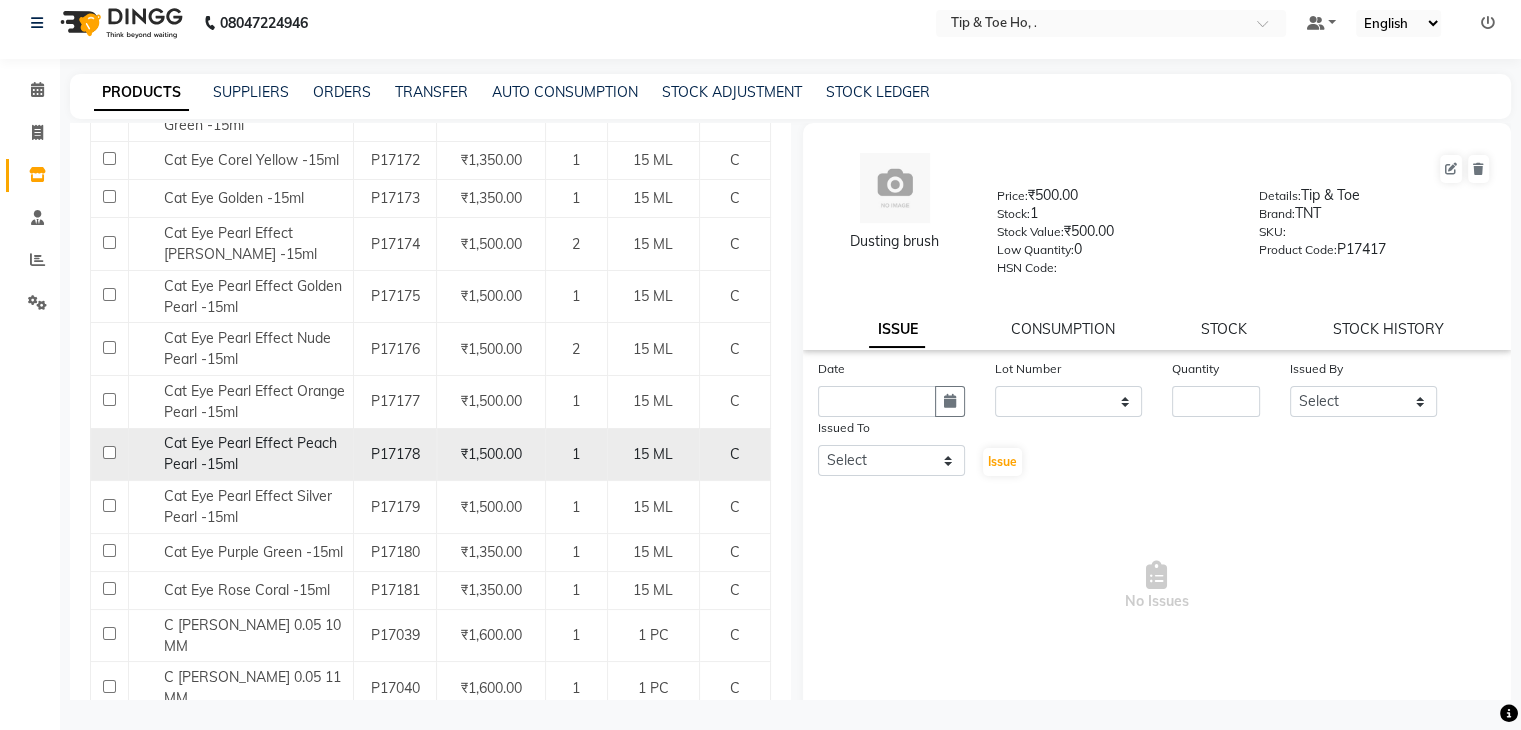 scroll, scrollTop: 0, scrollLeft: 0, axis: both 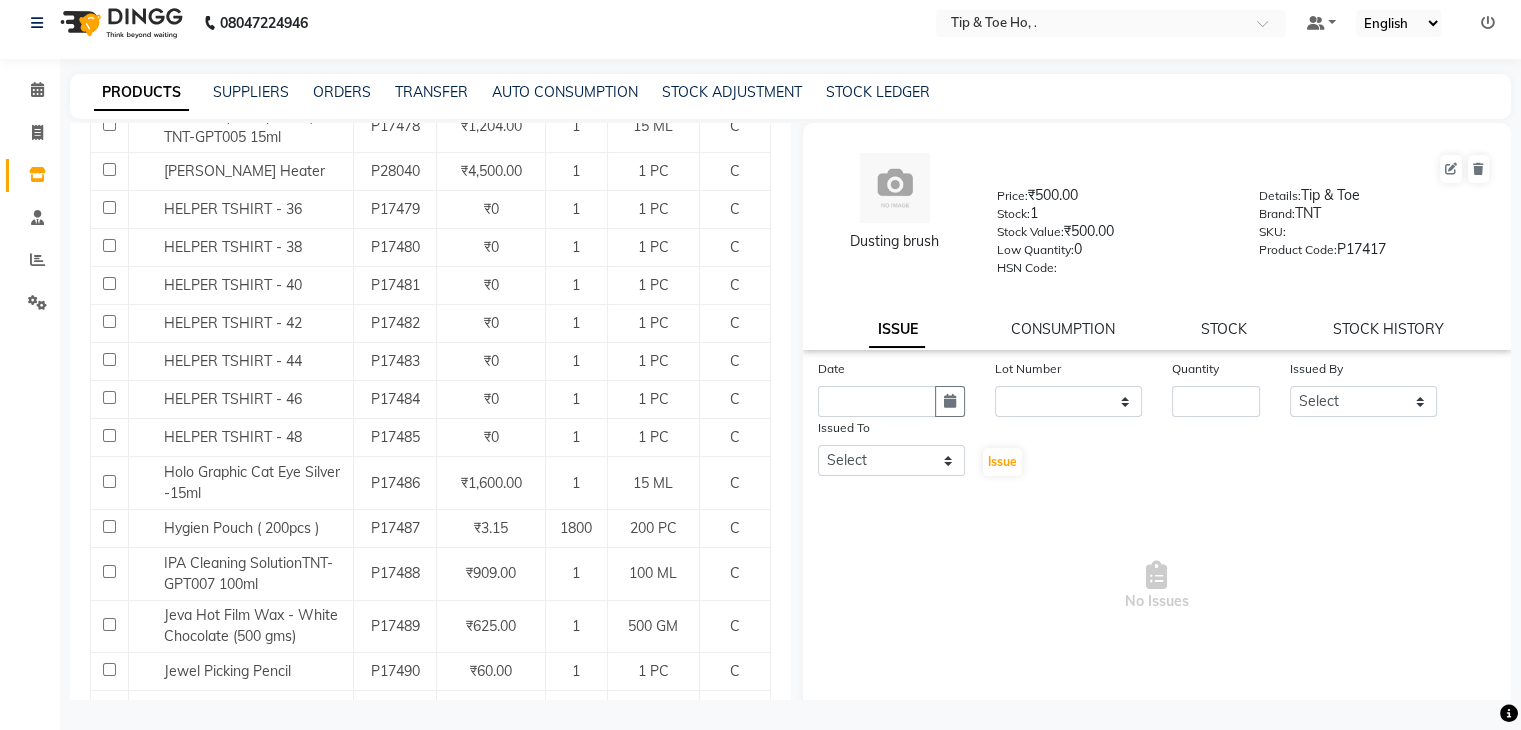 click on "₹1,000.00" 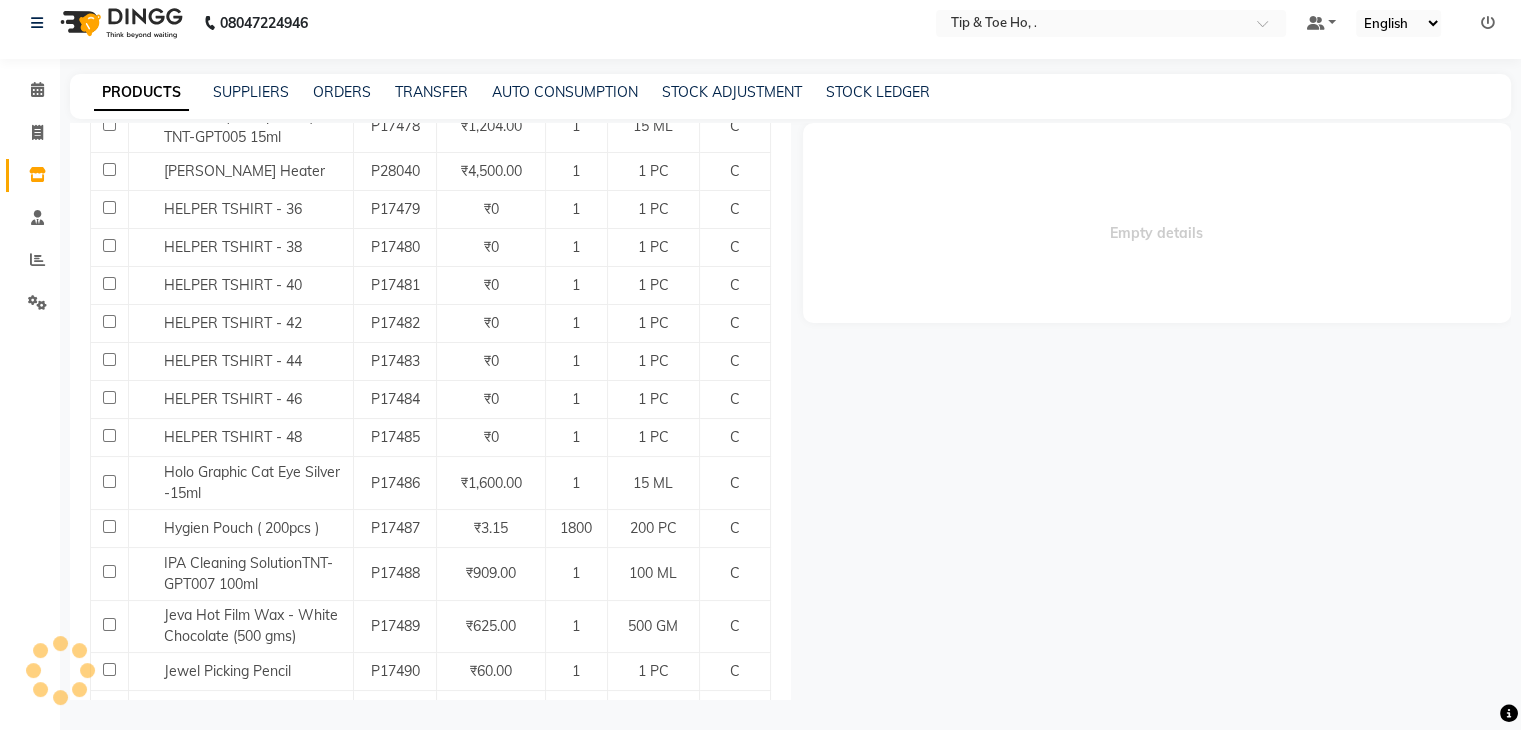 select 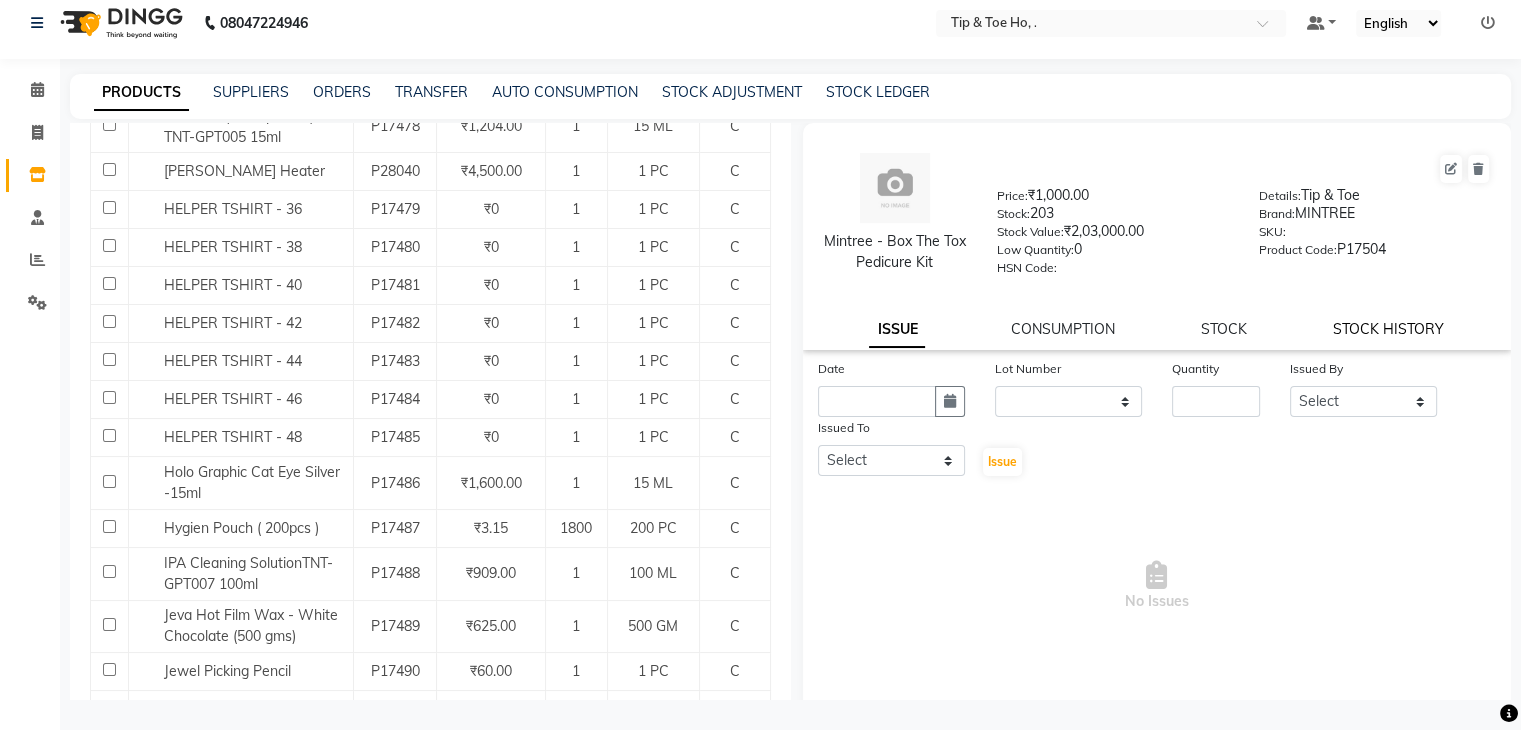 click on "STOCK HISTORY" 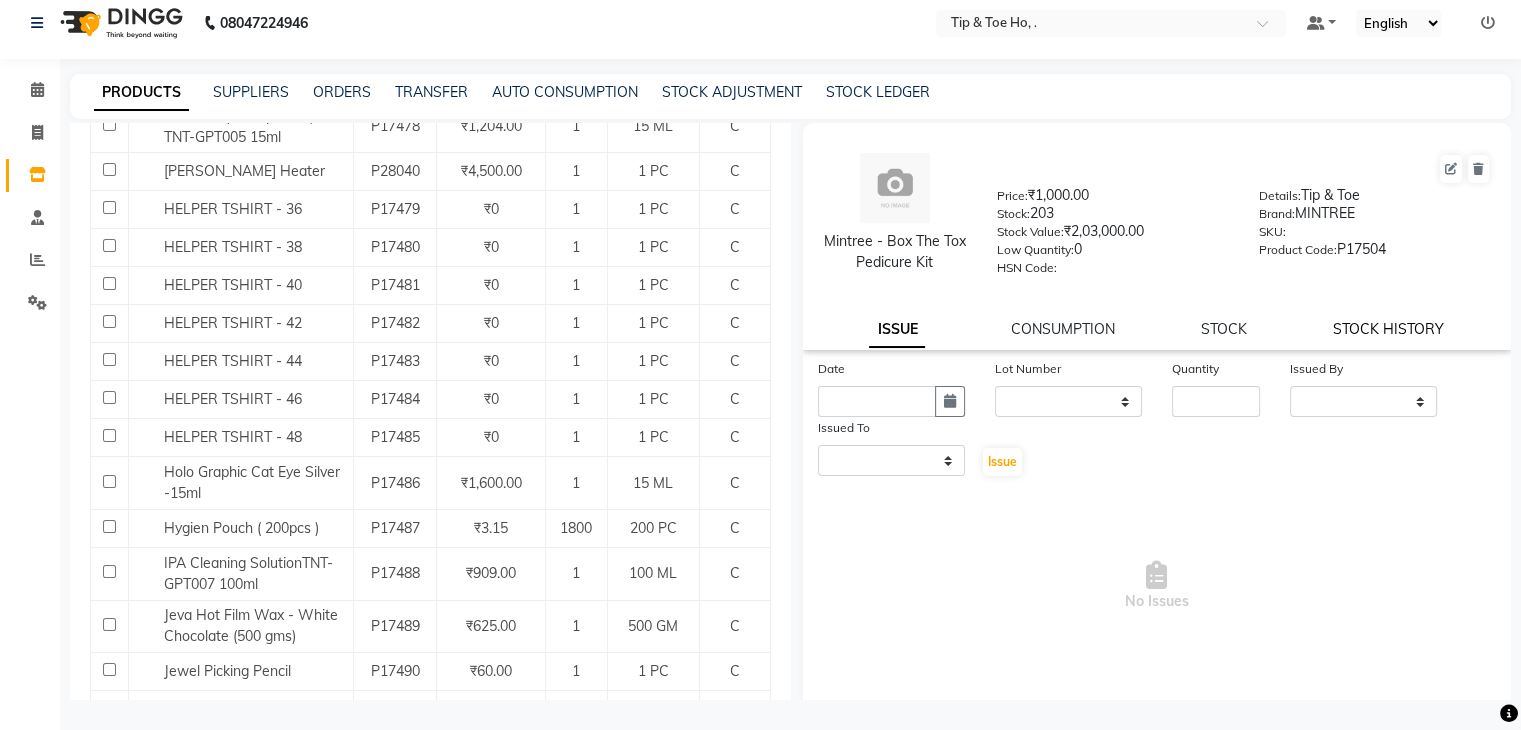 select on "all" 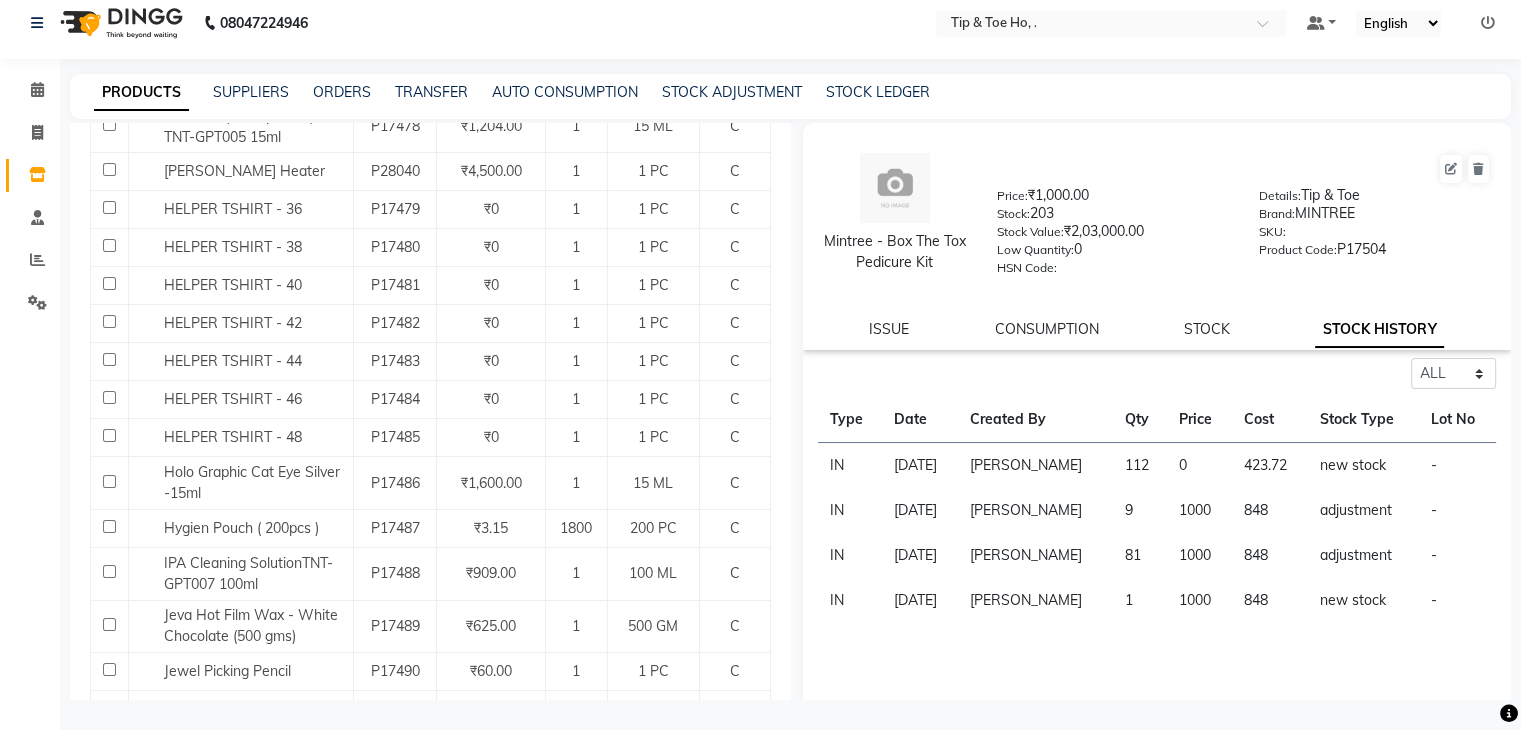 scroll, scrollTop: 0, scrollLeft: 0, axis: both 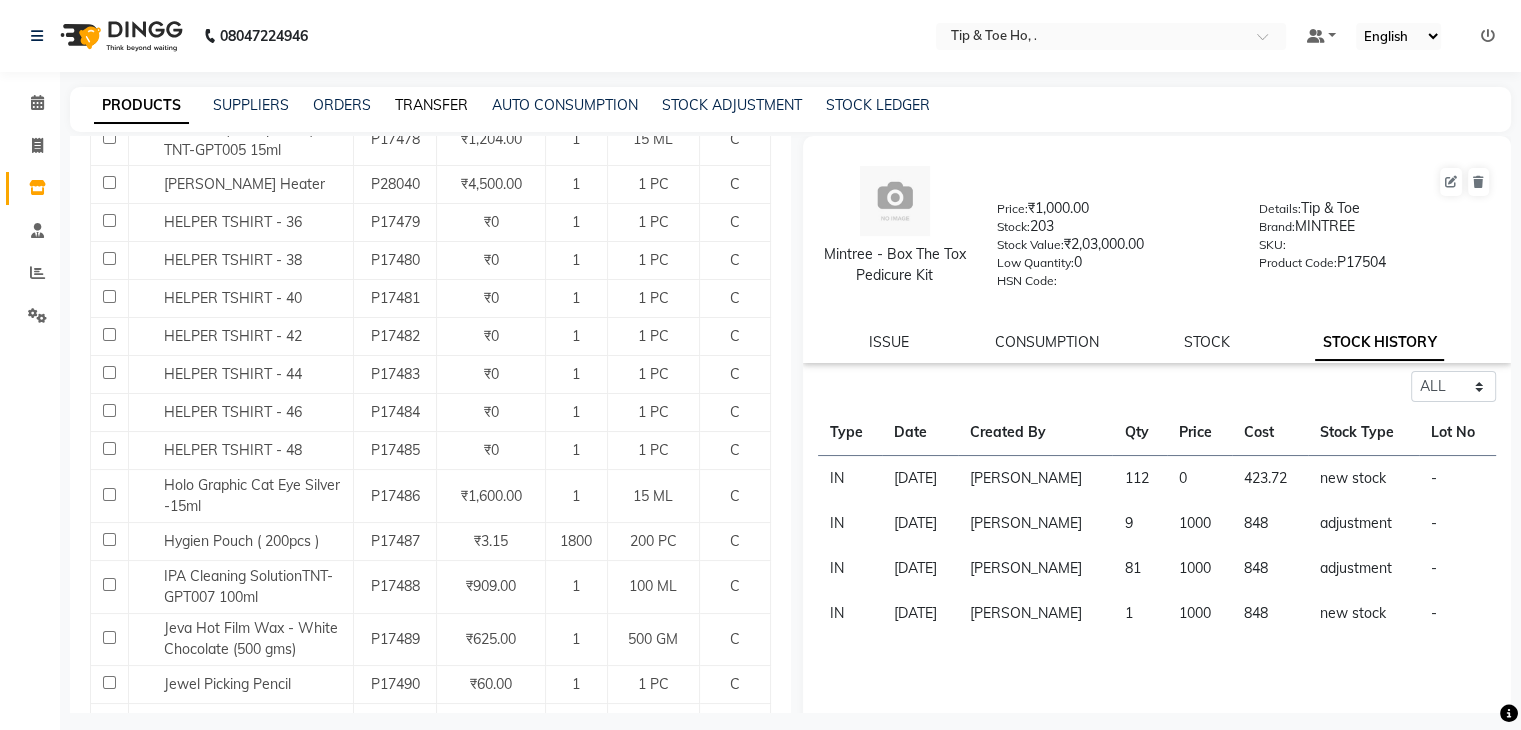 click on "TRANSFER" 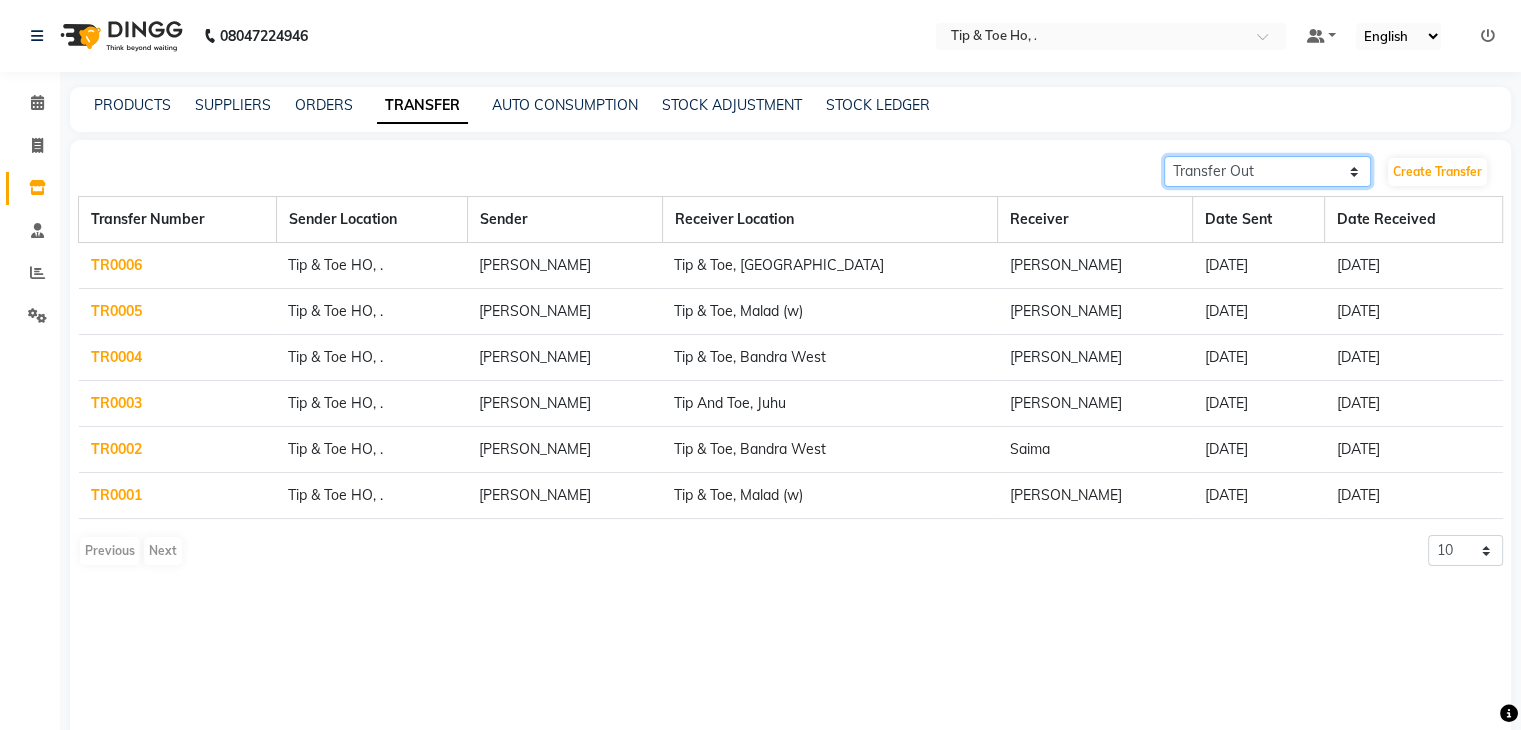 click on "Transfer In Transfer Out" 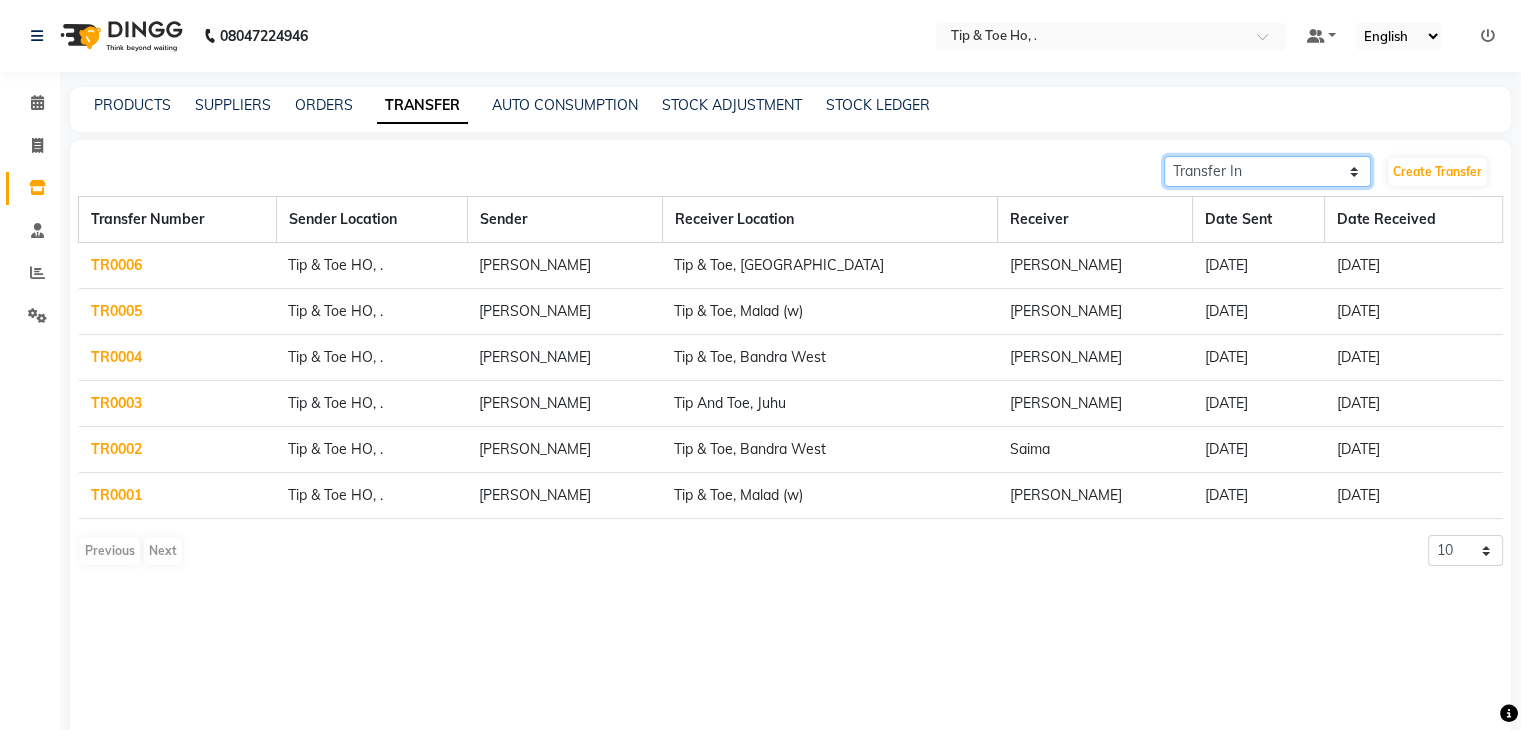 click on "Transfer In Transfer Out" 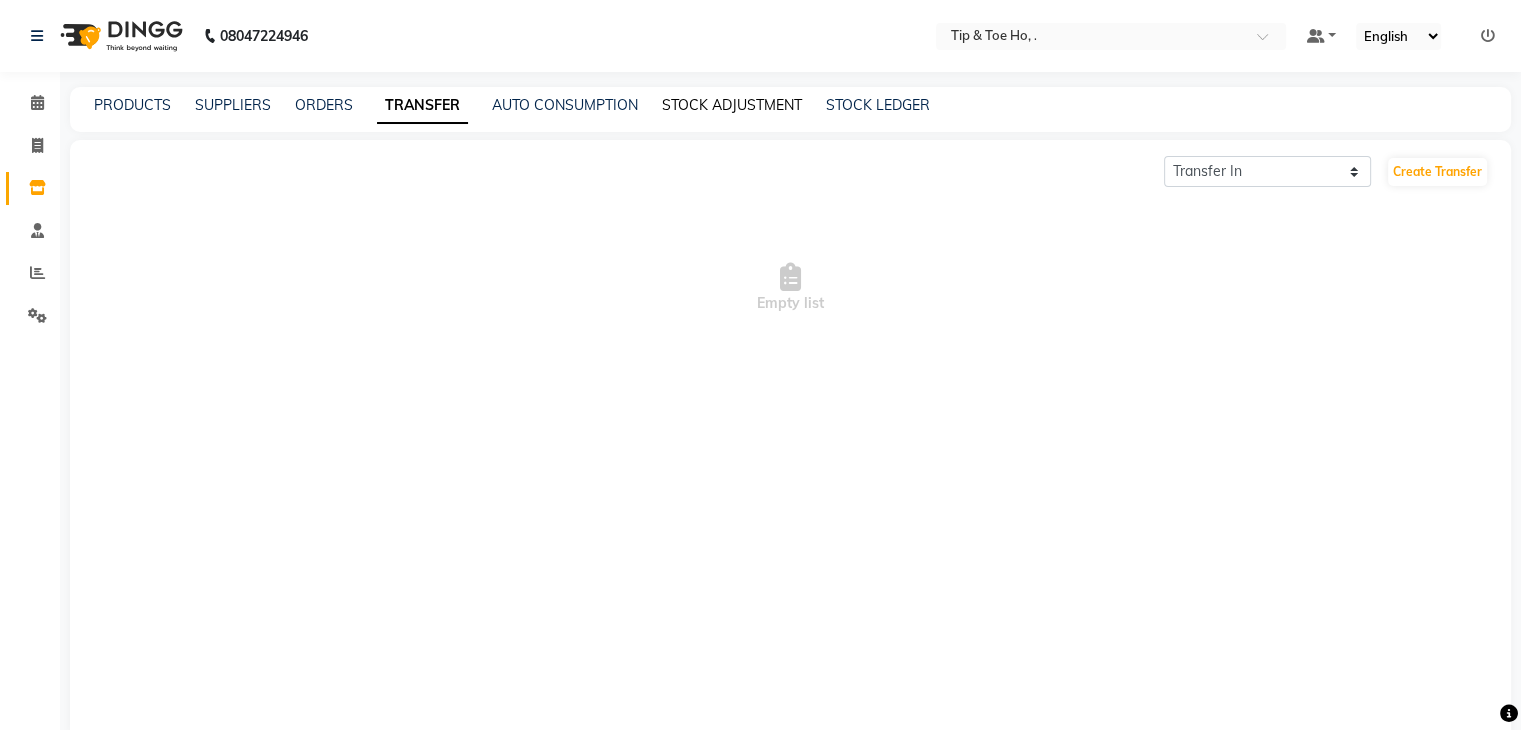 click on "STOCK ADJUSTMENT" 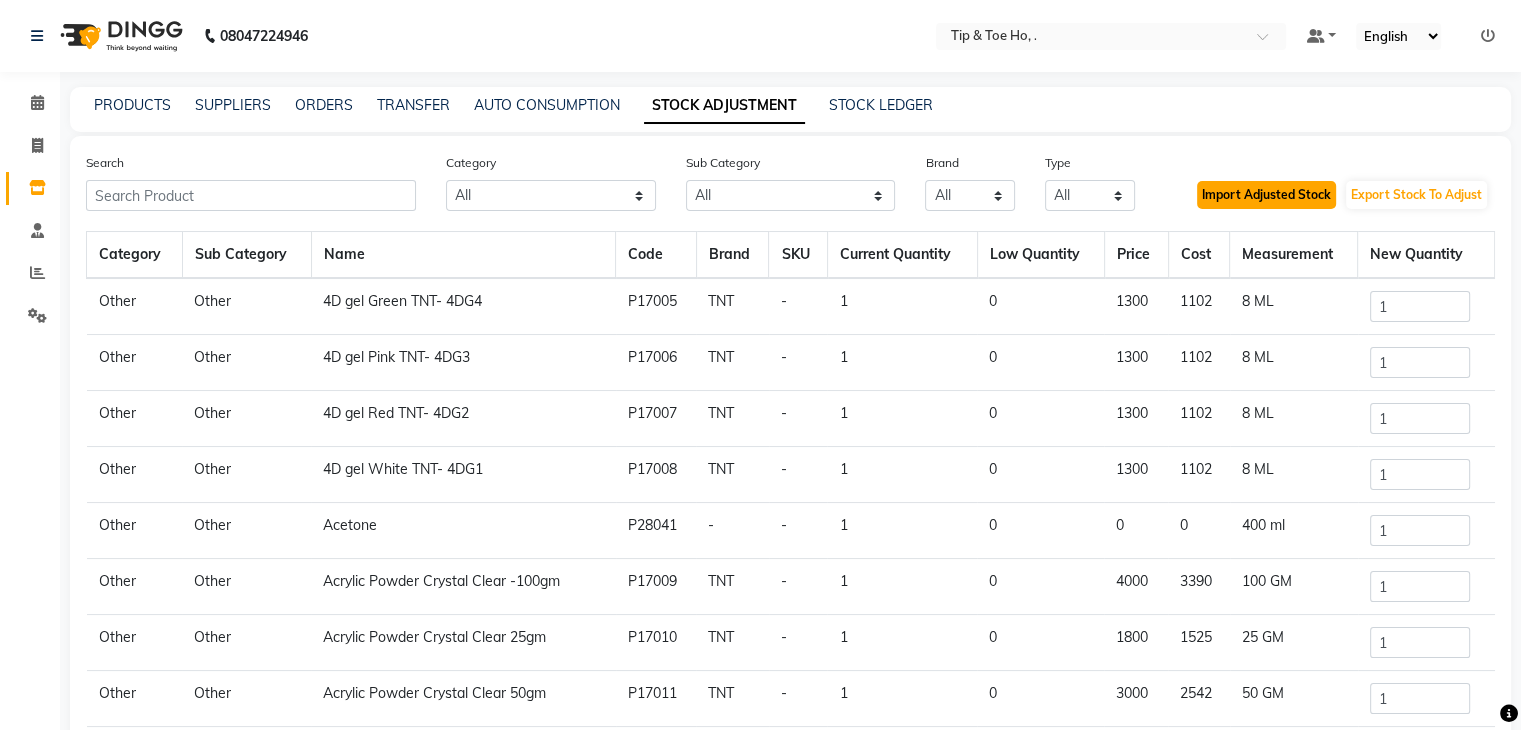 click on "Import Adjusted Stock" 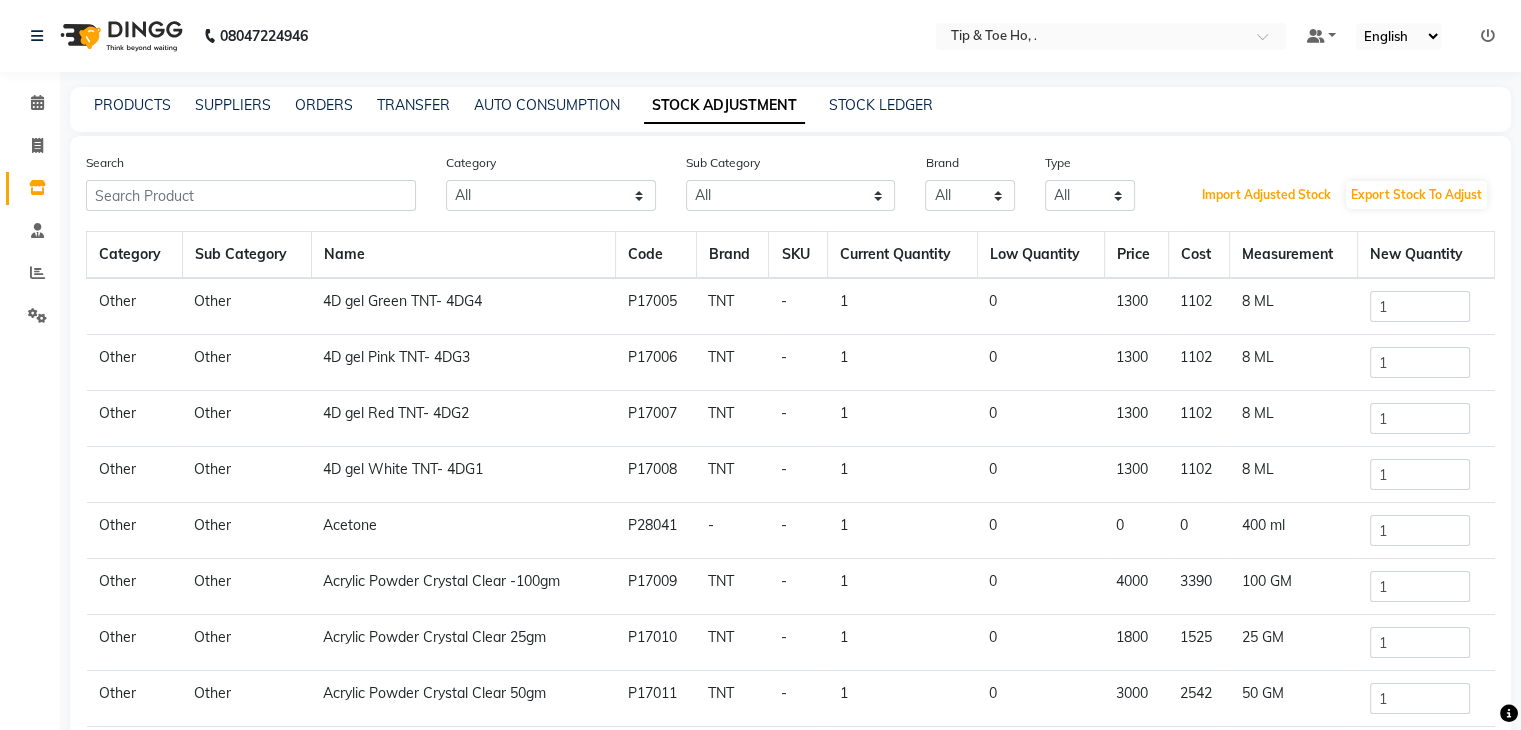 scroll, scrollTop: 121, scrollLeft: 0, axis: vertical 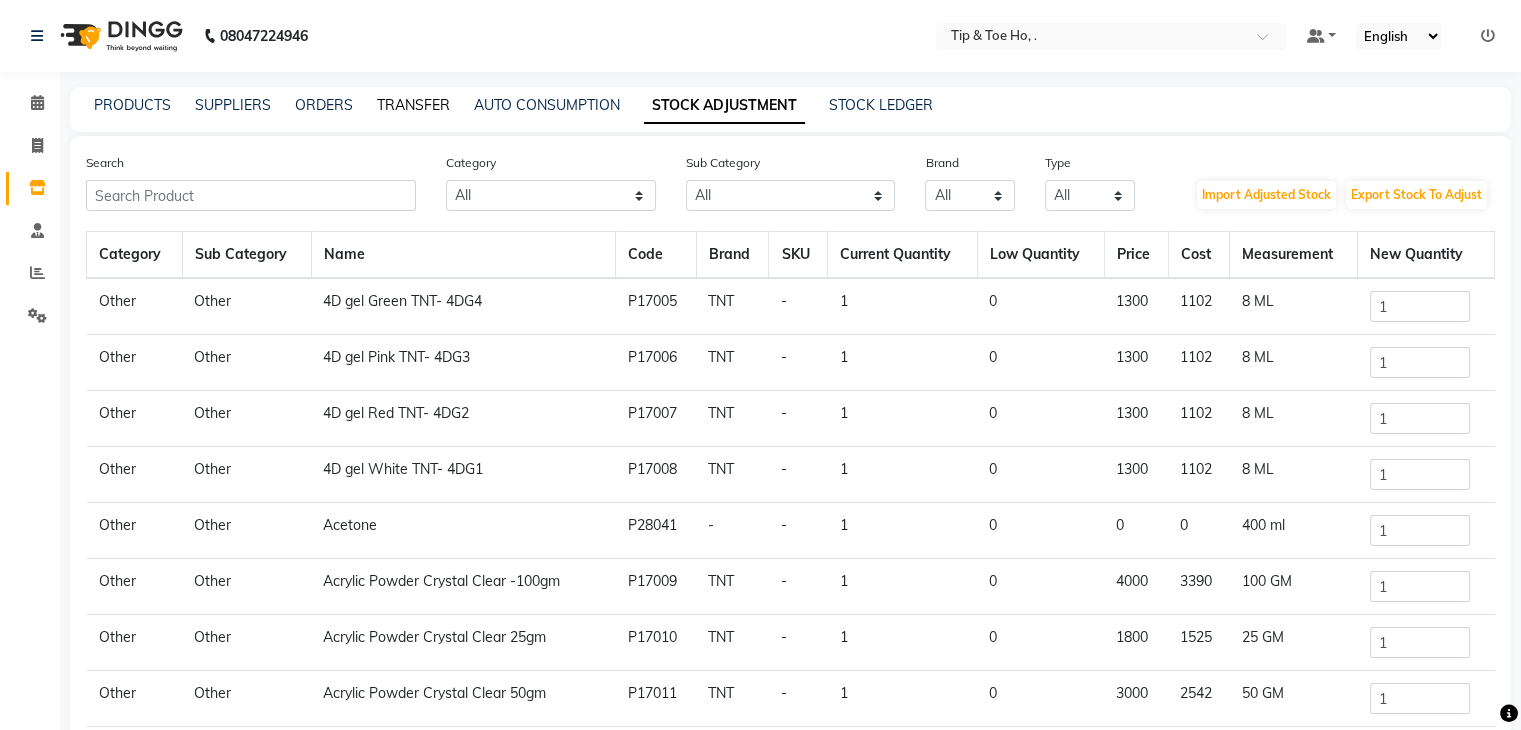click on "TRANSFER" 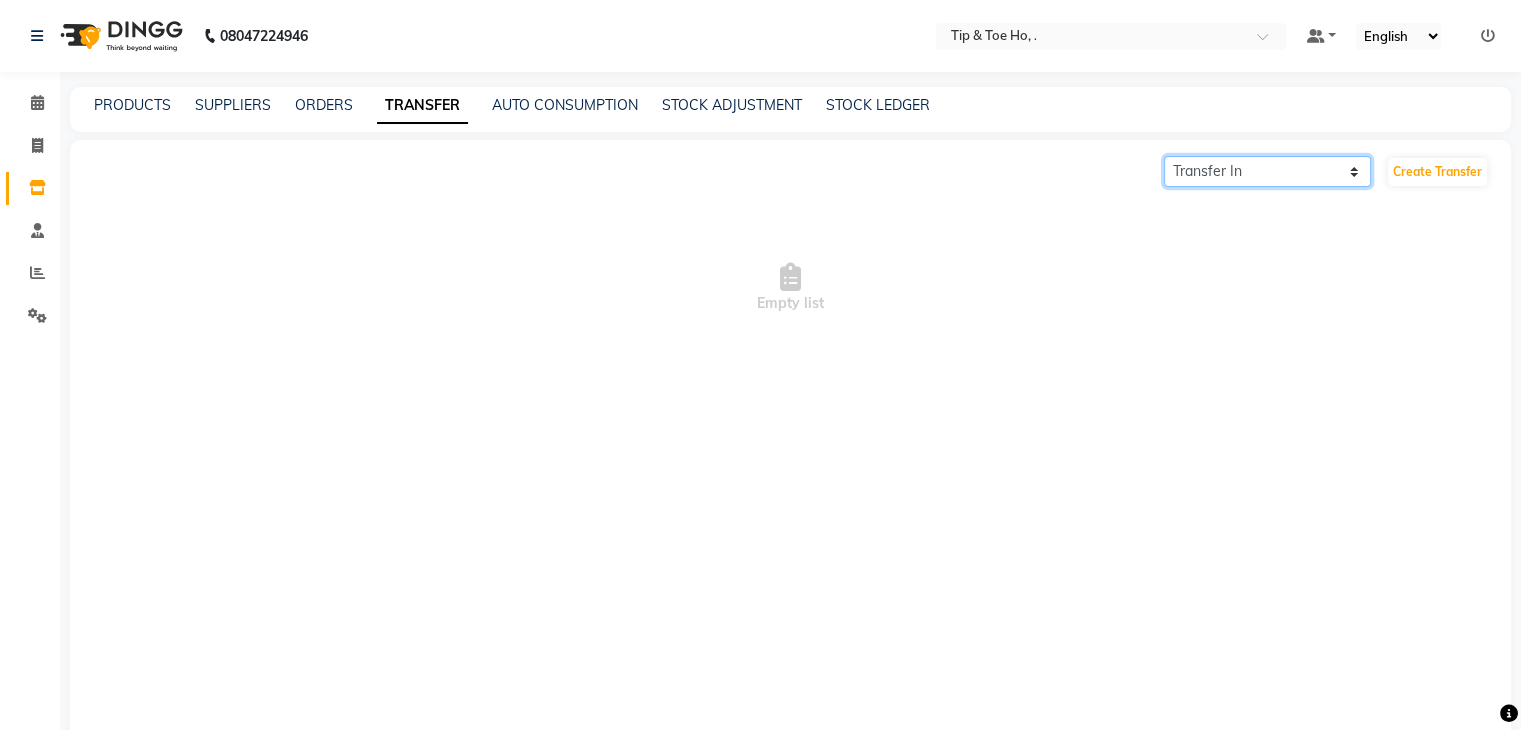 click on "Transfer In Transfer Out" 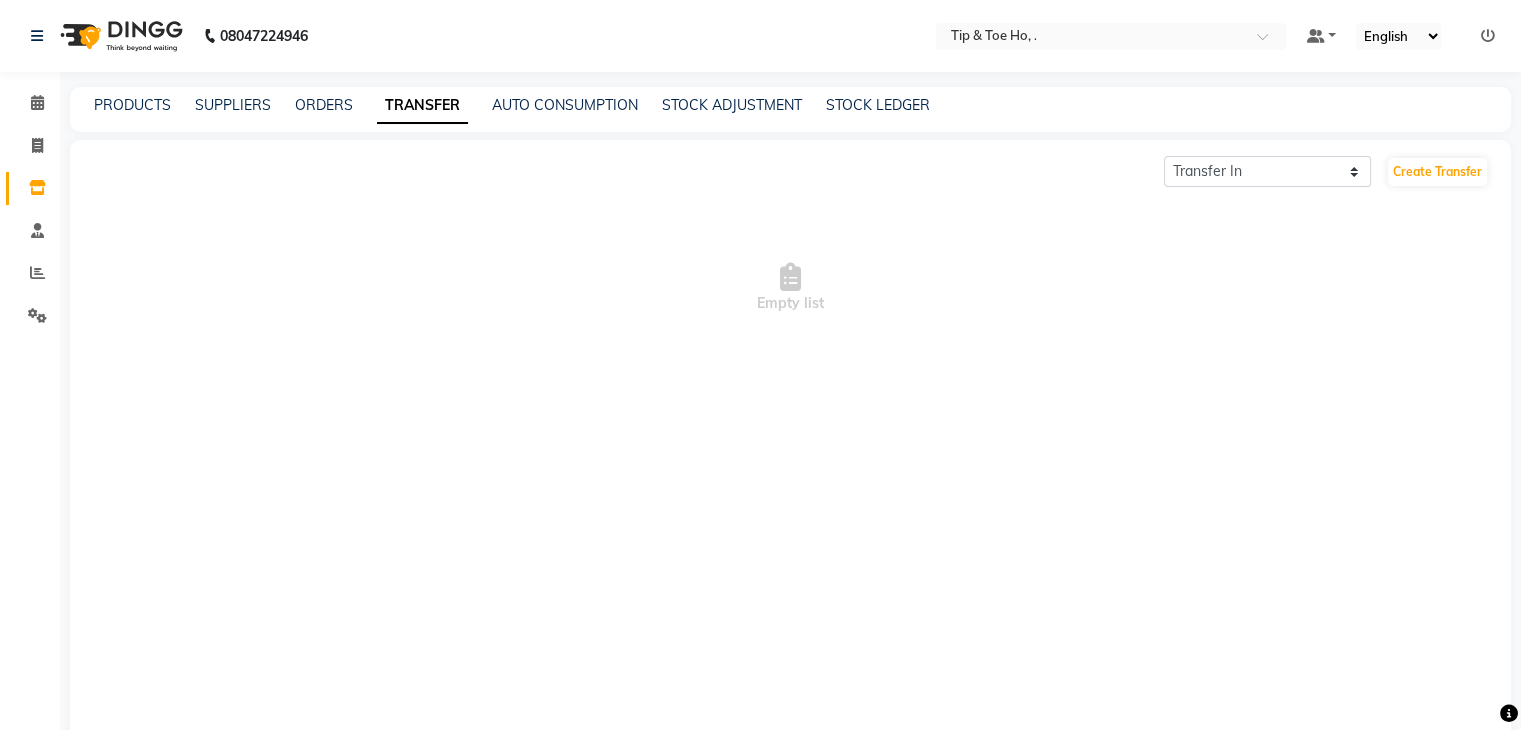 click on "Transfer In Transfer Out  Create Transfer   Empty list" 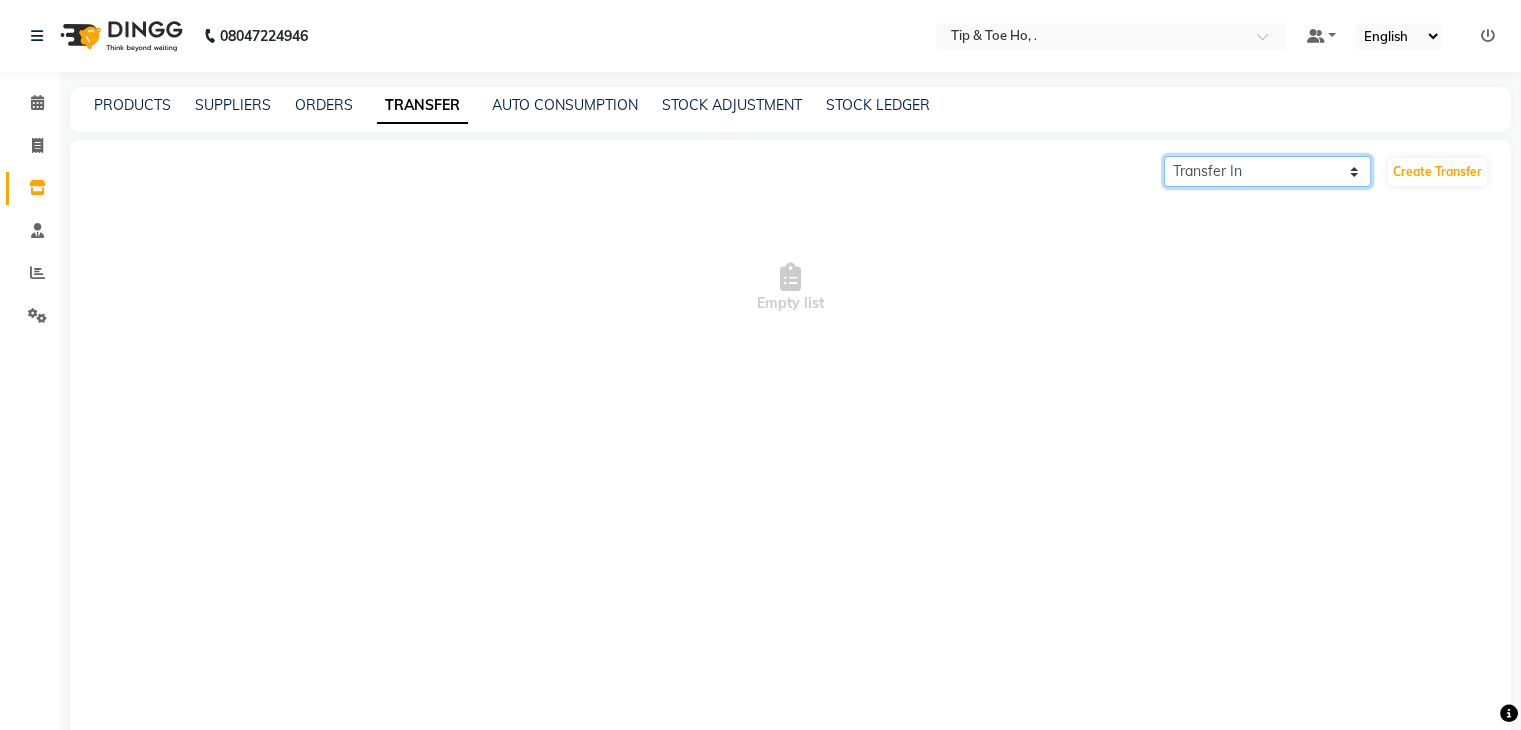 click on "Transfer In Transfer Out" 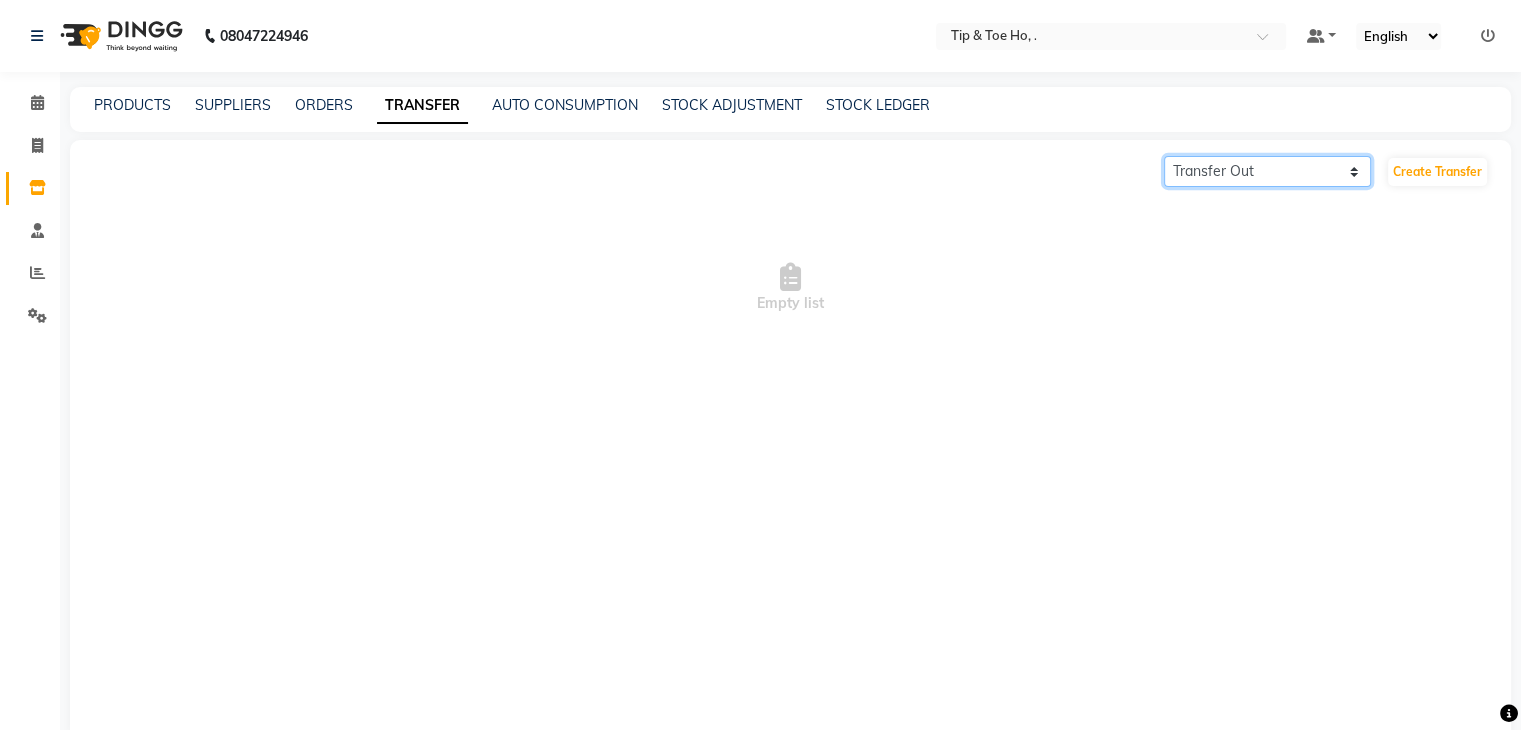 click on "Transfer In Transfer Out" 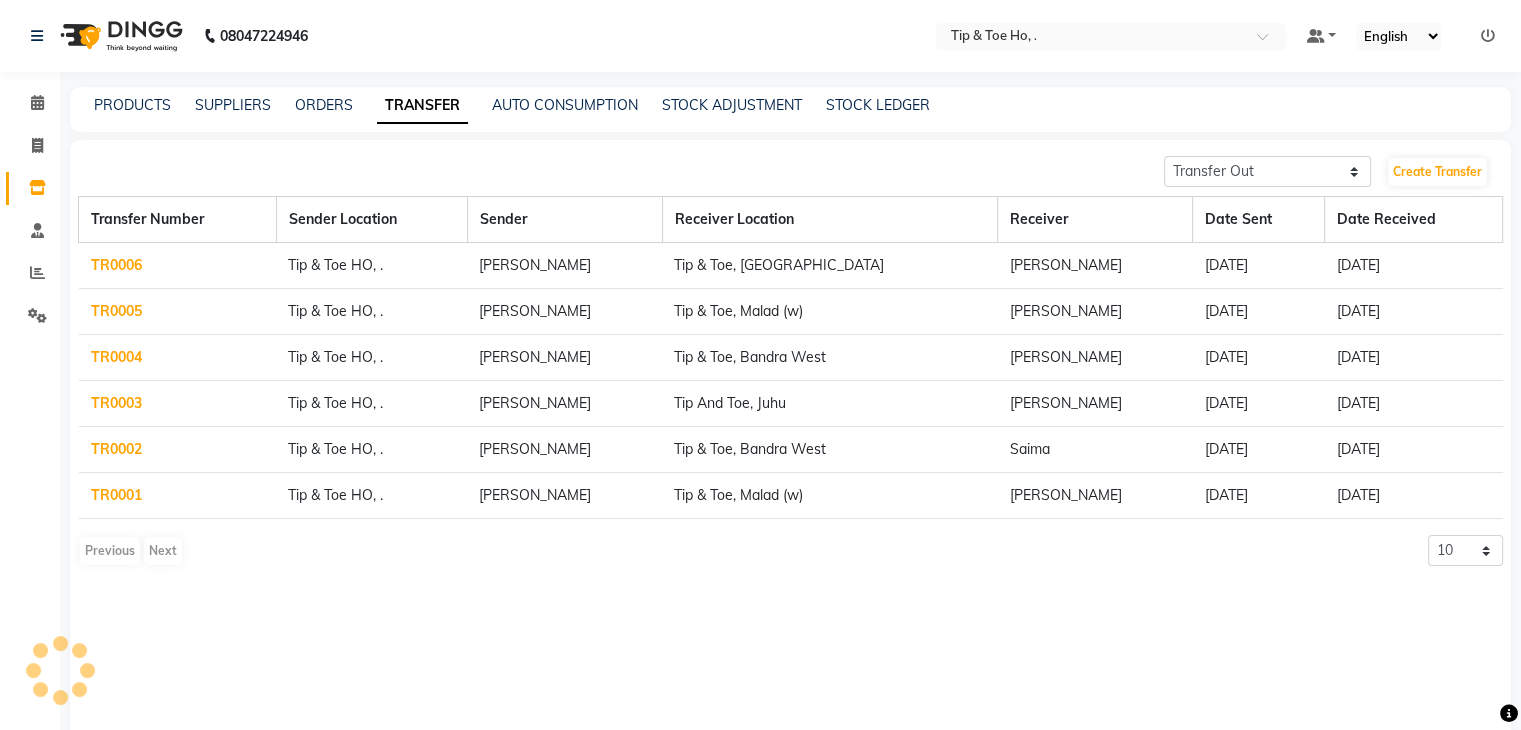 click on "Date Sent" 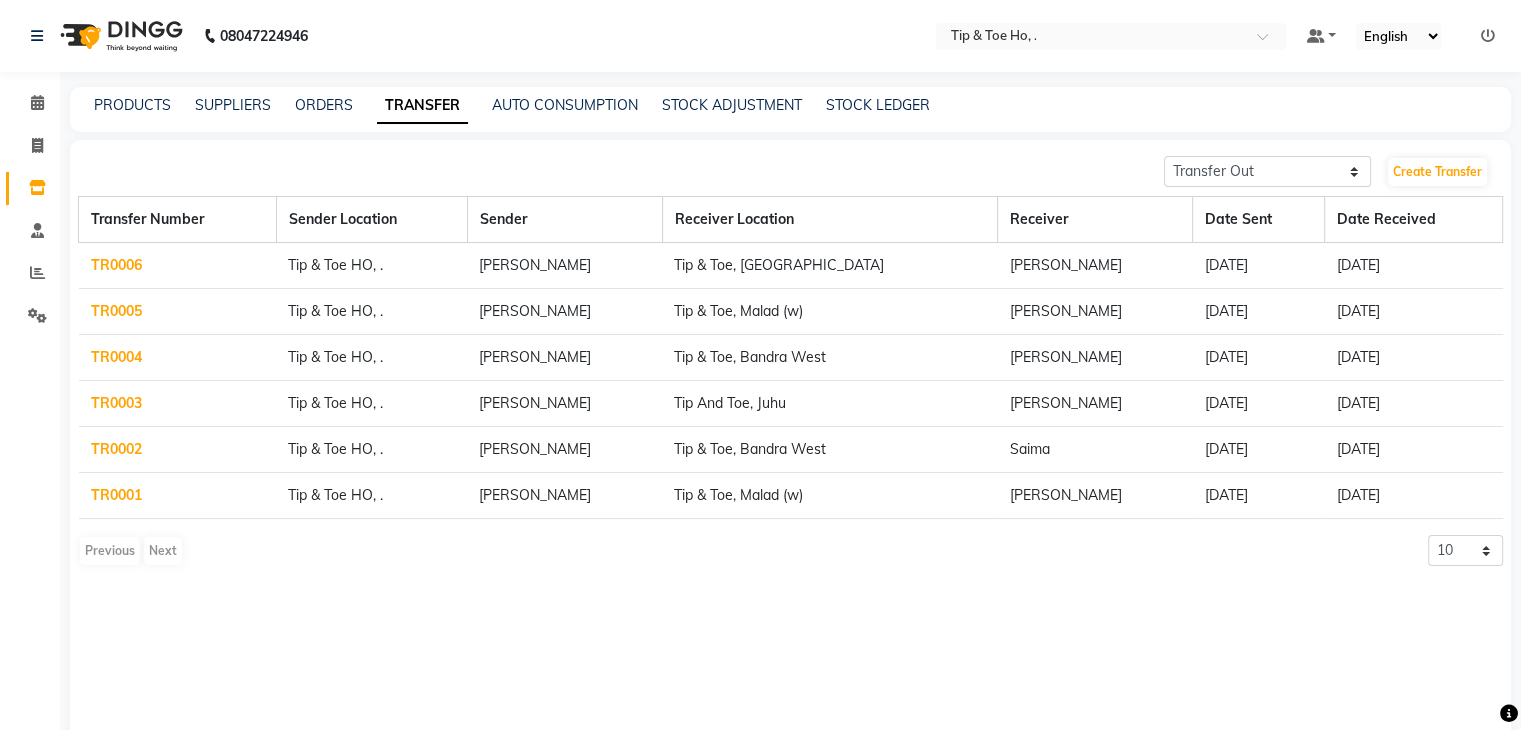 click on "TR0006" 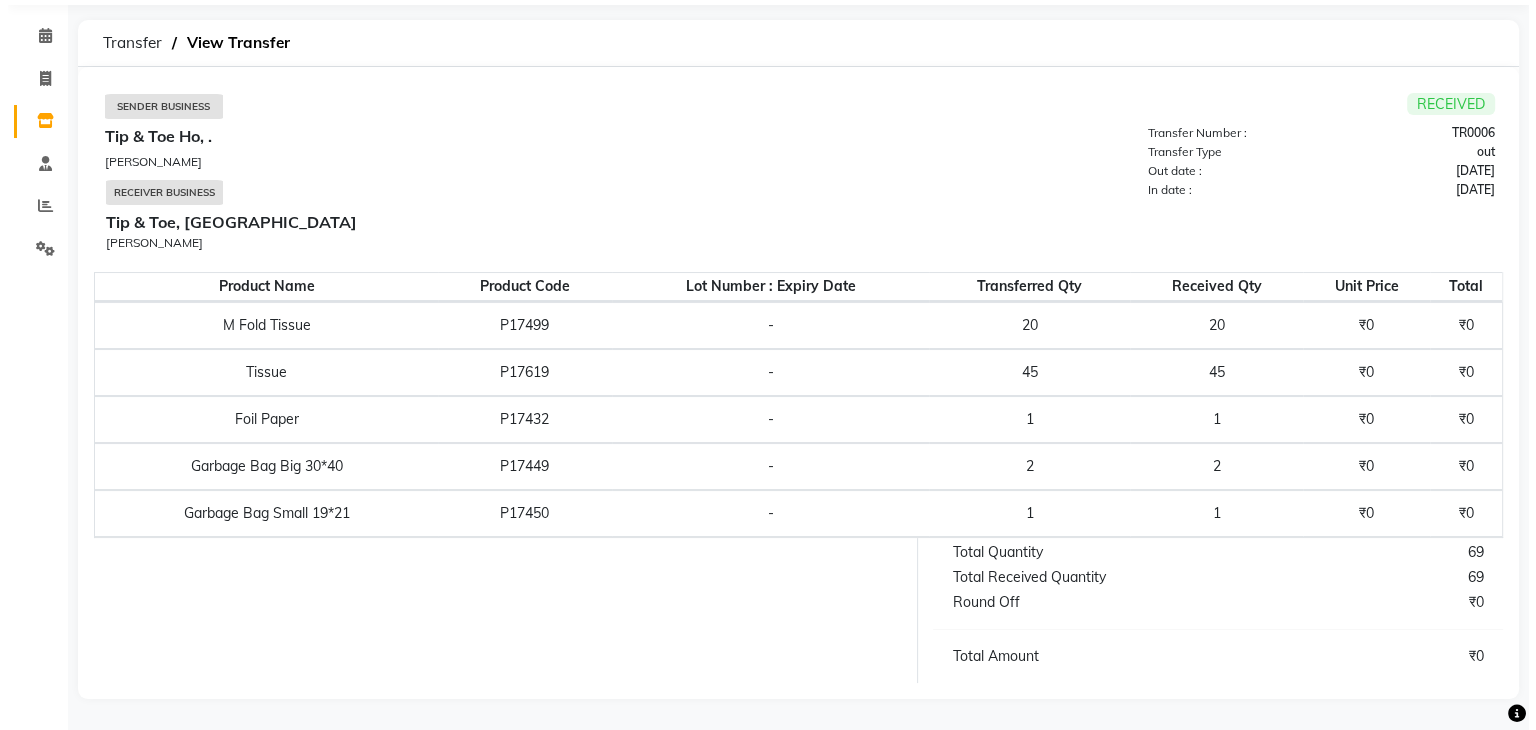 scroll, scrollTop: 0, scrollLeft: 0, axis: both 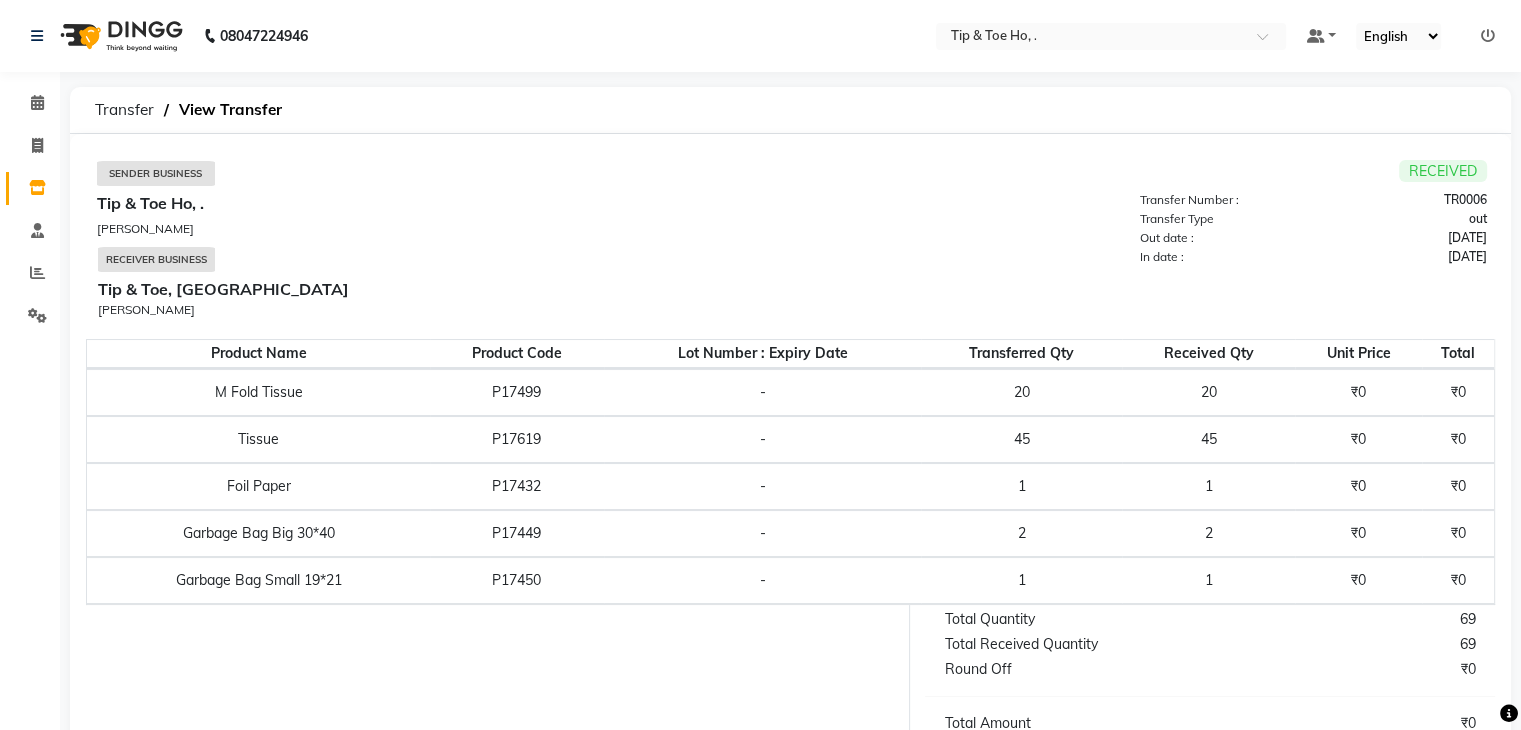 select on "sender" 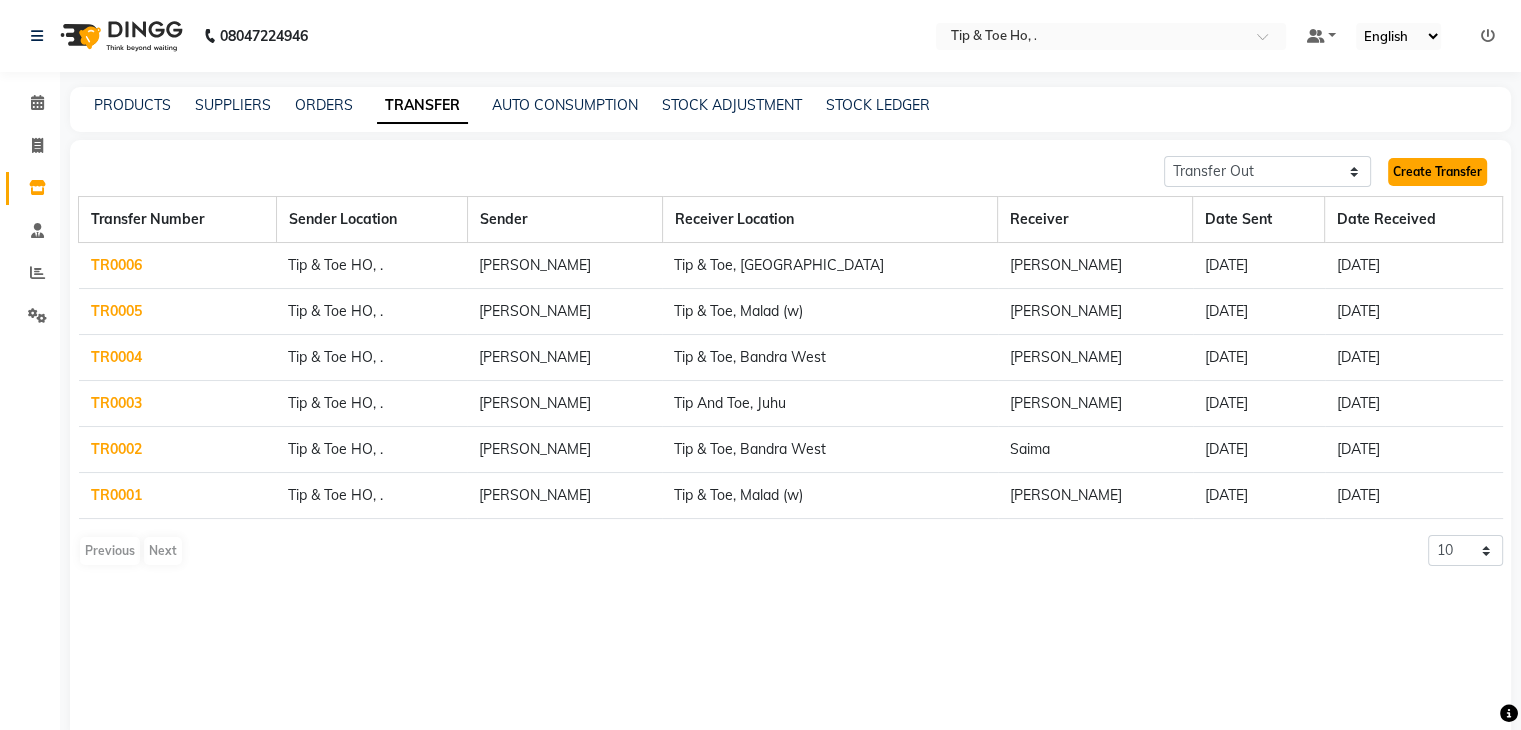 click on "Create Transfer" 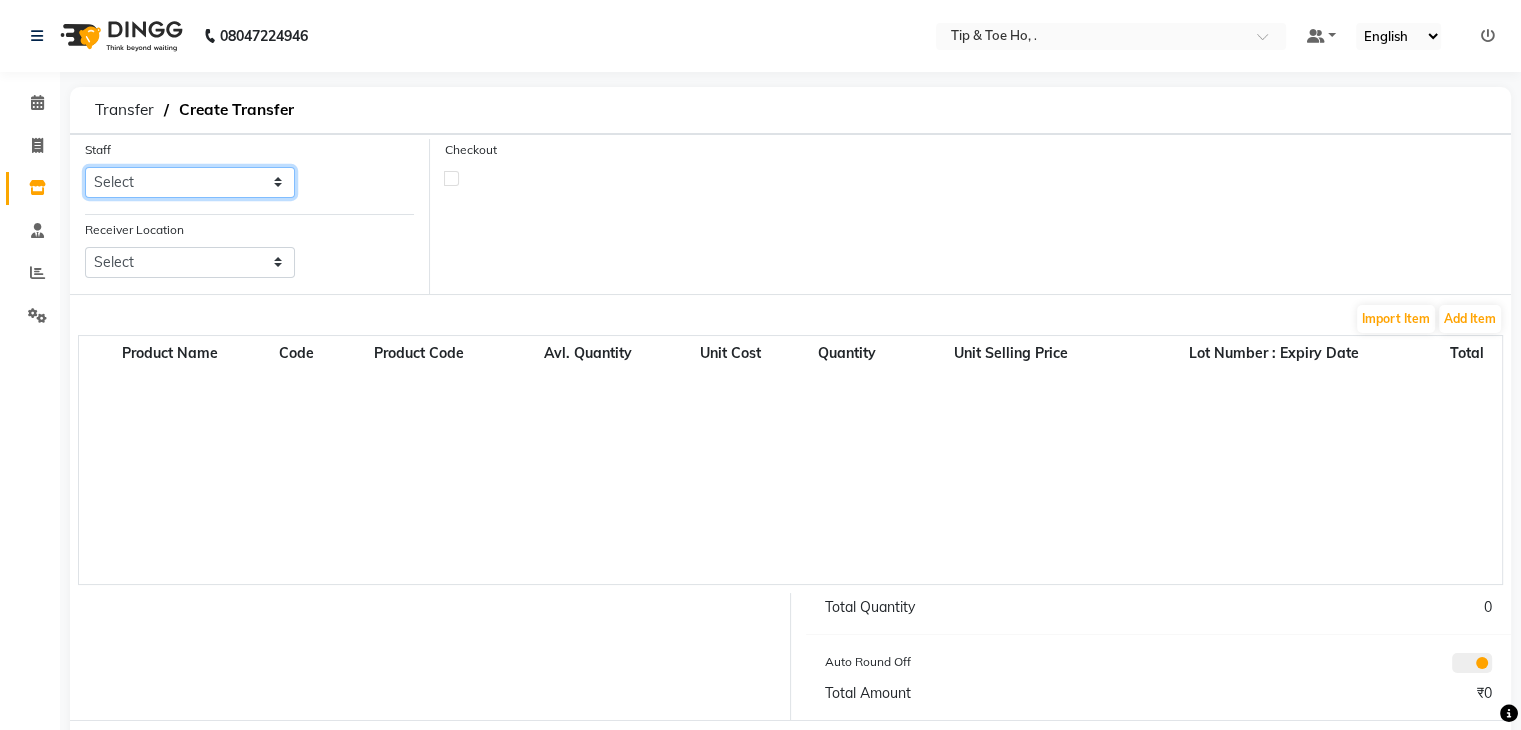 click on "Select Accounts Accounts 2 Accounts 3 CA Urvii Mittal DINGG SUPPORT Jai Chavan Kajal Manisha Marketing Tip And Toe Borivali  Tip and Toe -DELHI Tip And Toe The Nail,Panjim" at bounding box center [190, 182] 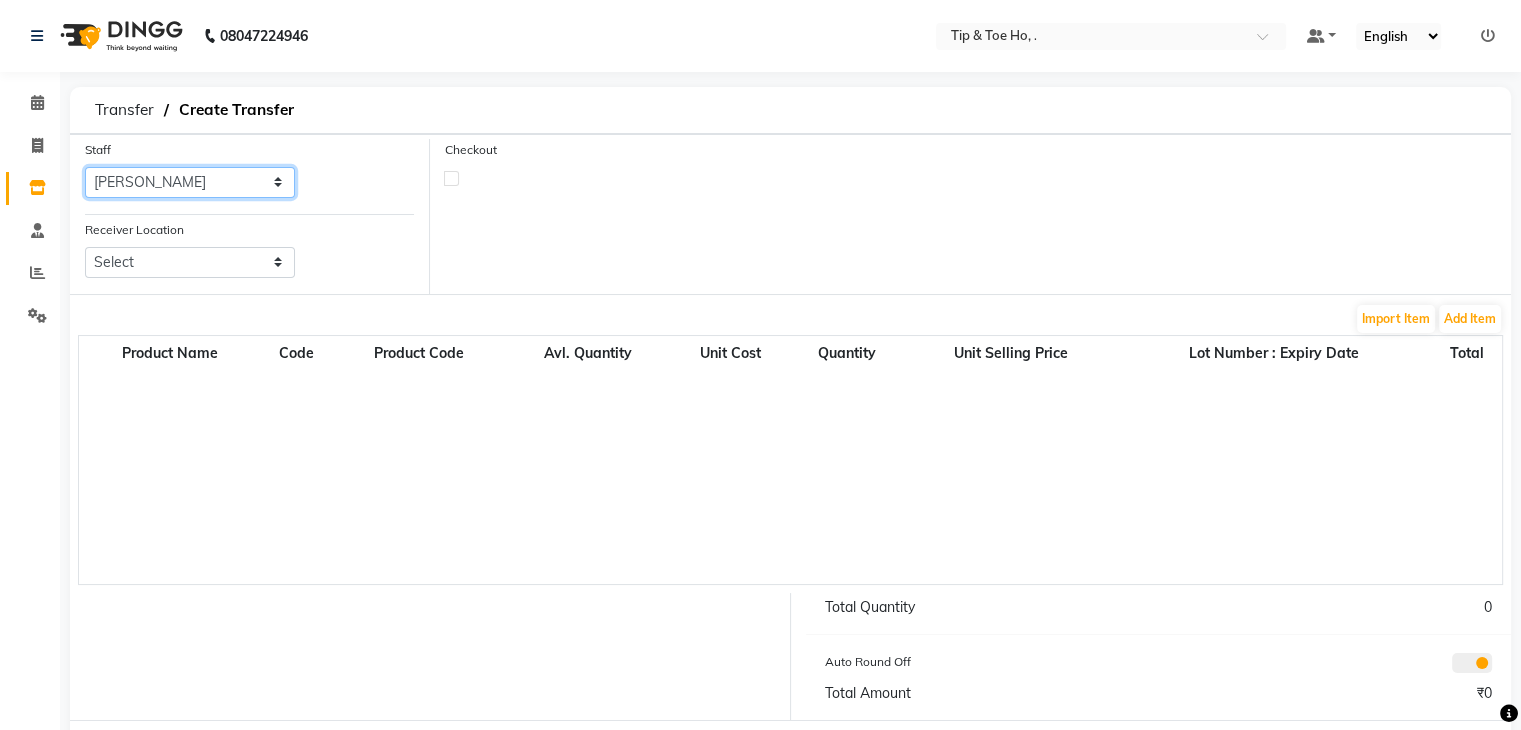 click on "Select Accounts Accounts 2 Accounts 3 CA Urvii Mittal DINGG SUPPORT Jai Chavan Kajal Manisha Marketing Tip And Toe Borivali  Tip and Toe -DELHI Tip And Toe The Nail,Panjim" at bounding box center [190, 182] 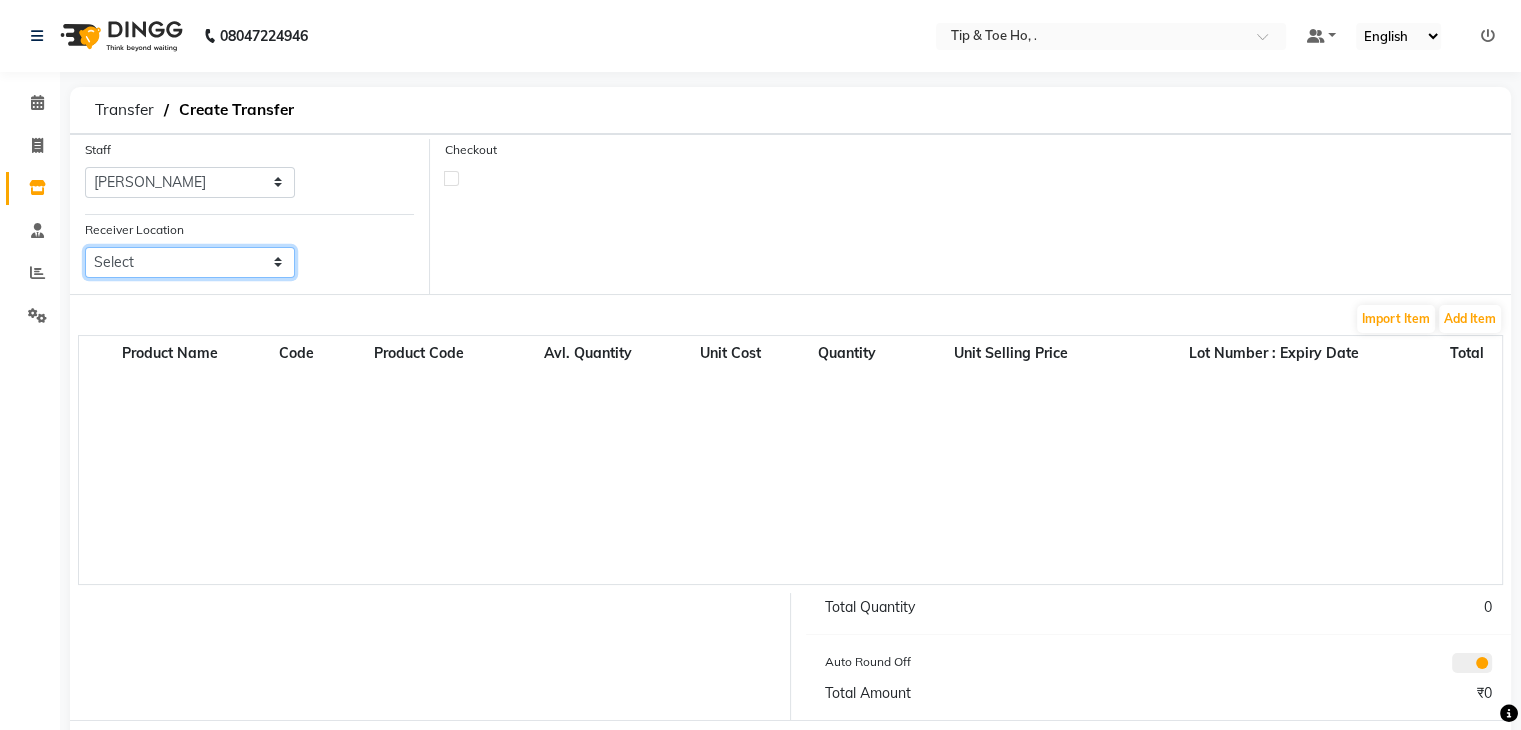 drag, startPoint x: 205, startPoint y: 263, endPoint x: 205, endPoint y: 488, distance: 225 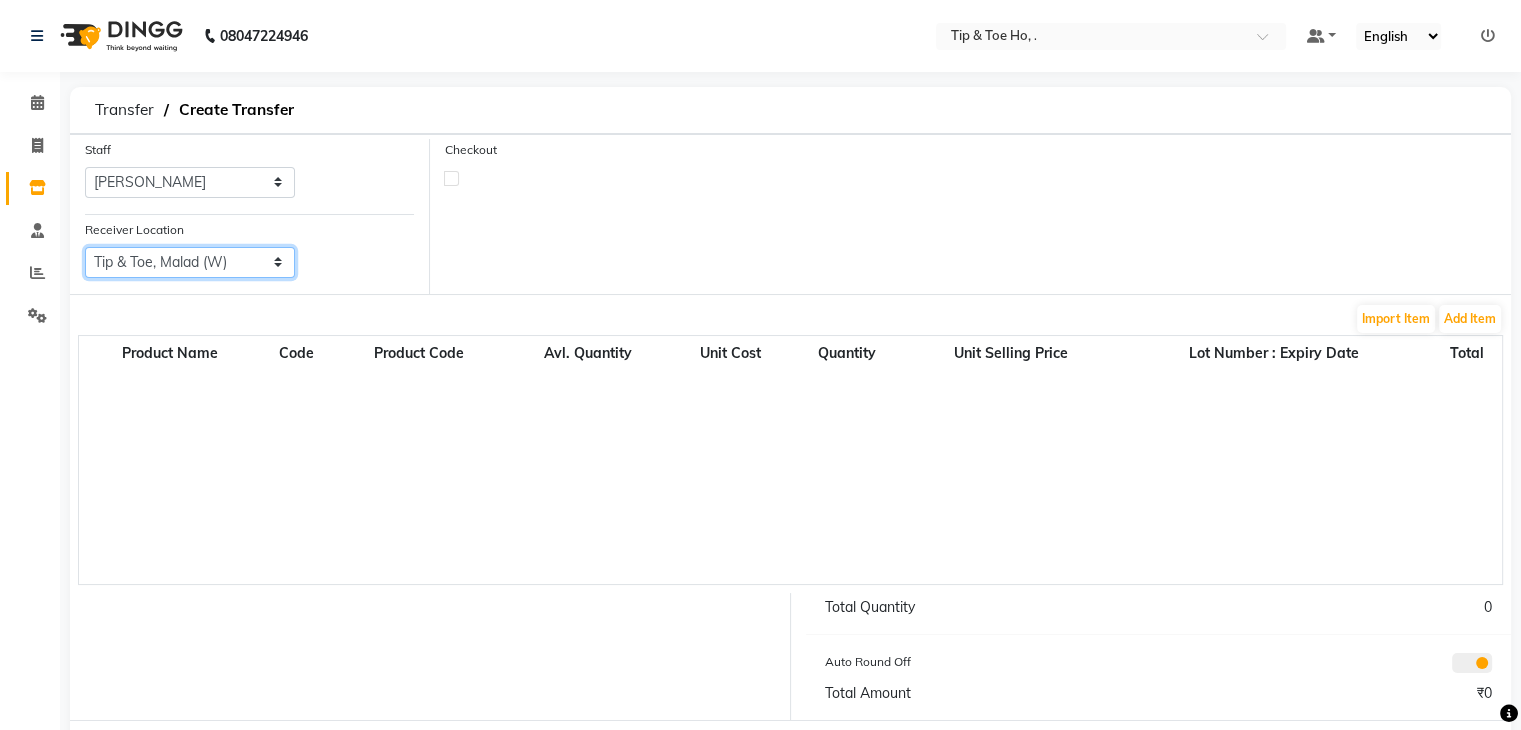 click on "Select Hmx , Malad West Tip & Toe, Ernakulam Tip & Toe, Phoenix Mall Of Asia Tip & Toe, Cbd Belapur Tip & Toe, Bandra West Tip & Toe, Kurla West Tip & Toe, Annanagar East  Tip & Toe , Shahibaug Tip & Toe Thane, Thane Tip & Toe, Peddar Road Tip & Toe  , Dadar Tip & Toe, Malad (W) Tip & Toe , Velachery Tip & Toe, Mohali Tip And Toe, Juhu Tip & Toe, Meharchand Market Tip & Toe, Shimpoli Road Tip & Toe, Iscon Tip & Toe, Kandivali East" at bounding box center (190, 262) 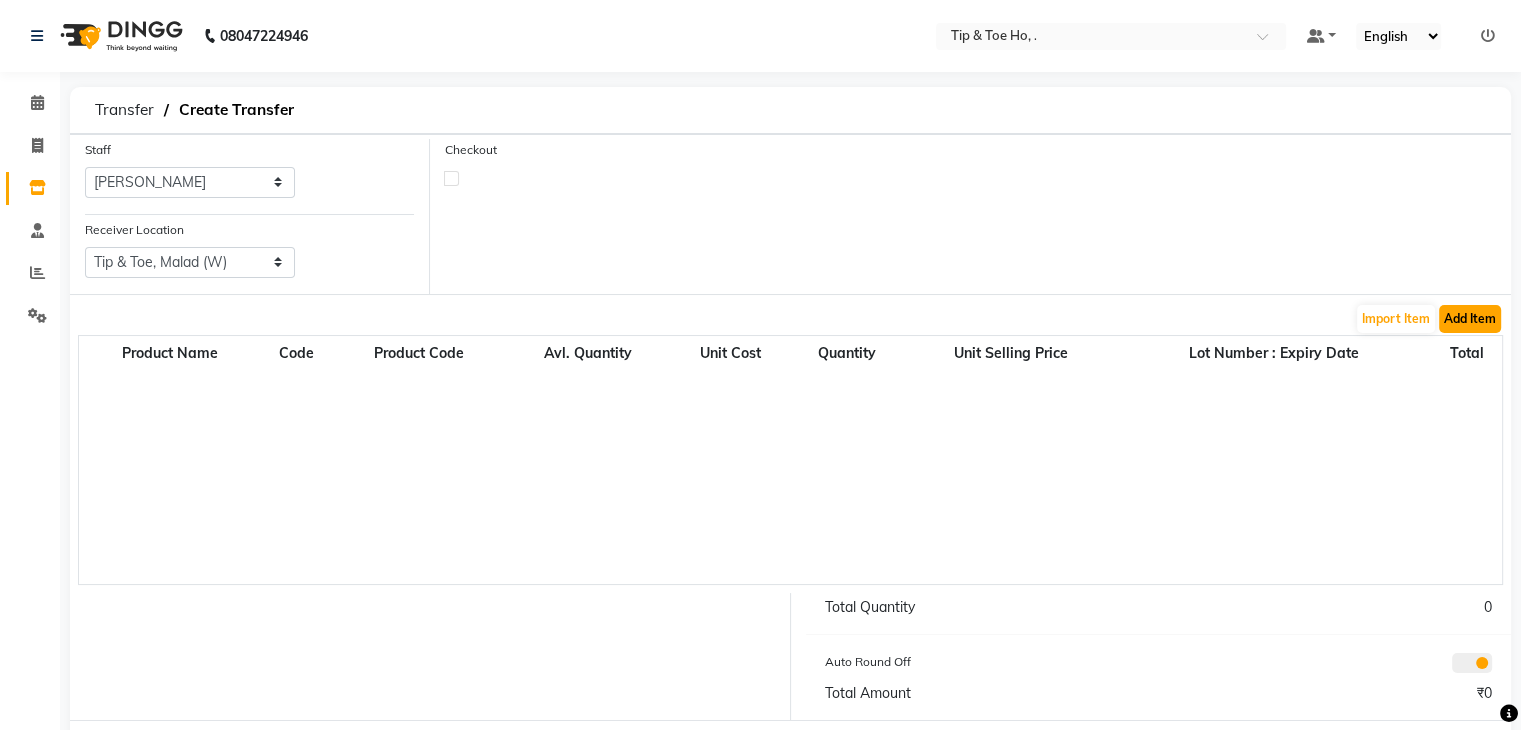 click on "Add Item" 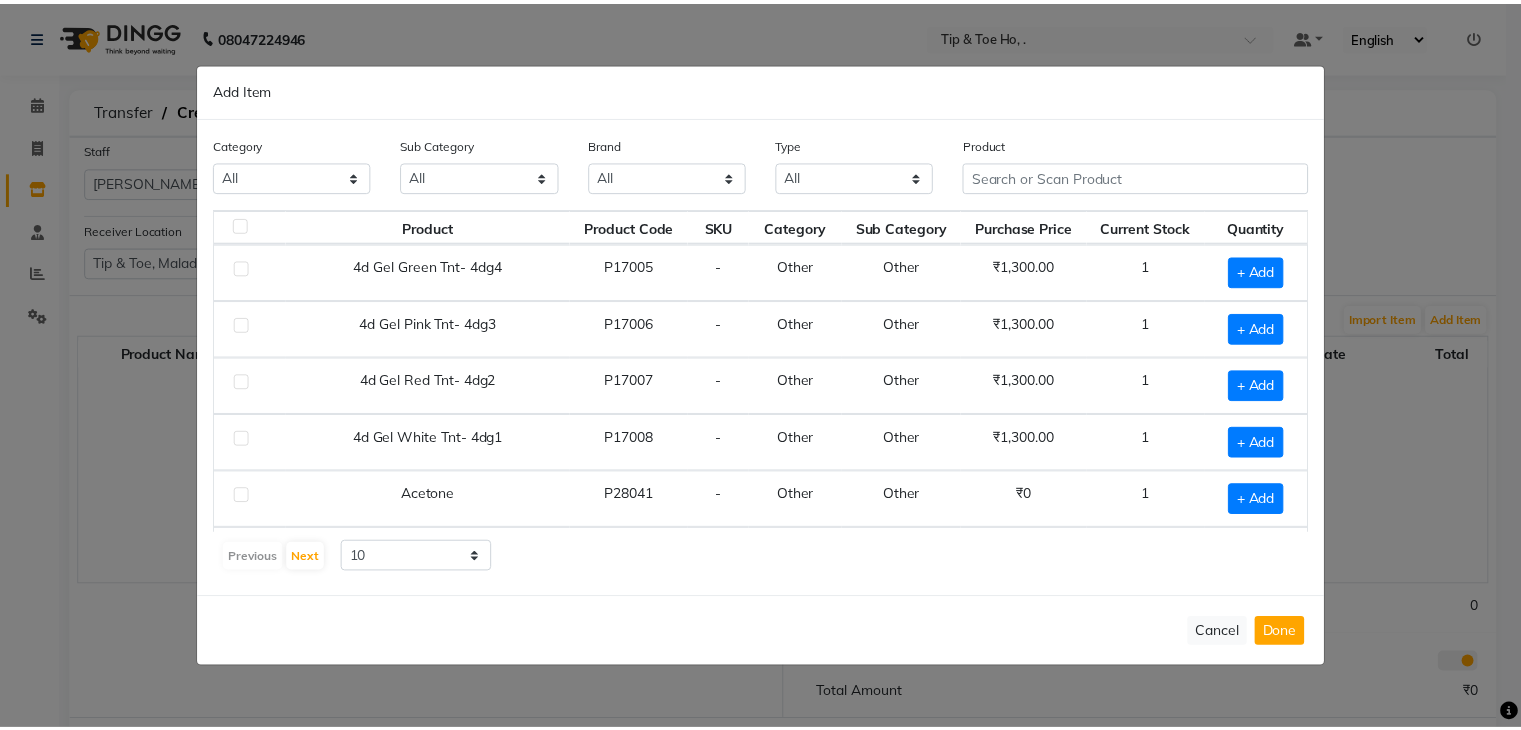 scroll, scrollTop: 272, scrollLeft: 0, axis: vertical 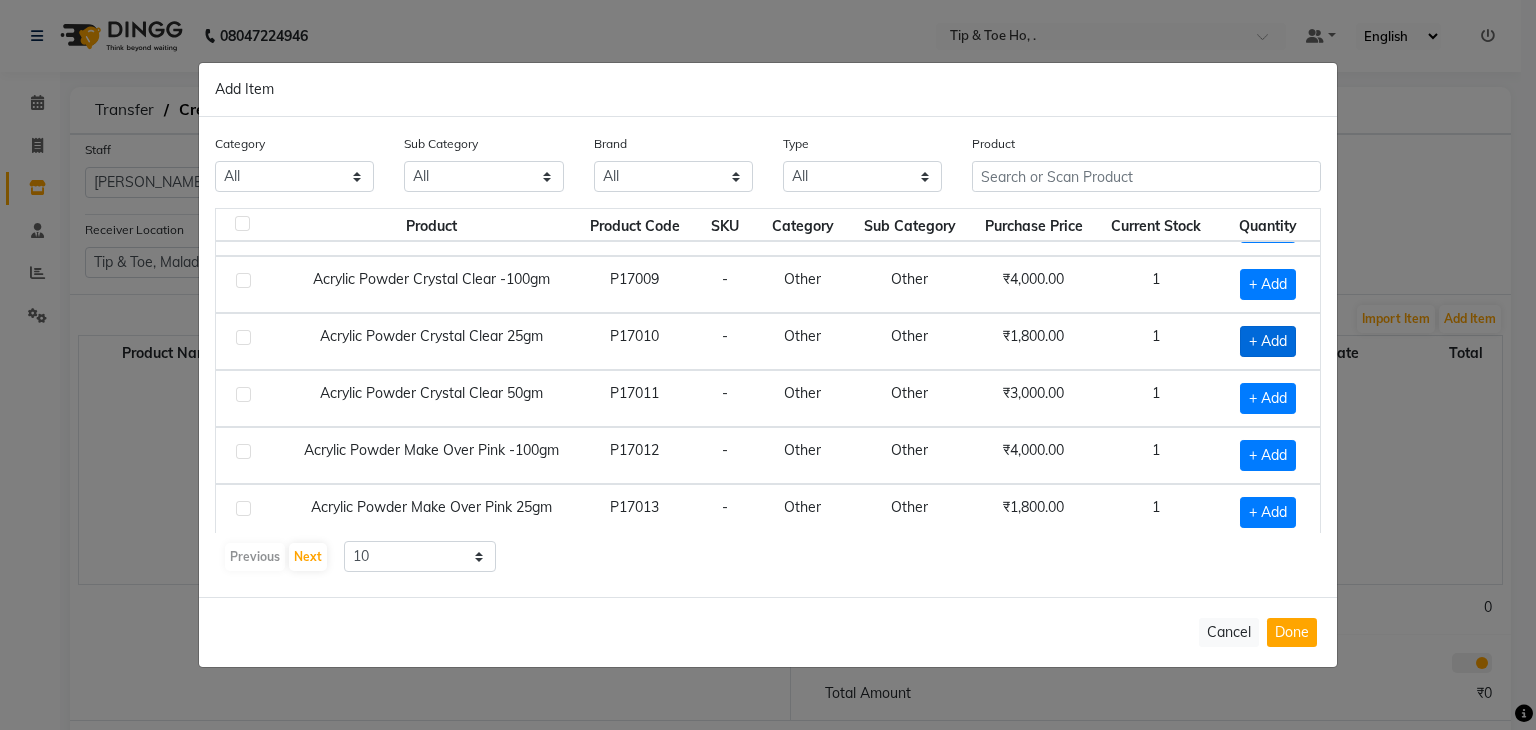 click on "+ Add" 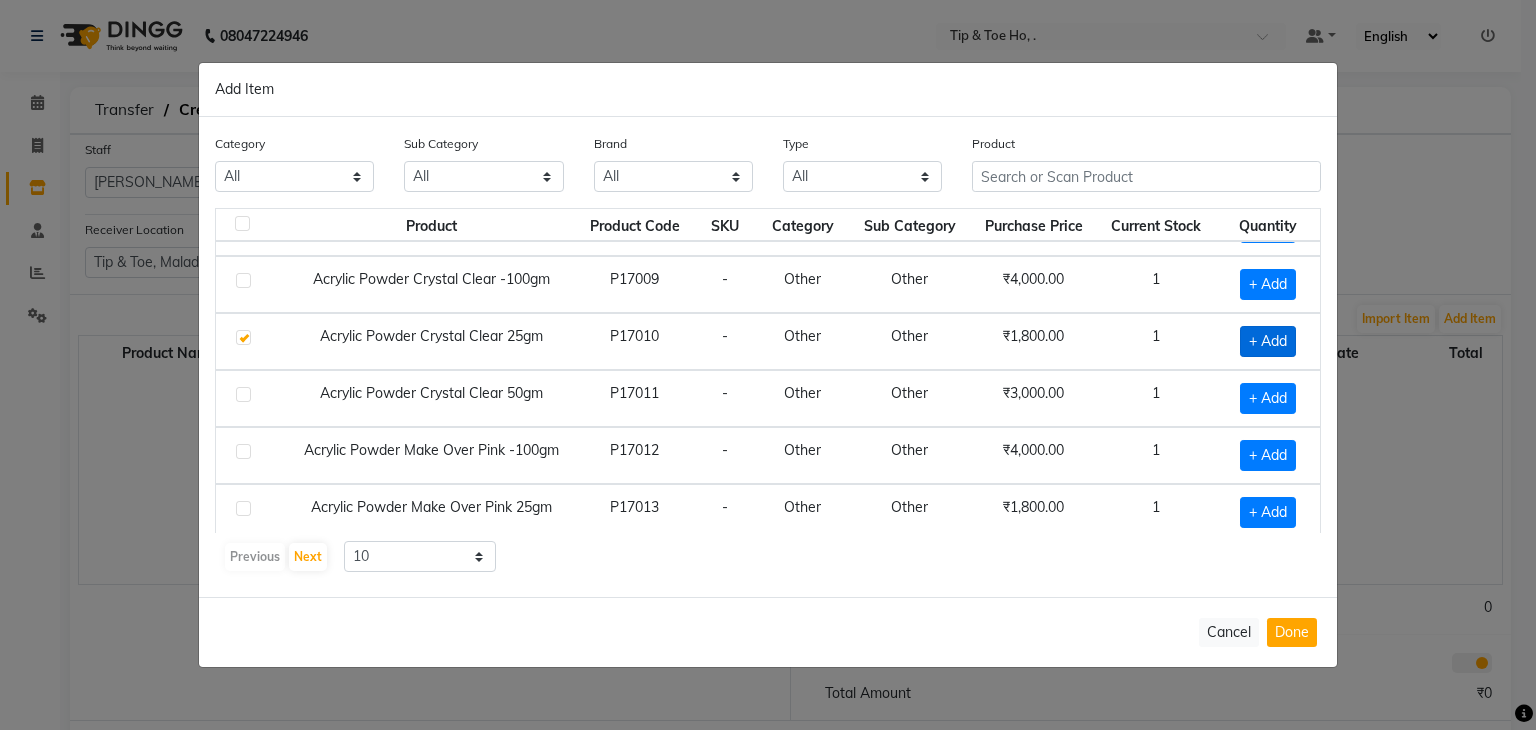 checkbox on "true" 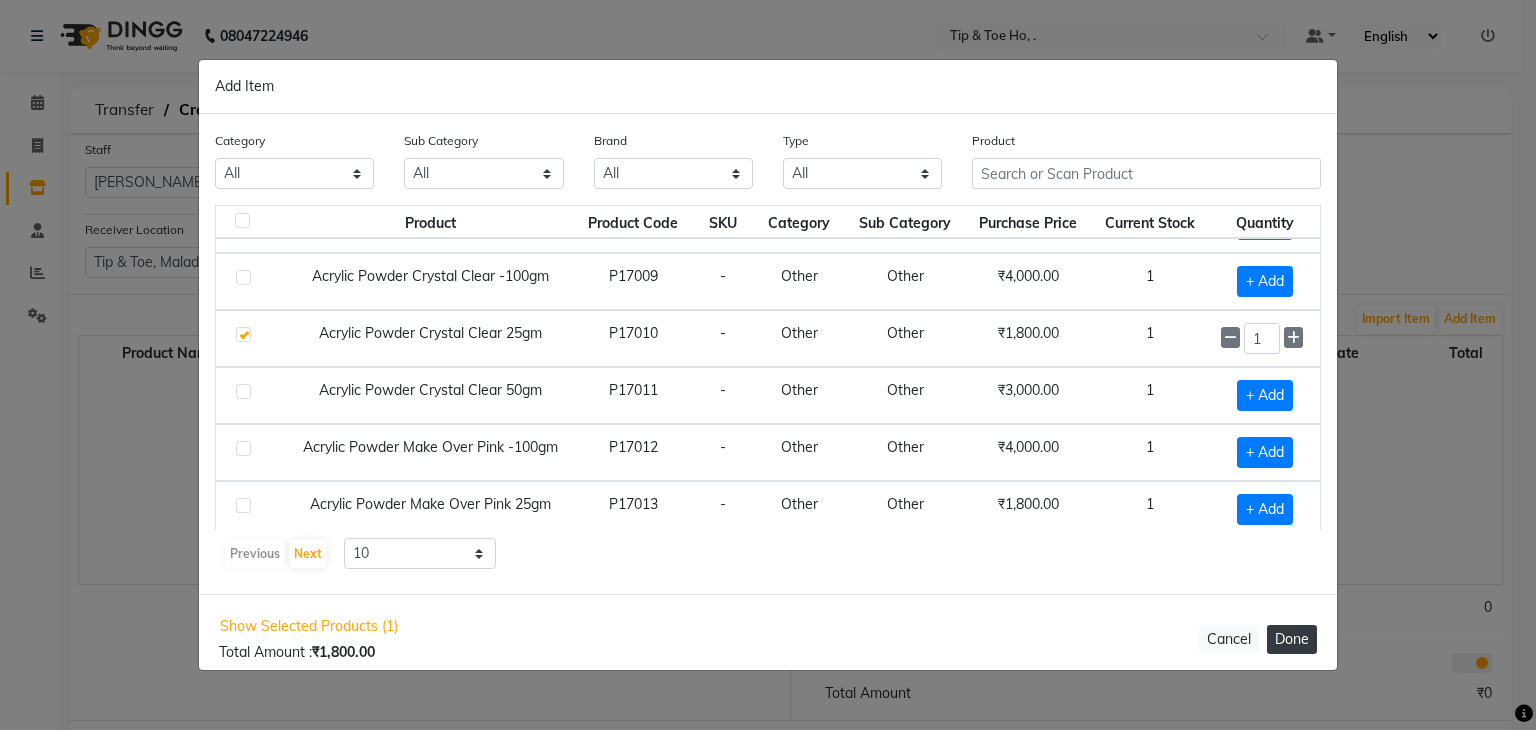 click on "Done" 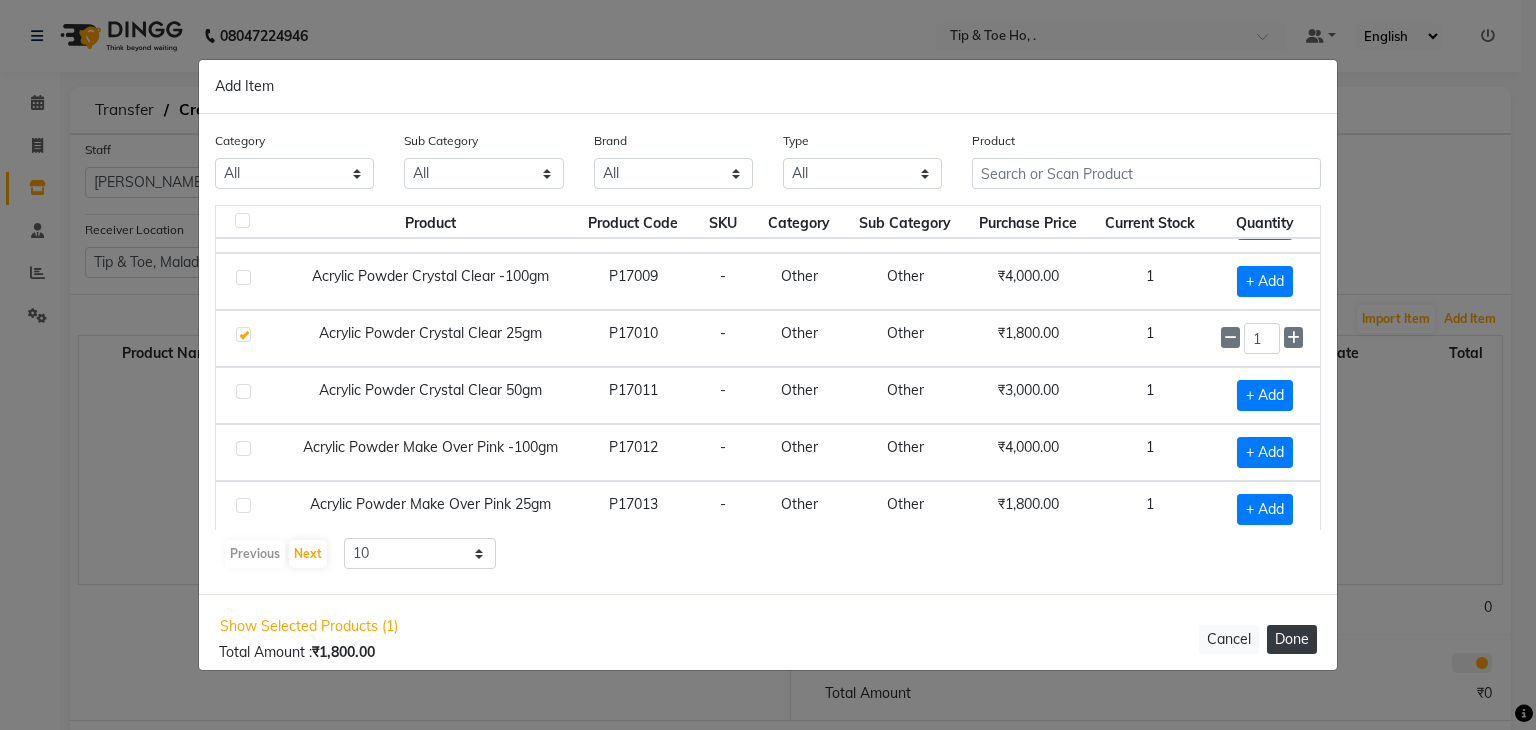 type 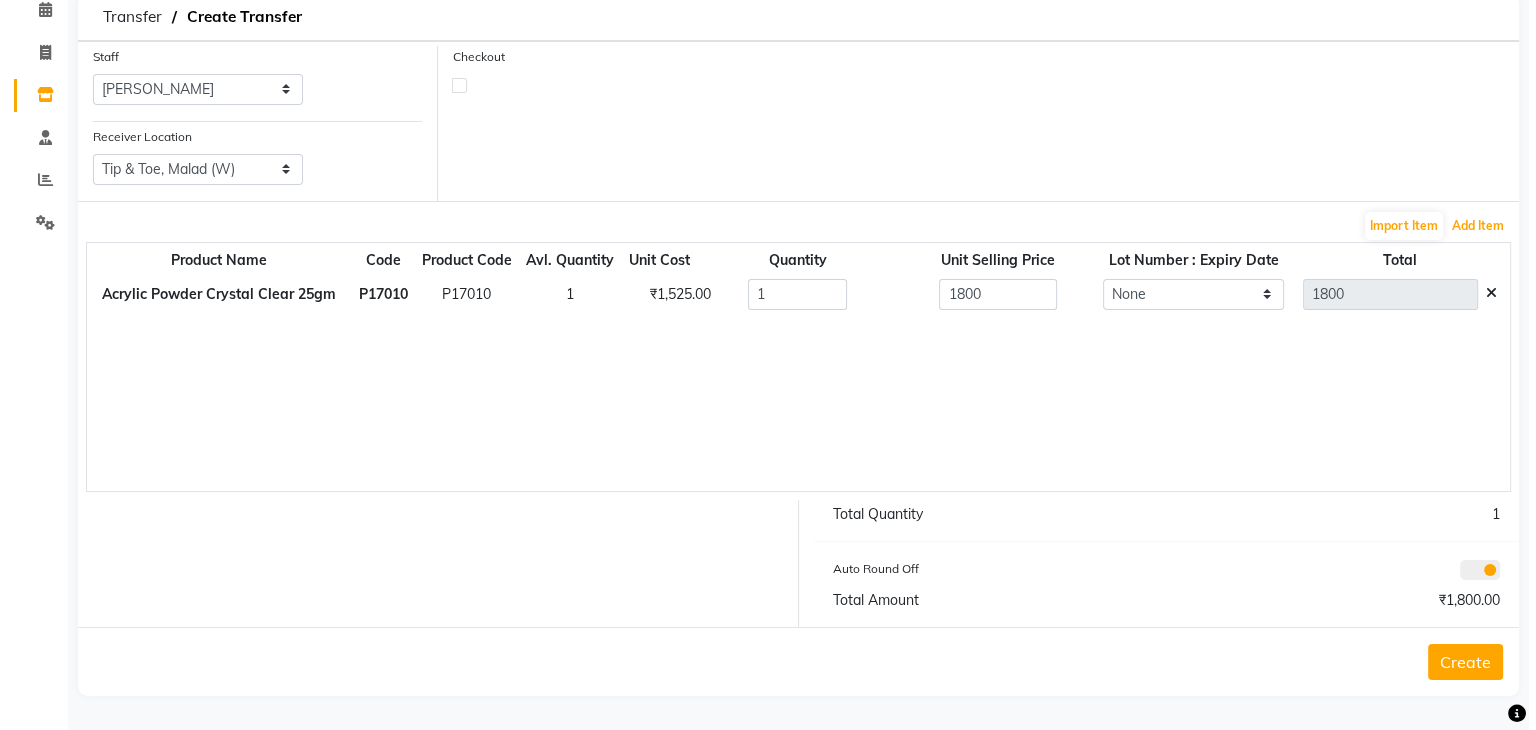 scroll, scrollTop: 0, scrollLeft: 0, axis: both 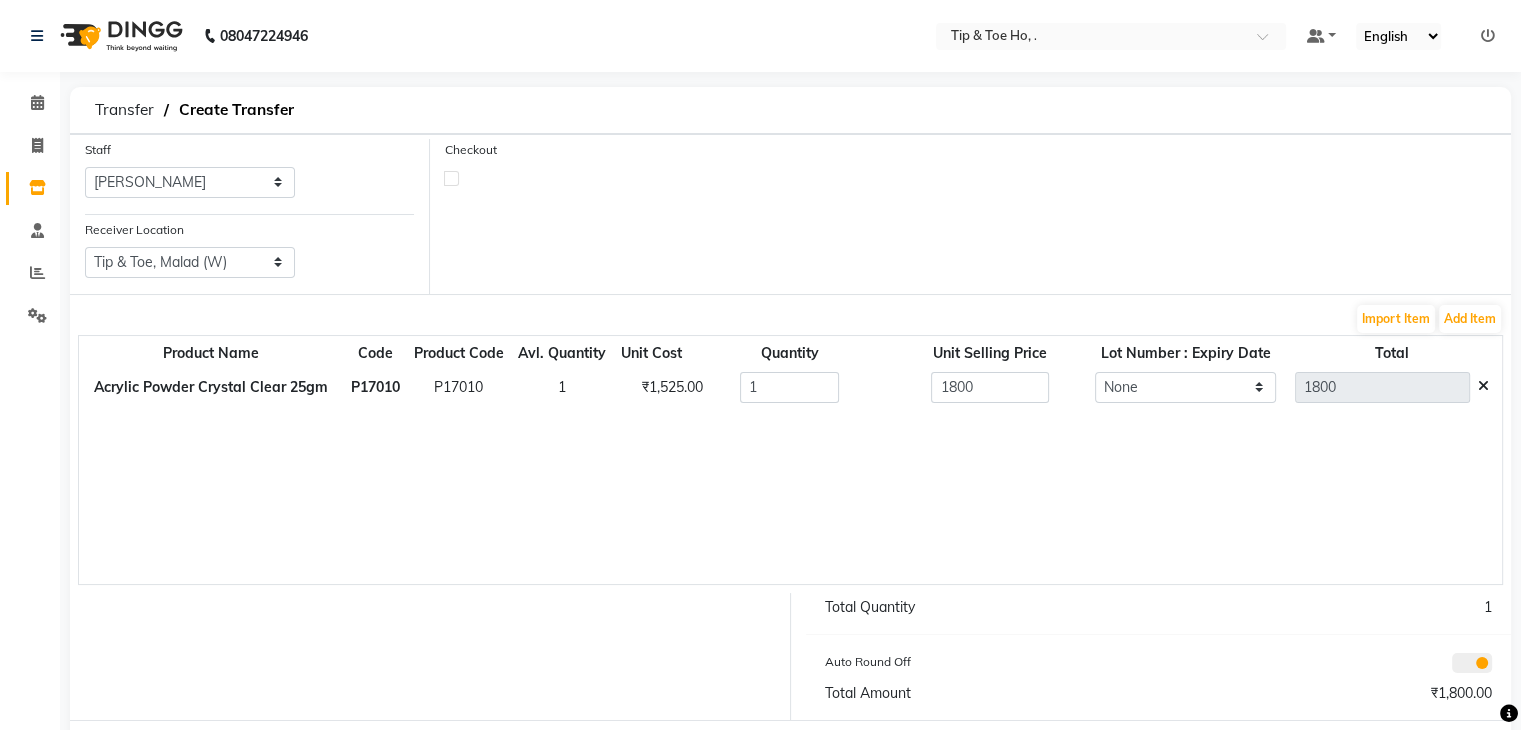 select on "sender" 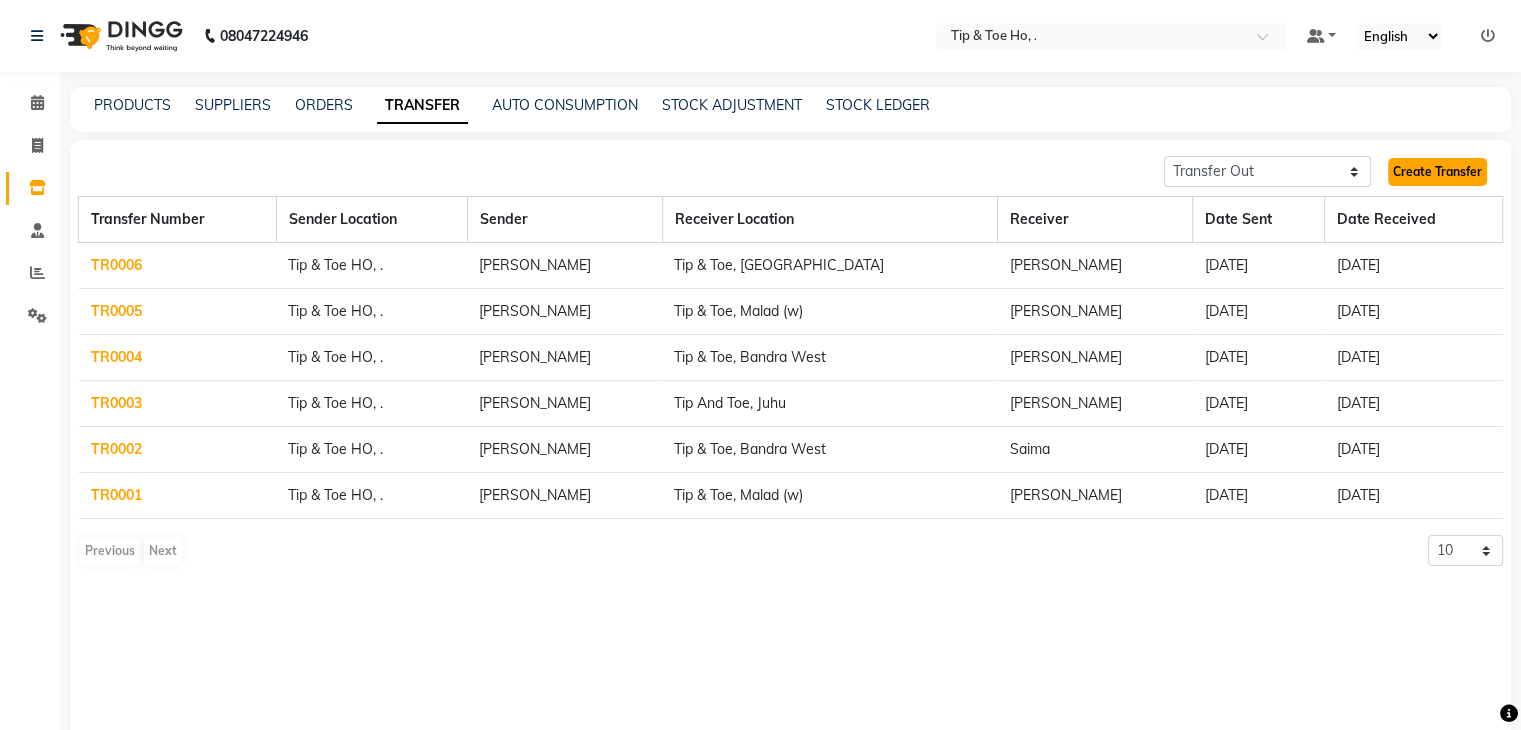 click on "Create Transfer" 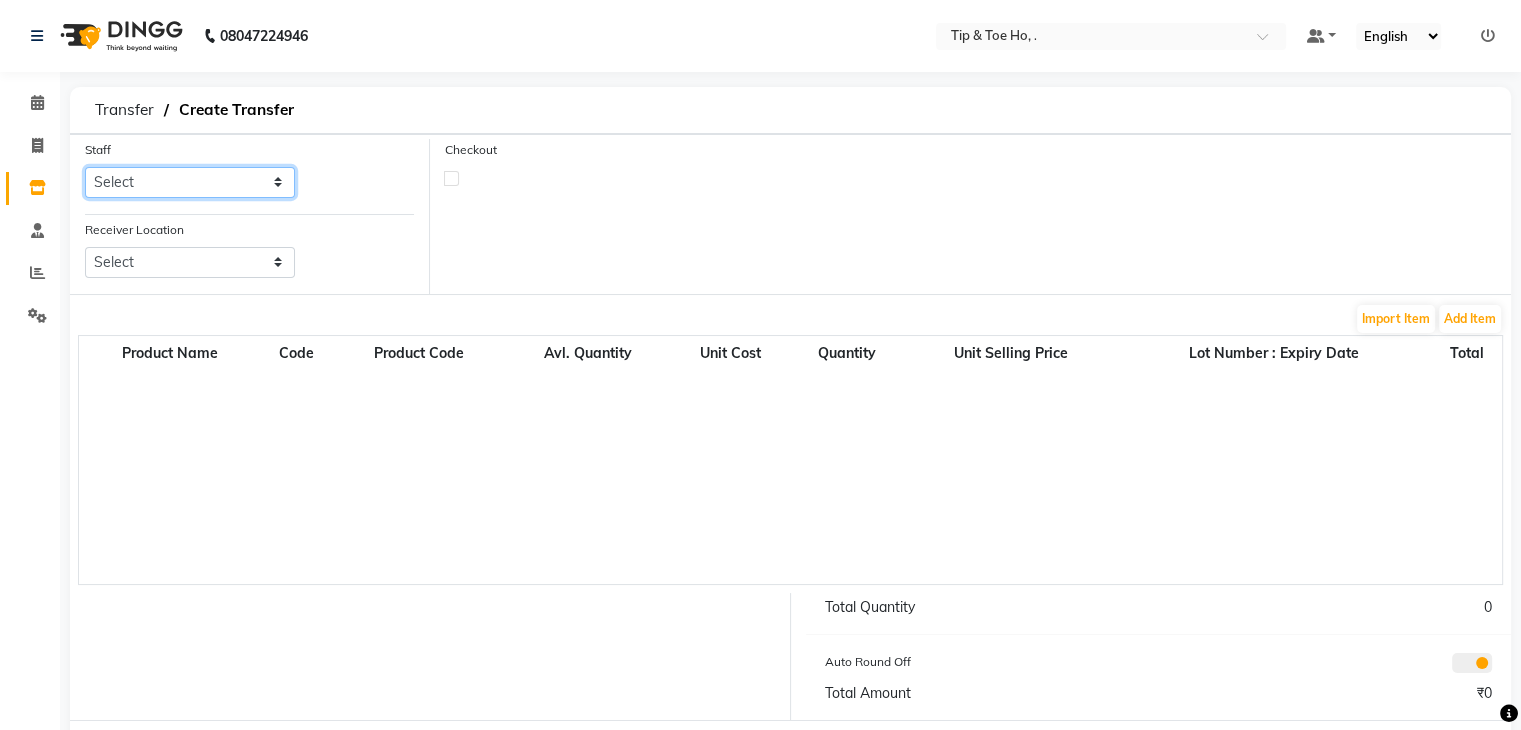 click on "Select Accounts Accounts 2 Accounts 3 CA Urvii Mittal DINGG SUPPORT Jai Chavan Kajal Manisha Marketing Tip And Toe Borivali  Tip and Toe -DELHI Tip And Toe The Nail,Panjim" at bounding box center [190, 182] 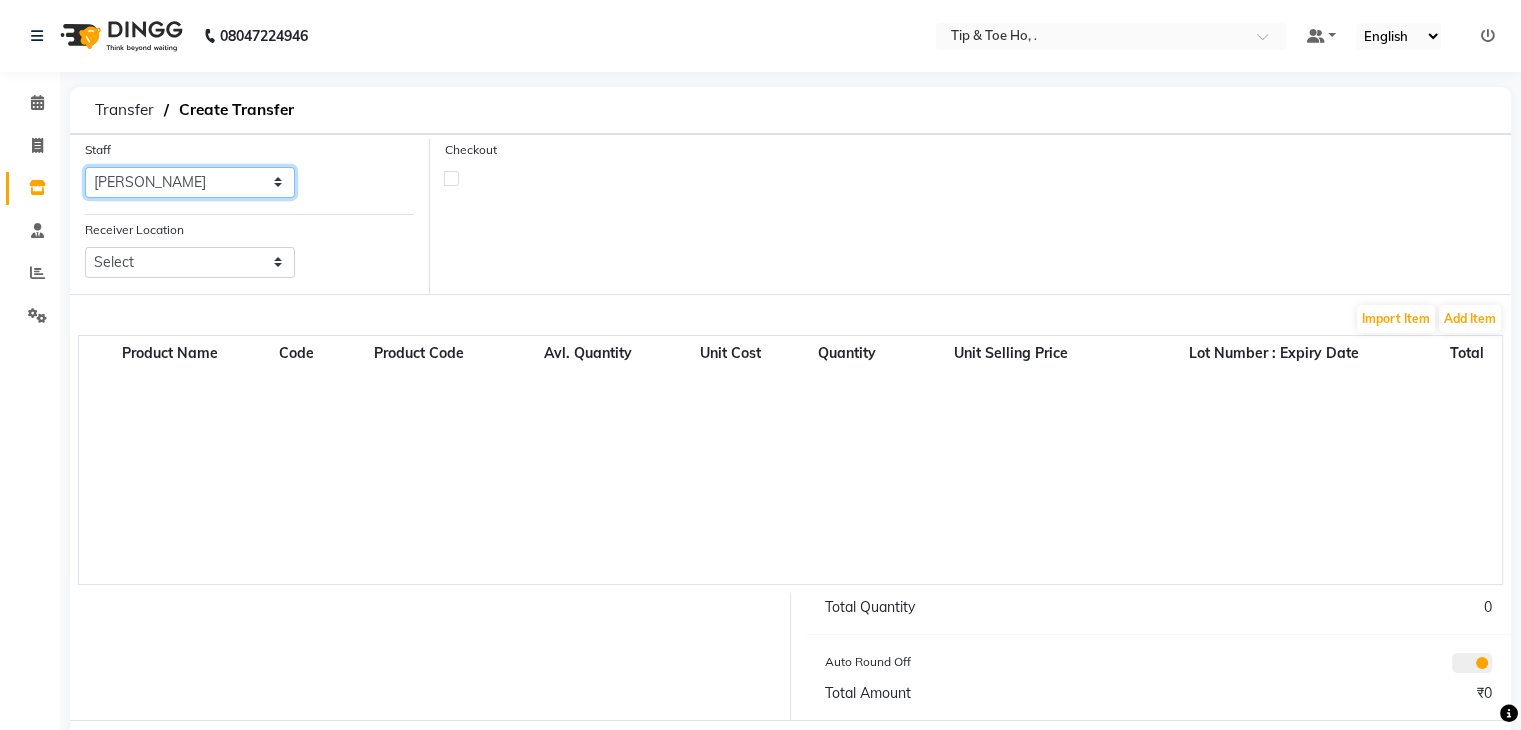 click on "Select Accounts Accounts 2 Accounts 3 CA Urvii Mittal DINGG SUPPORT Jai Chavan Kajal Manisha Marketing Tip And Toe Borivali  Tip and Toe -DELHI Tip And Toe The Nail,Panjim" at bounding box center [190, 182] 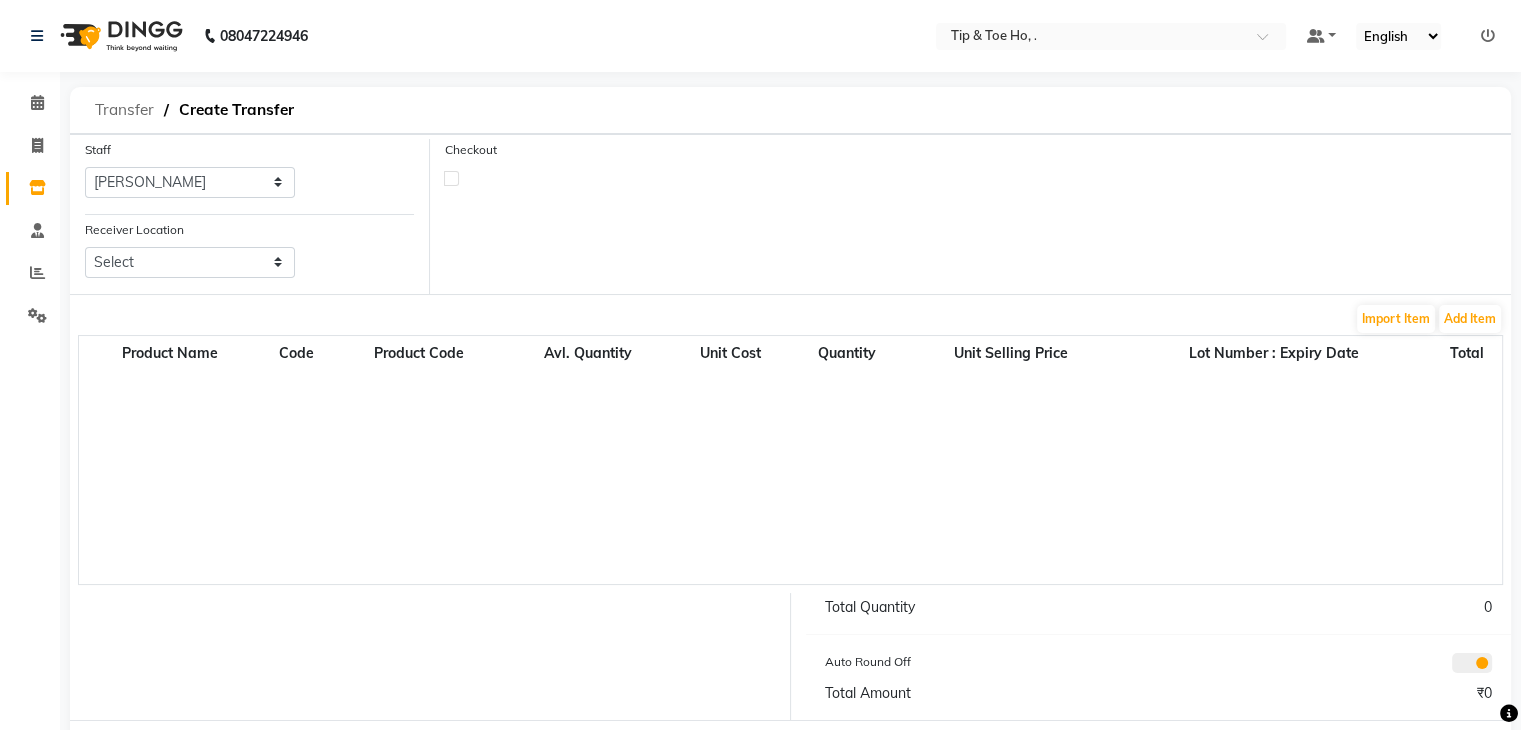 click on "Transfer" 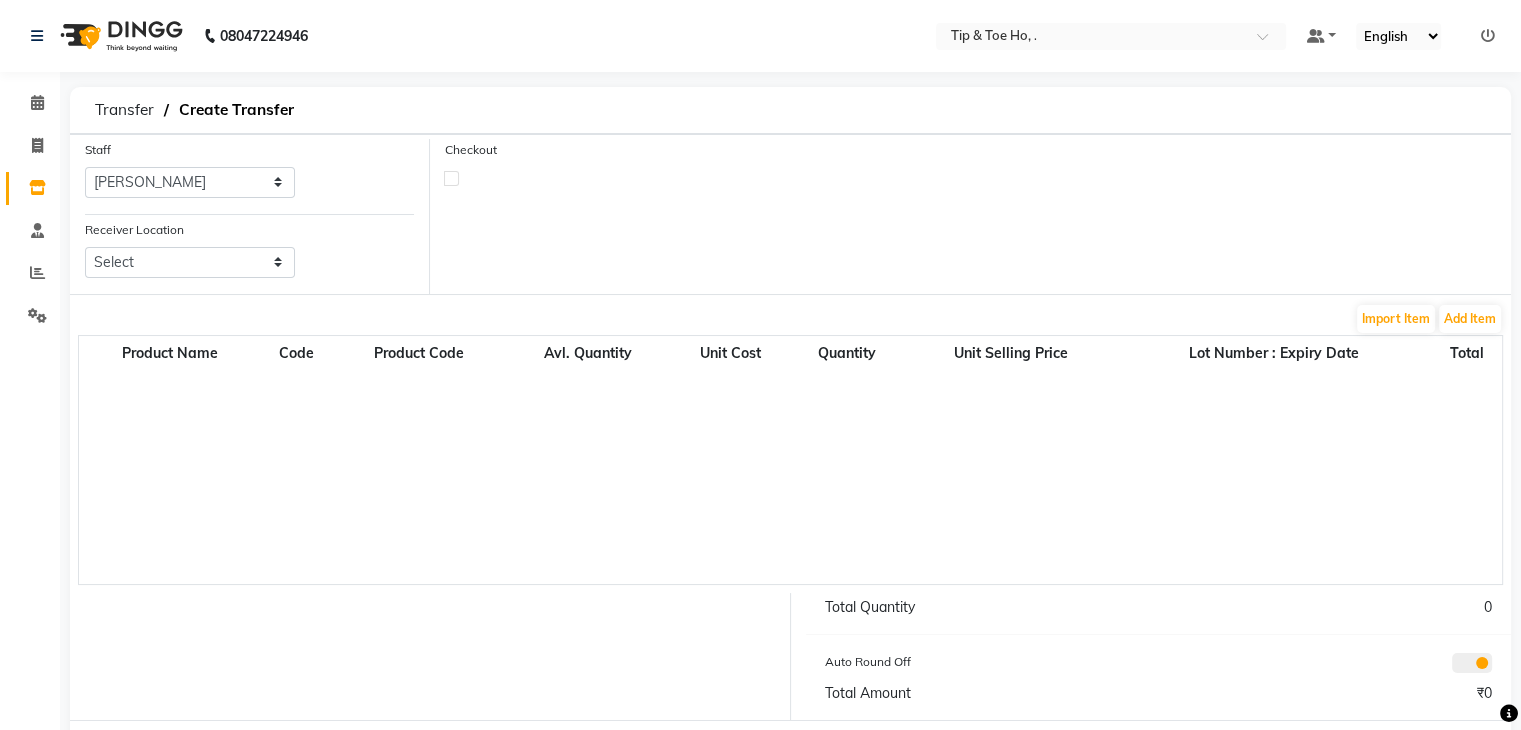 select on "sender" 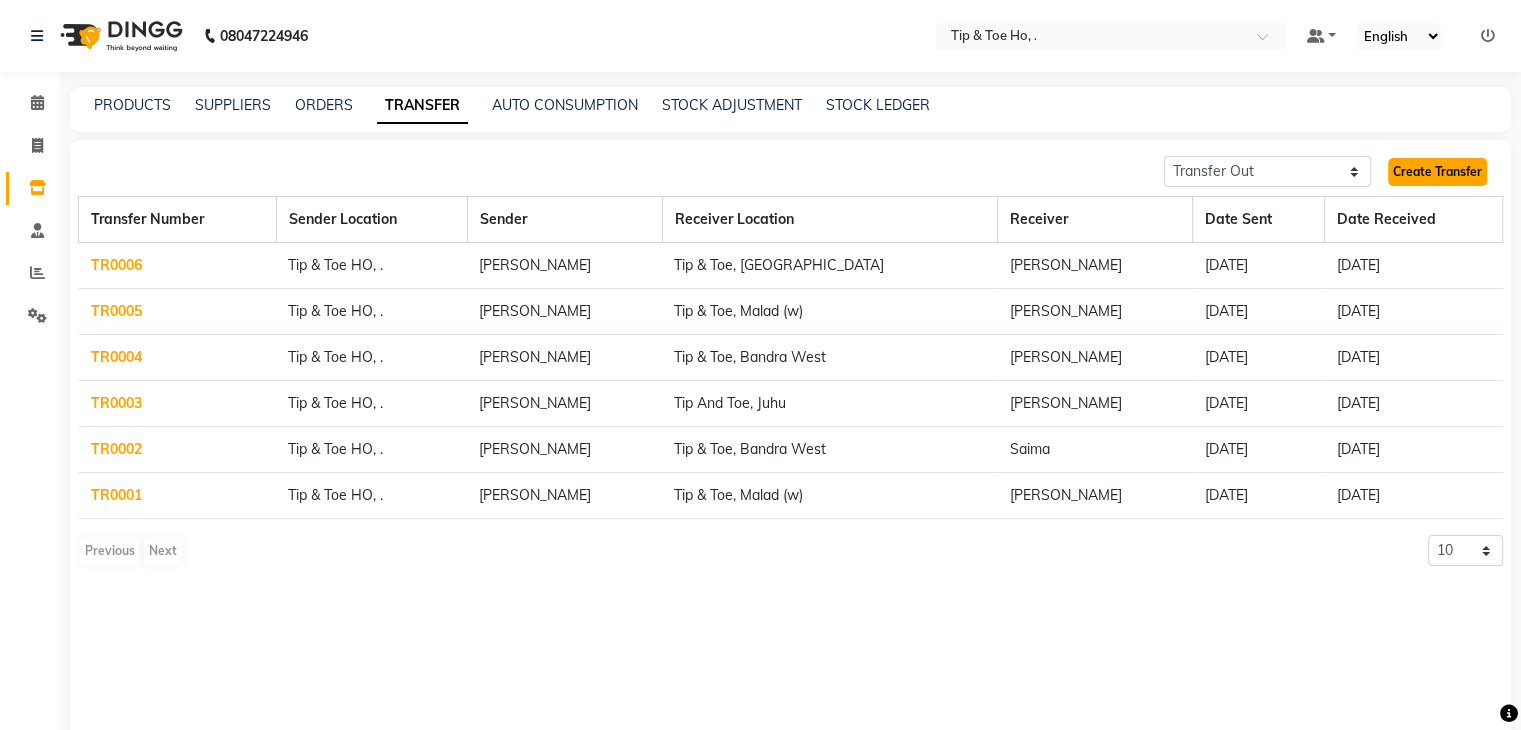 click on "Create Transfer" 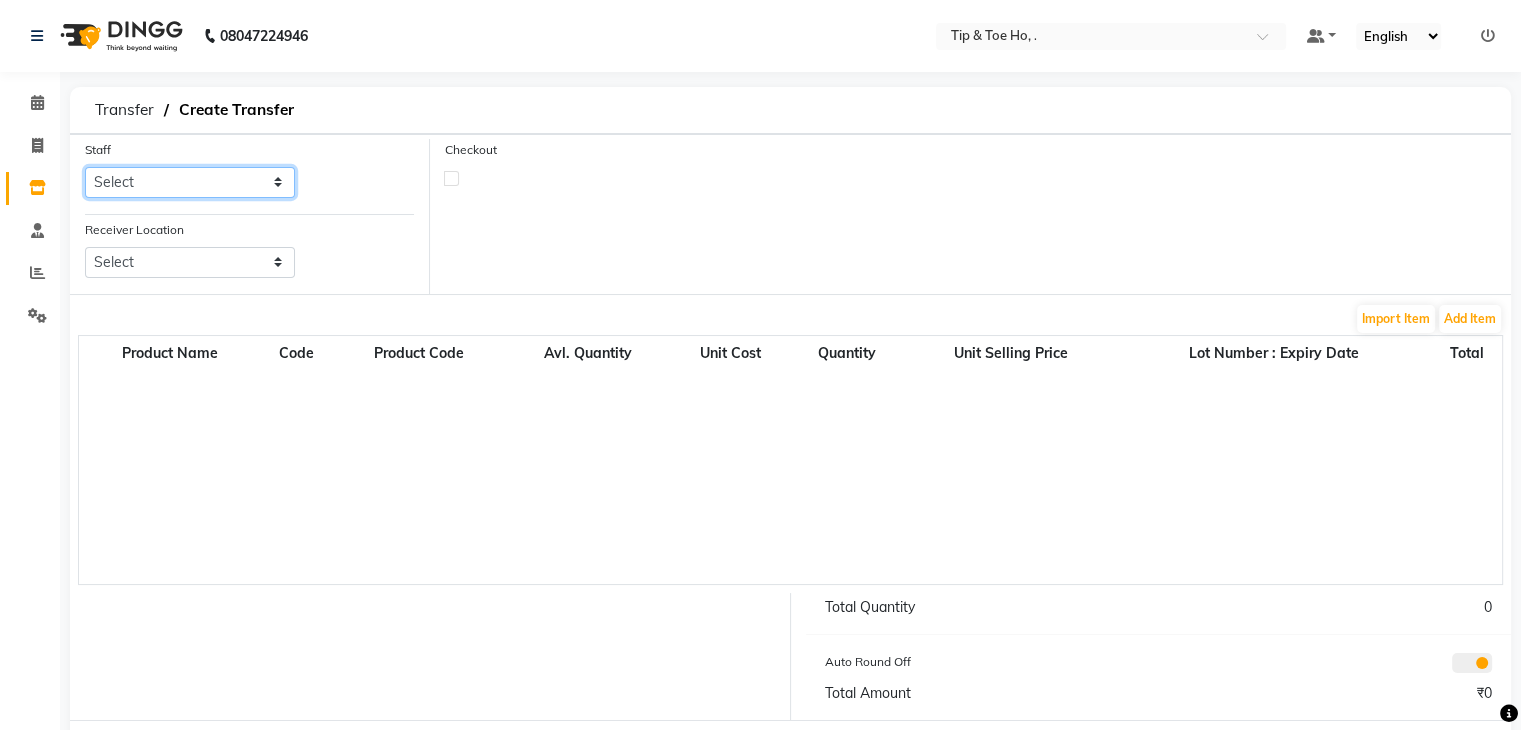 click on "Select Accounts Accounts 2 Accounts 3 CA Urvii Mittal DINGG SUPPORT Jai Chavan Kajal Manisha Marketing Tip And Toe Borivali  Tip and Toe -DELHI Tip And Toe The Nail,Panjim" at bounding box center [190, 182] 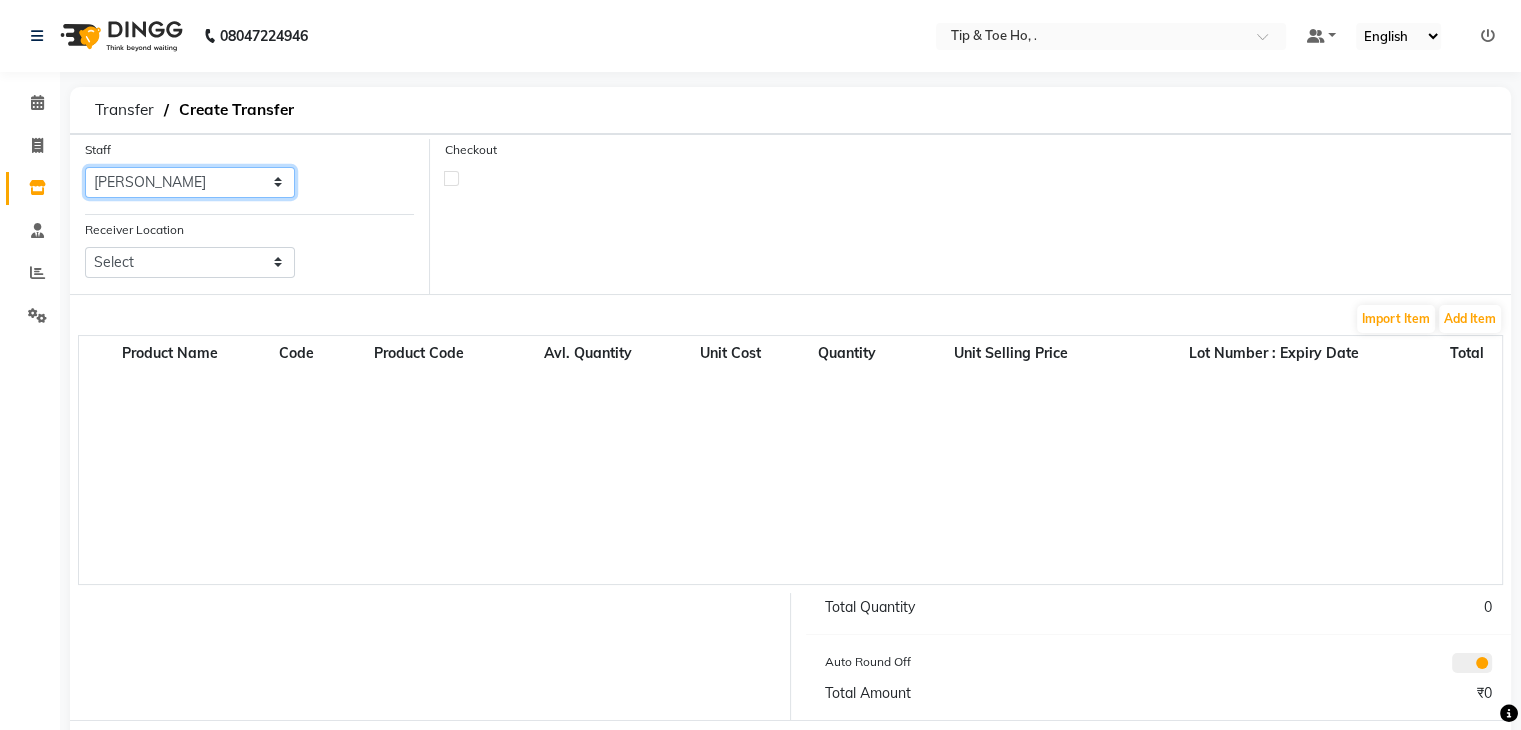click on "Select Accounts Accounts 2 Accounts 3 CA Urvii Mittal DINGG SUPPORT Jai Chavan Kajal Manisha Marketing Tip And Toe Borivali  Tip and Toe -DELHI Tip And Toe The Nail,Panjim" at bounding box center (190, 182) 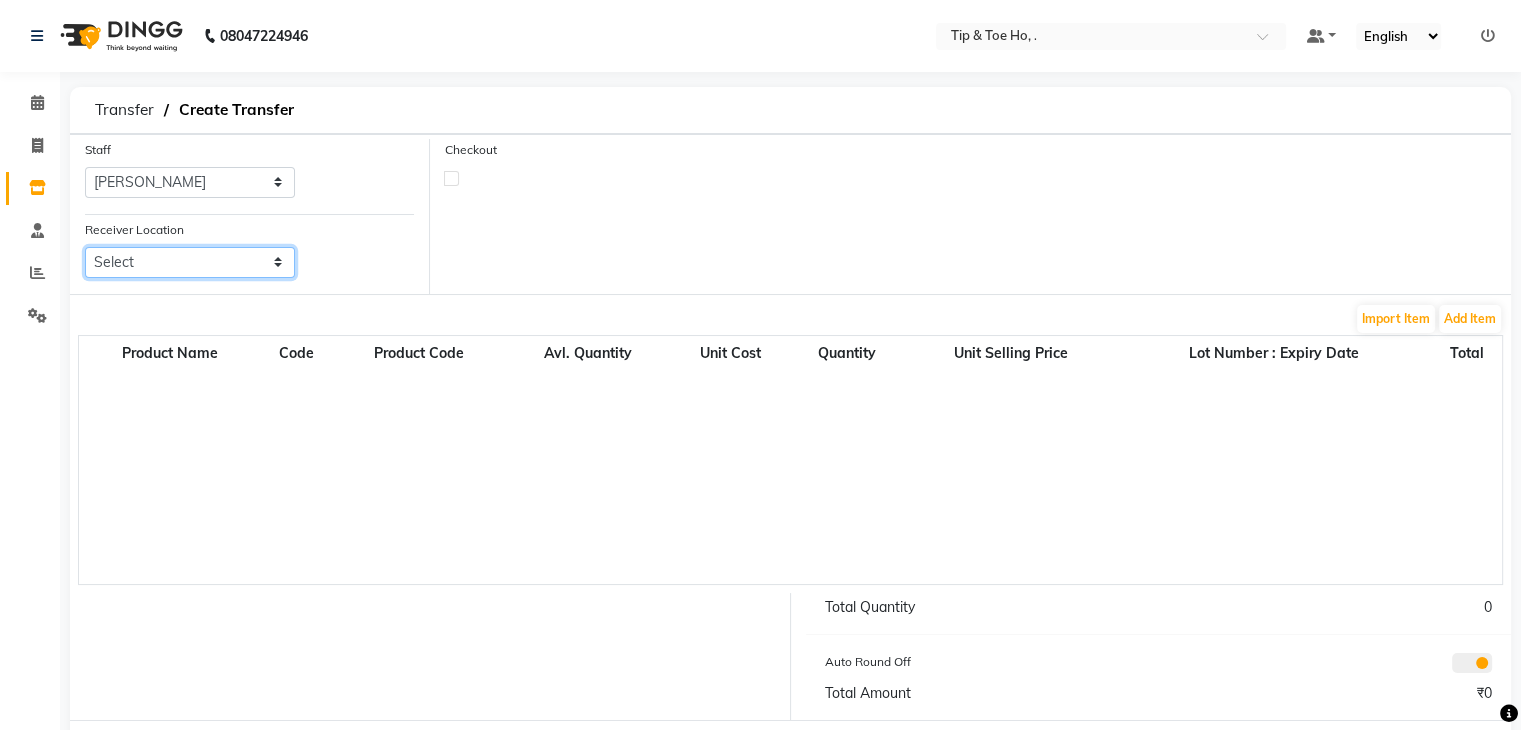 click on "Select Hmx , Malad West Tip & Toe, Ernakulam Tip & Toe, Phoenix Mall Of Asia Tip & Toe, Cbd Belapur Tip & Toe, Bandra West Tip & Toe, Kurla West Tip & Toe, Annanagar East  Tip & Toe , Shahibaug Tip & Toe Thane, Thane Tip & Toe, Peddar Road Tip & Toe  , Dadar Tip & Toe, Malad (W) Tip & Toe , Velachery Tip & Toe, Mohali Tip And Toe, Juhu Tip & Toe, Meharchand Market Tip & Toe, Shimpoli Road Tip & Toe, Iscon Tip & Toe, Kandivali East" at bounding box center [190, 262] 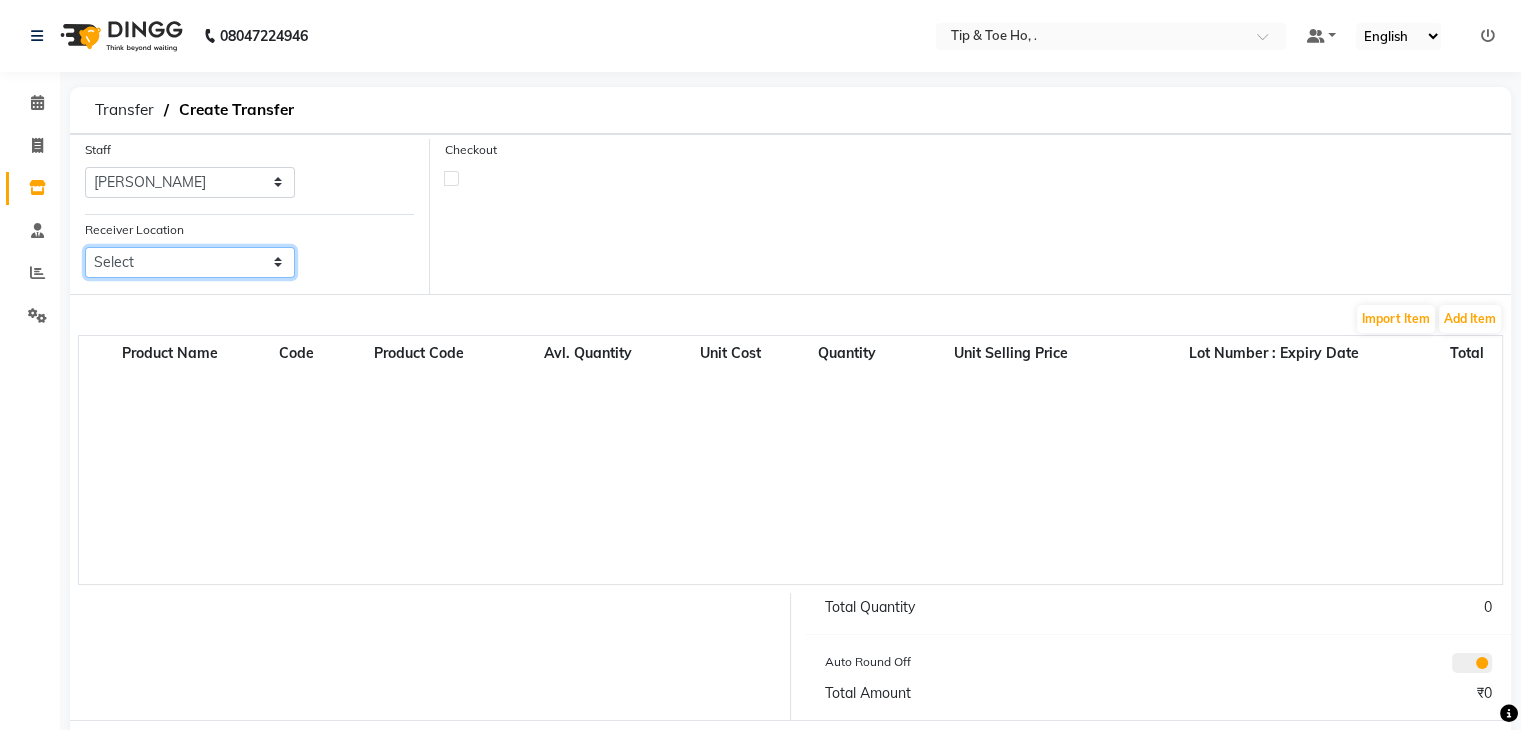 select on "2431" 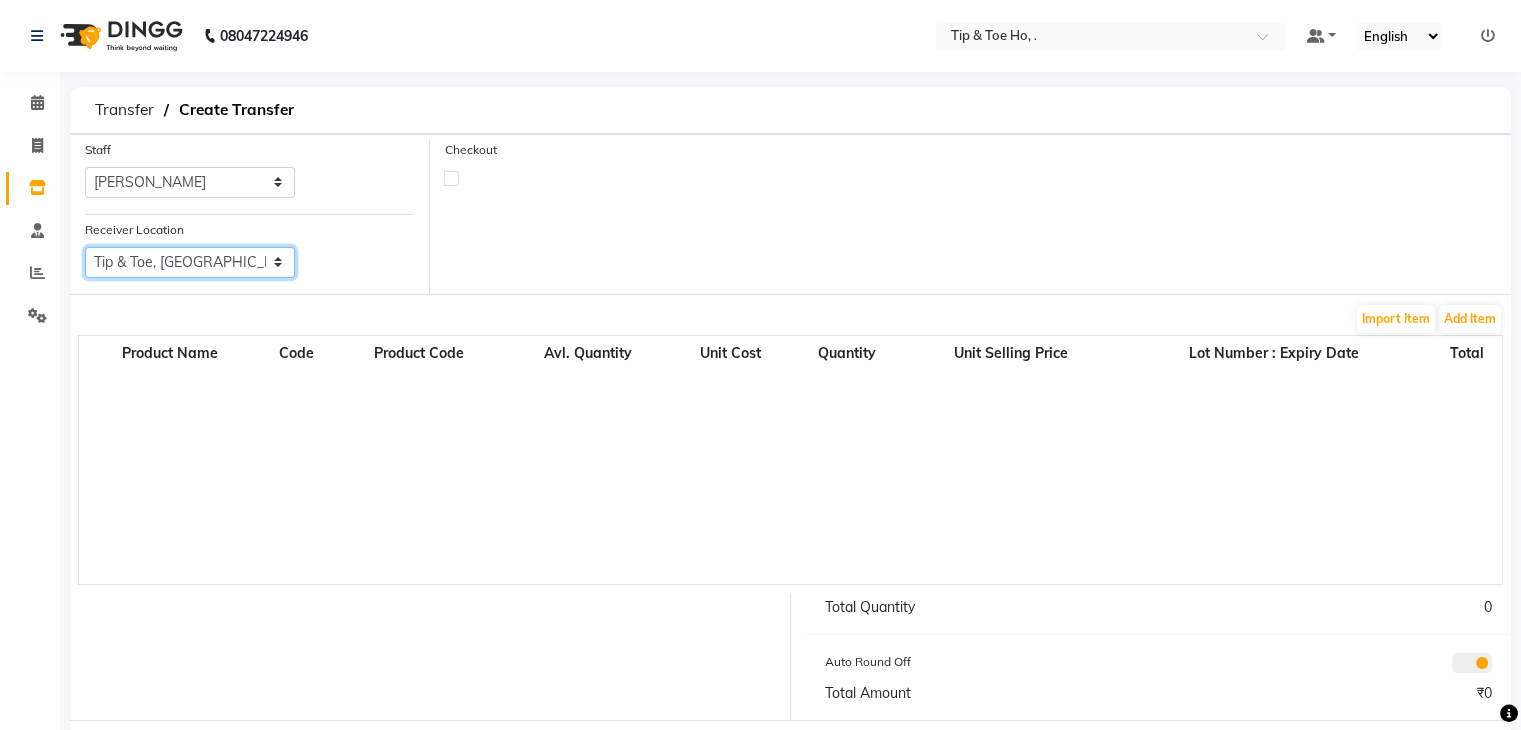 click on "Select Hmx , Malad West Tip & Toe, Ernakulam Tip & Toe, Phoenix Mall Of Asia Tip & Toe, Cbd Belapur Tip & Toe, Bandra West Tip & Toe, Kurla West Tip & Toe, Annanagar East  Tip & Toe , Shahibaug Tip & Toe Thane, Thane Tip & Toe, Peddar Road Tip & Toe  , Dadar Tip & Toe, Malad (W) Tip & Toe , Velachery Tip & Toe, Mohali Tip And Toe, Juhu Tip & Toe, Meharchand Market Tip & Toe, Shimpoli Road Tip & Toe, Iscon Tip & Toe, Kandivali East" at bounding box center [190, 262] 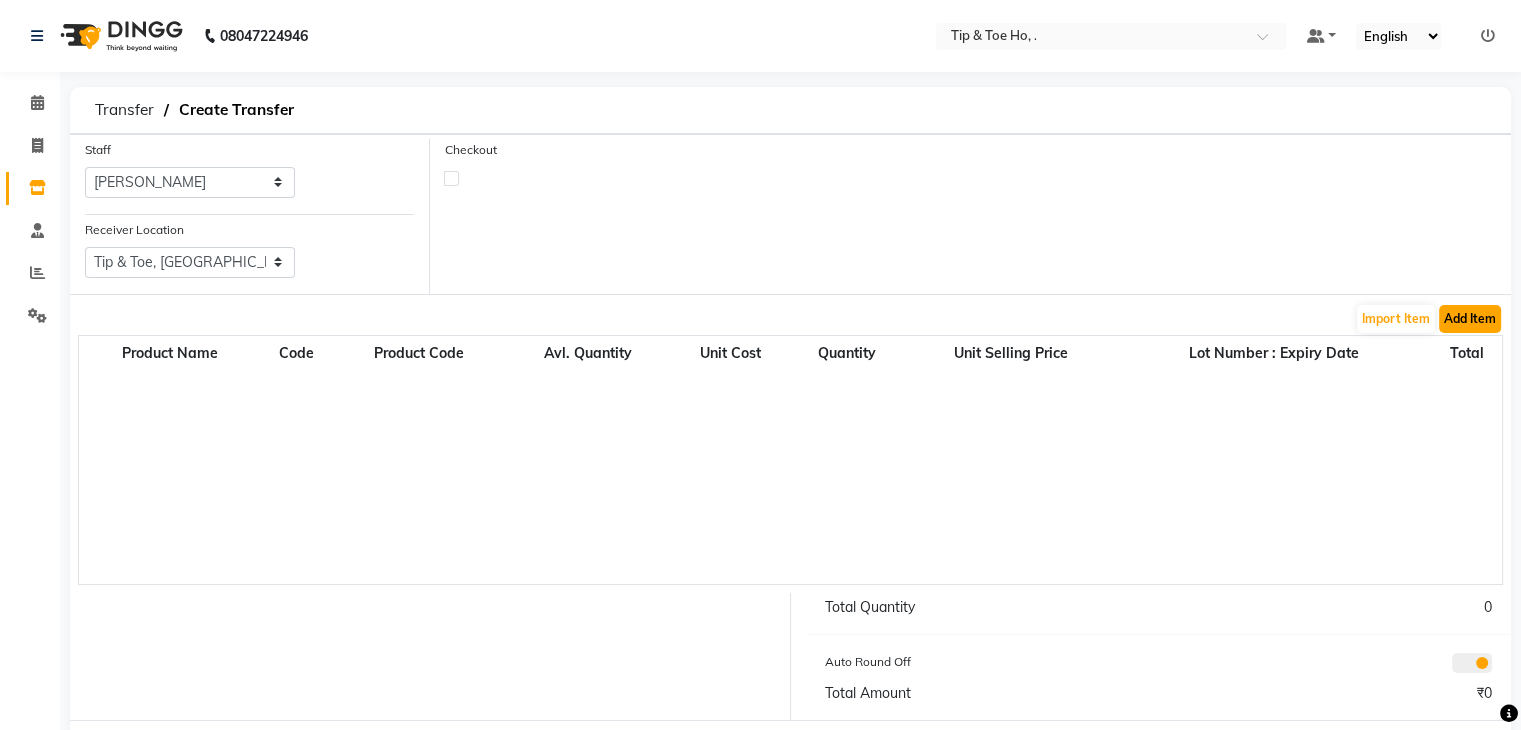 click on "Add Item" 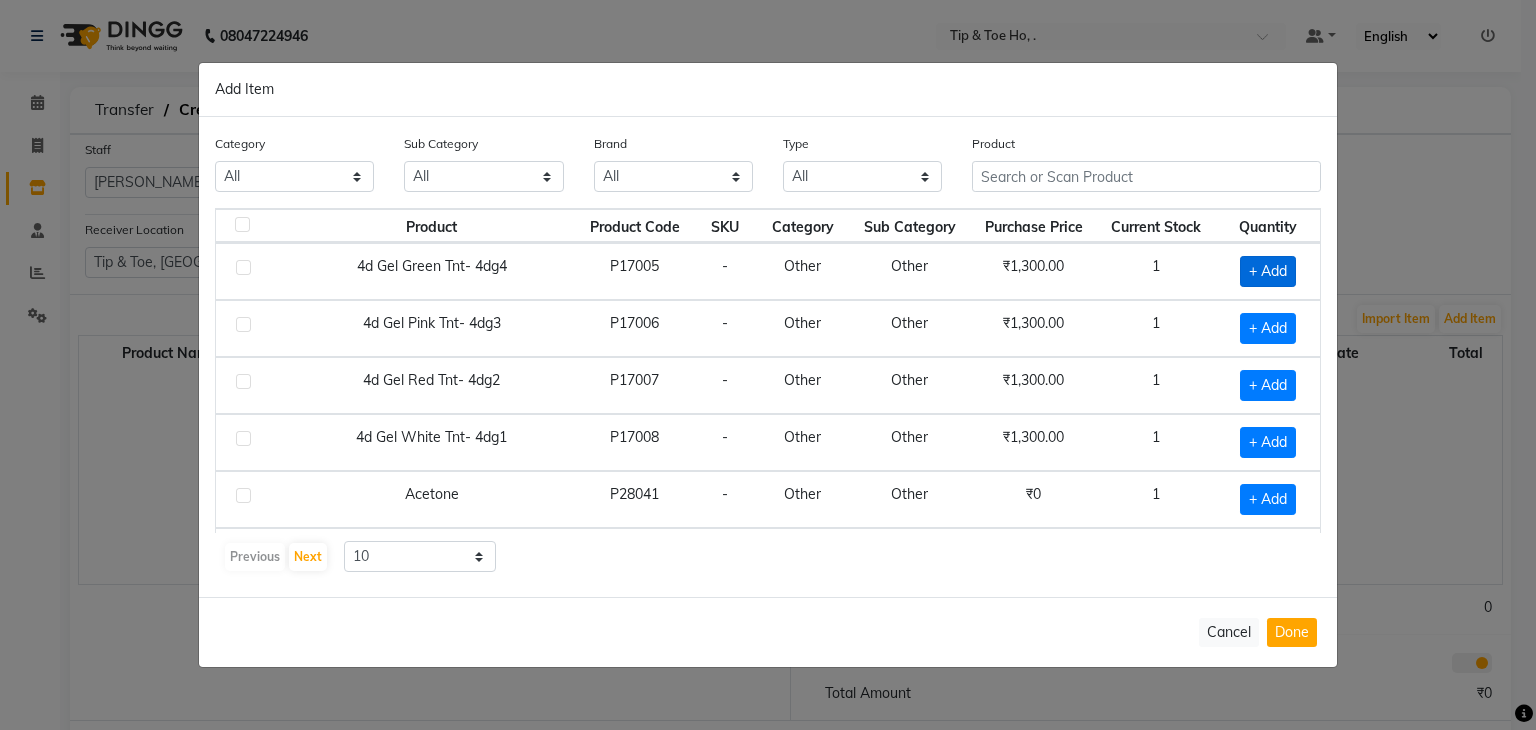 click on "+ Add" 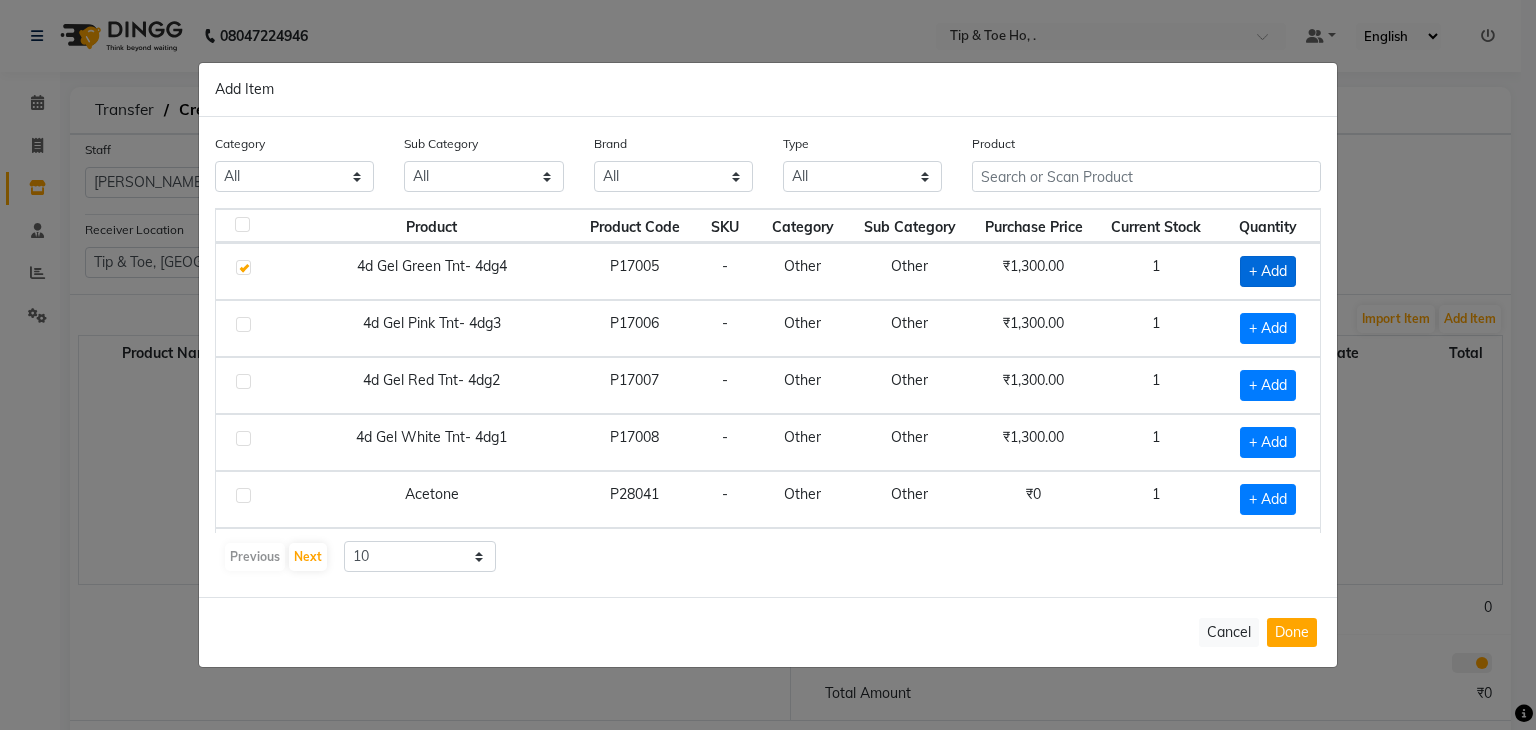 checkbox on "true" 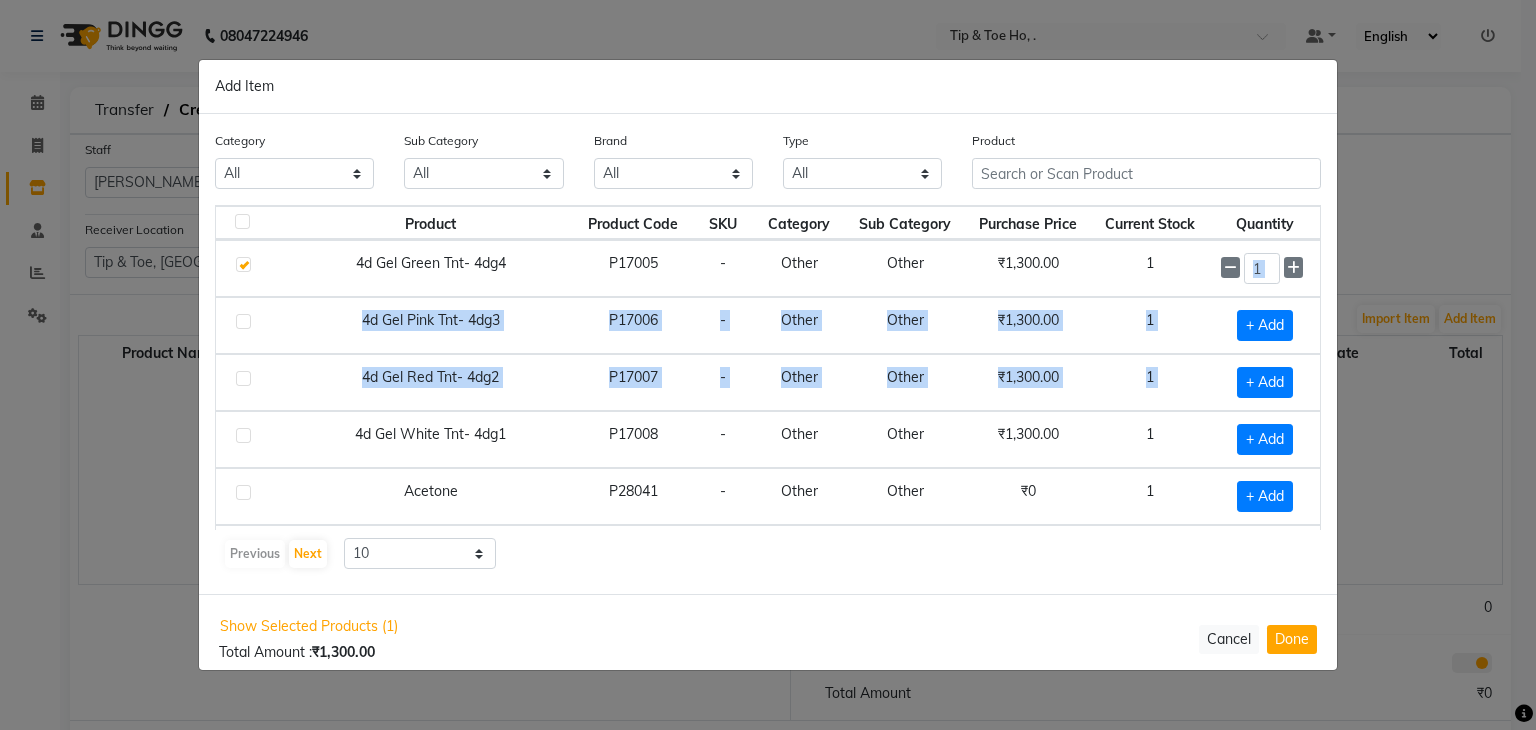 drag, startPoint x: 1272, startPoint y: 274, endPoint x: 1259, endPoint y: 361, distance: 87.965904 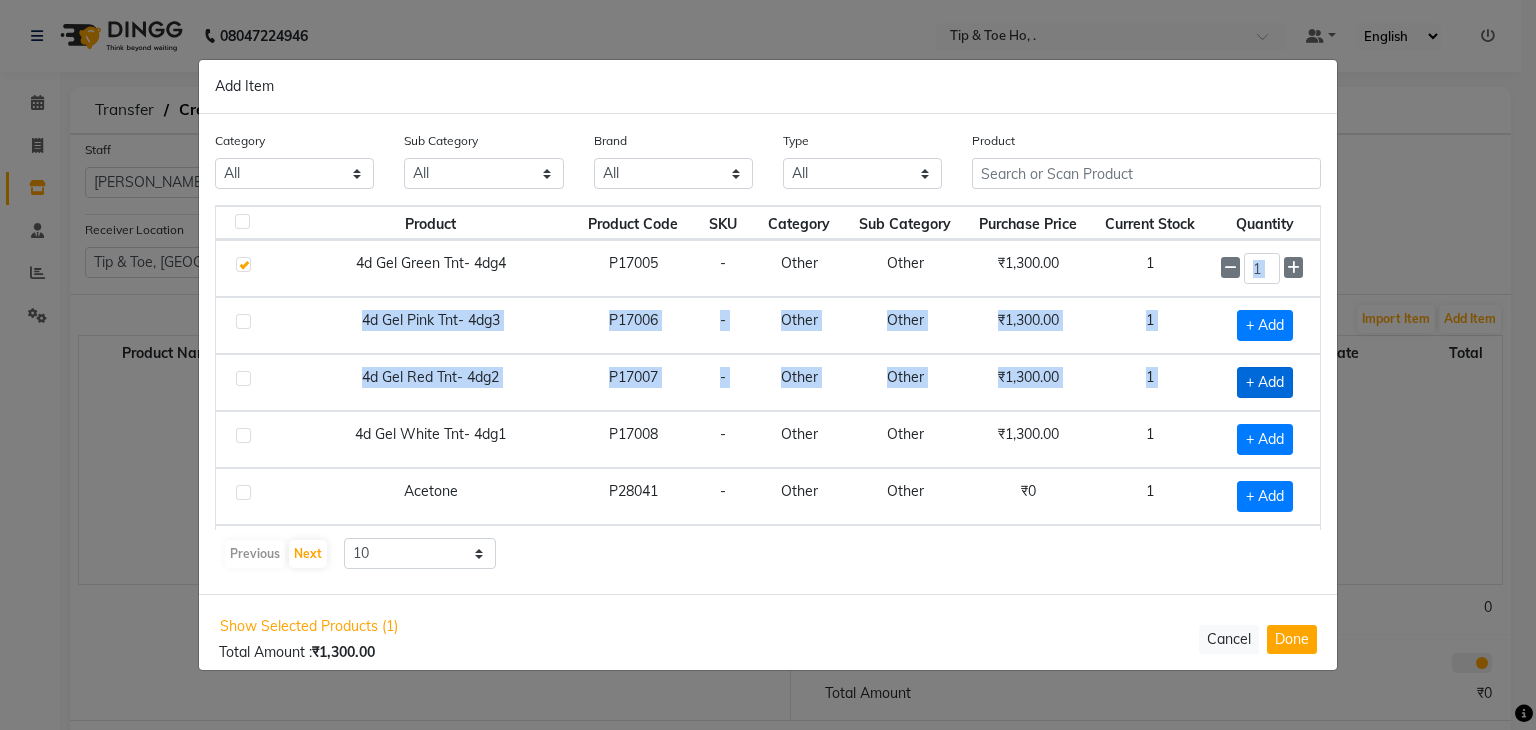 click on "+ Add" 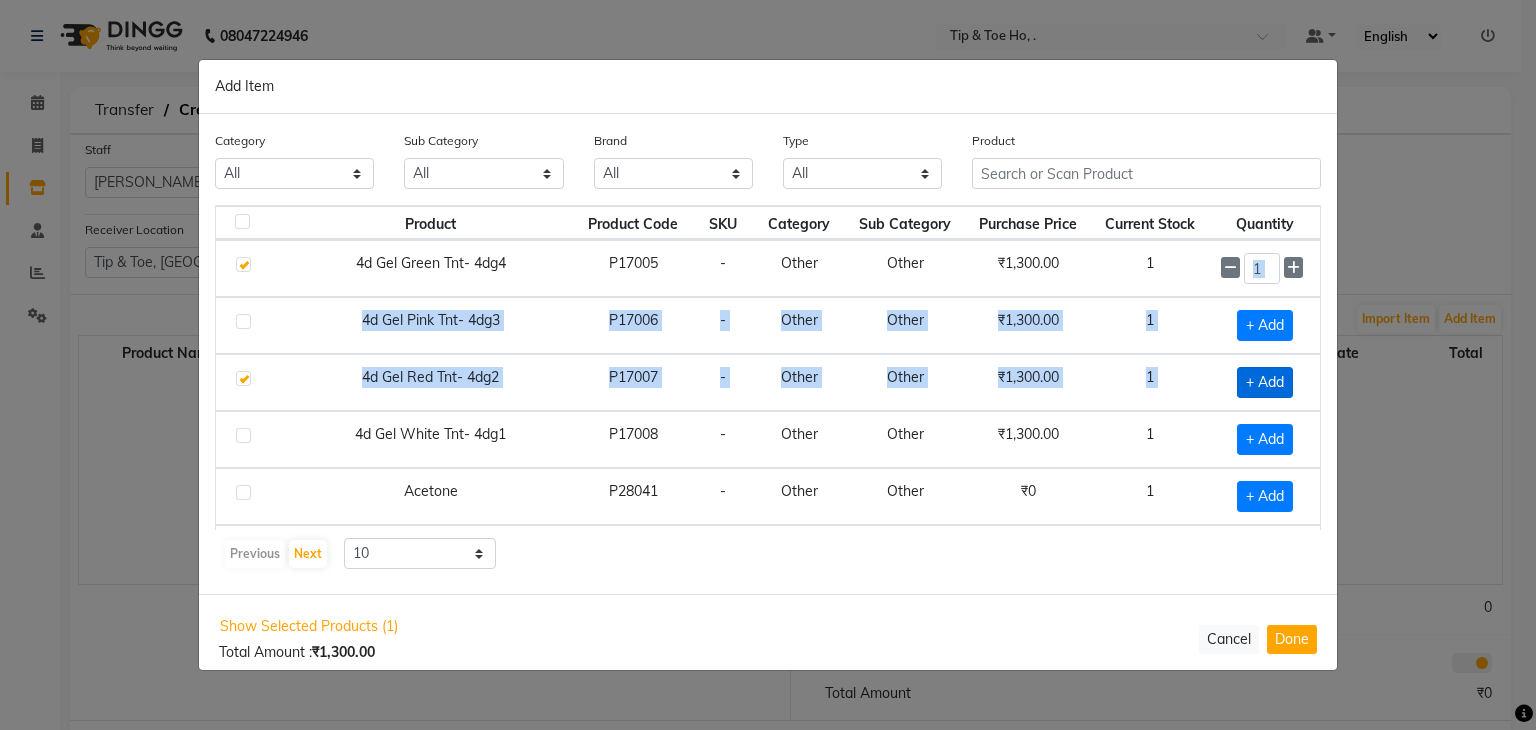 checkbox on "true" 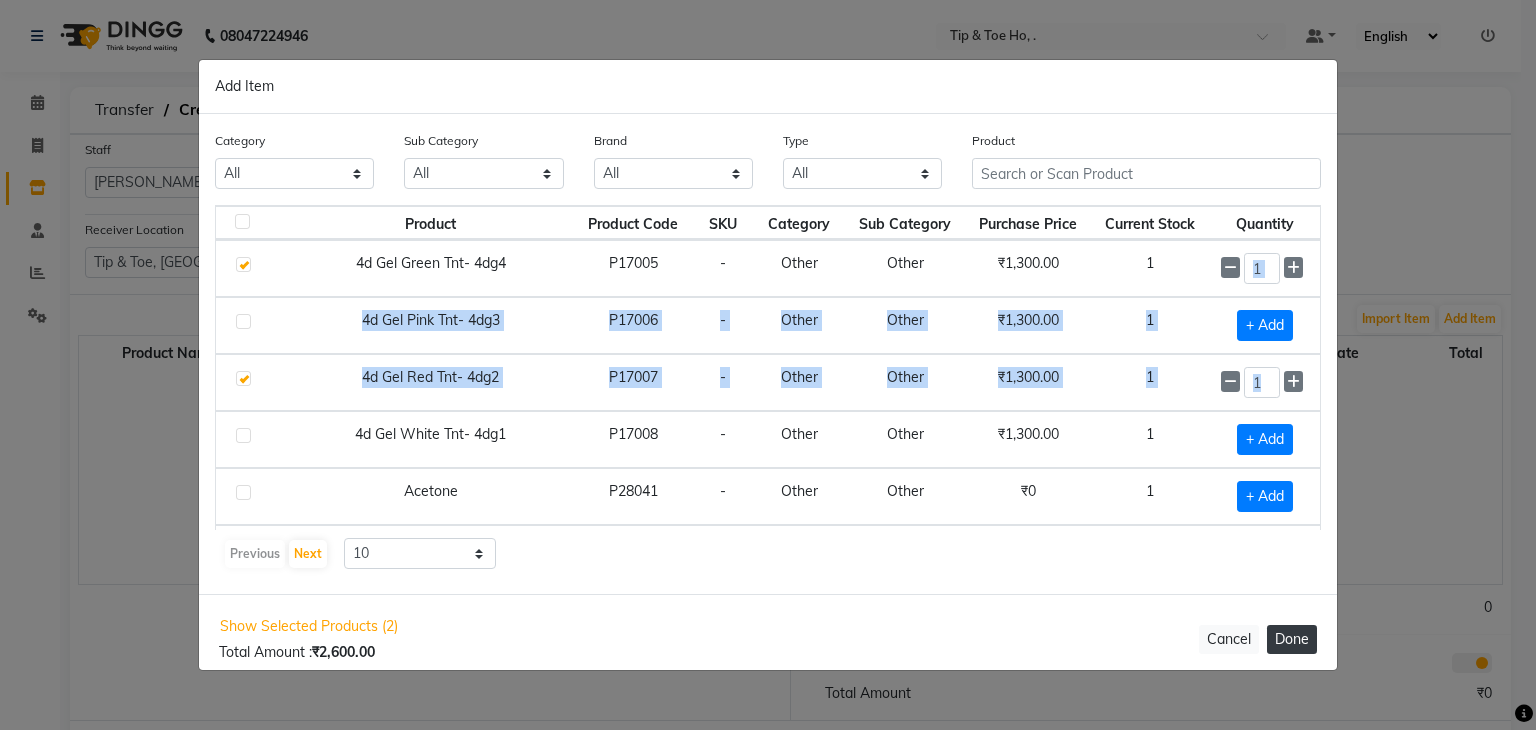 click on "Done" 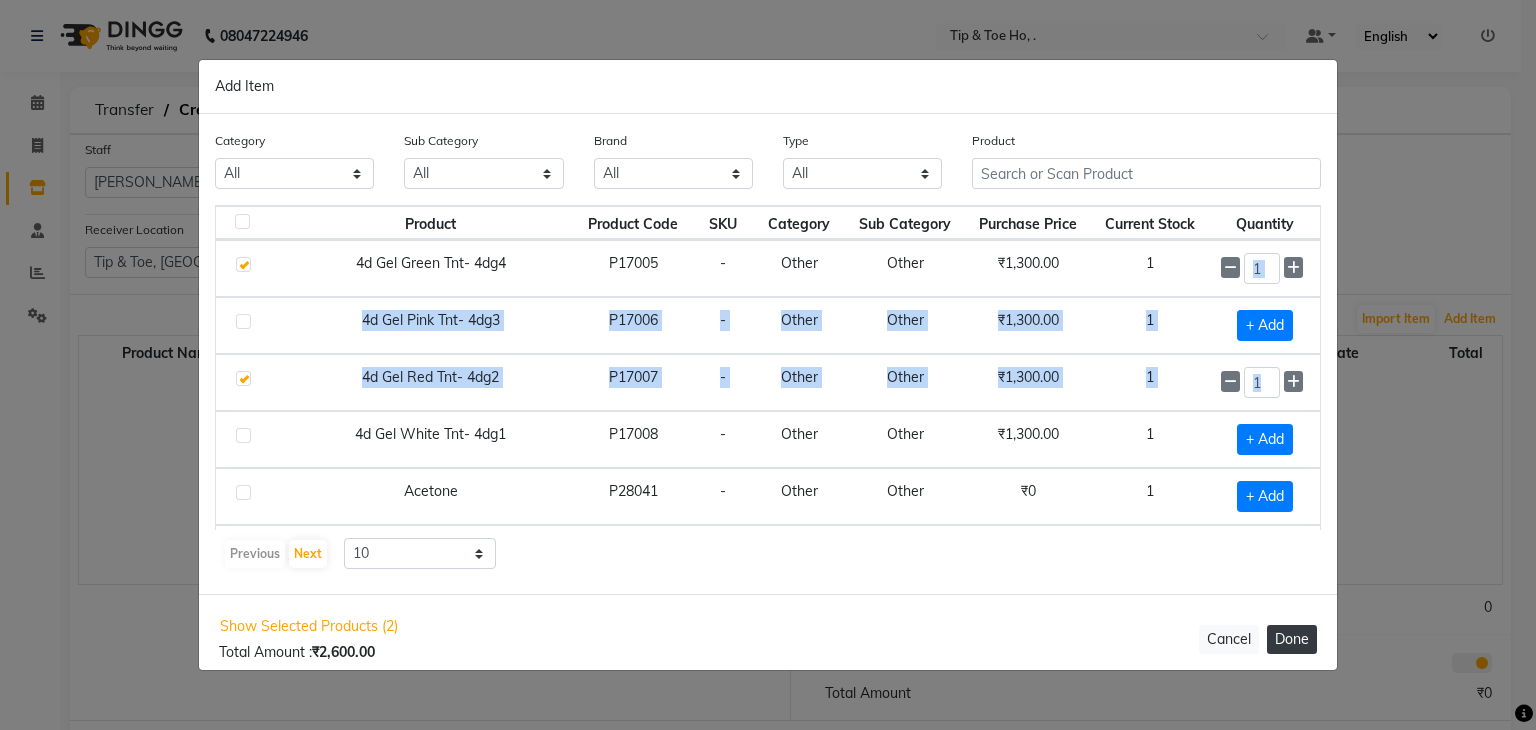 type 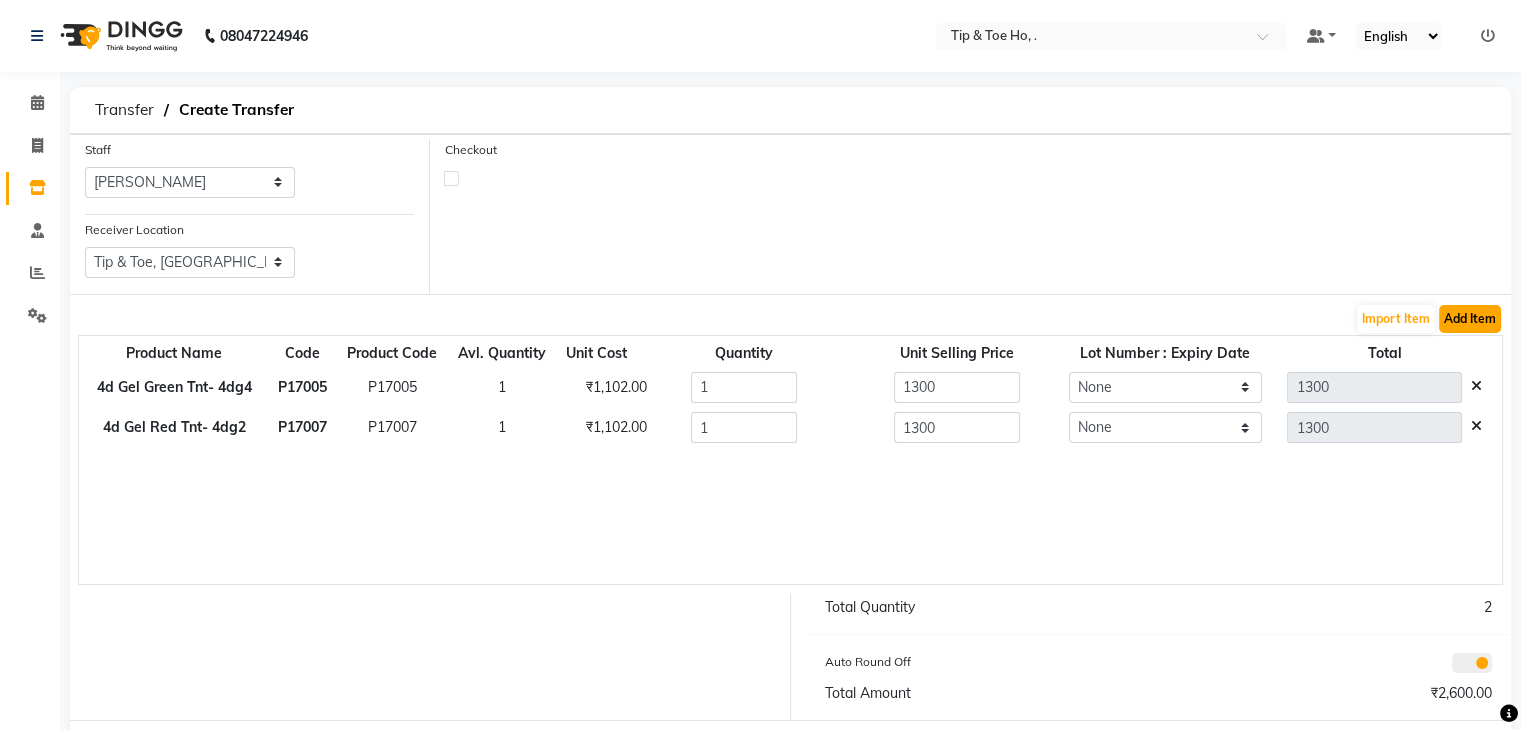 click on "Add Item" 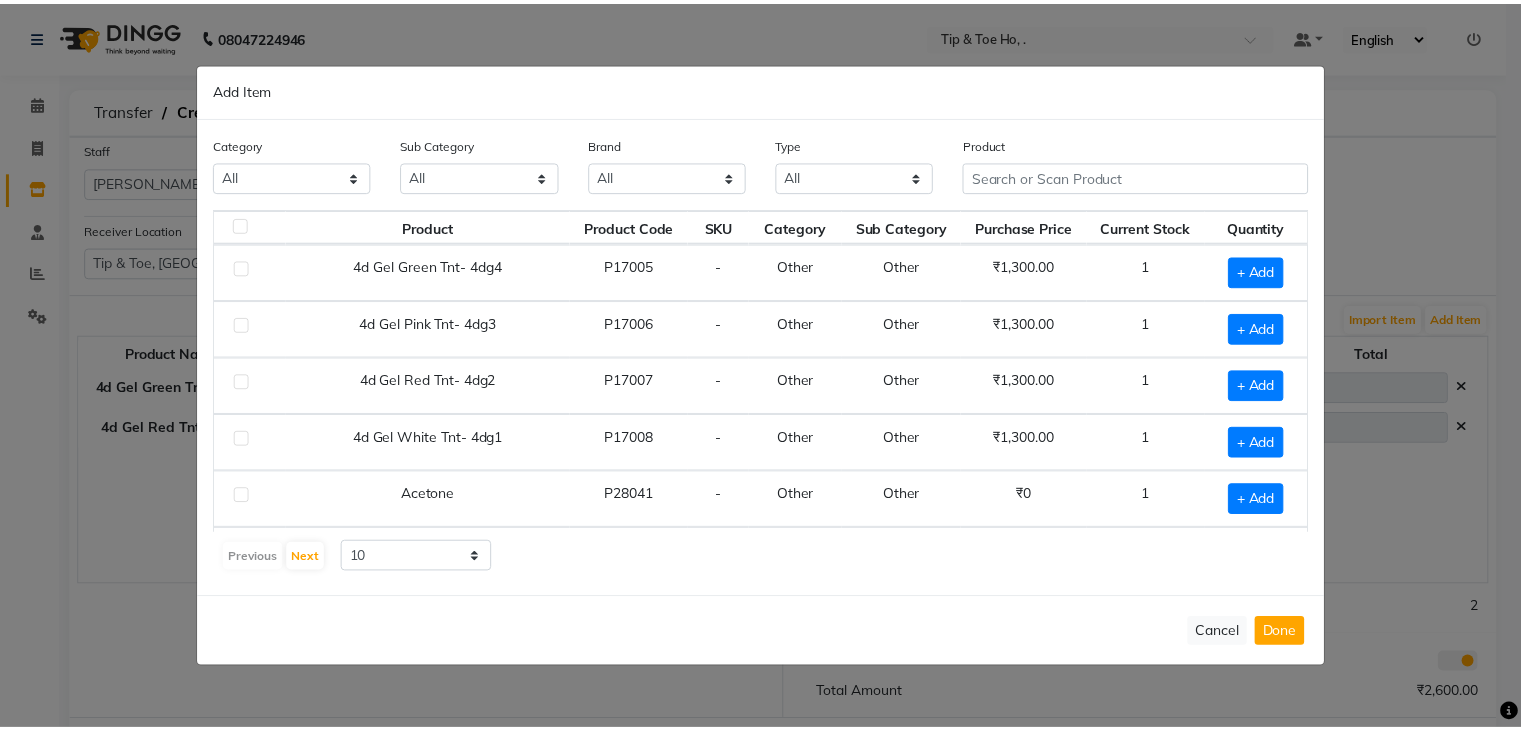 scroll, scrollTop: 272, scrollLeft: 0, axis: vertical 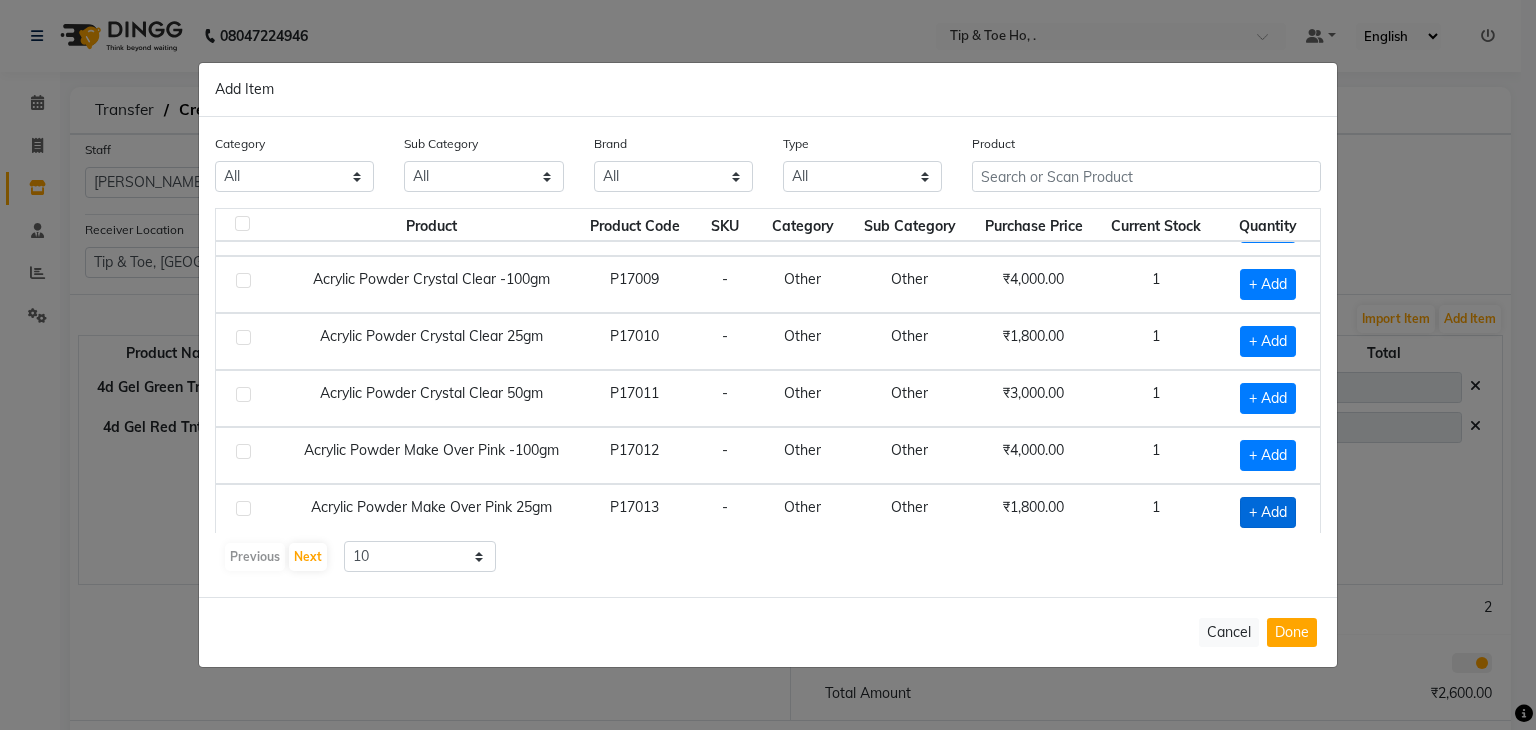 click on "+ Add" 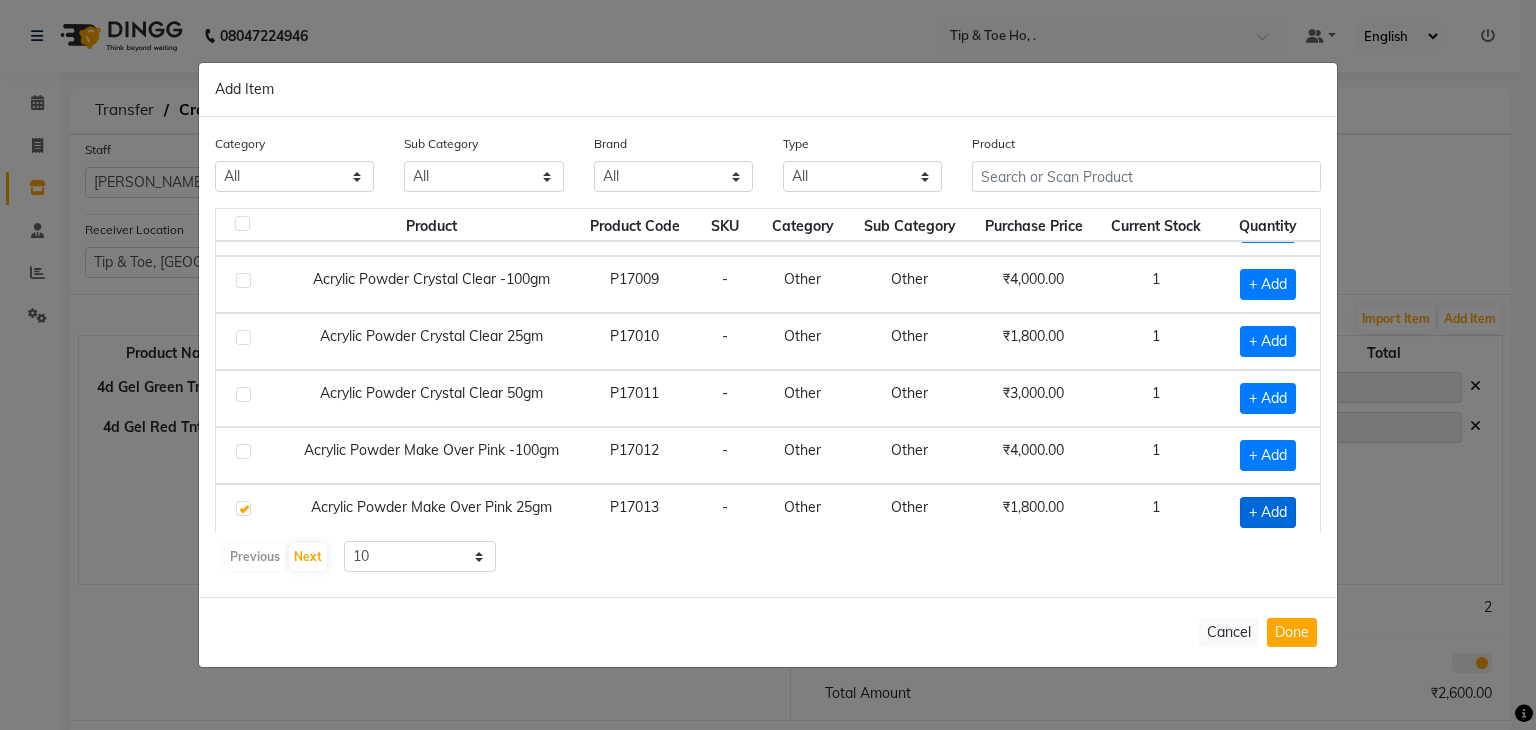 checkbox on "true" 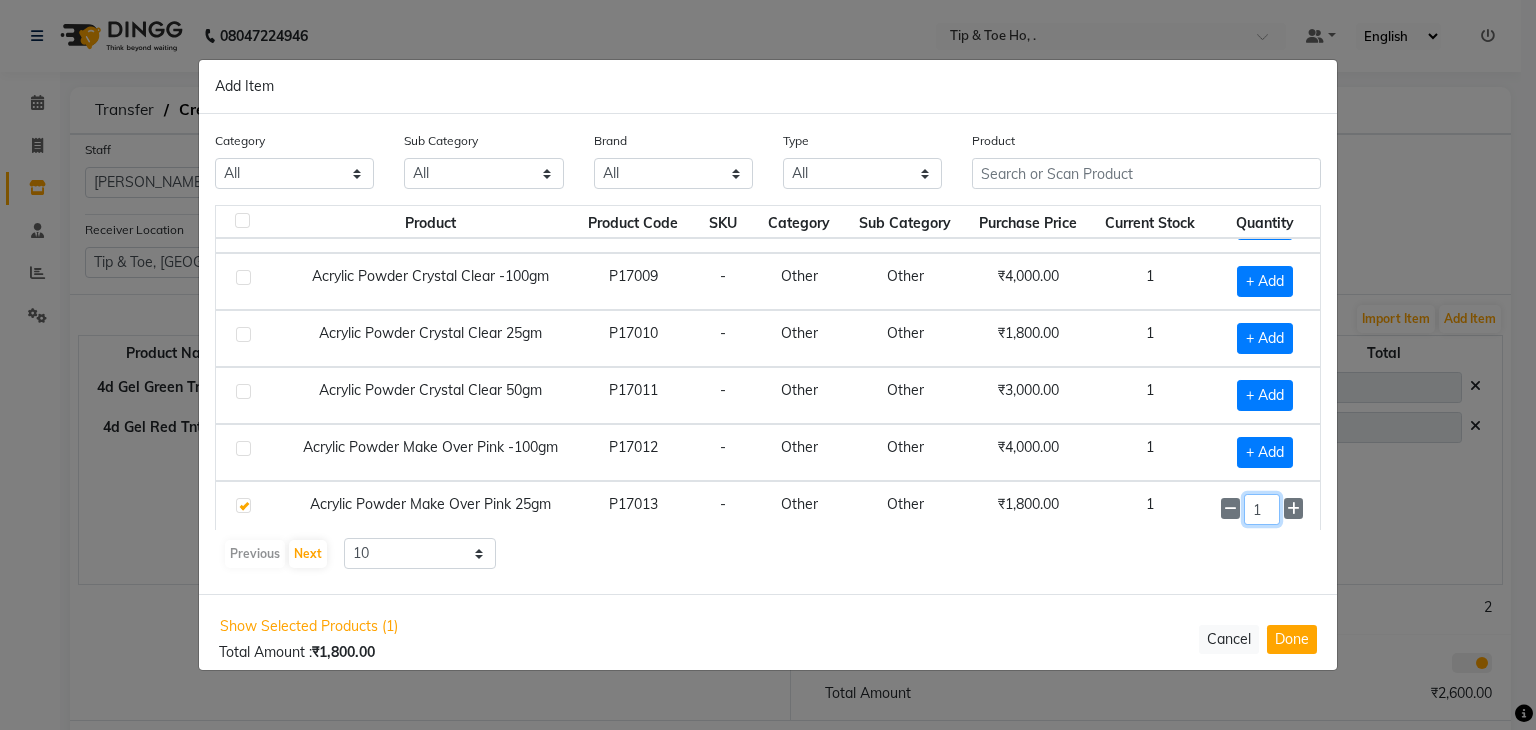 click on "1" 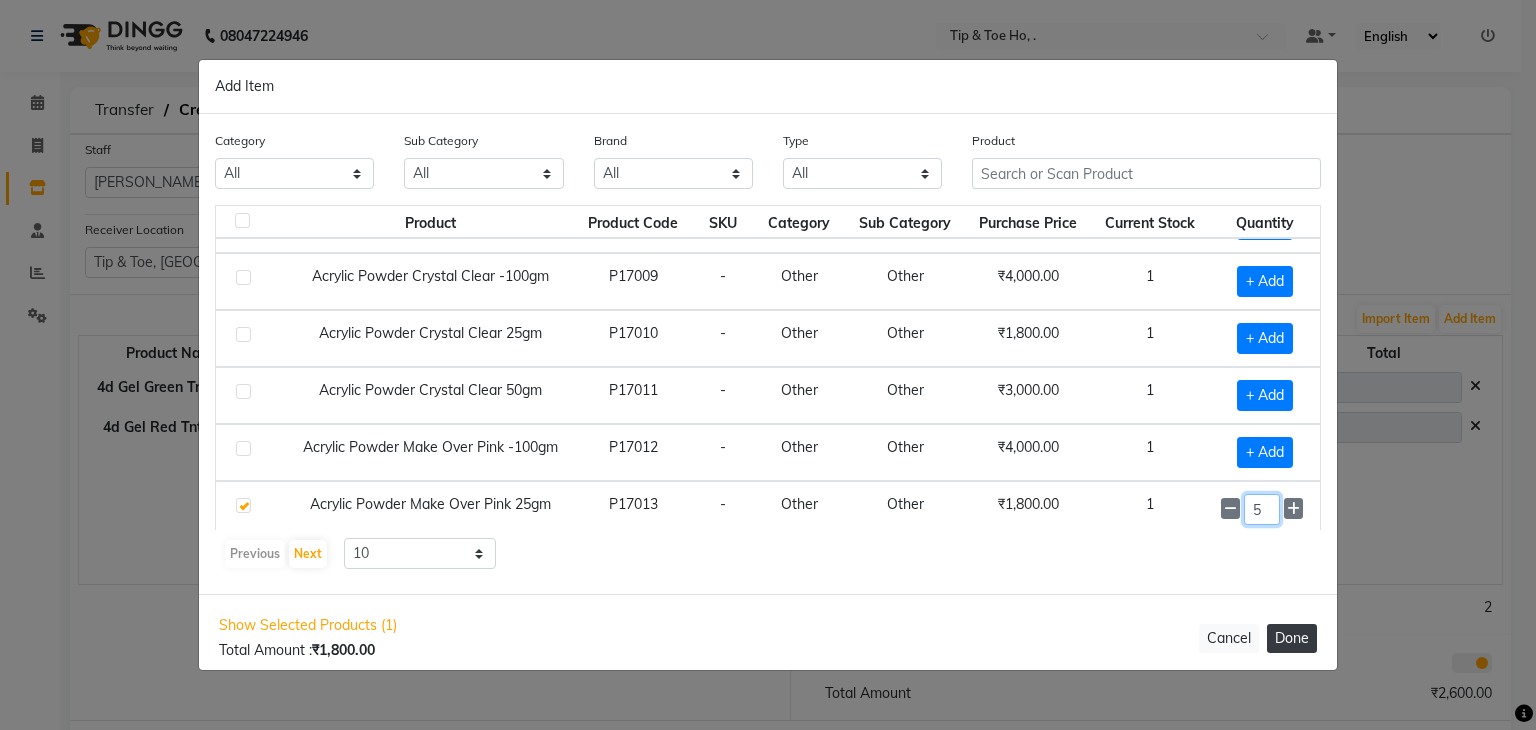 type on "5" 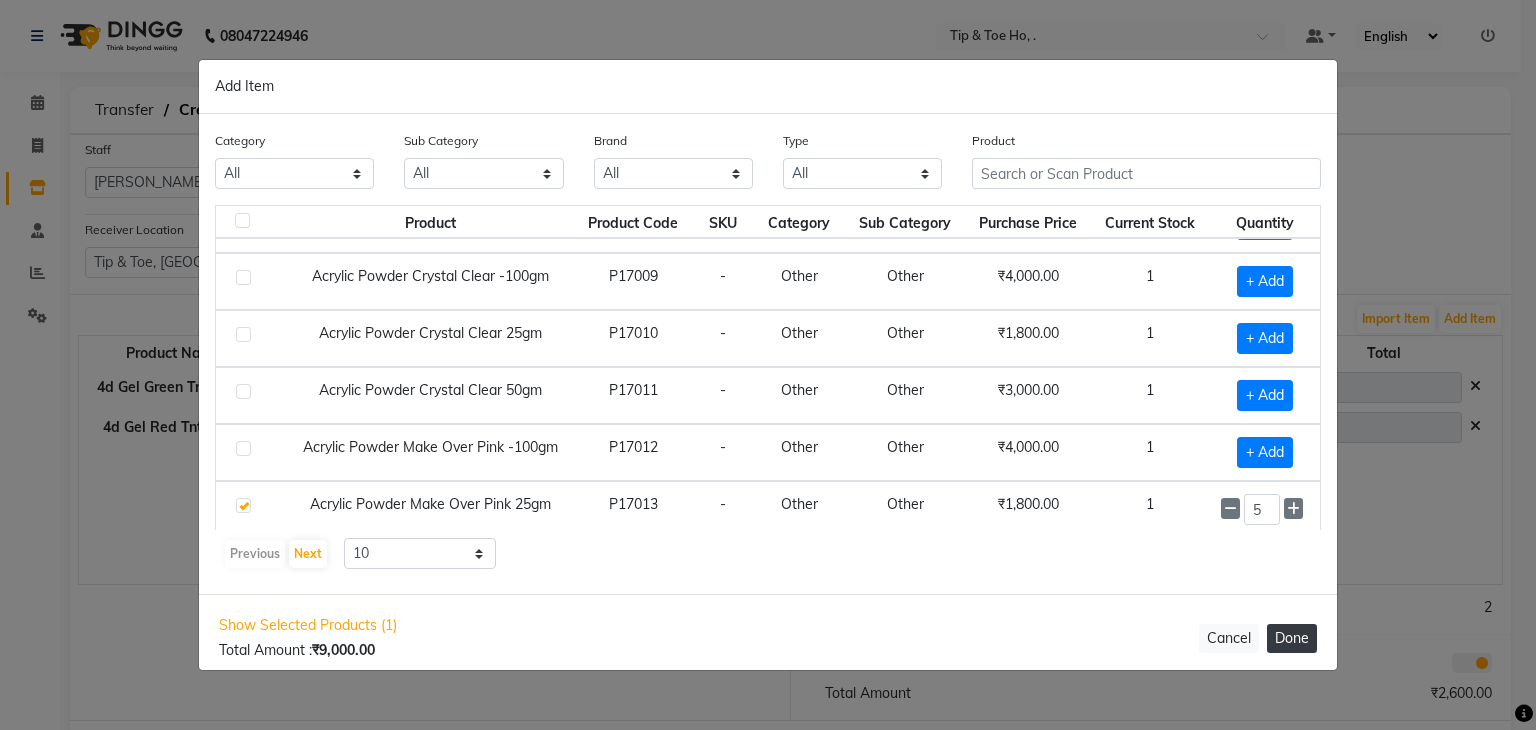 click on "Done" 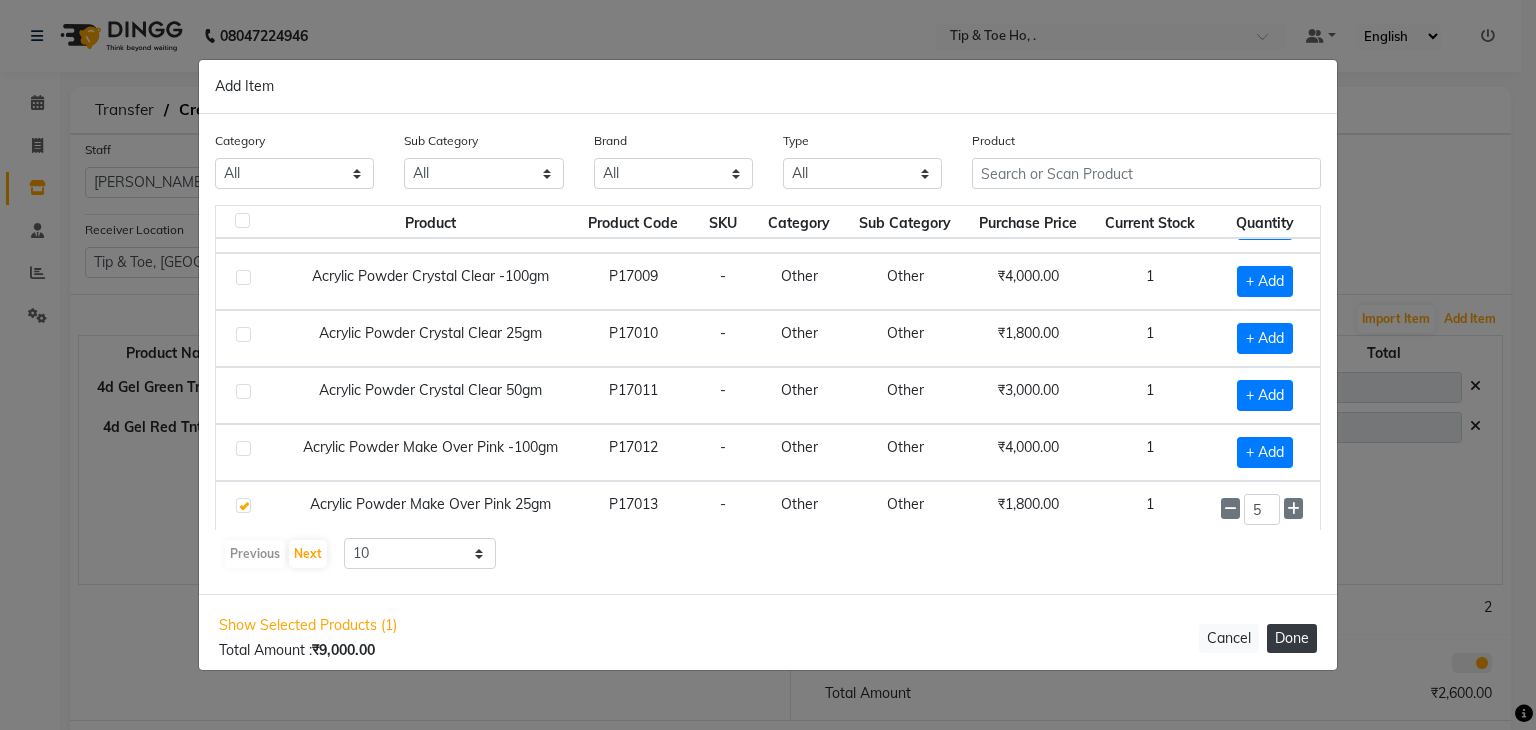 type 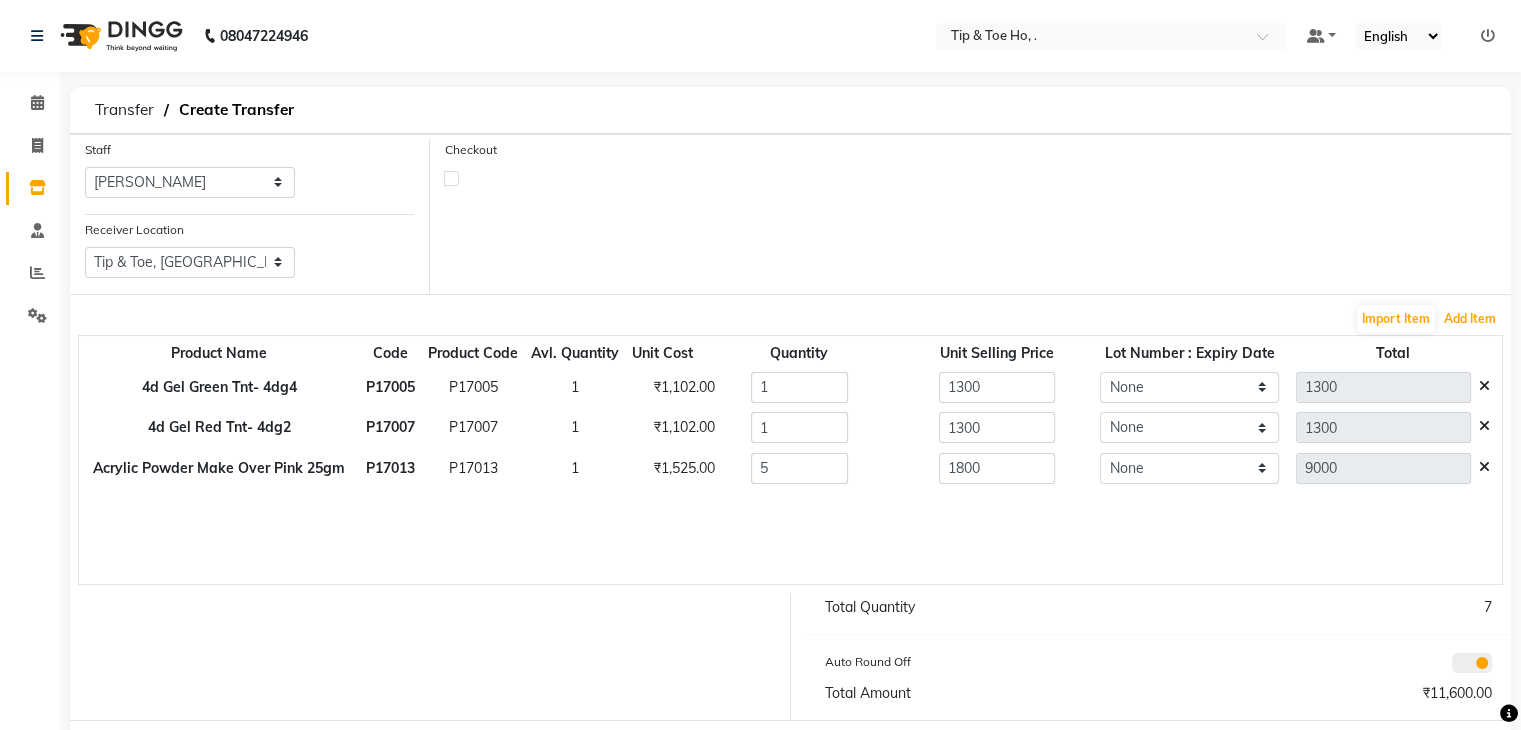scroll, scrollTop: 96, scrollLeft: 0, axis: vertical 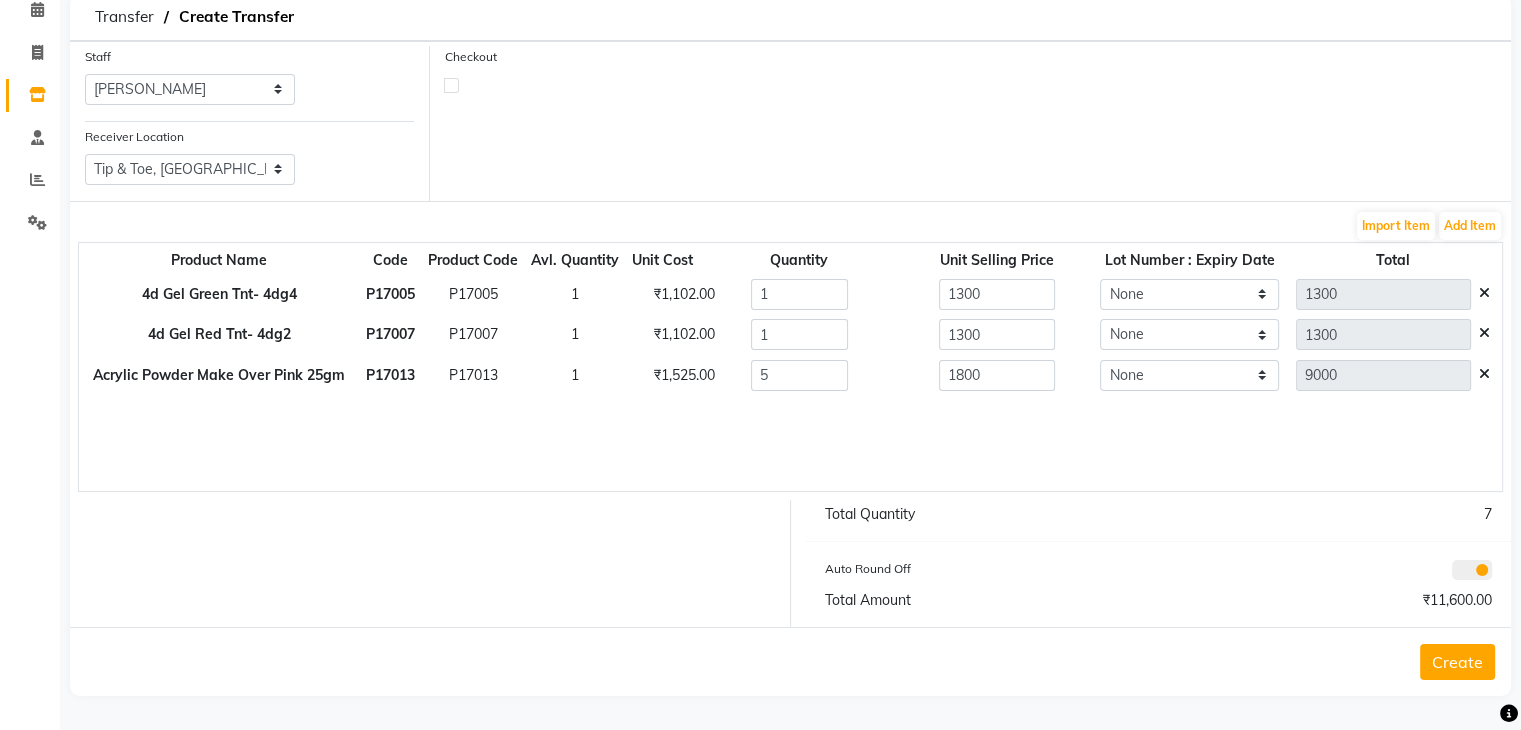 select on "sender" 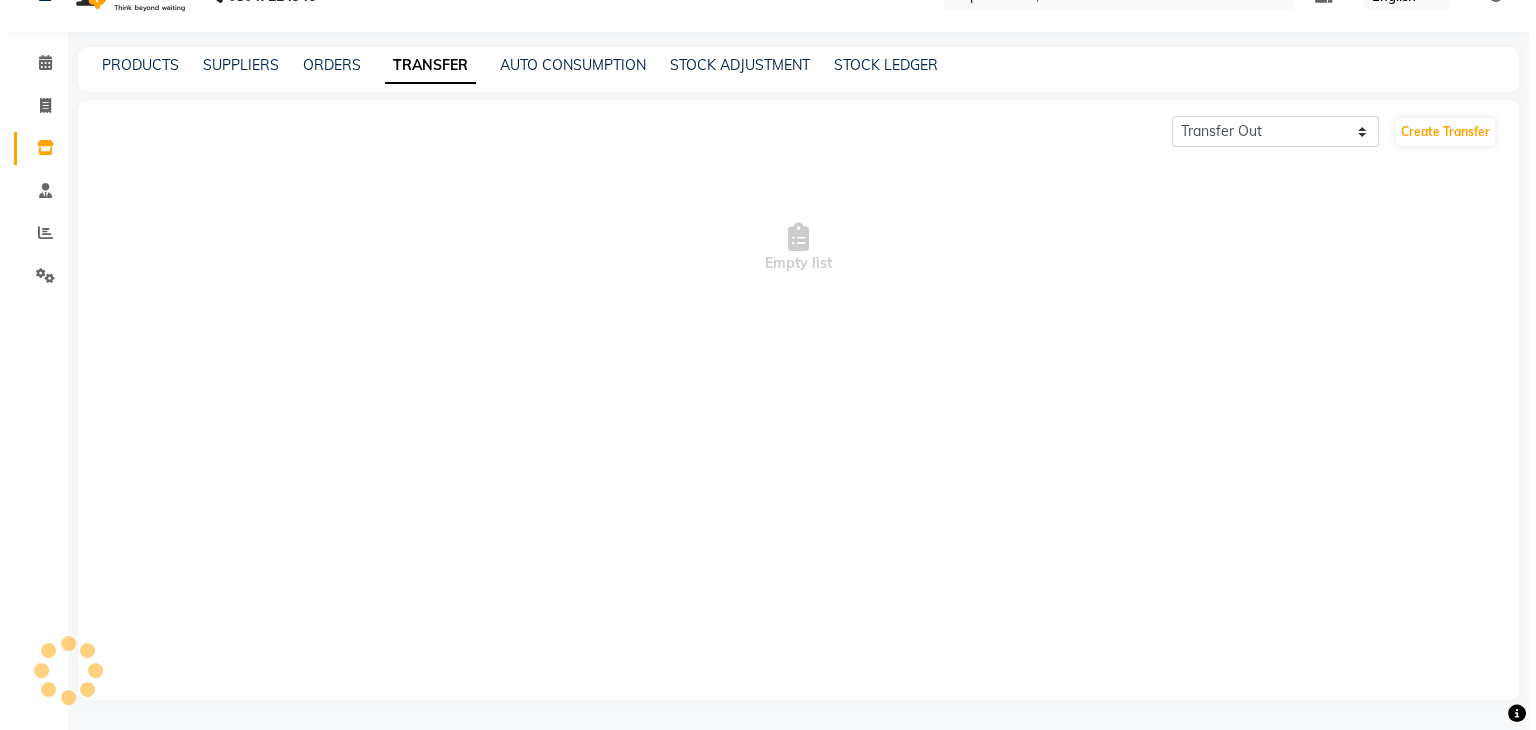 scroll, scrollTop: 0, scrollLeft: 0, axis: both 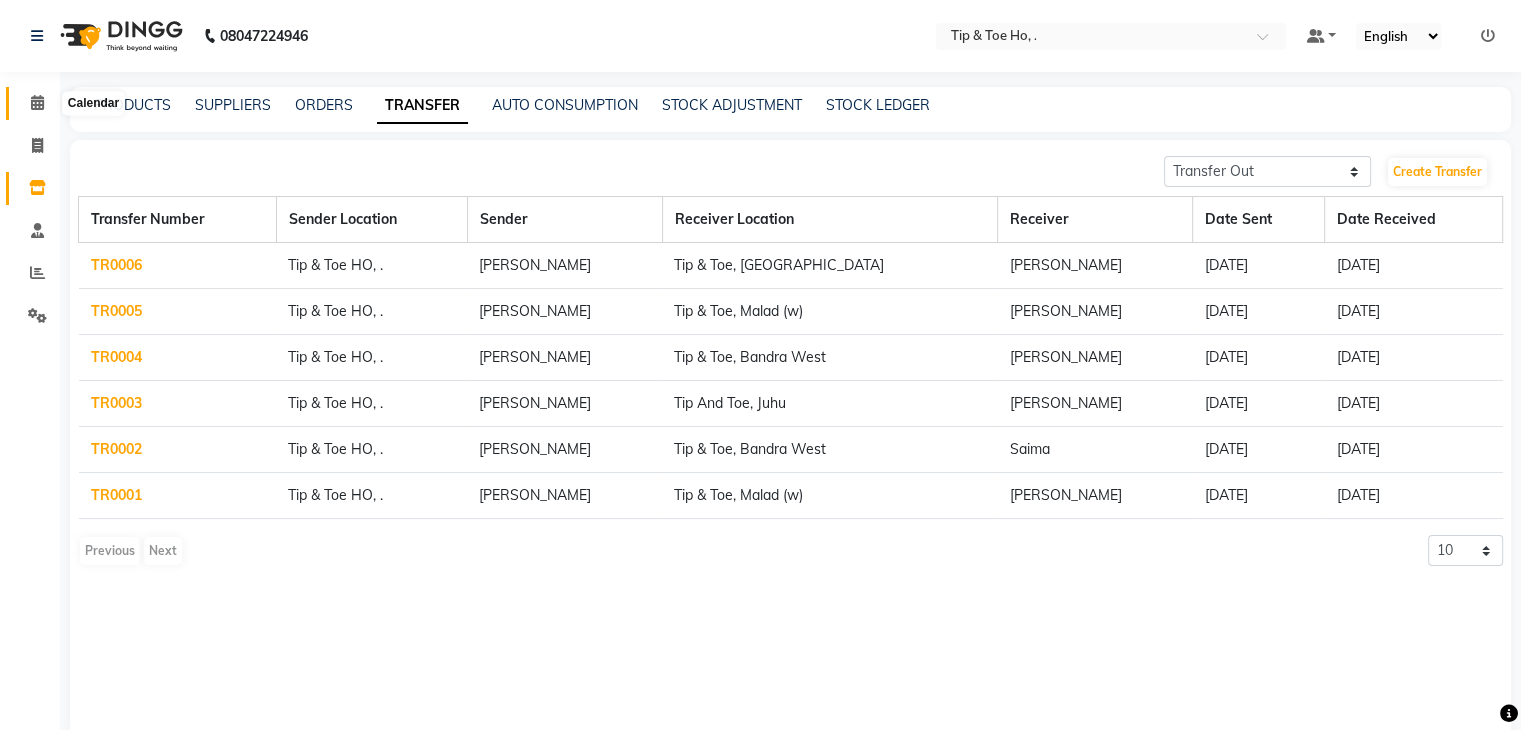 click 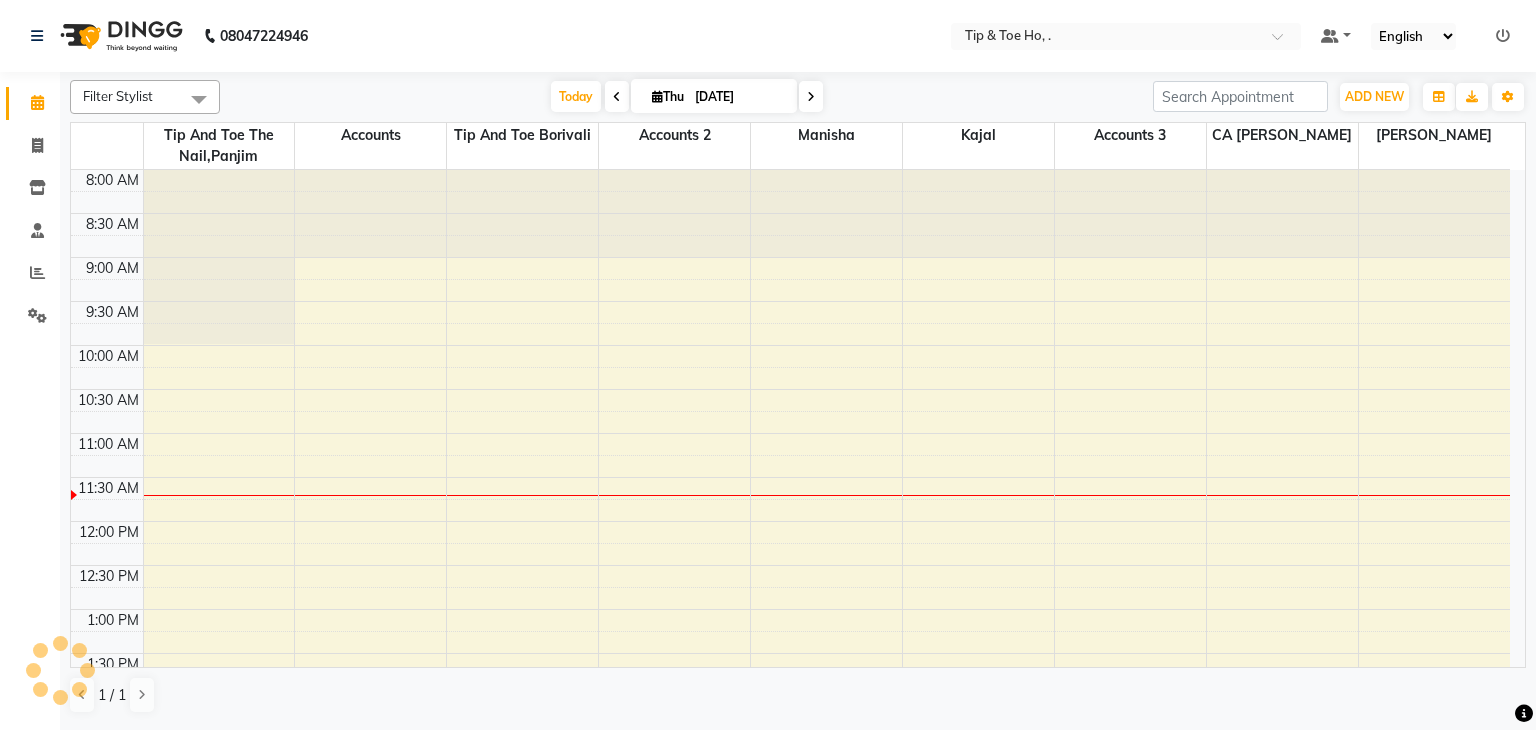 scroll, scrollTop: 0, scrollLeft: 0, axis: both 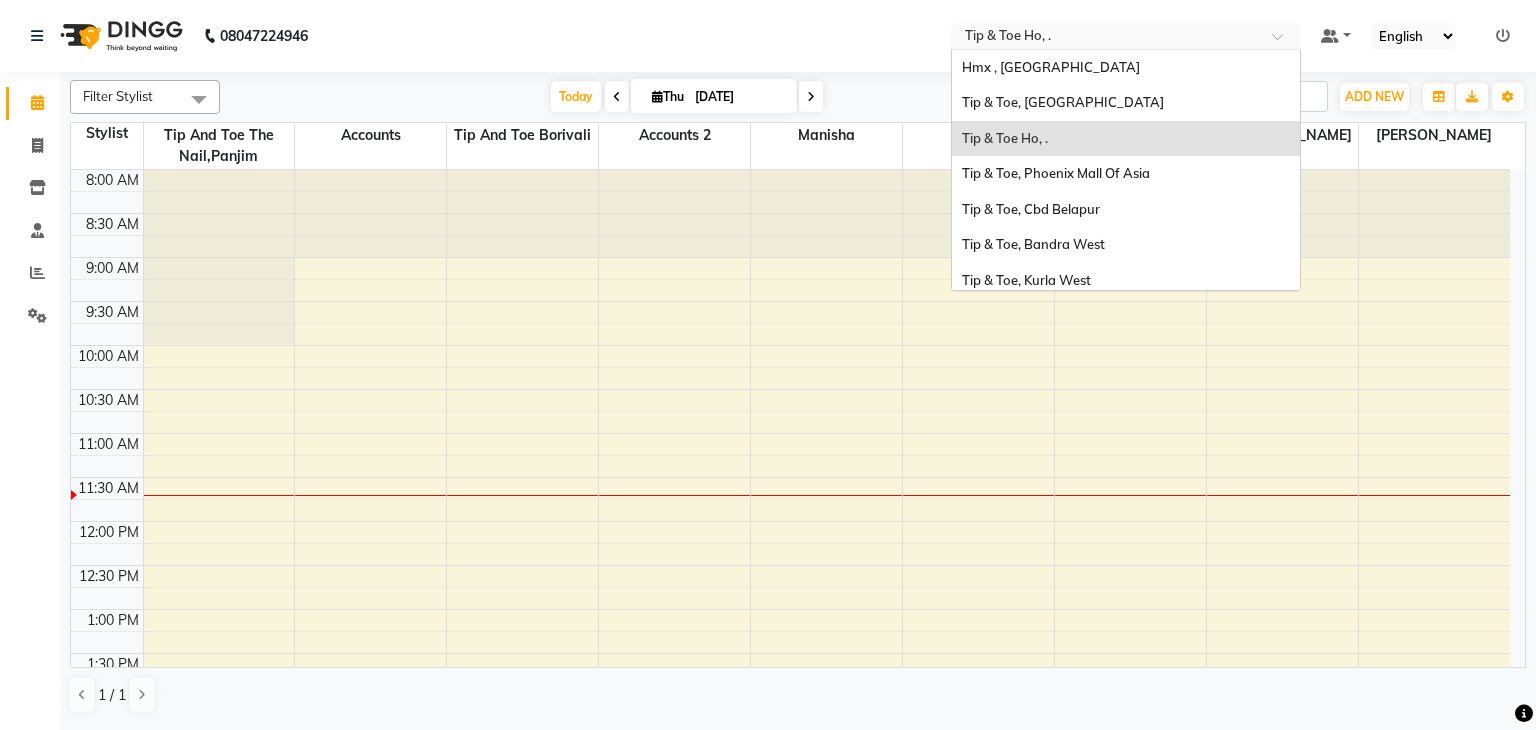 click at bounding box center (1106, 38) 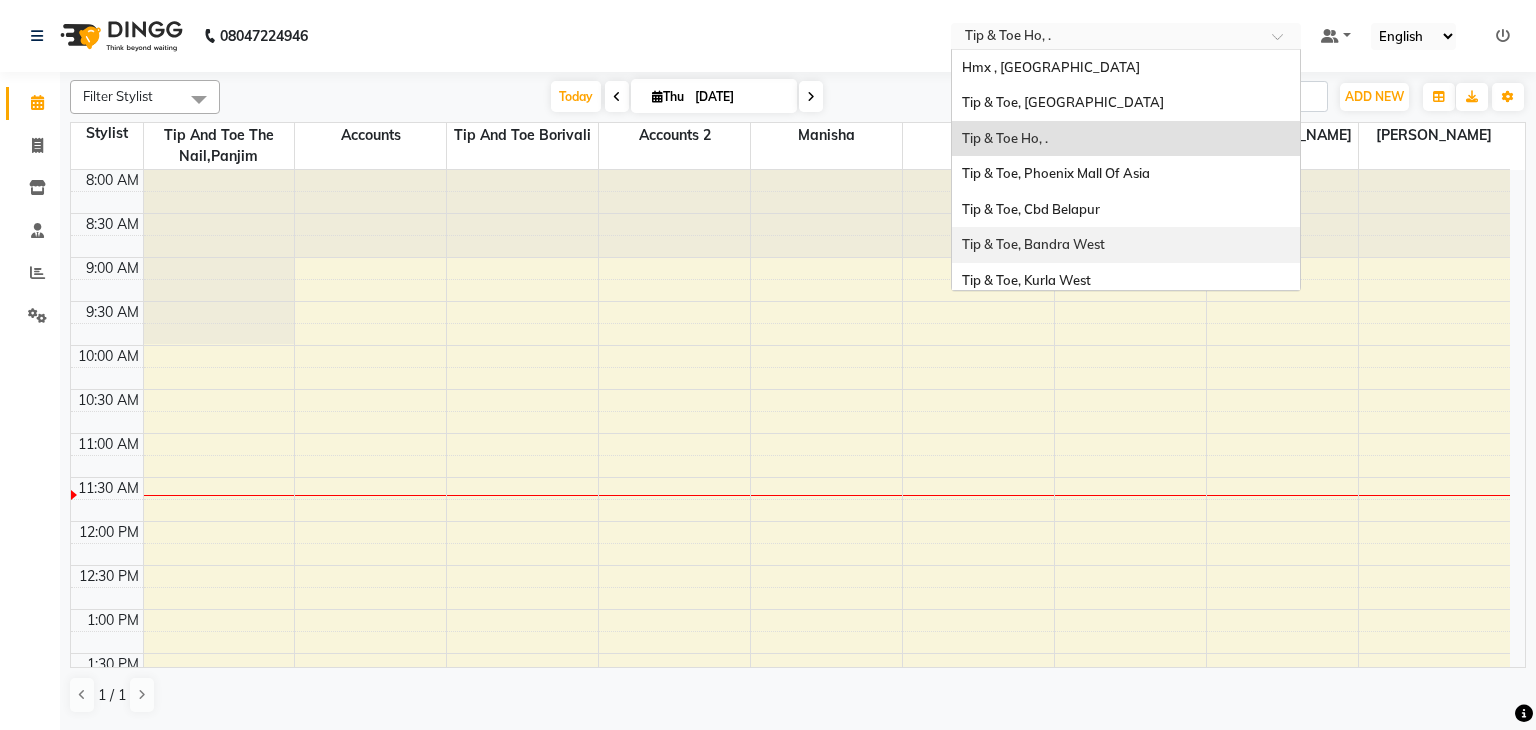 click on "Tip & Toe, Bandra West" at bounding box center [1126, 245] 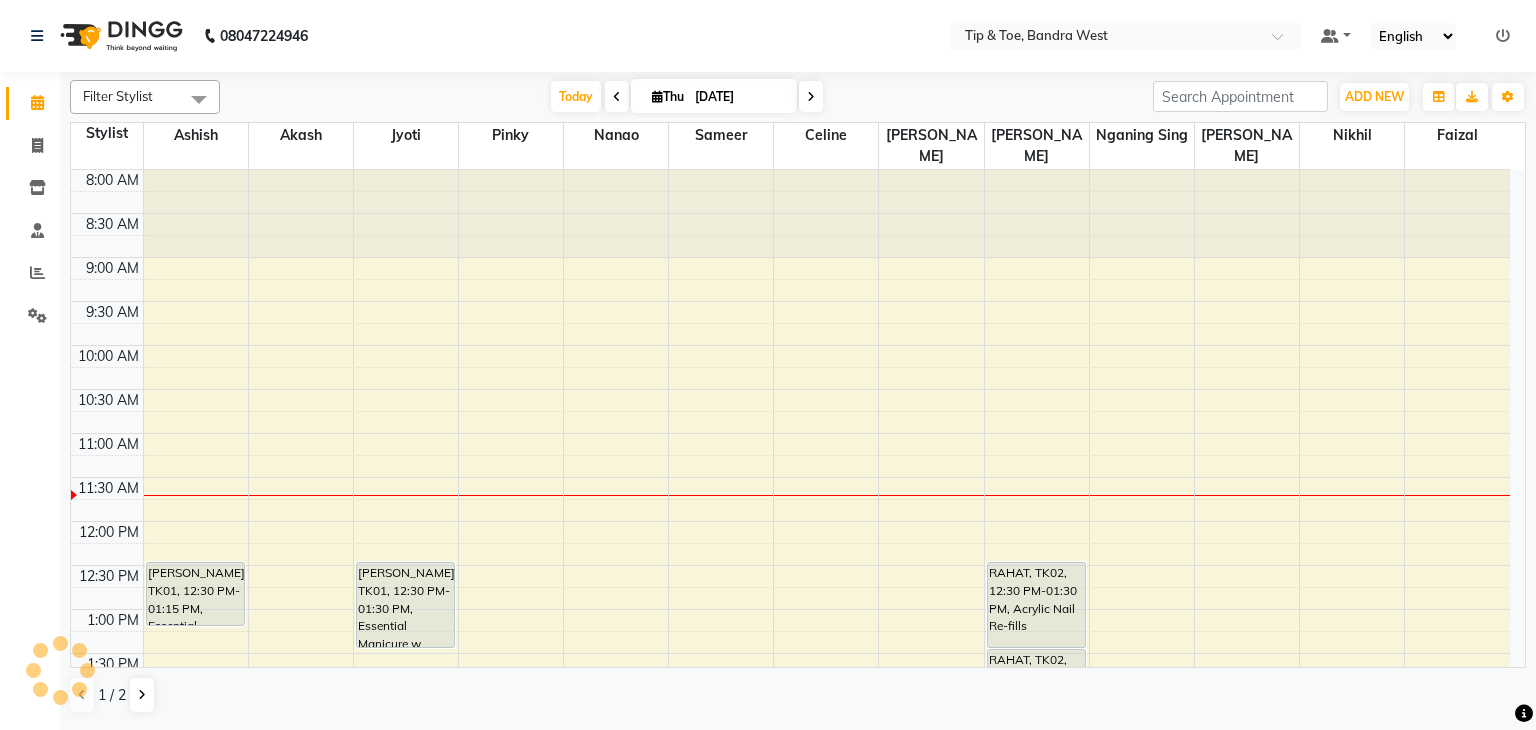 scroll, scrollTop: 0, scrollLeft: 0, axis: both 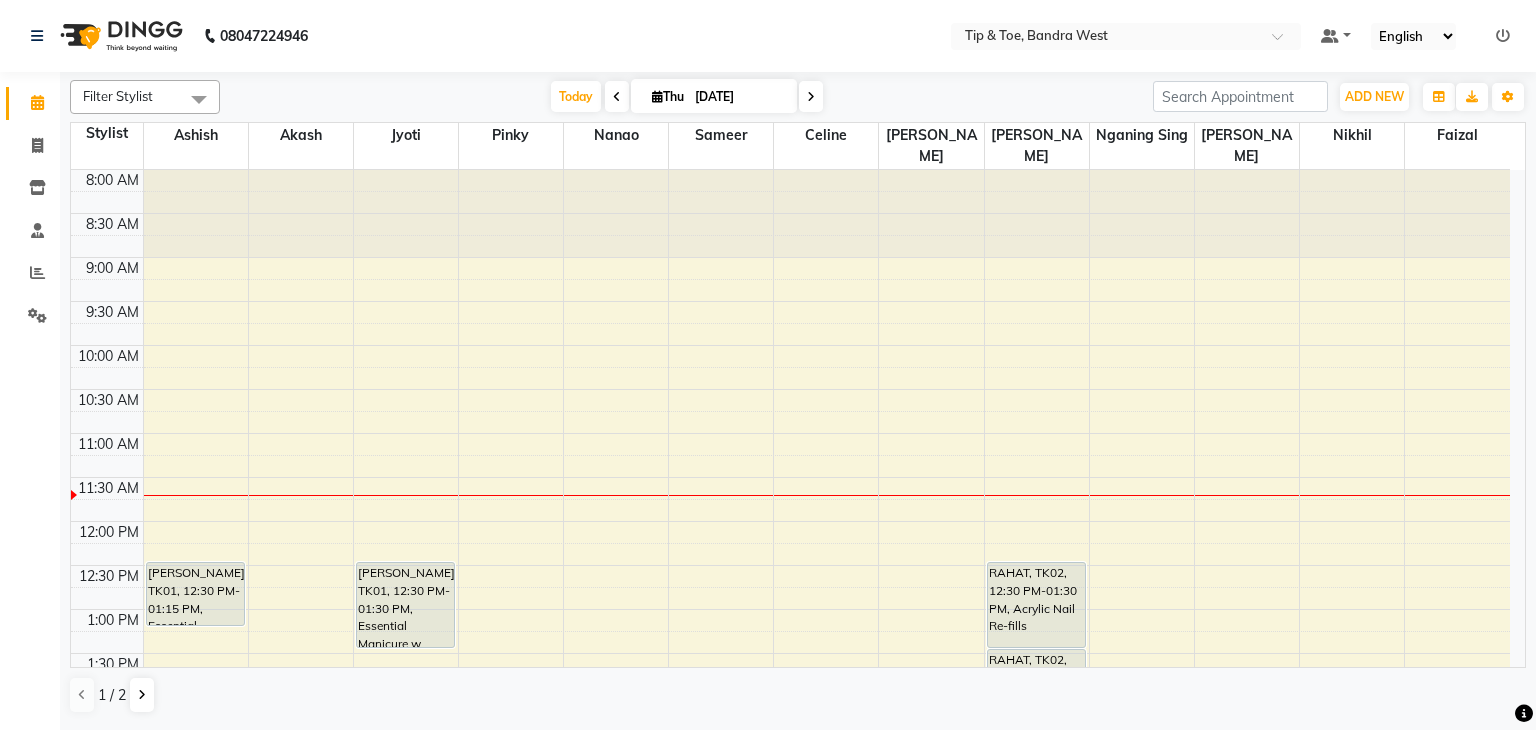 click at bounding box center (617, 96) 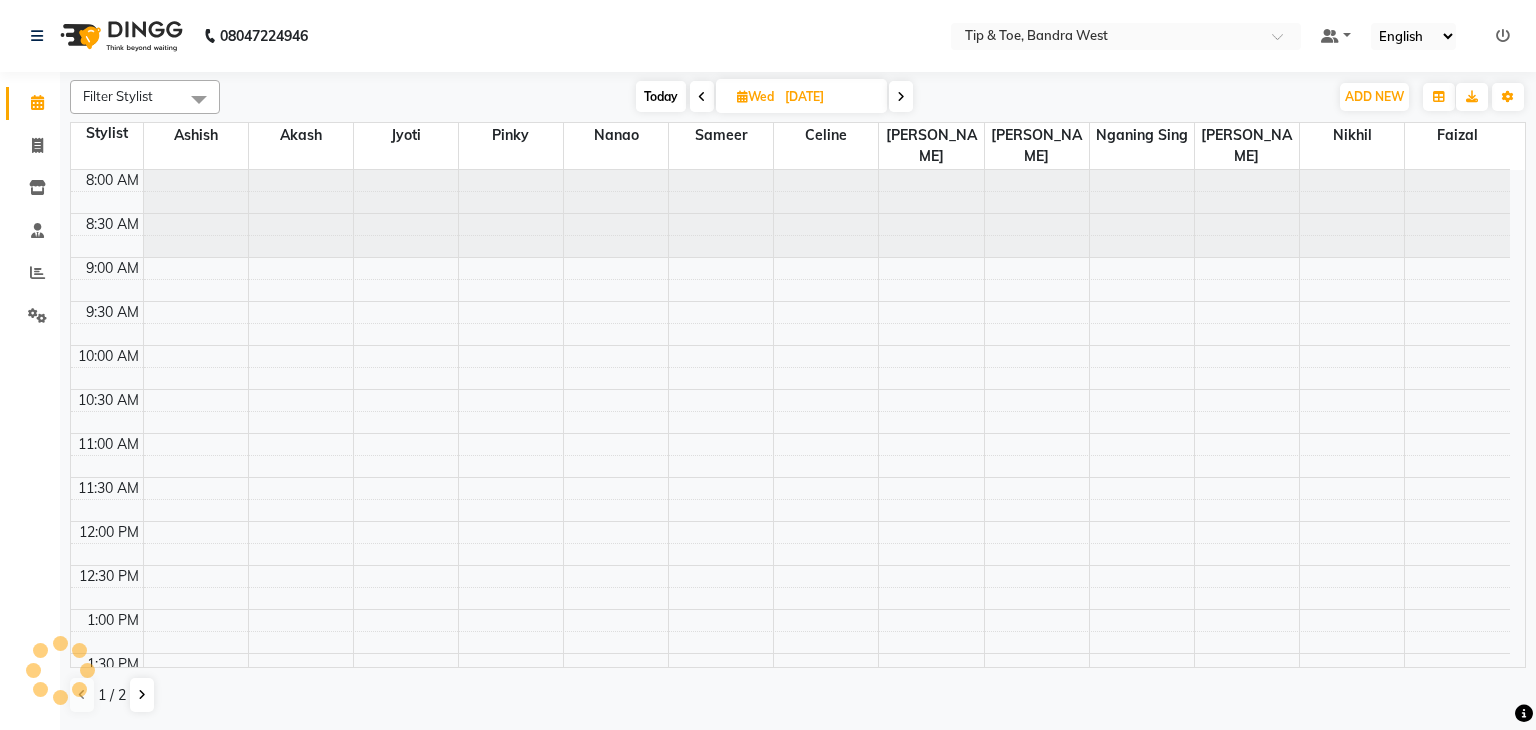 scroll, scrollTop: 263, scrollLeft: 0, axis: vertical 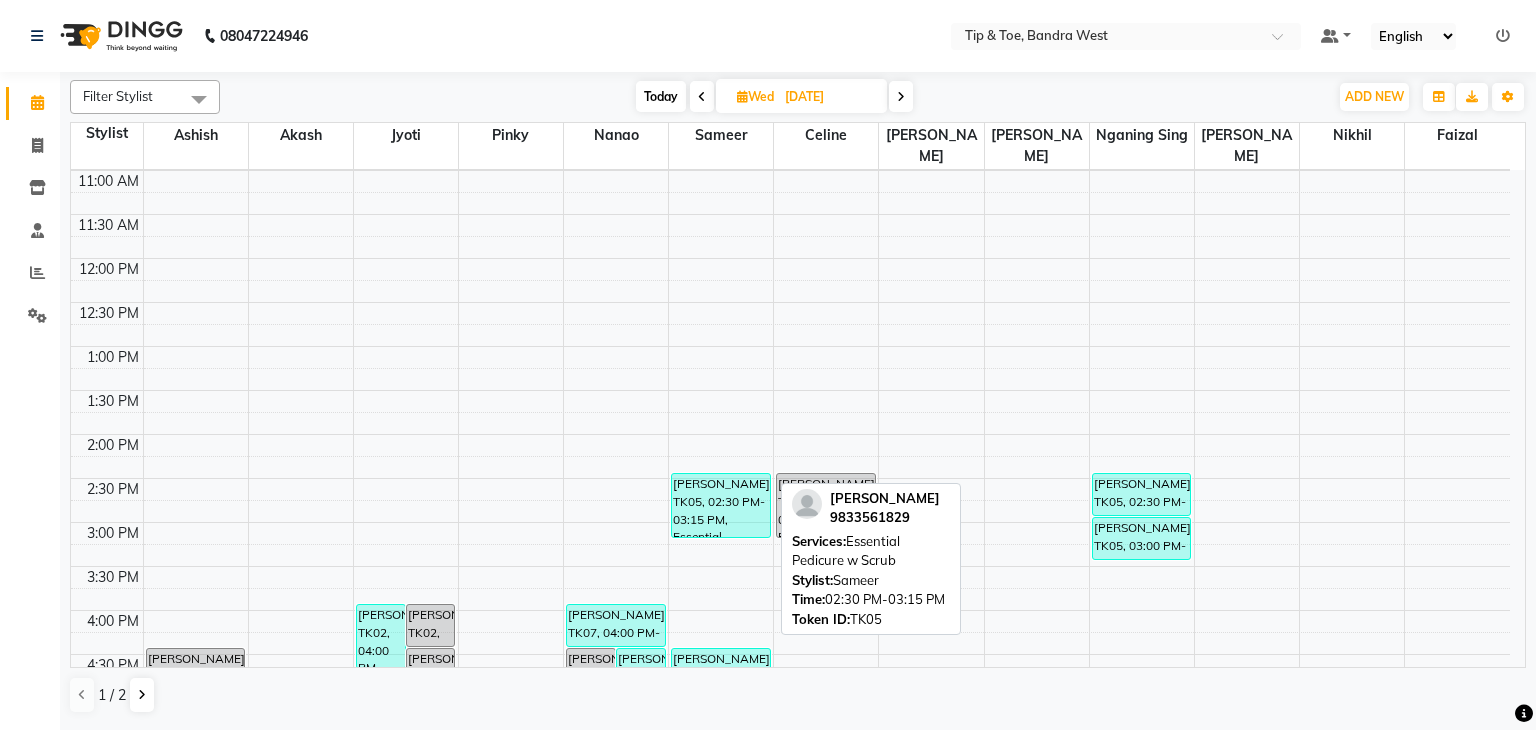 click on "[PERSON_NAME], TK05, 02:30 PM-03:15 PM, Essential Pedicure w Scrub" at bounding box center (721, 505) 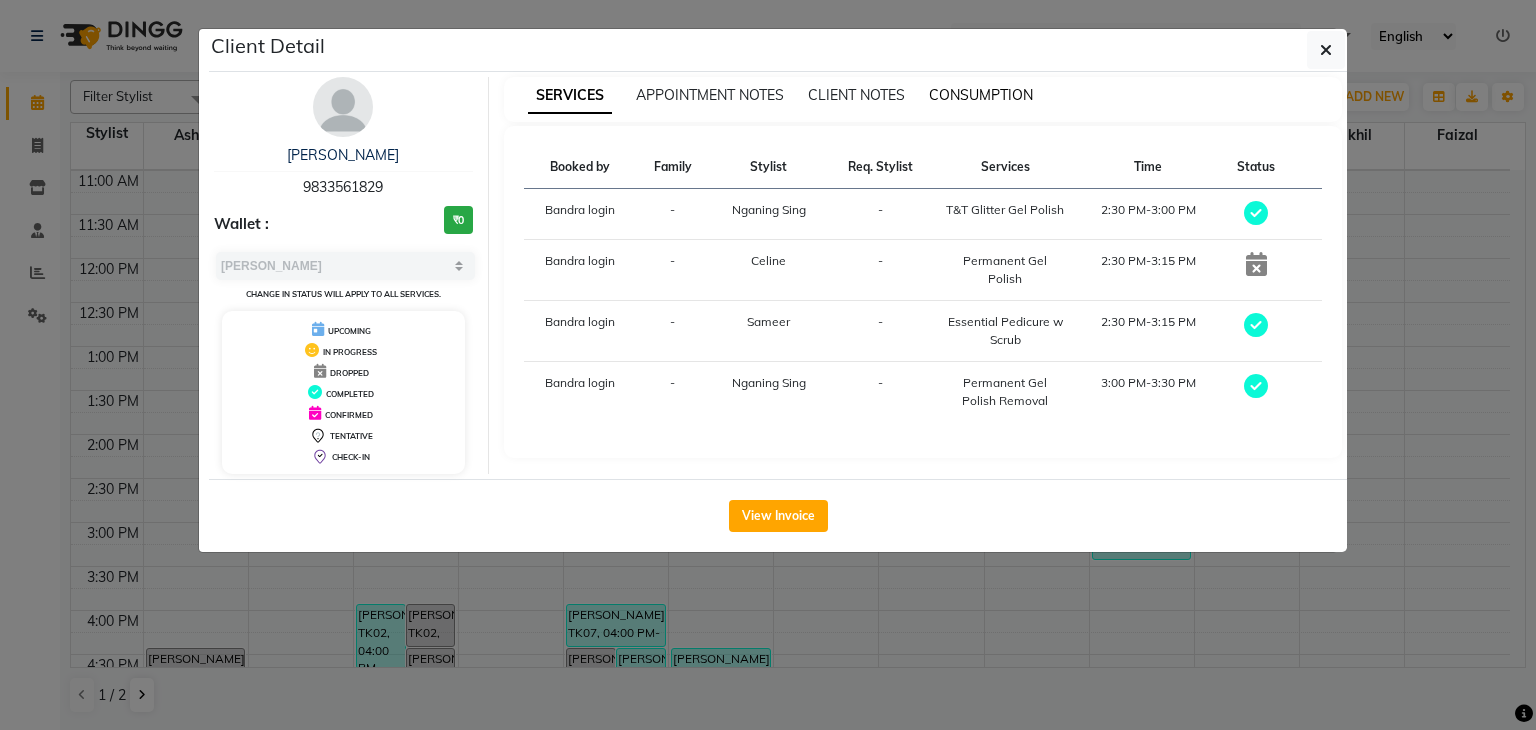 click on "CONSUMPTION" at bounding box center (981, 95) 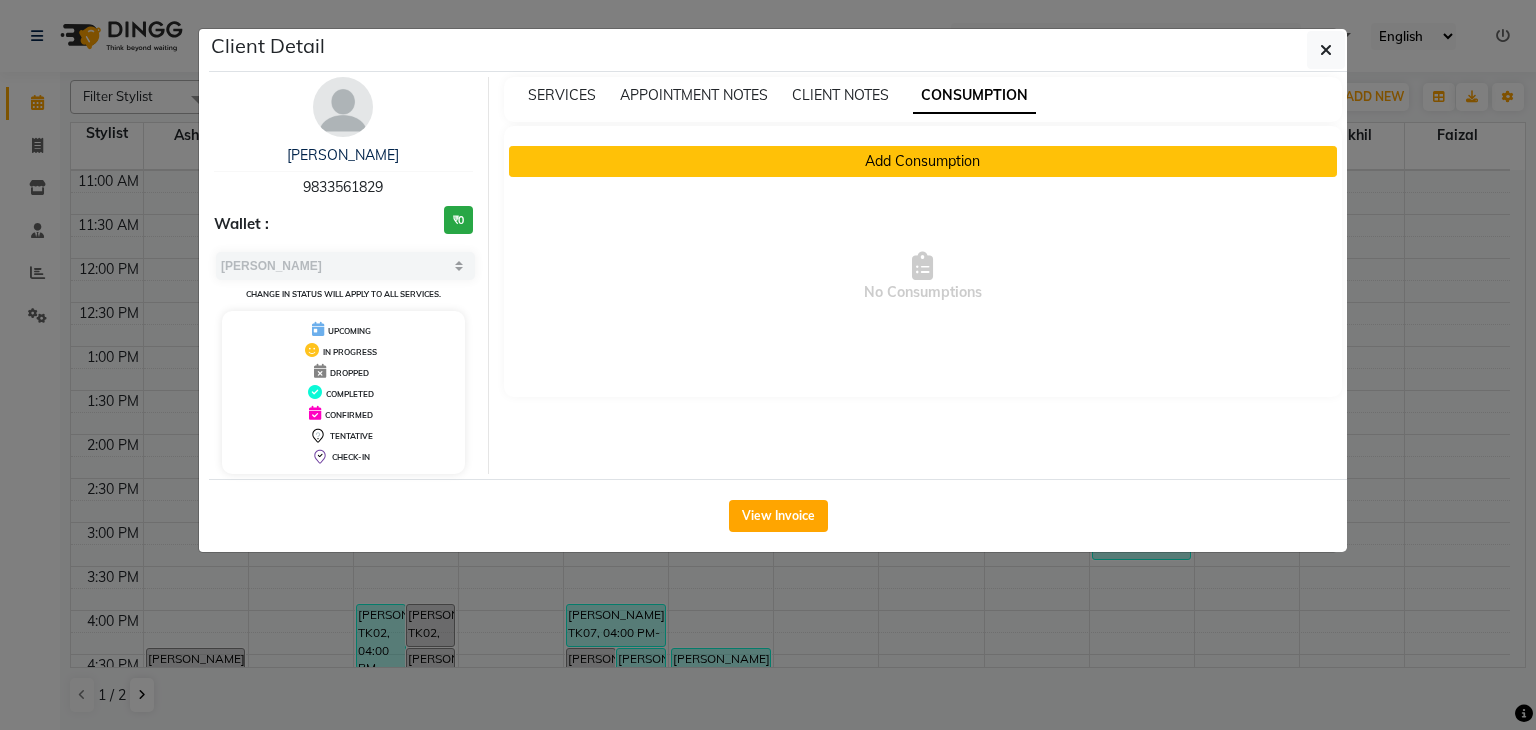 click on "Add Consumption" at bounding box center [923, 161] 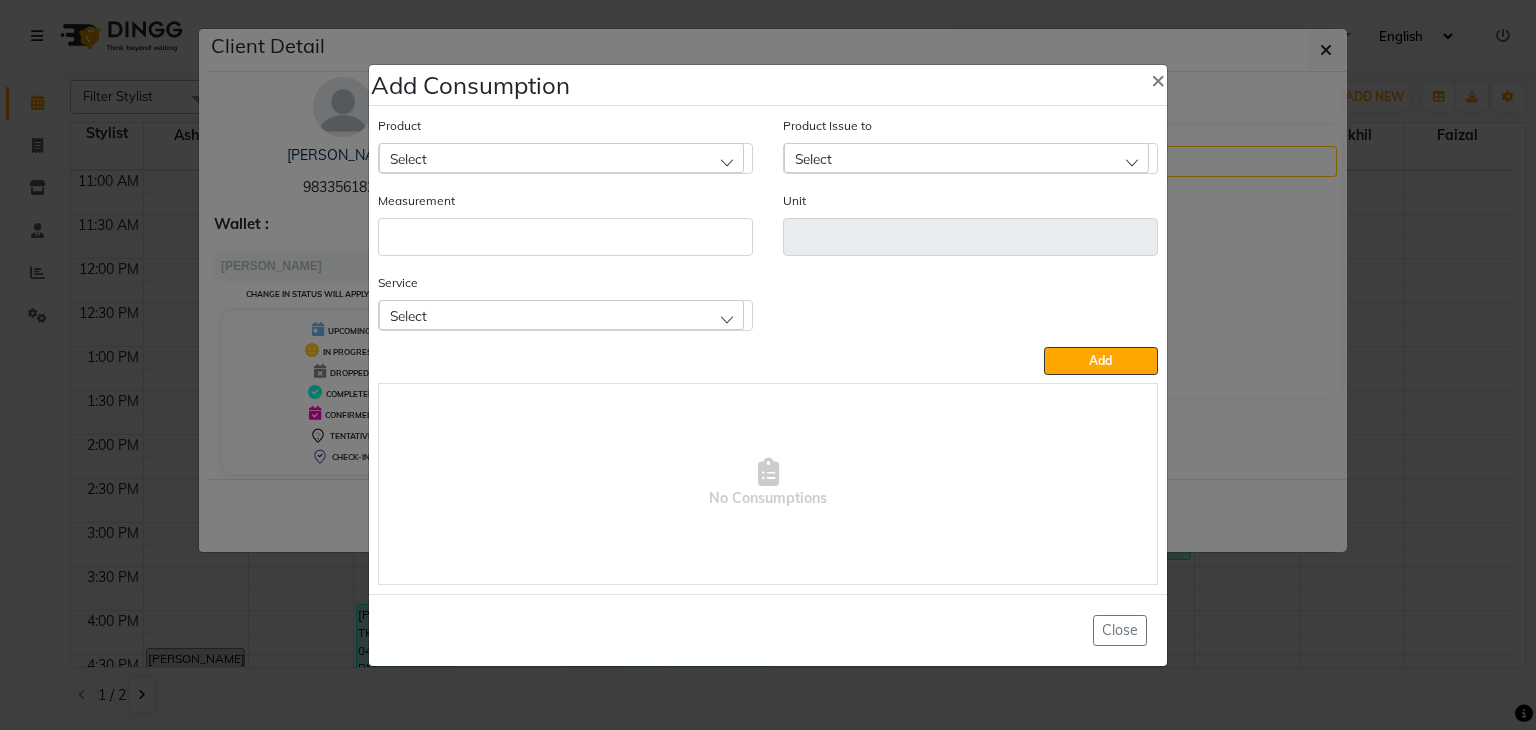 click on "Select" 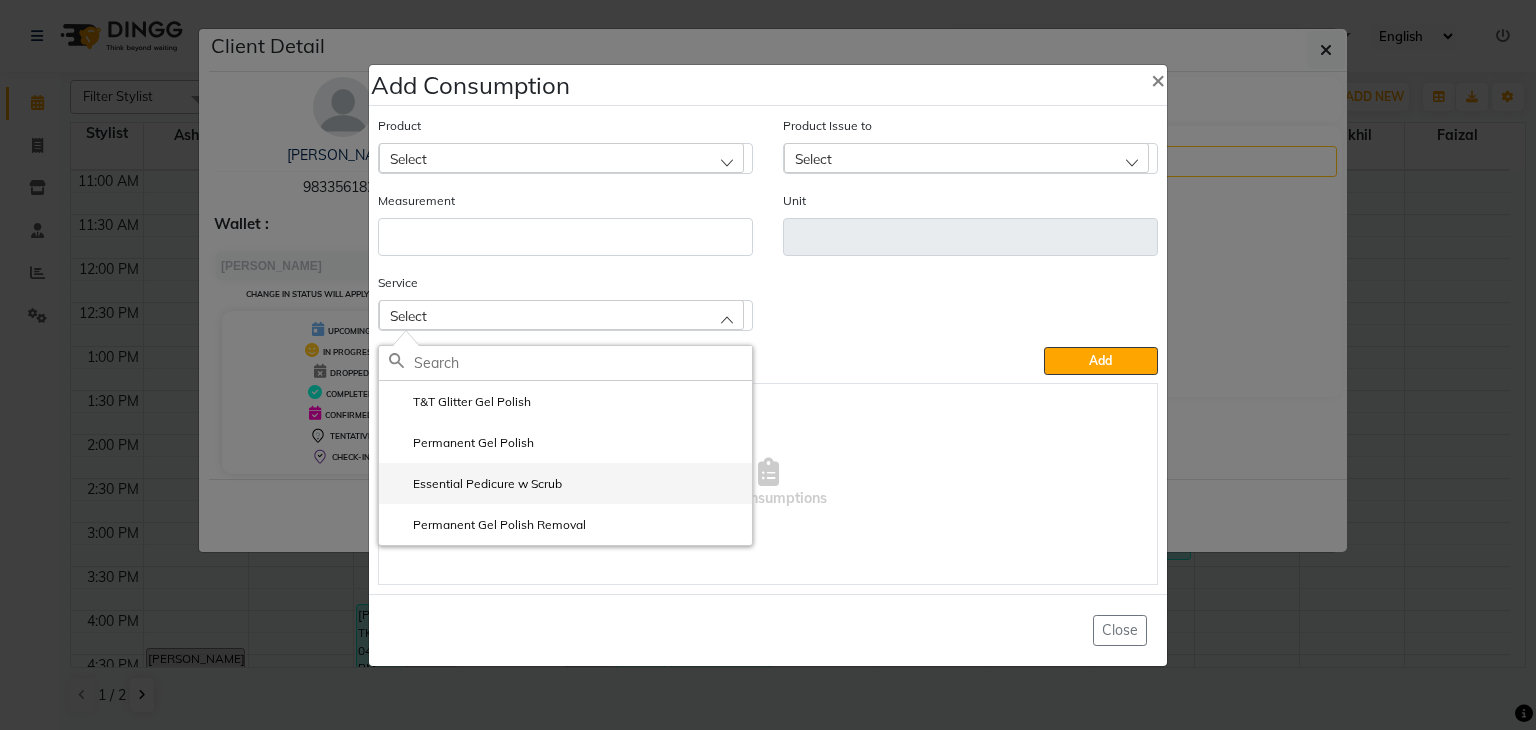 click on "Essential Pedicure w Scrub" 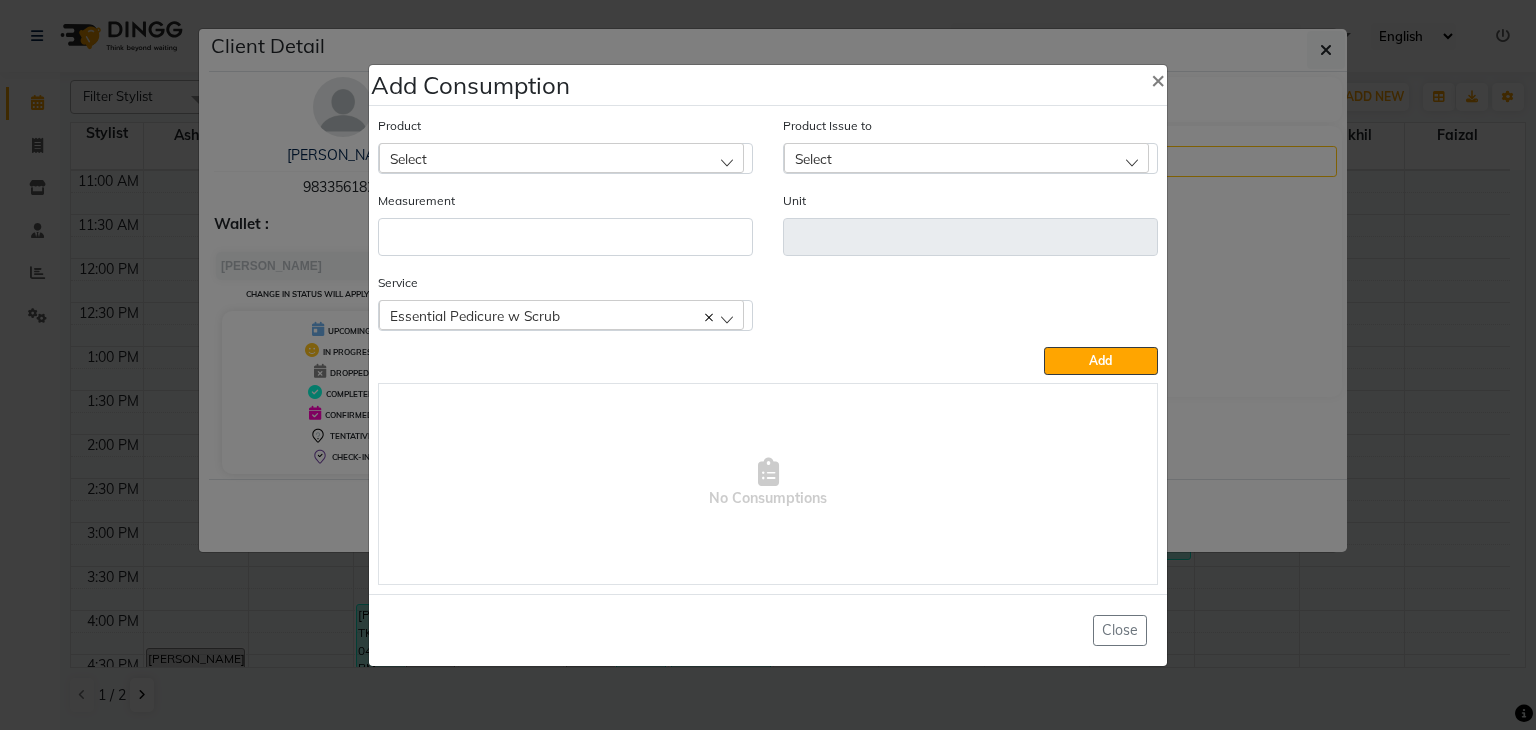 click on "Select" 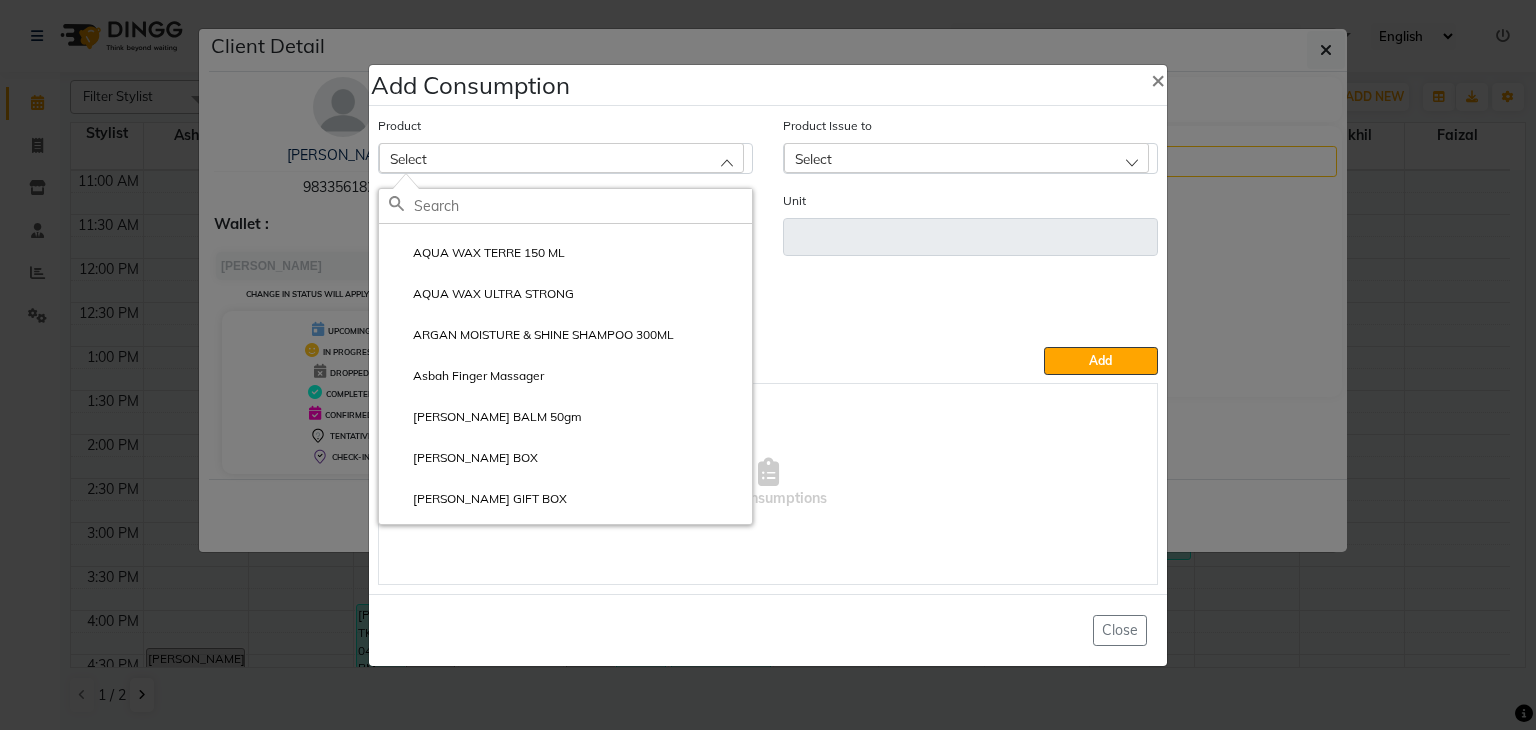 scroll, scrollTop: 2103, scrollLeft: 0, axis: vertical 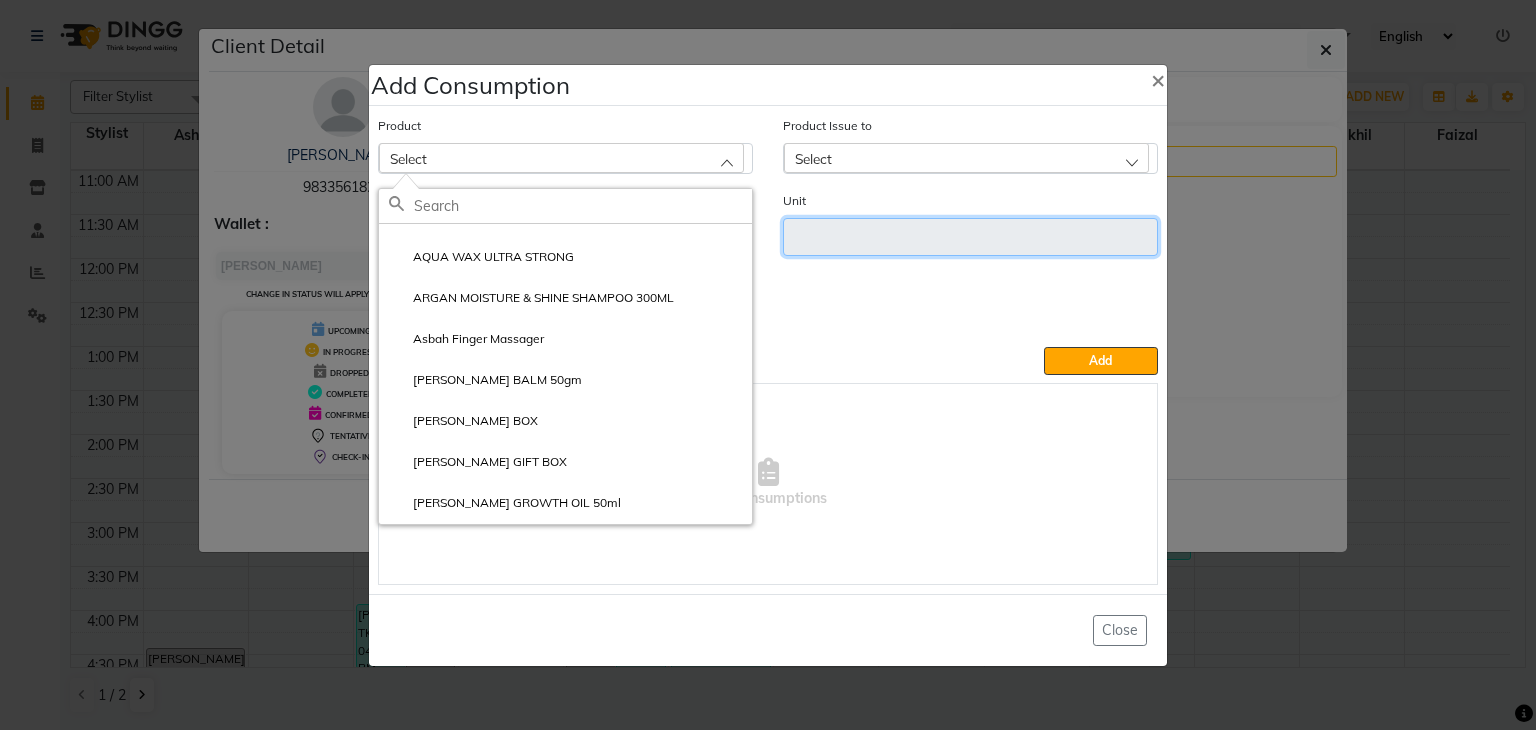 click 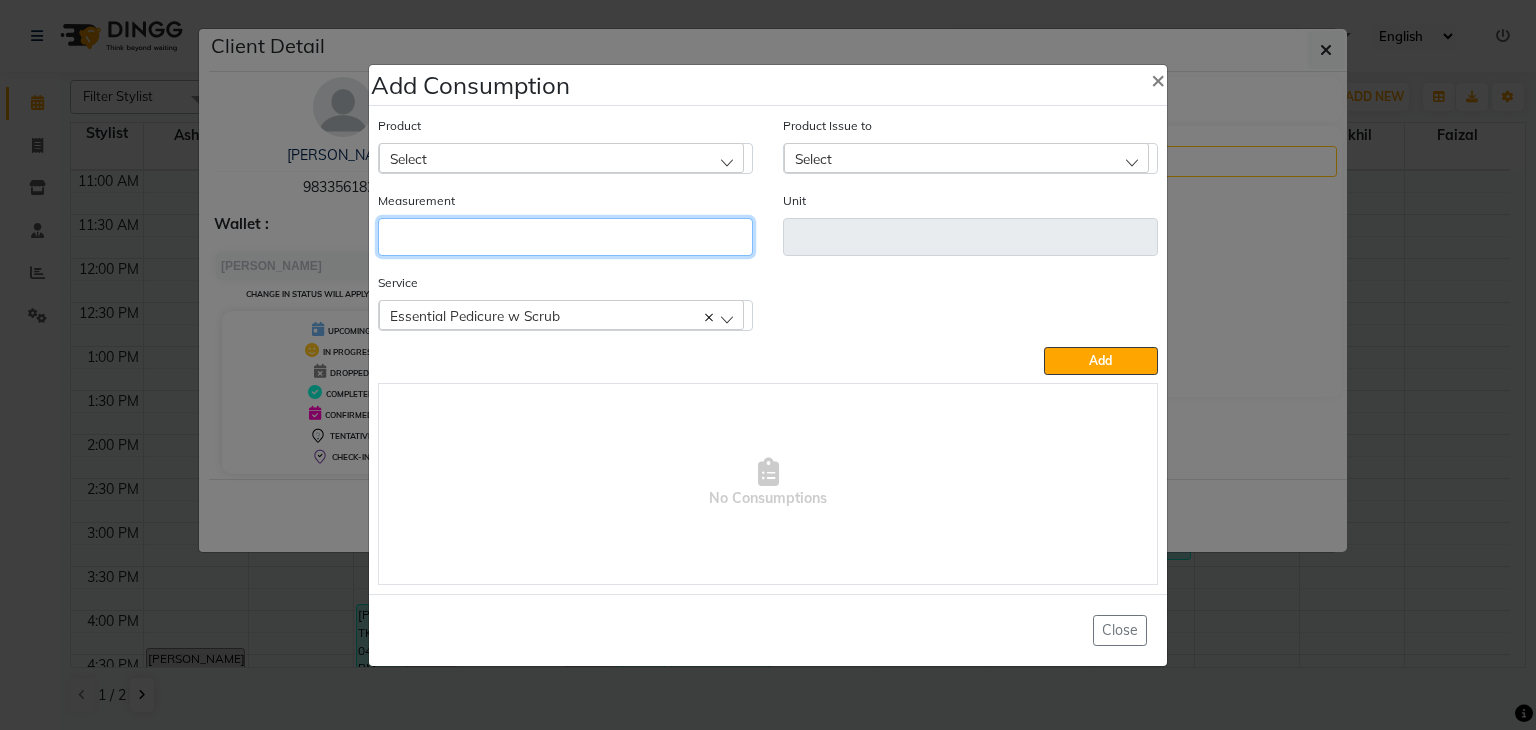 click 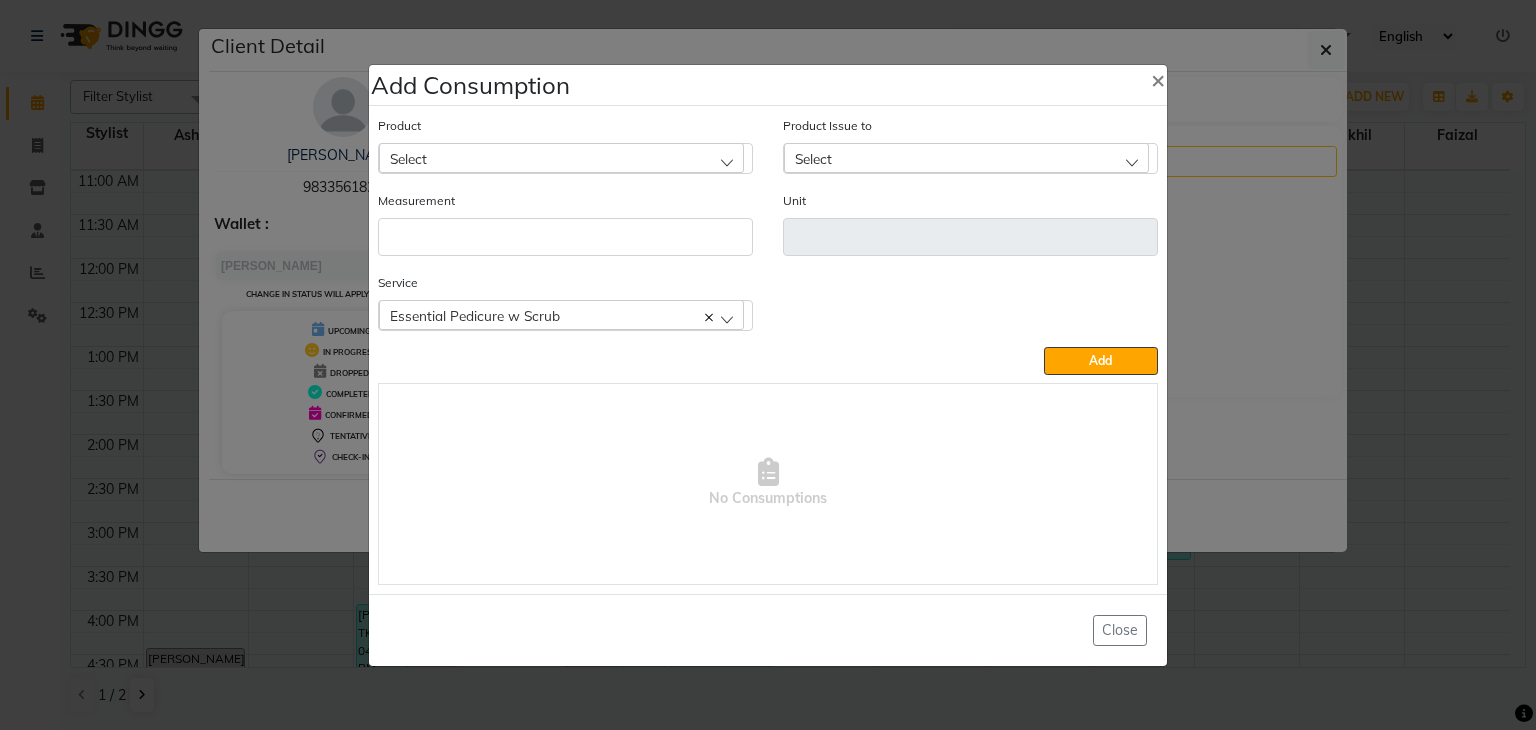 click on "Select" 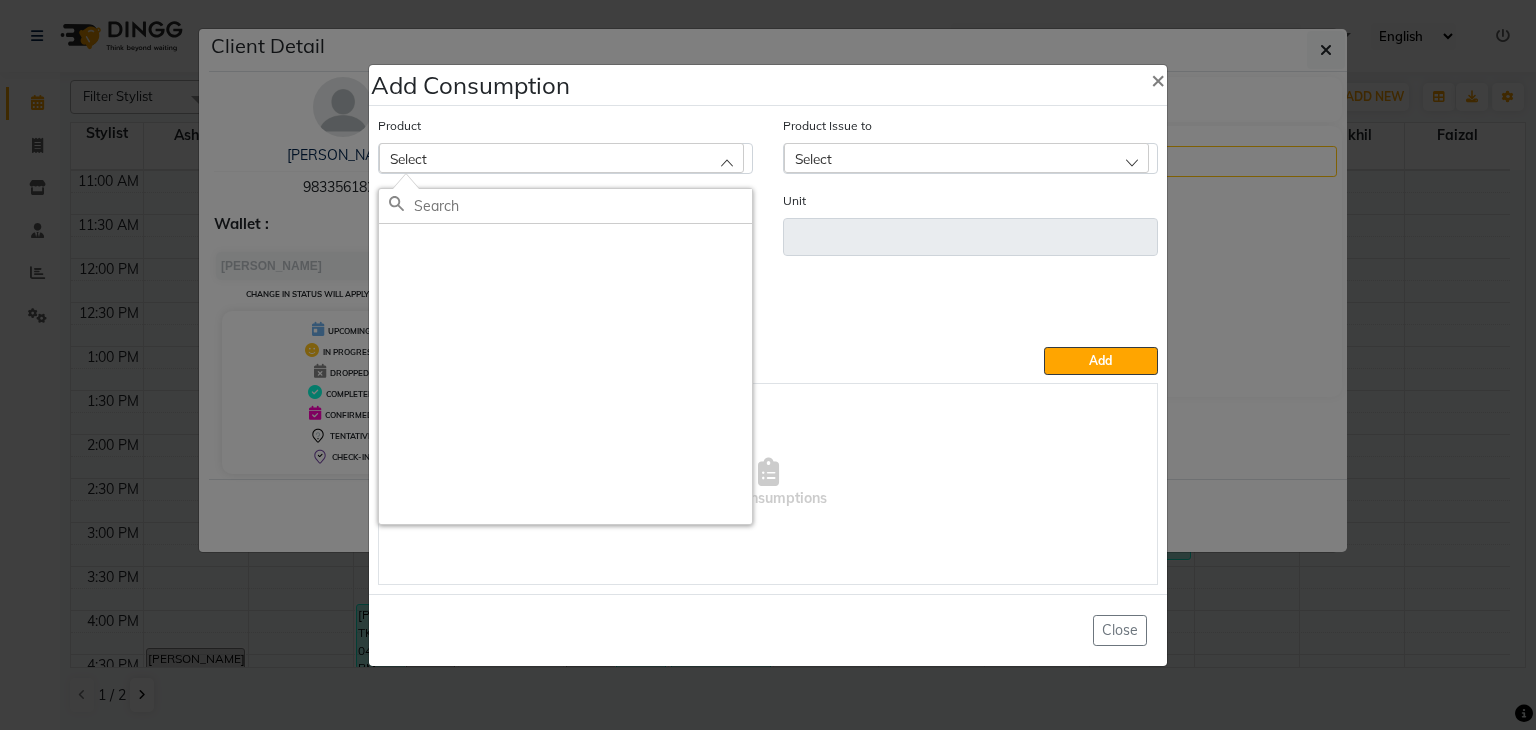 scroll, scrollTop: 0, scrollLeft: 0, axis: both 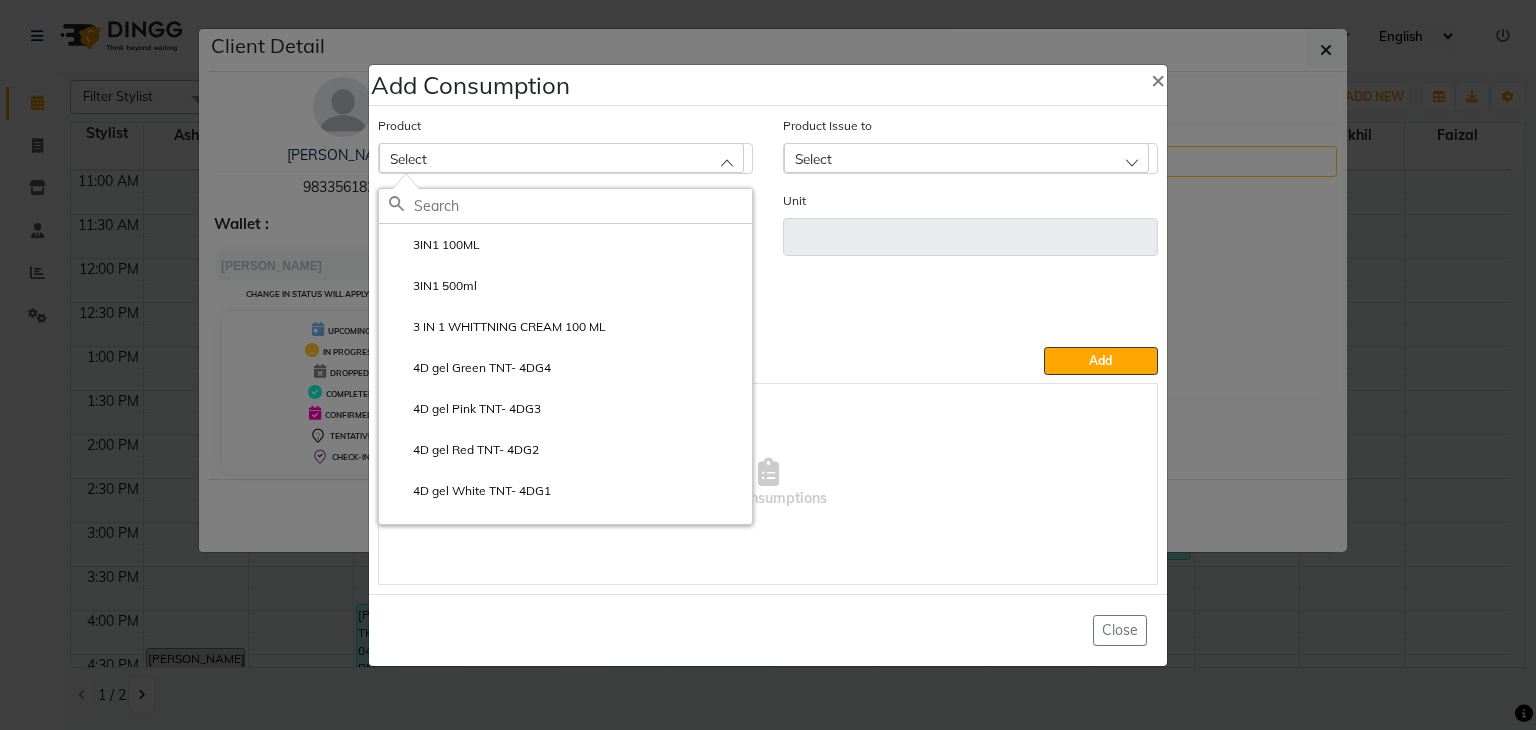 click on "Service   Essential Pedicure w Scrub  T&T Glitter Gel Polish  Permanent Gel Polish  Essential Pedicure w Scrub  Permanent Gel Polish Removal" 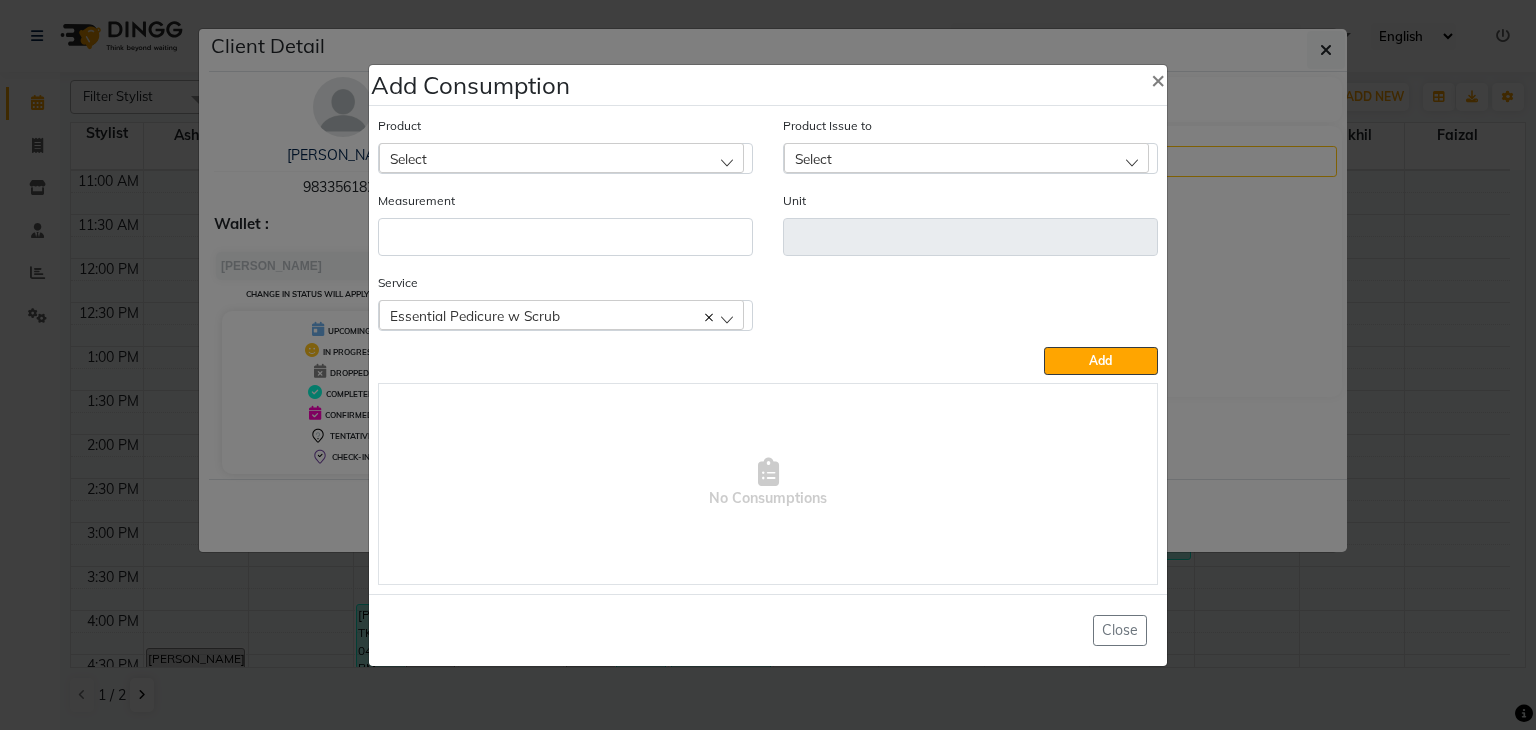 click on "Select" 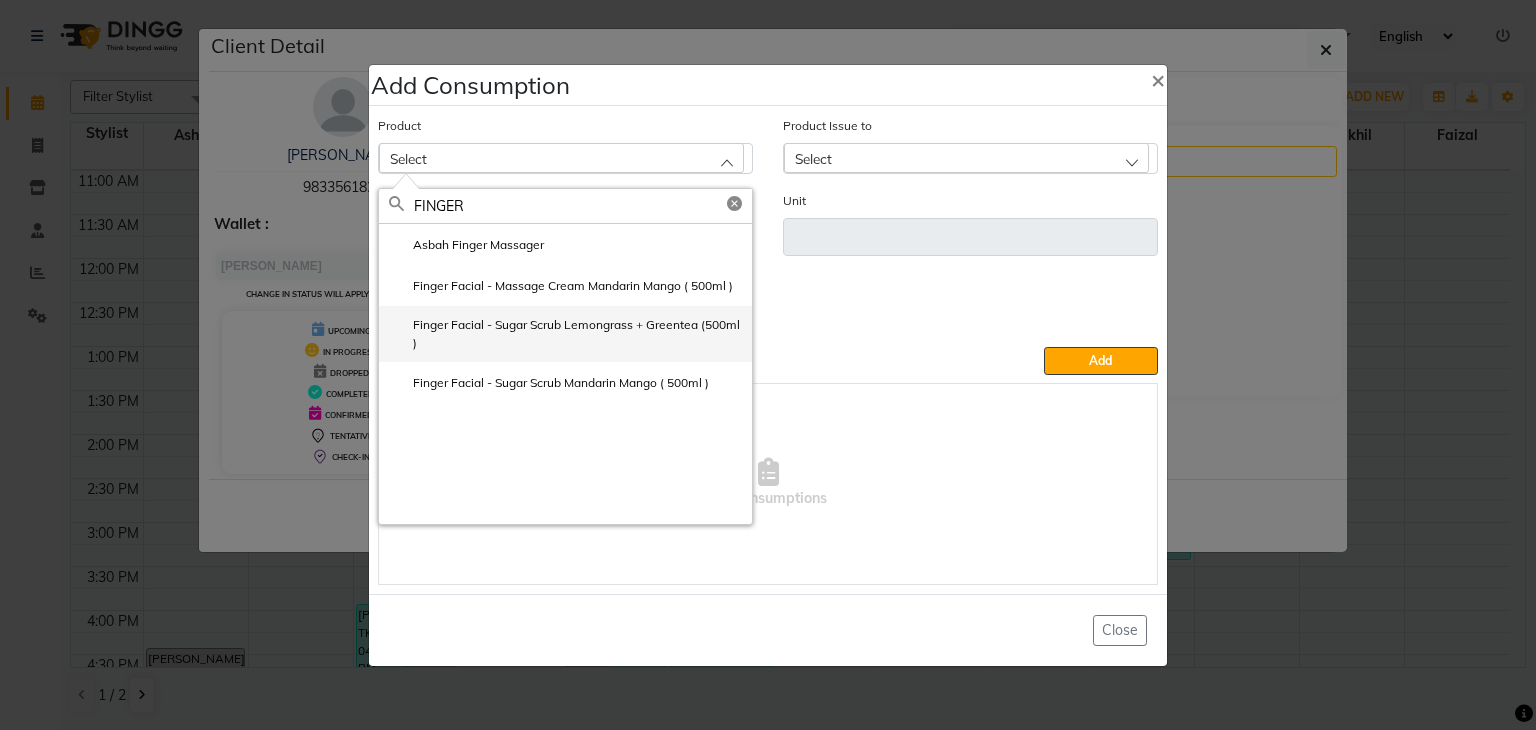 type on "FINGER" 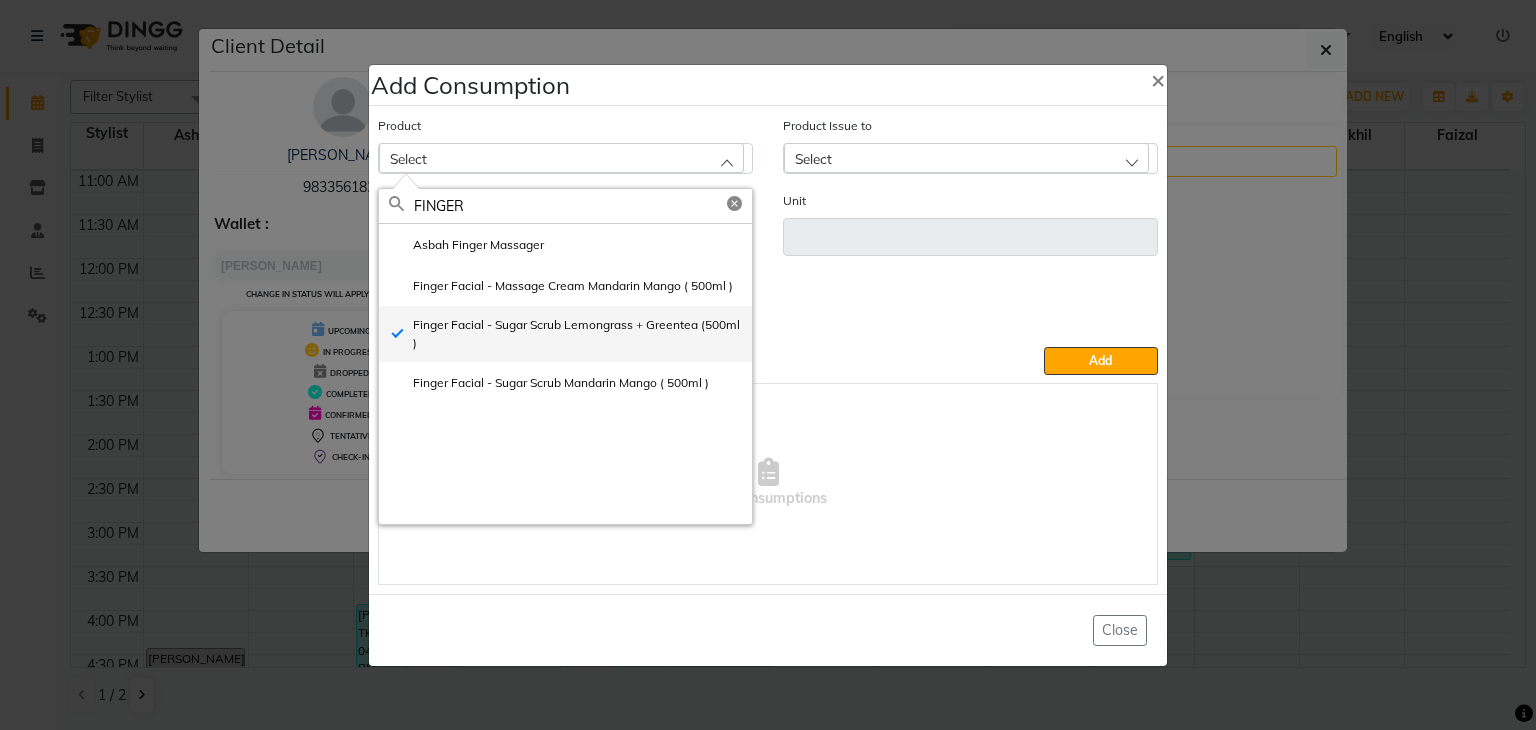 type on "ML" 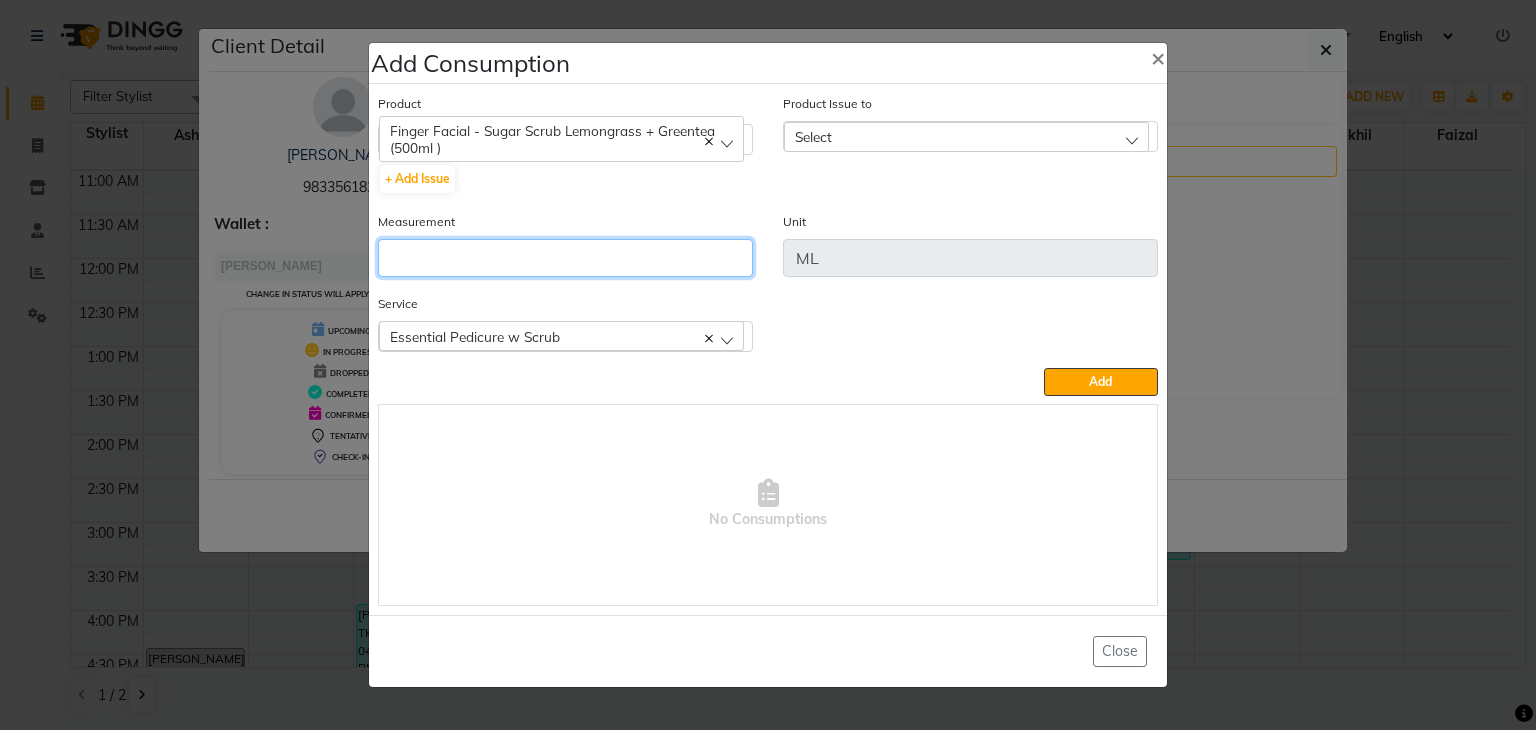 click 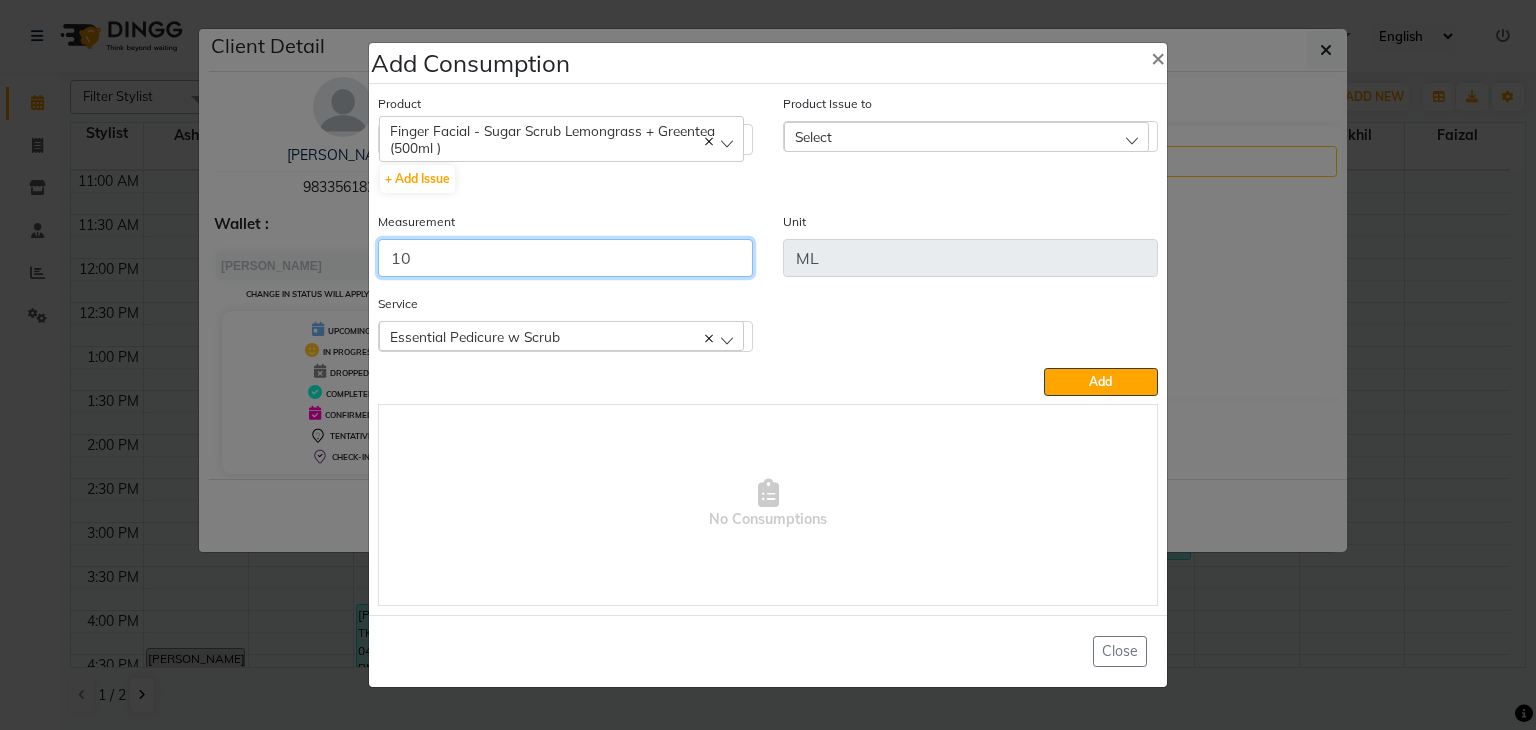 type on "1" 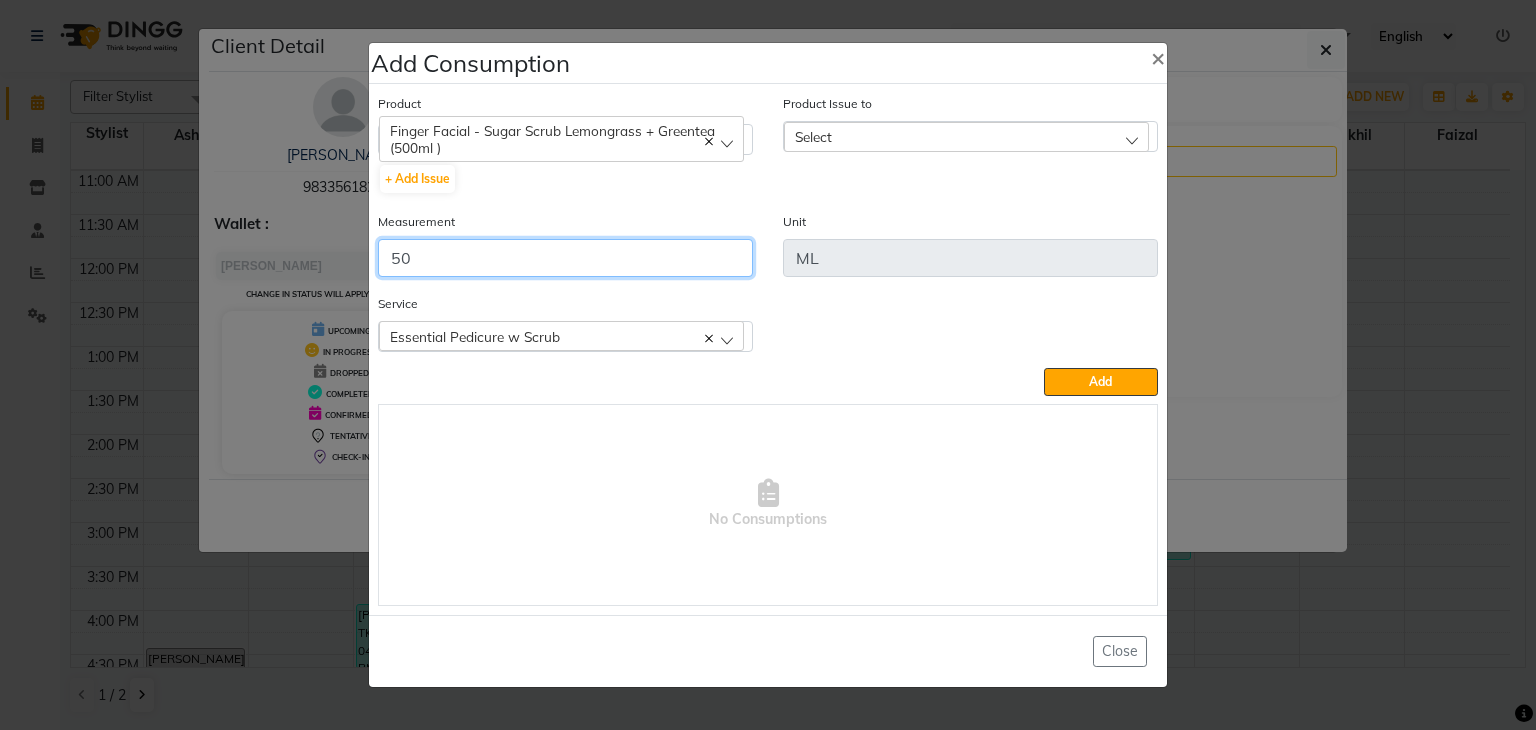type on "5" 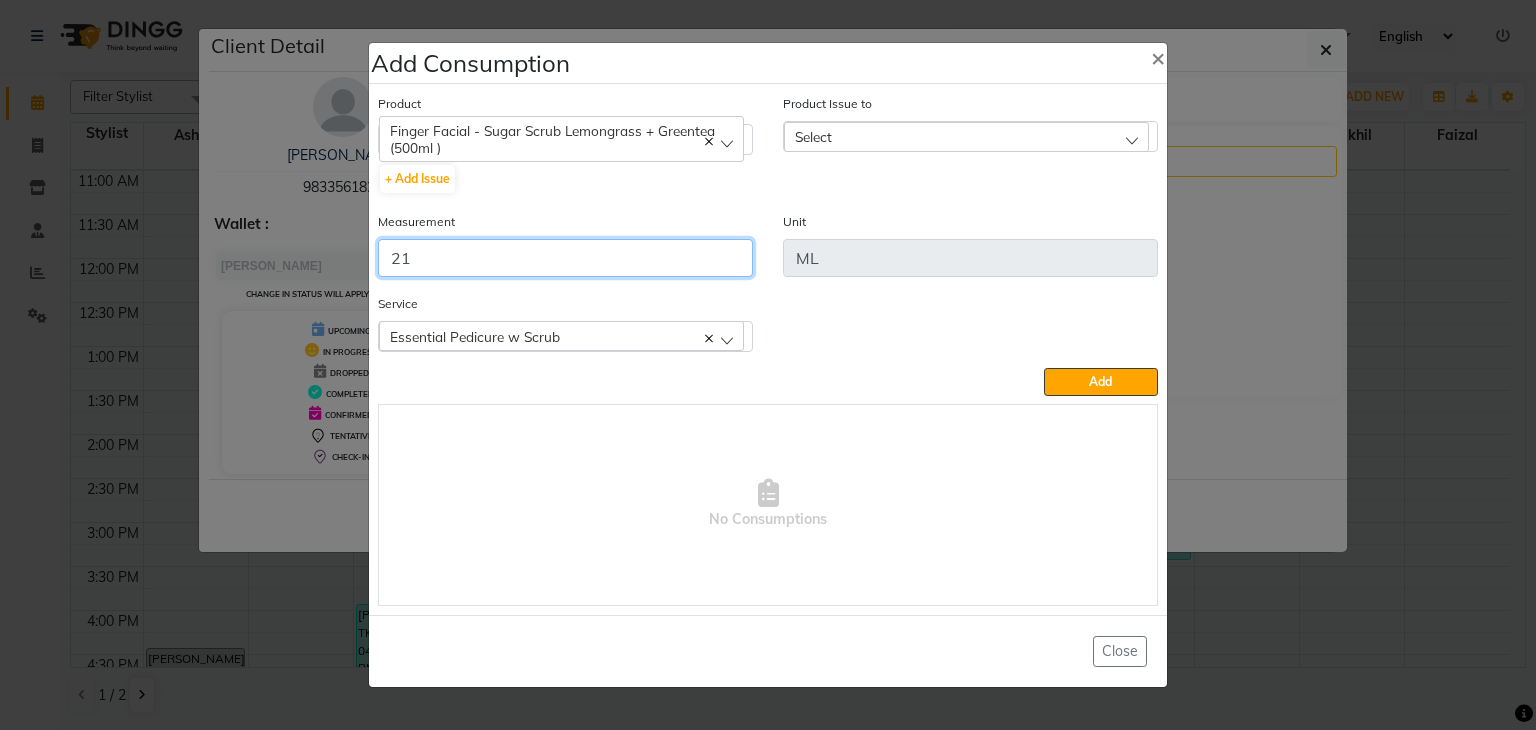 type on "2" 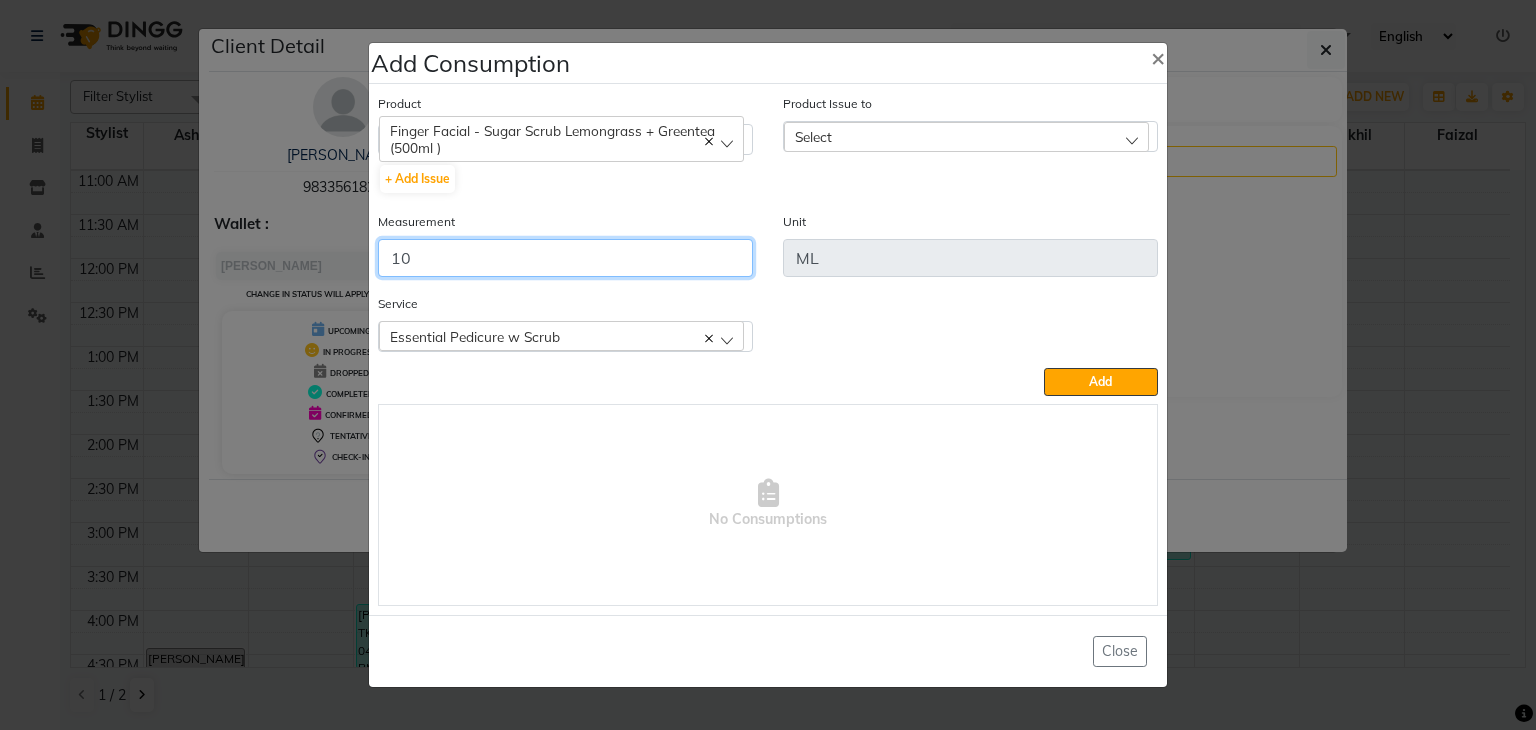 type on "10" 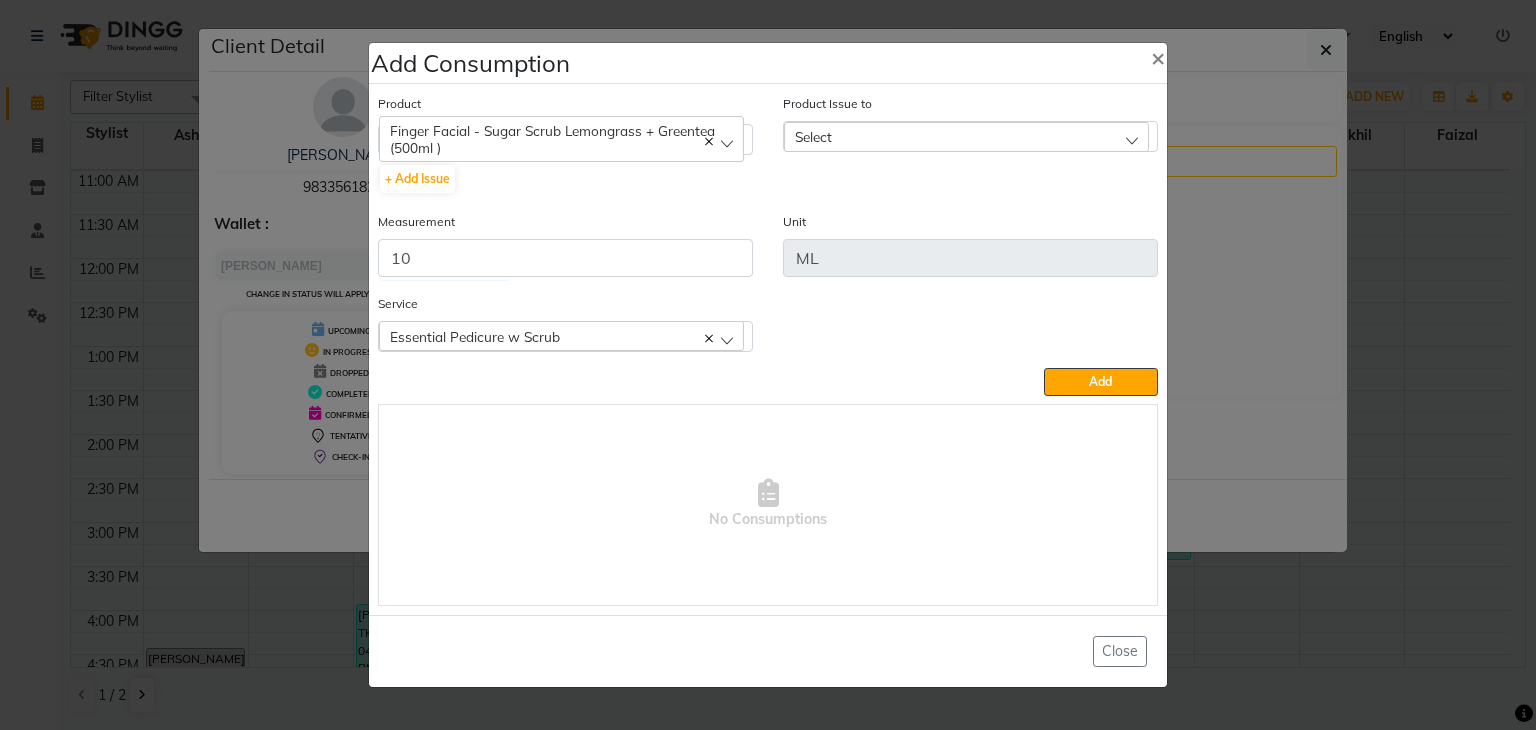 click on "Add" 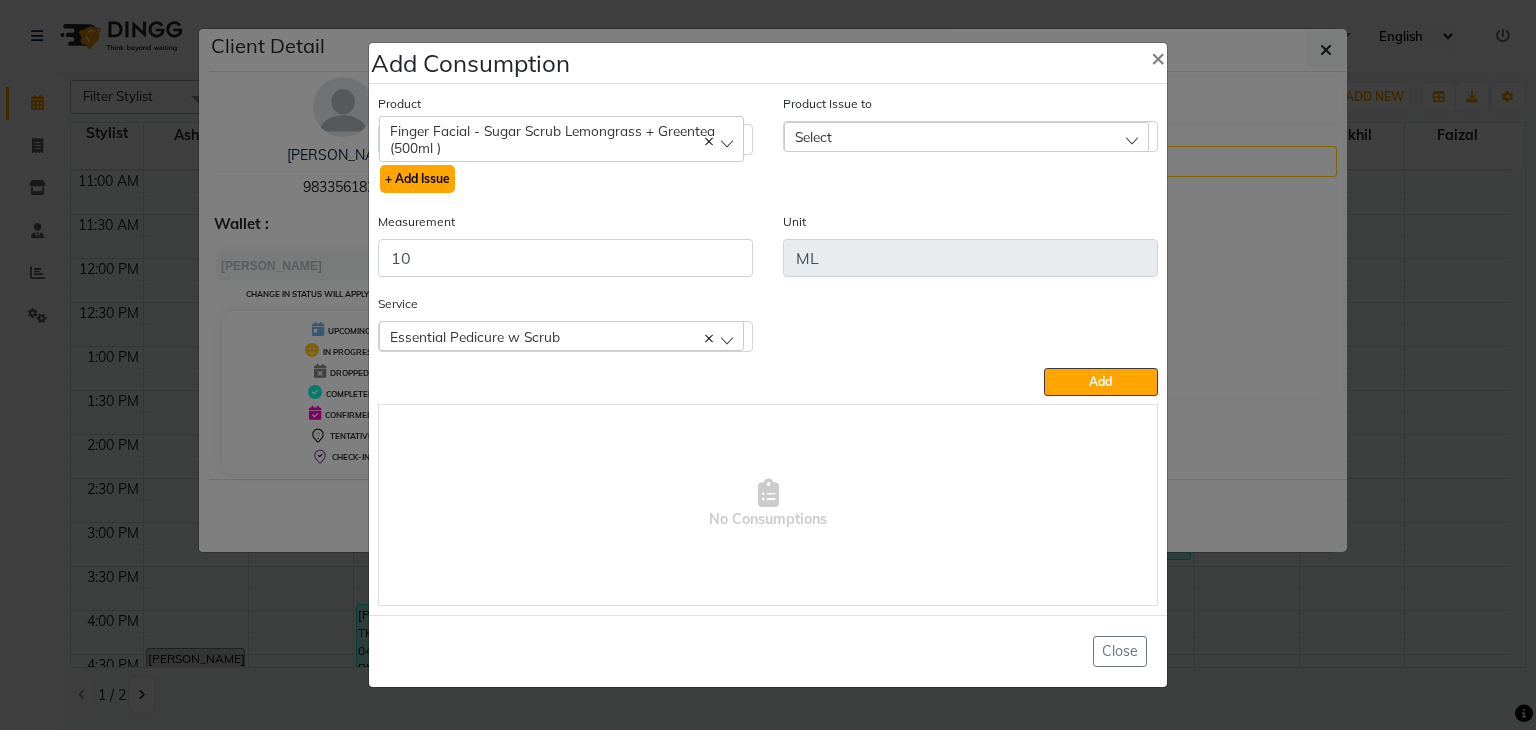 click on "+ Add Issue" 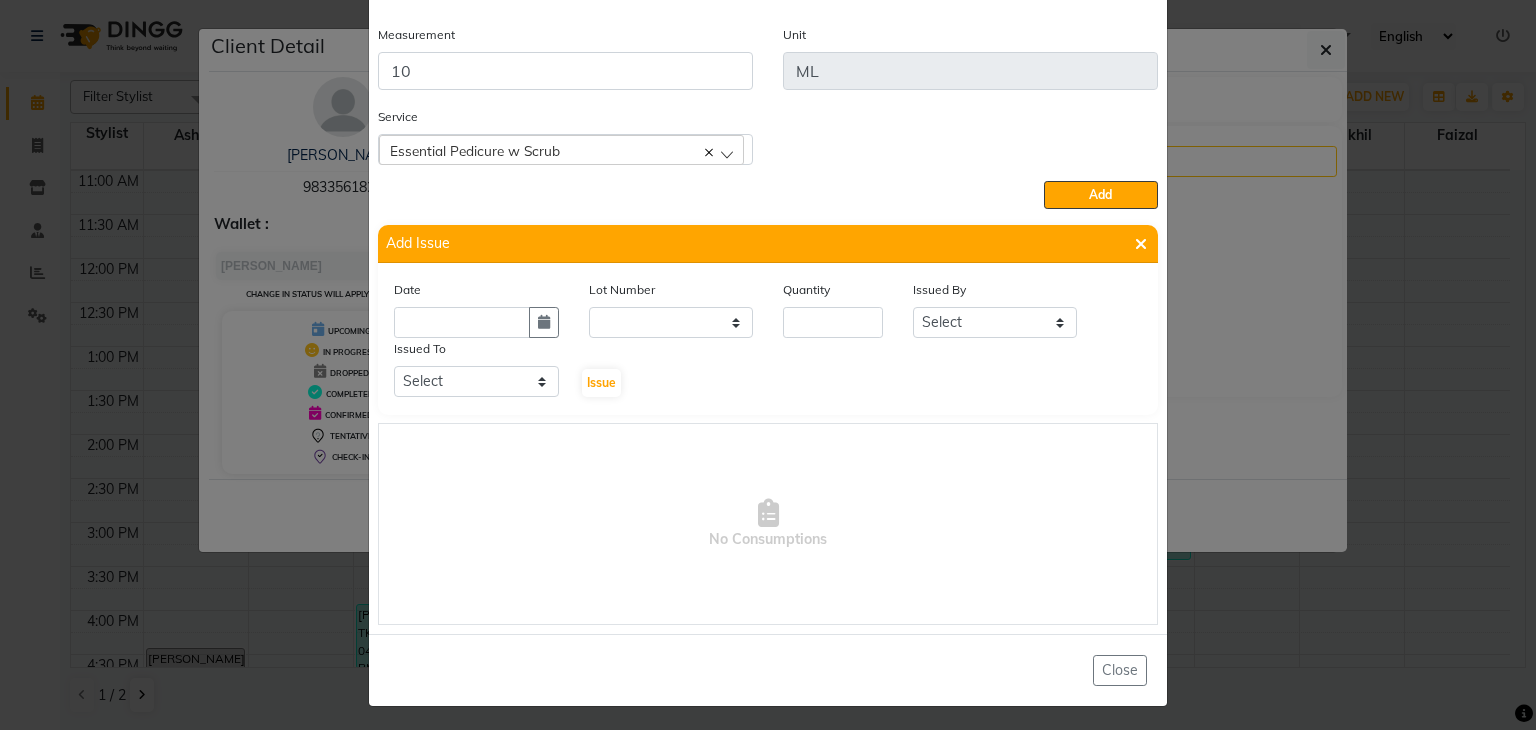scroll, scrollTop: 178, scrollLeft: 0, axis: vertical 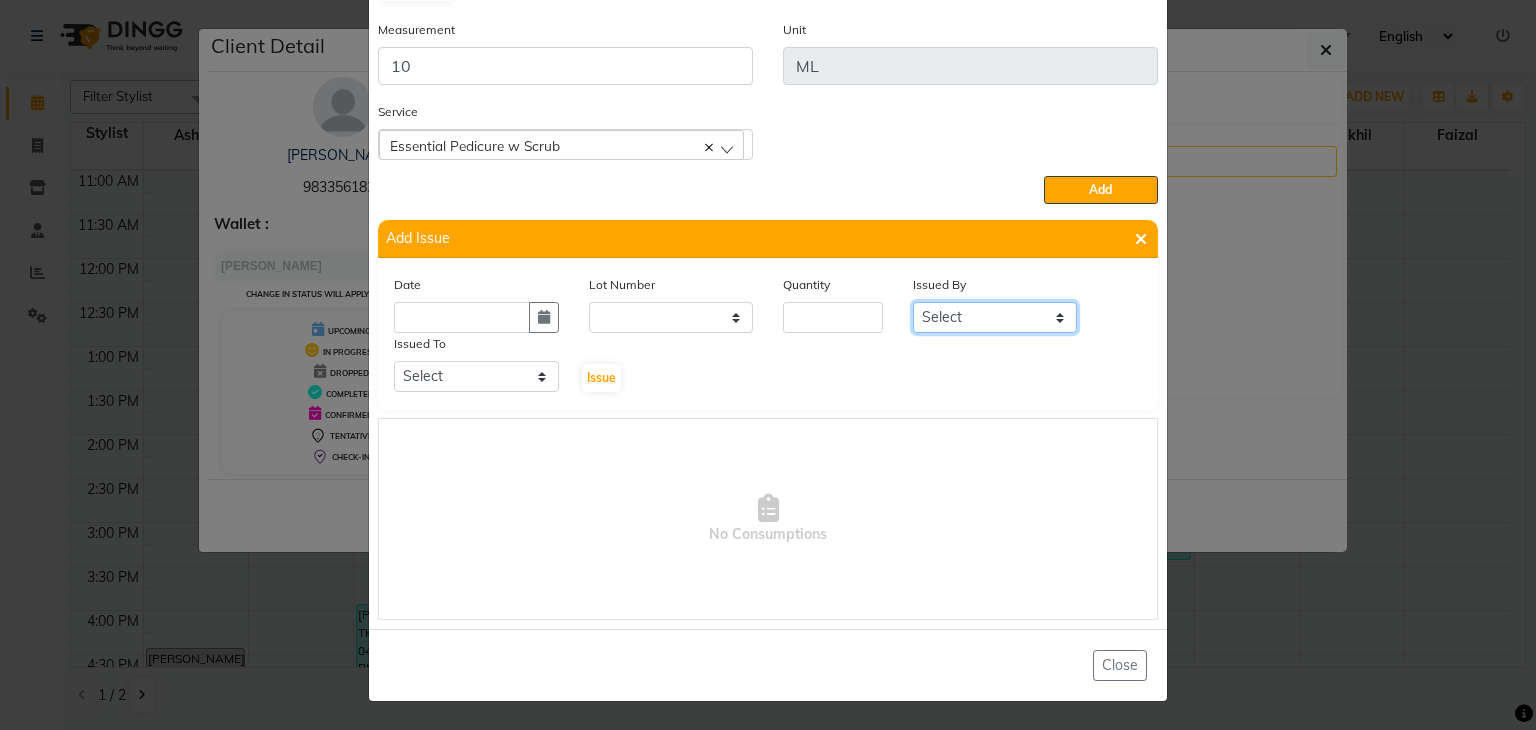 click on "Select  [PERSON_NAME] Ashish [PERSON_NAME] [PERSON_NAME] Sing [PERSON_NAME]  Pinky  [PERSON_NAME] (hairstylist) Solemn" 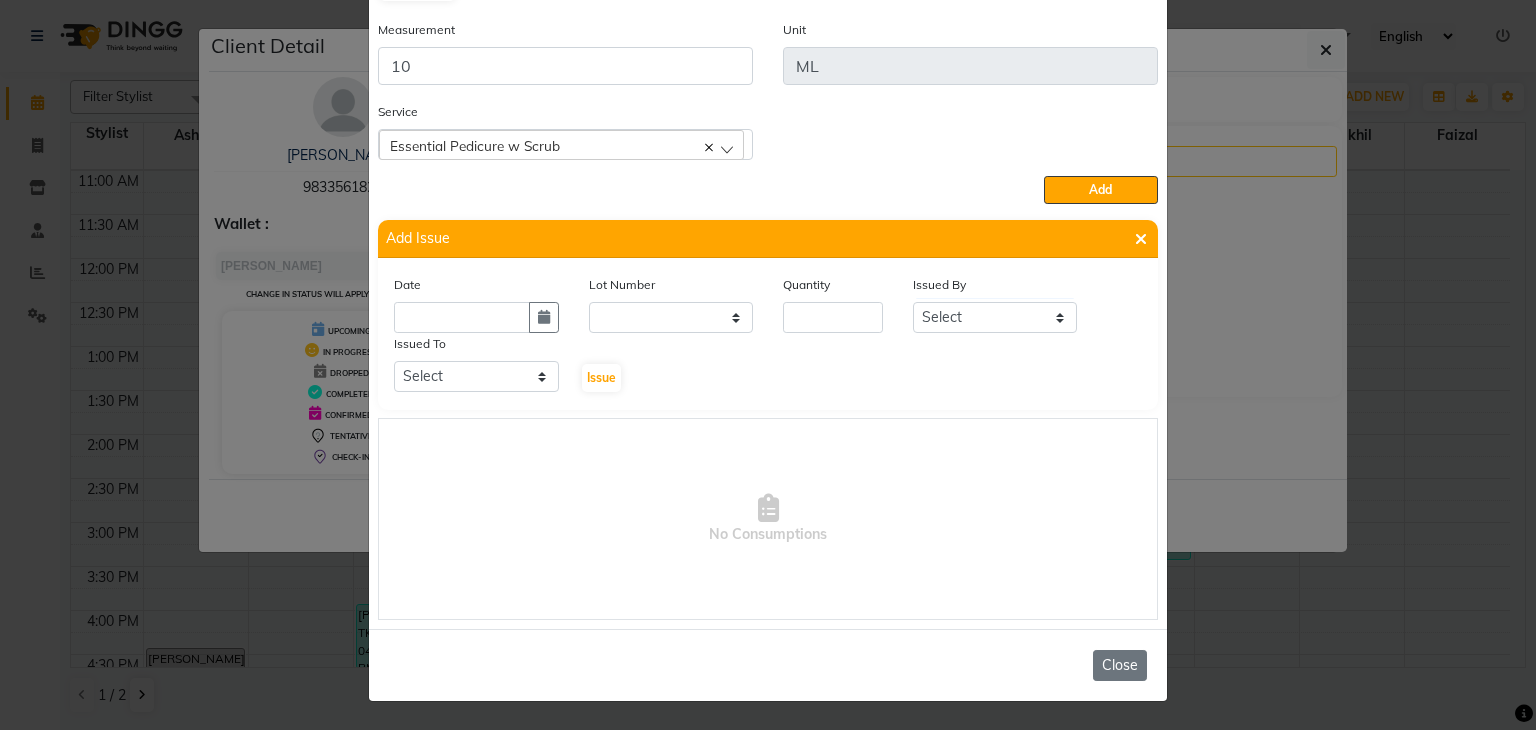 click on "Close" 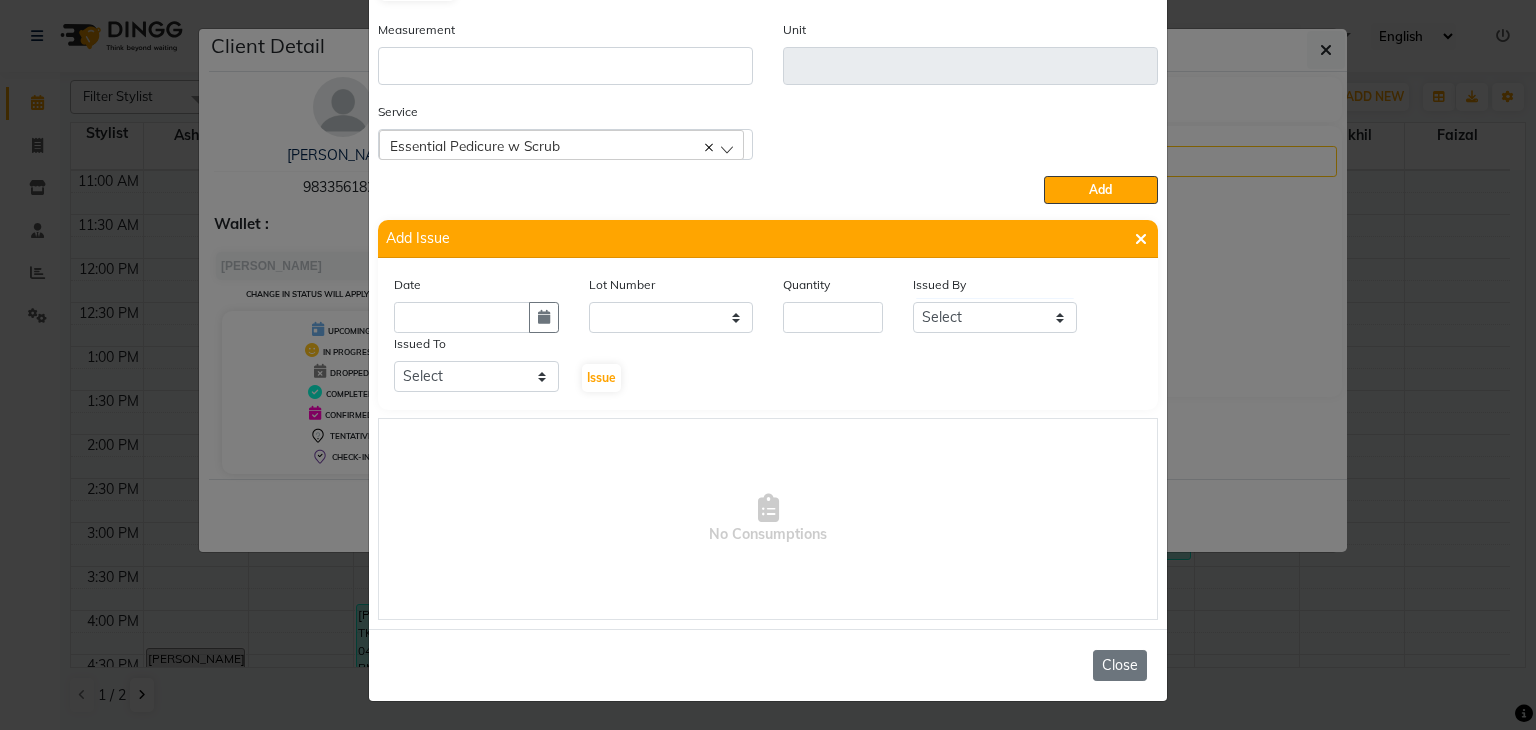 scroll, scrollTop: 138, scrollLeft: 0, axis: vertical 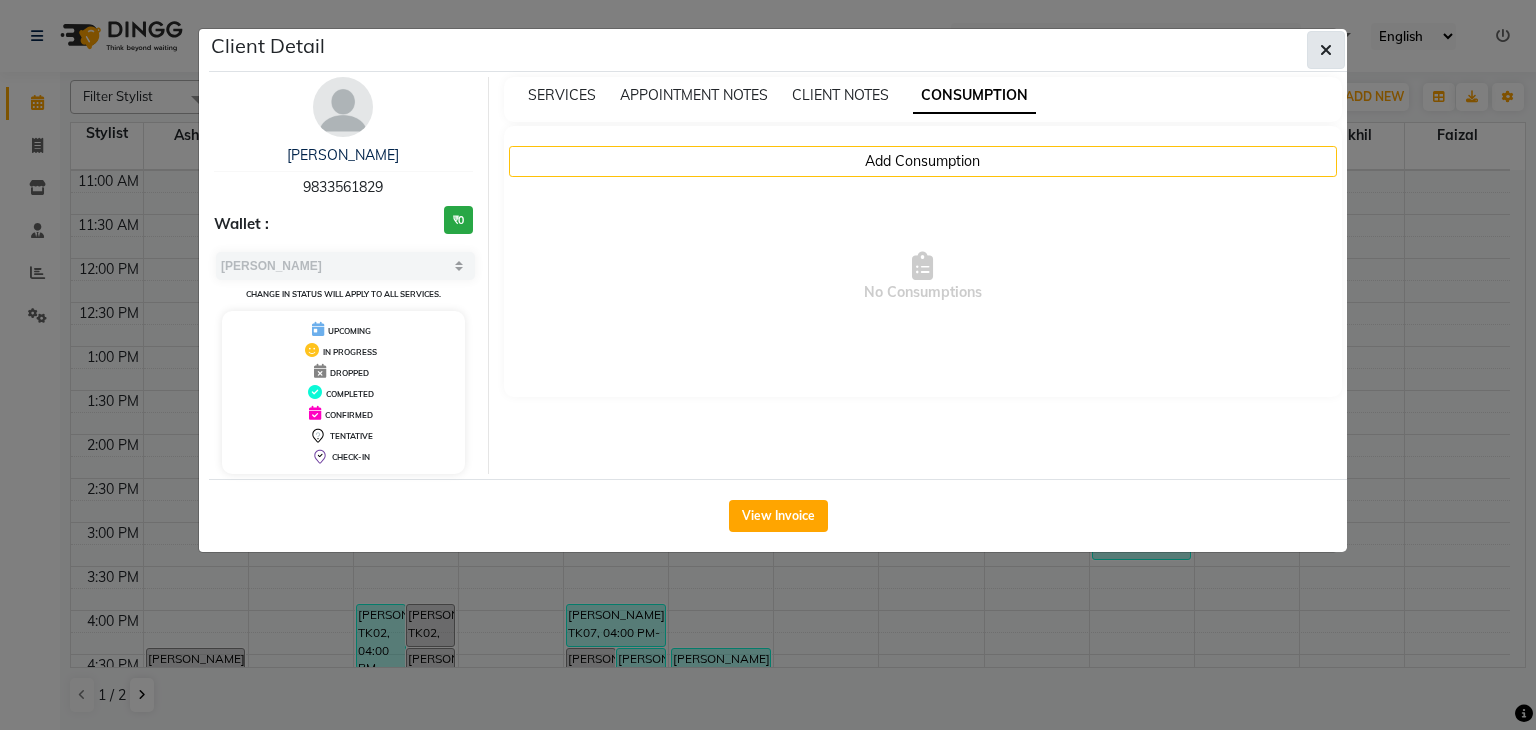 click 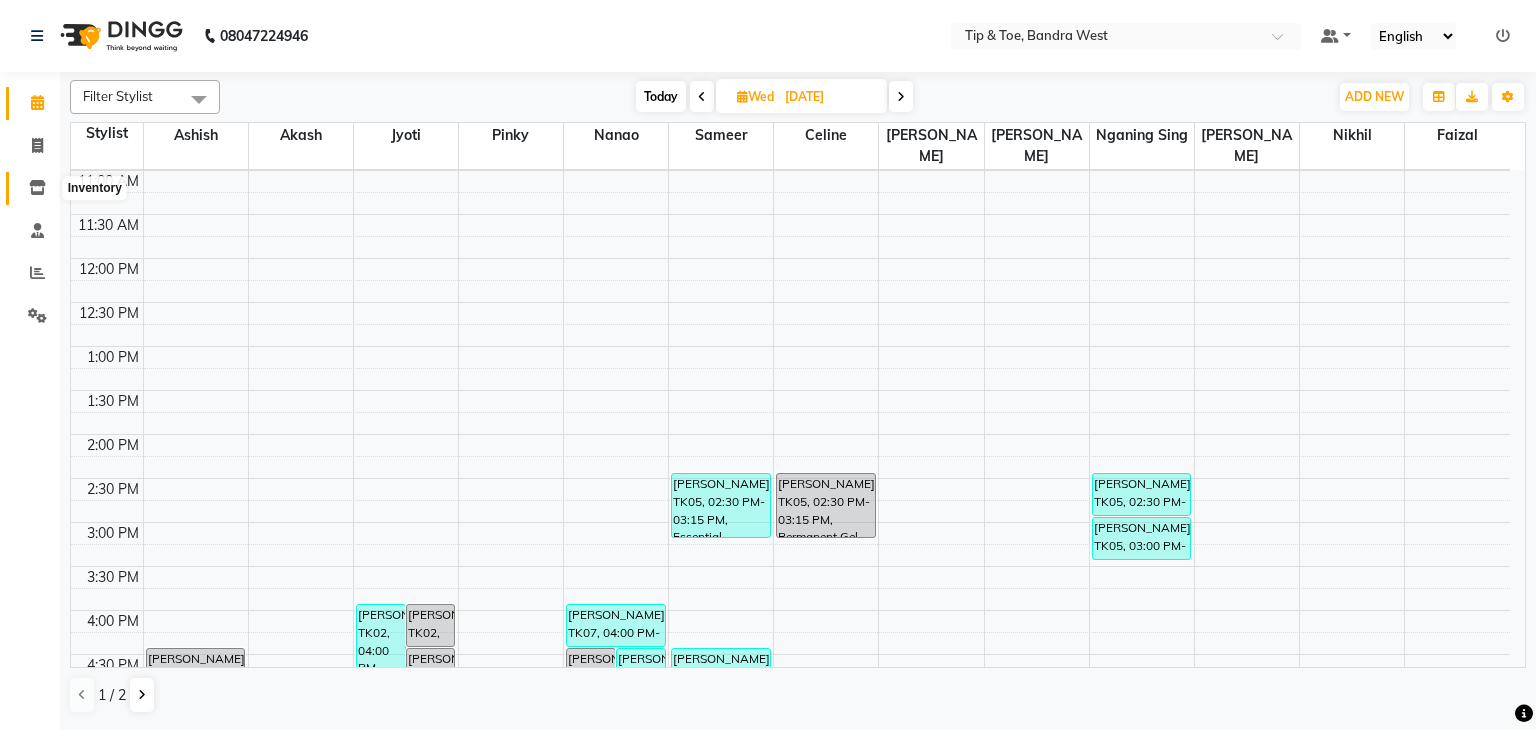 click 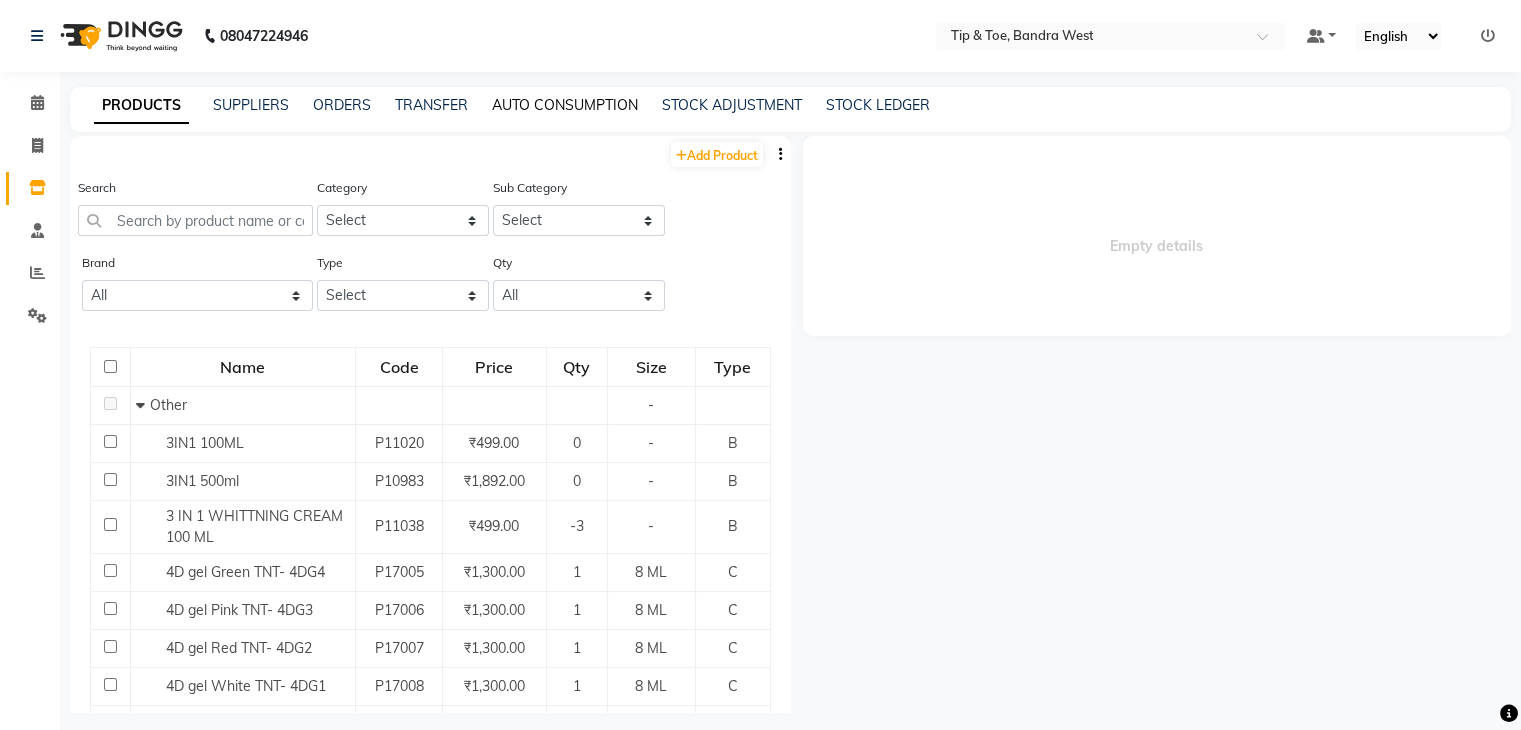 click on "AUTO CONSUMPTION" 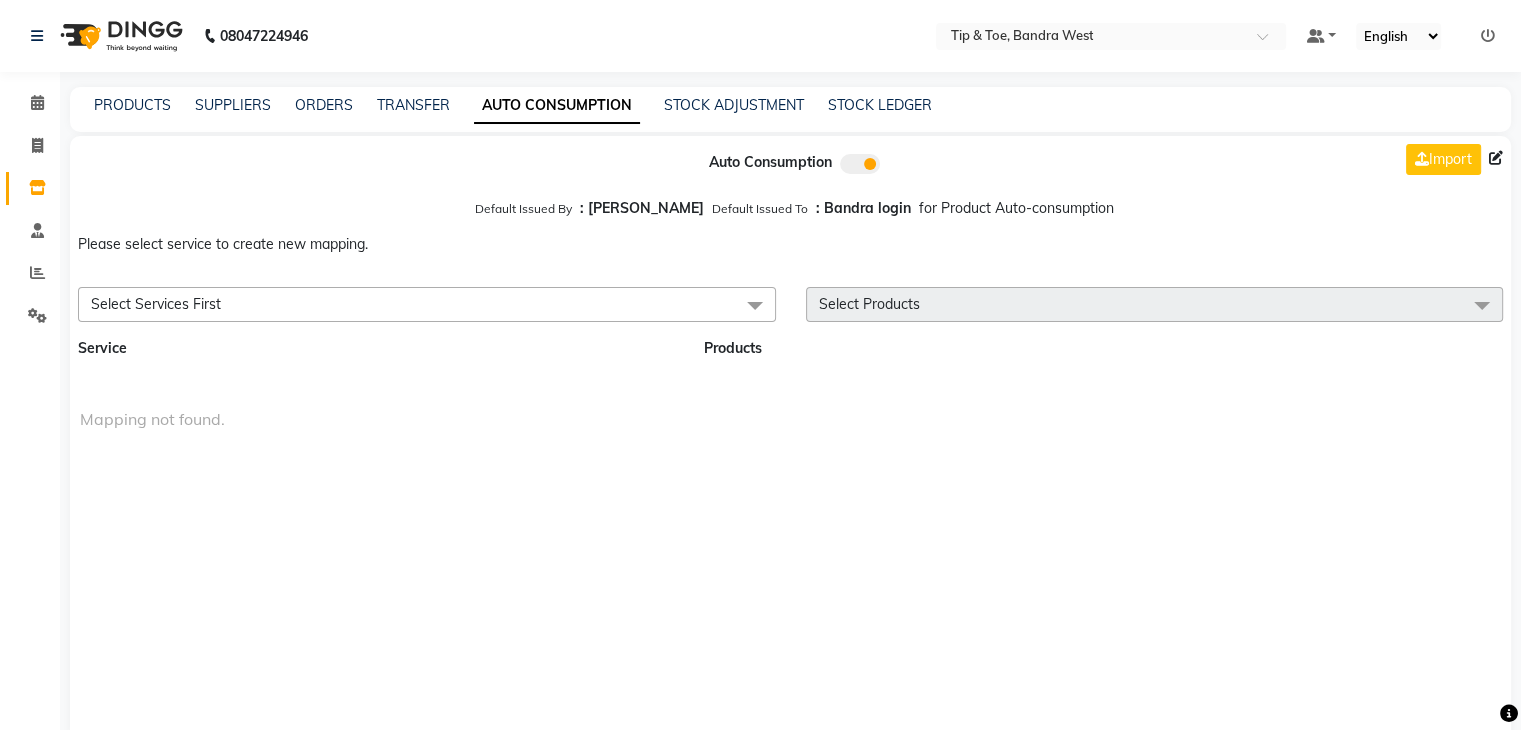 click at bounding box center (755, 306) 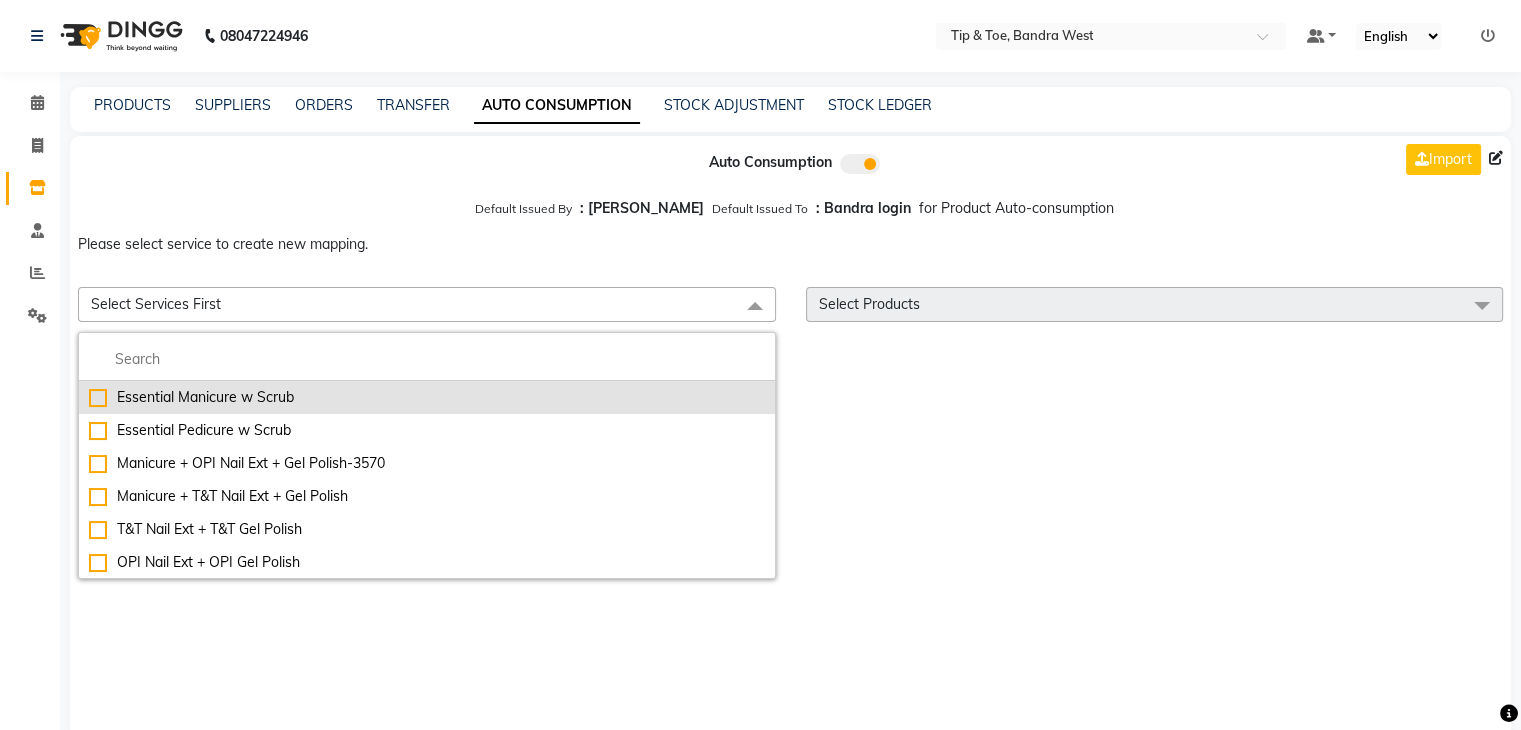 click on "Essential Manicure w Scrub" at bounding box center [427, 397] 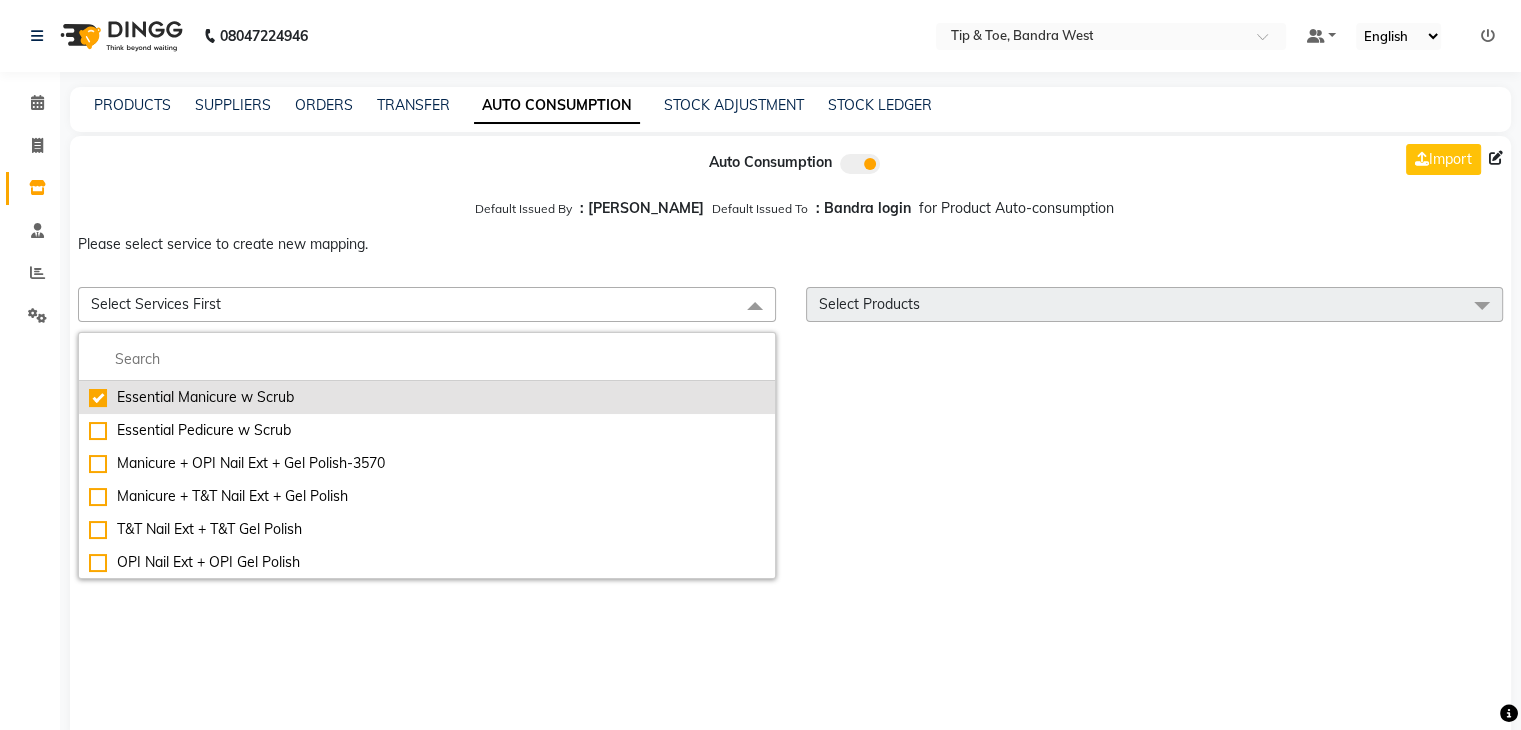 checkbox on "true" 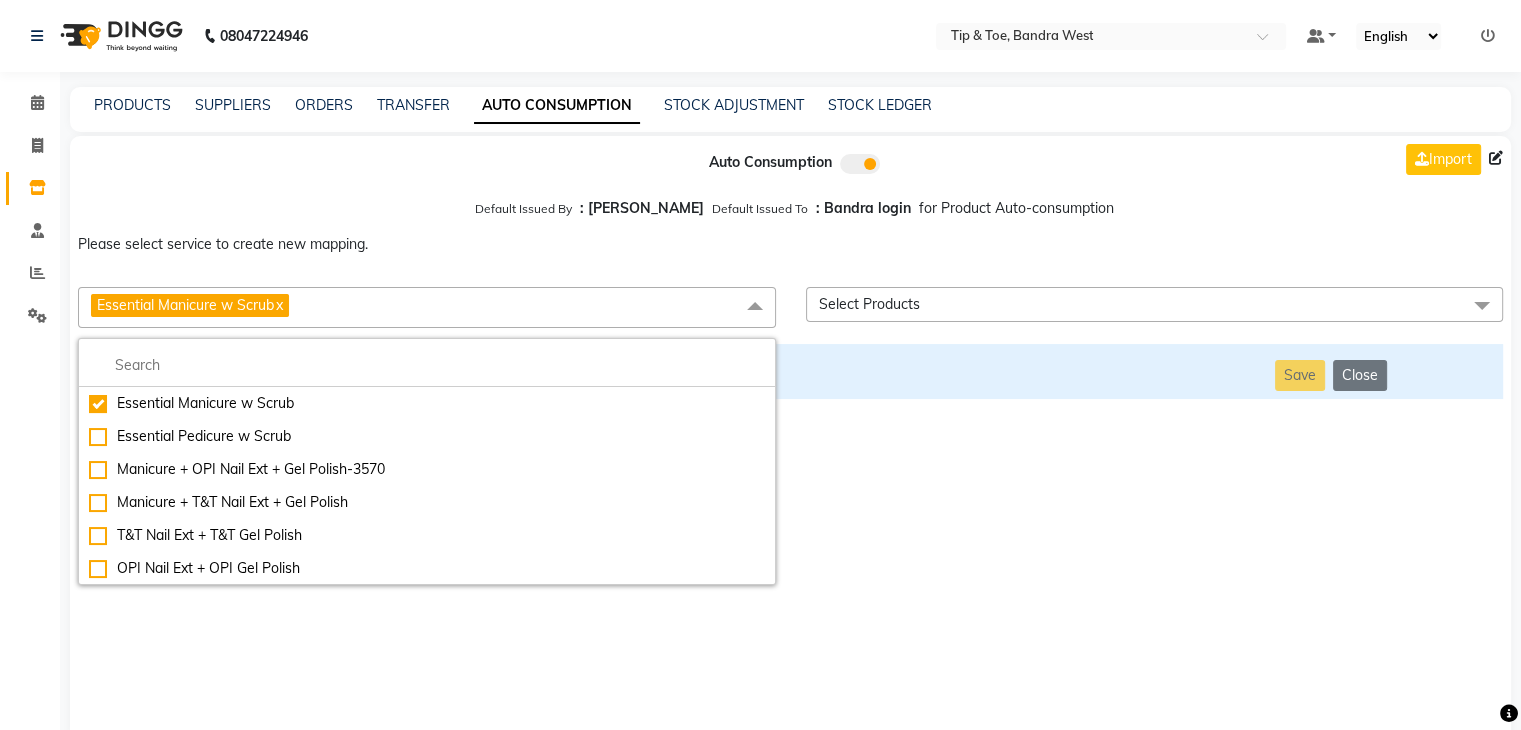 click on "Select Products" at bounding box center [1155, 304] 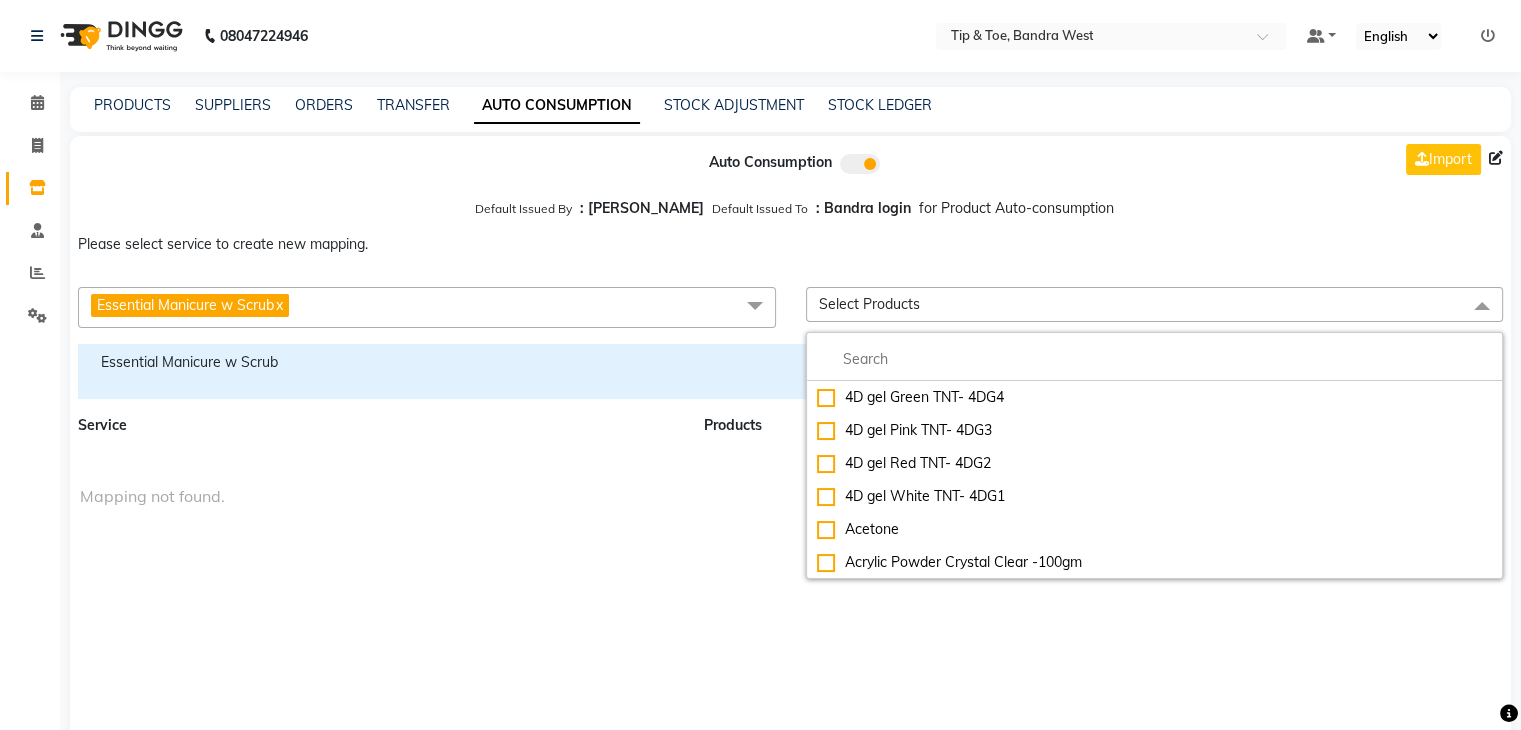 click on "Select Products" at bounding box center (1155, 304) 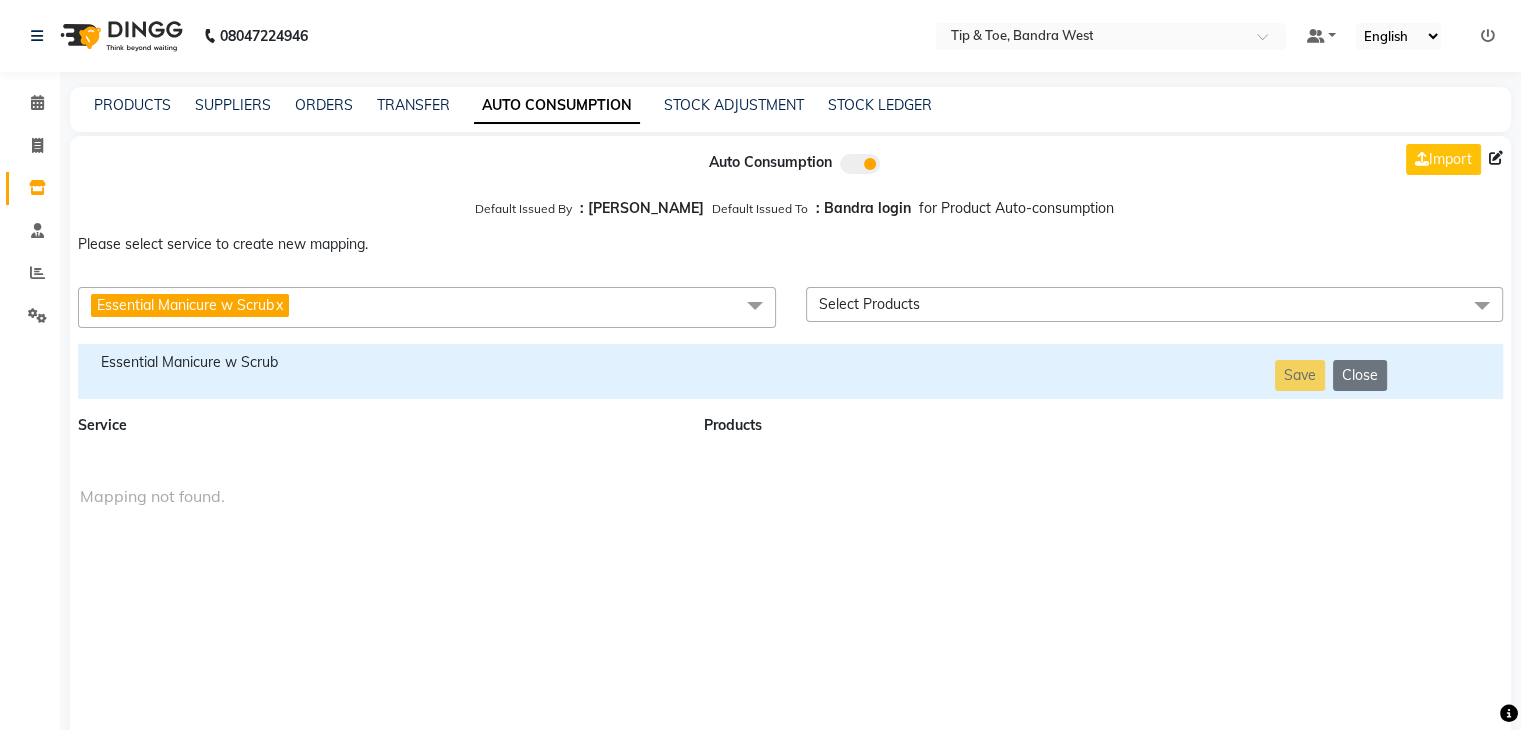 click on "Select Products" at bounding box center (1155, 304) 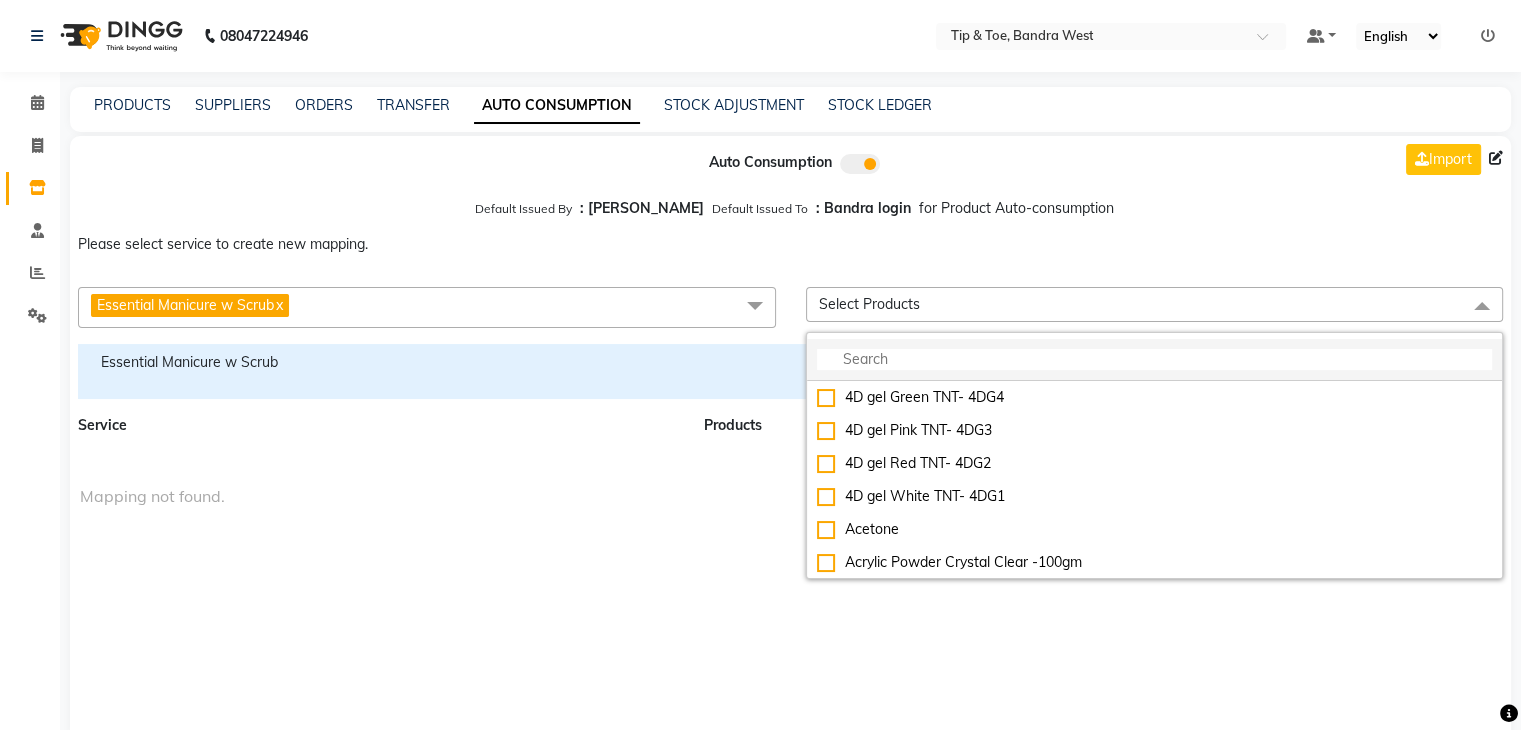 click at bounding box center [1155, 359] 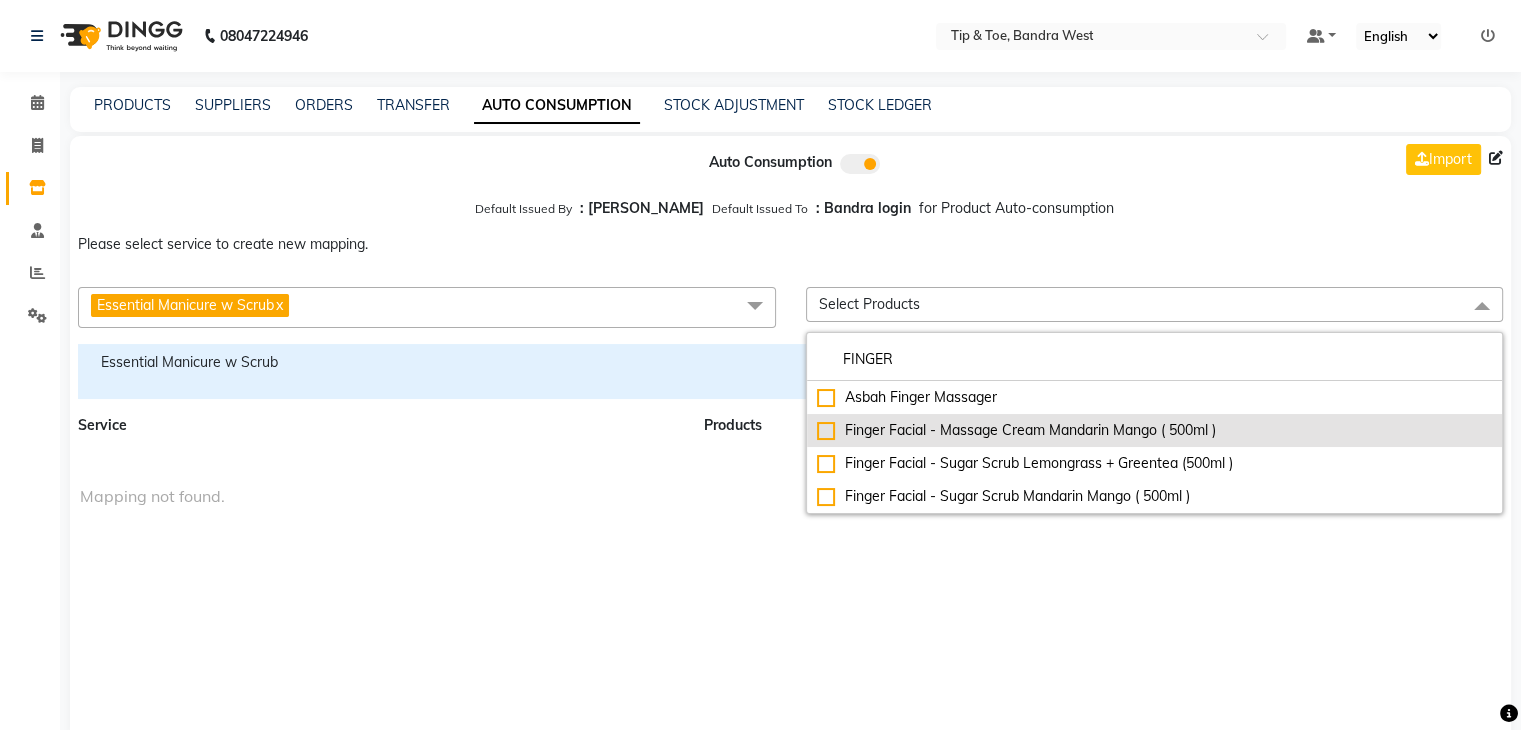 type on "FINGER" 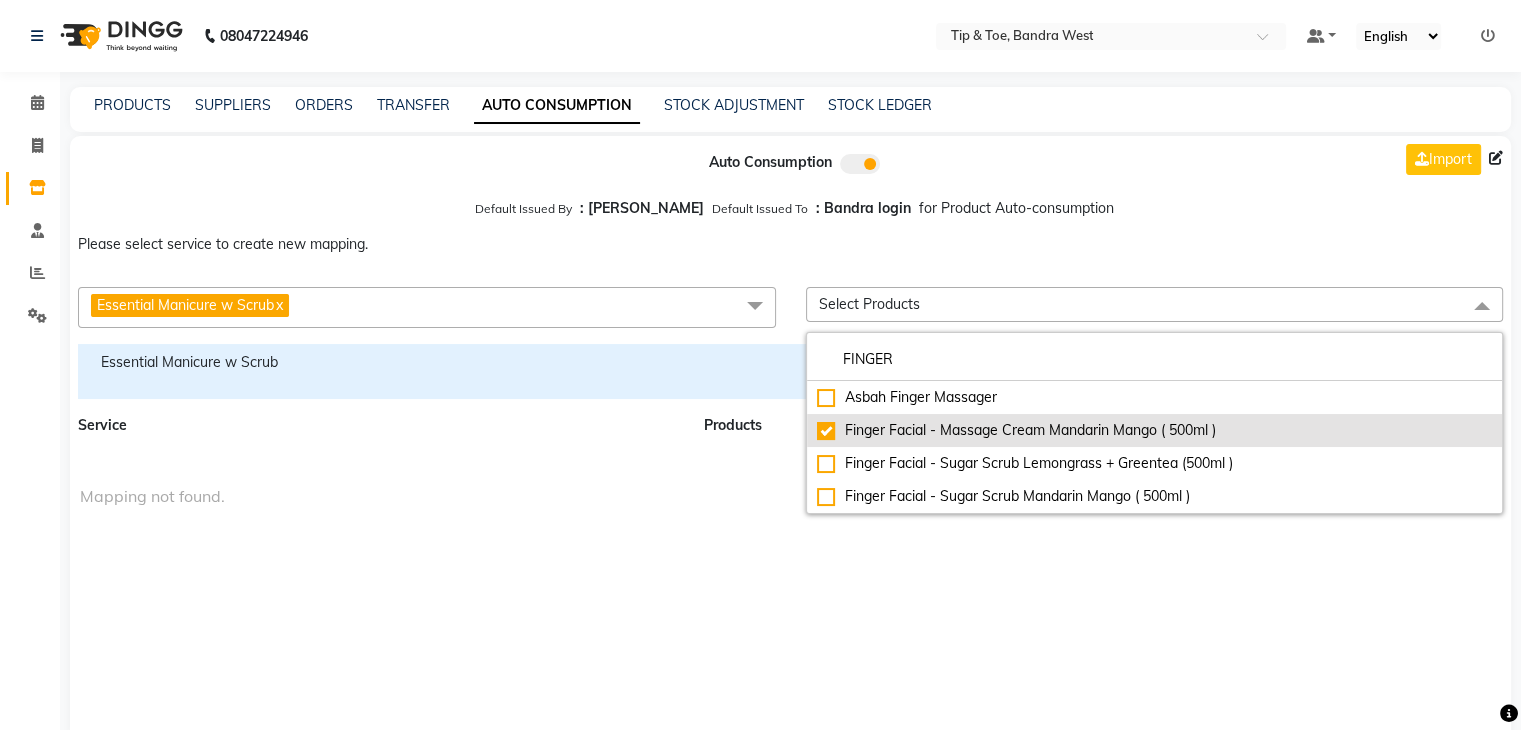 checkbox on "true" 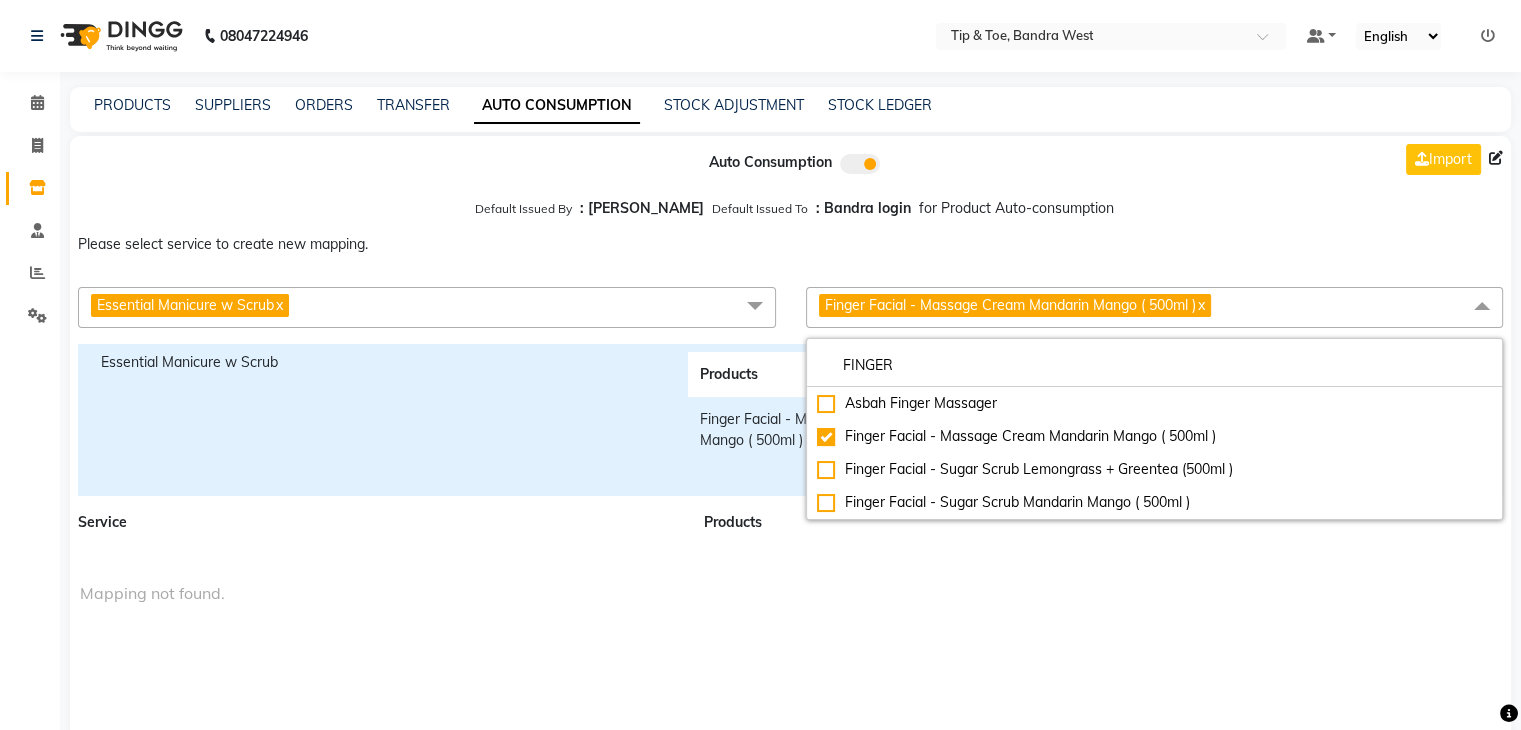 click on "Mapping not found." at bounding box center (790, 593) 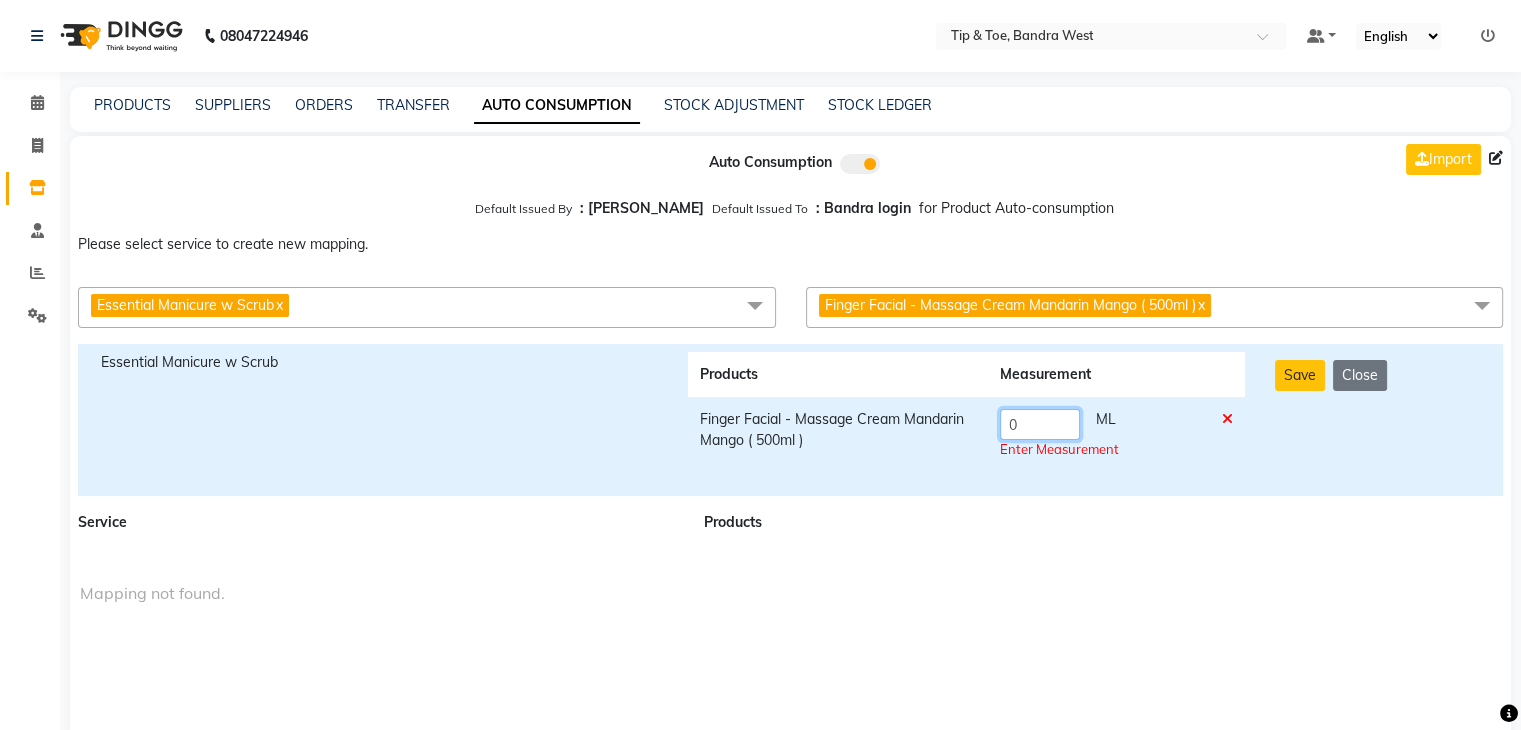 click on "0" at bounding box center [1040, 424] 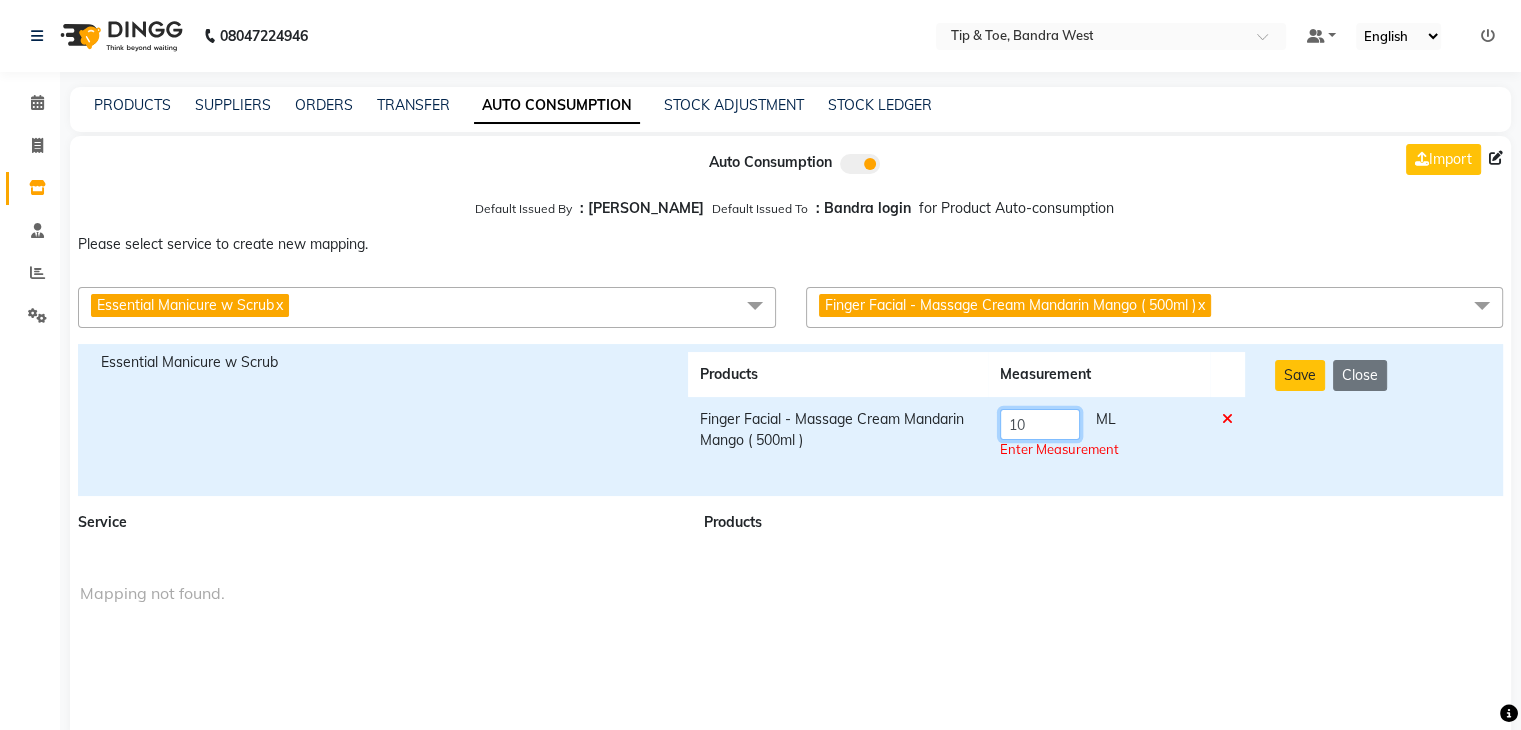 type on "10" 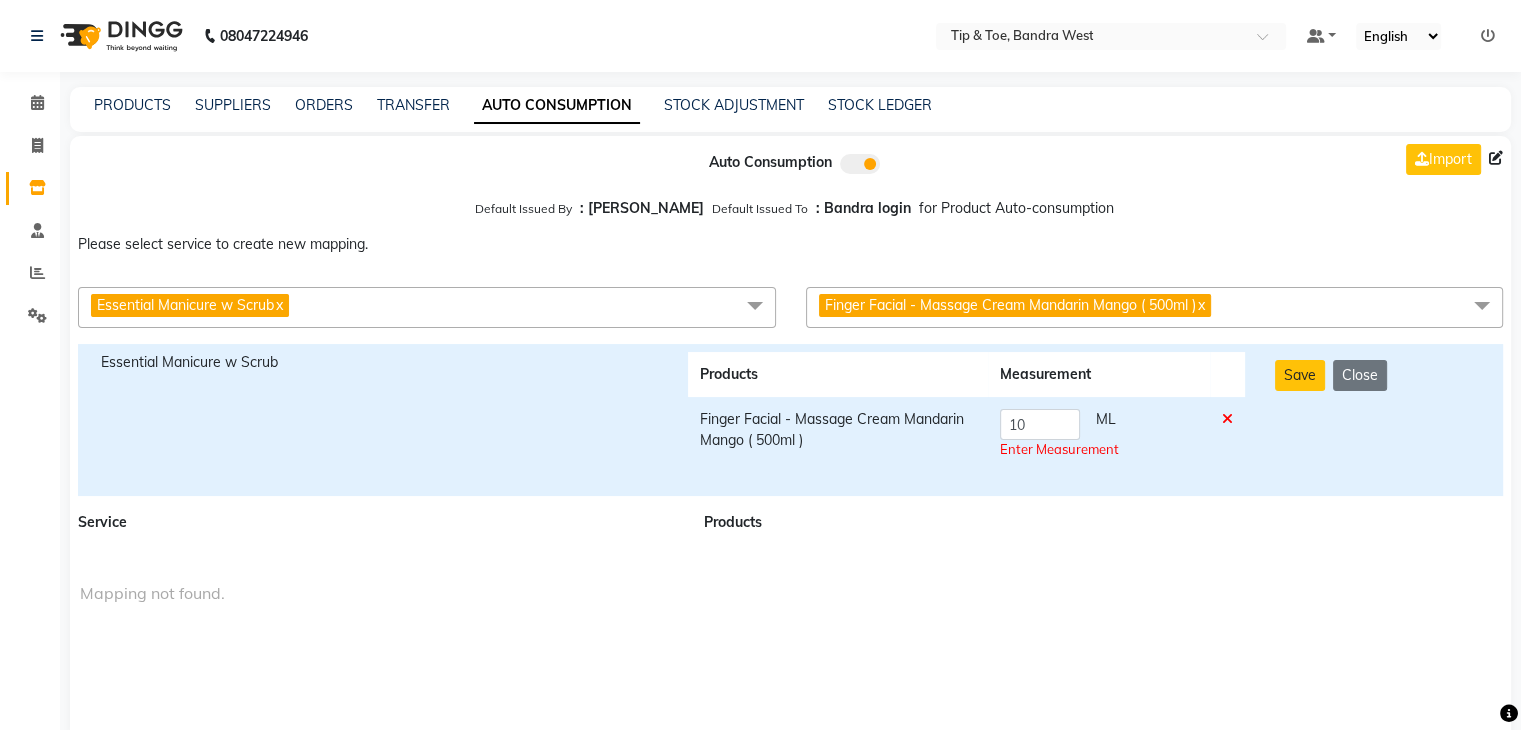 click on "Mapping not found." at bounding box center [790, 593] 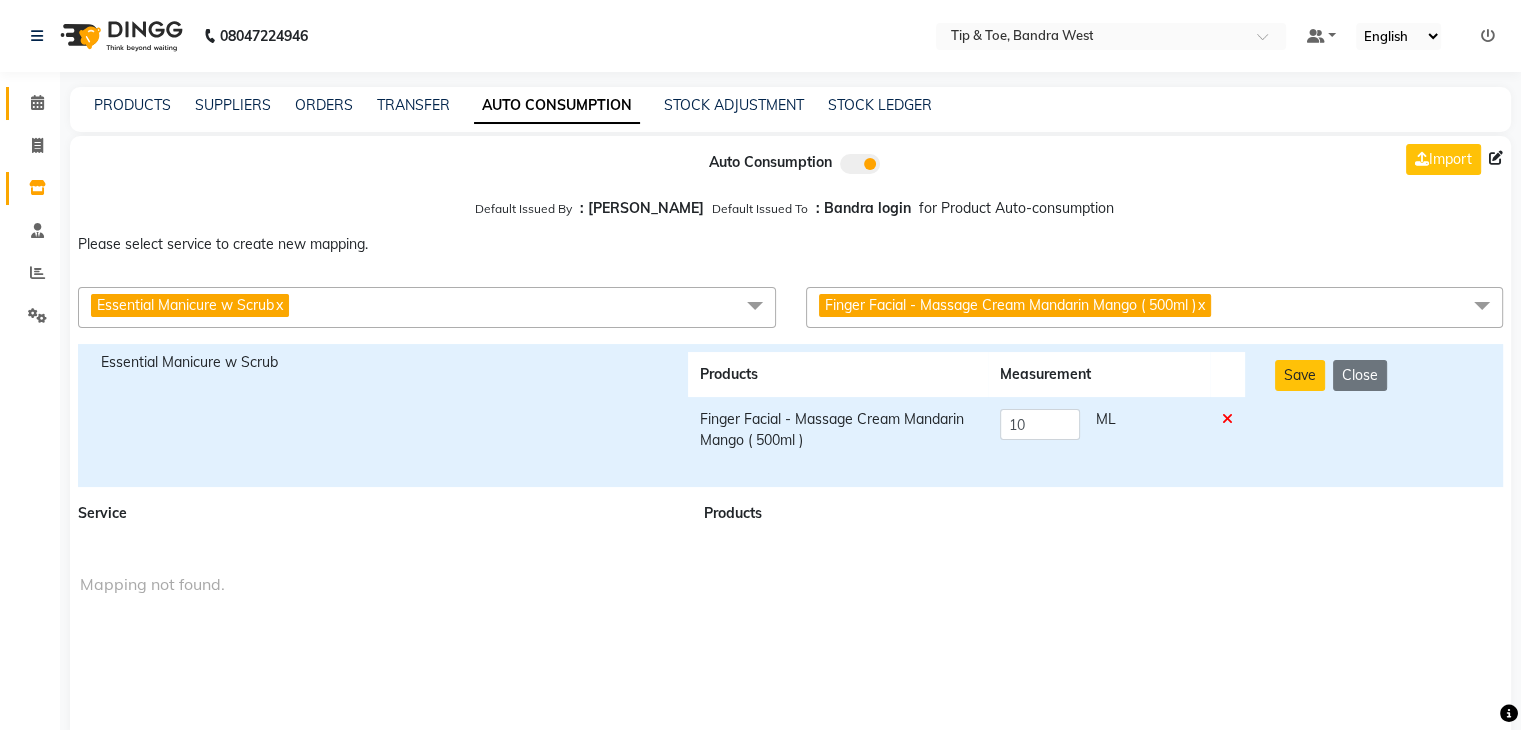 click on "Calendar" 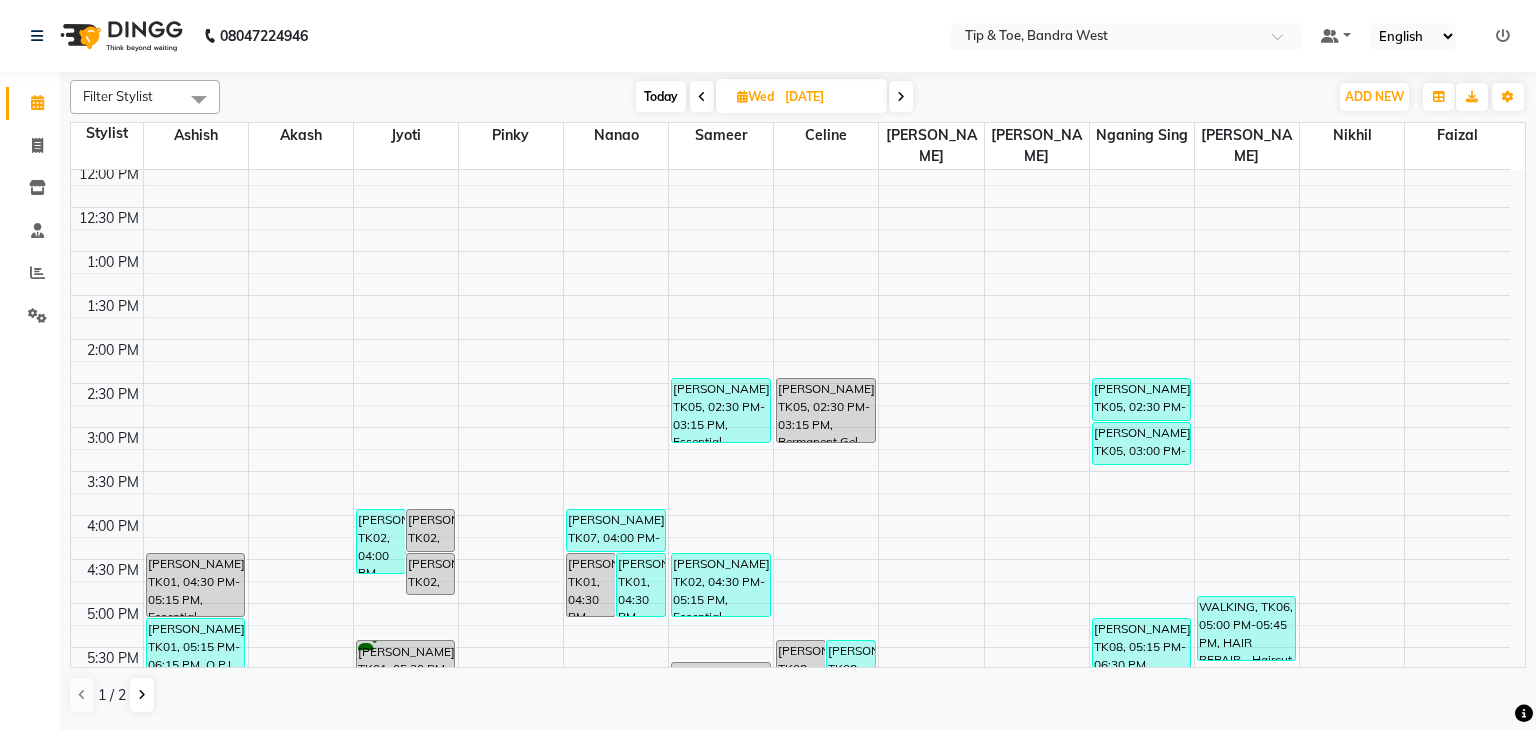 scroll, scrollTop: 357, scrollLeft: 0, axis: vertical 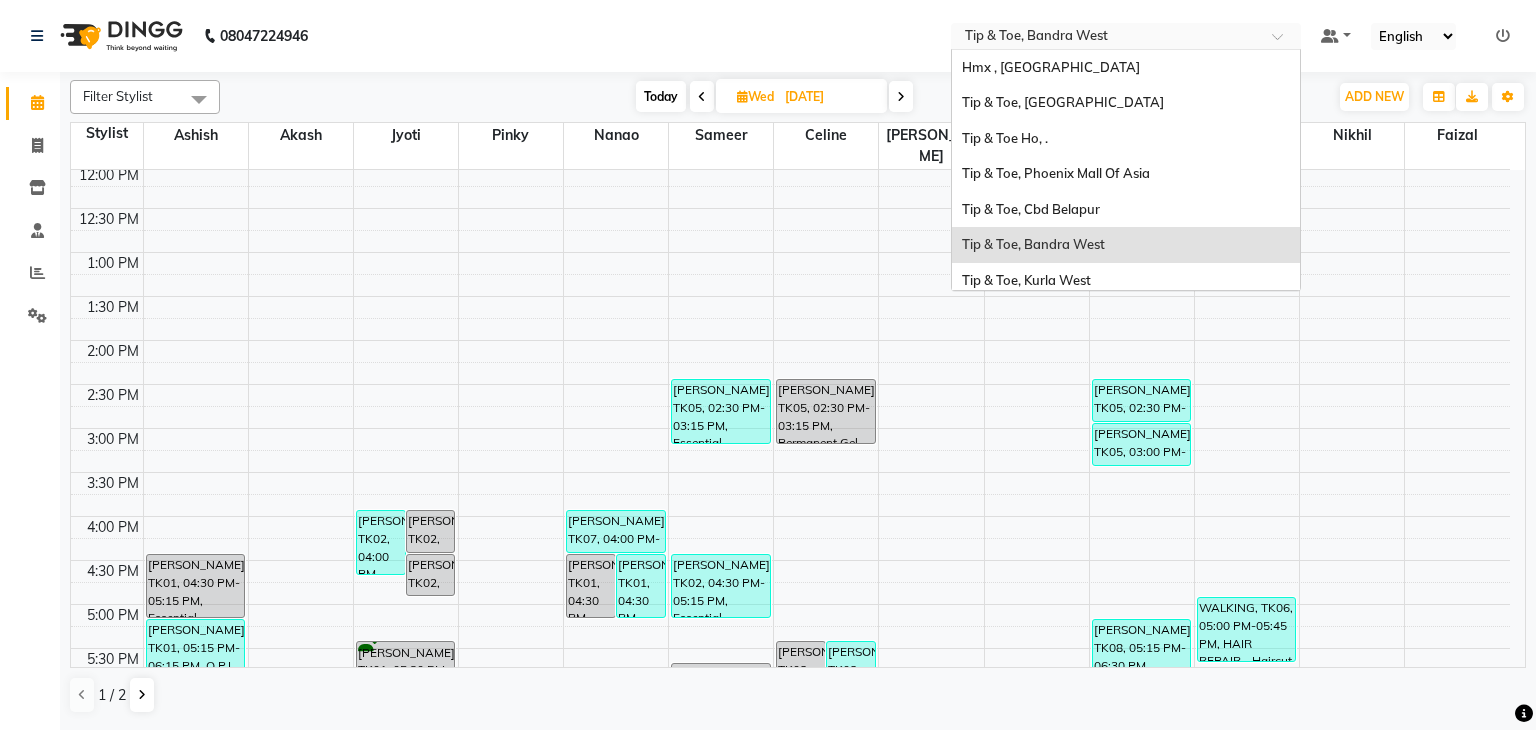 click at bounding box center [1106, 38] 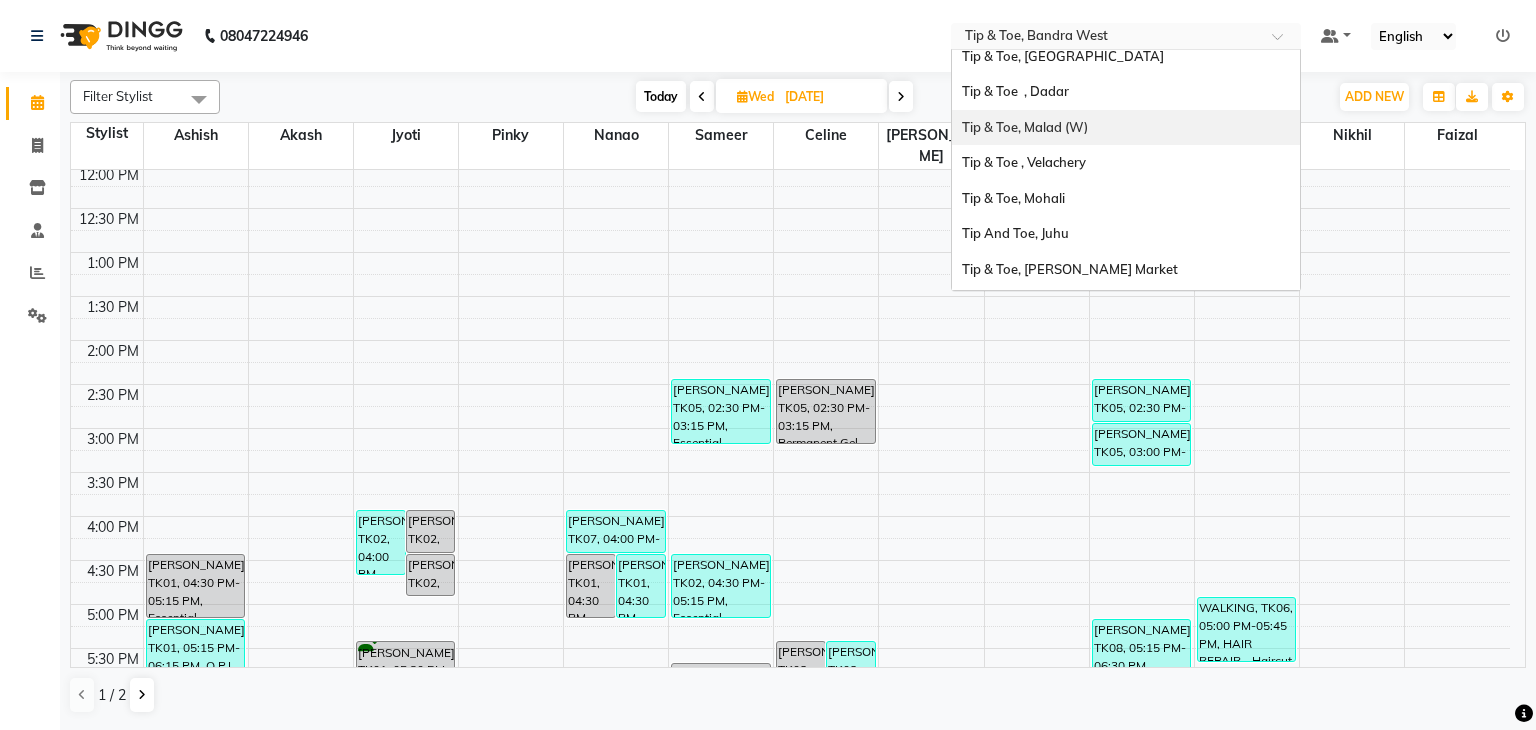 scroll, scrollTop: 367, scrollLeft: 0, axis: vertical 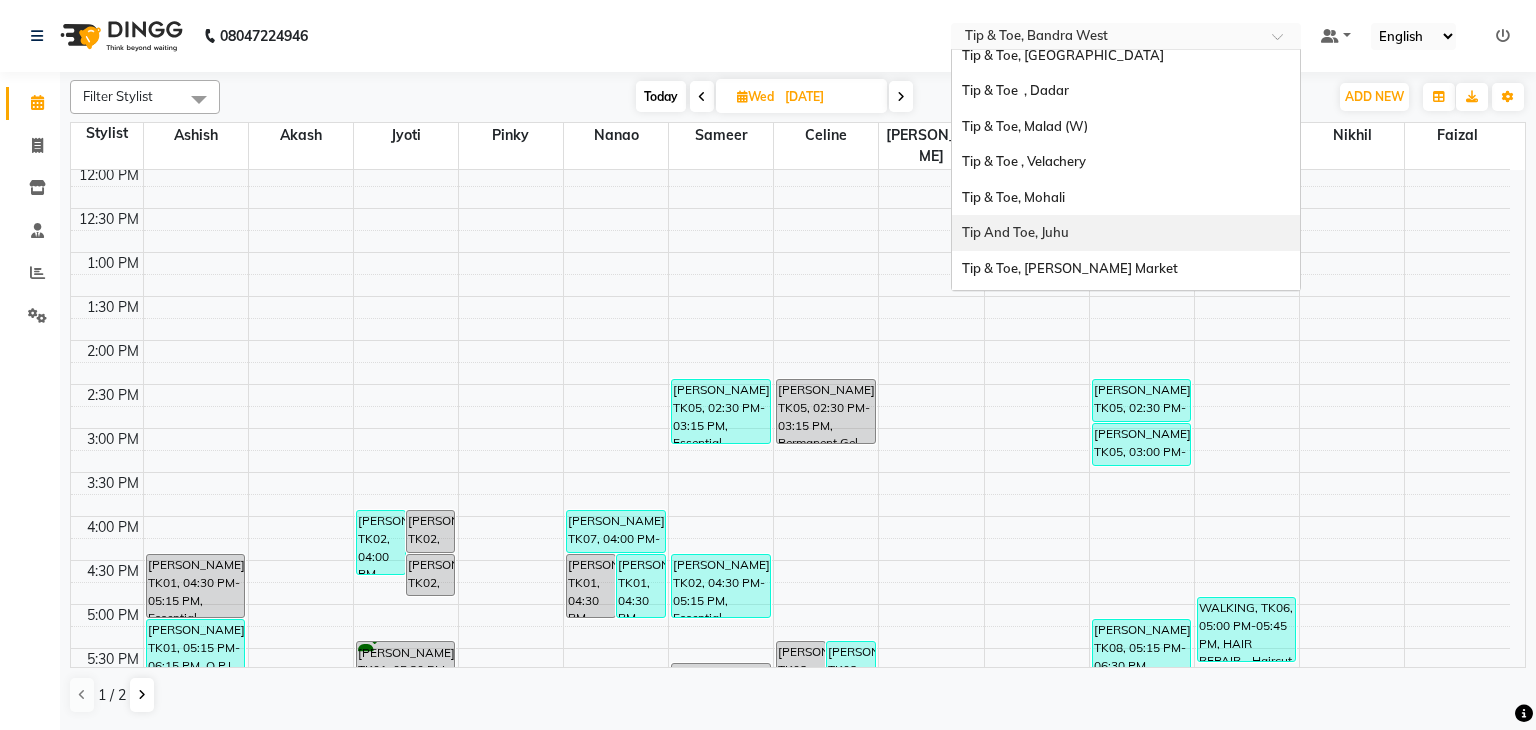 click on "Tip And Toe, Juhu" at bounding box center (1126, 233) 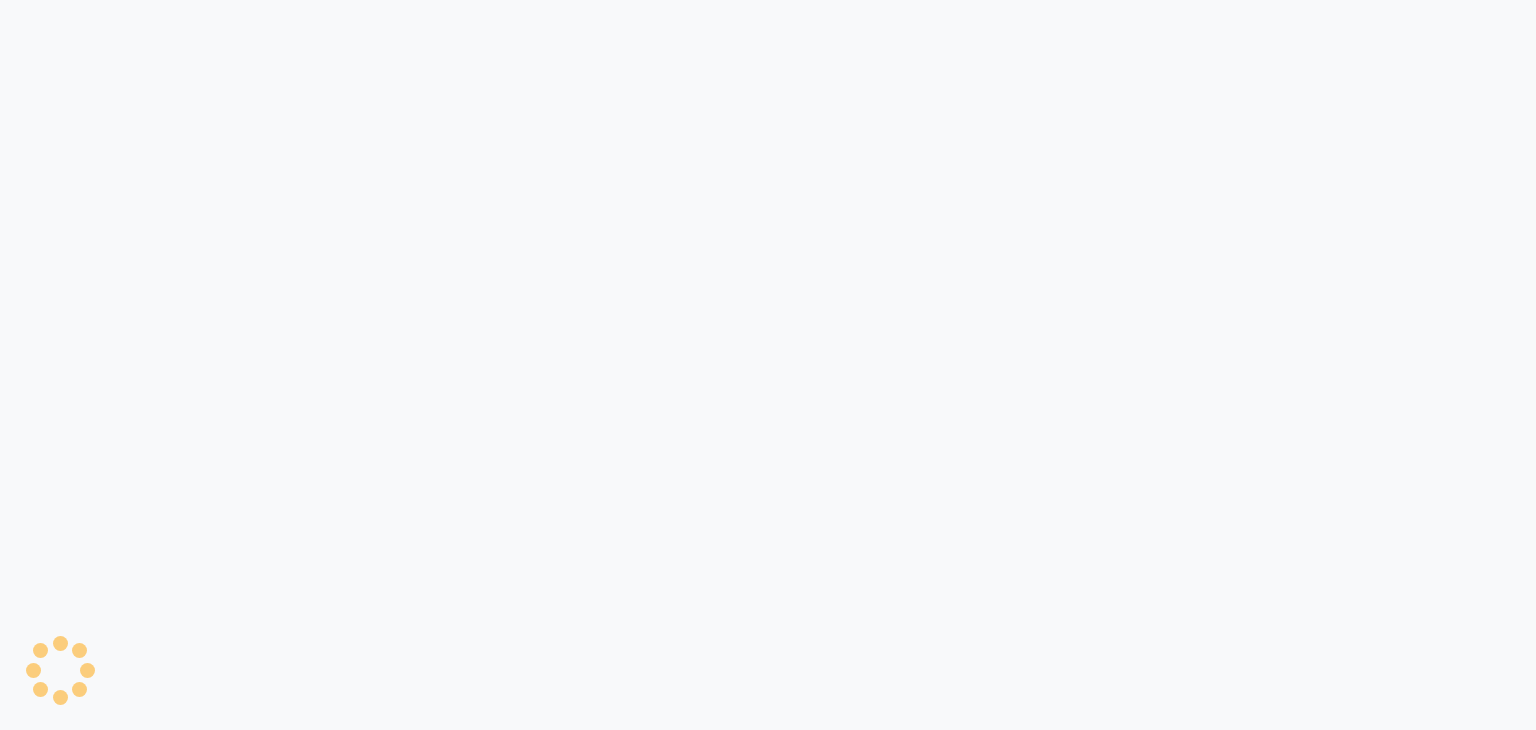 scroll, scrollTop: 0, scrollLeft: 0, axis: both 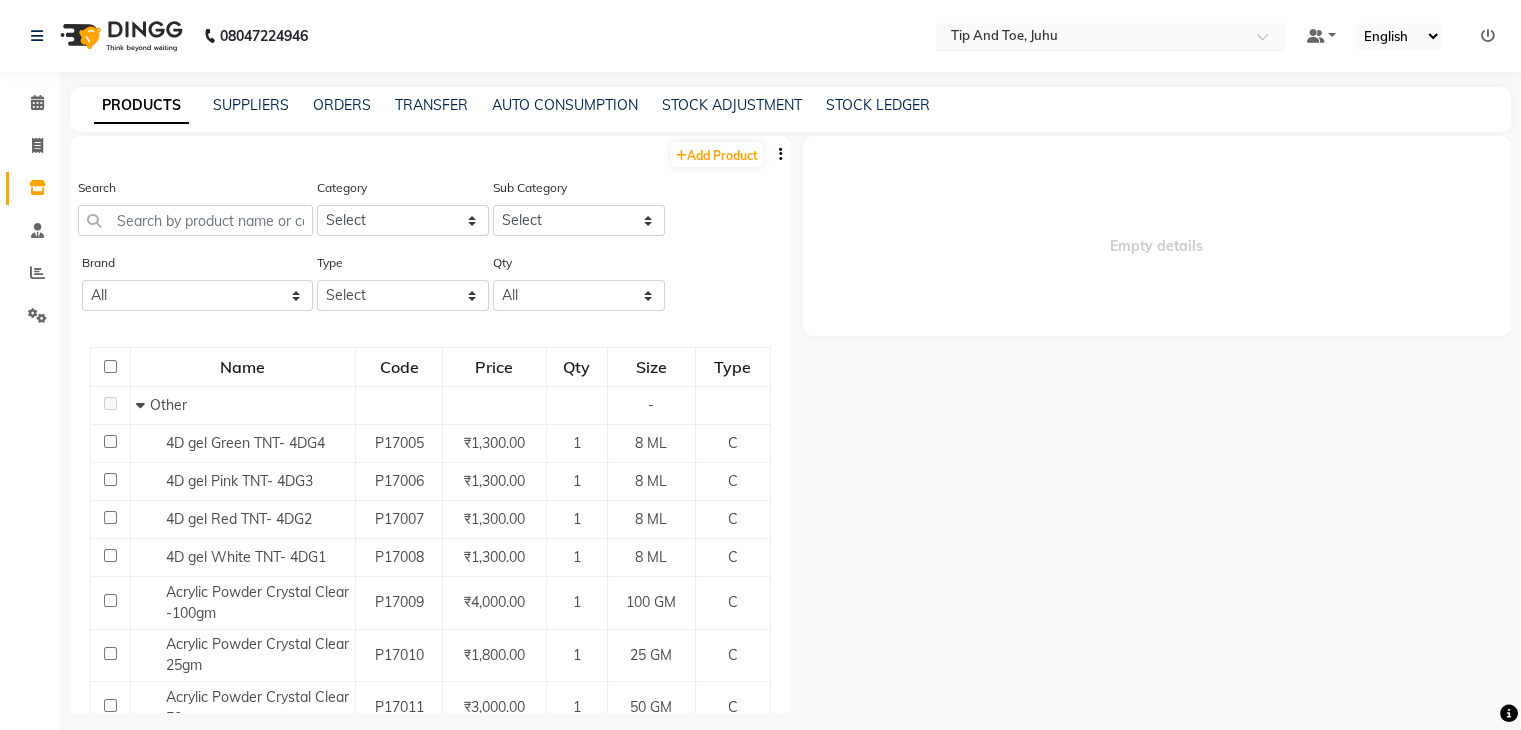 click at bounding box center (1091, 38) 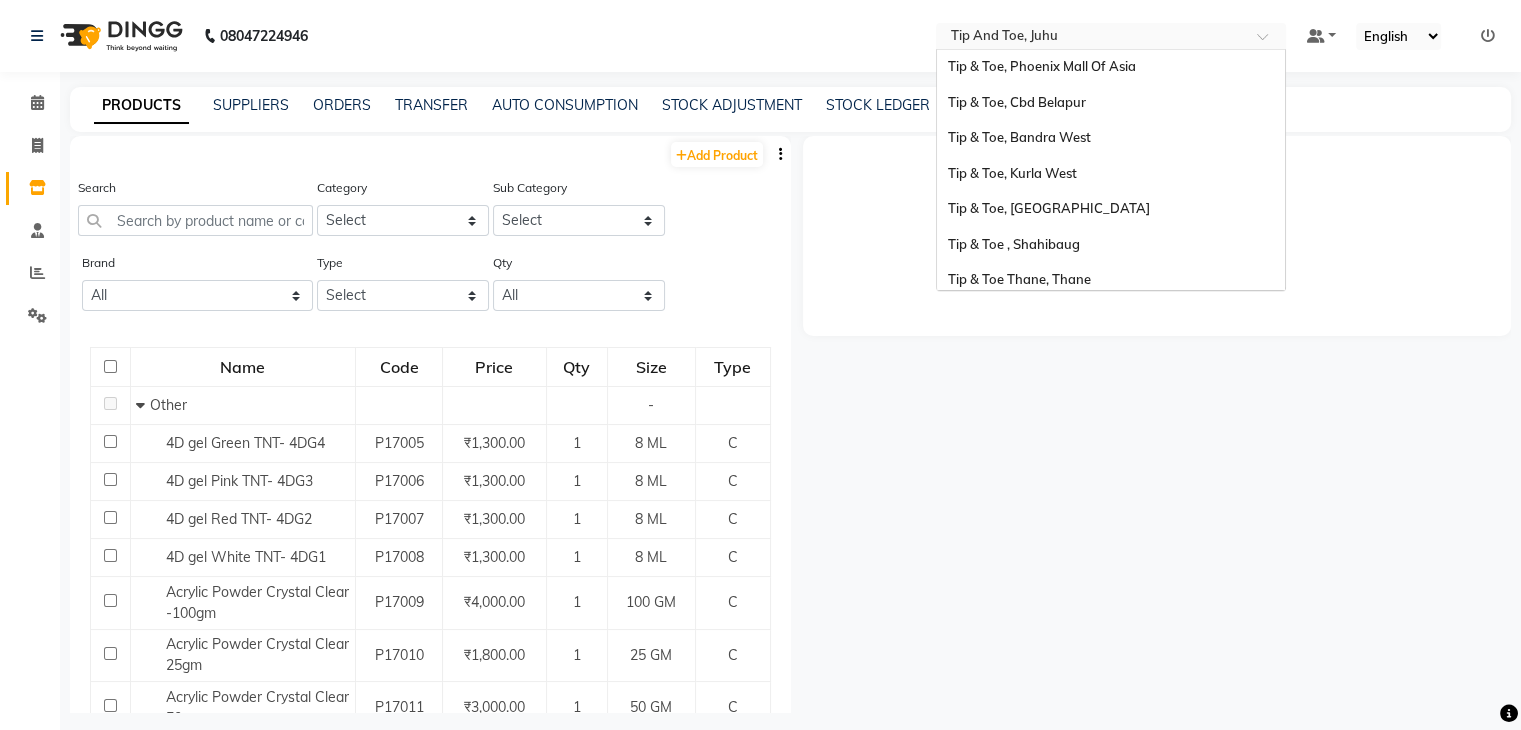 scroll, scrollTop: 0, scrollLeft: 0, axis: both 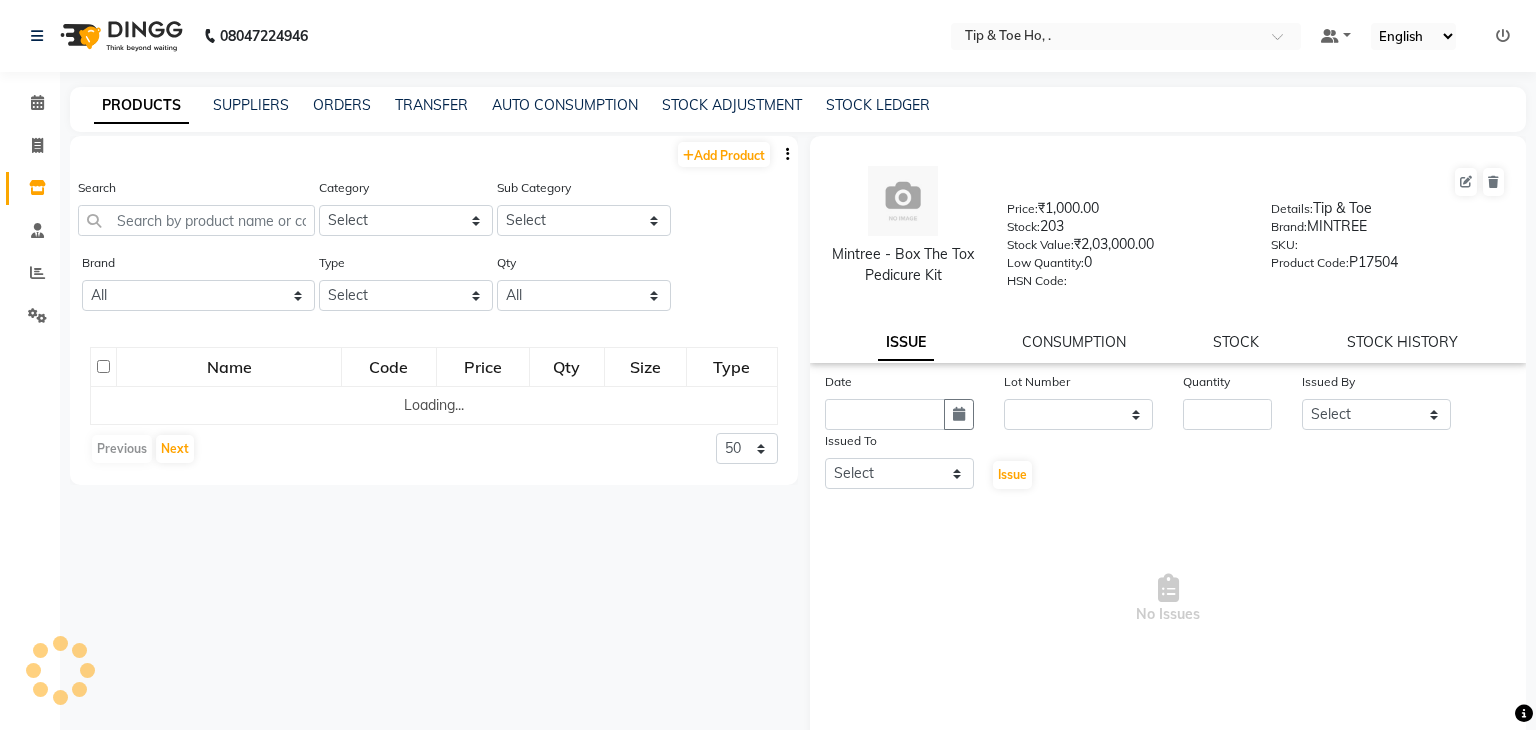 select 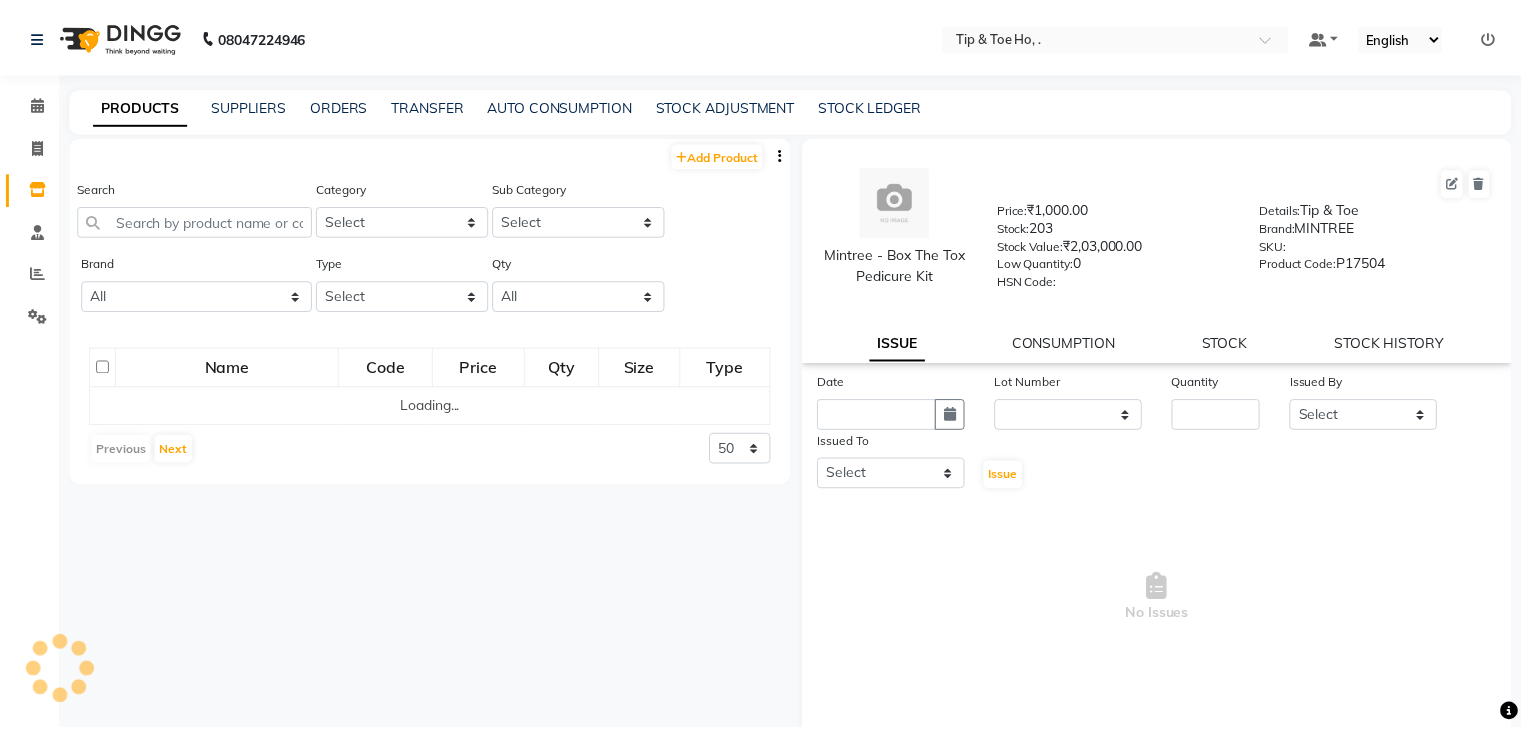 scroll, scrollTop: 0, scrollLeft: 0, axis: both 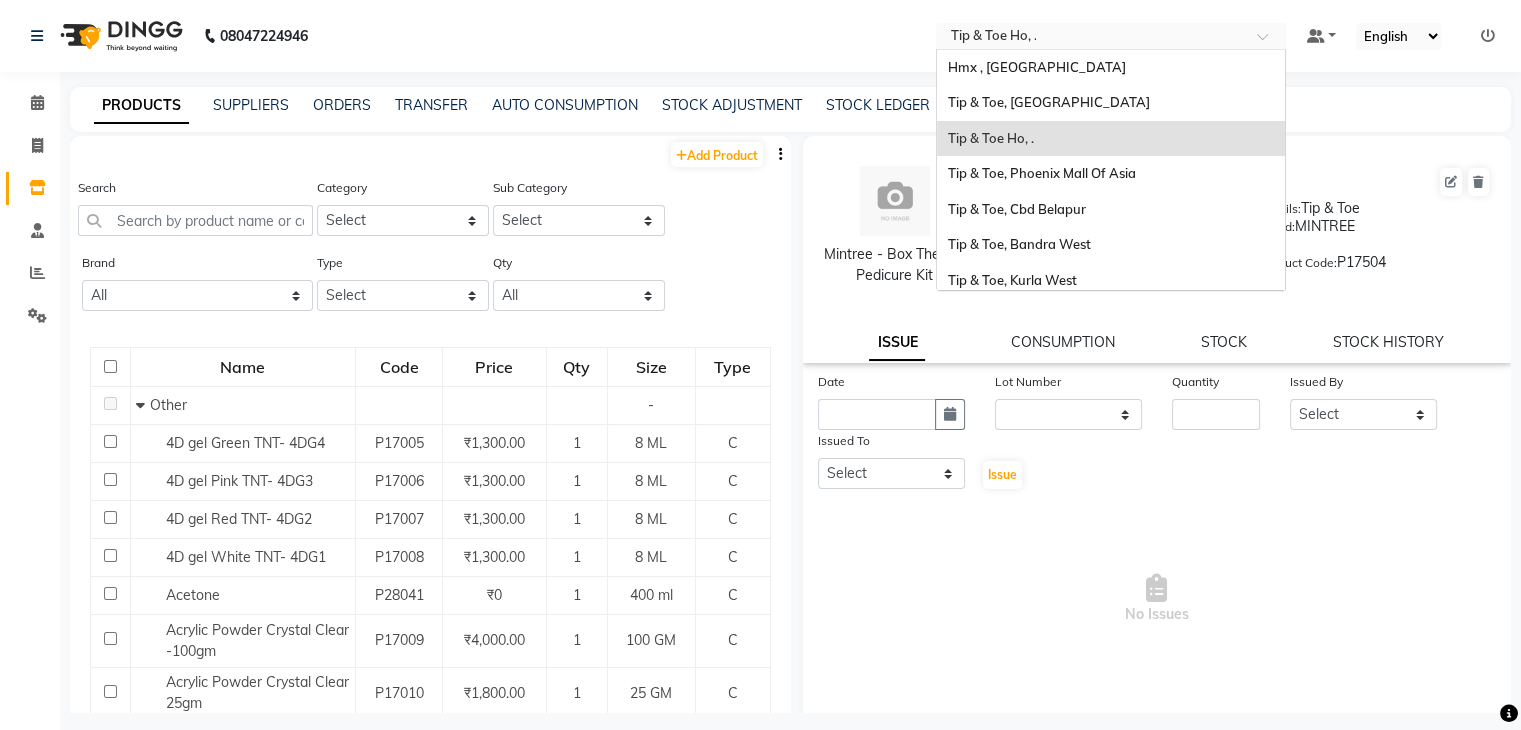 click at bounding box center (1091, 38) 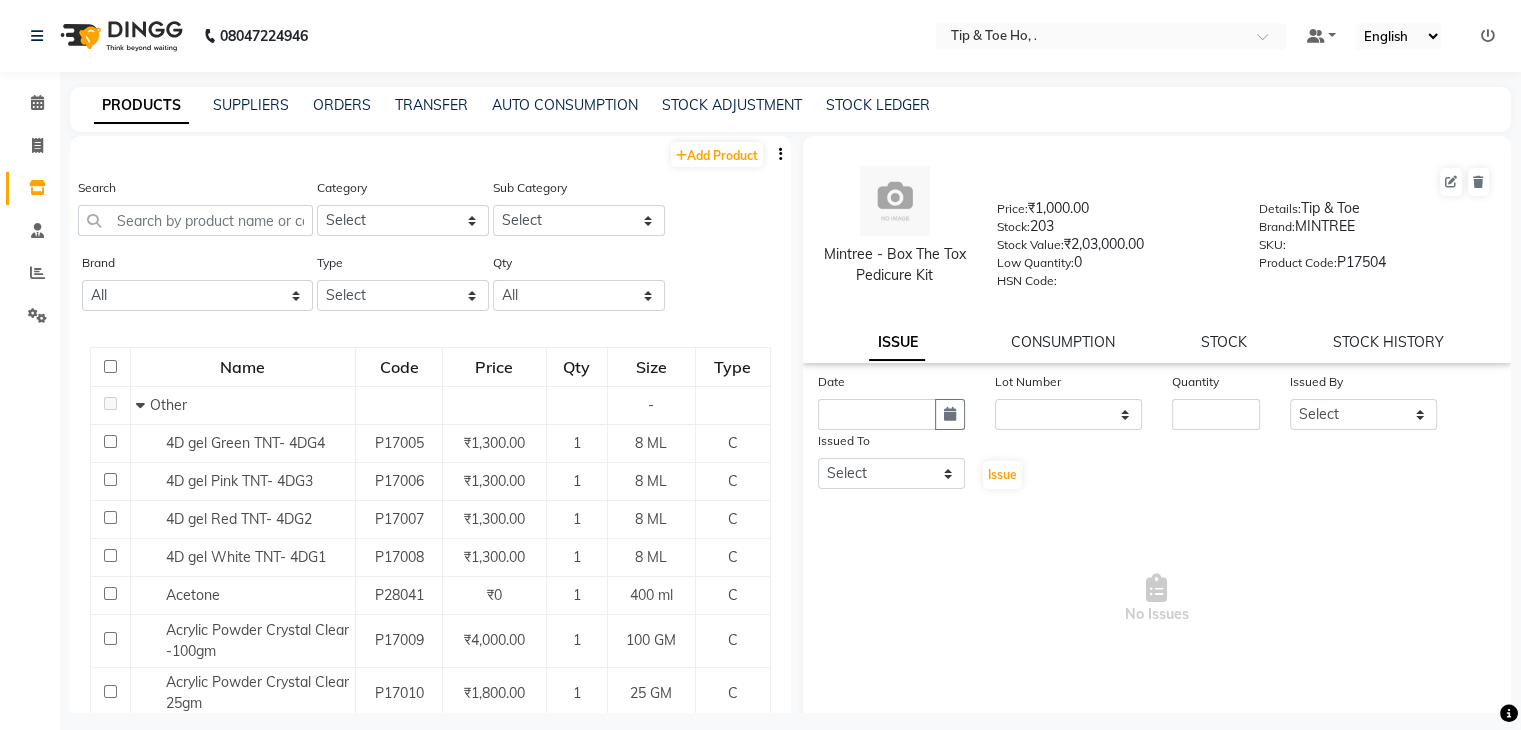 click on "PRODUCTS SUPPLIERS ORDERS TRANSFER AUTO CONSUMPTION STOCK ADJUSTMENT STOCK LEDGER" 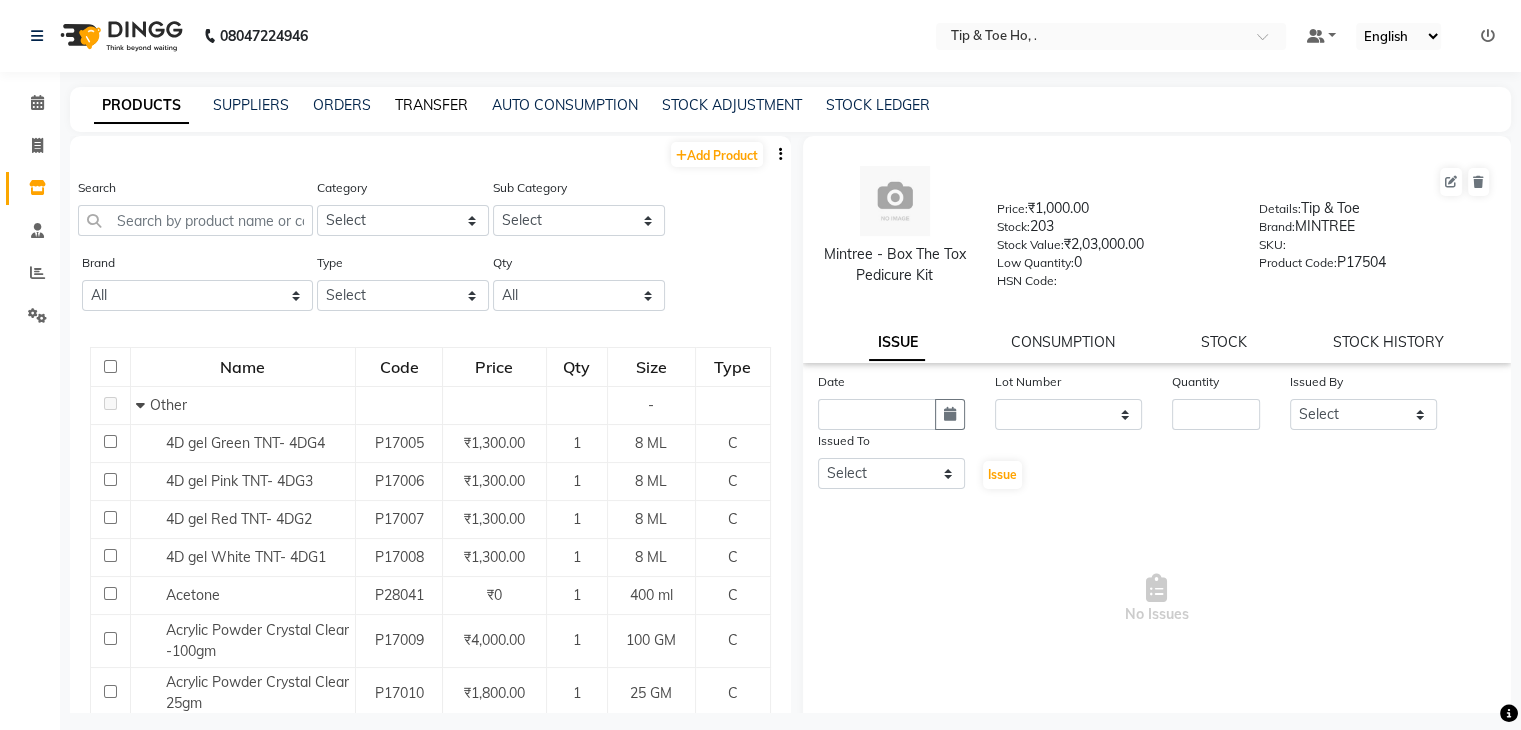 click on "TRANSFER" 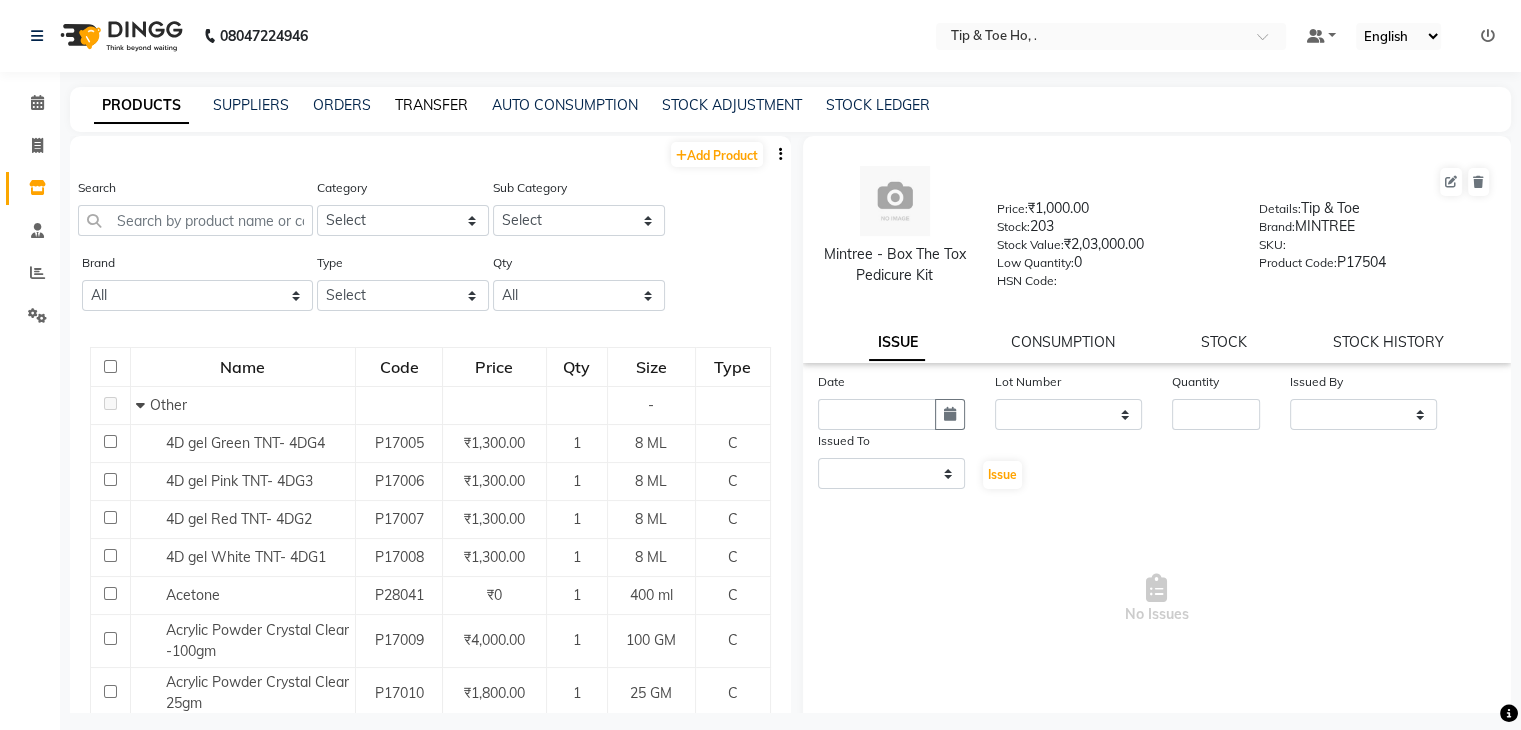 select on "sender" 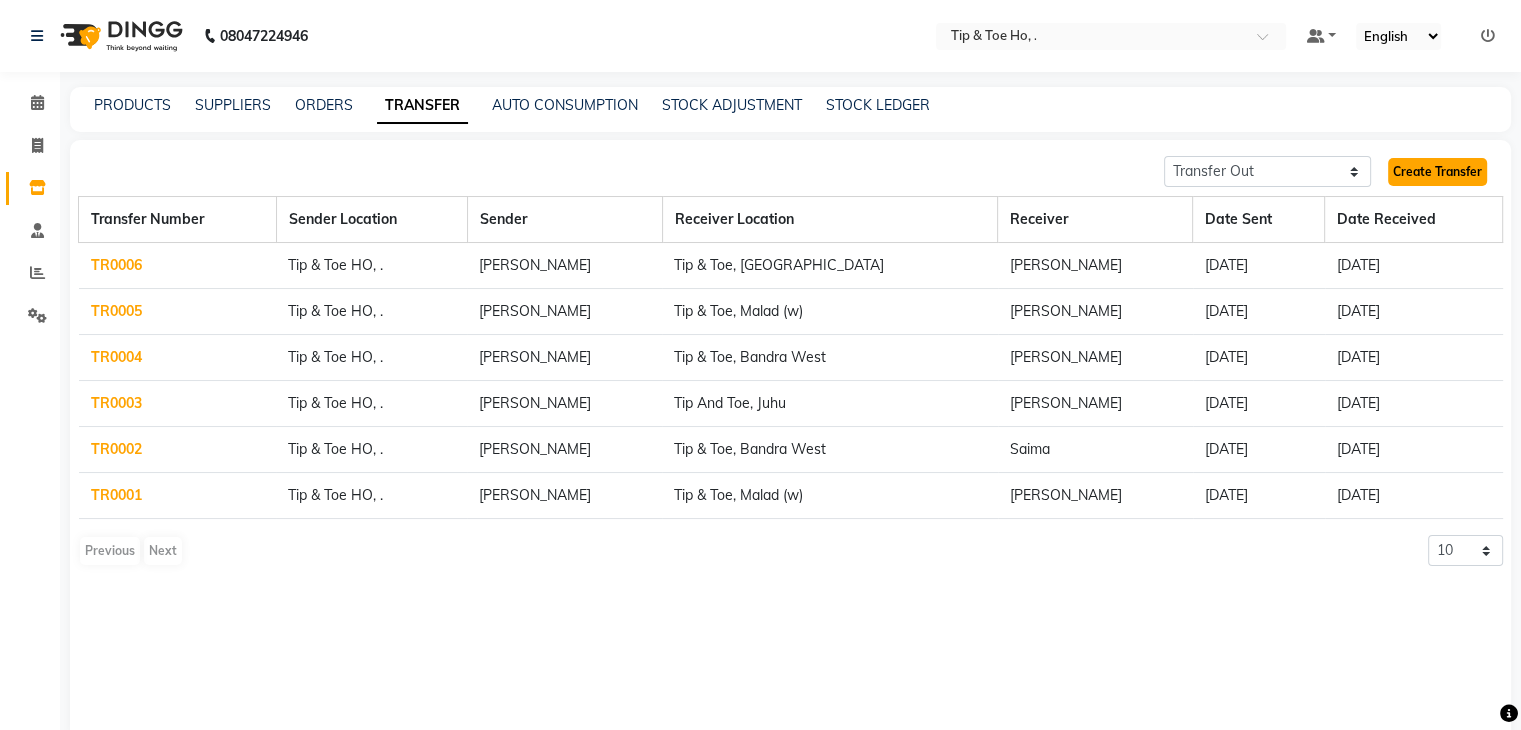 click on "Create Transfer" 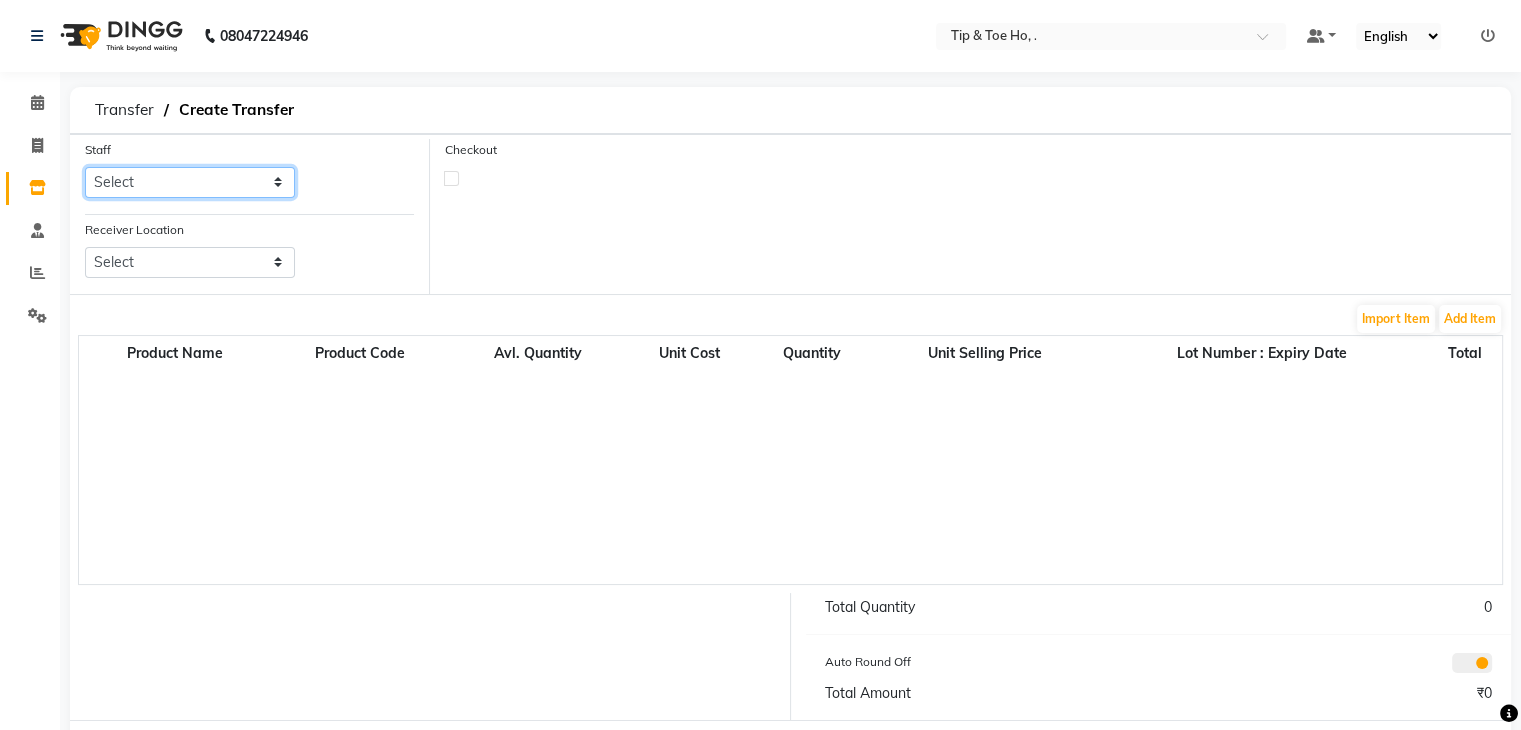 click on "Select Accounts Accounts 2 Accounts 3 CA Urvii Mittal DINGG SUPPORT Jai Chavan Kajal Manisha Marketing Tip And Toe Borivali  Tip and Toe -DELHI Tip And Toe The Nail,Panjim" at bounding box center (190, 182) 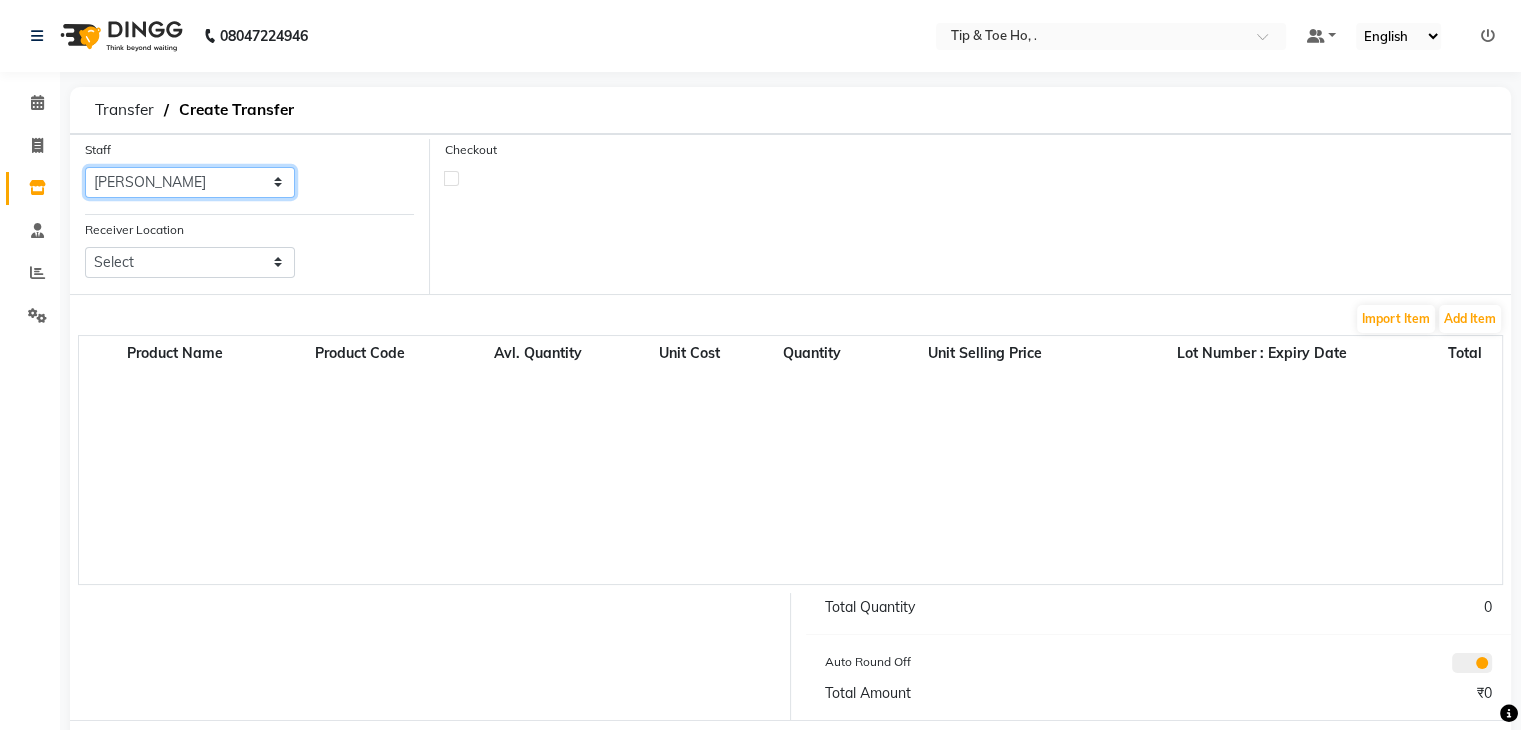 click on "Select Accounts Accounts 2 Accounts 3 CA Urvii Mittal DINGG SUPPORT Jai Chavan Kajal Manisha Marketing Tip And Toe Borivali  Tip and Toe -DELHI Tip And Toe The Nail,Panjim" at bounding box center (190, 182) 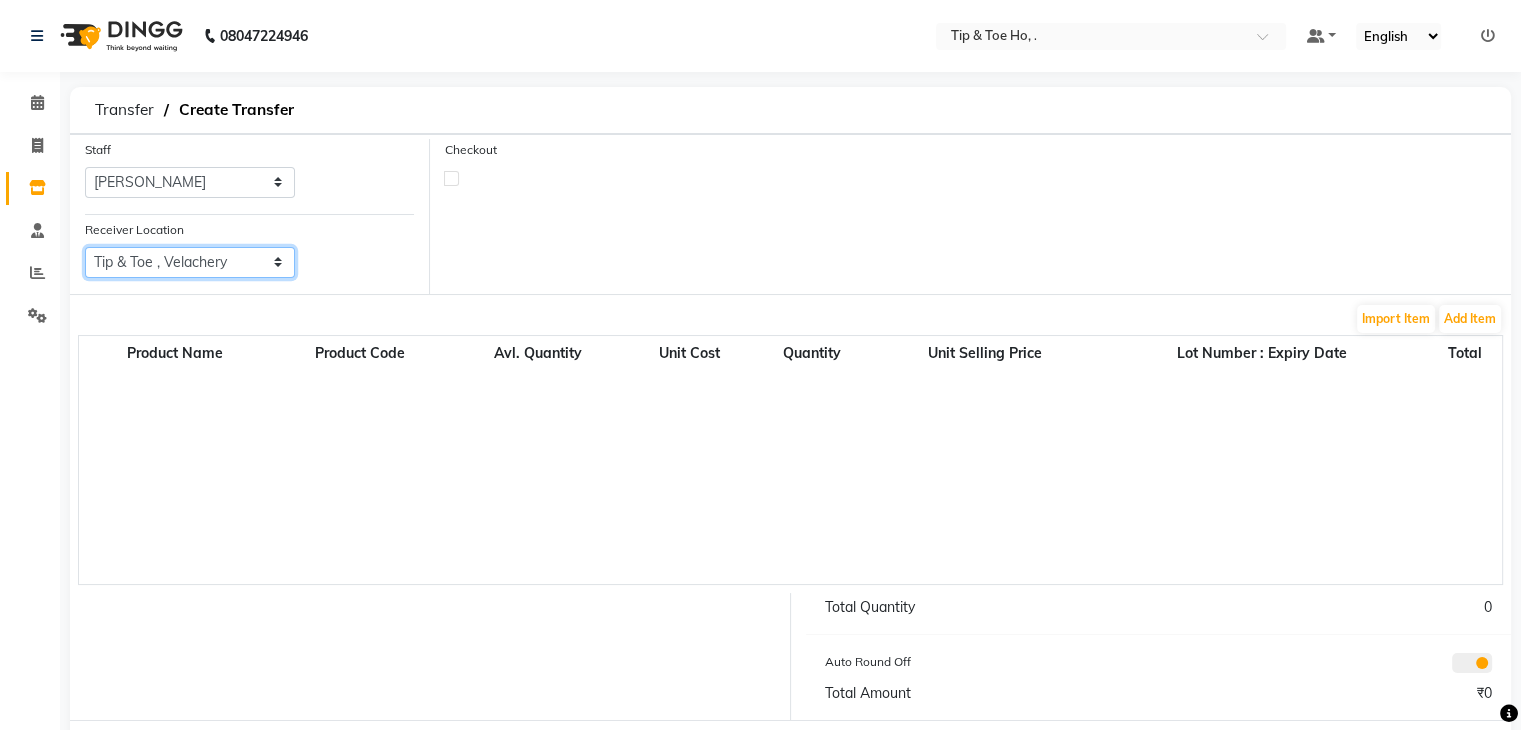 select on "2562" 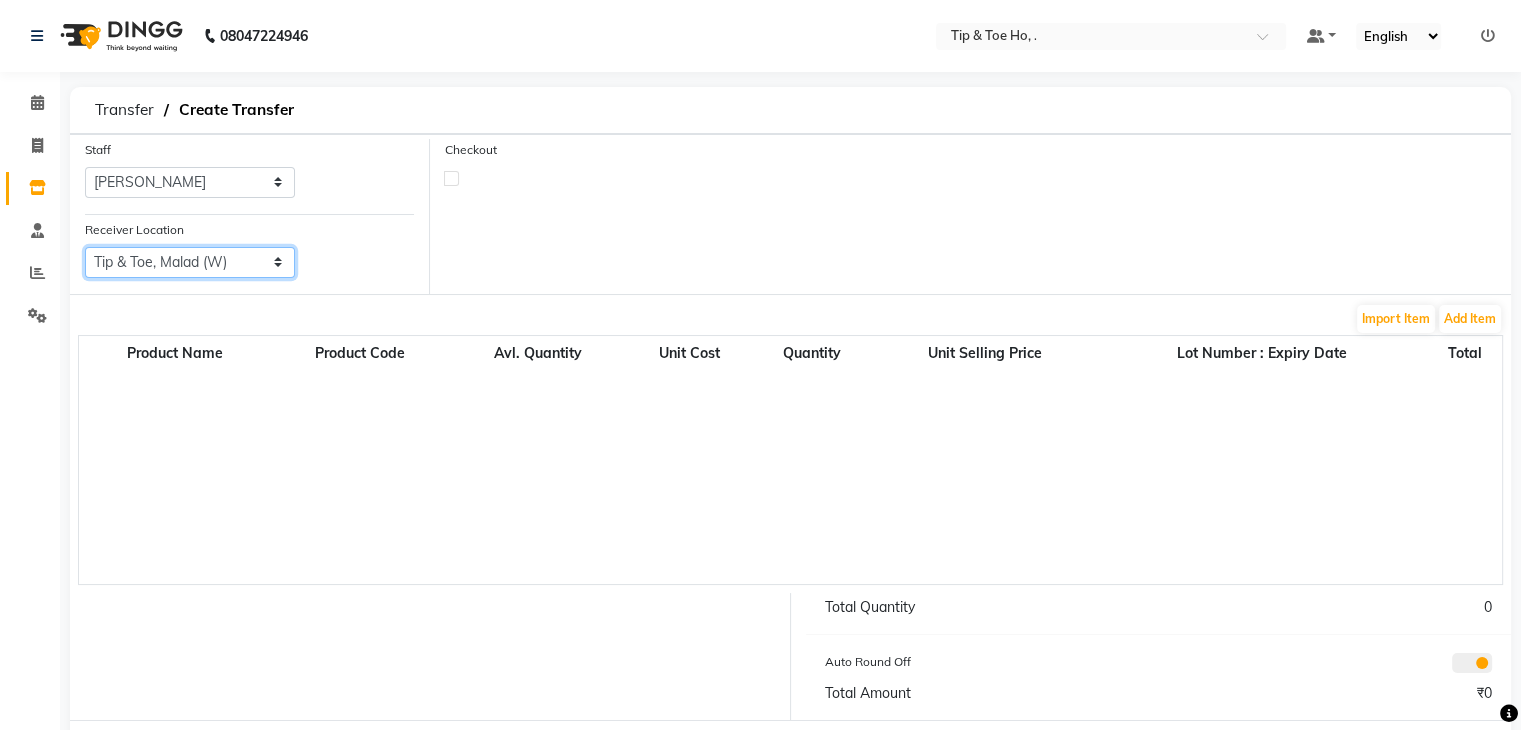 click on "Select Hmx , Malad West Tip & Toe, Ernakulam Tip & Toe, Phoenix Mall Of Asia Tip & Toe, Cbd Belapur Tip & Toe, Bandra West Tip & Toe, Kurla West Tip & Toe, Annanagar East  Tip & Toe , Shahibaug Tip & Toe Thane, Thane Tip & Toe, Peddar Road Tip & Toe  , Dadar Tip & Toe, Malad (W) Tip & Toe , Velachery Tip & Toe, Mohali Tip And Toe, Juhu Tip & Toe, Meharchand Market Tip & Toe, Shimpoli Road Tip & Toe, Iscon Tip & Toe, Kandivali East" at bounding box center (190, 262) 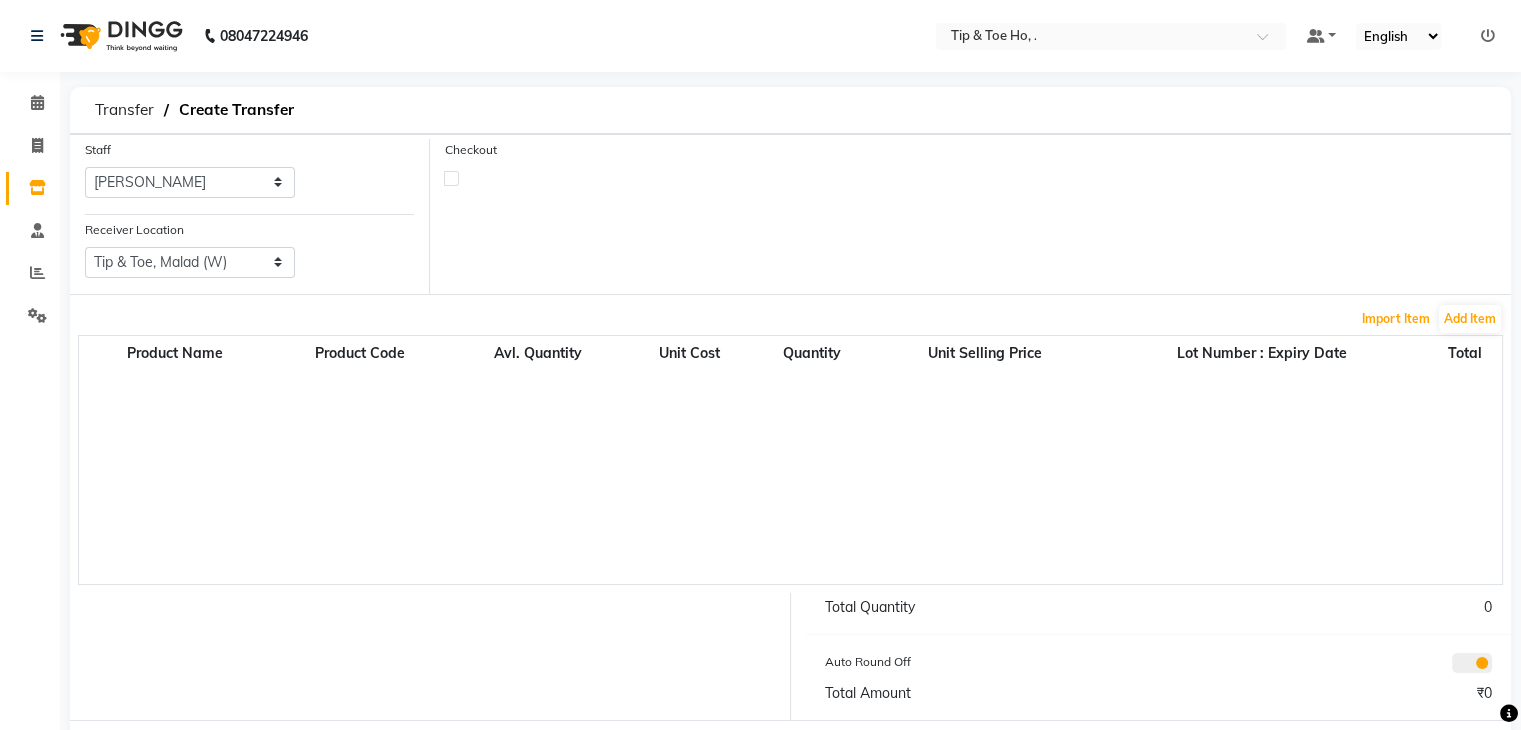 type 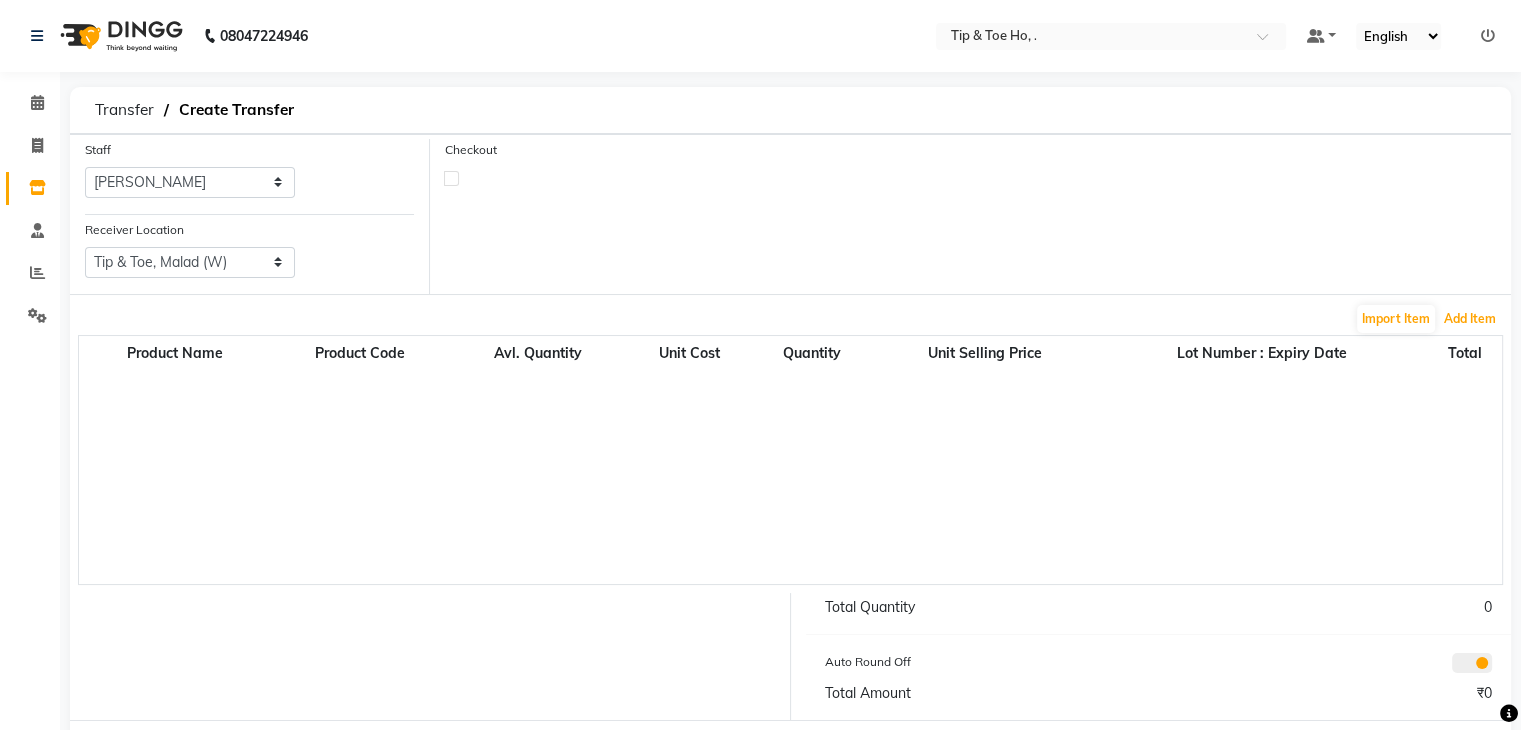 type 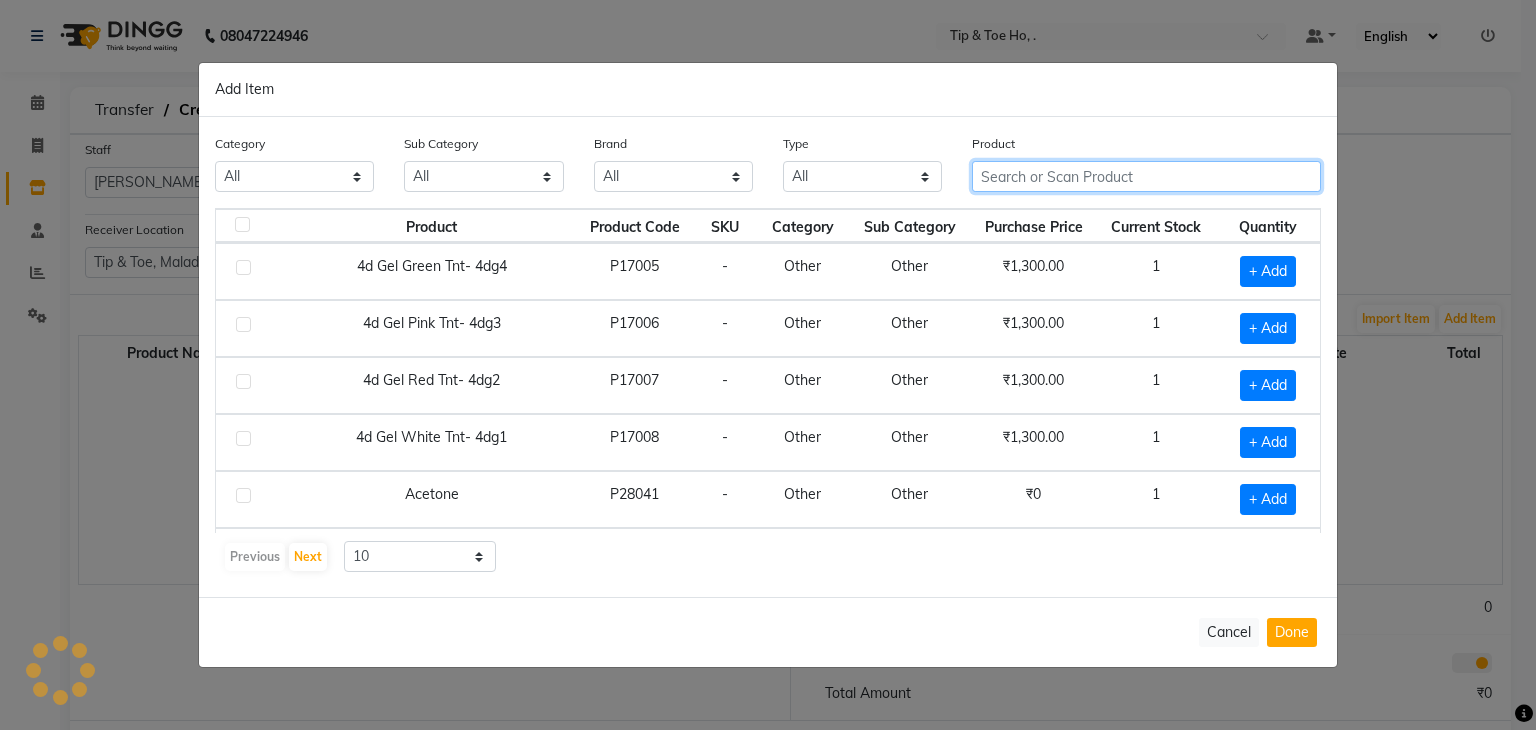 click 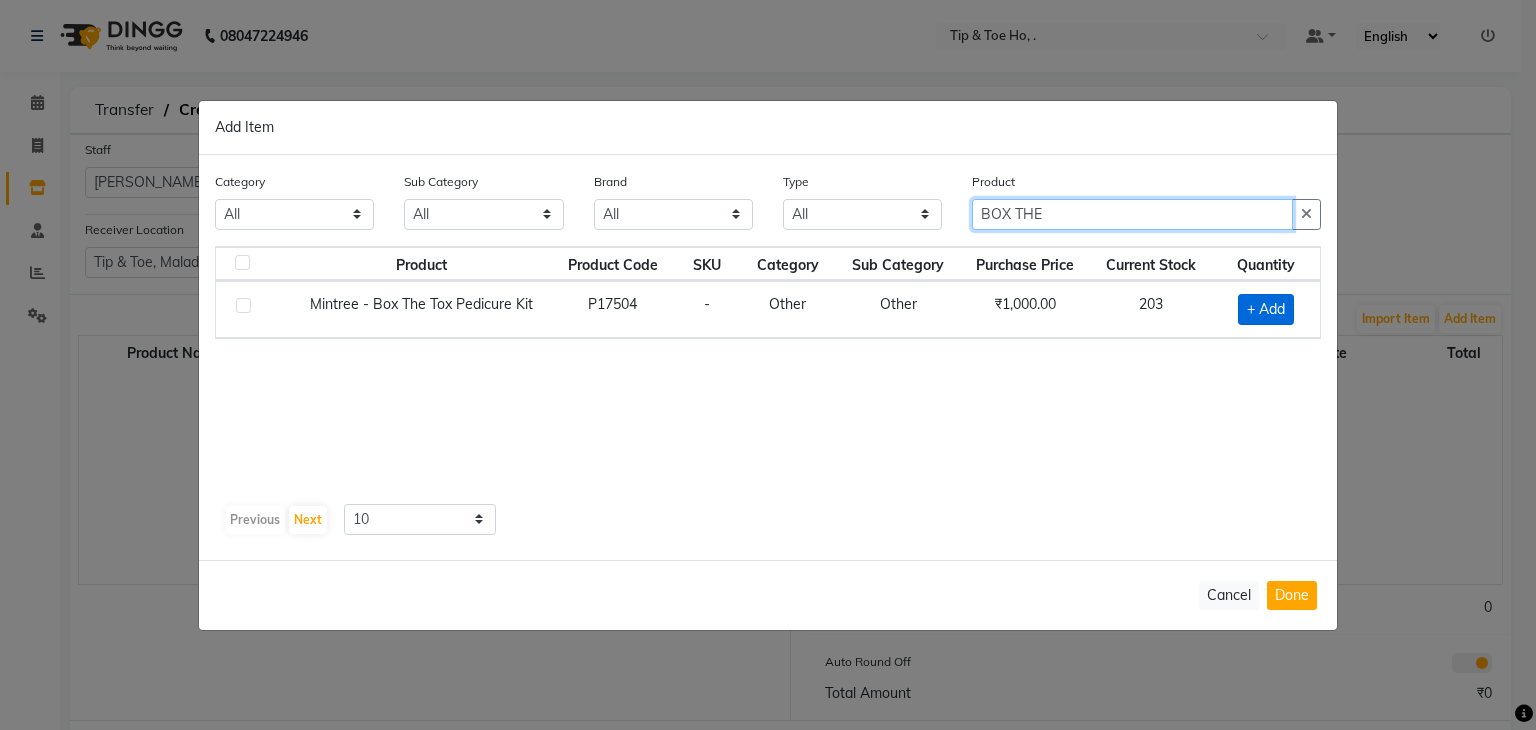 type on "BOX THE" 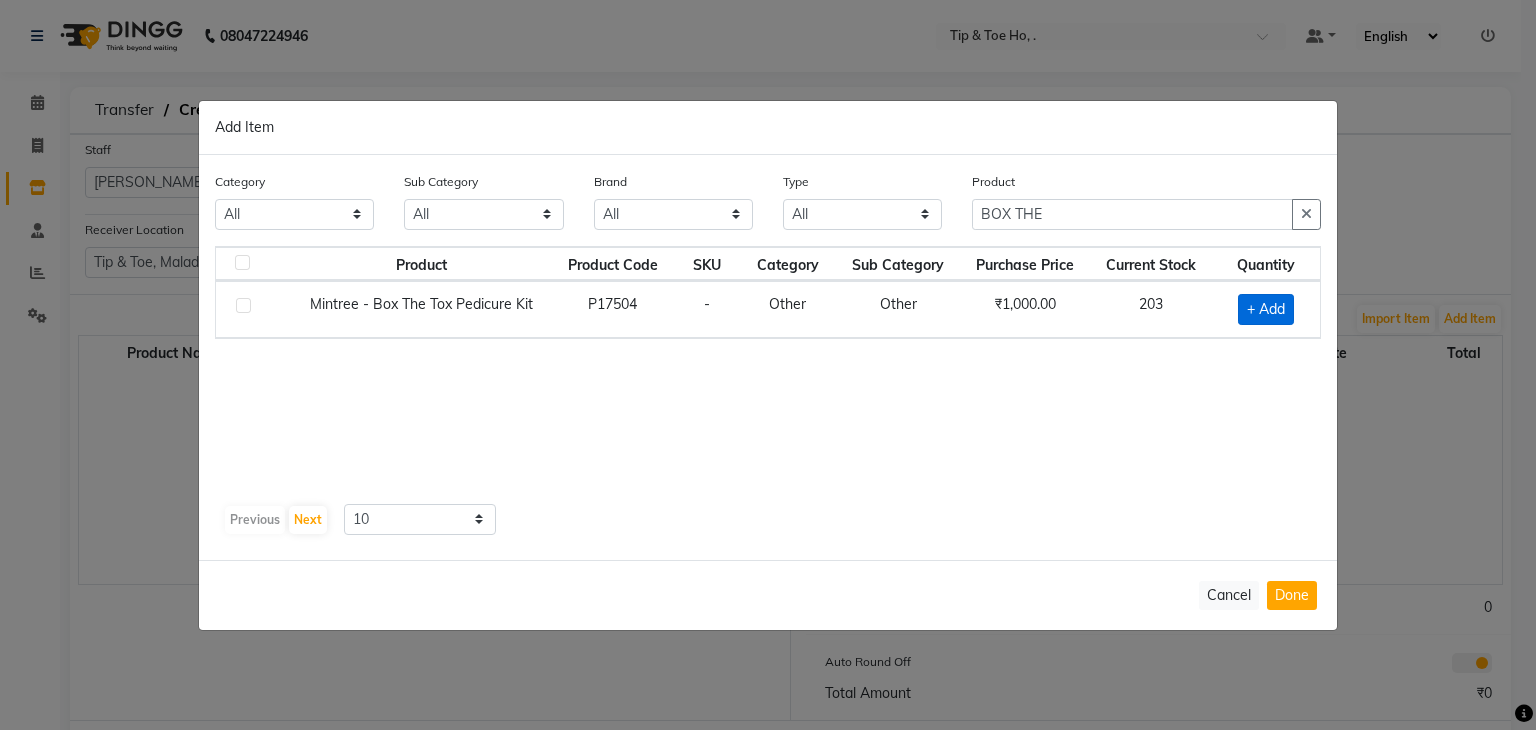 click on "+ Add" 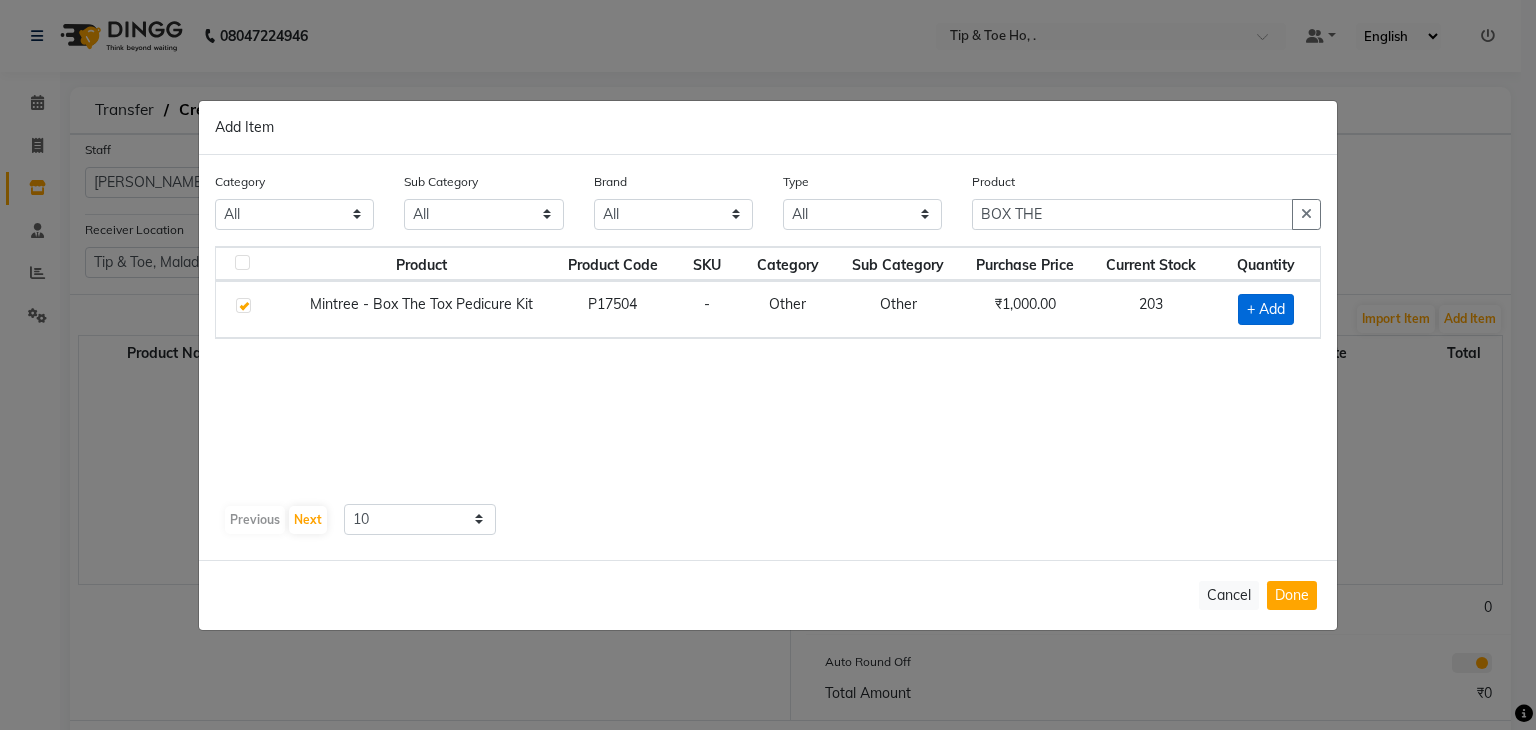 checkbox on "true" 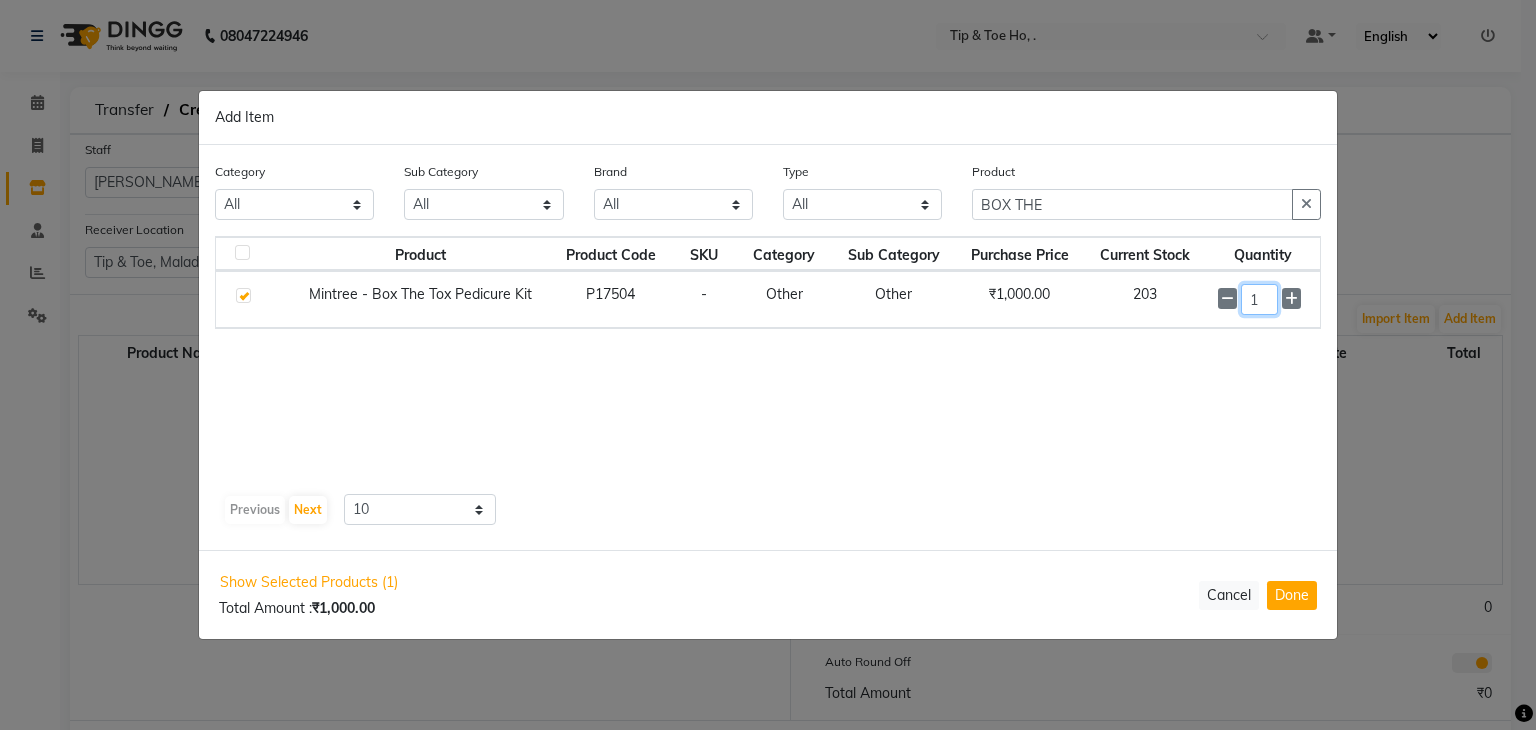 click on "1" 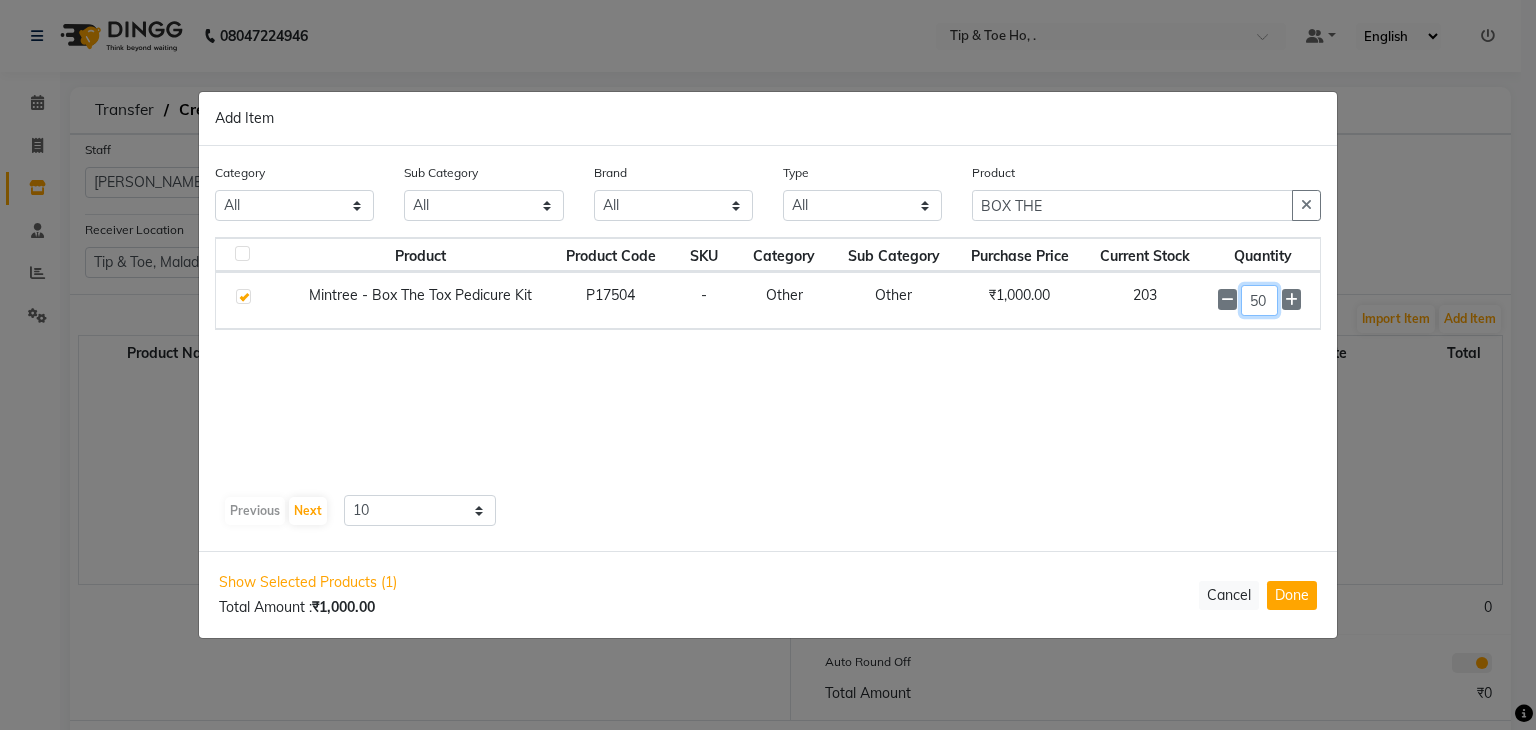 type on "50" 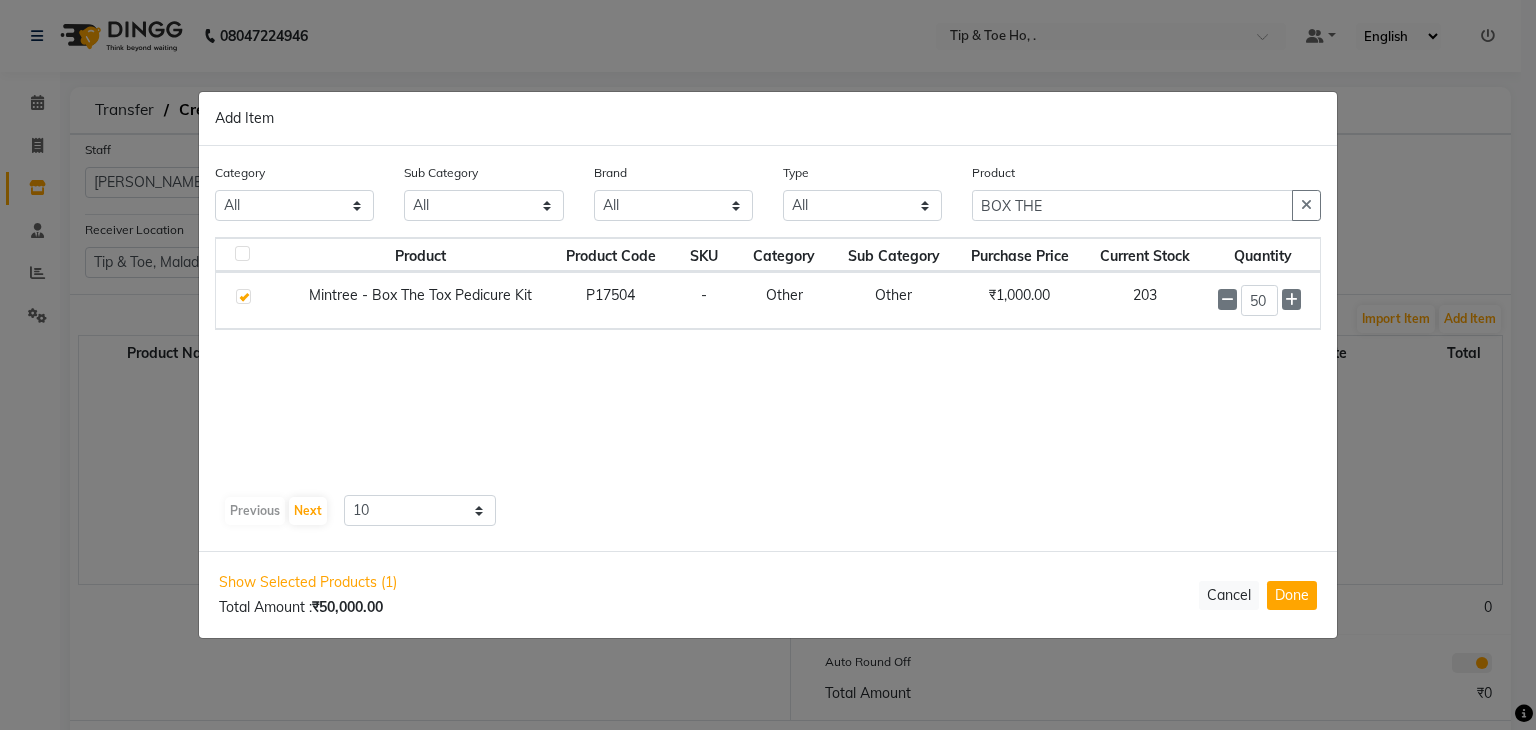 click on "Product Product Code SKU Category Sub Category Purchase Price Current Stock Quantity  Mintree - Box The Tox Pedicure Kit   P17504   -   Other   Other   ₹1,000.00   203  50" 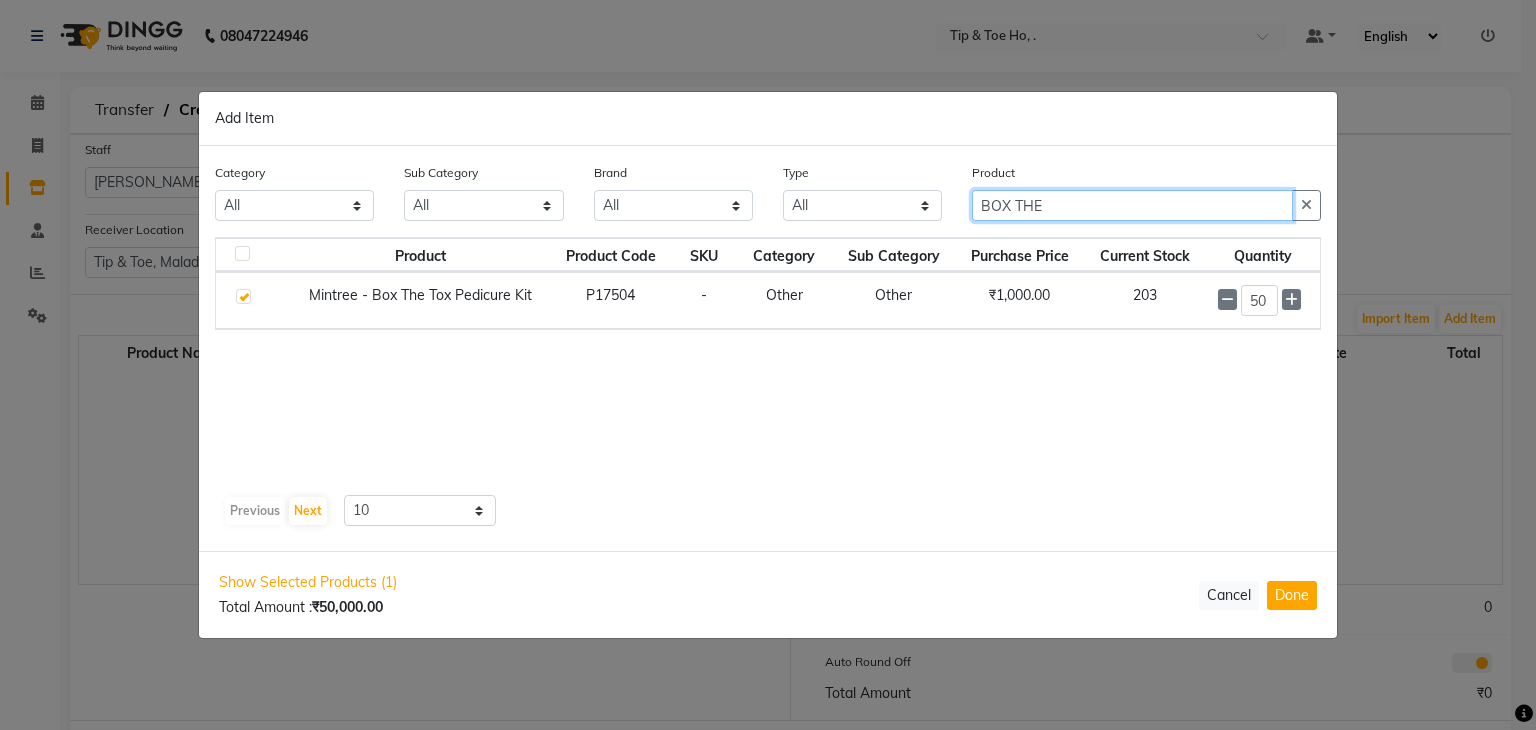 click on "BOX THE" 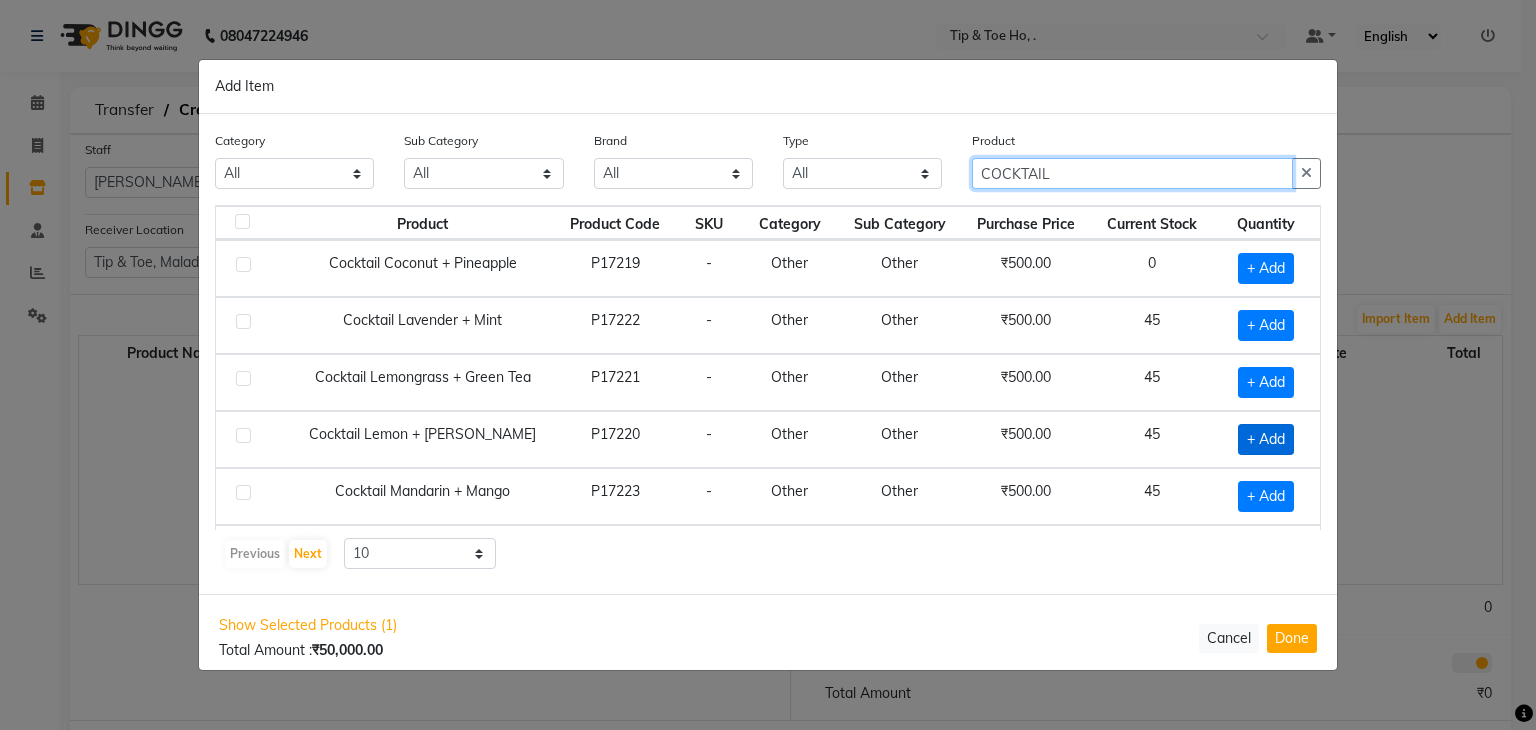 type on "COCKTAIL" 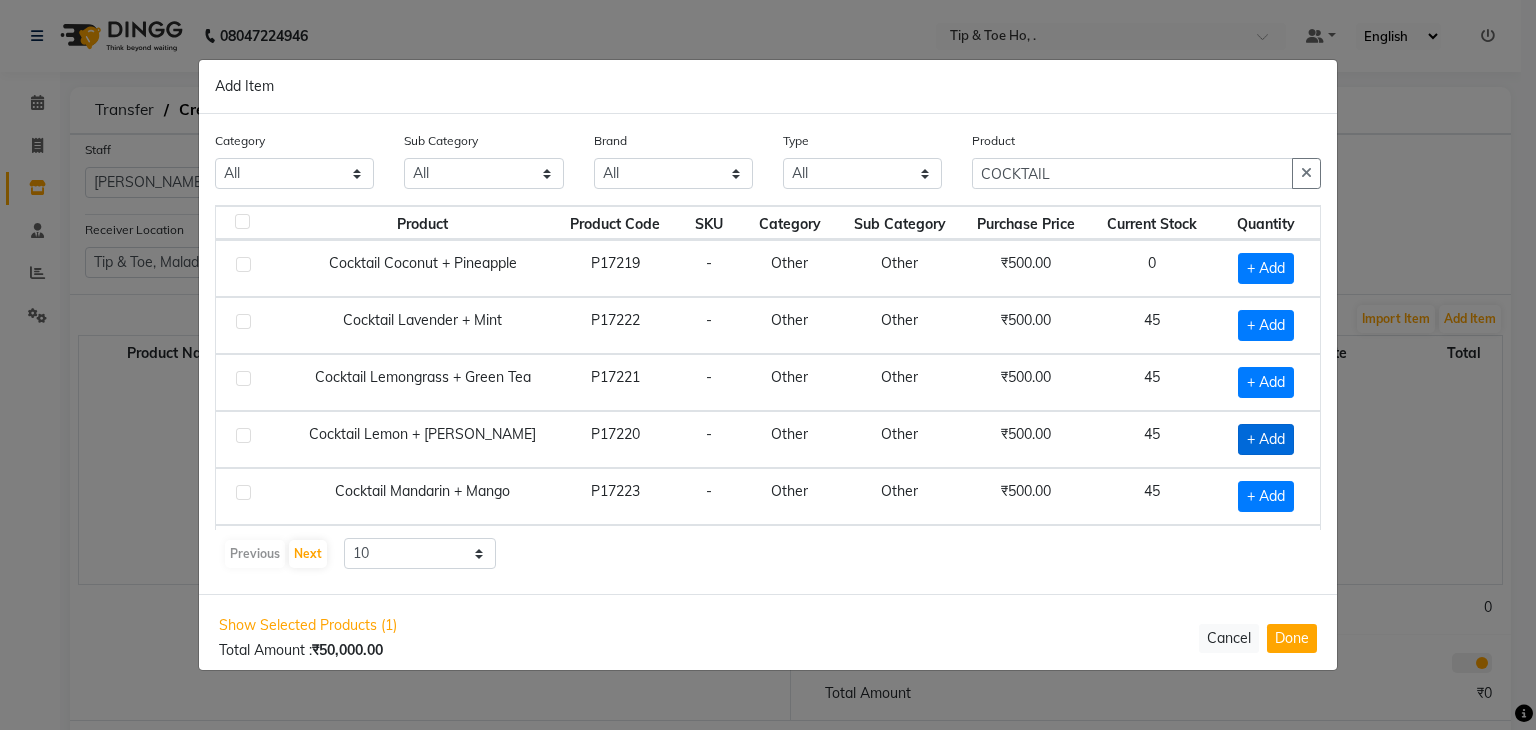 click on "+ Add" 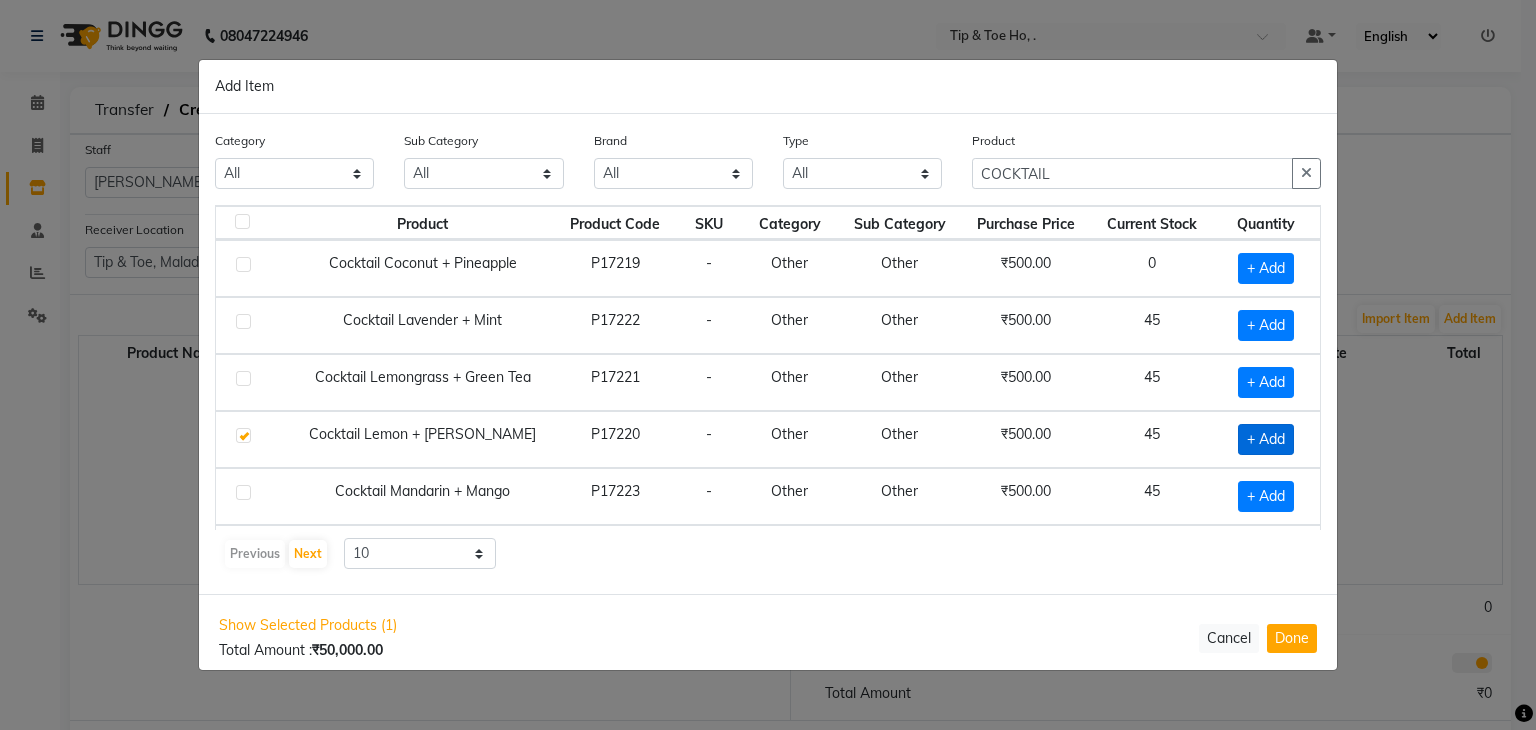 checkbox on "true" 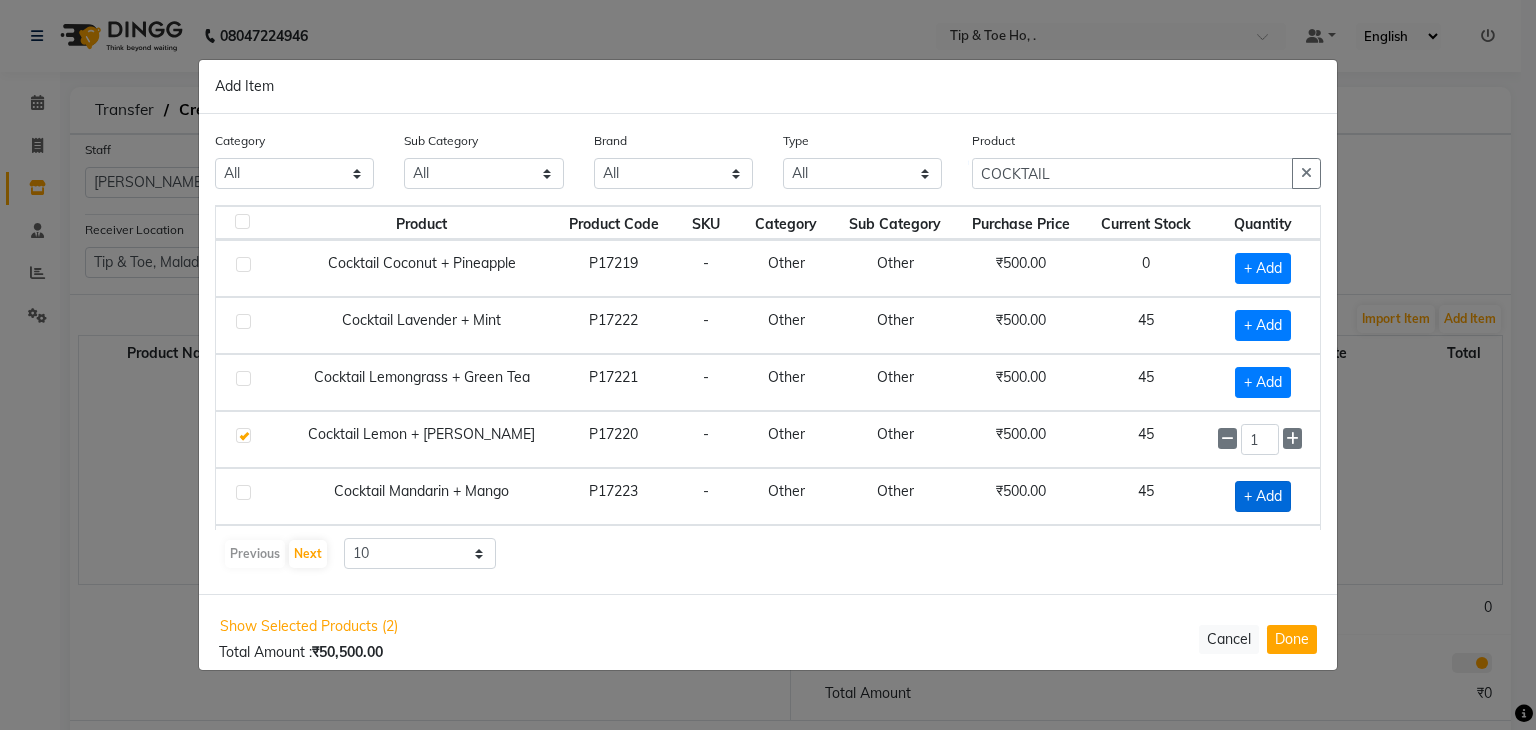 click on "+ Add" 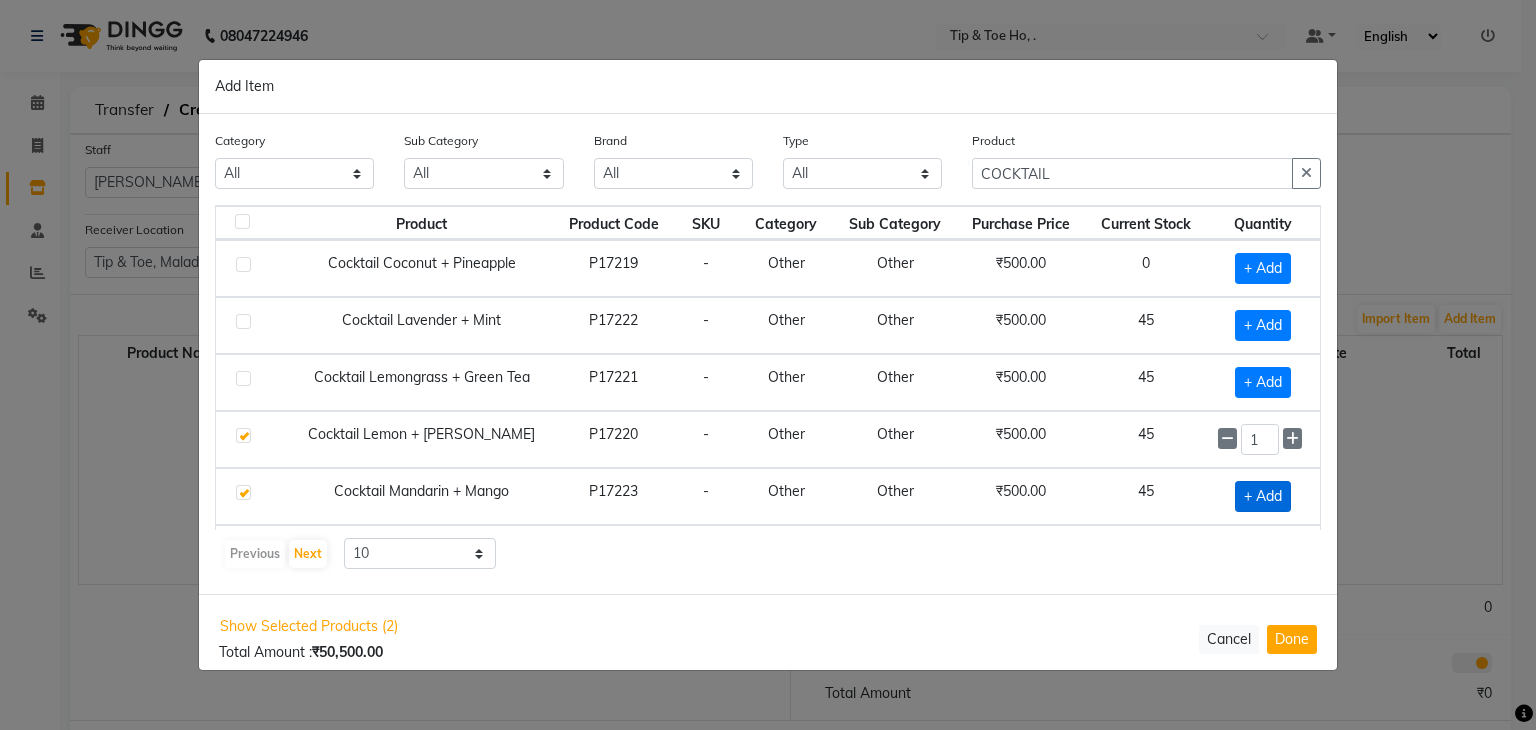 checkbox on "true" 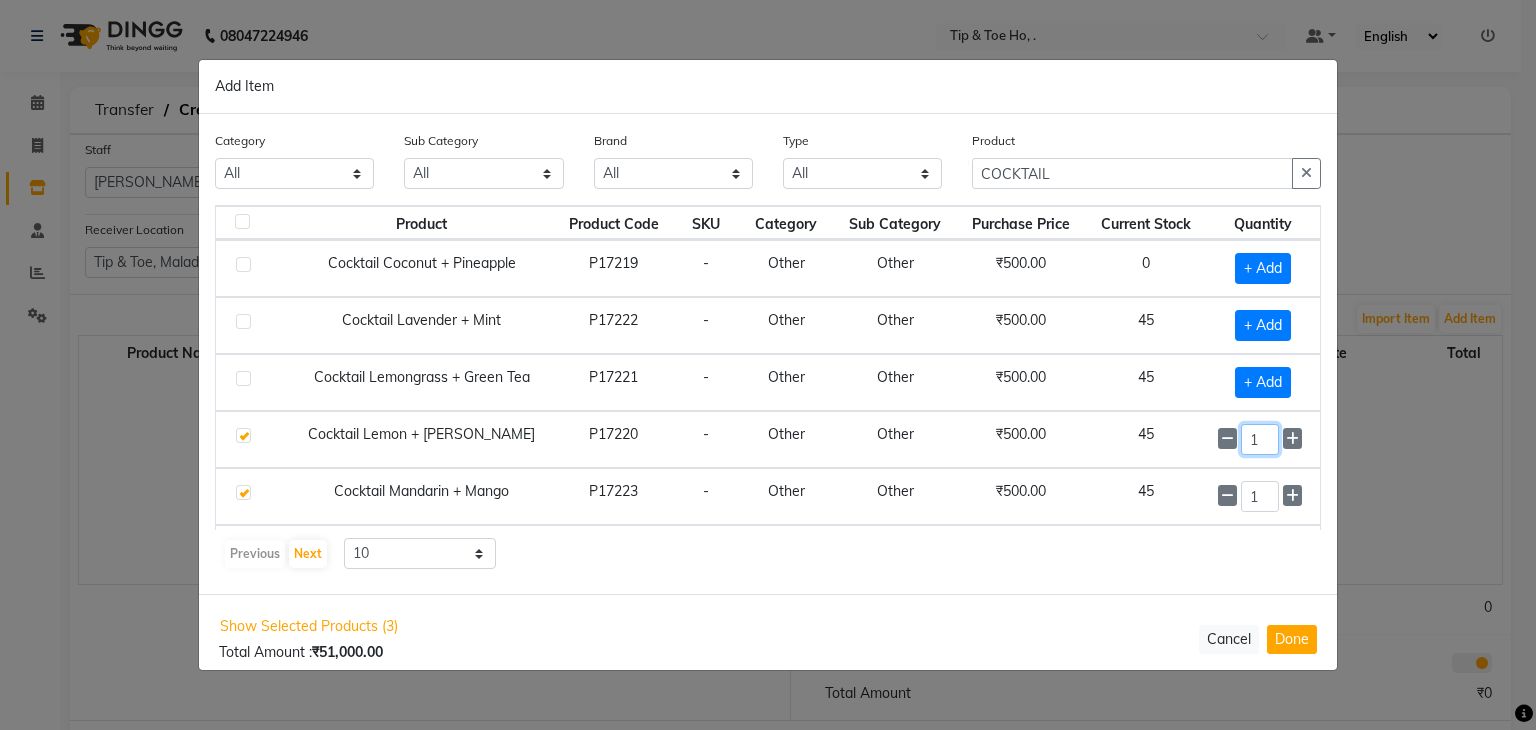 click on "1" 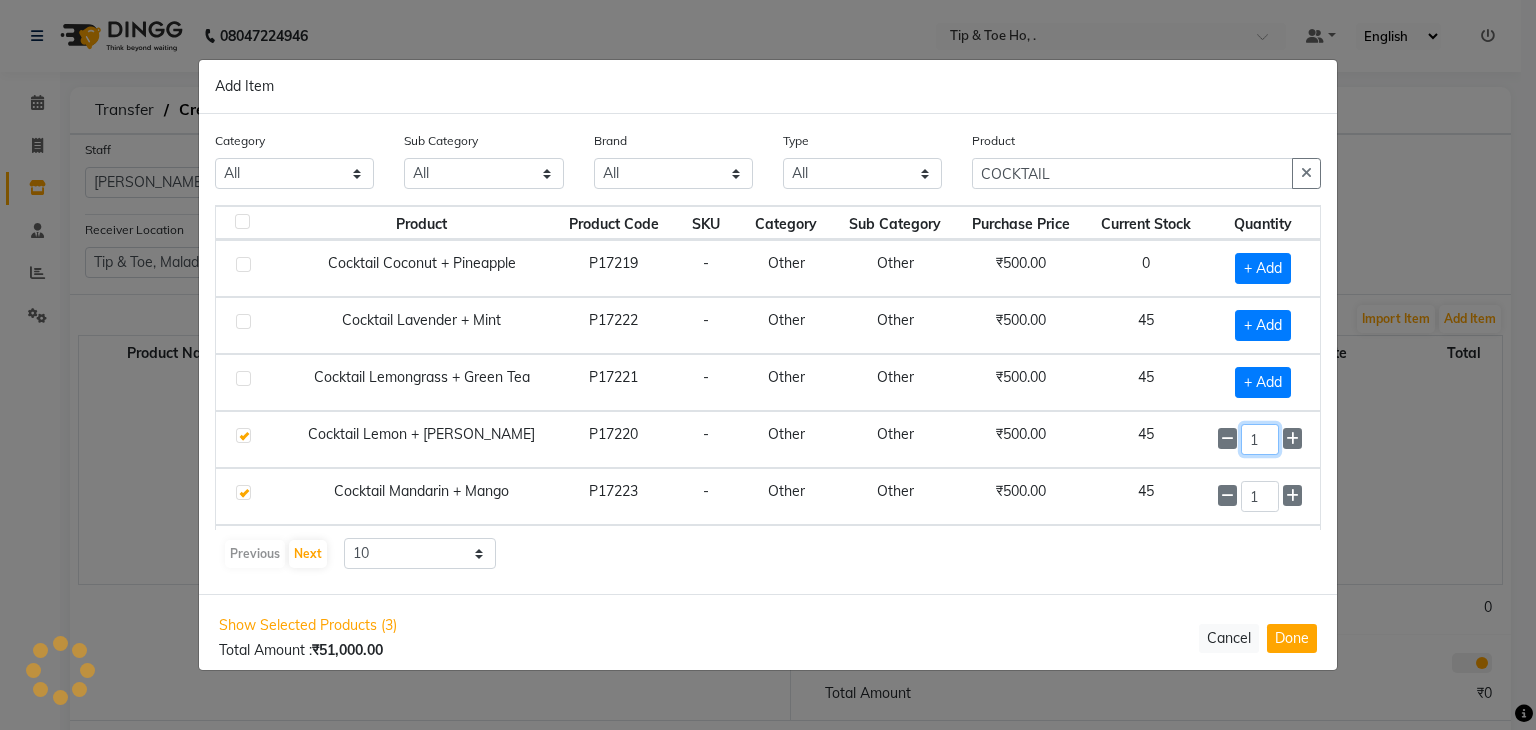 click on "1" 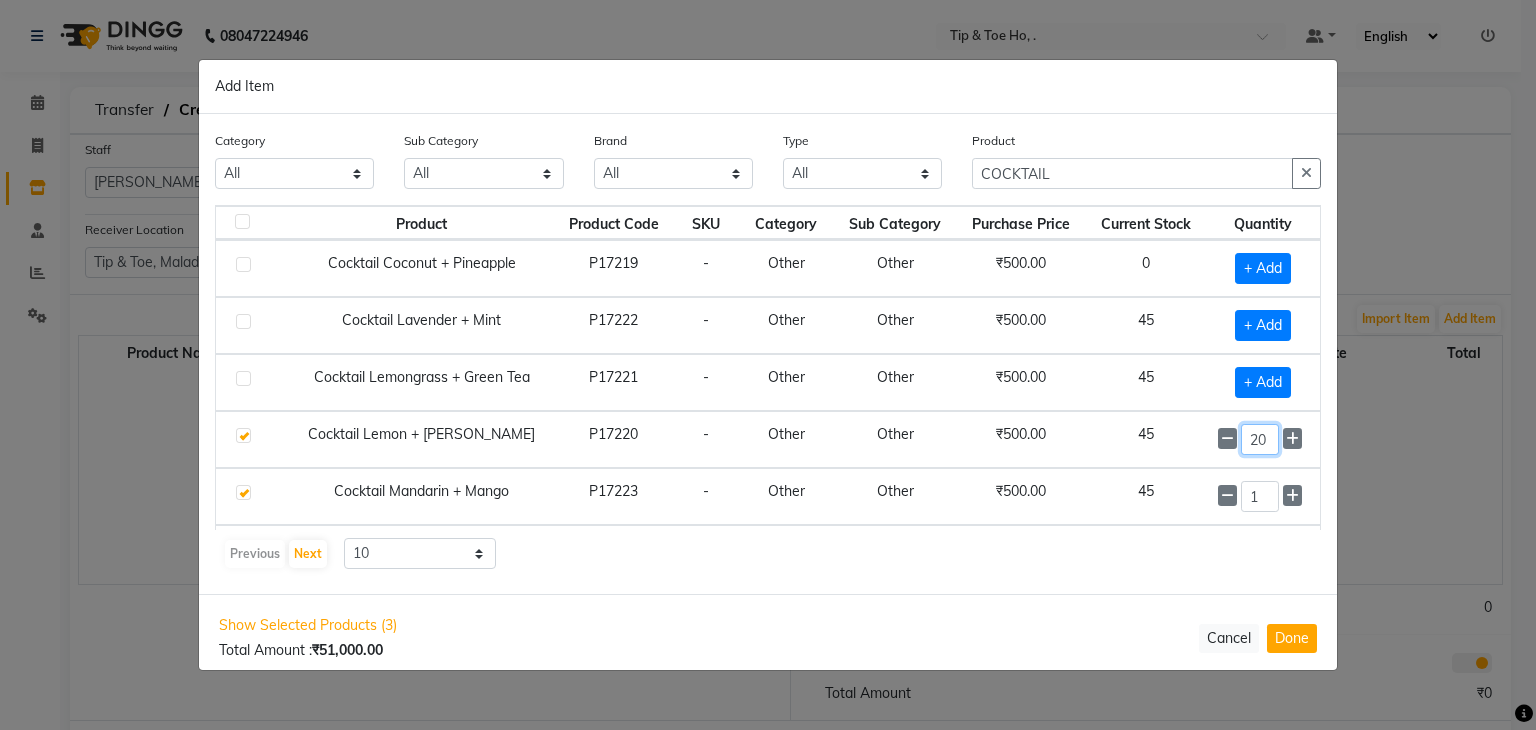 type on "20" 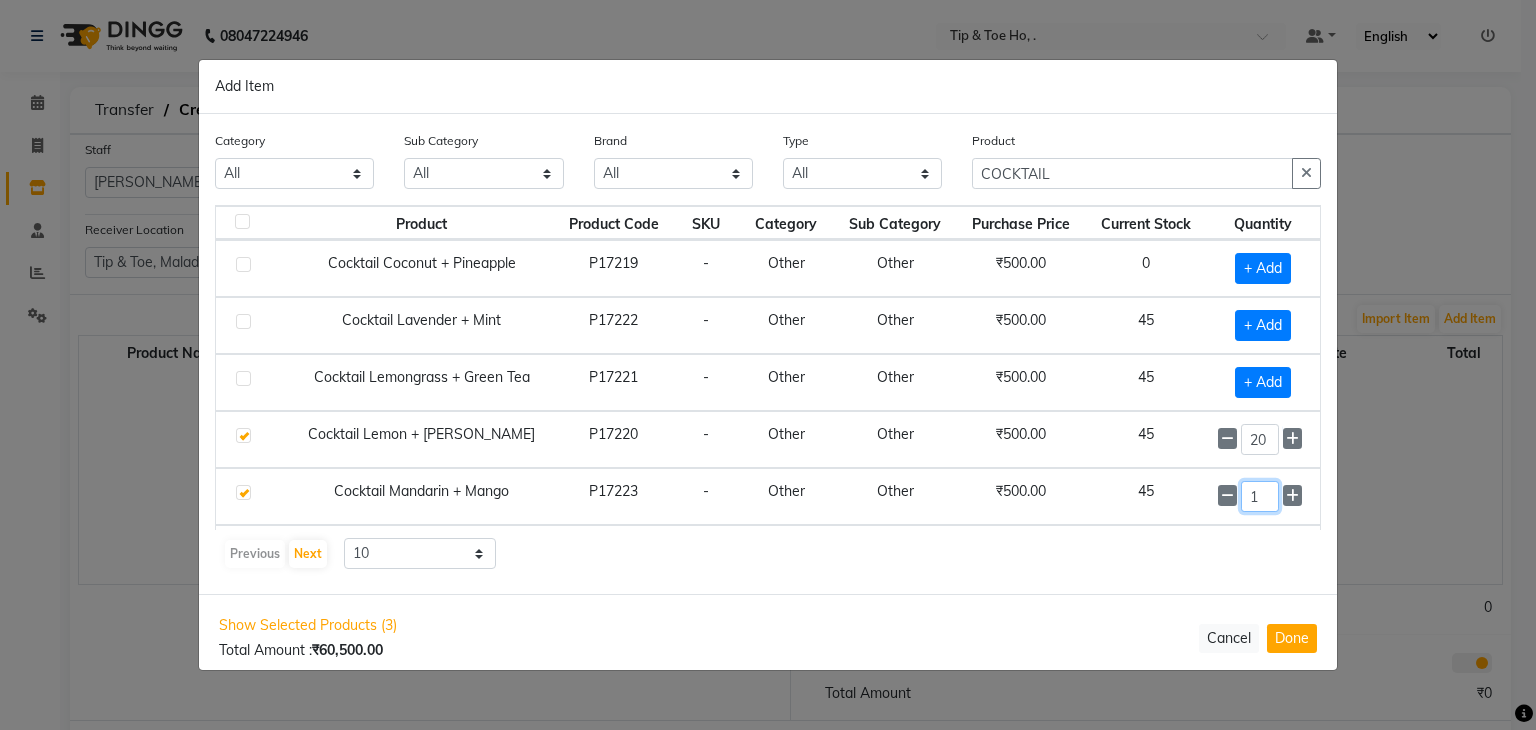 click on "1" 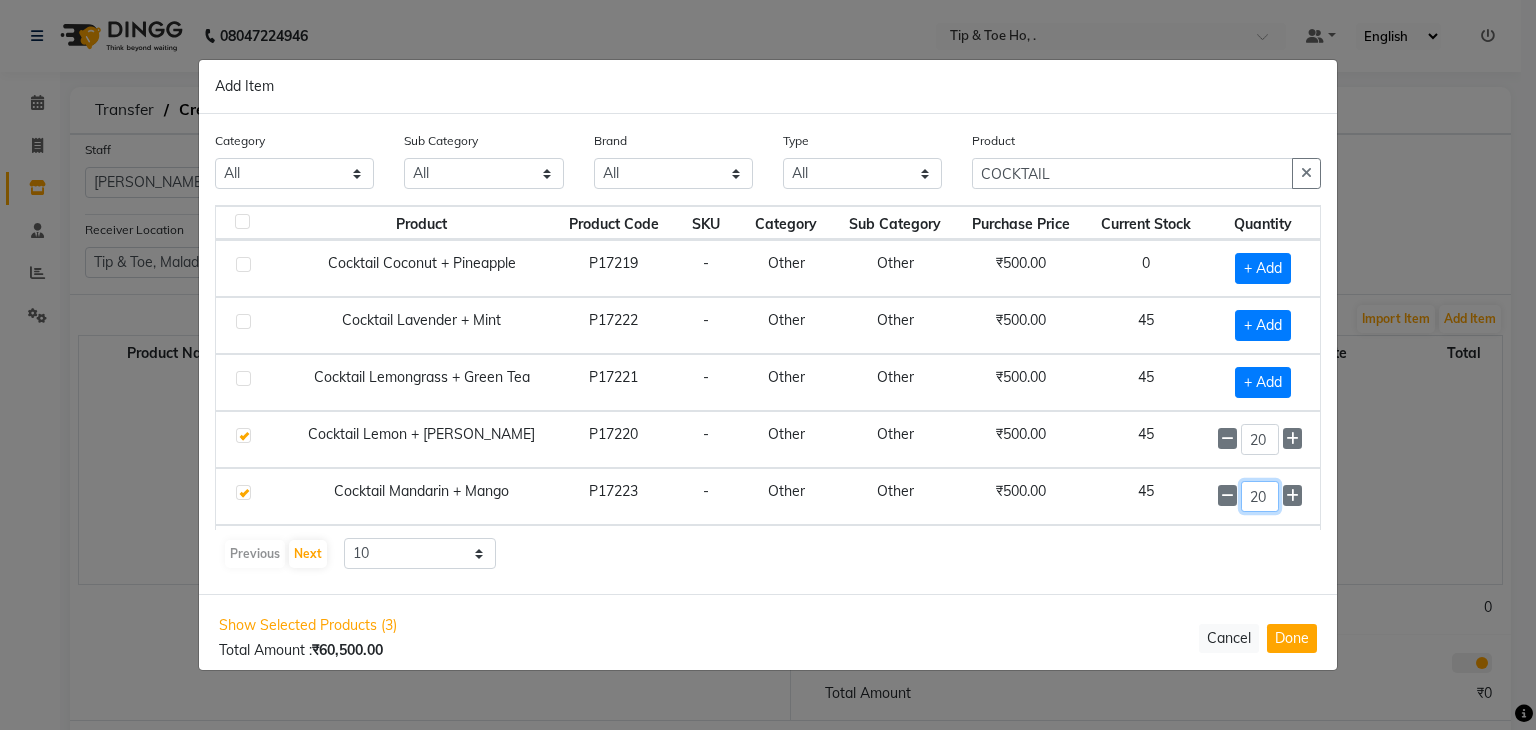 type on "20" 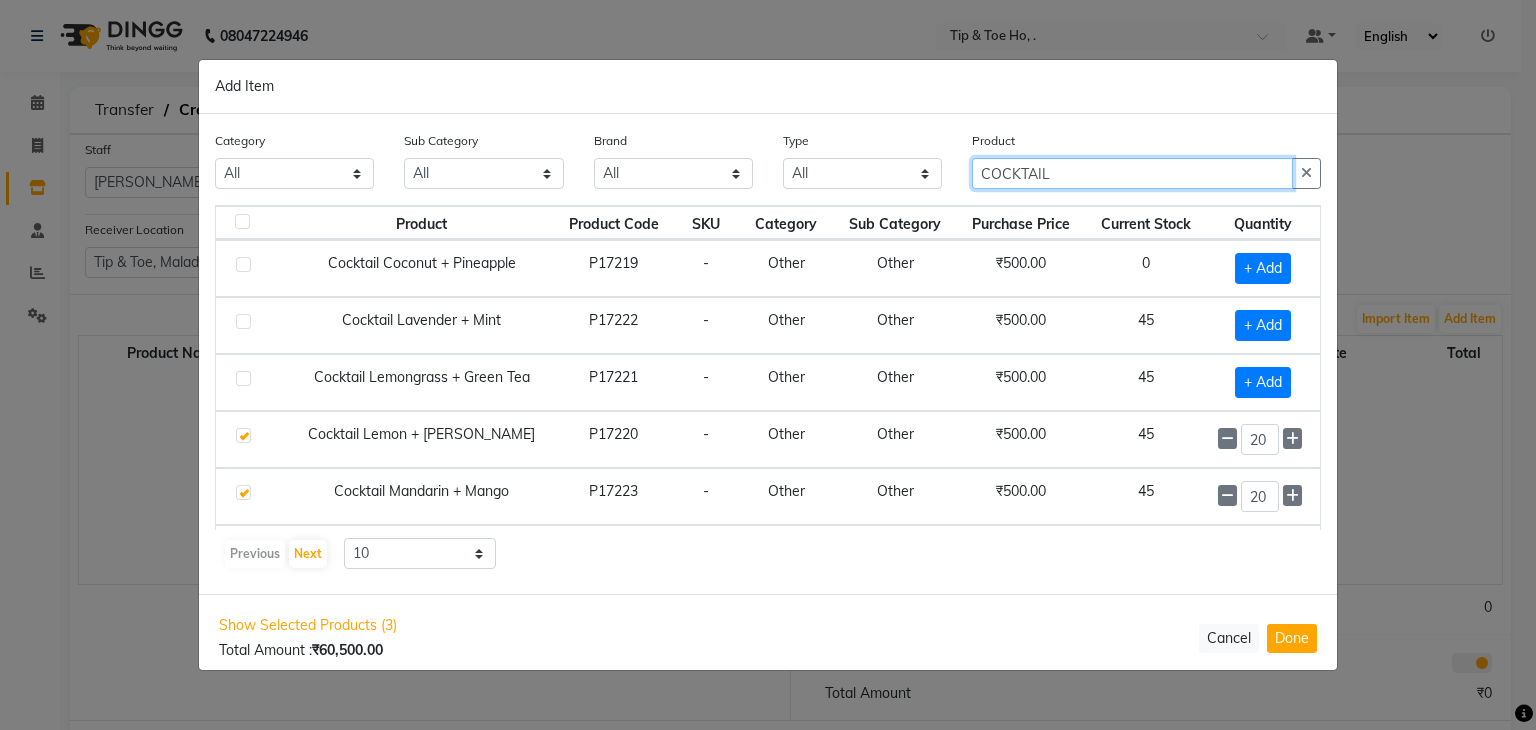 click on "COCKTAIL" 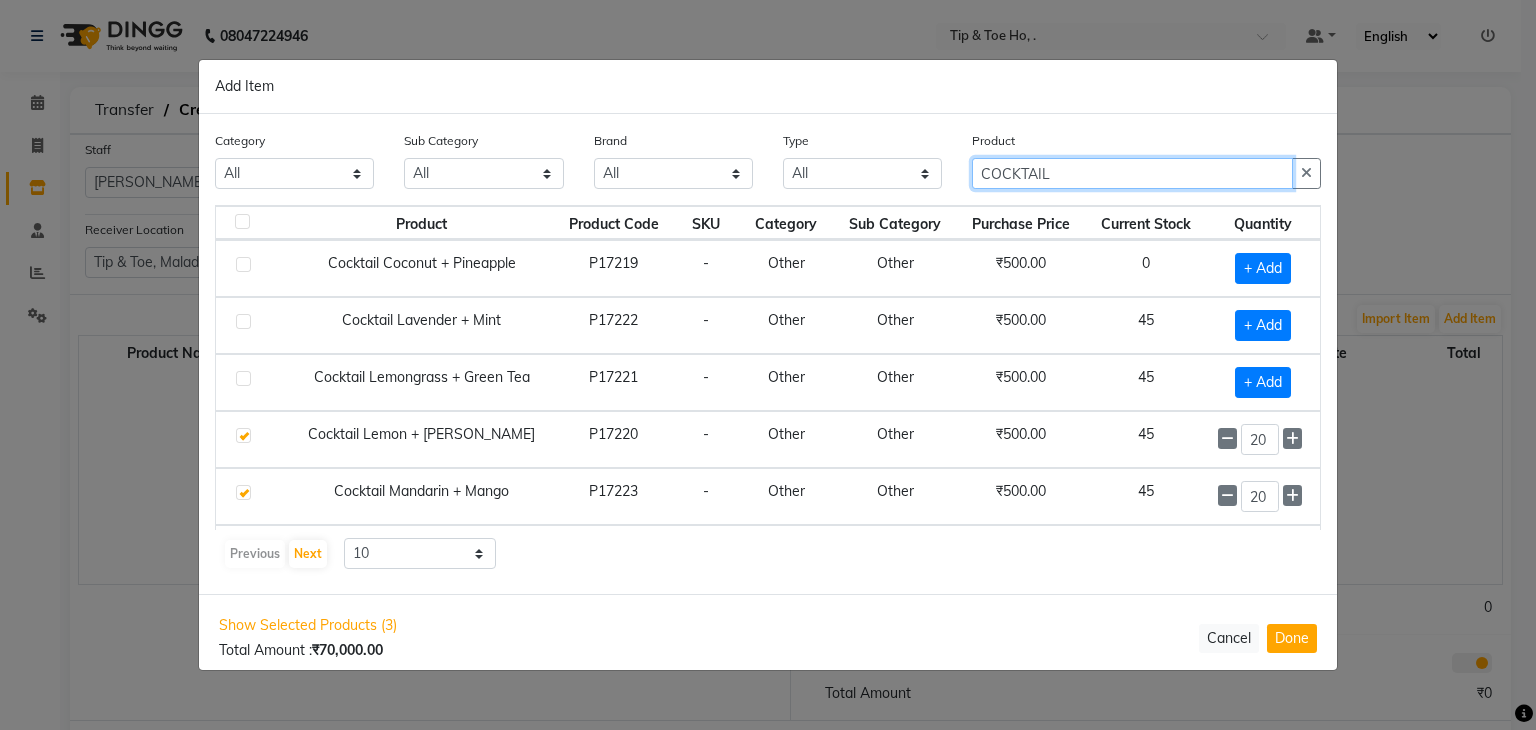 click on "COCKTAIL" 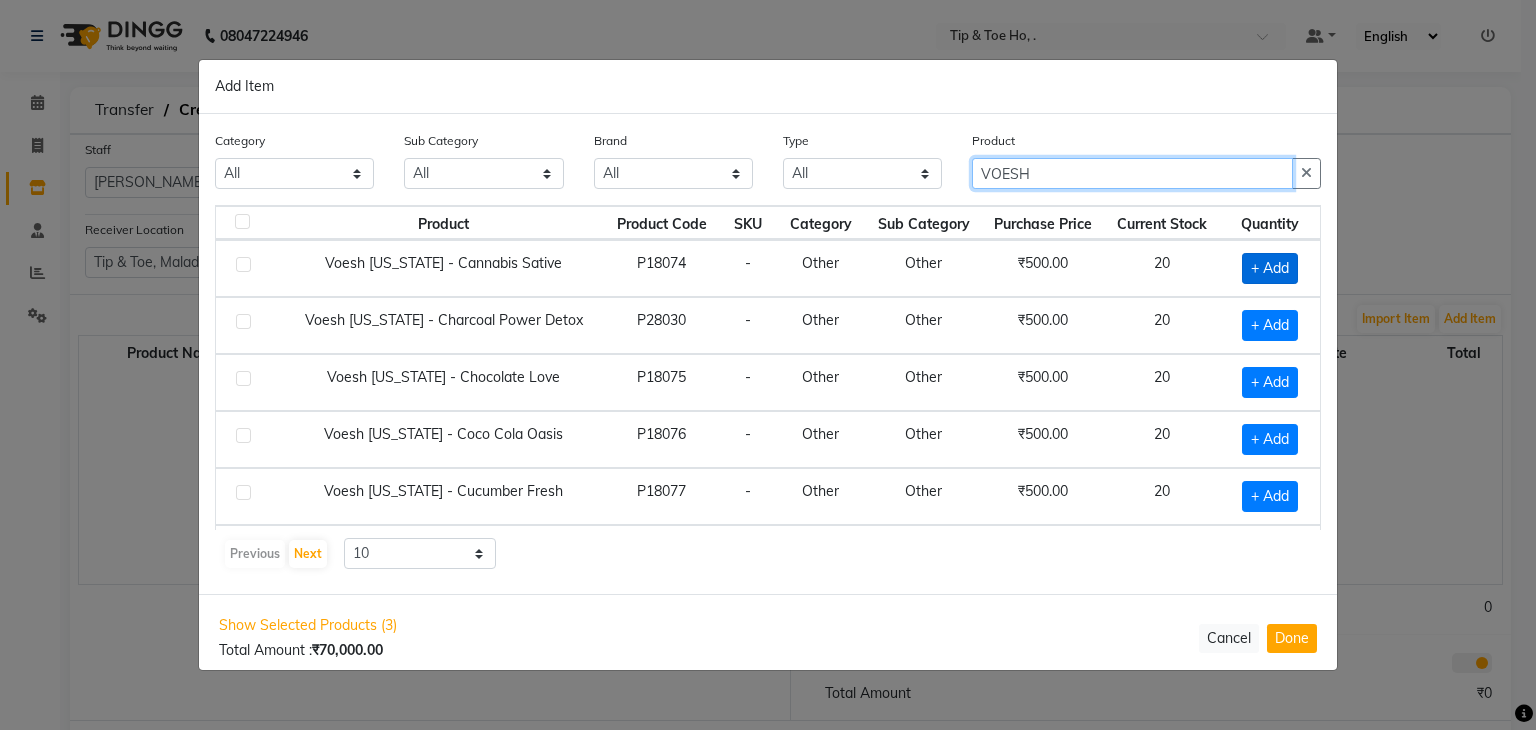 type on "VOESH" 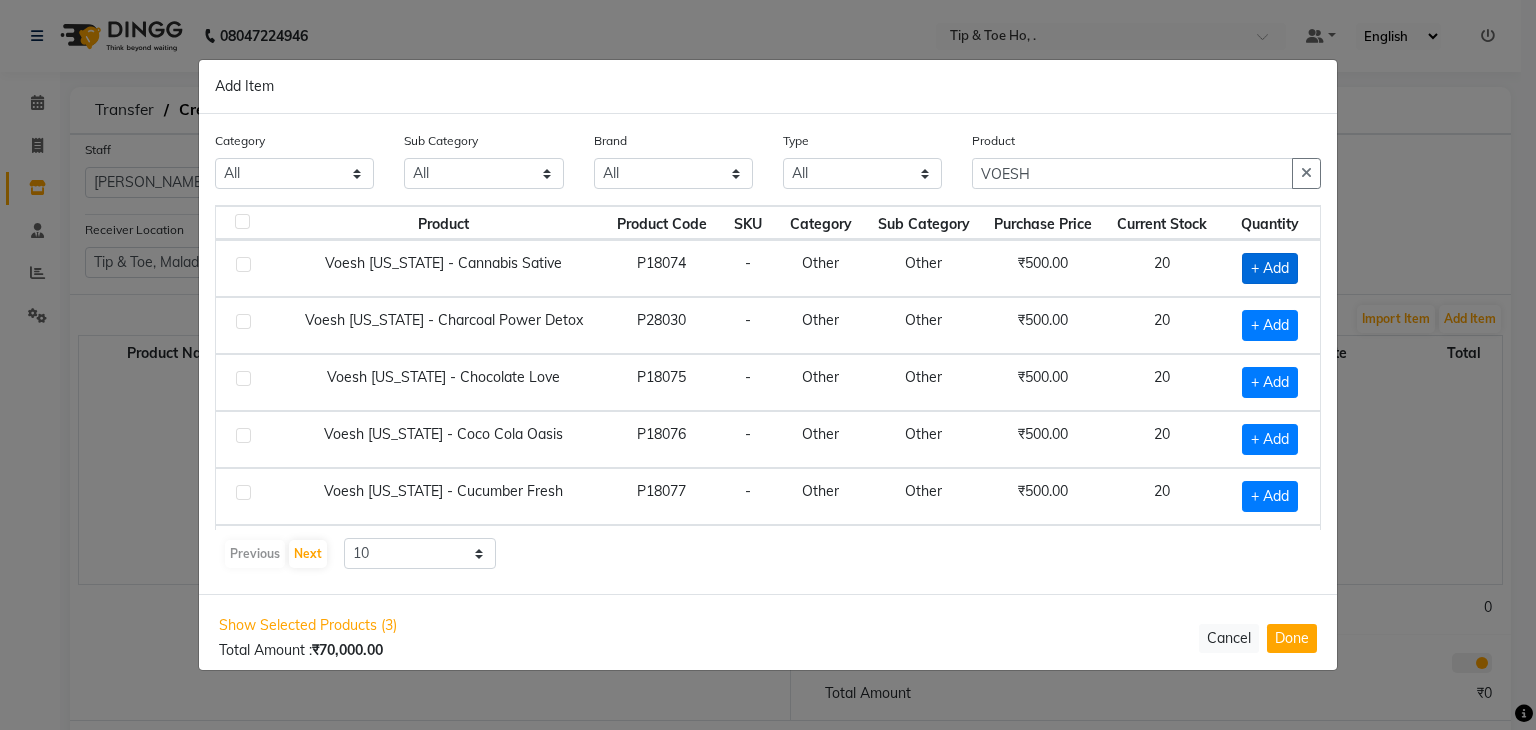 click on "+ Add" 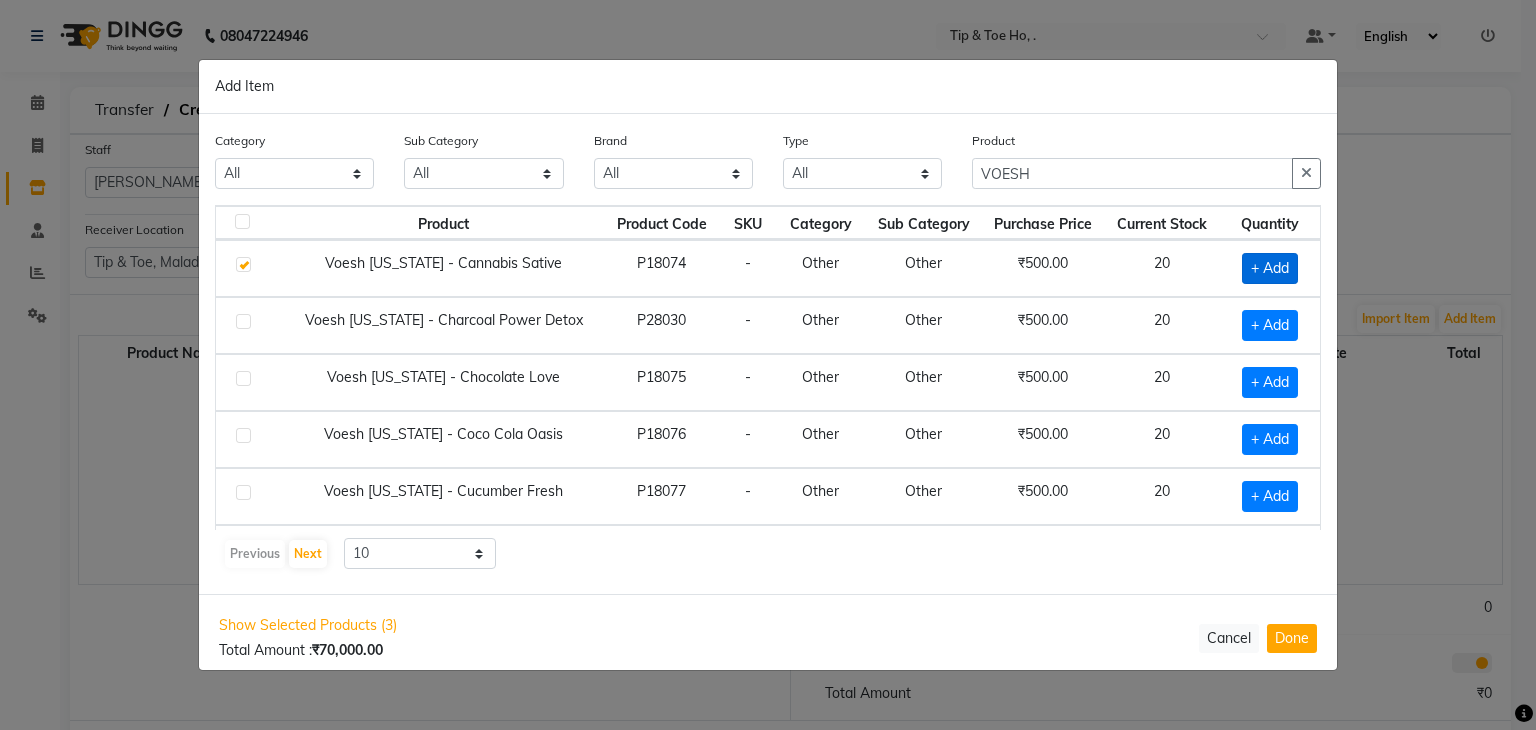 checkbox on "true" 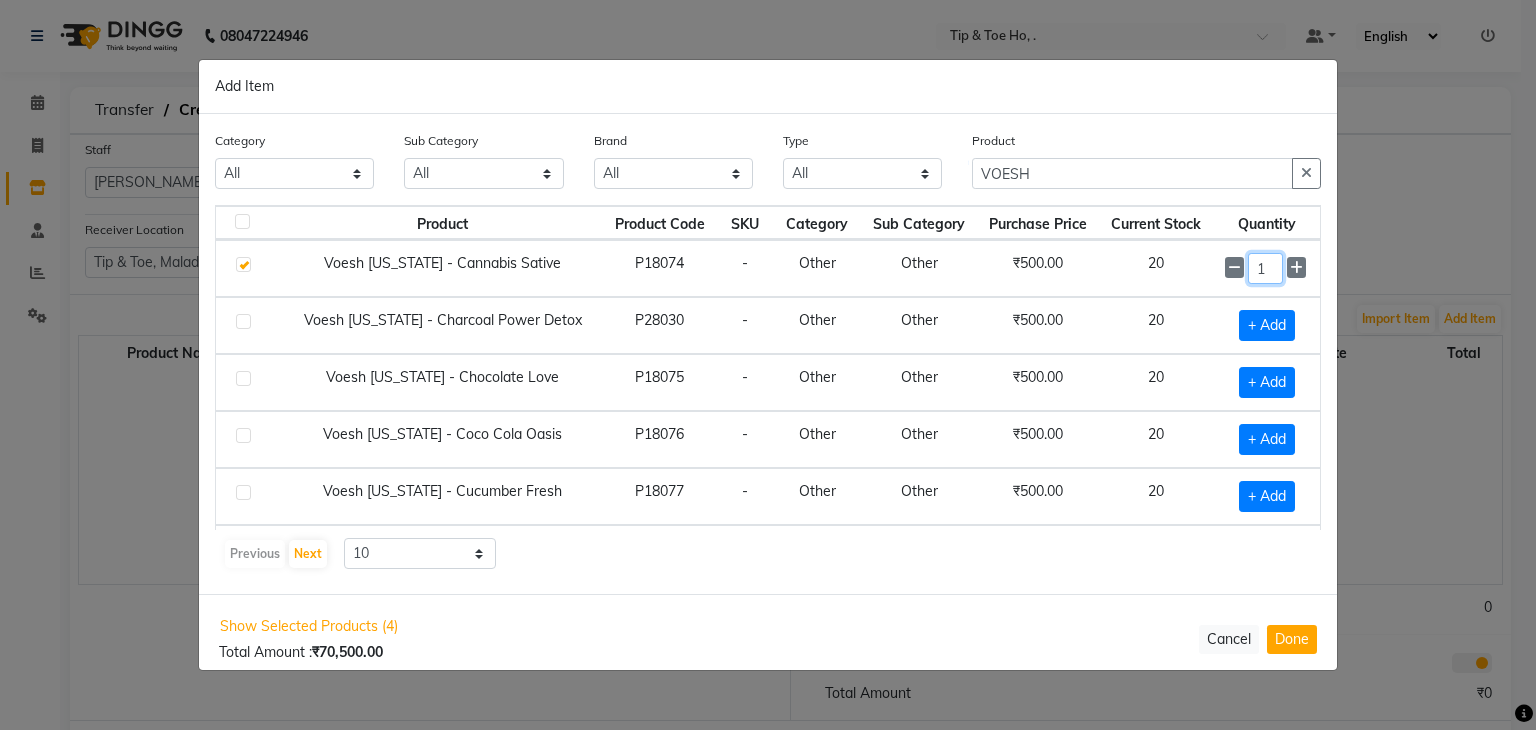 click on "1" 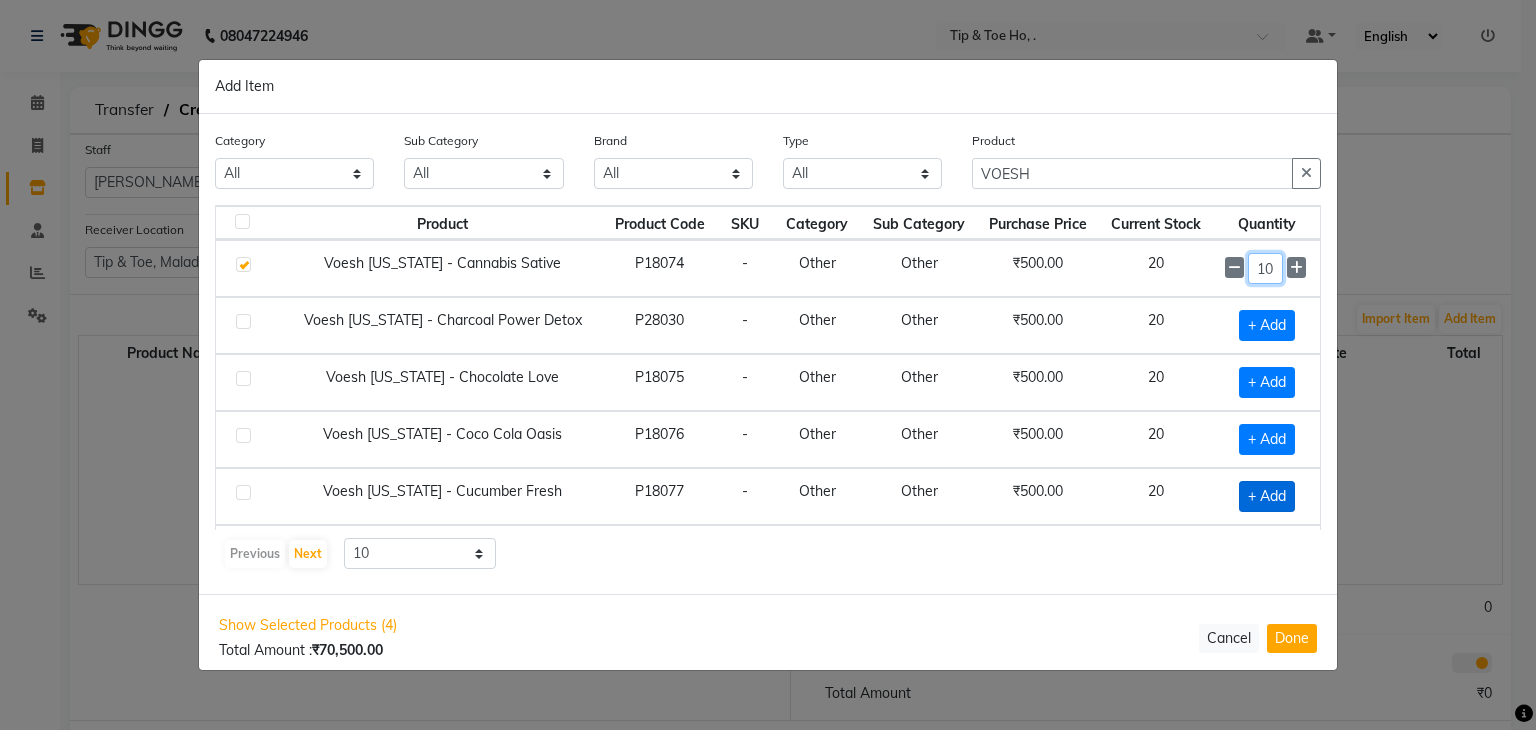 type on "10" 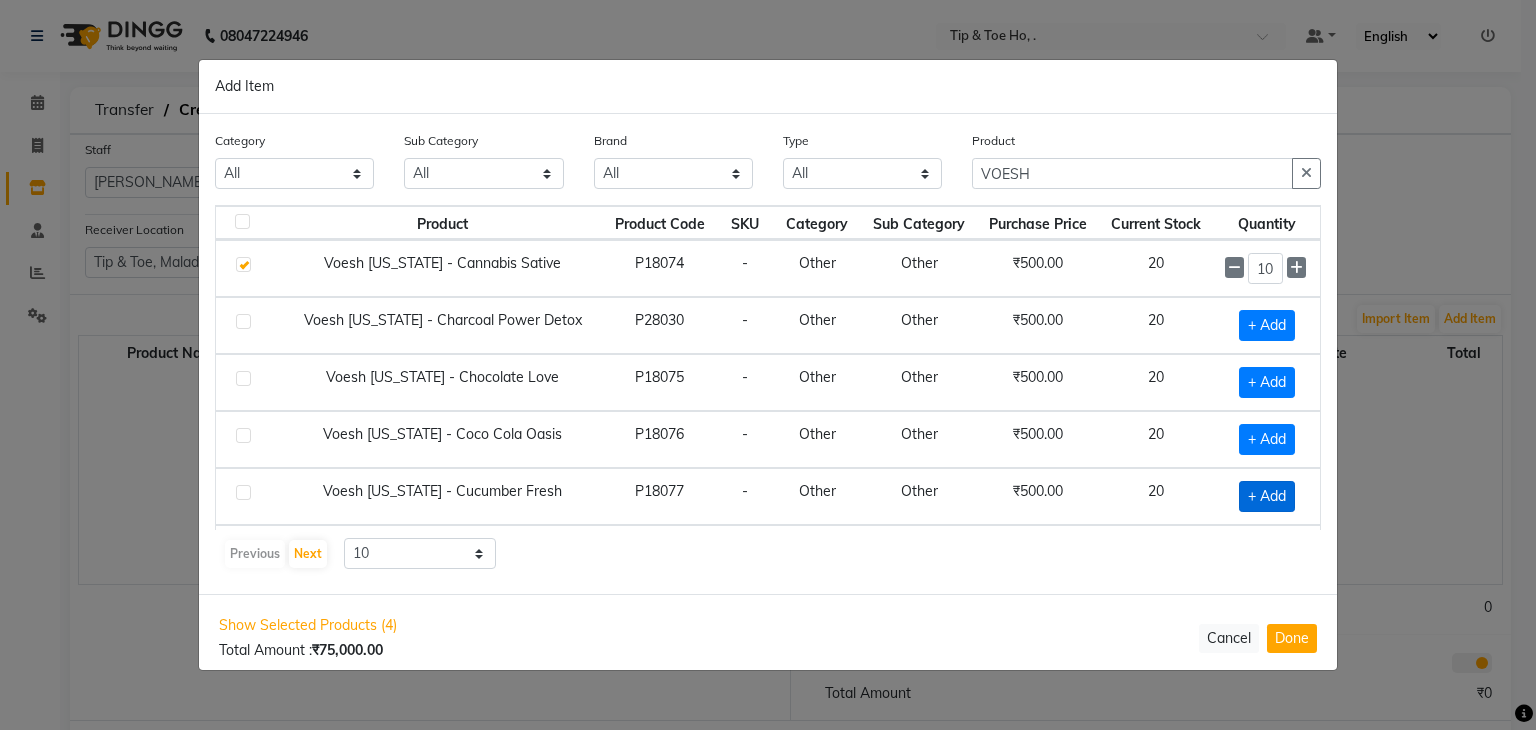 click on "+ Add" 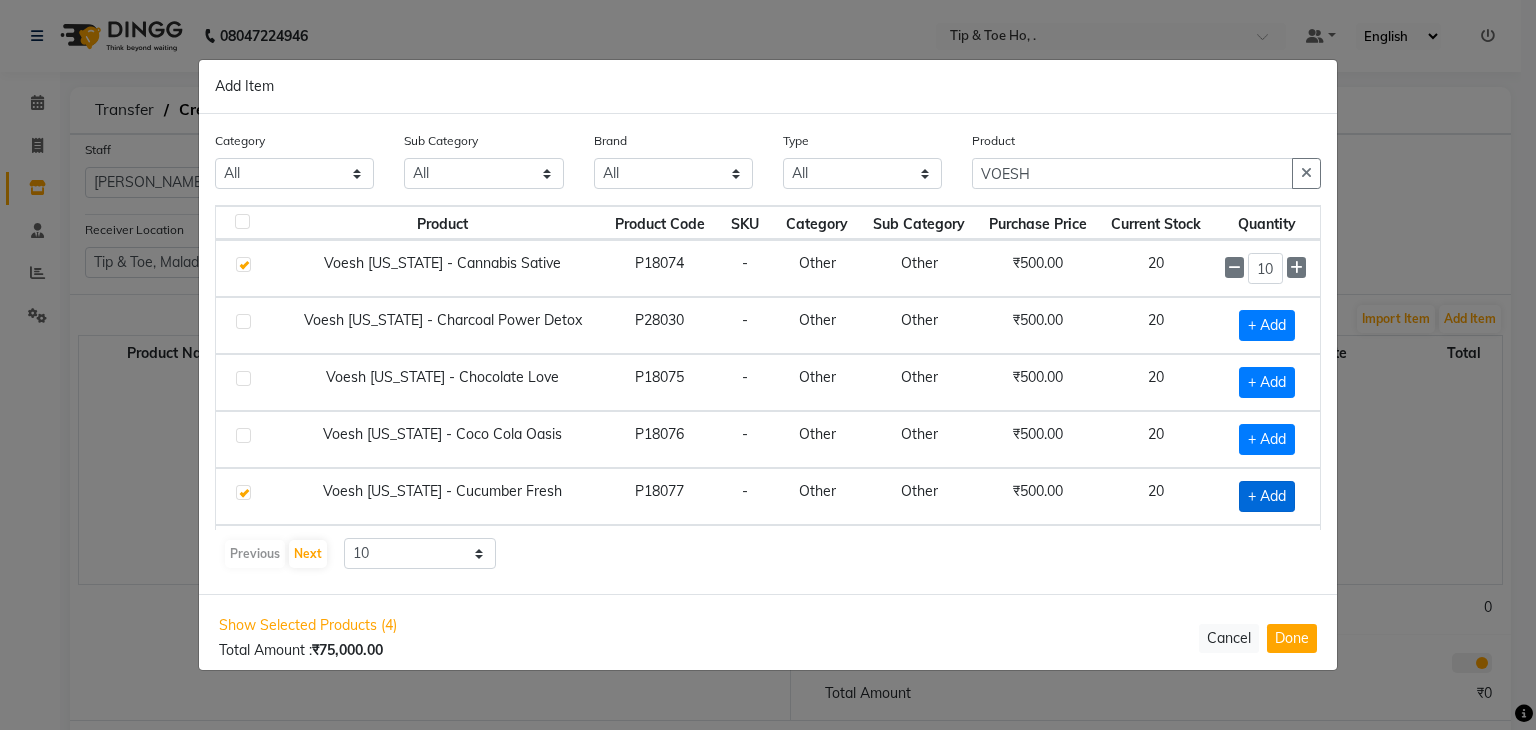 checkbox on "true" 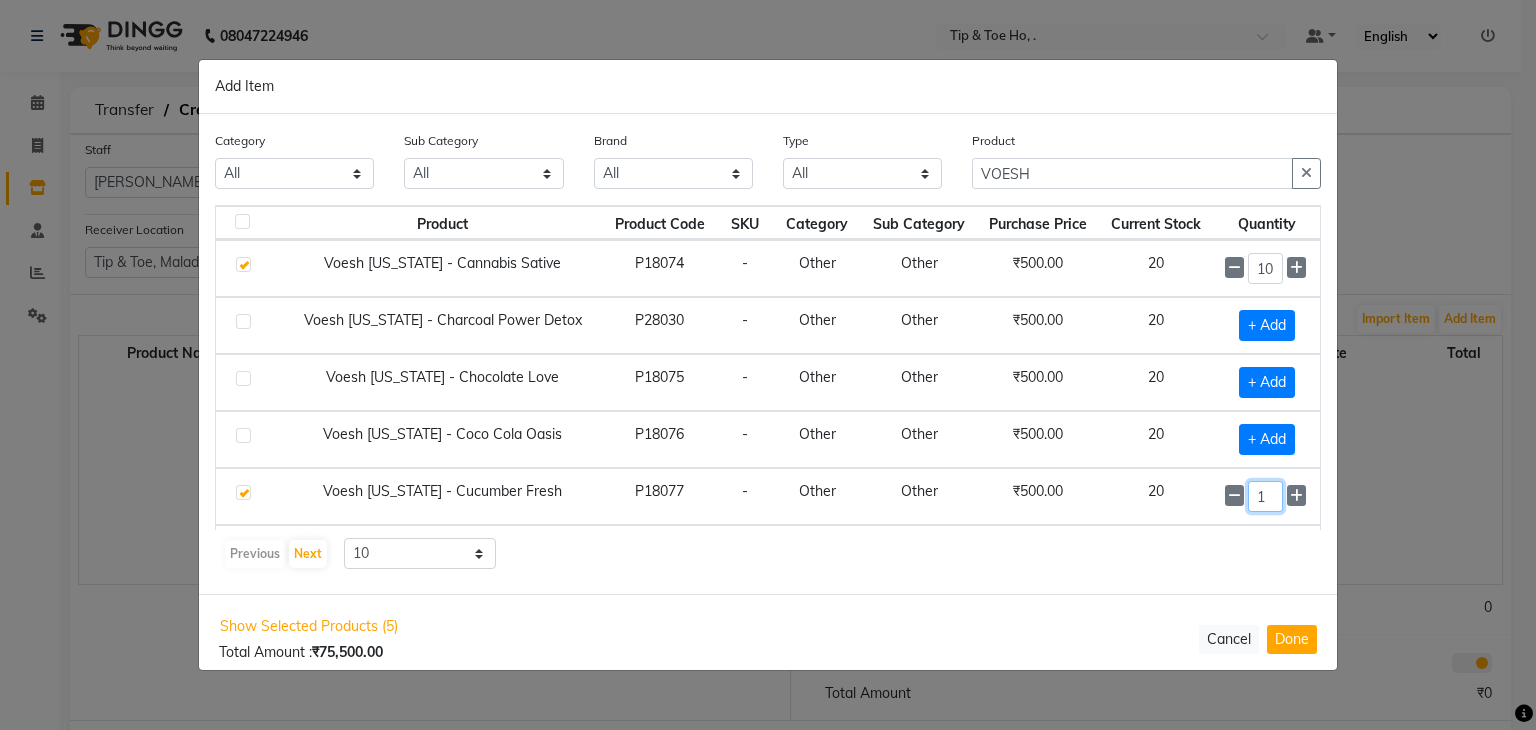 click on "1" 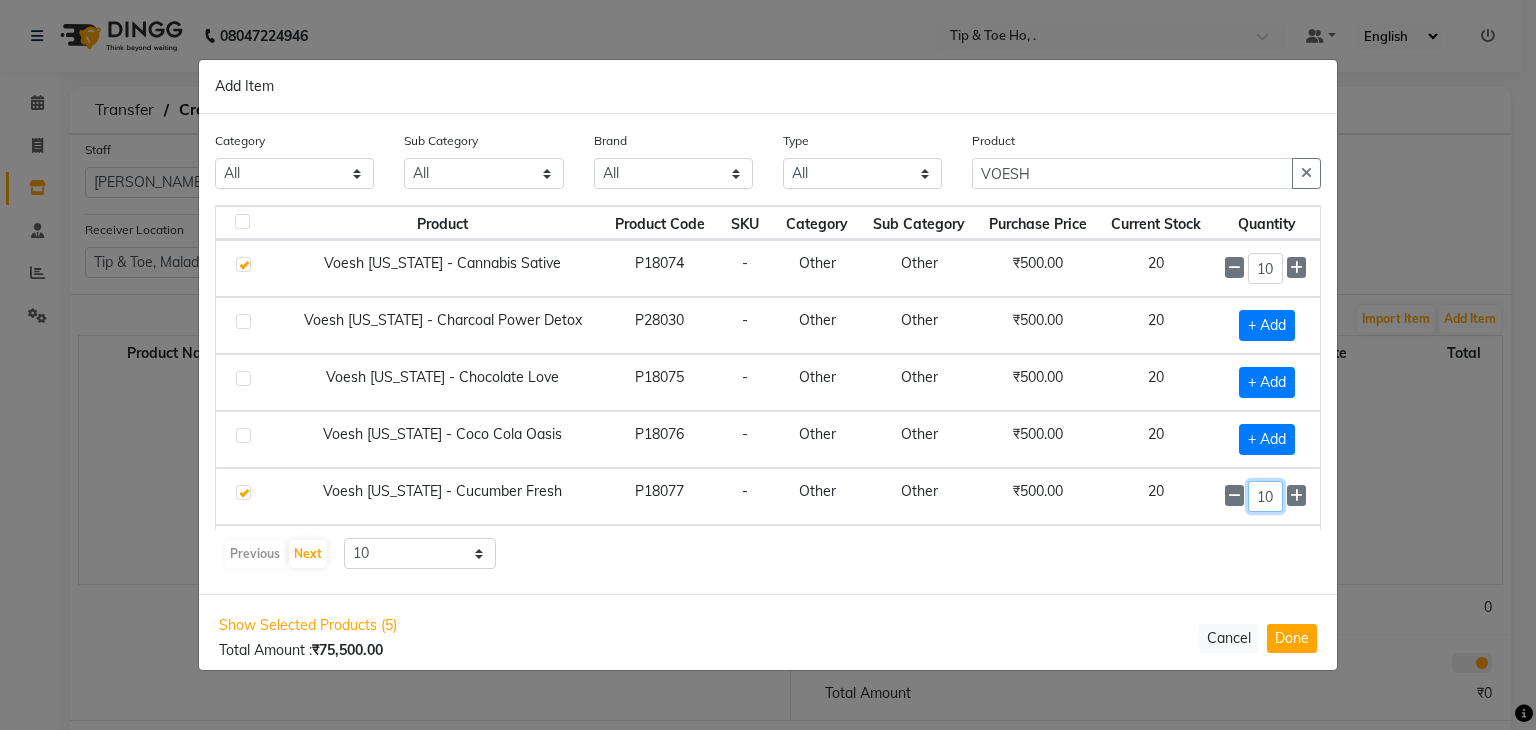 scroll, scrollTop: 272, scrollLeft: 0, axis: vertical 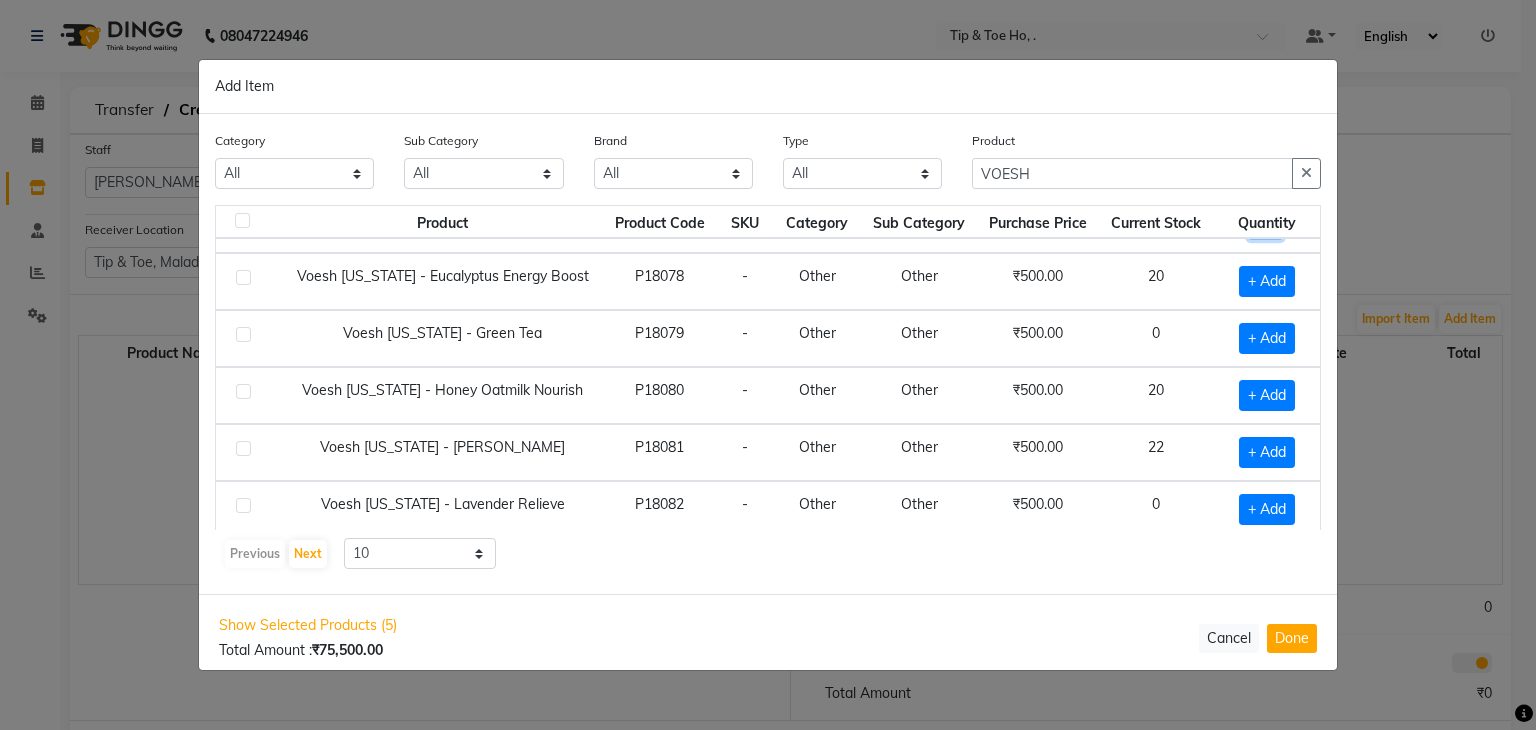 type on "10" 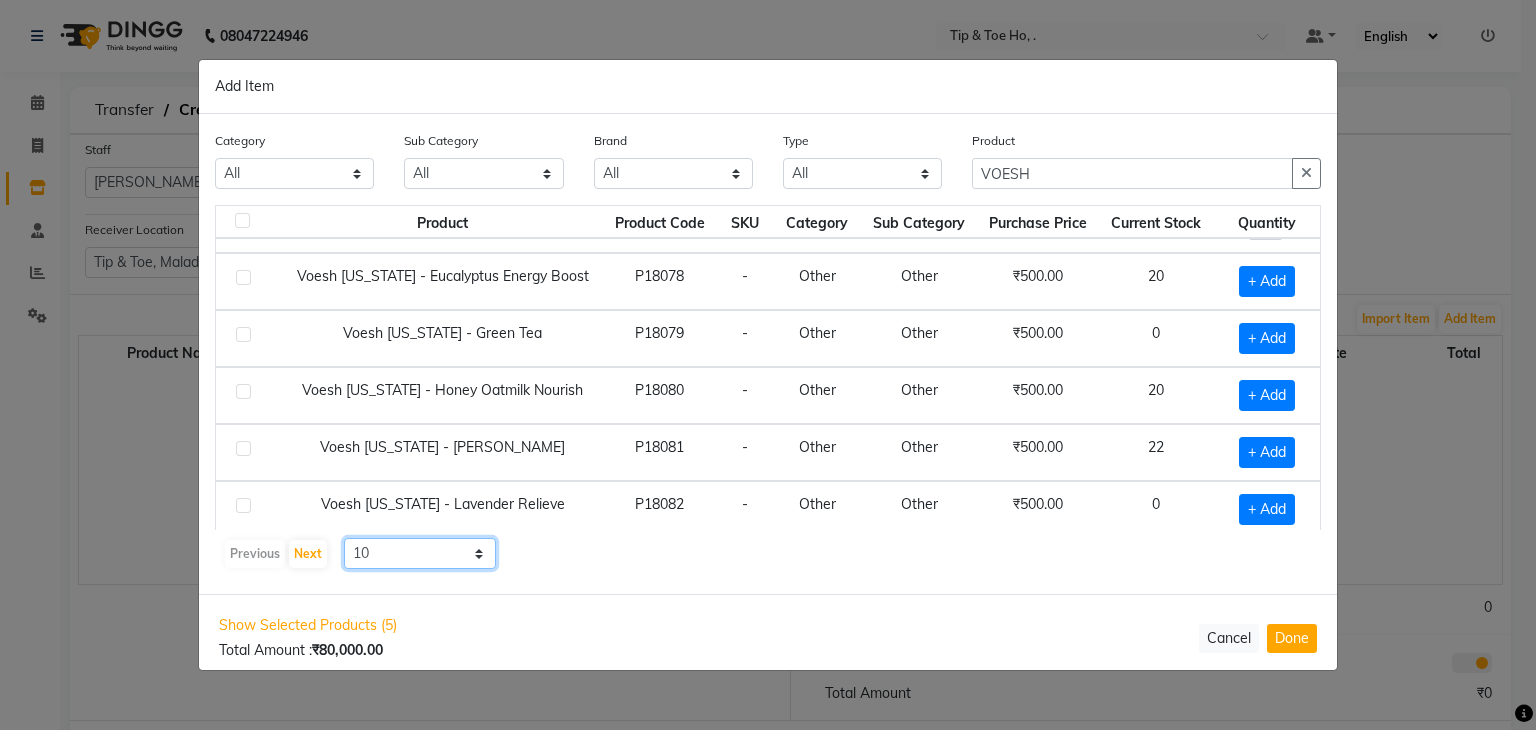 click on "10 50 100" 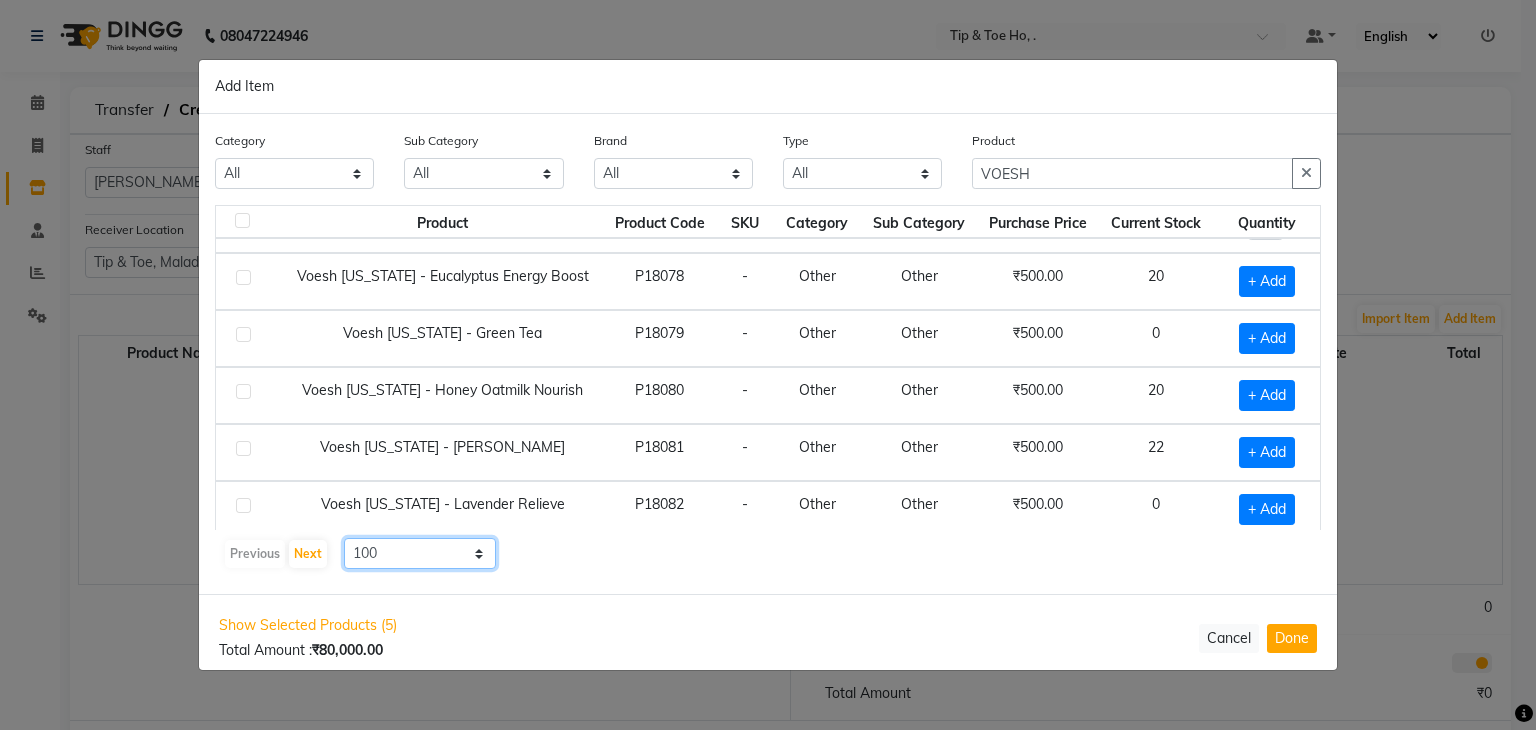 click on "10 50 100" 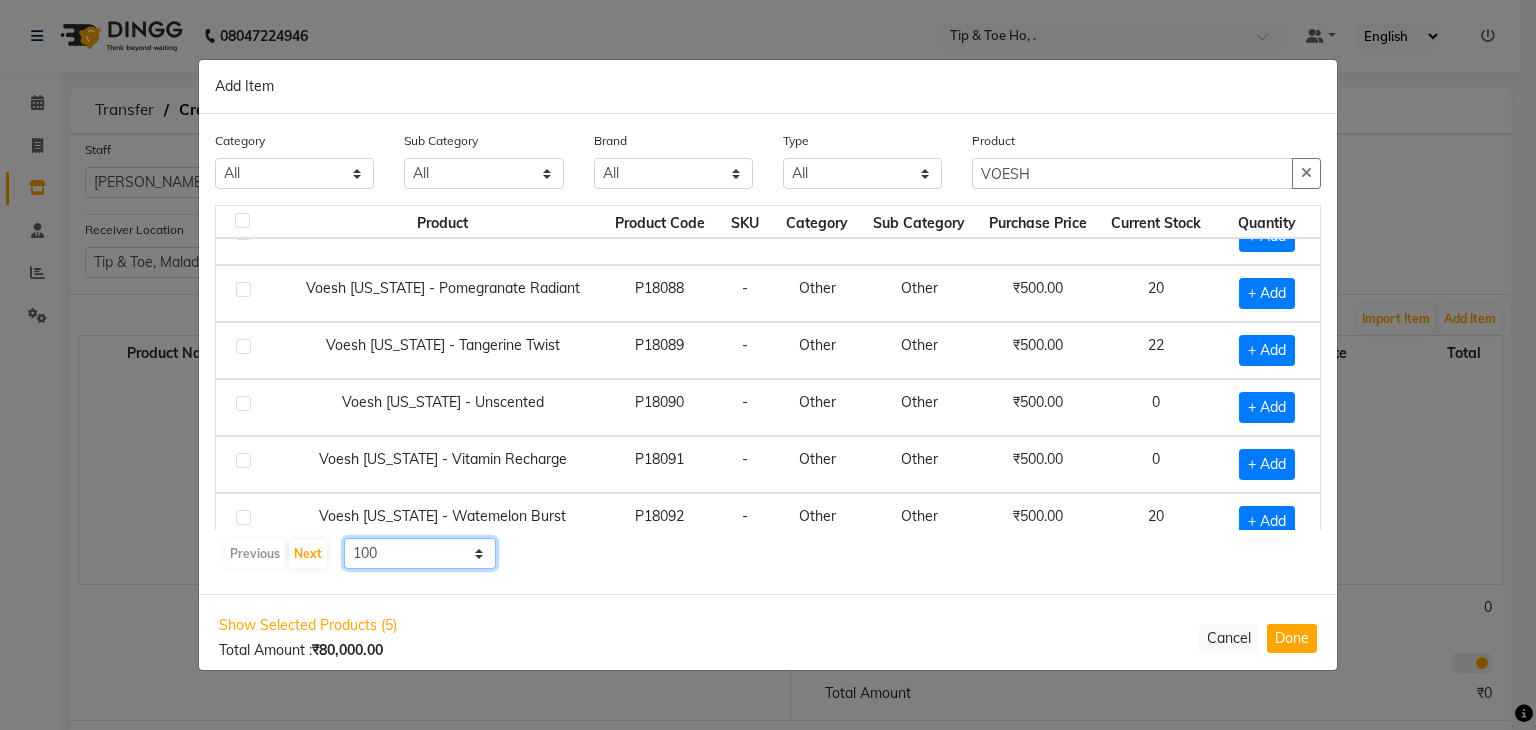 scroll, scrollTop: 834, scrollLeft: 0, axis: vertical 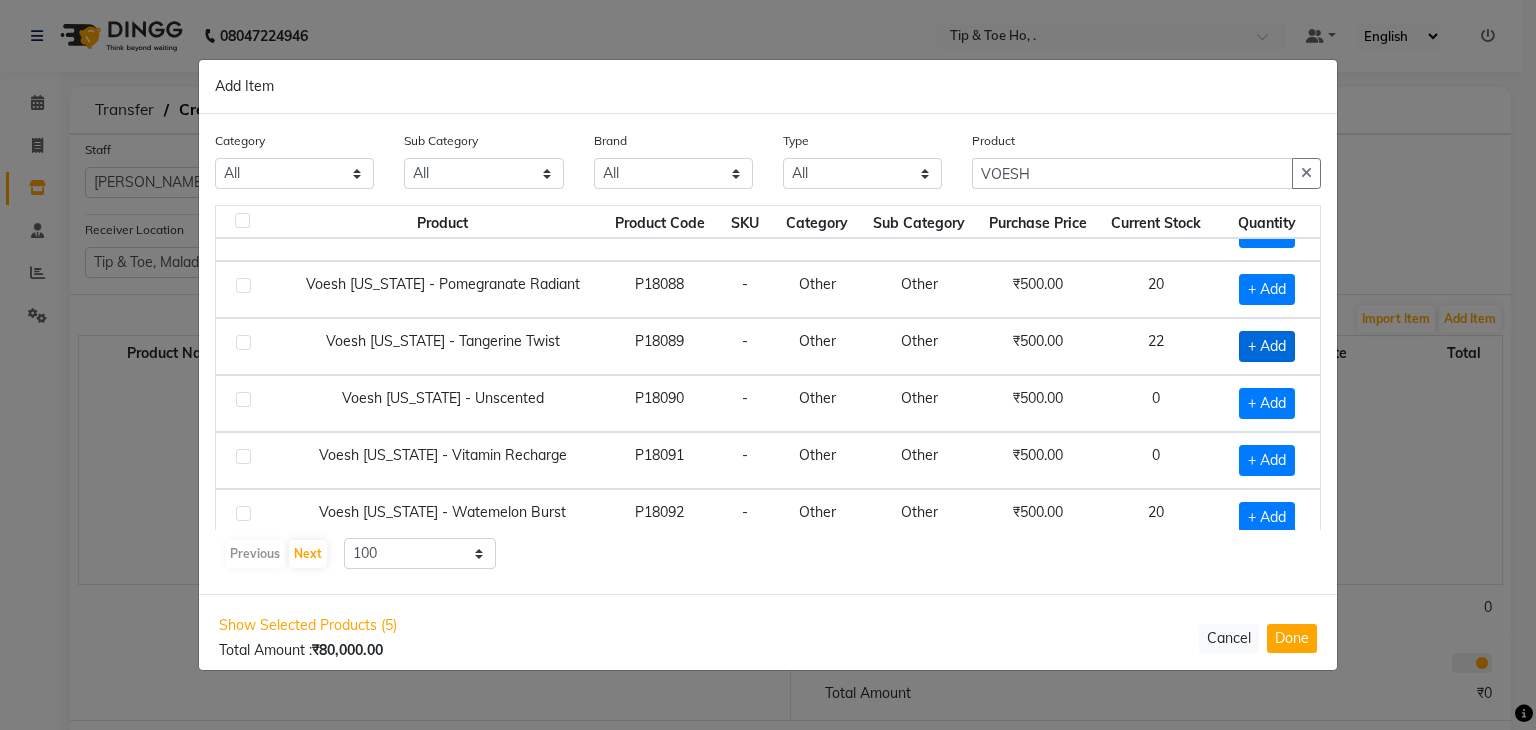 click on "+ Add" 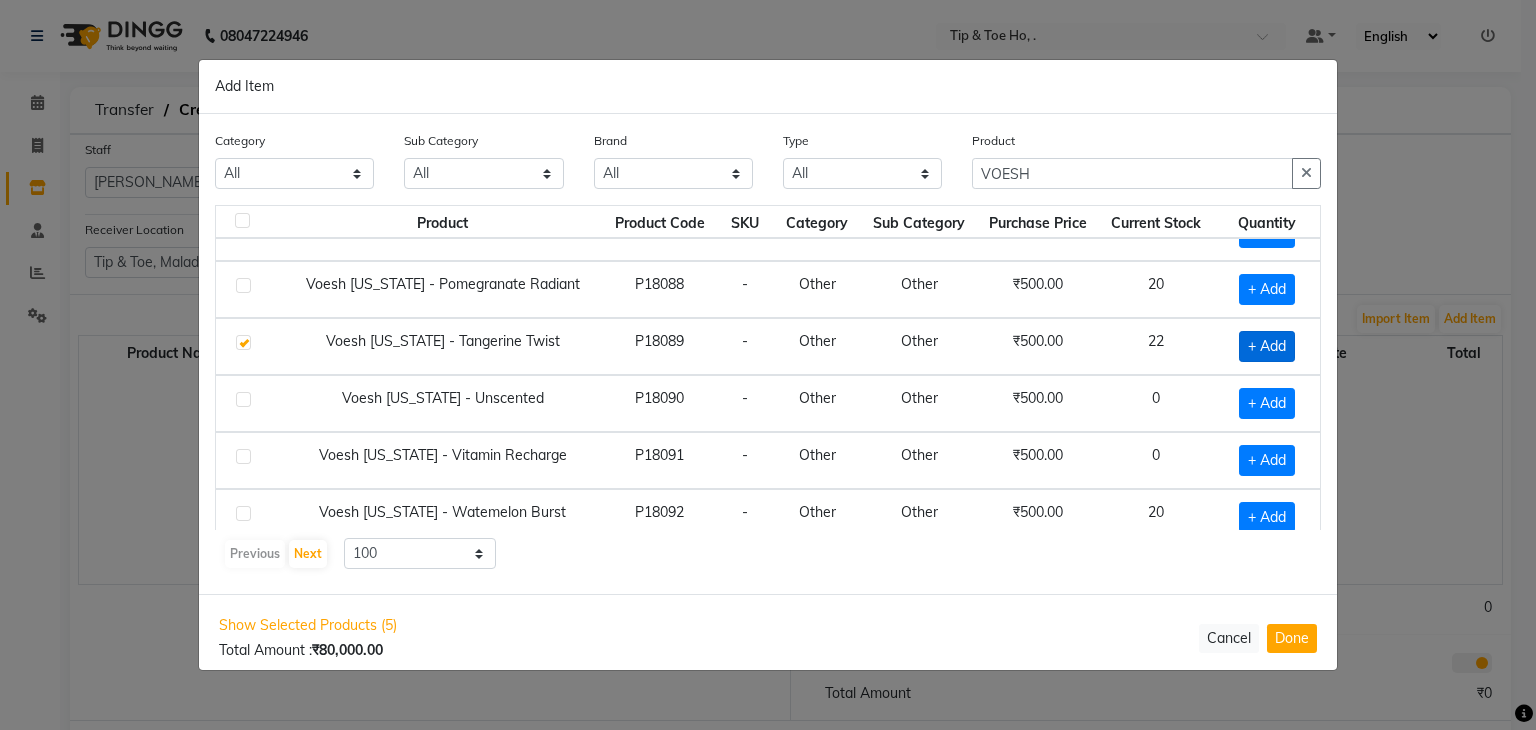 checkbox on "true" 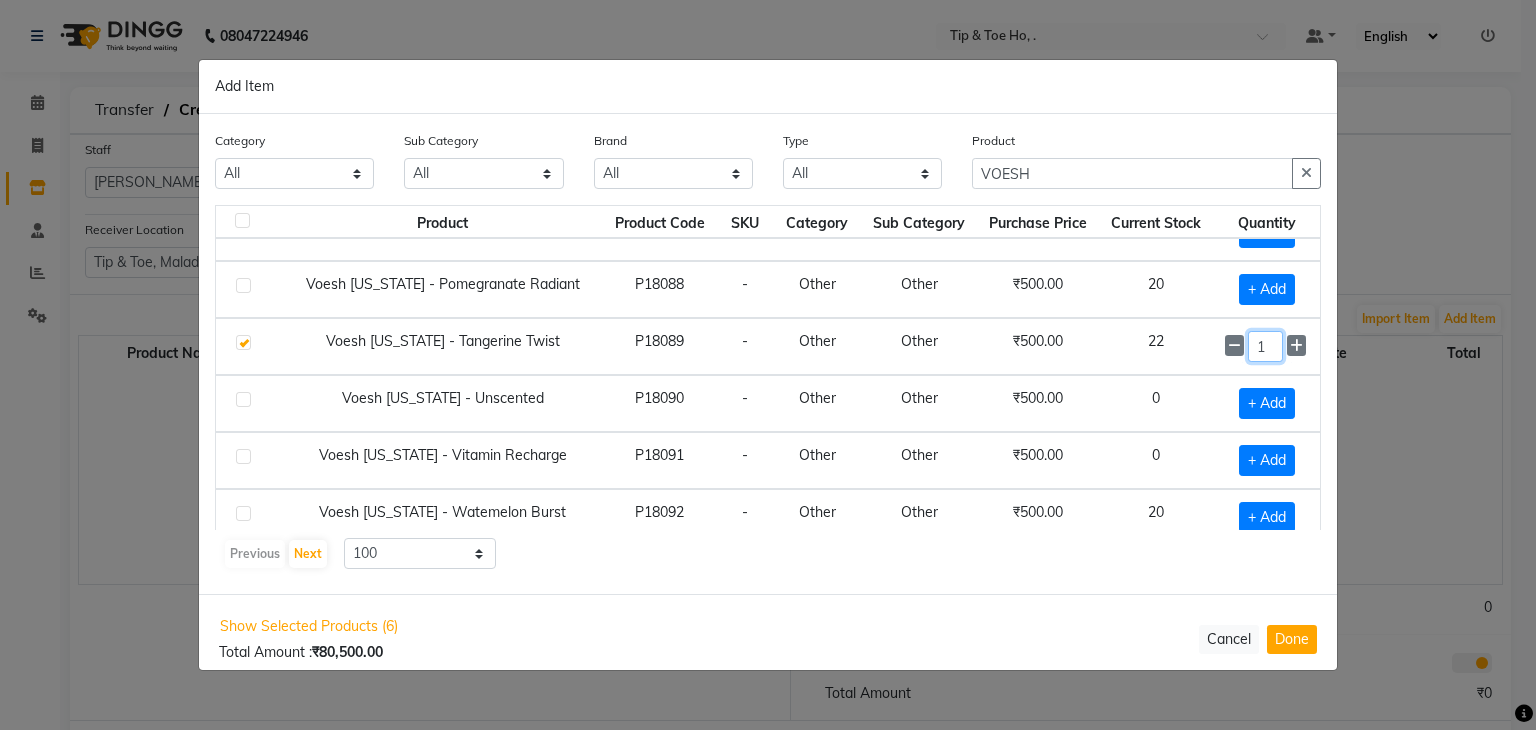 click on "1" 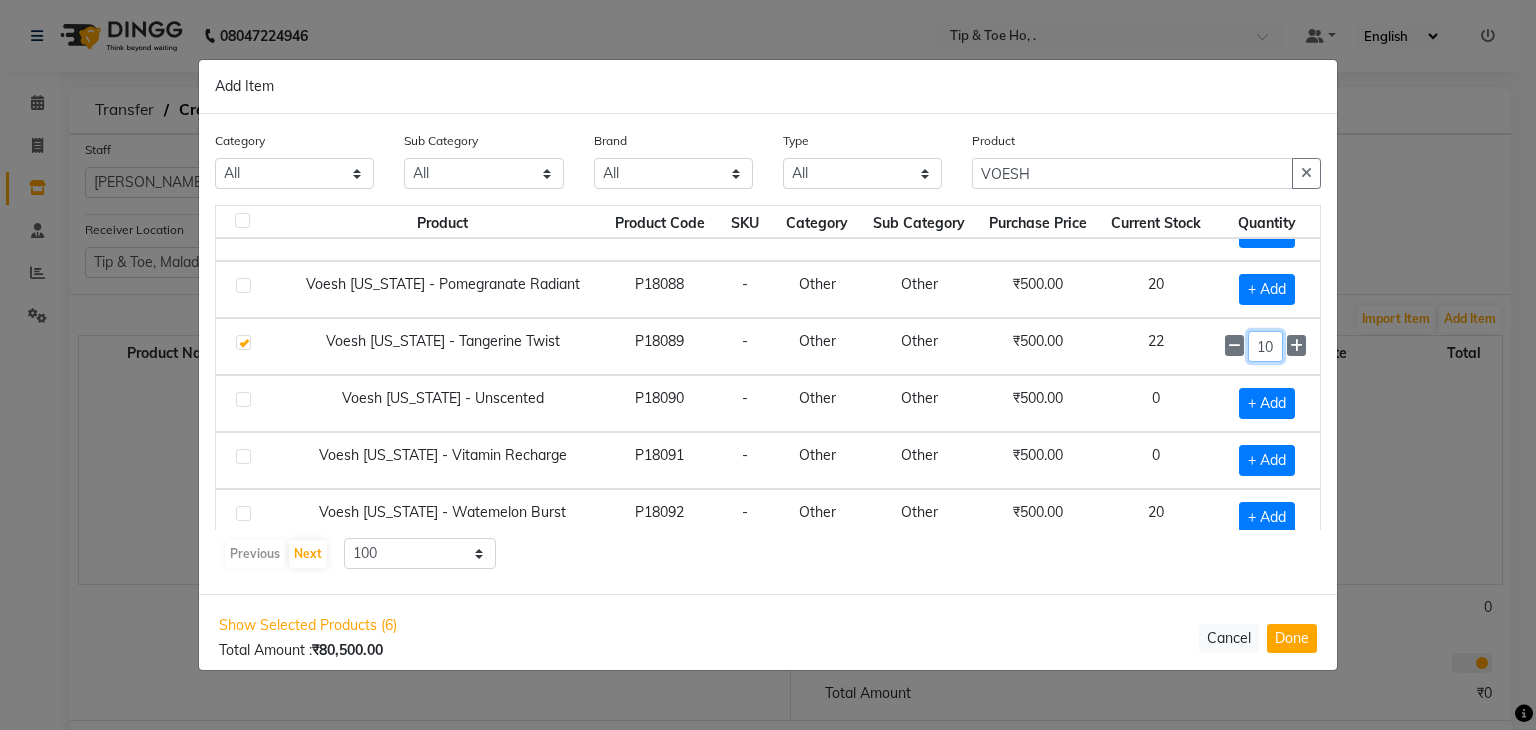 type on "10" 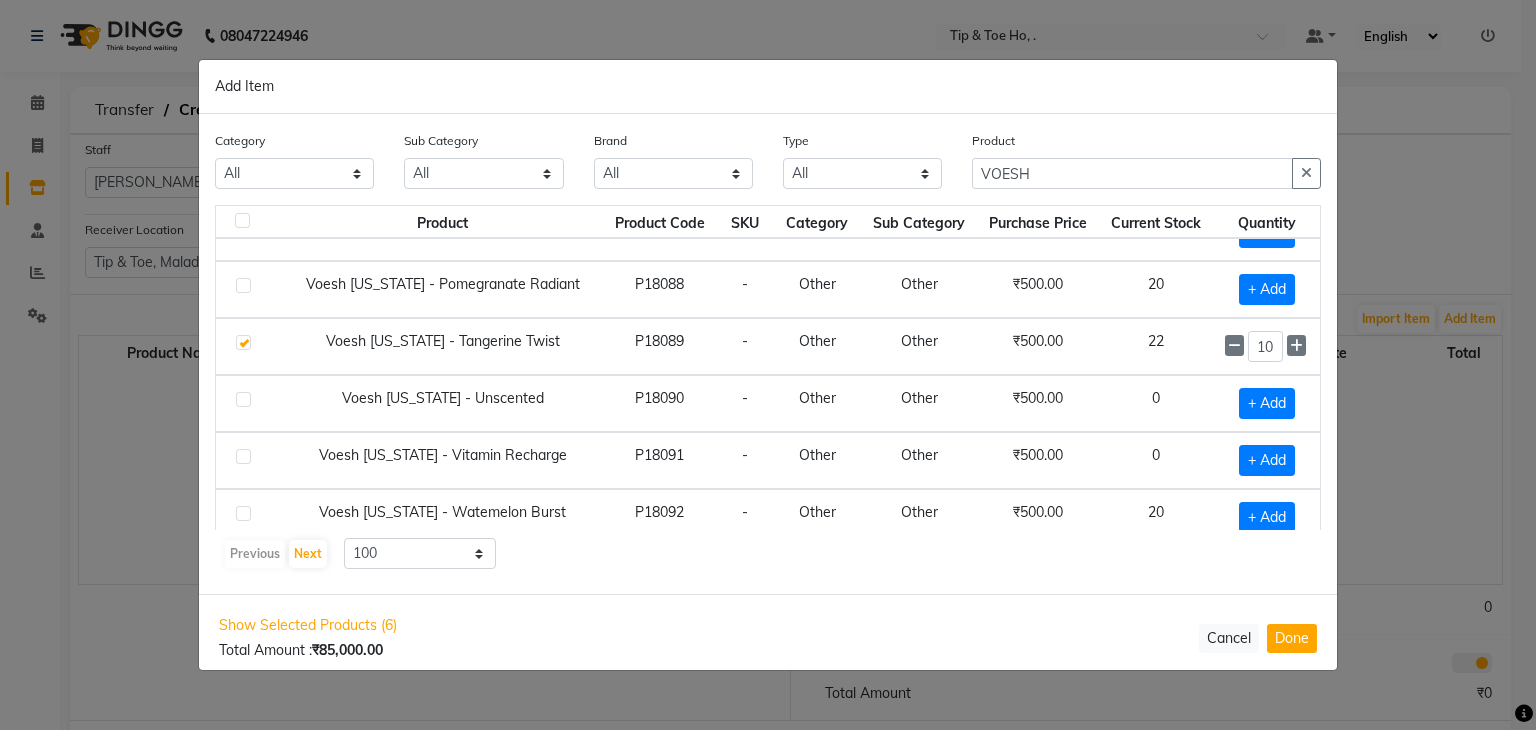 click on "0" 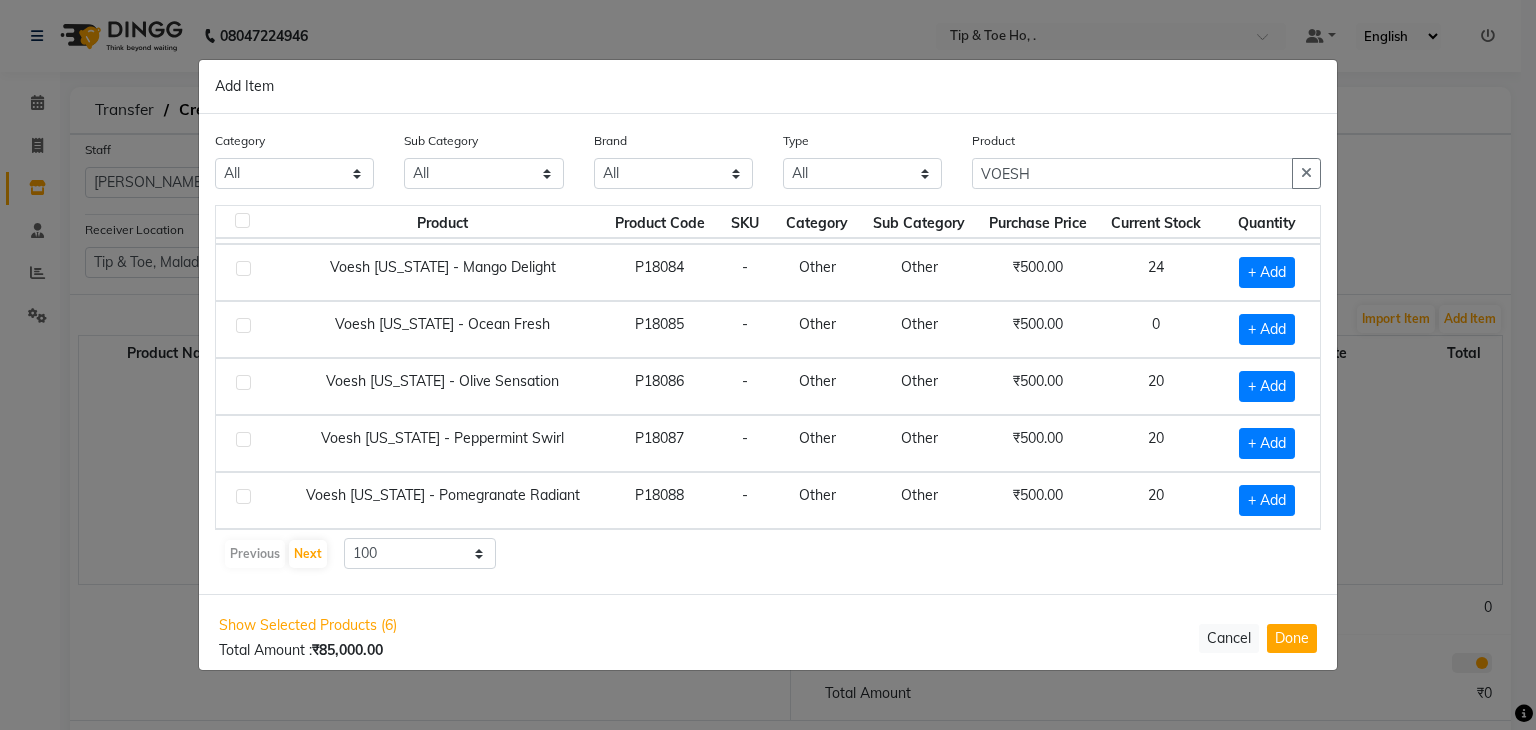 scroll, scrollTop: 614, scrollLeft: 0, axis: vertical 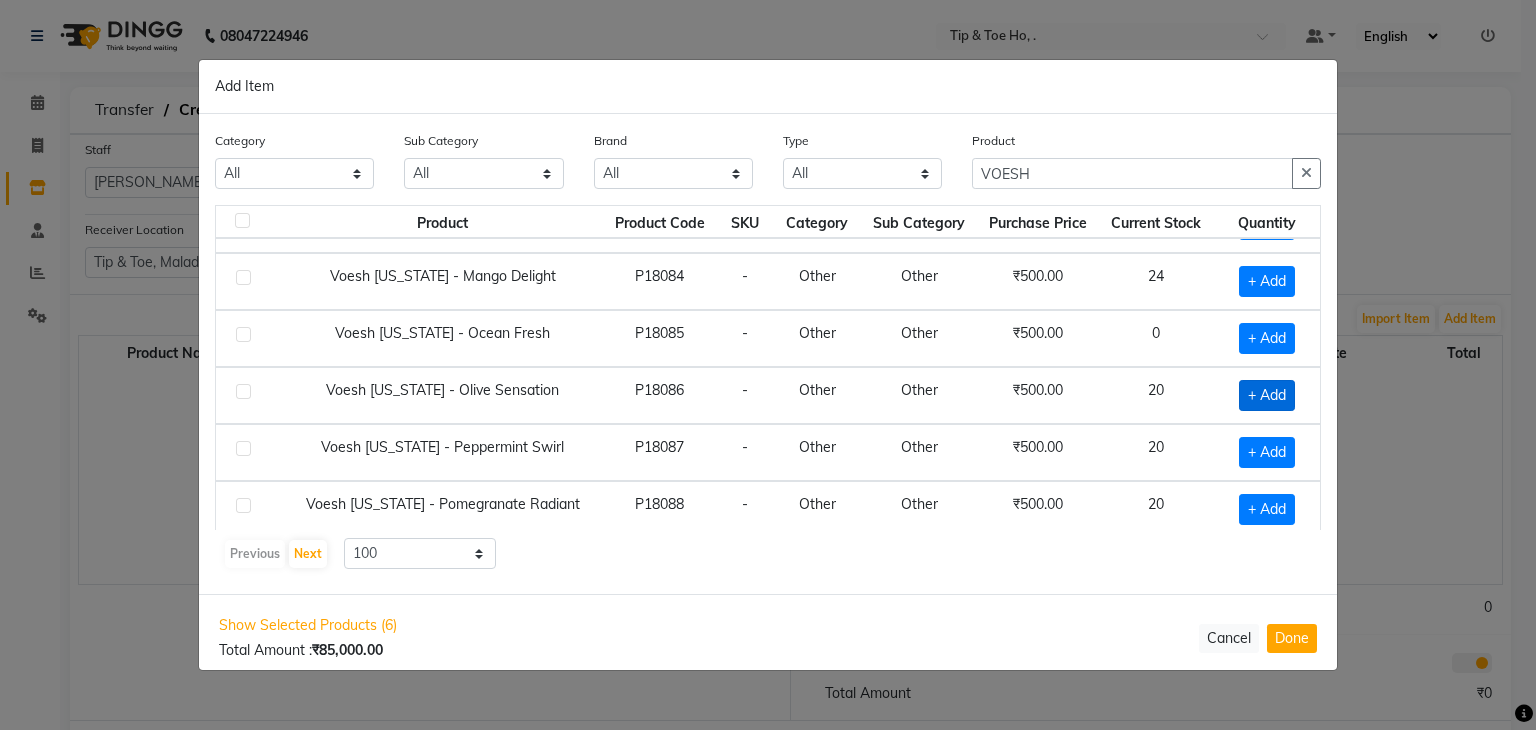 click on "+ Add" 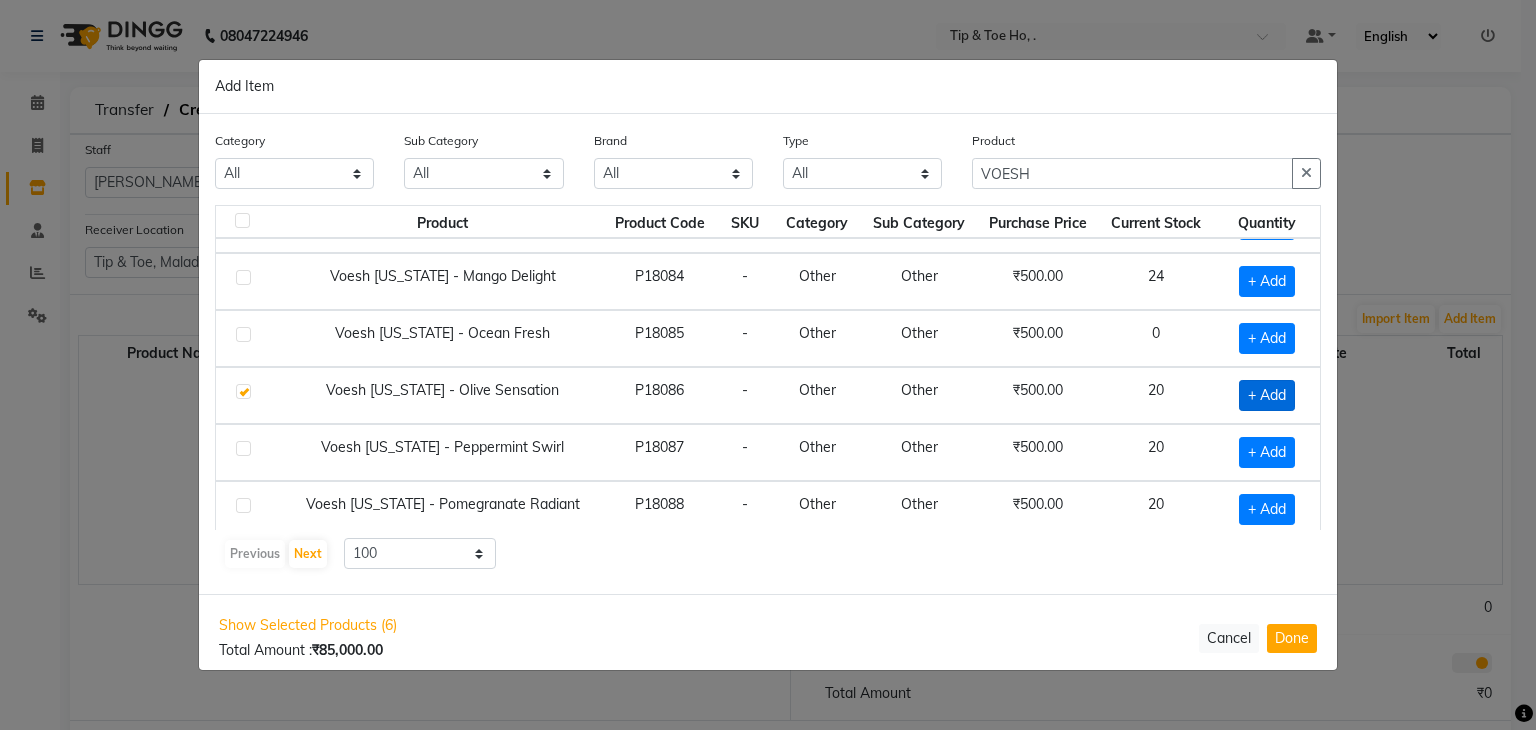checkbox on "true" 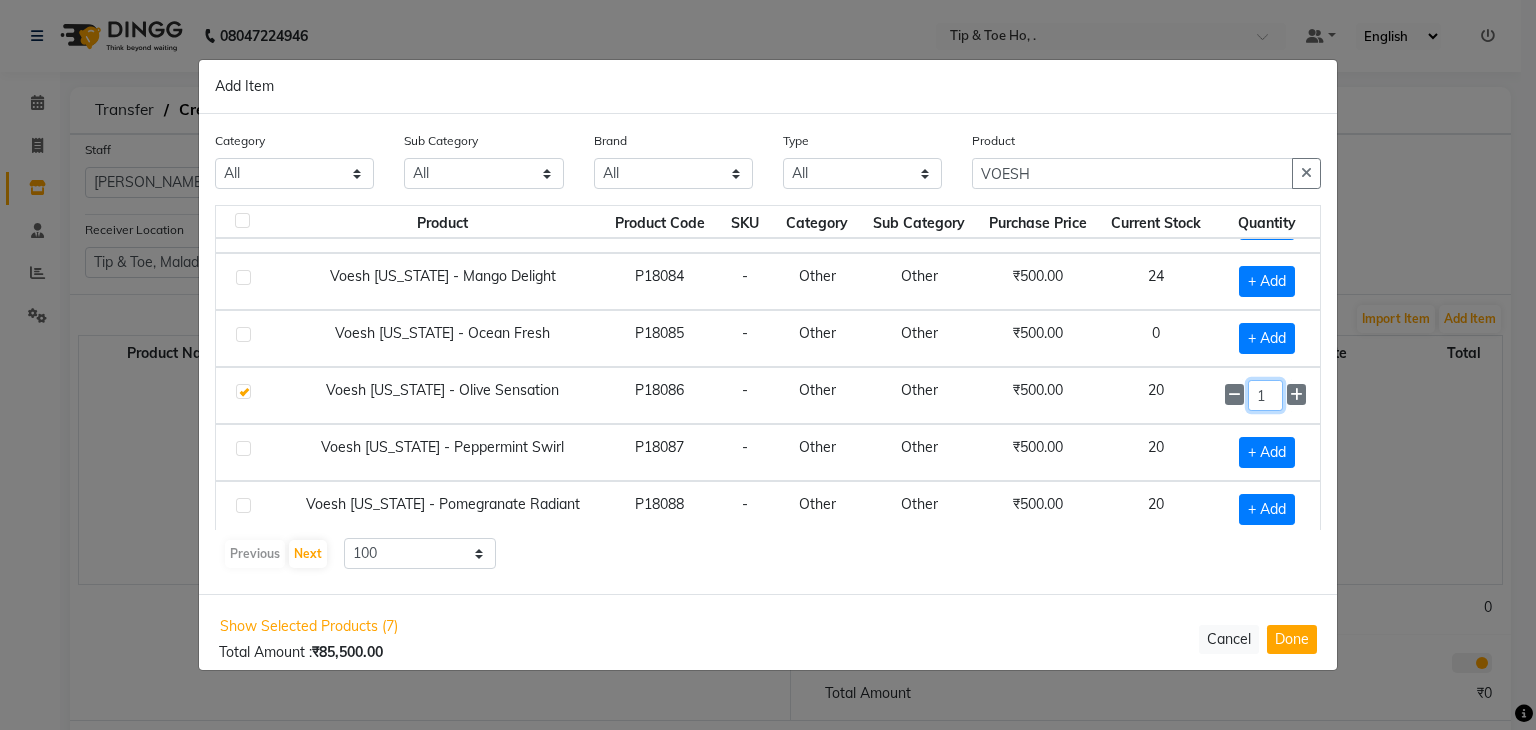 click on "1" 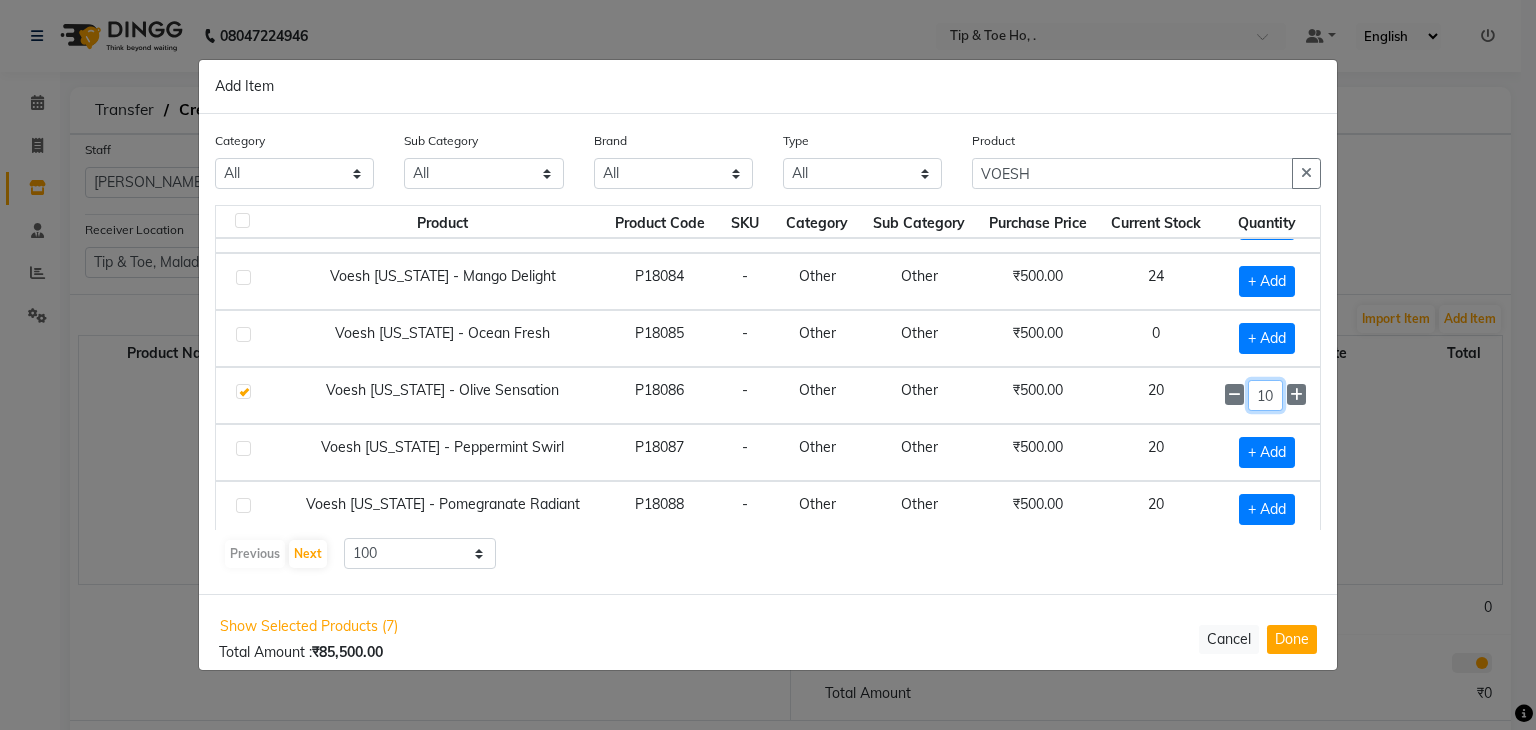 type on "10" 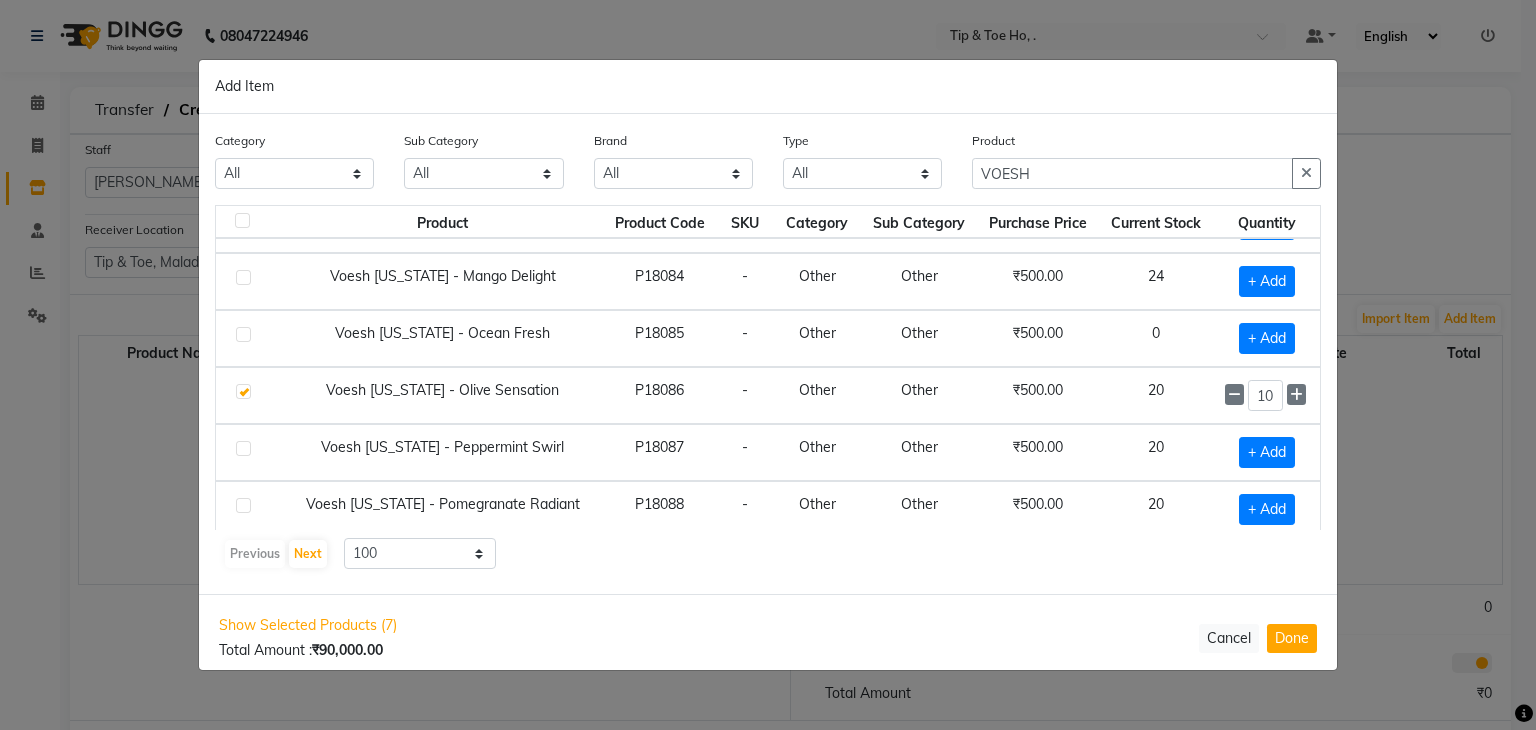 click on "₹500.00" 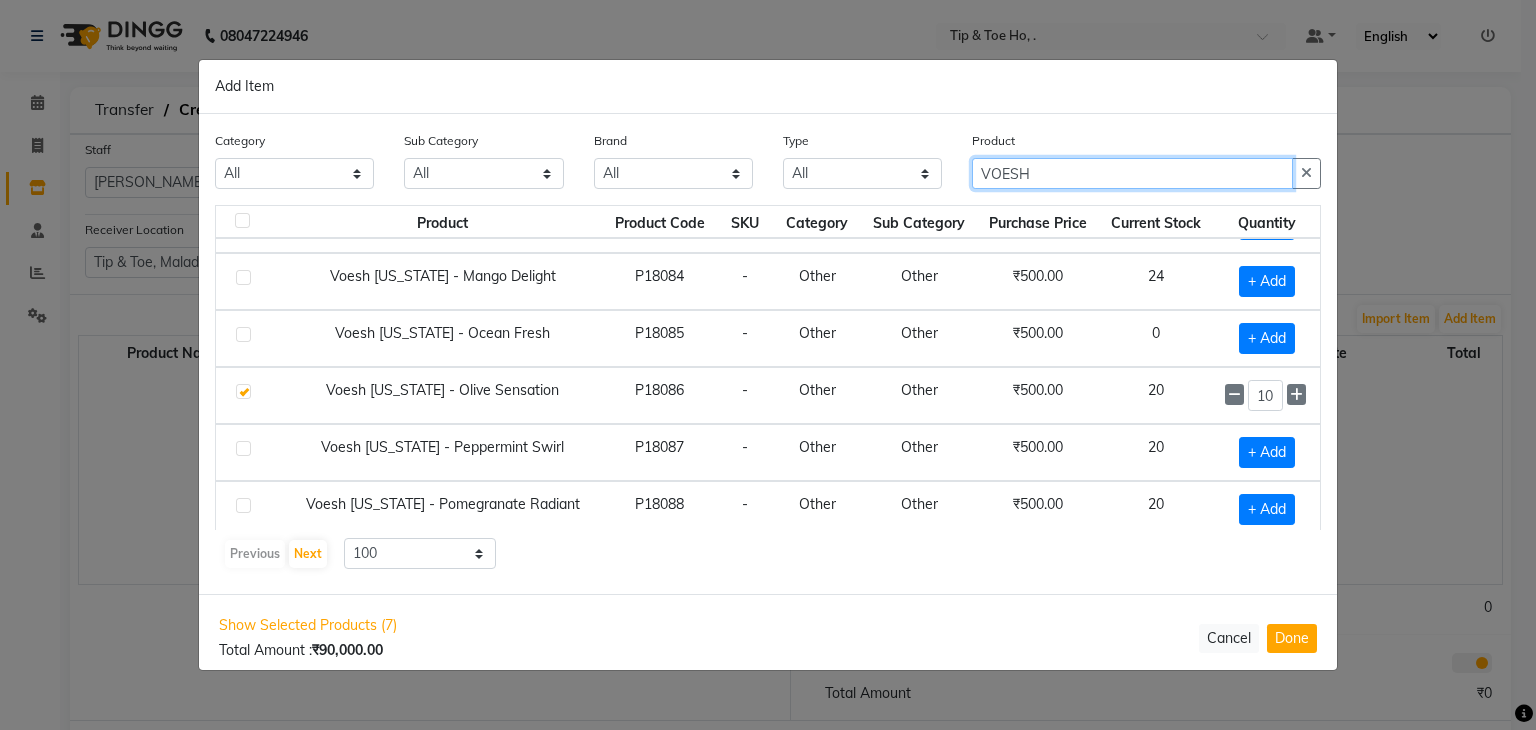 click on "VOESH" 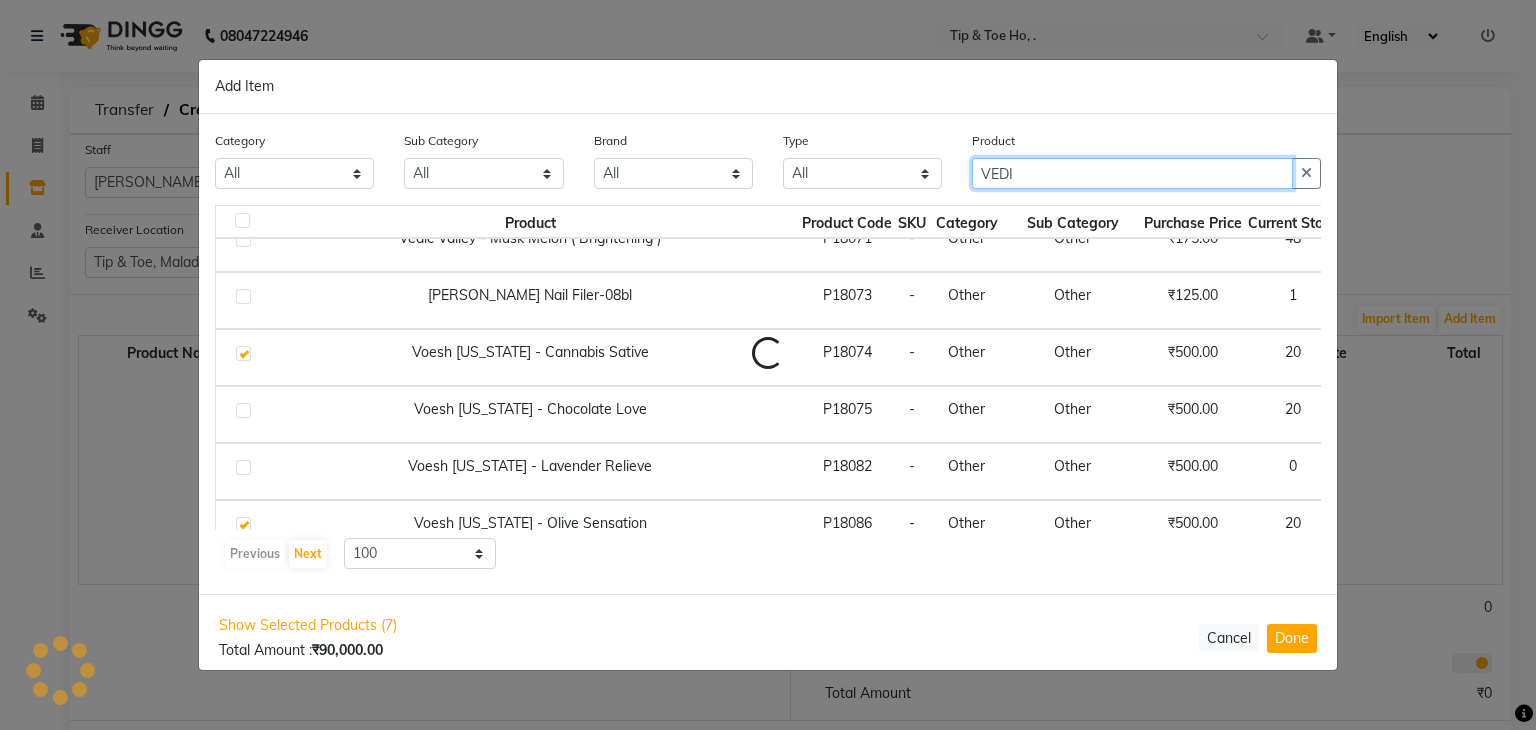 scroll, scrollTop: 0, scrollLeft: 0, axis: both 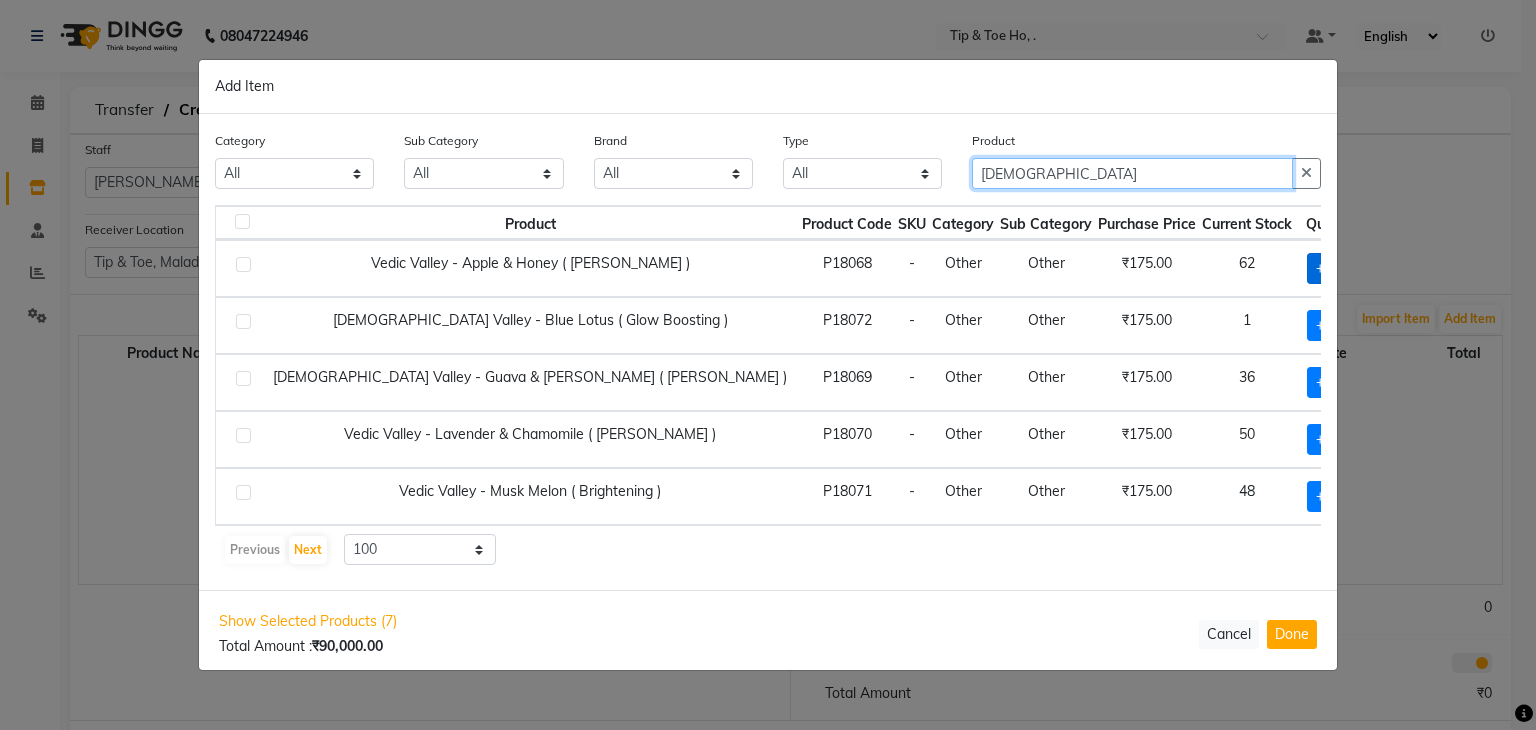 type on "VEDIC" 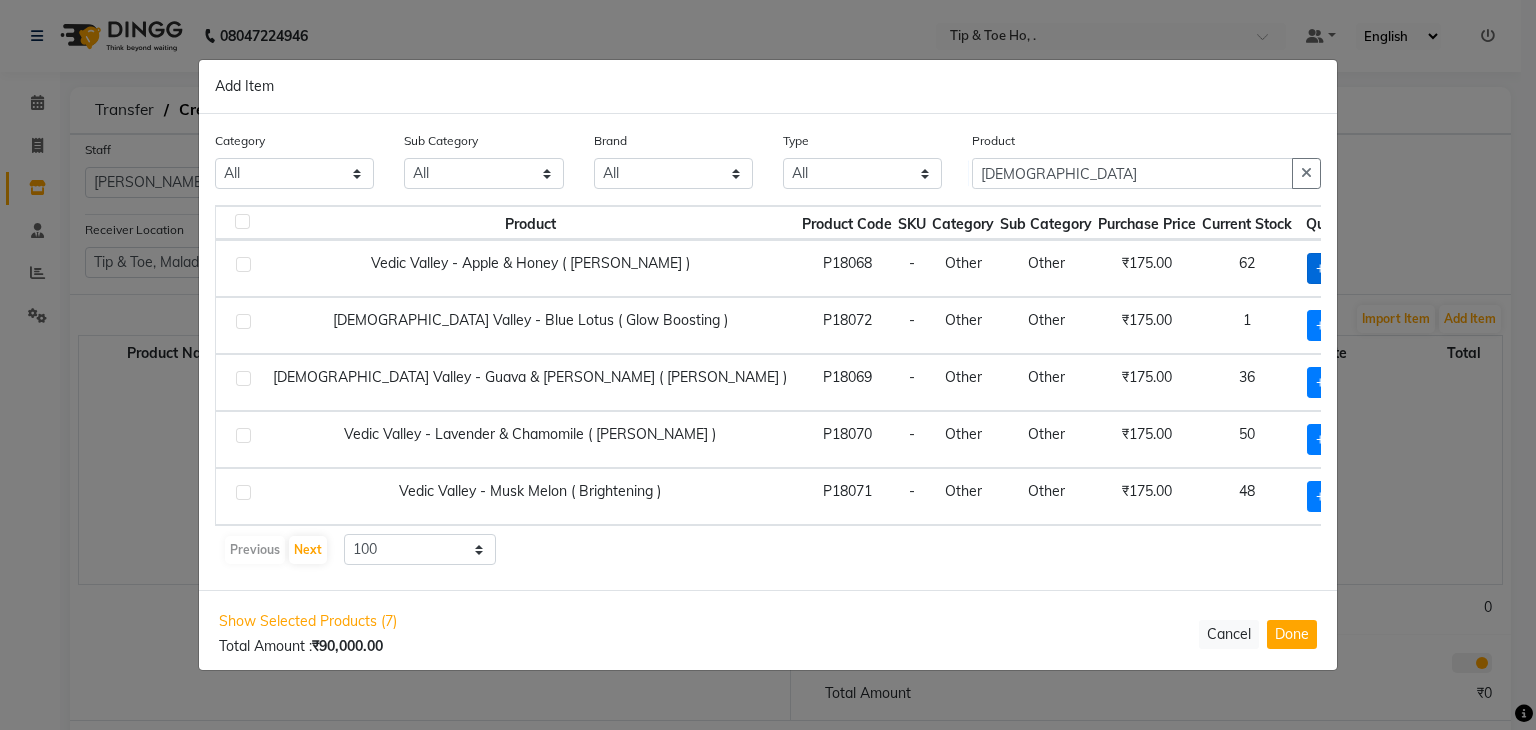 click on "+ Add" 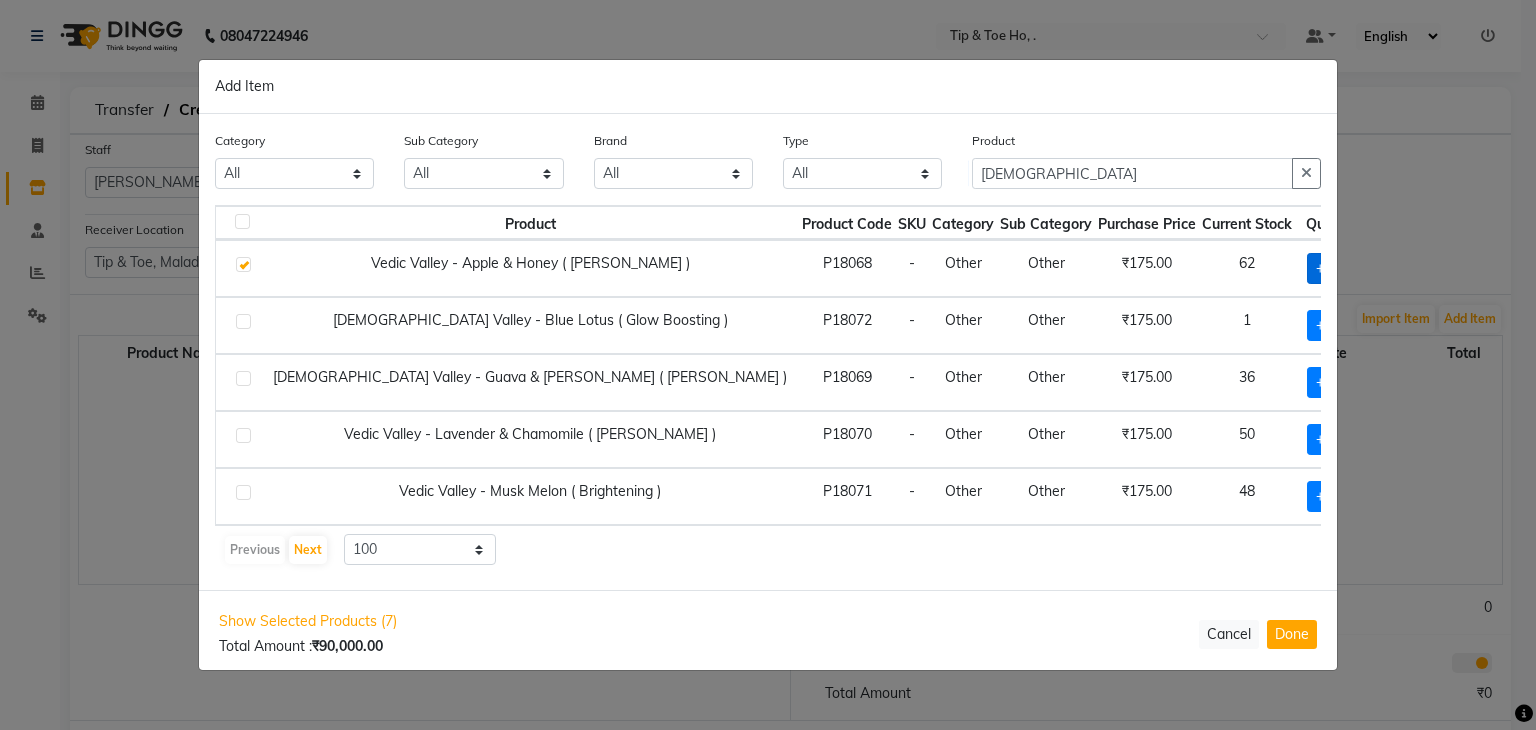 checkbox on "true" 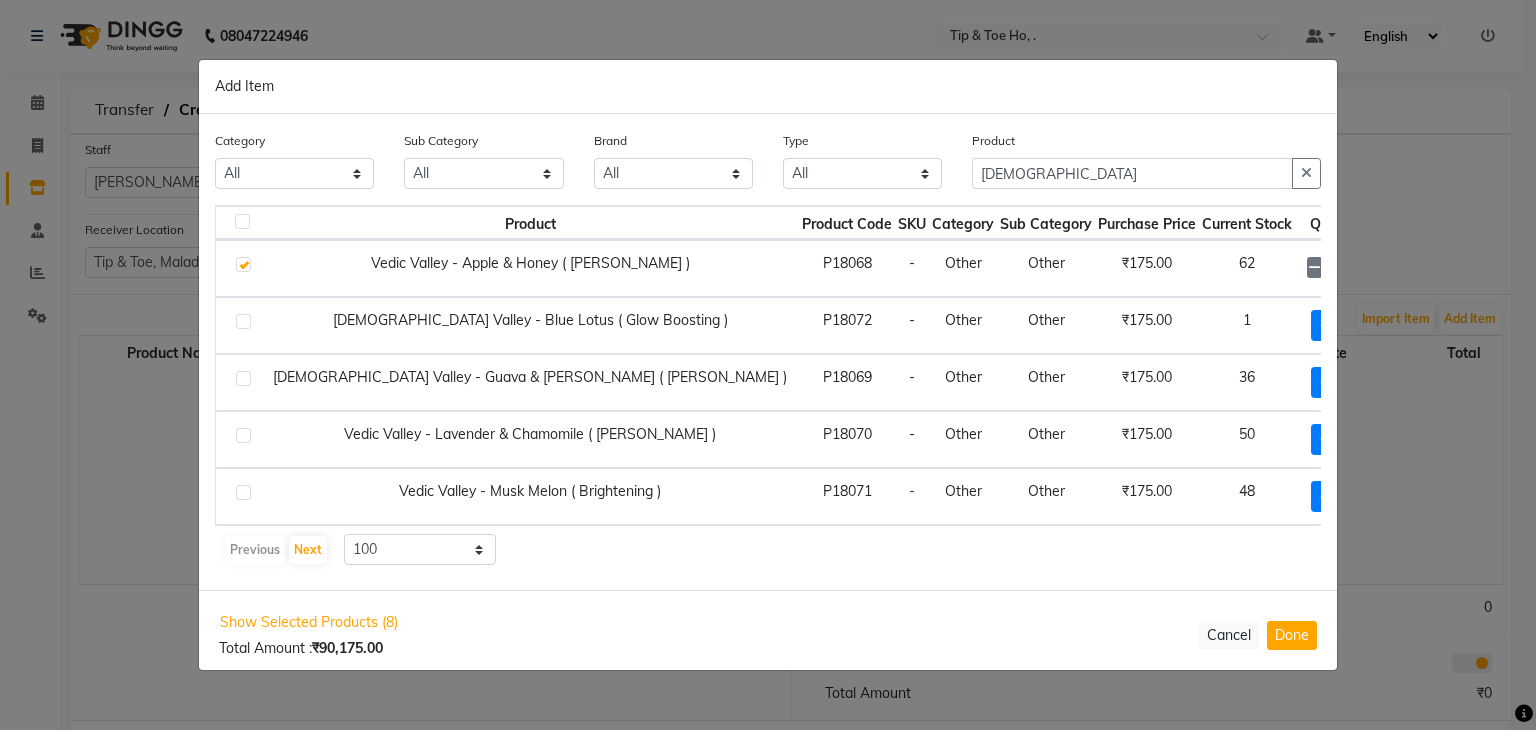 click on "1" 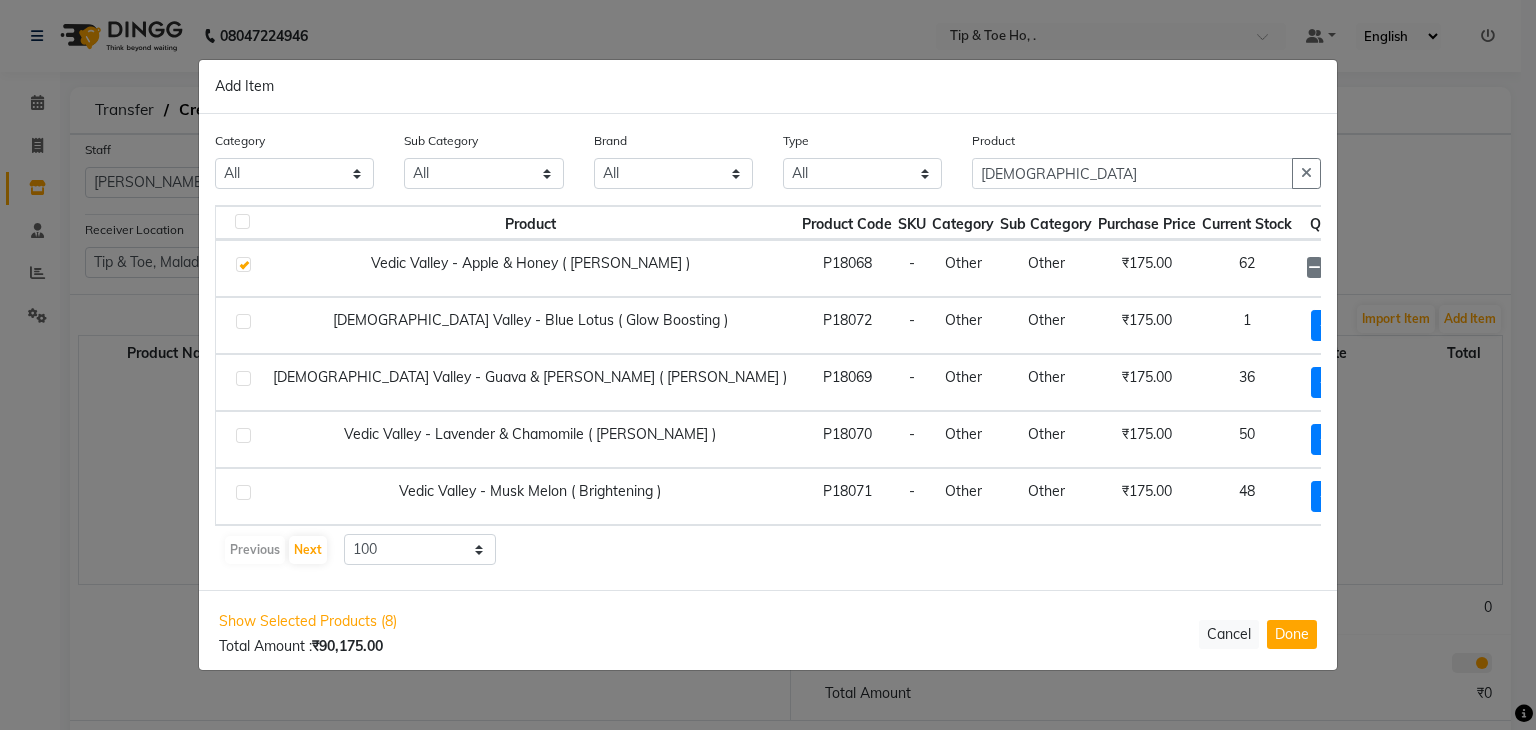 type on "12" 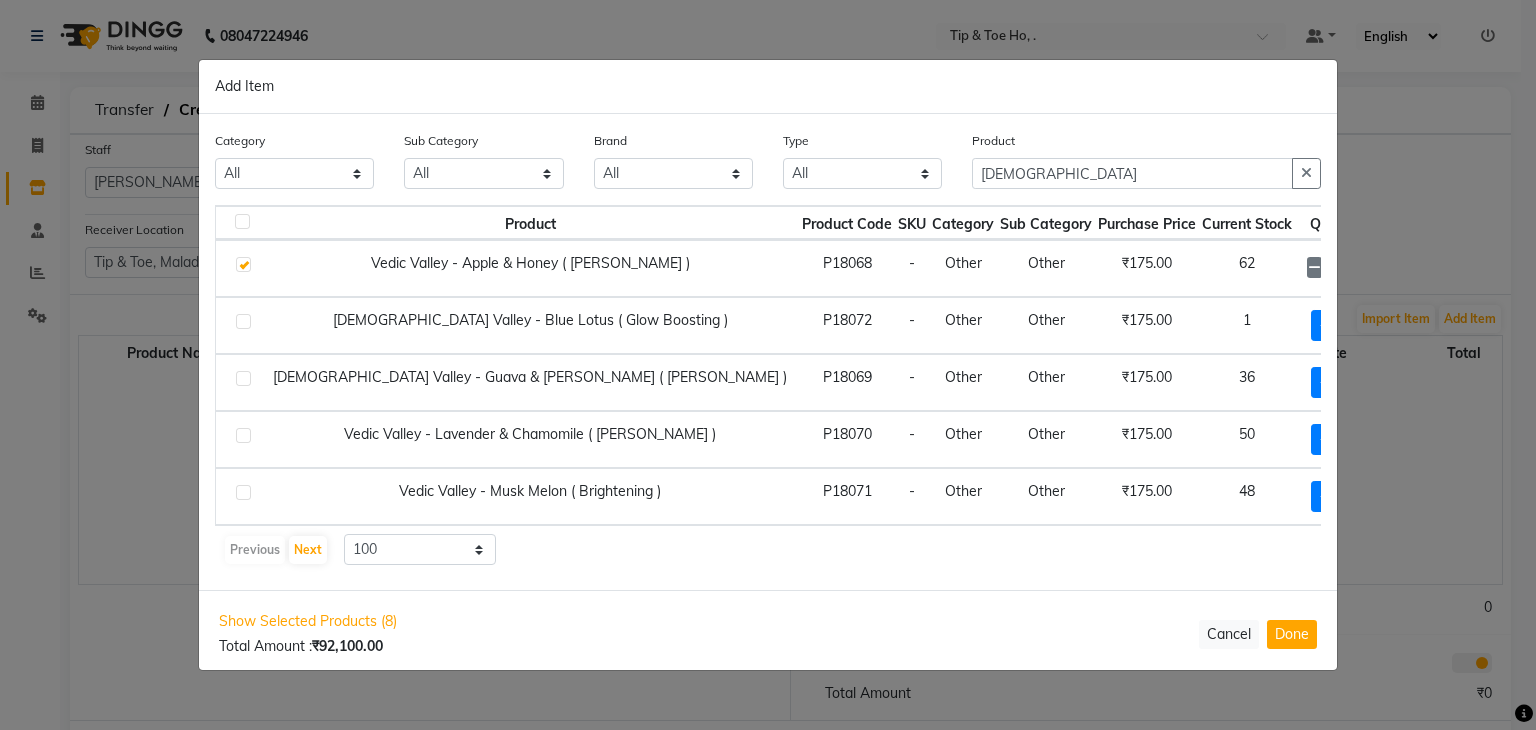 scroll, scrollTop: 0, scrollLeft: 0, axis: both 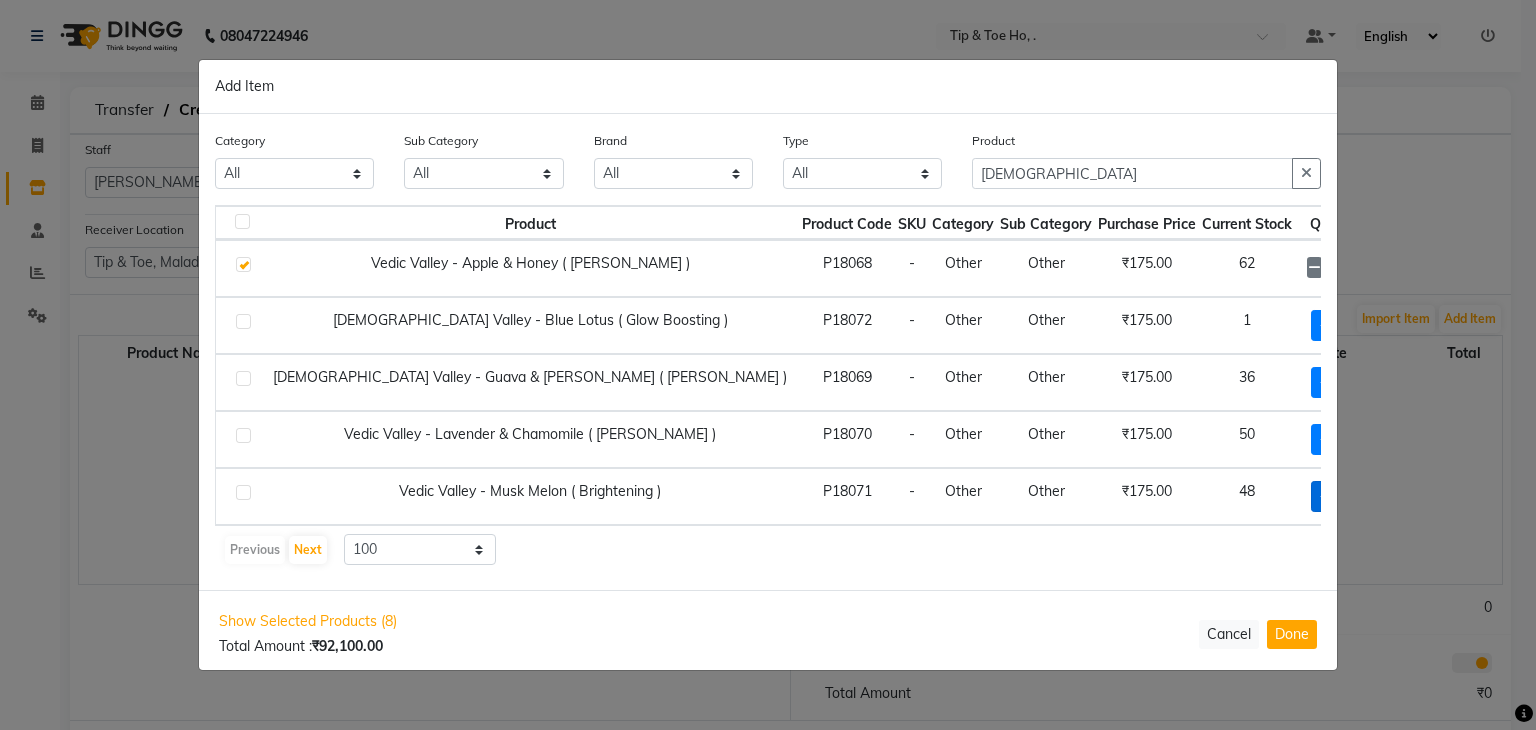 click on "+ Add" 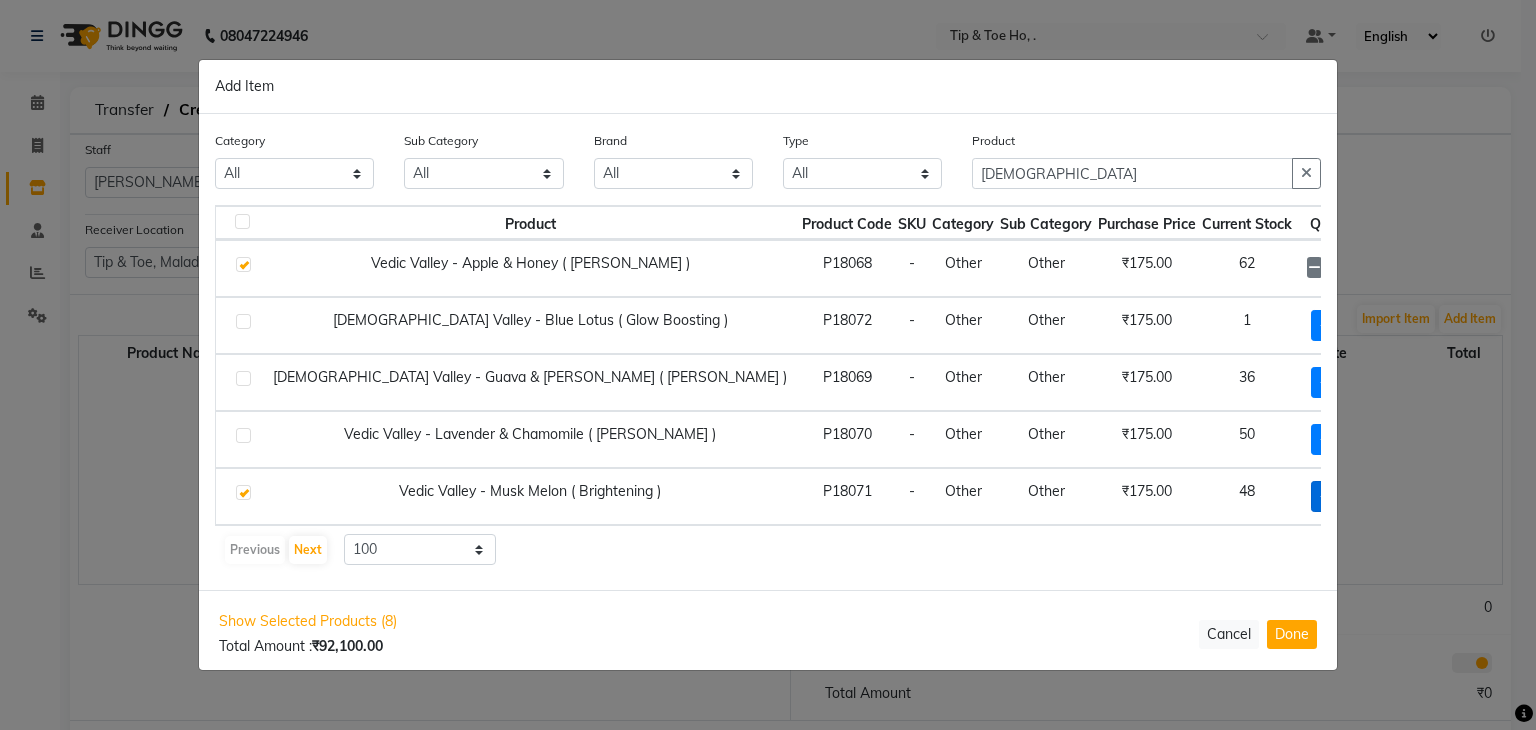checkbox on "true" 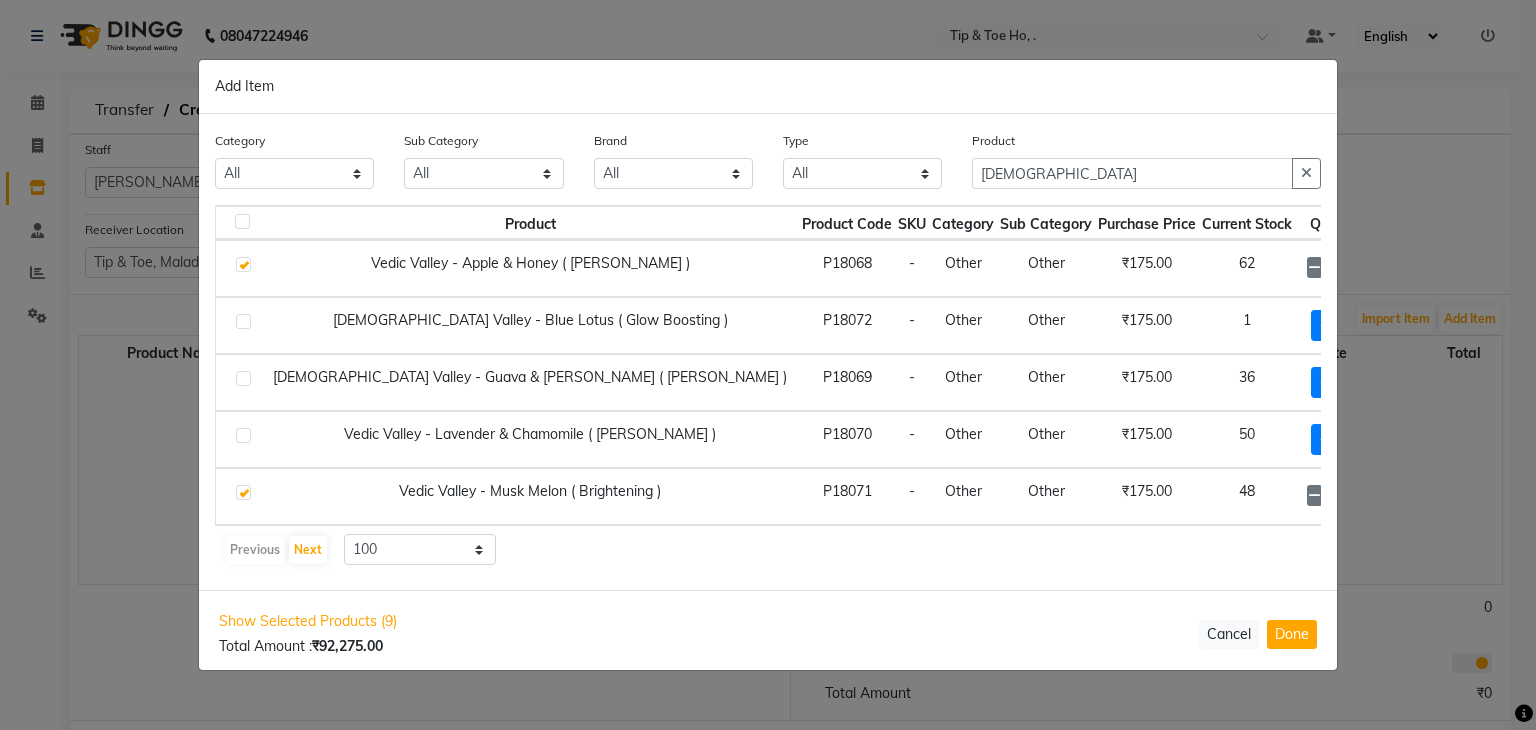 click on "1" 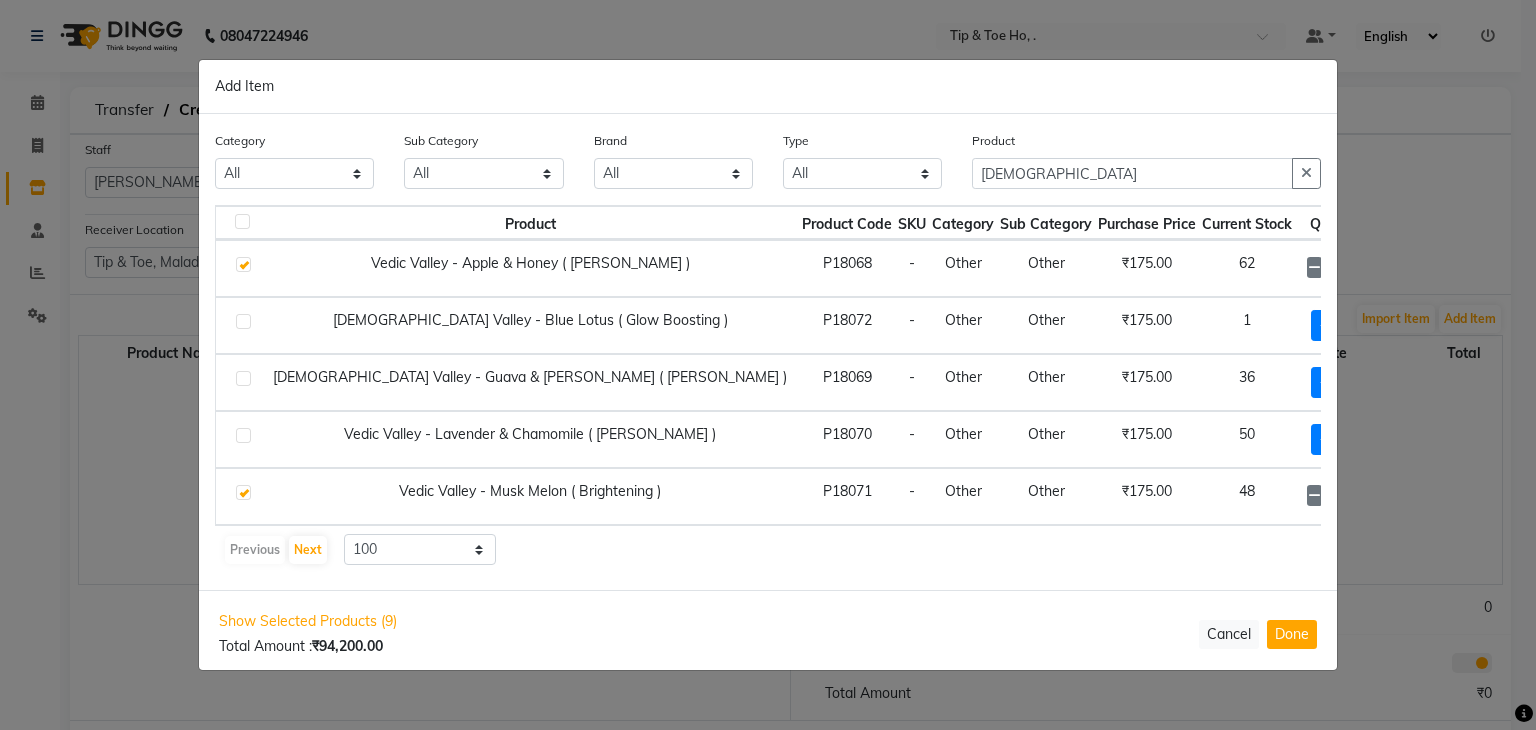 scroll, scrollTop: 0, scrollLeft: 0, axis: both 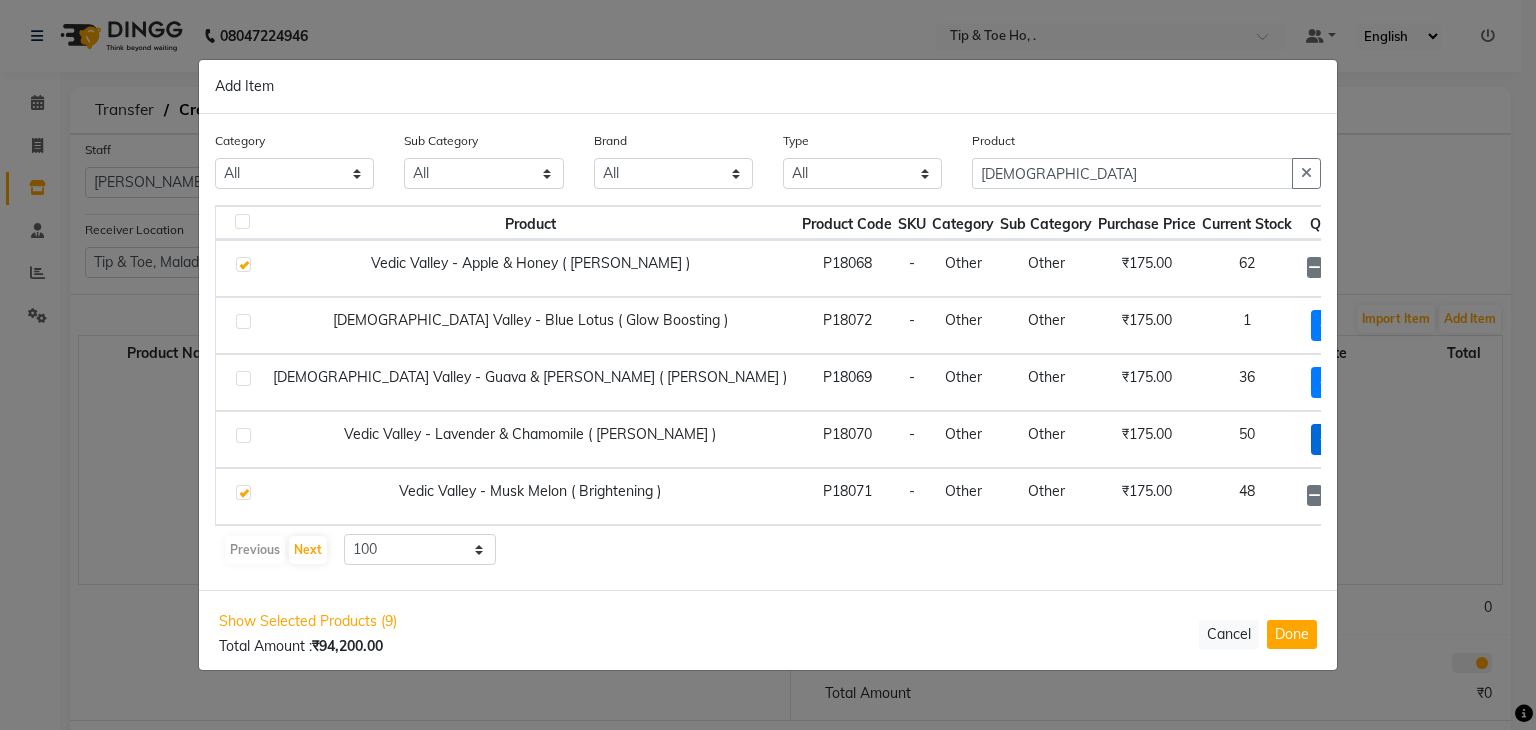 click on "+ Add" 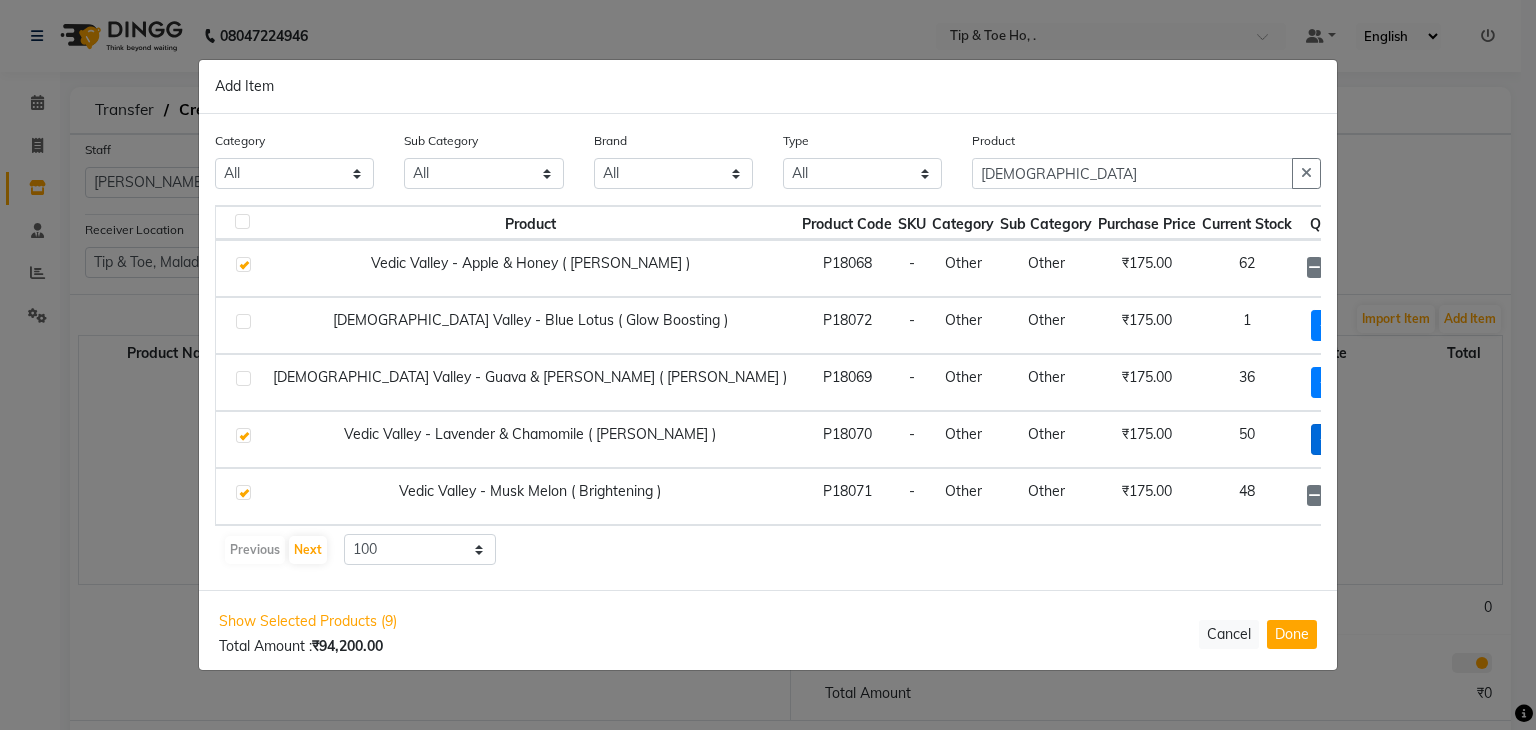 checkbox on "true" 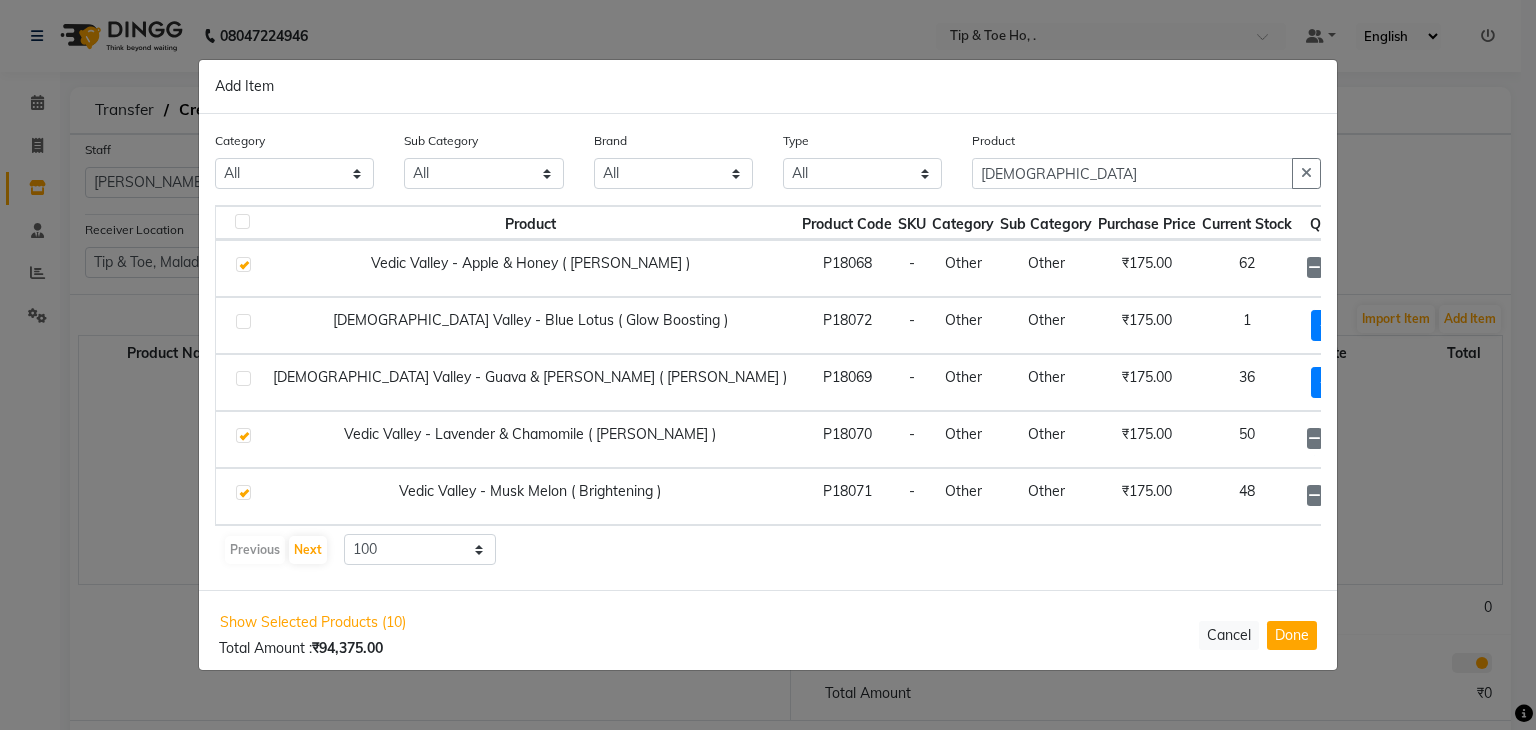 click 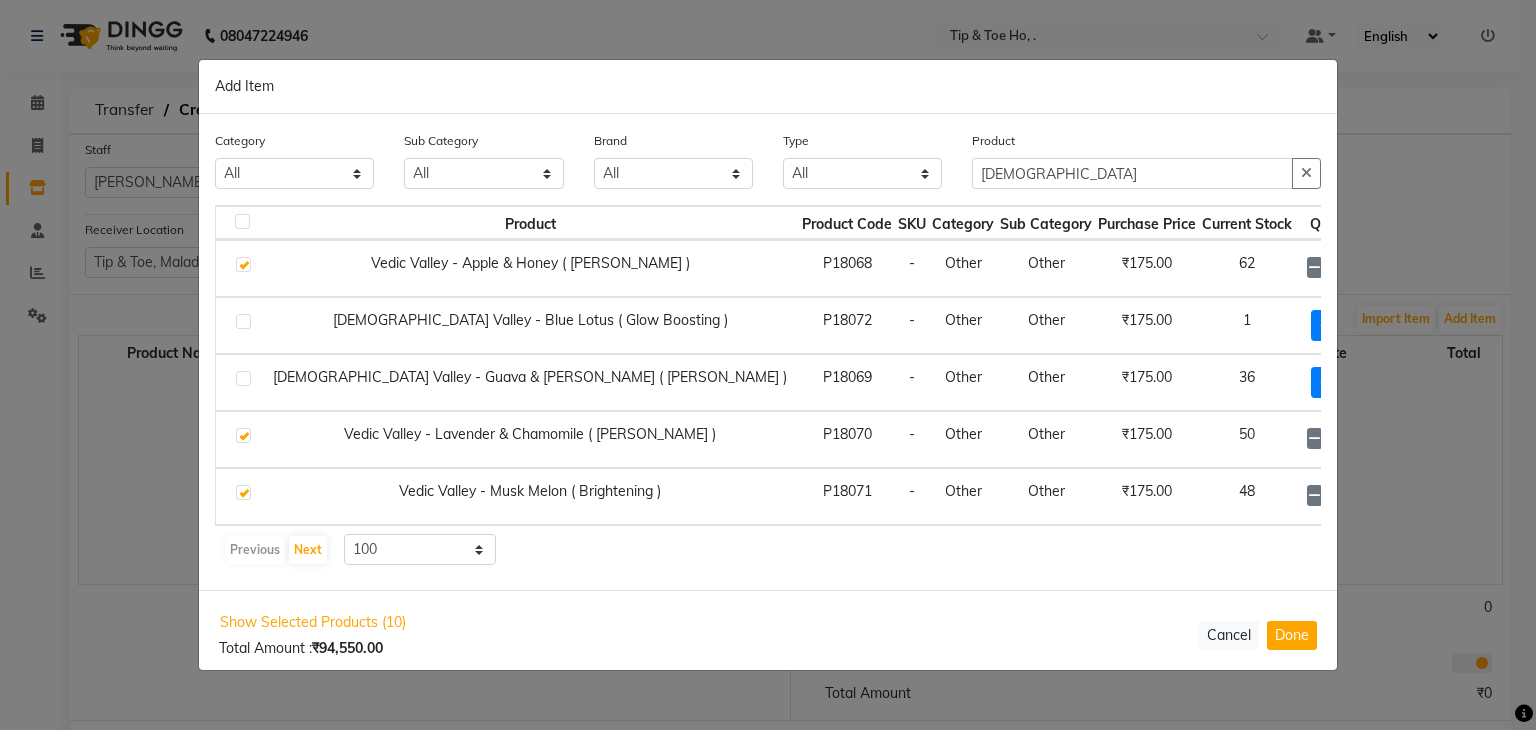 click 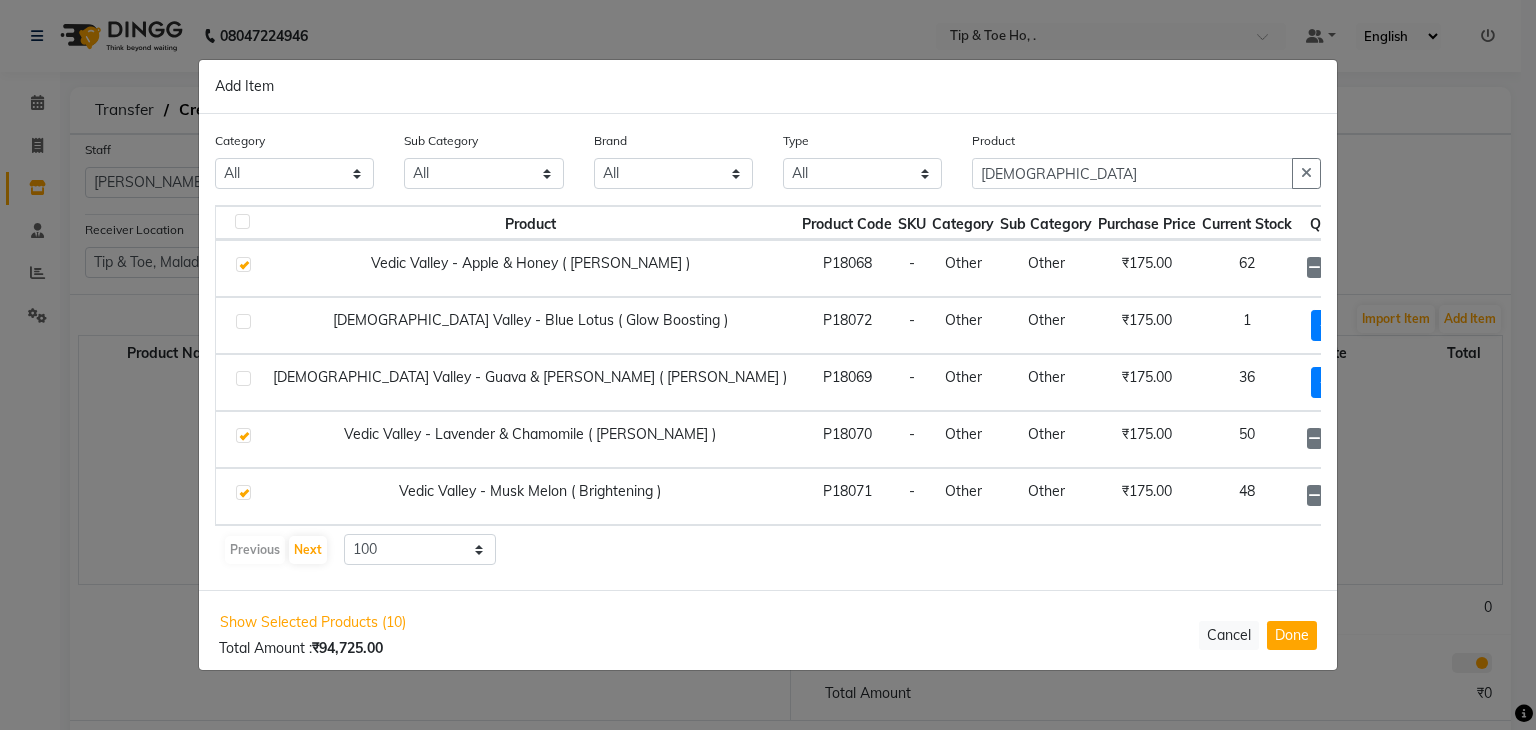 click 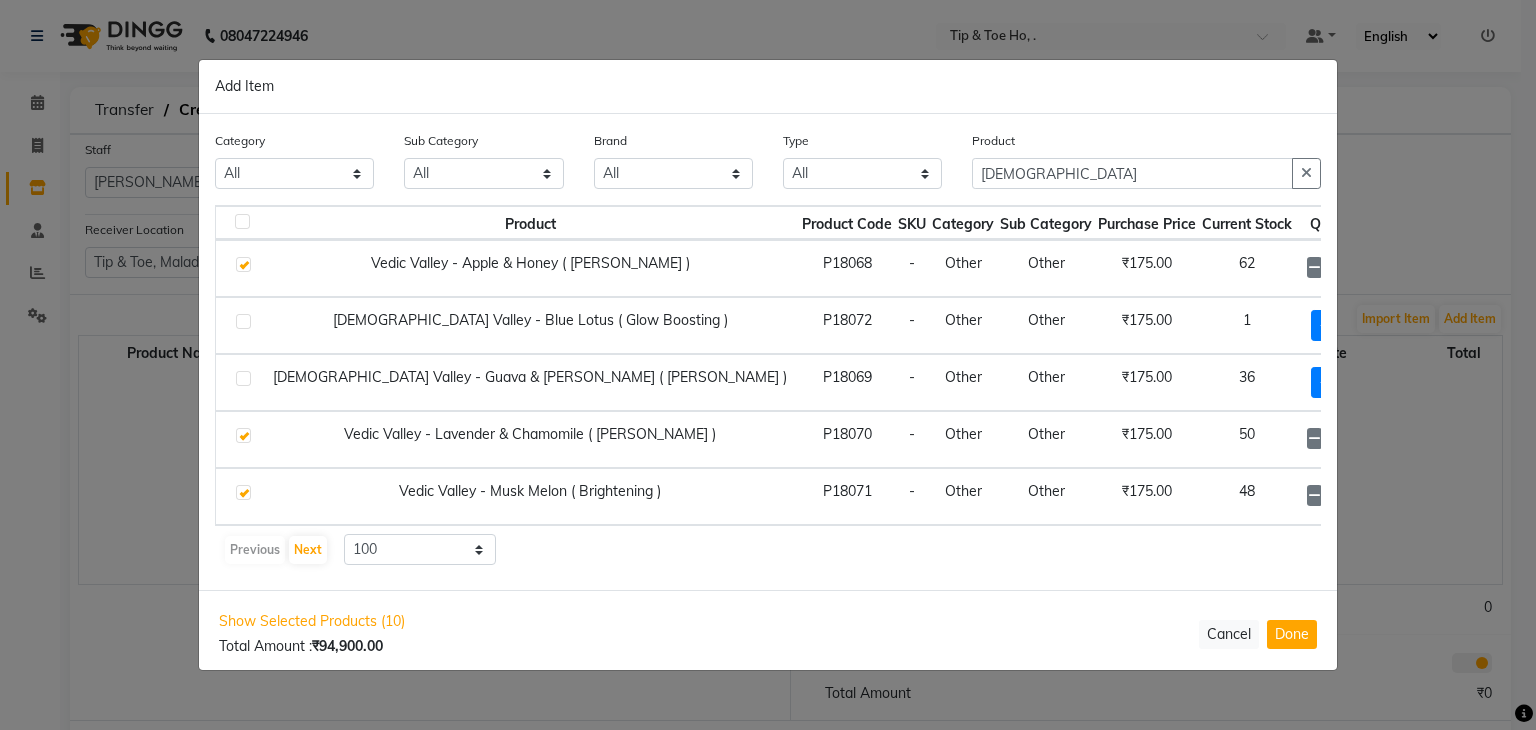 click 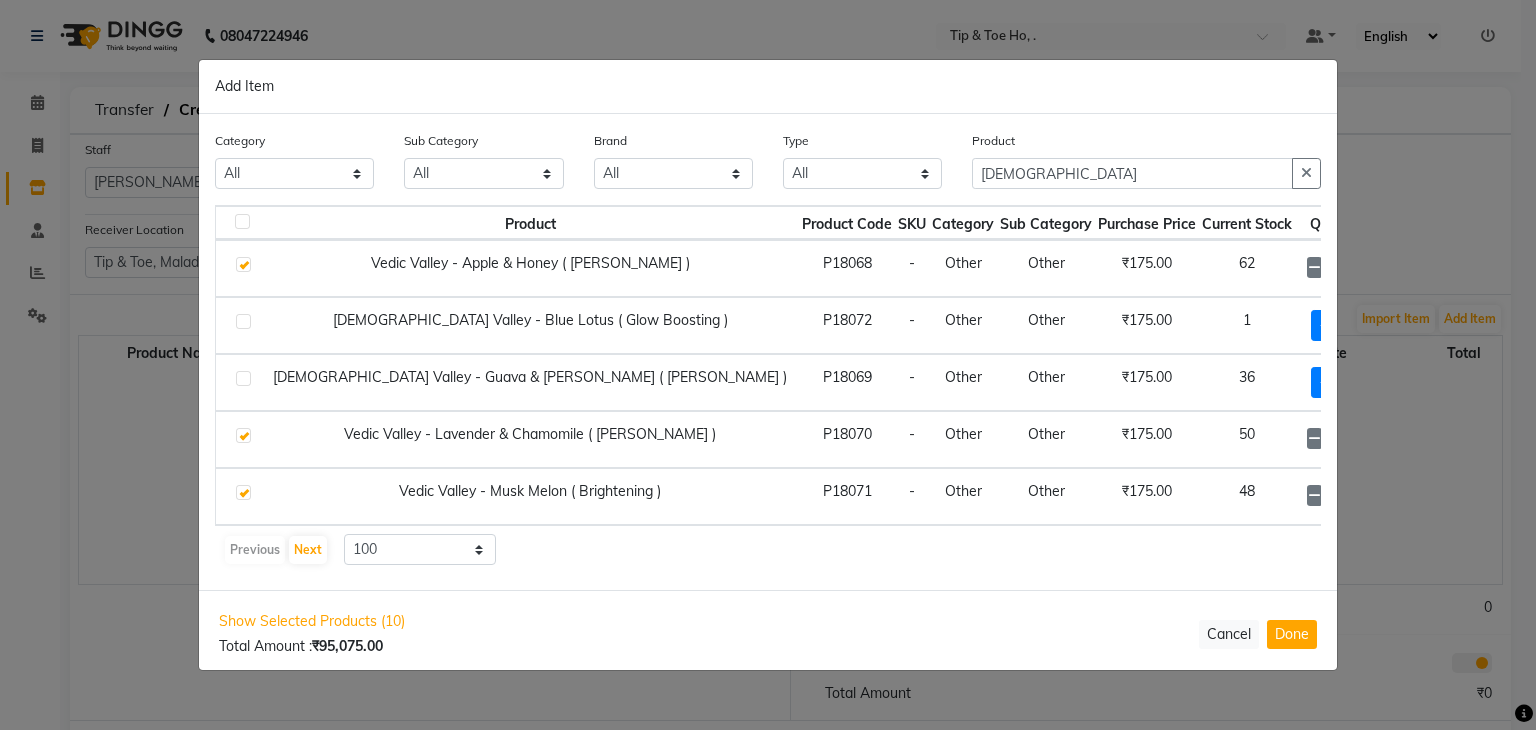 click 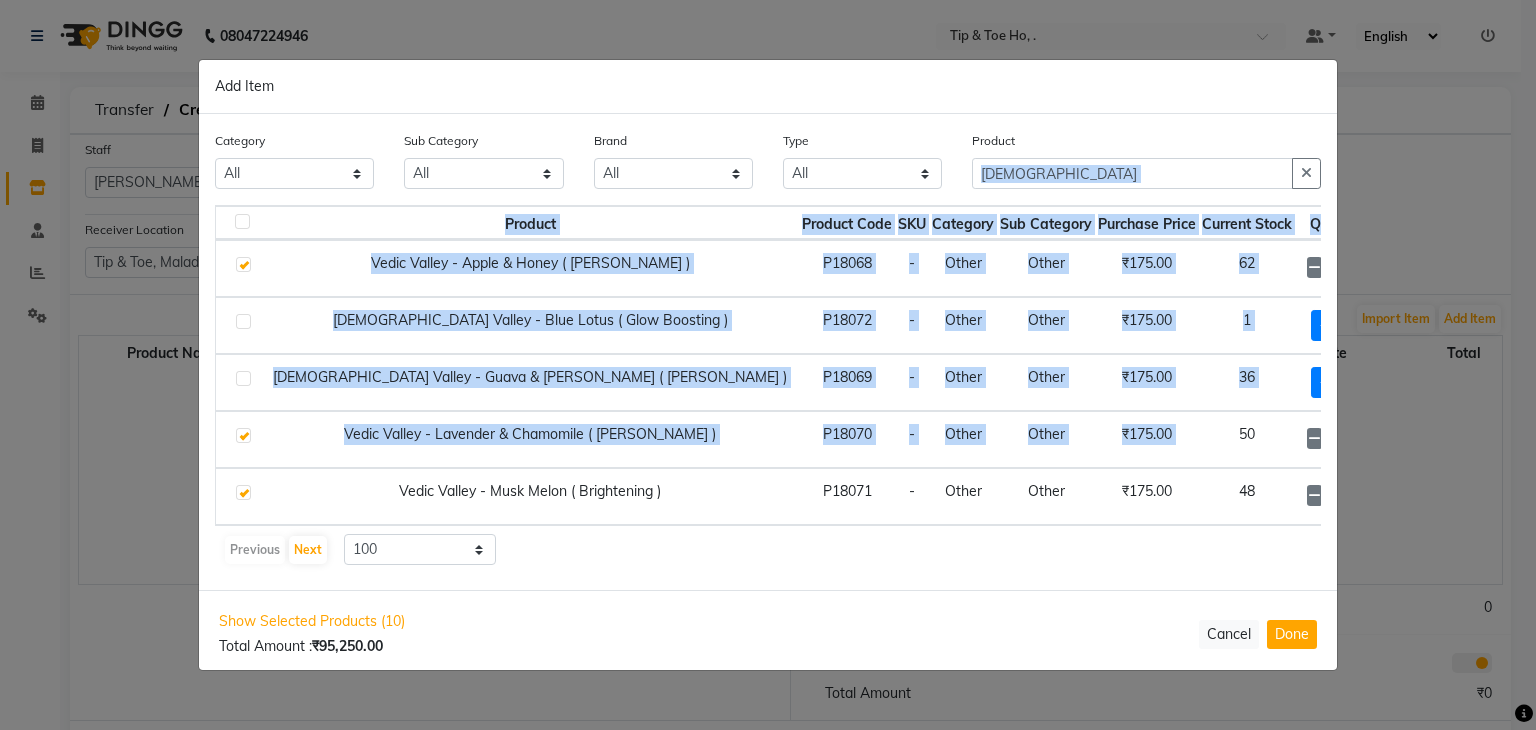 drag, startPoint x: 1119, startPoint y: 409, endPoint x: 1059, endPoint y: 173, distance: 243.5077 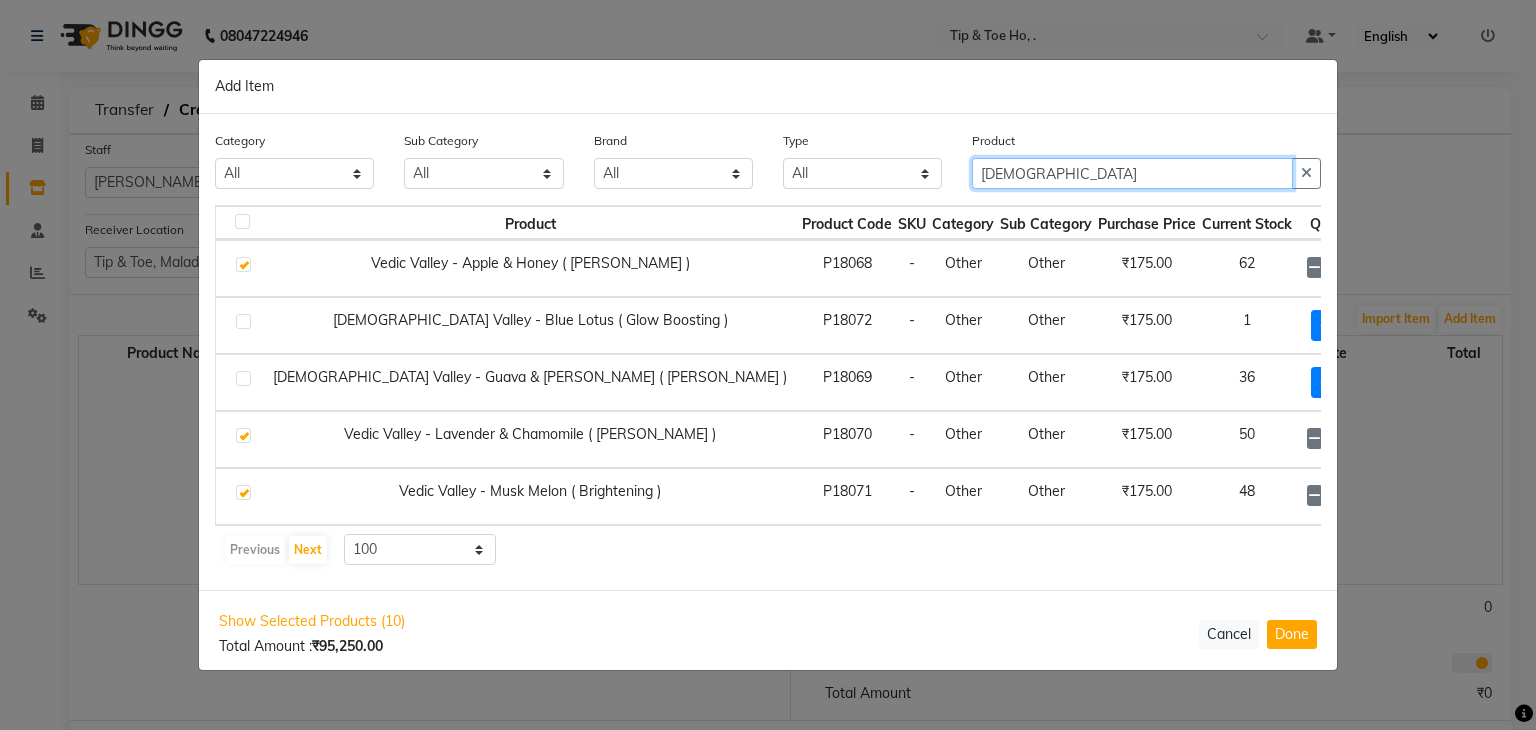 click on "VEDIC" 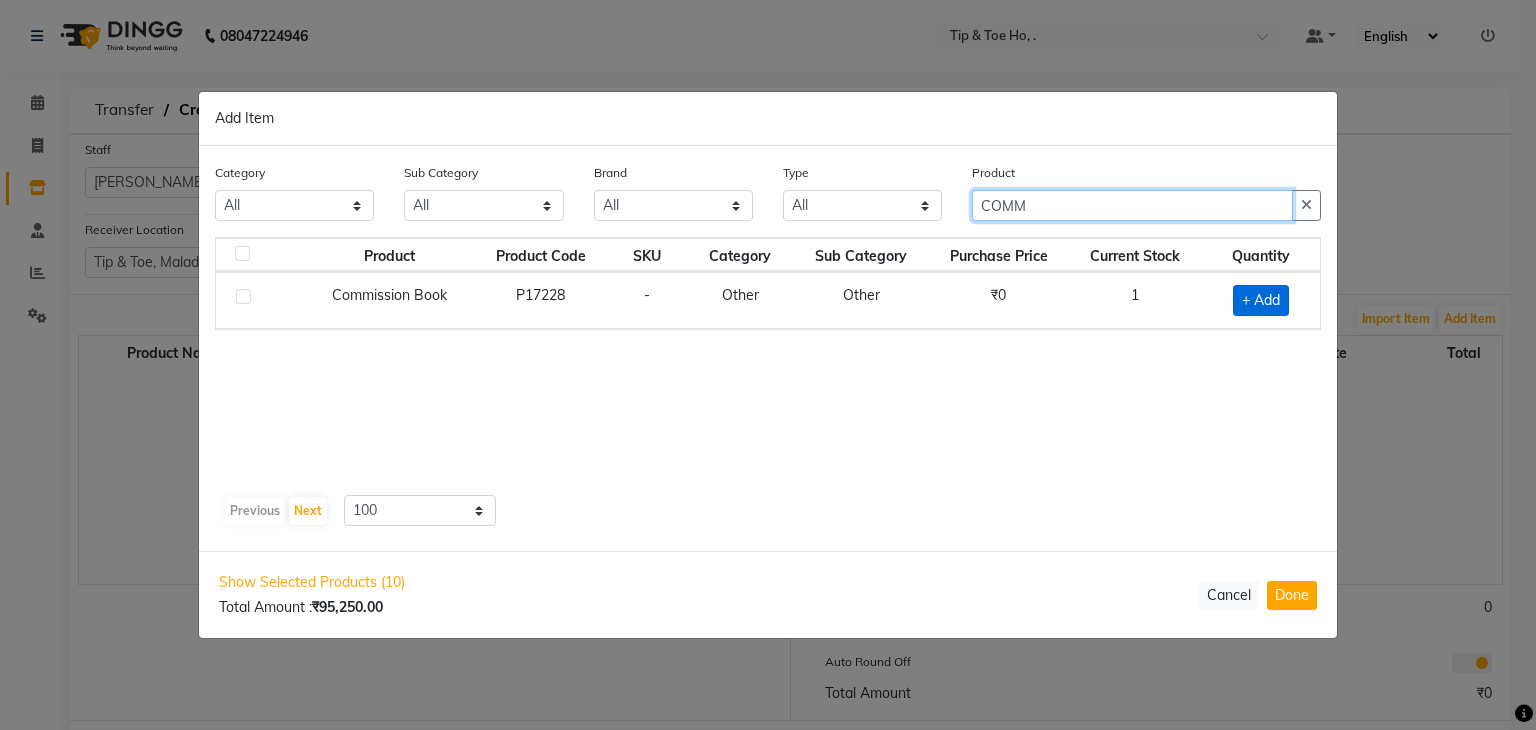 type on "COMM" 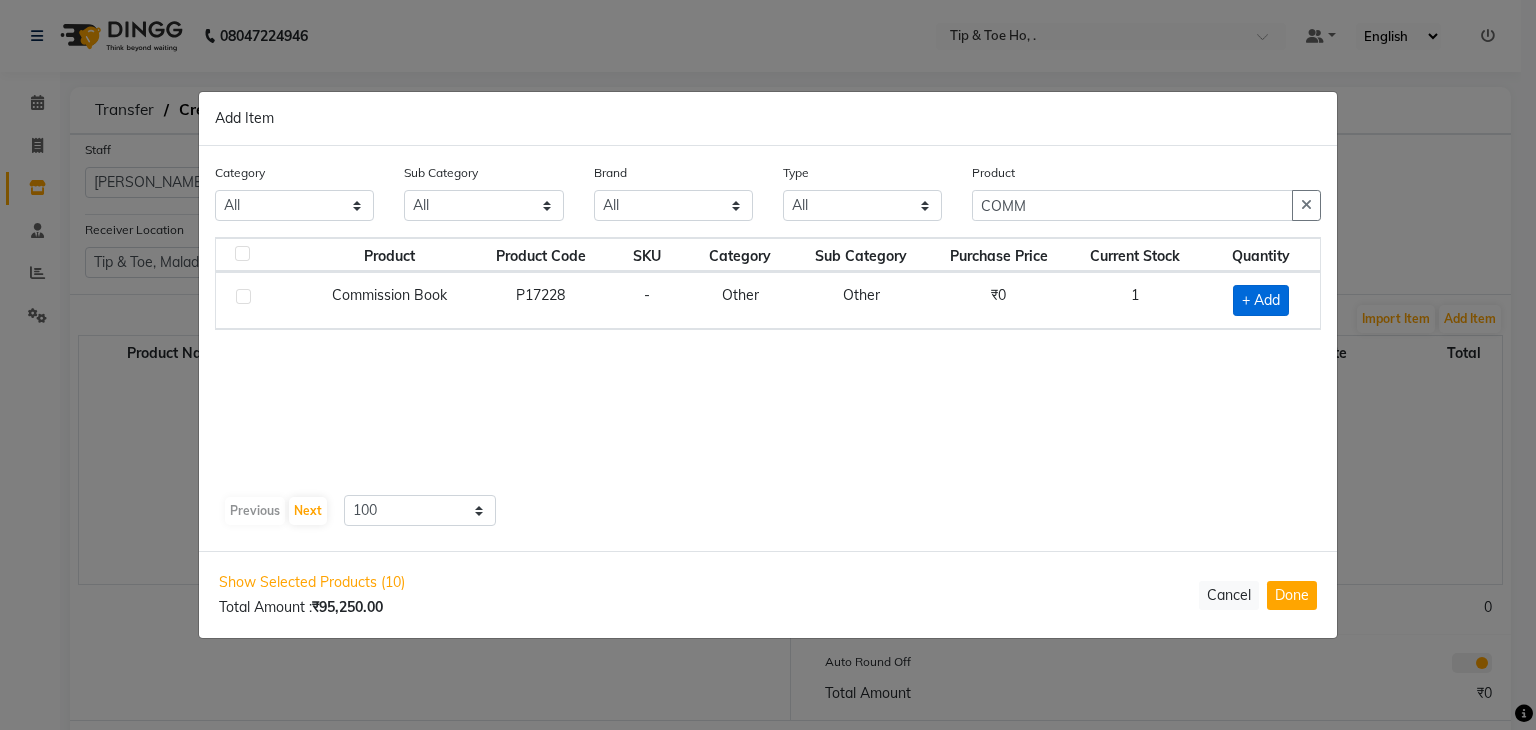 click on "+ Add" 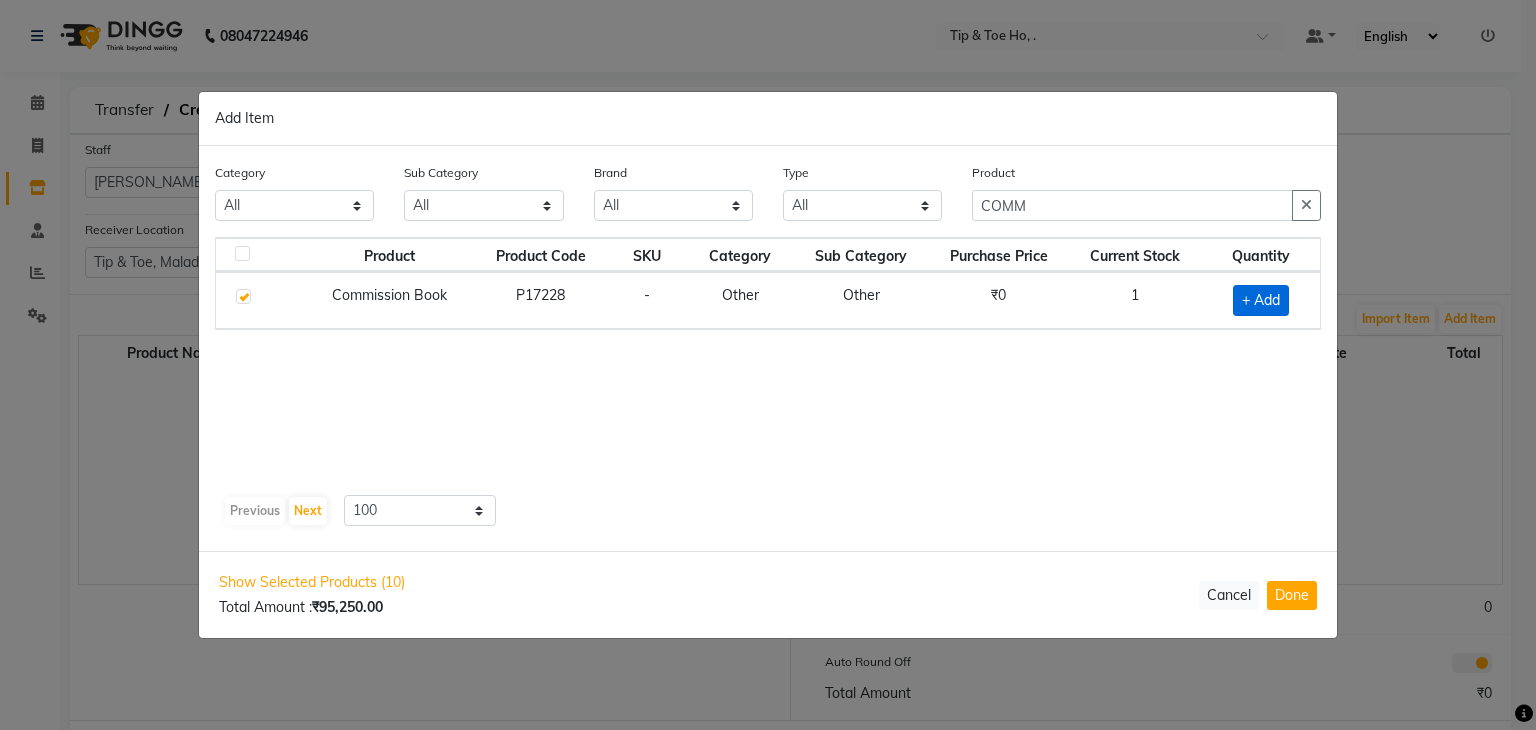 checkbox on "true" 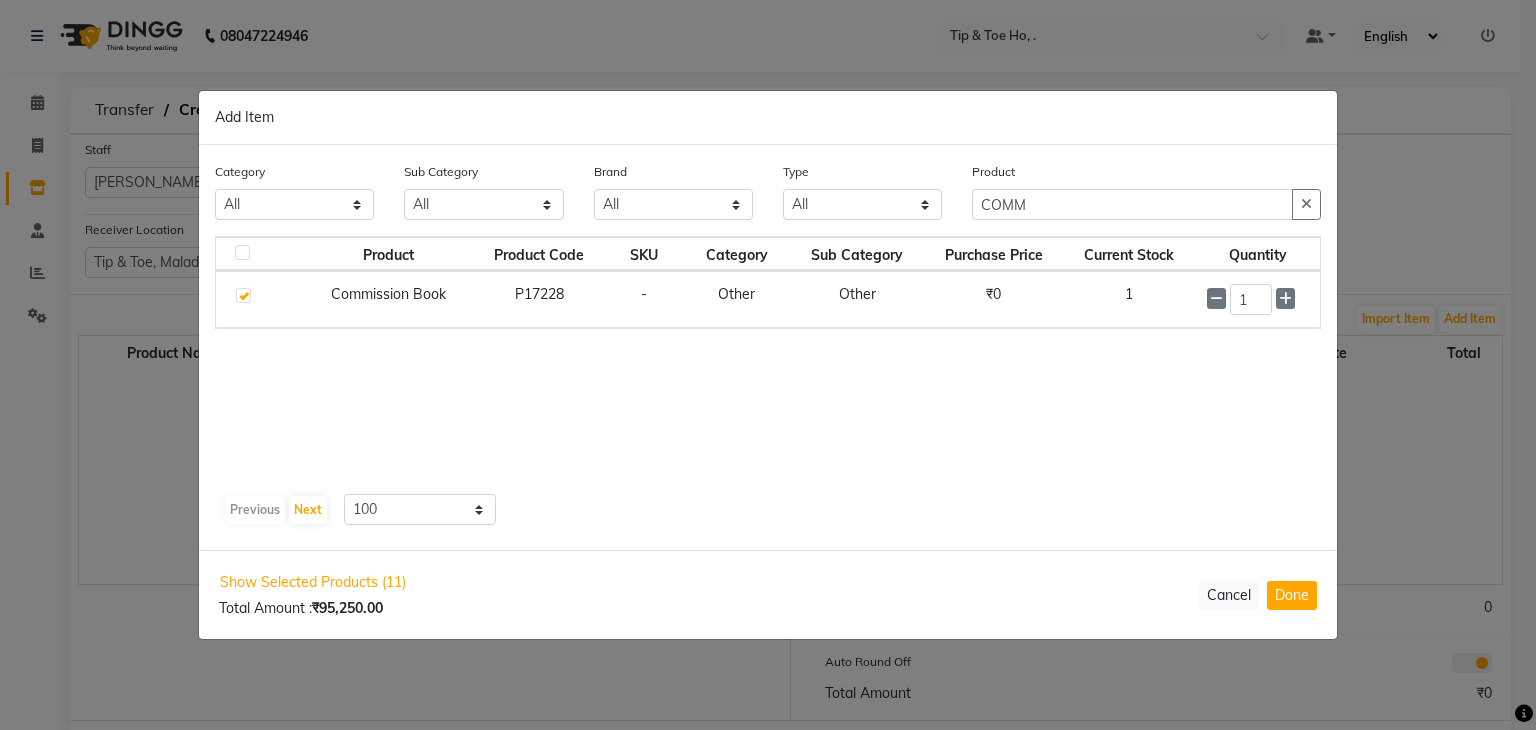 click on "1" 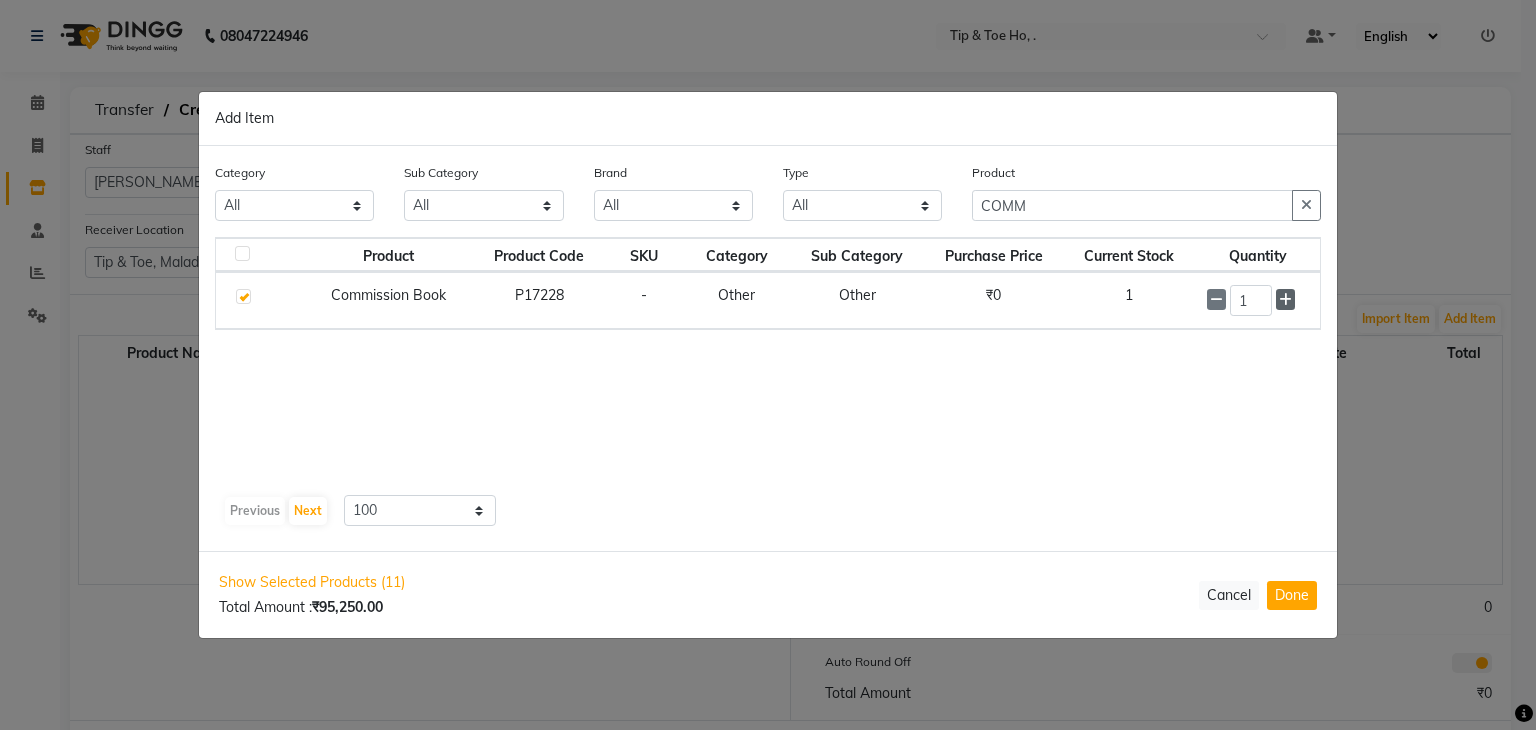 click 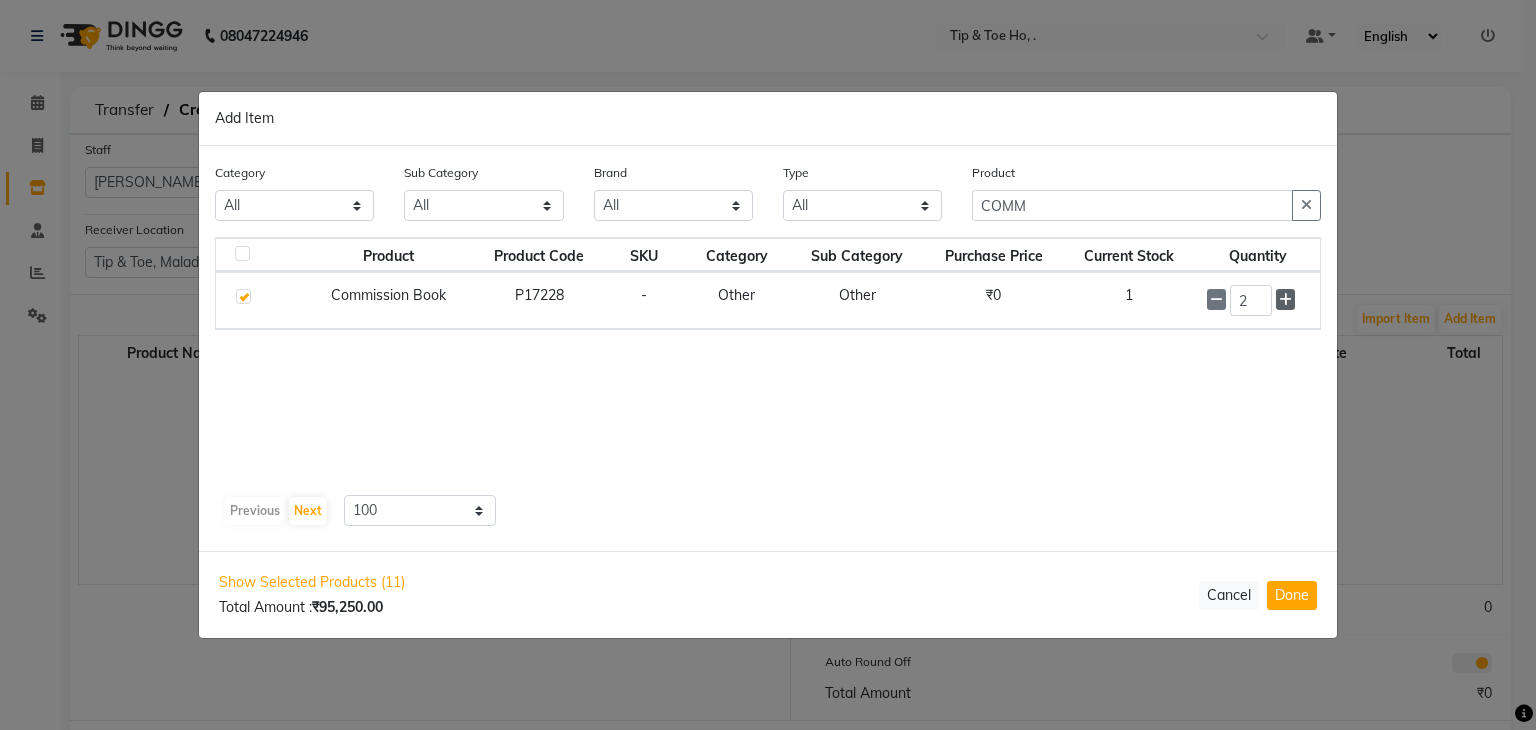 click 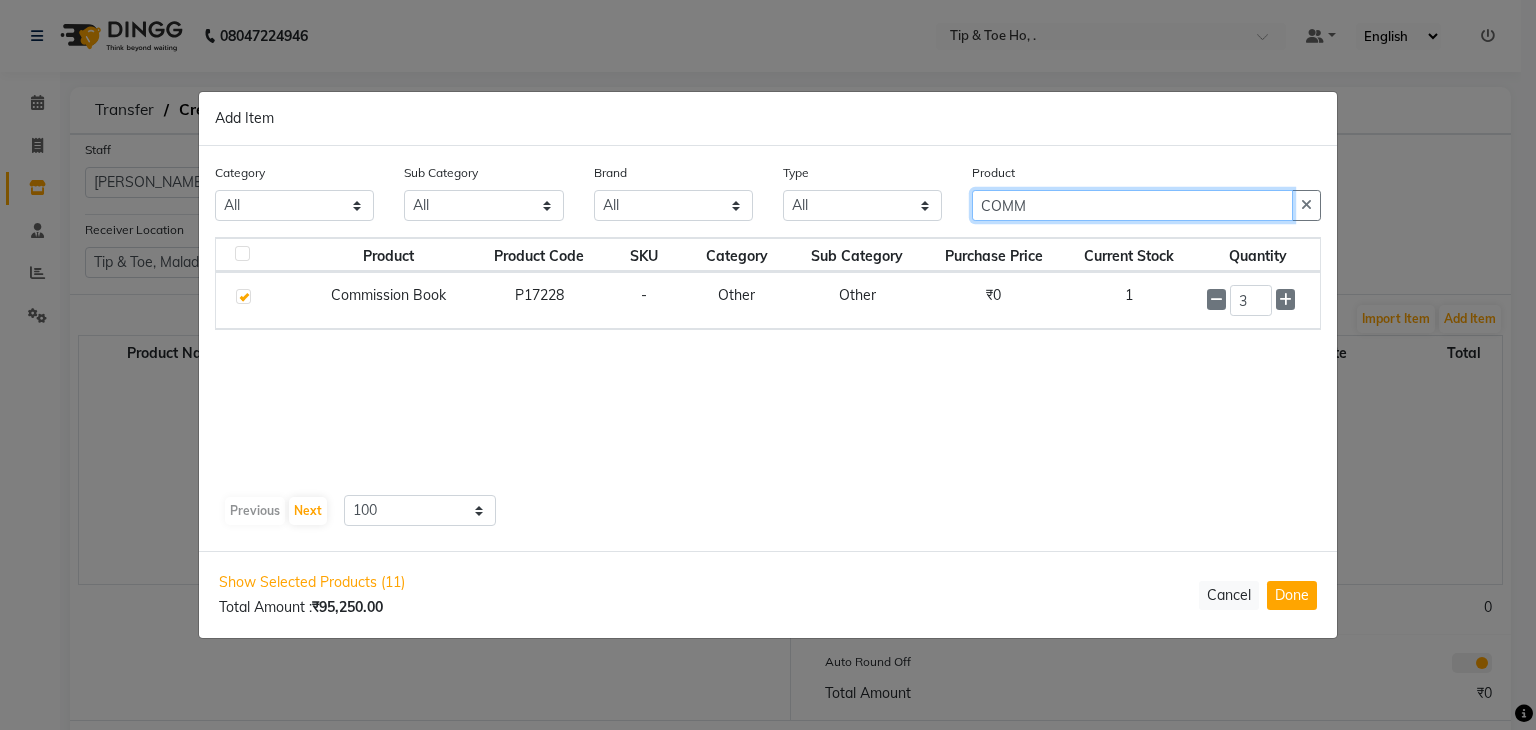 click on "COMM" 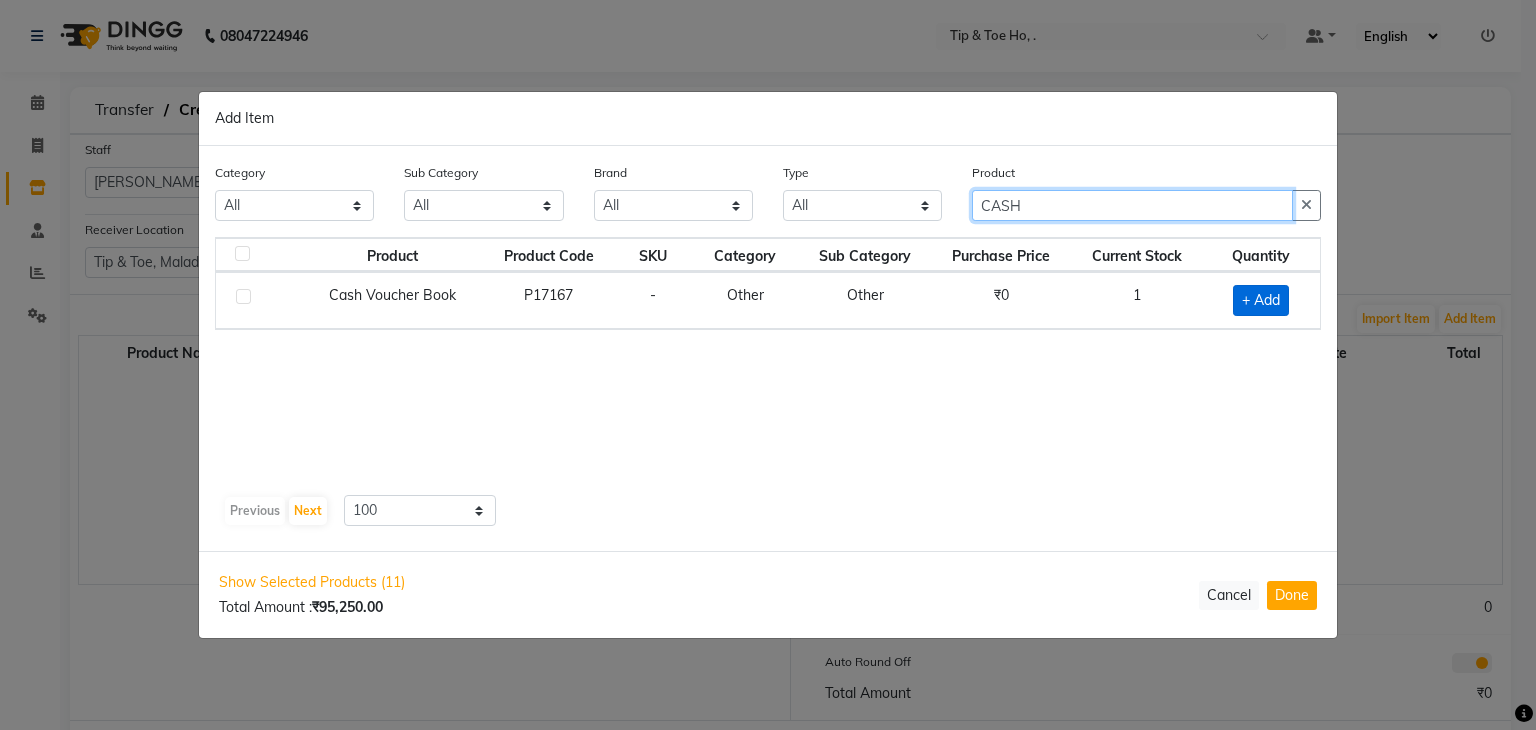 type on "CASH" 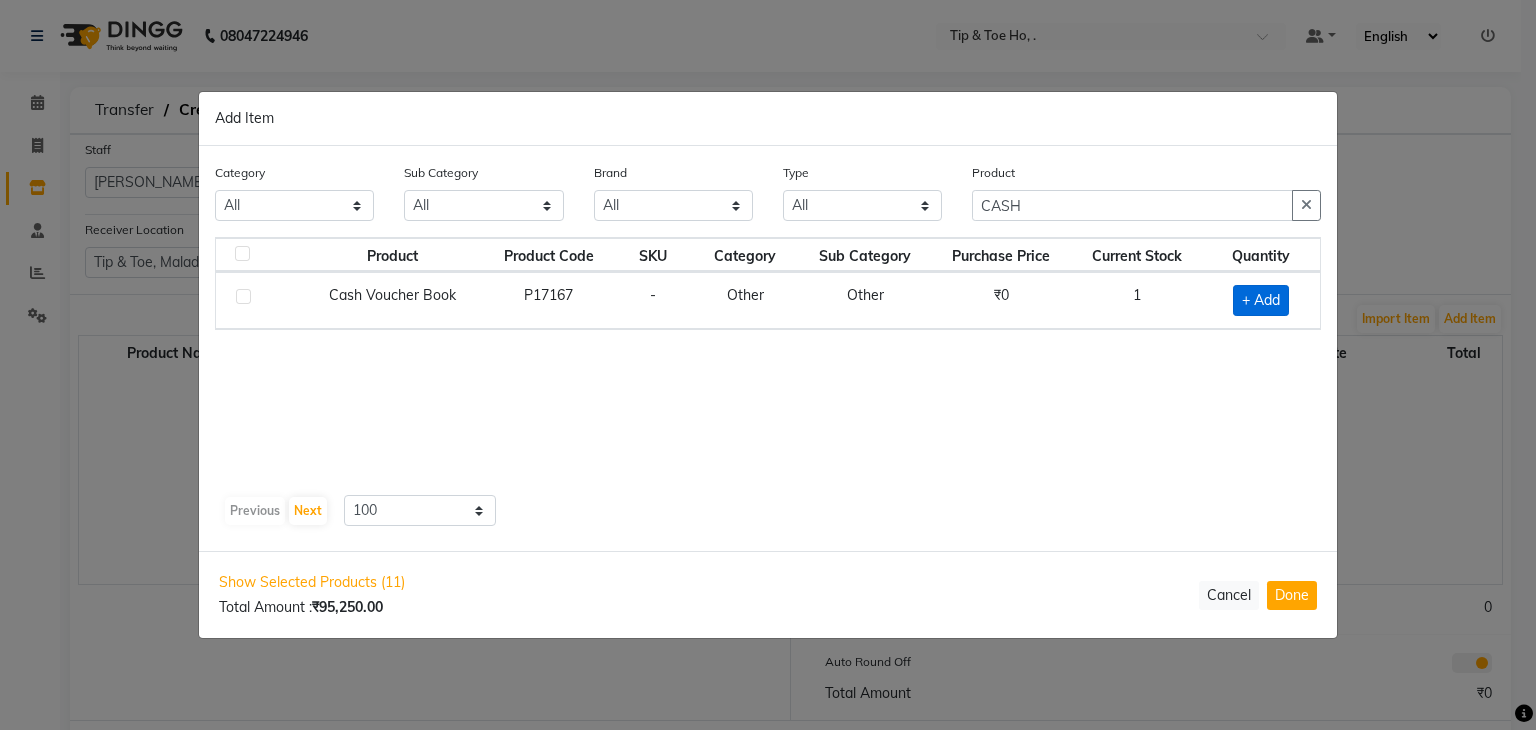 click on "+ Add" 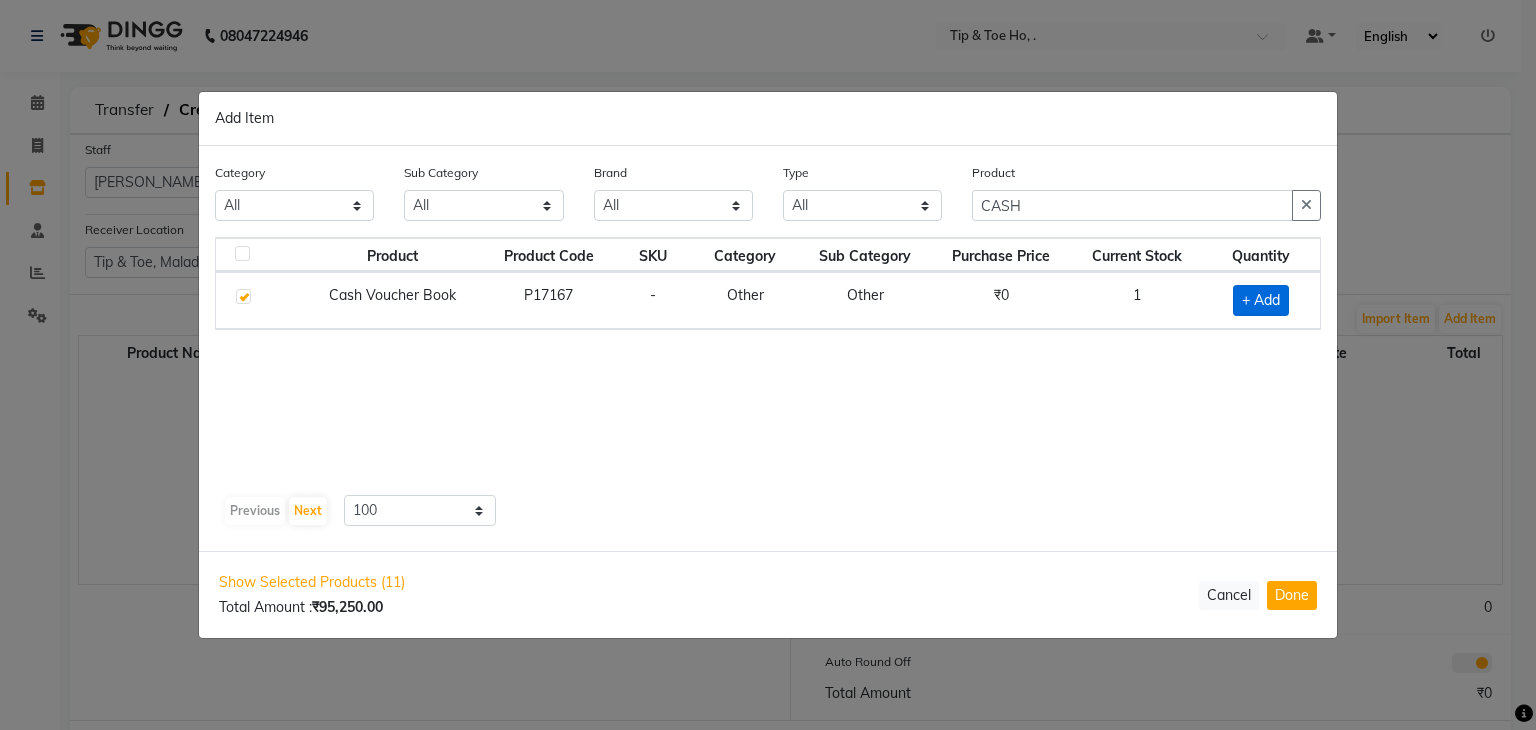 checkbox on "true" 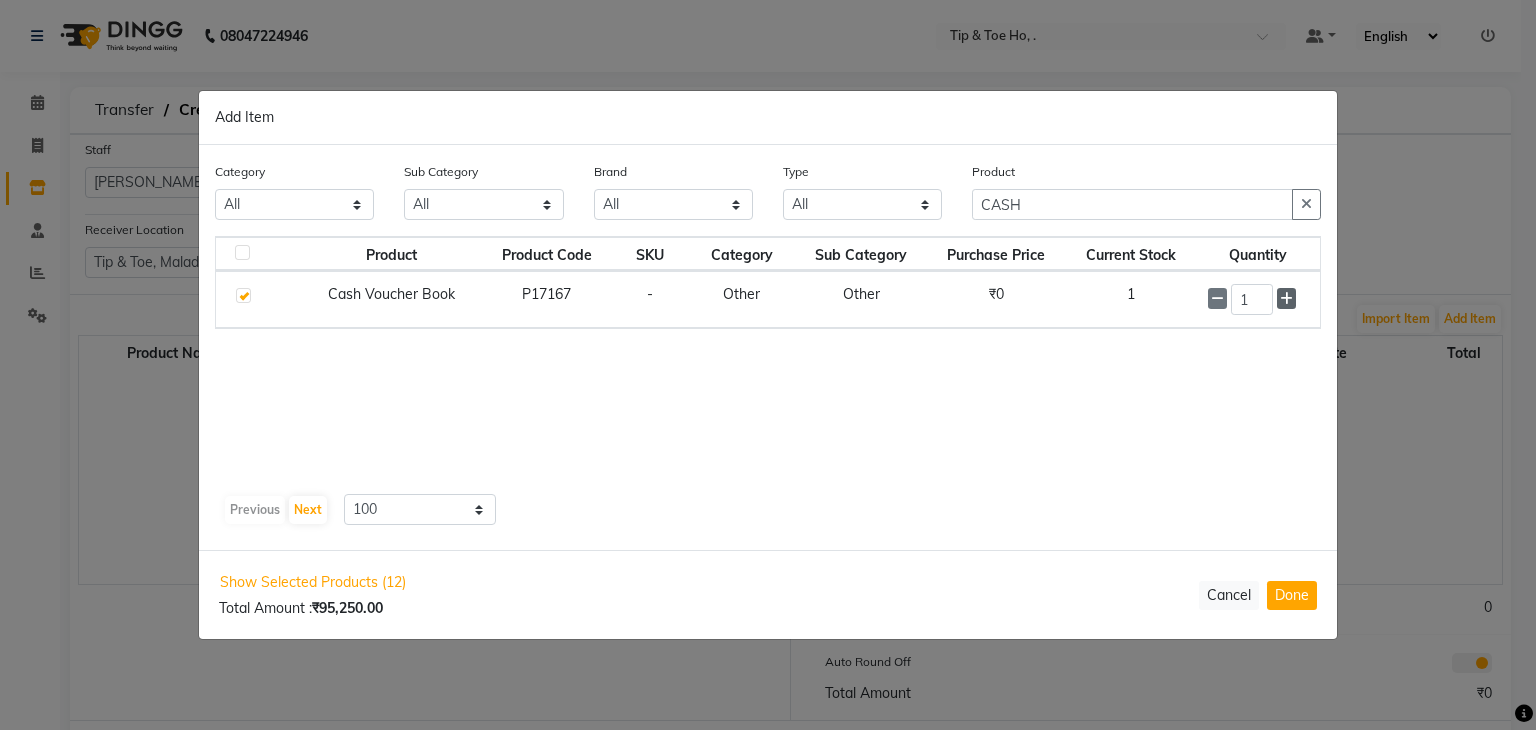 click 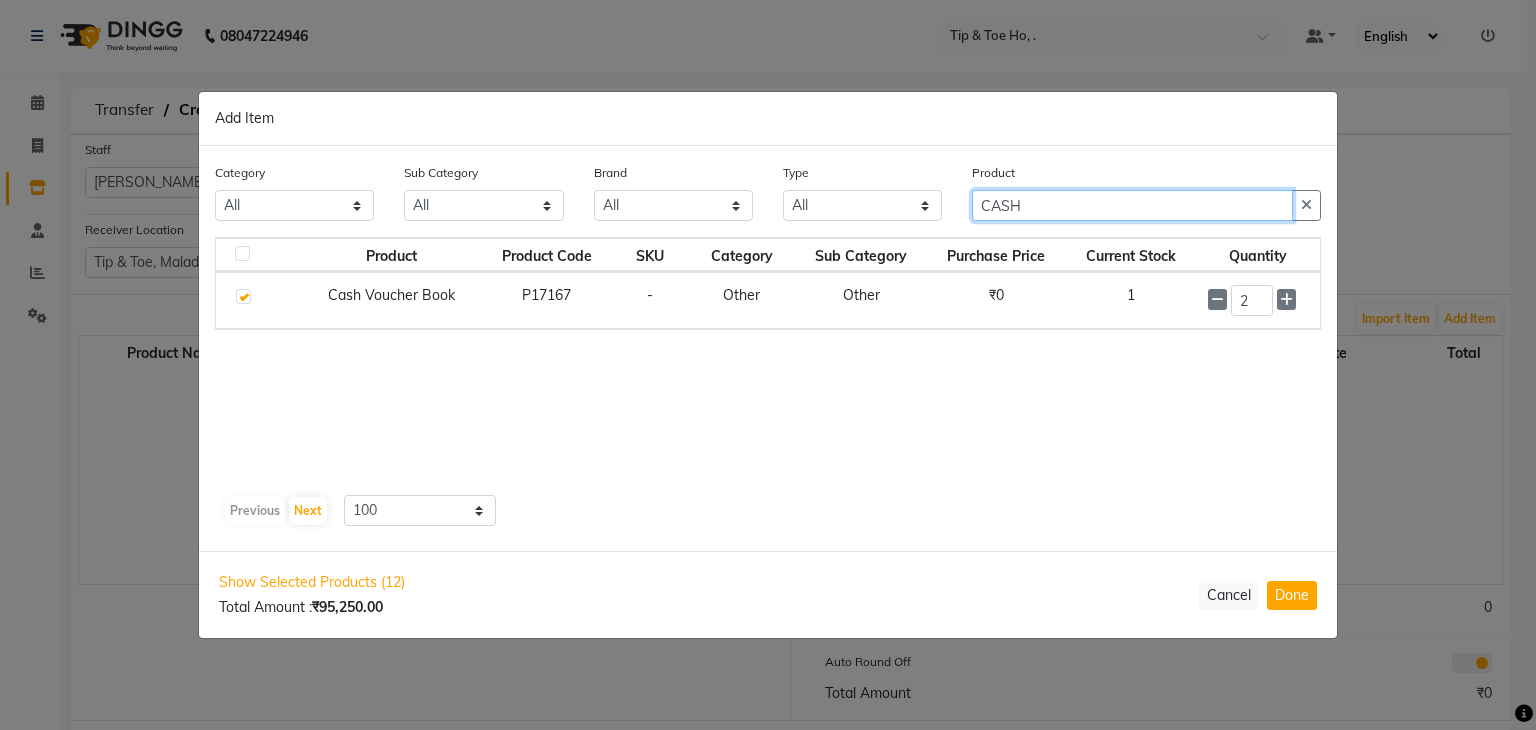click on "CASH" 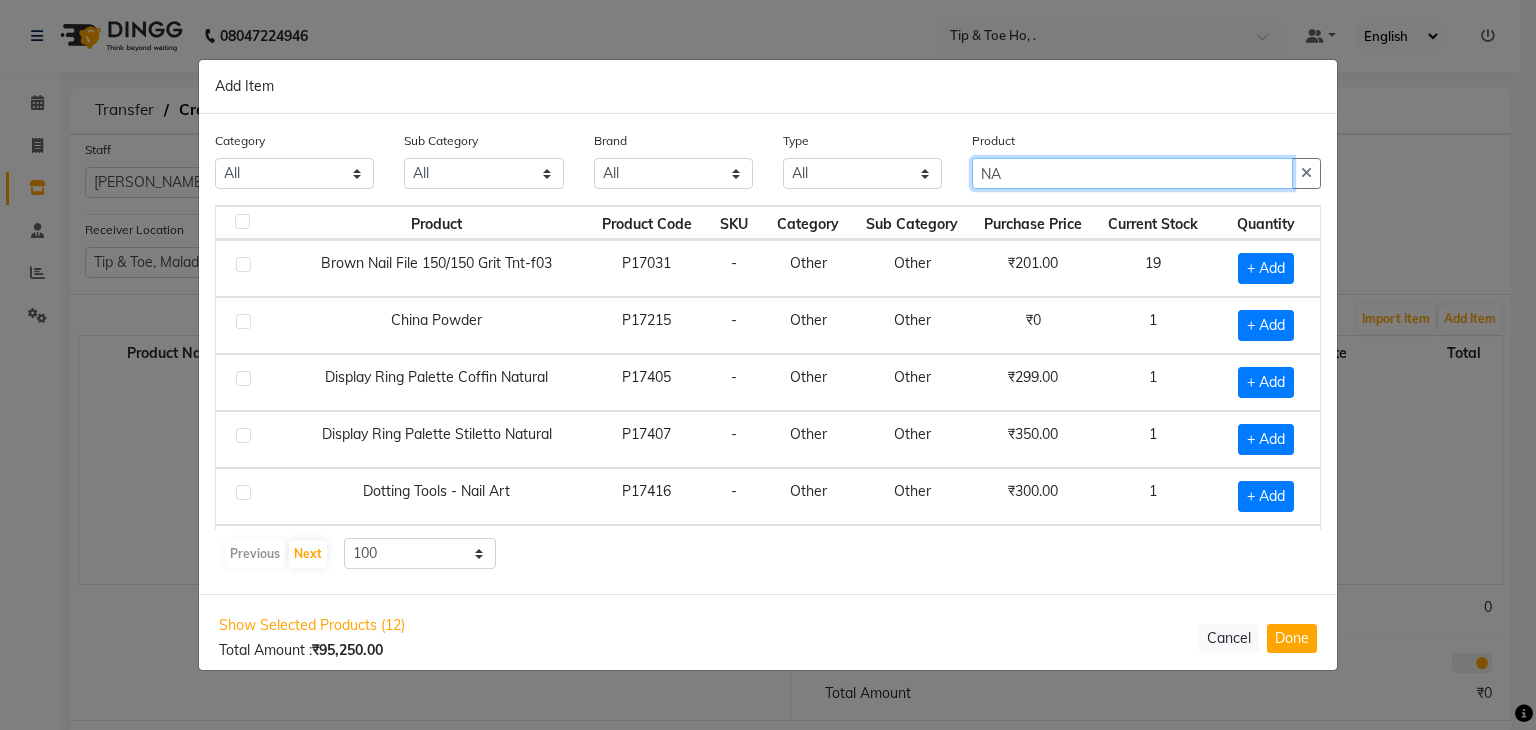 type on "N" 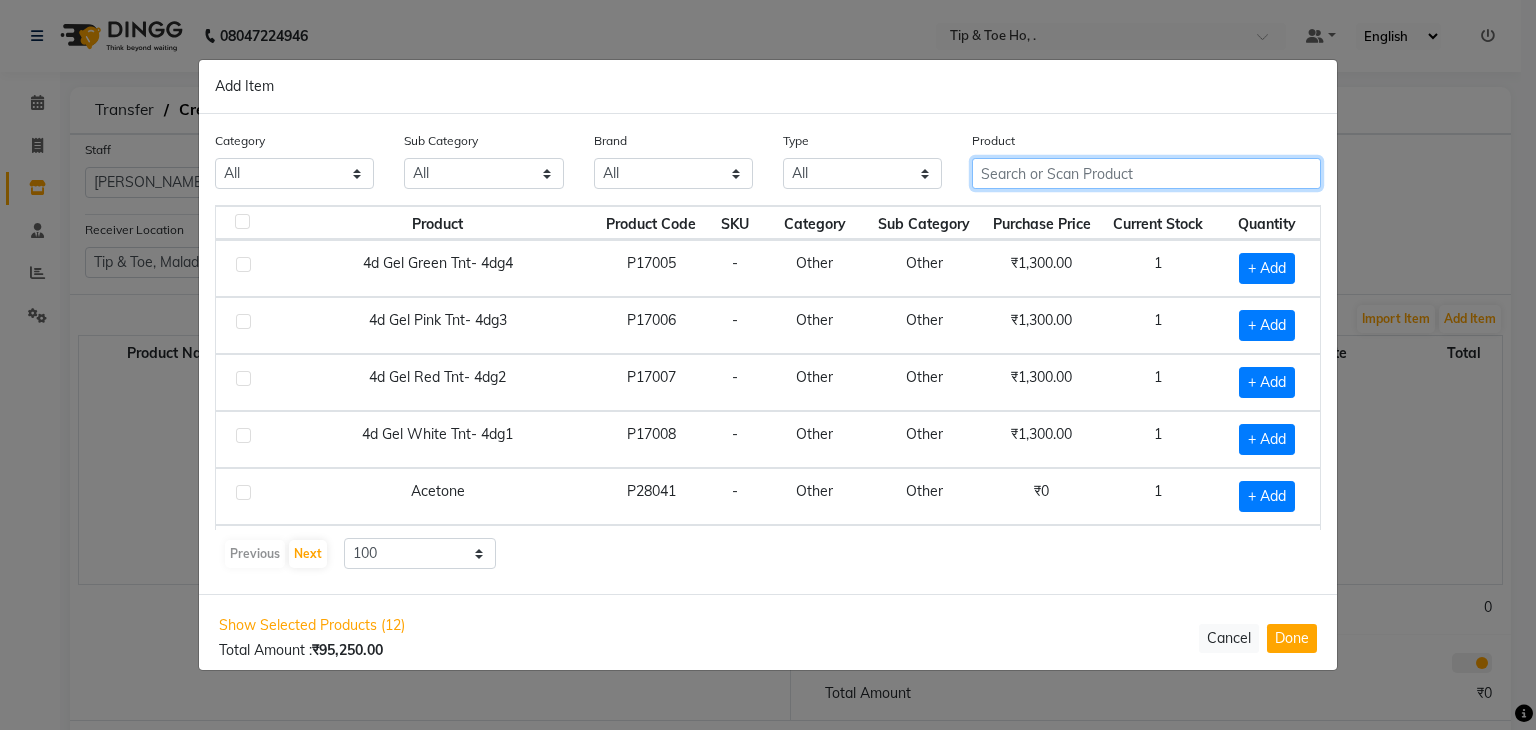 type on "T" 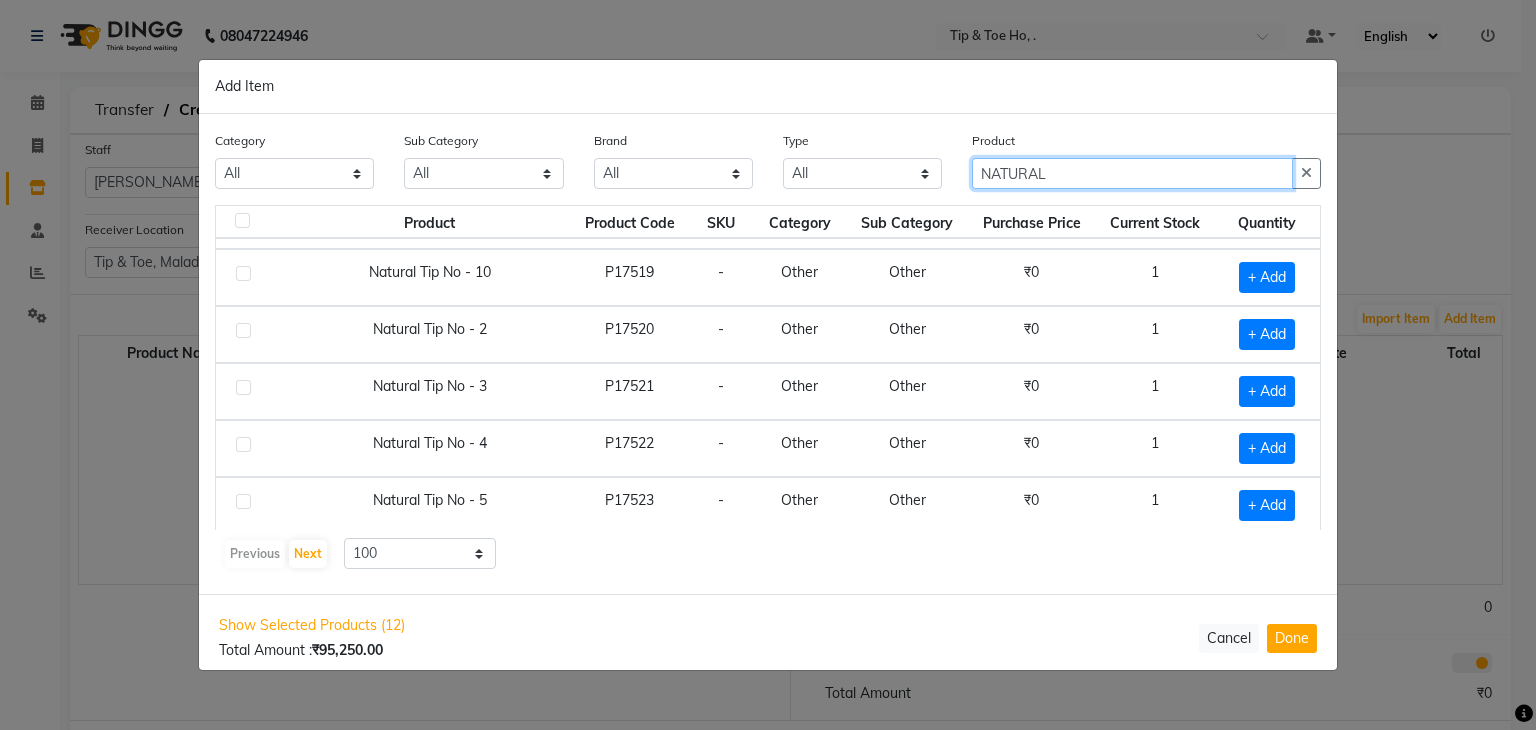 scroll, scrollTop: 276, scrollLeft: 0, axis: vertical 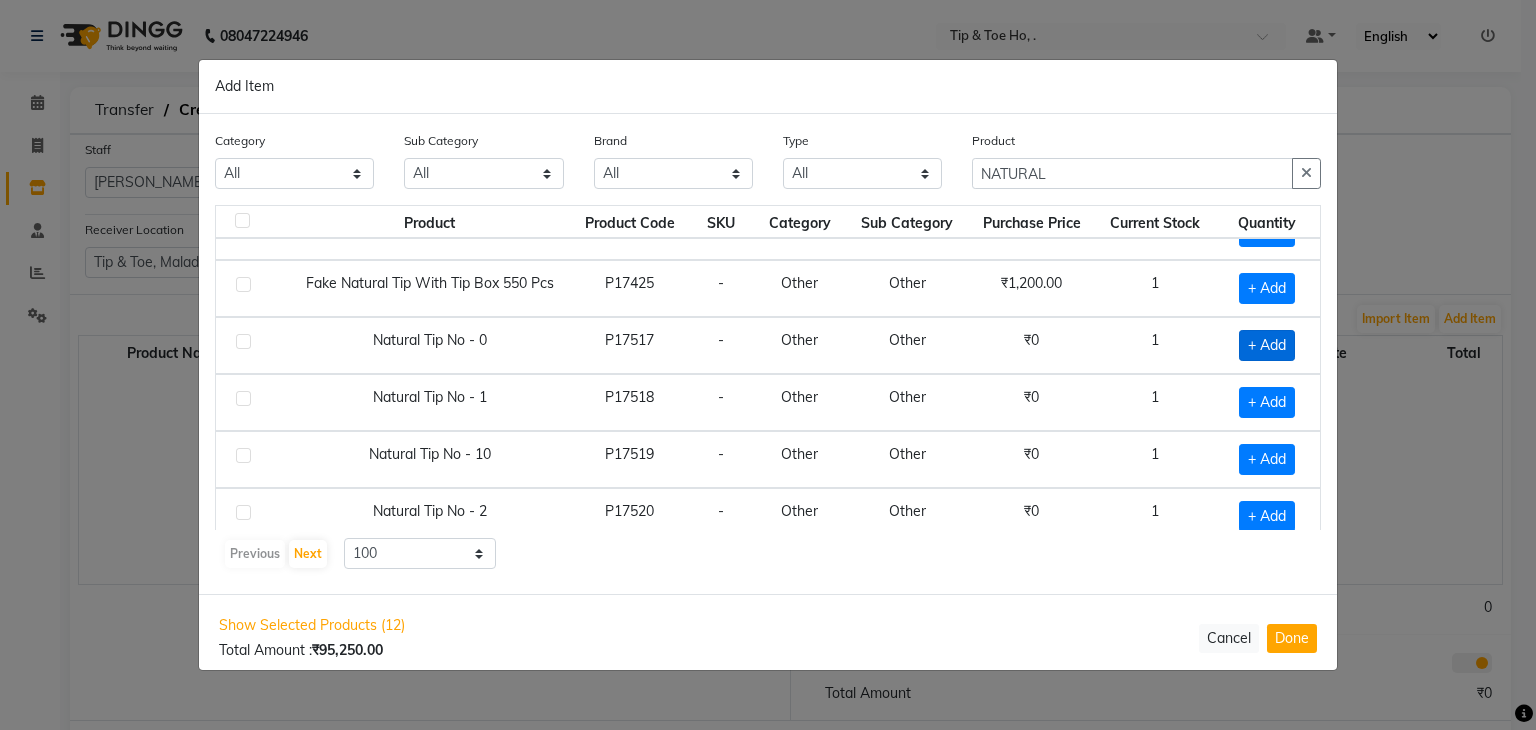 click on "+ Add" 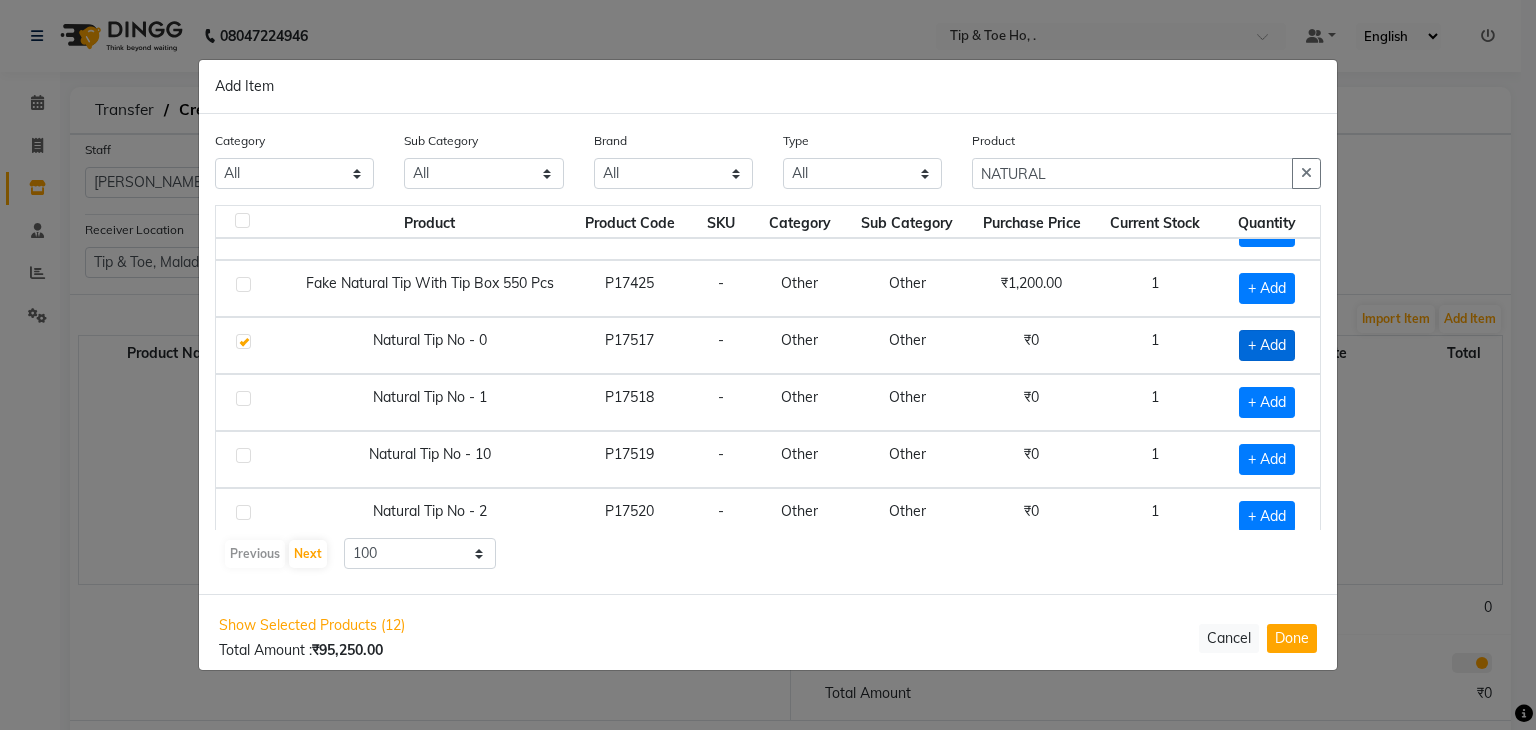 checkbox on "true" 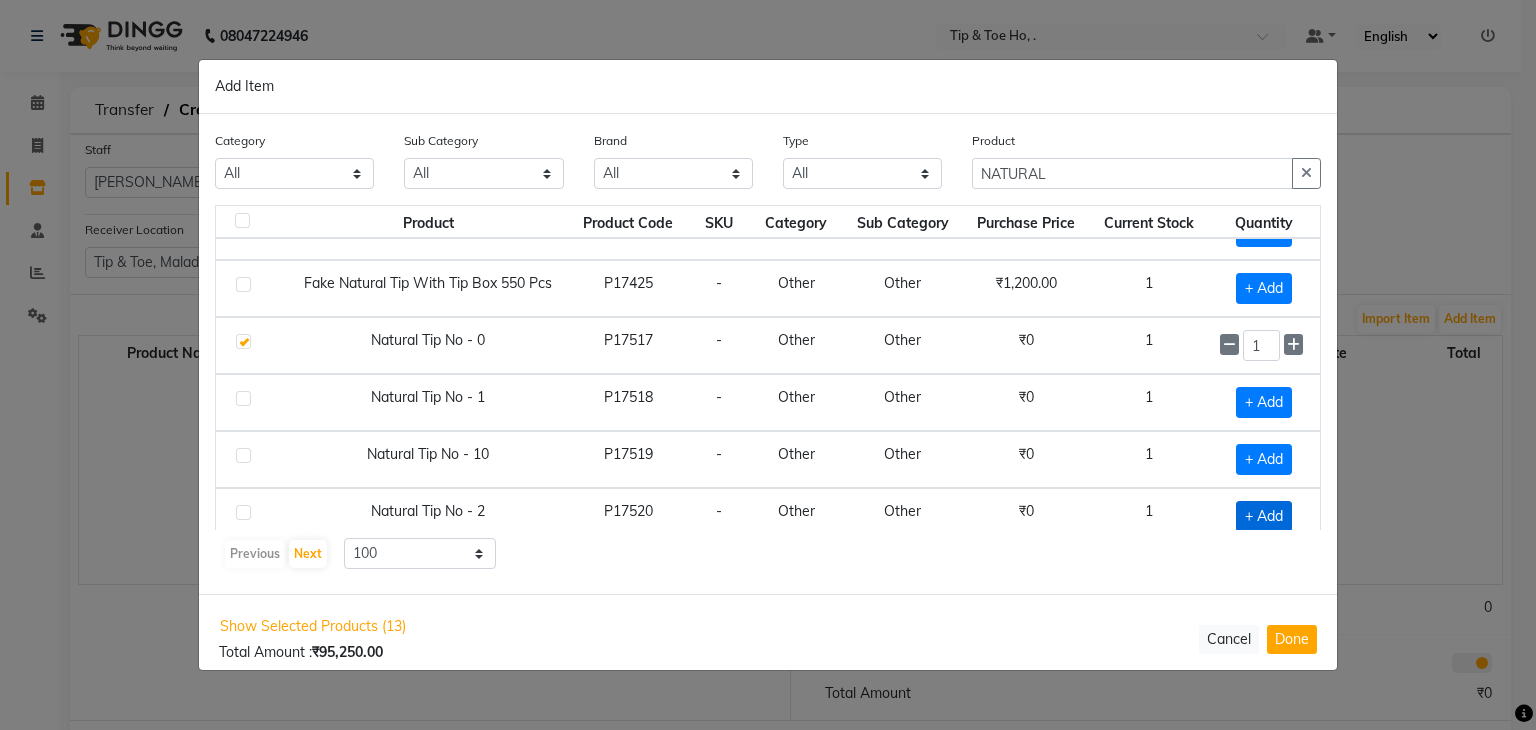 click on "+ Add" 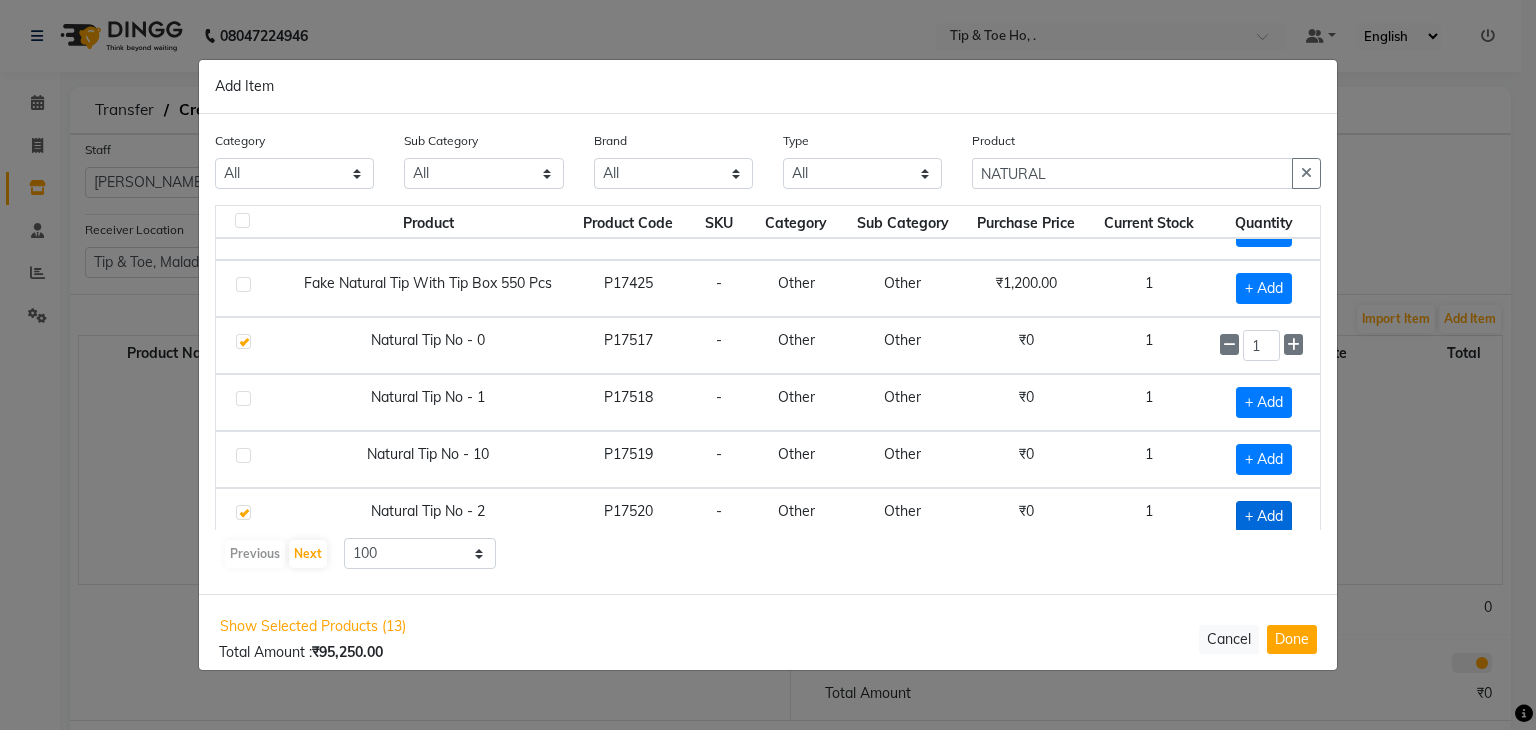 checkbox on "true" 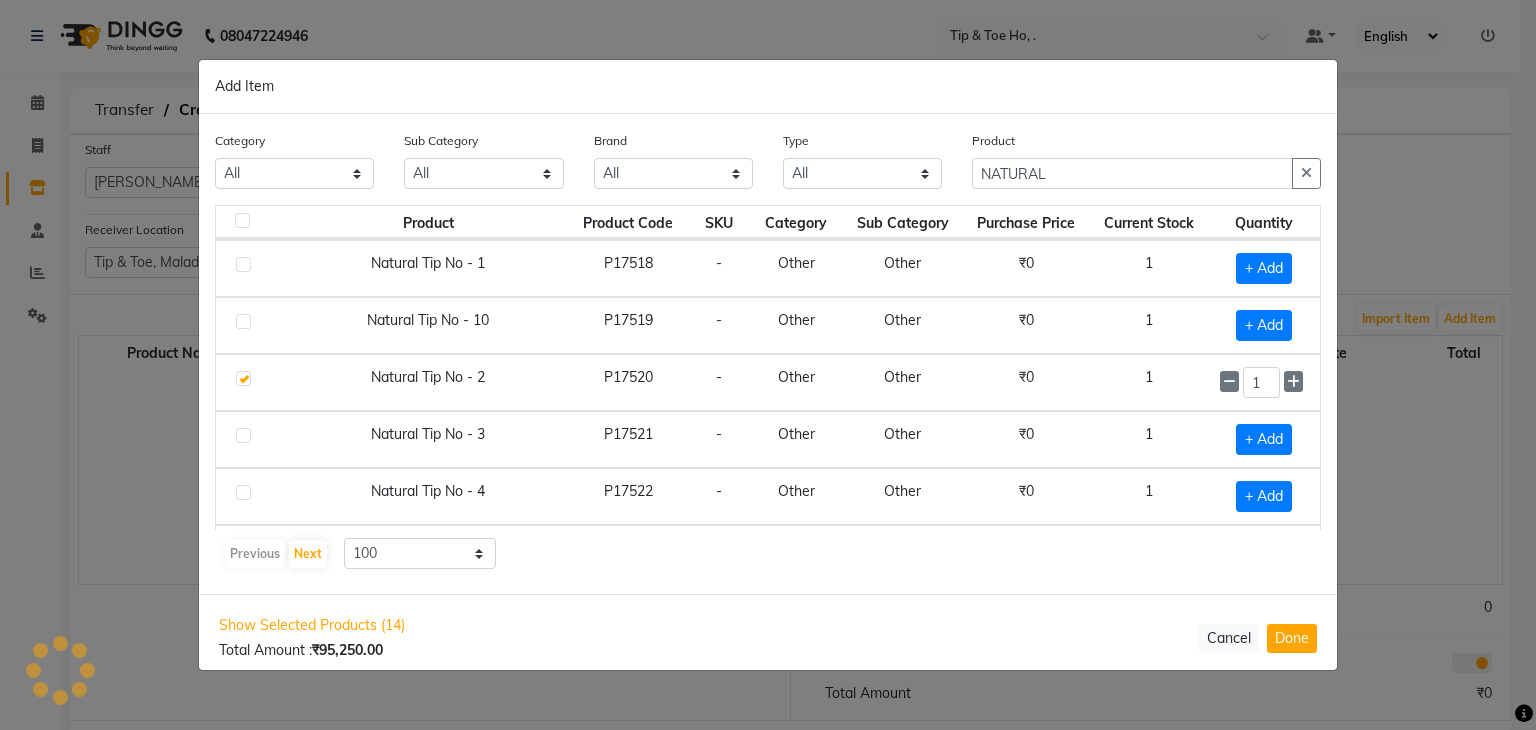 scroll, scrollTop: 230, scrollLeft: 0, axis: vertical 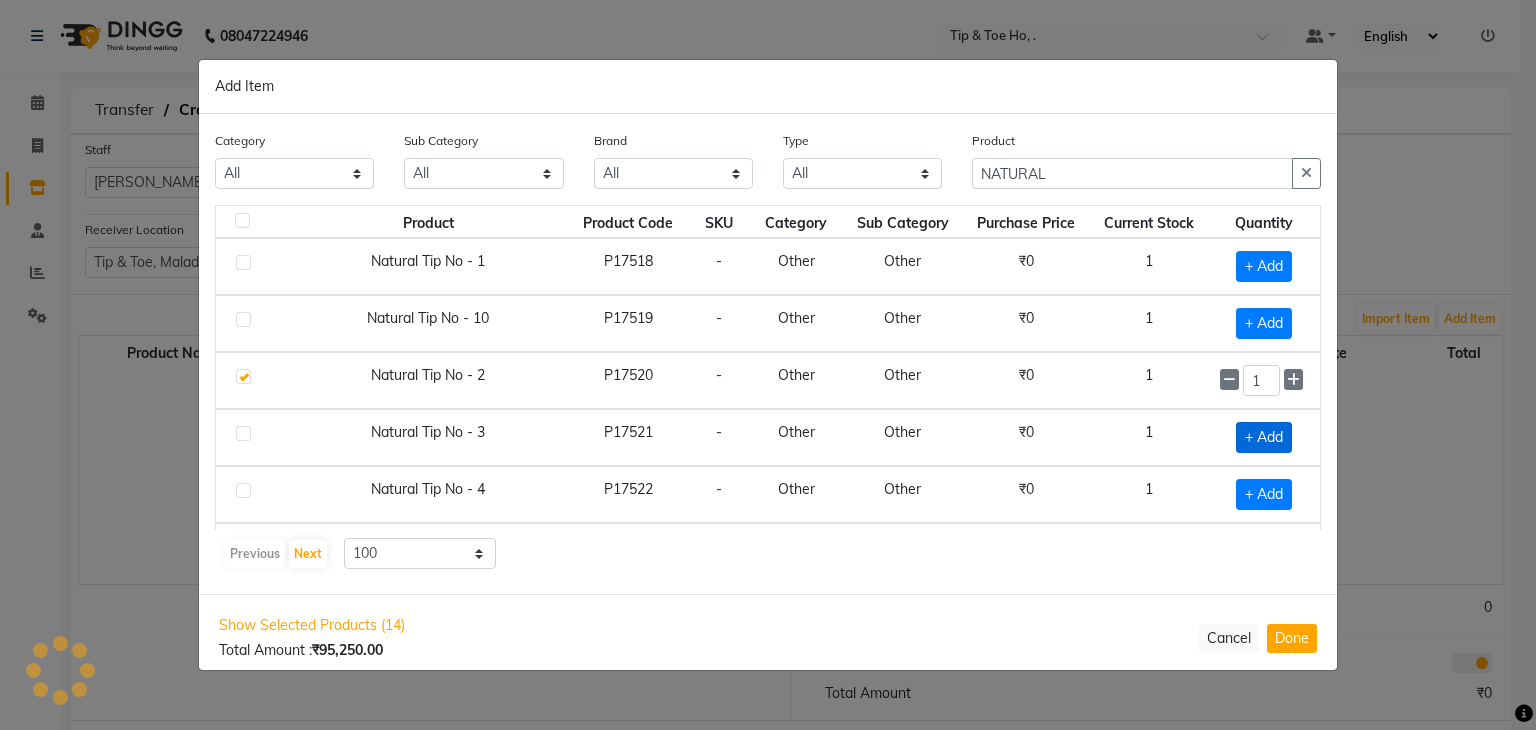 click on "+ Add" 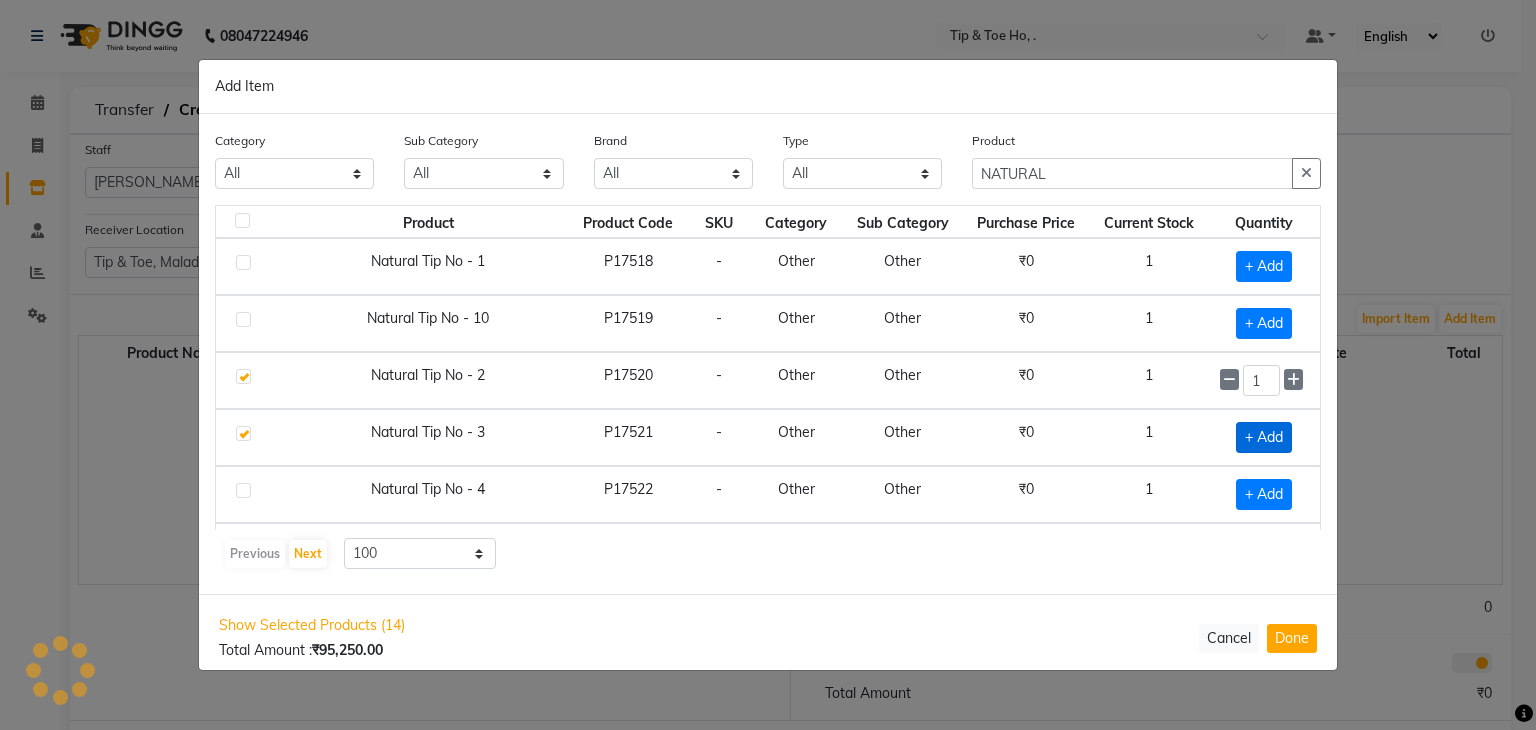 checkbox on "true" 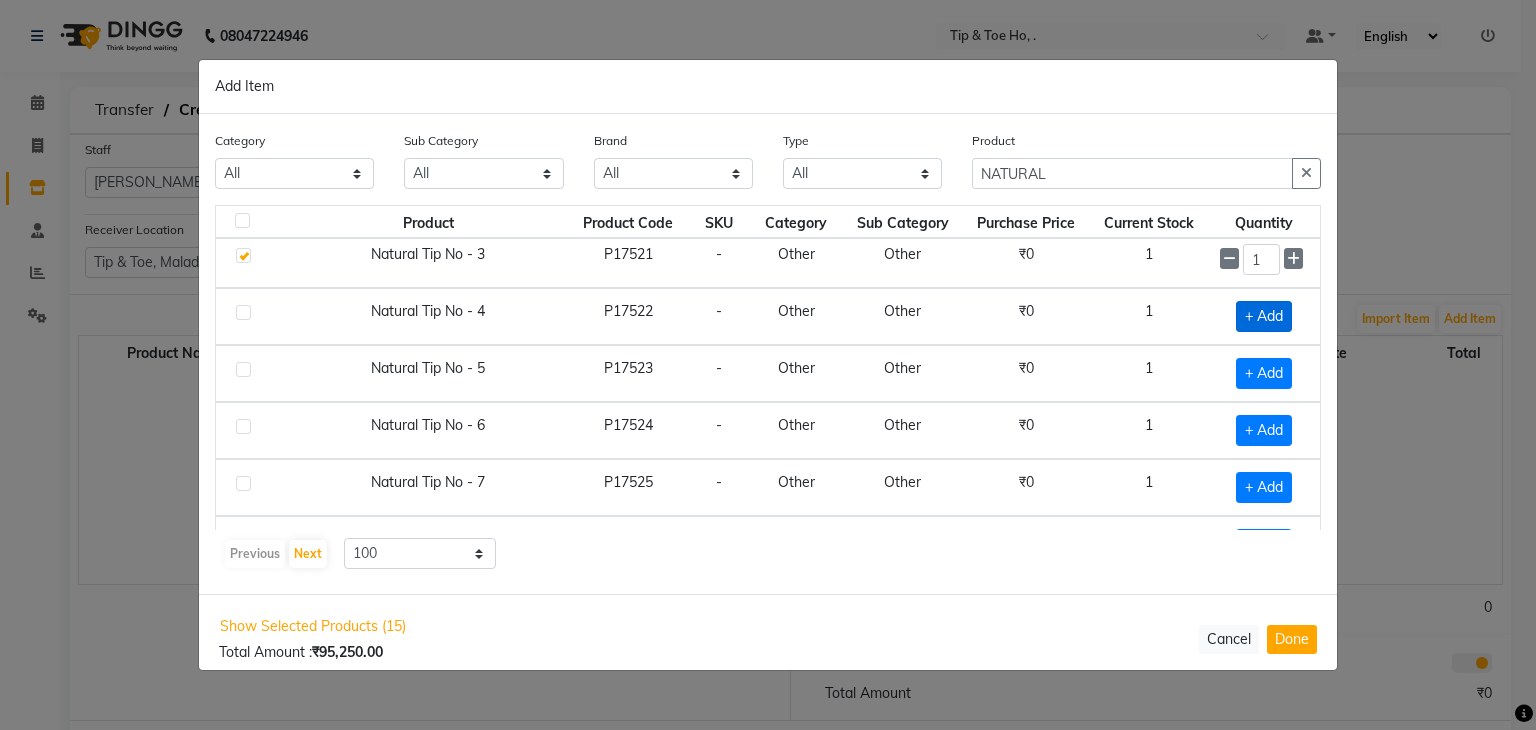 scroll, scrollTop: 410, scrollLeft: 0, axis: vertical 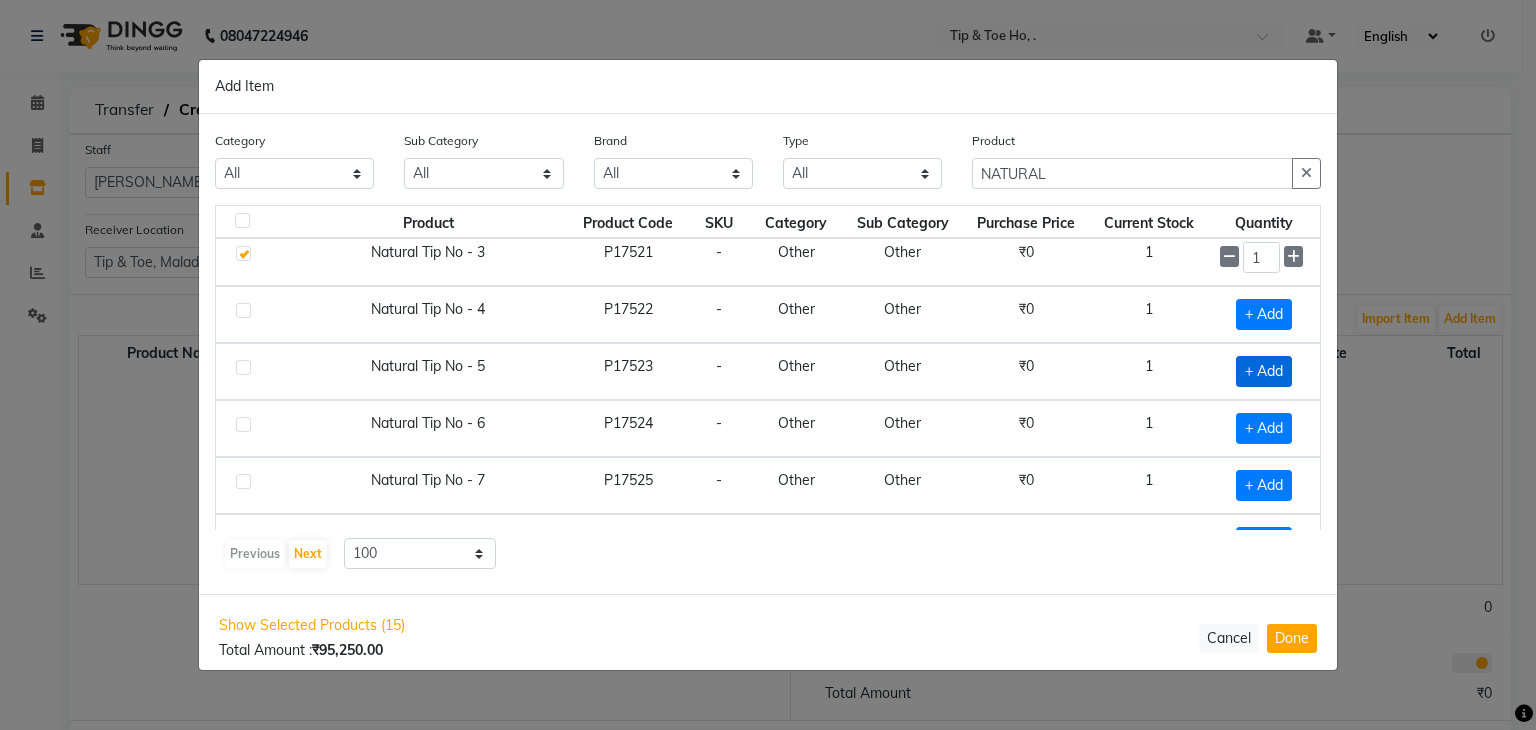 click on "+ Add" 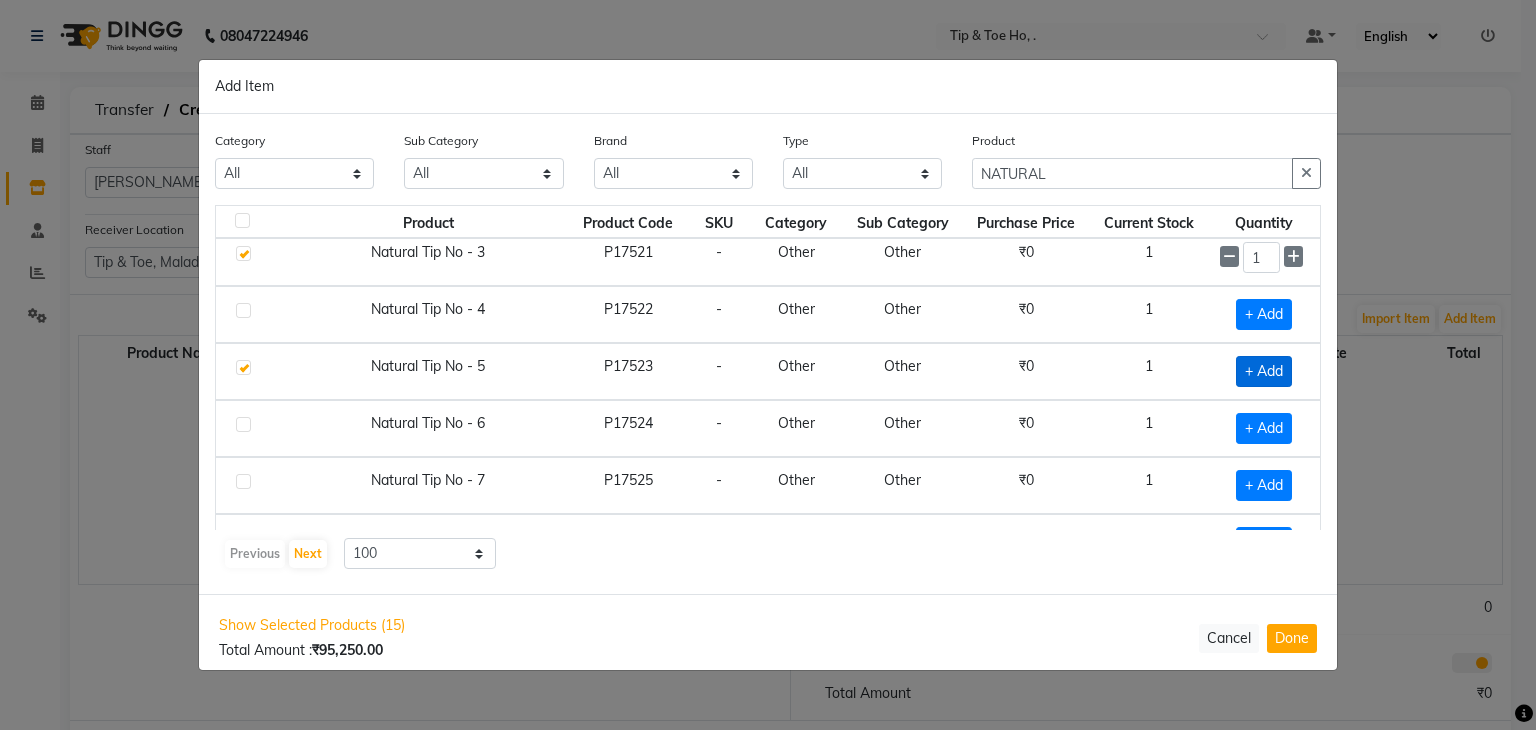 checkbox on "true" 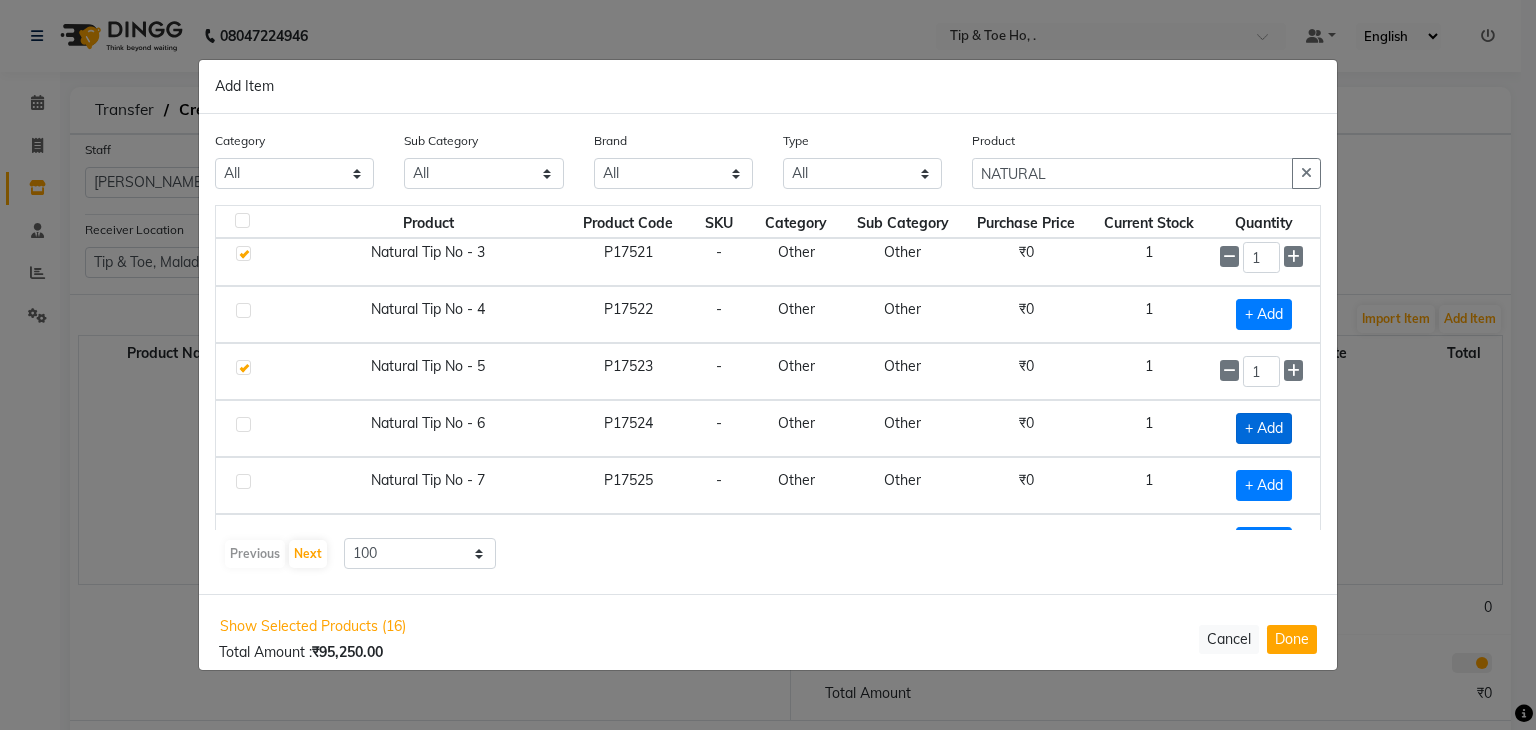 click on "+ Add" 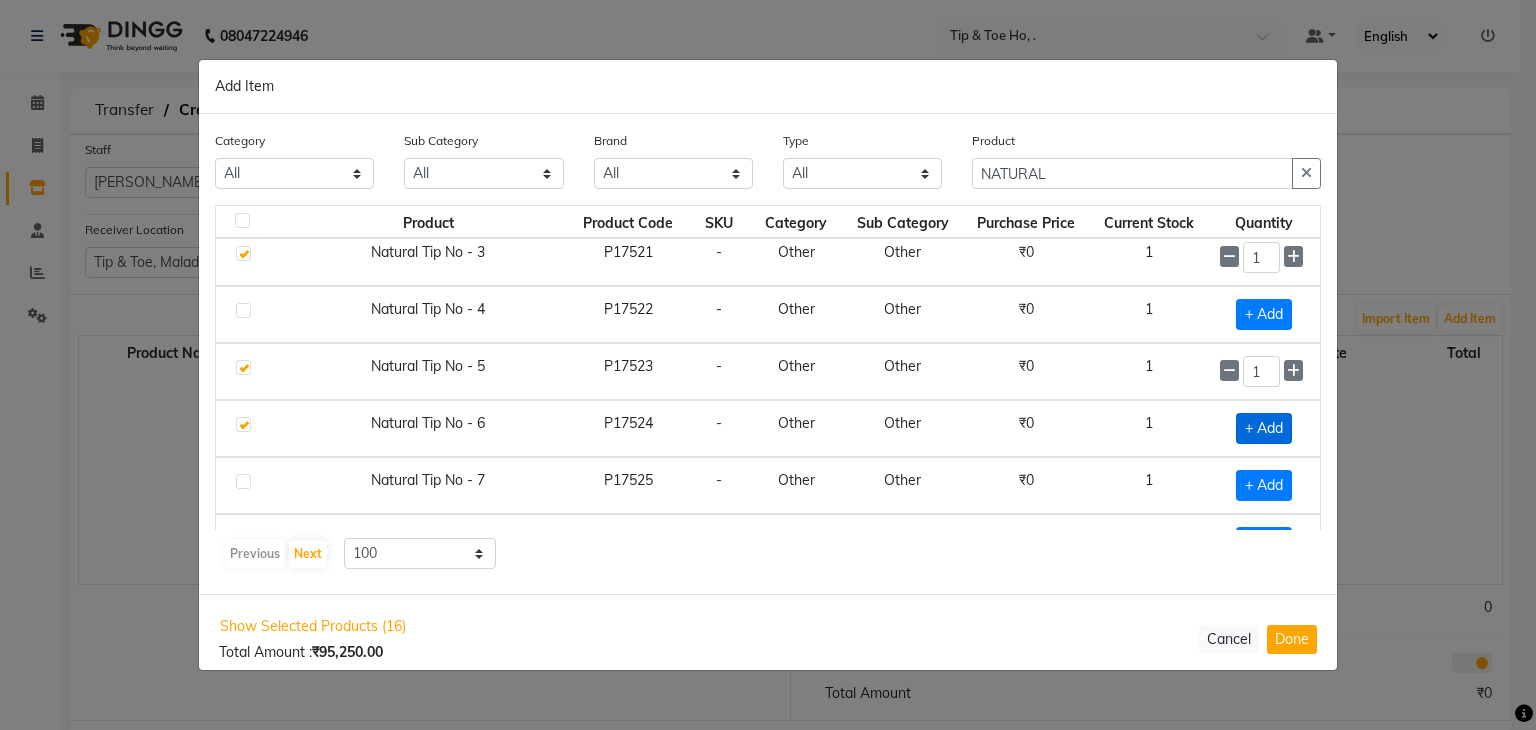 checkbox on "true" 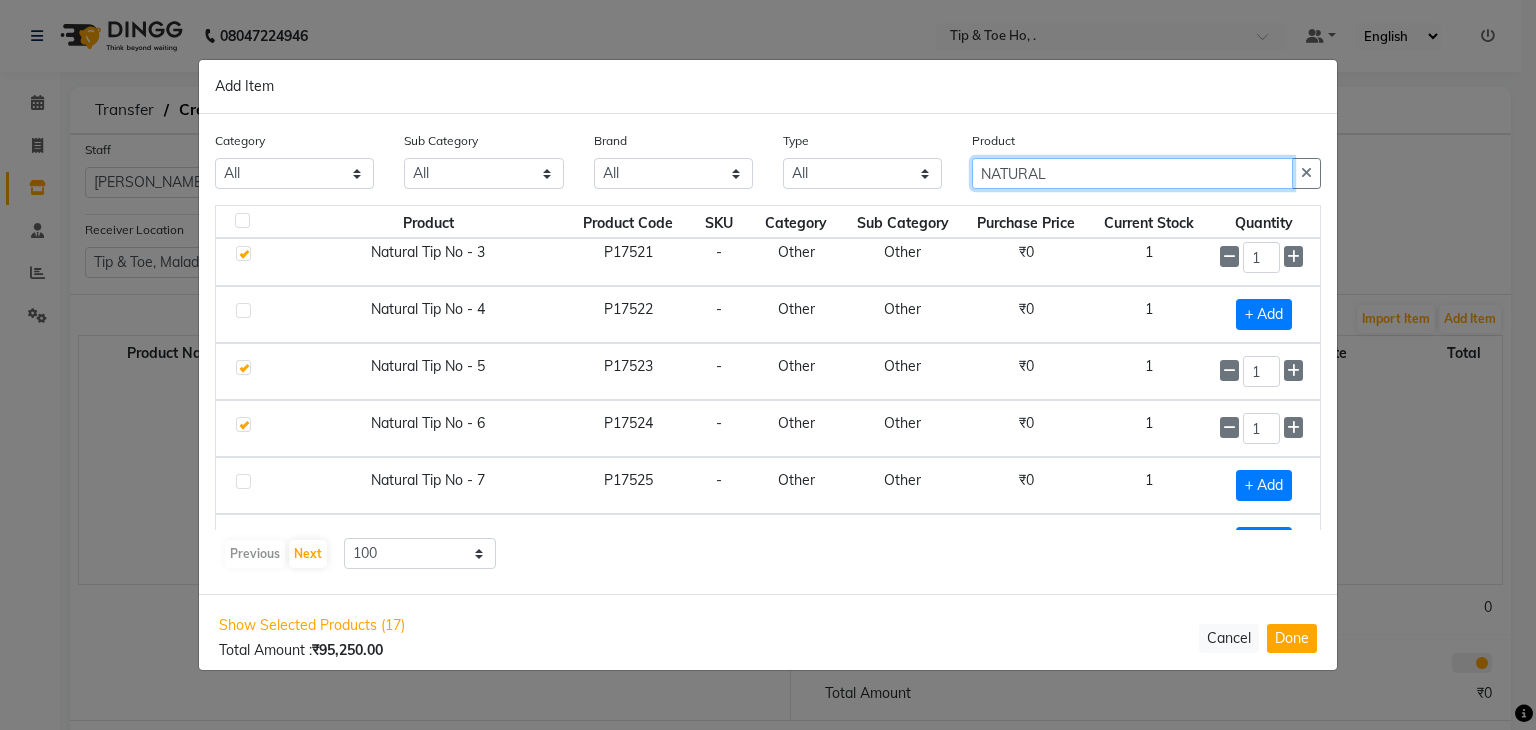 click on "NATURAL" 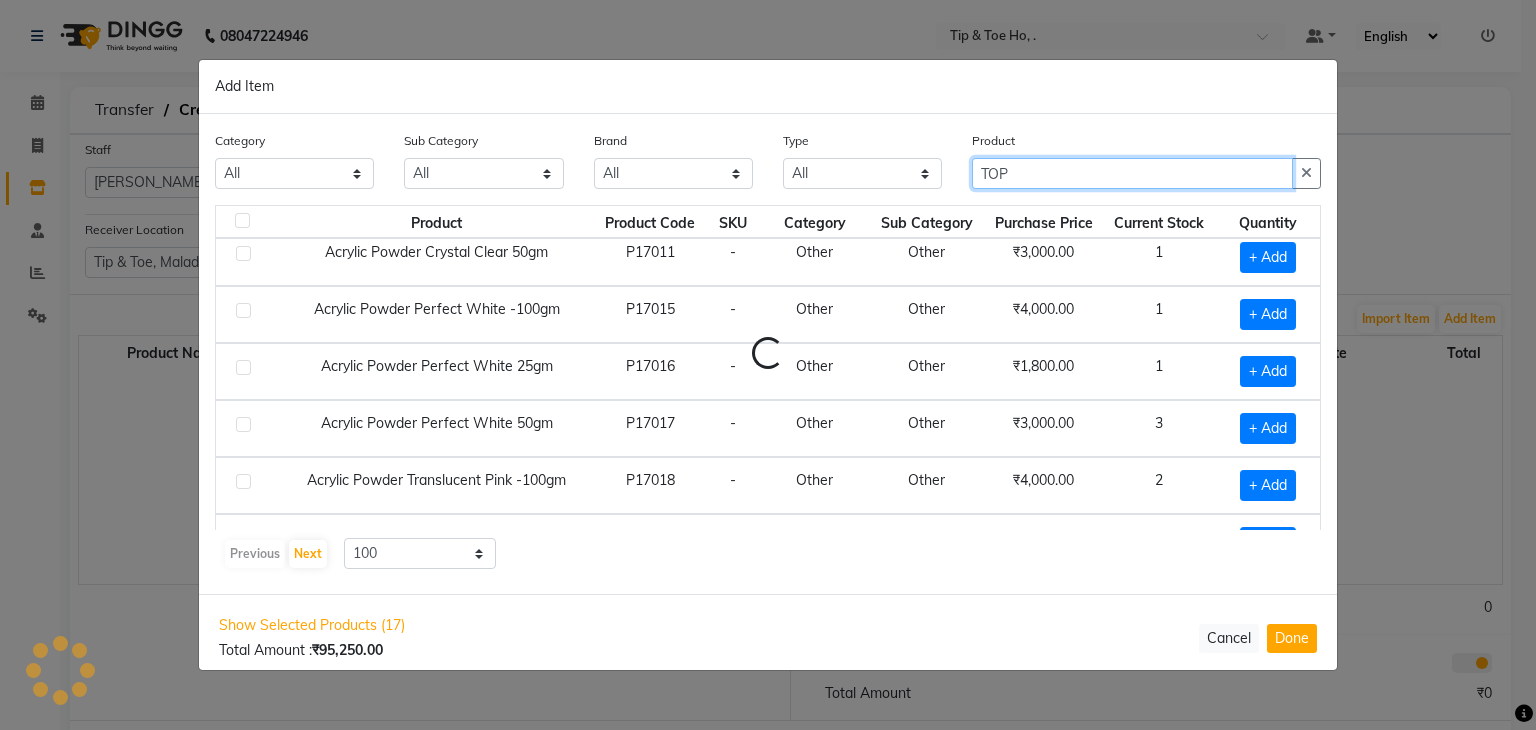 scroll, scrollTop: 0, scrollLeft: 0, axis: both 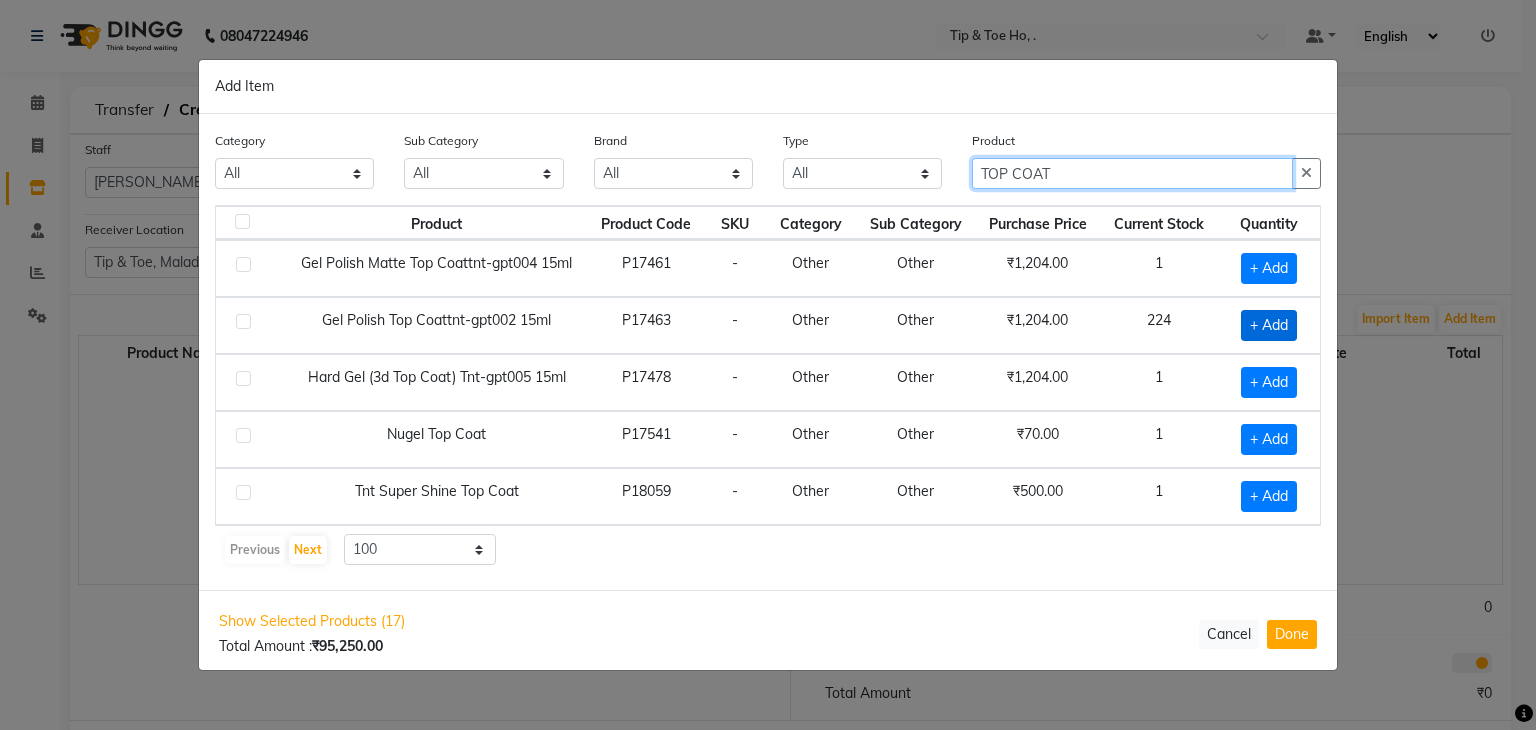 type on "TOP COAT" 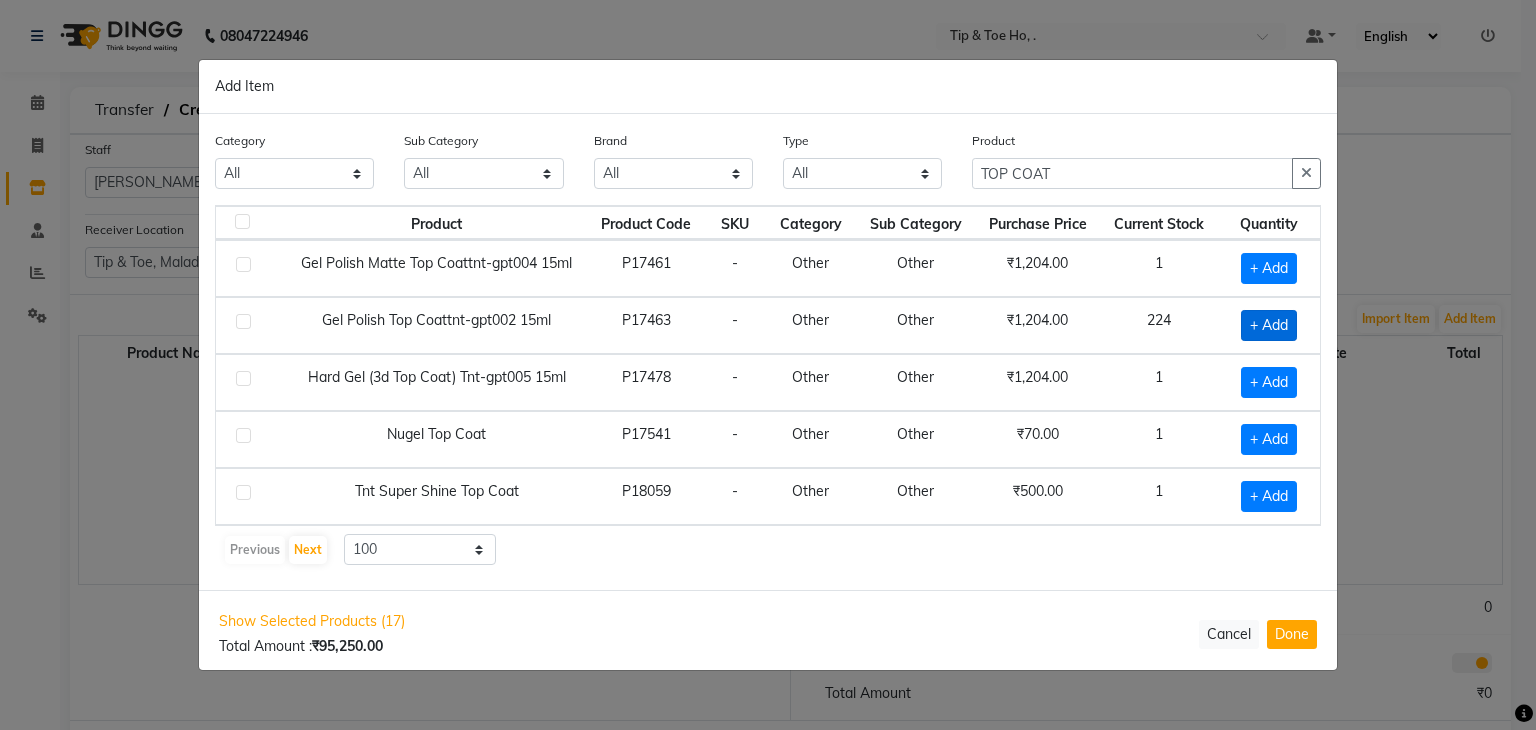 click on "+ Add" 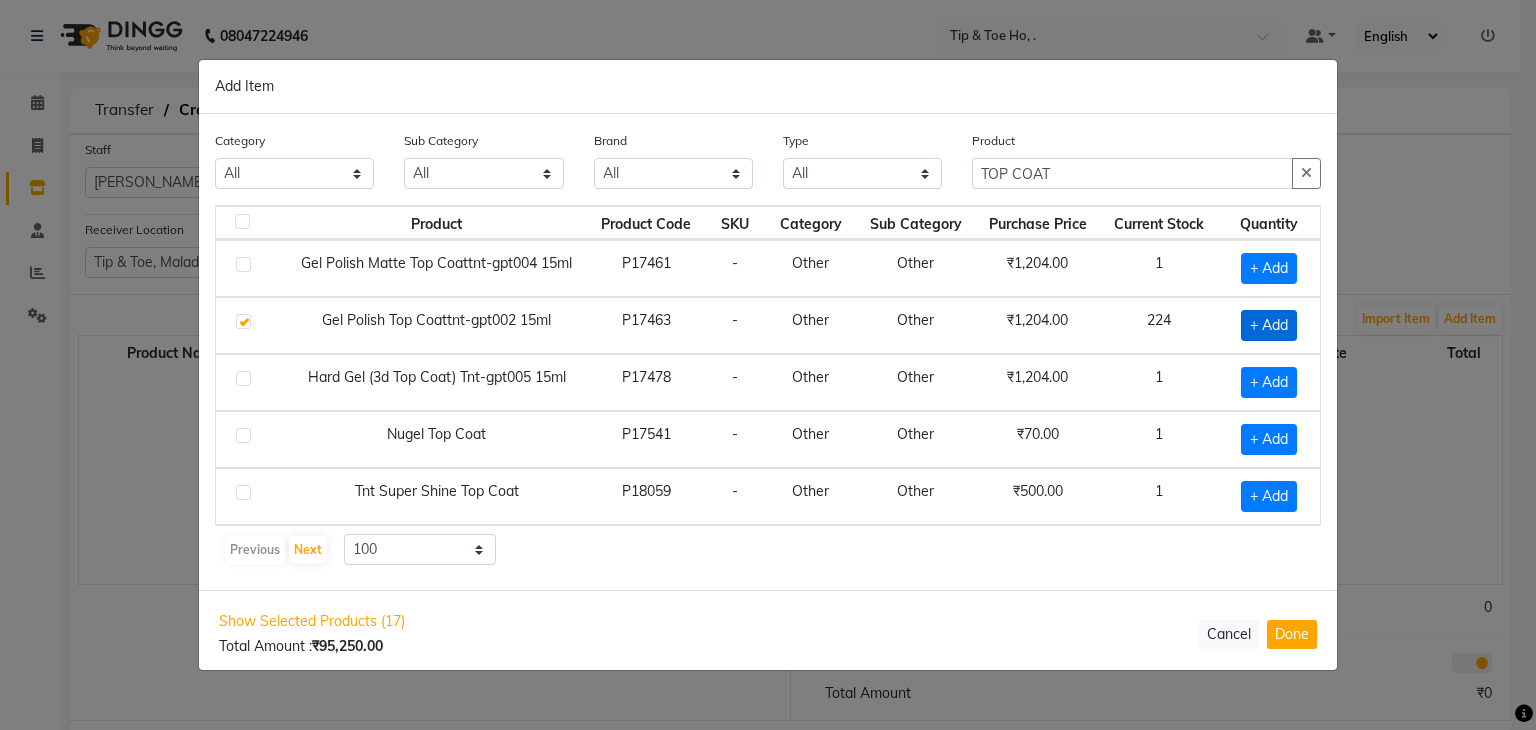 checkbox on "true" 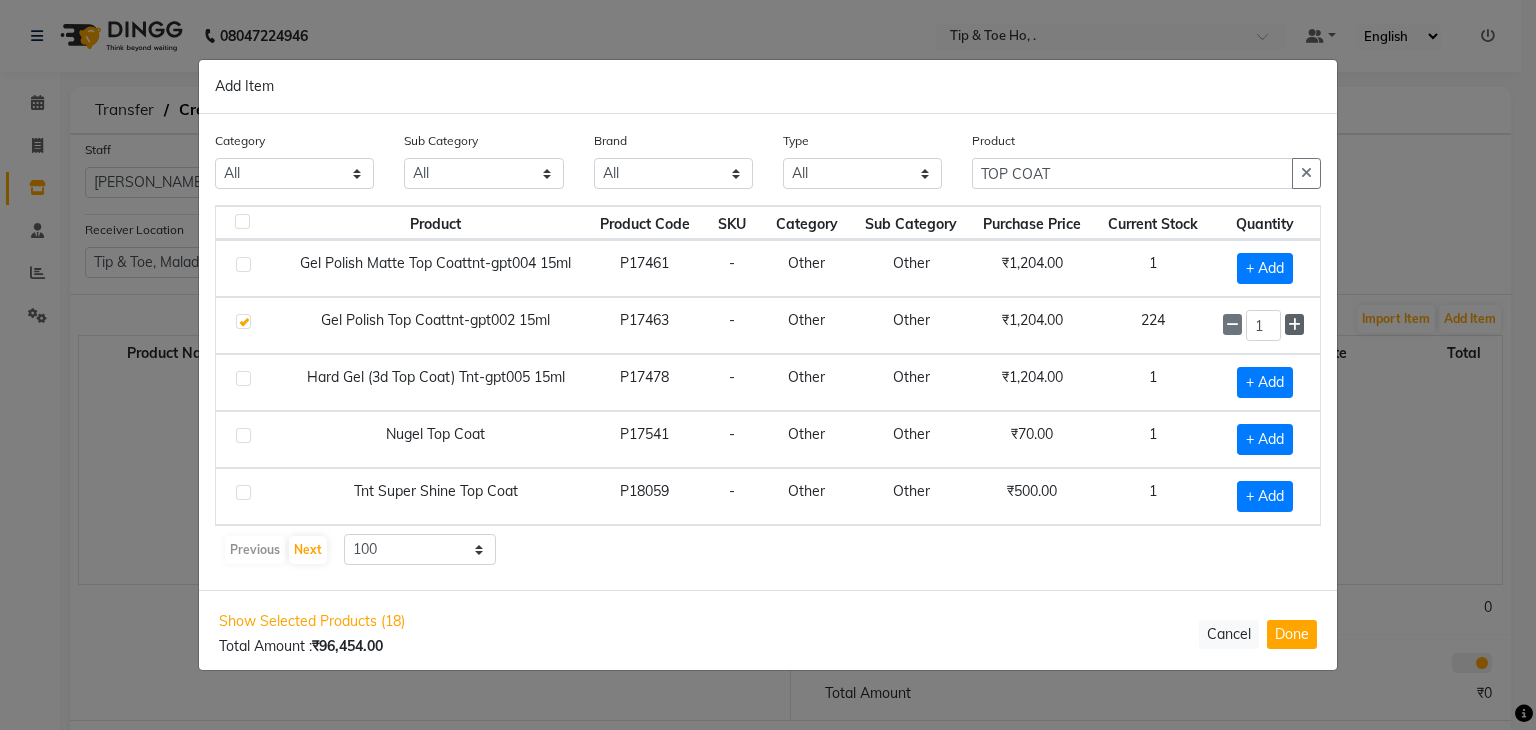click 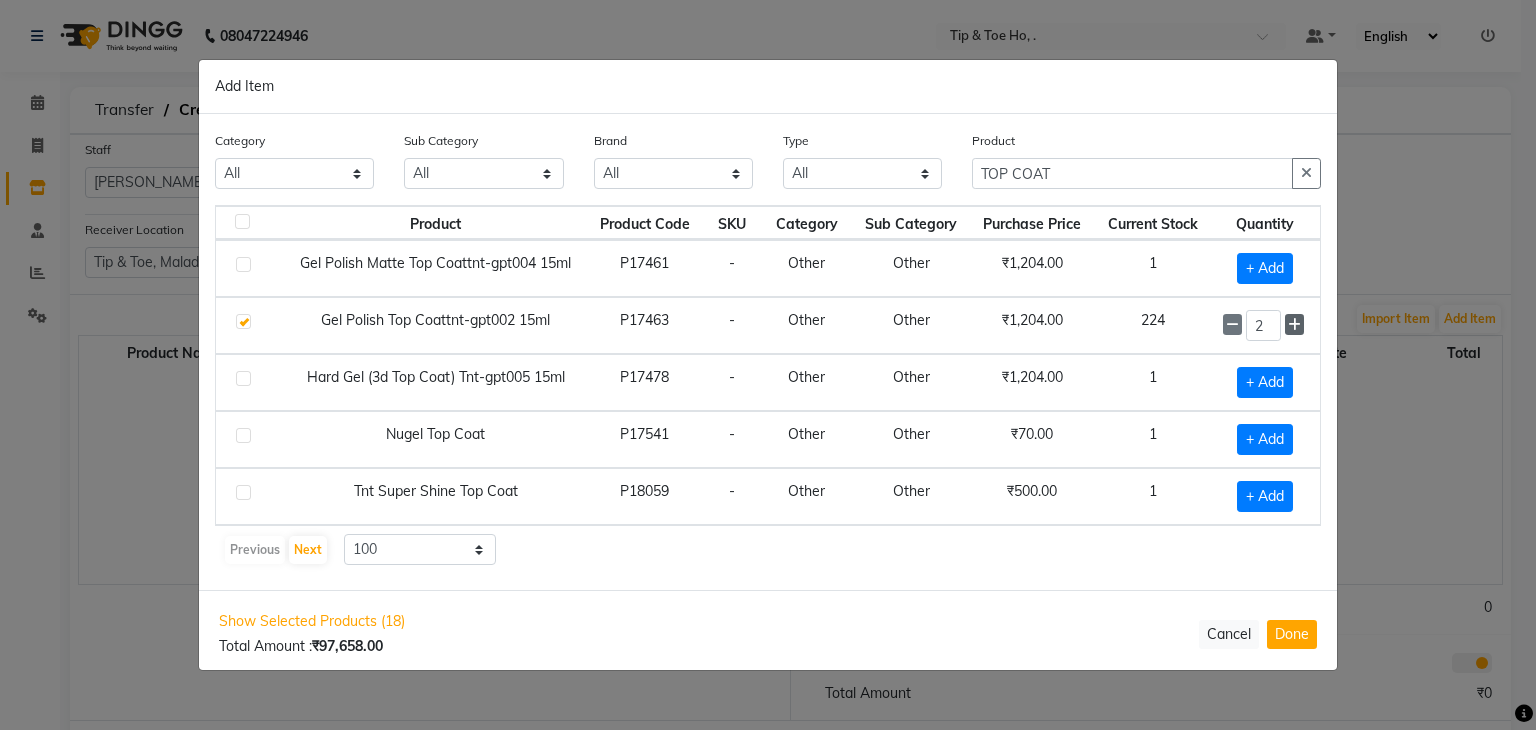 click 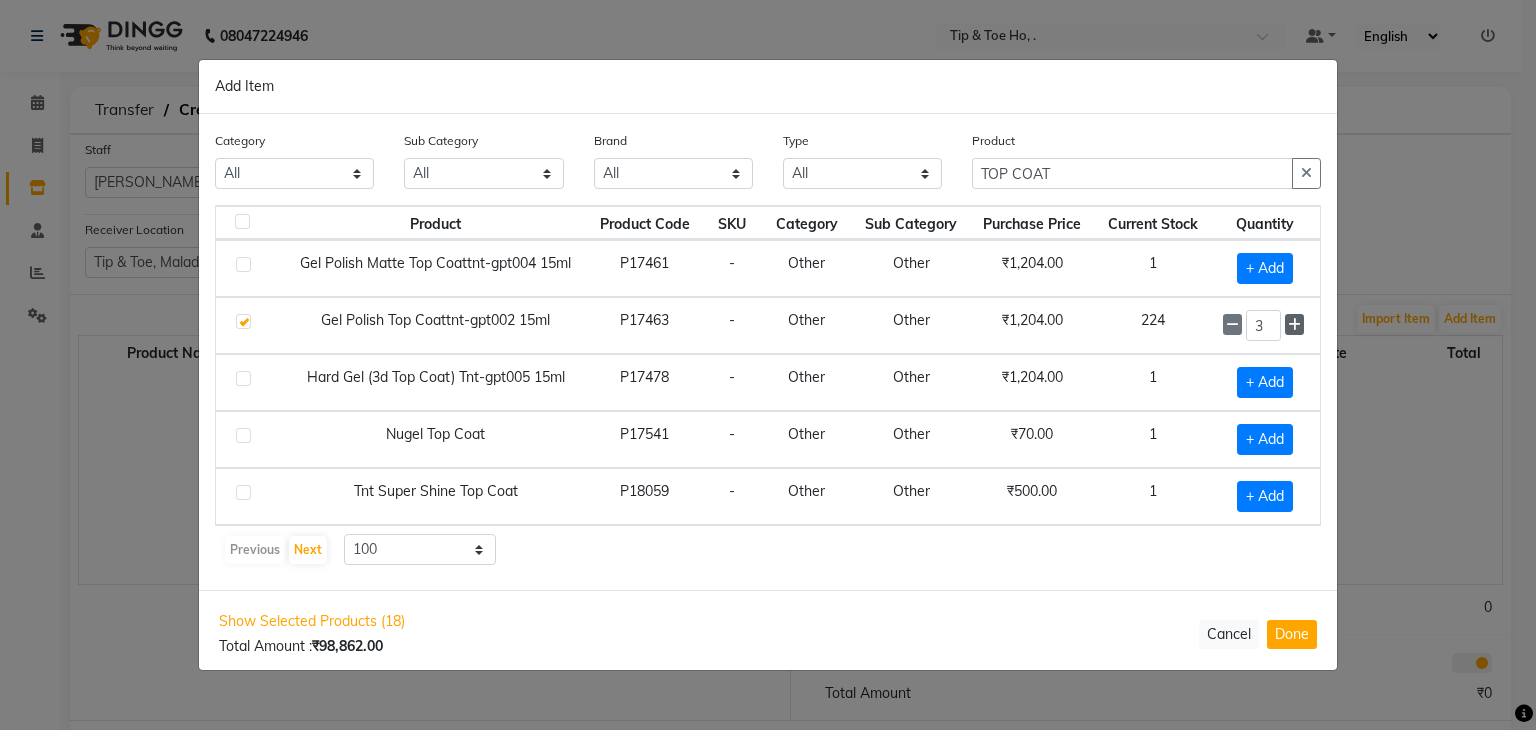 click 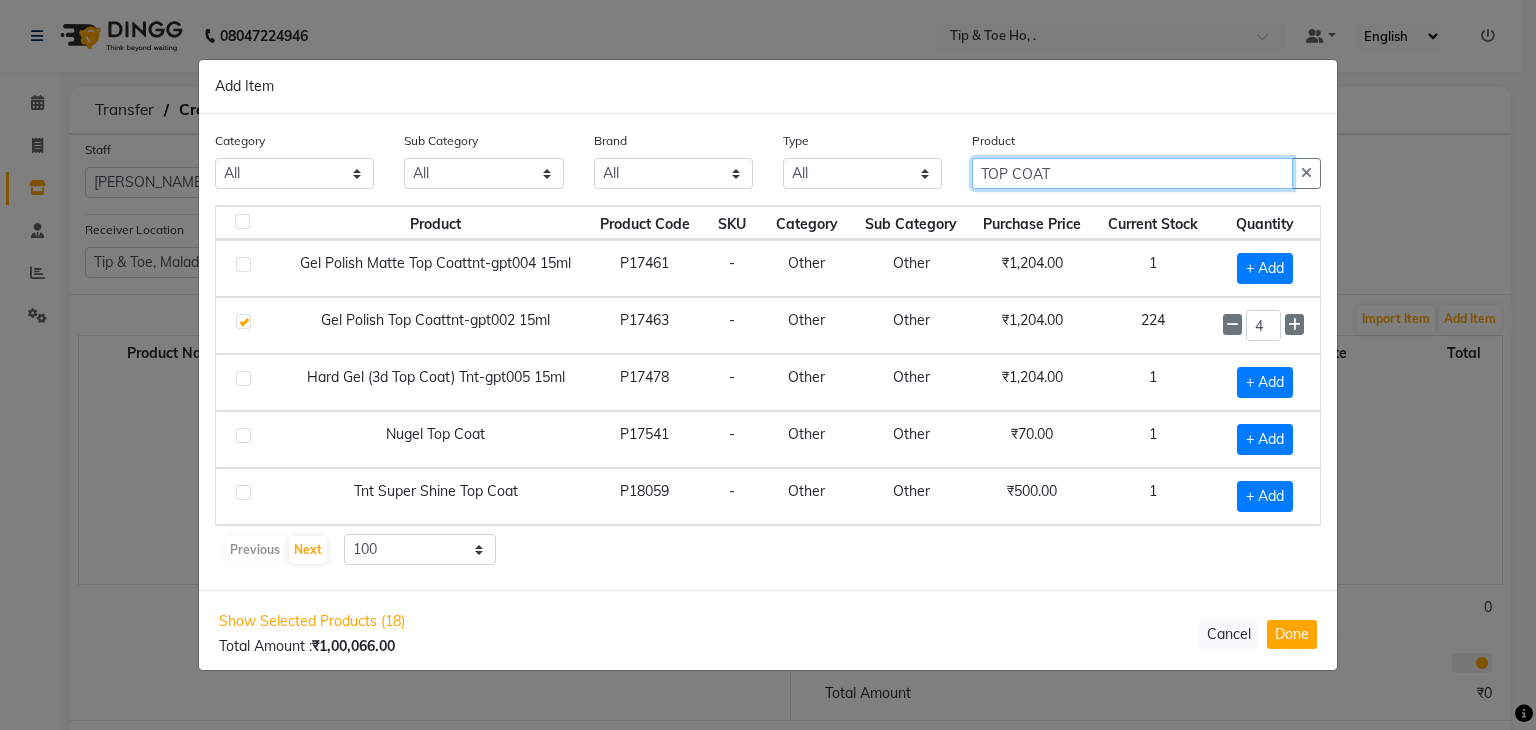 click on "TOP COAT" 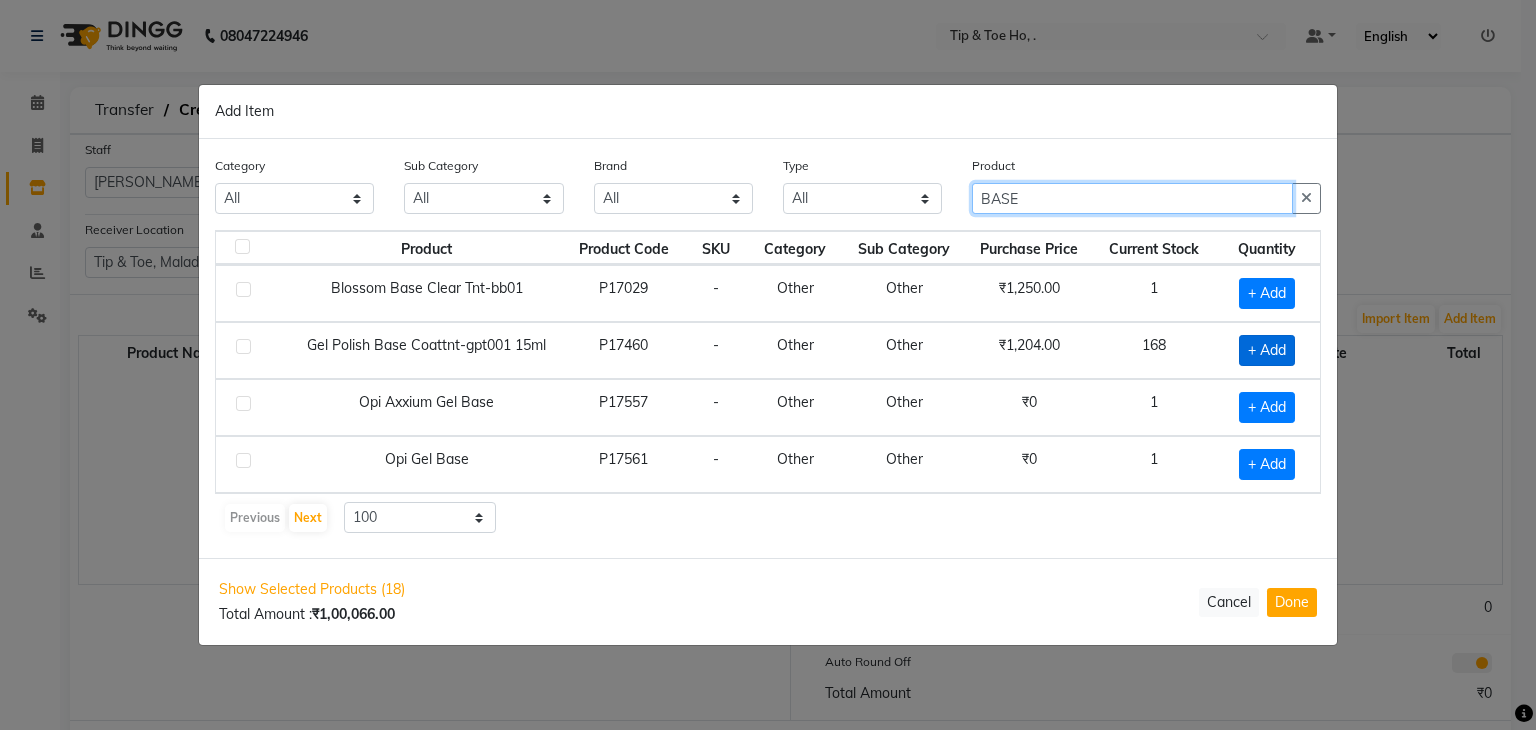 type on "BASE" 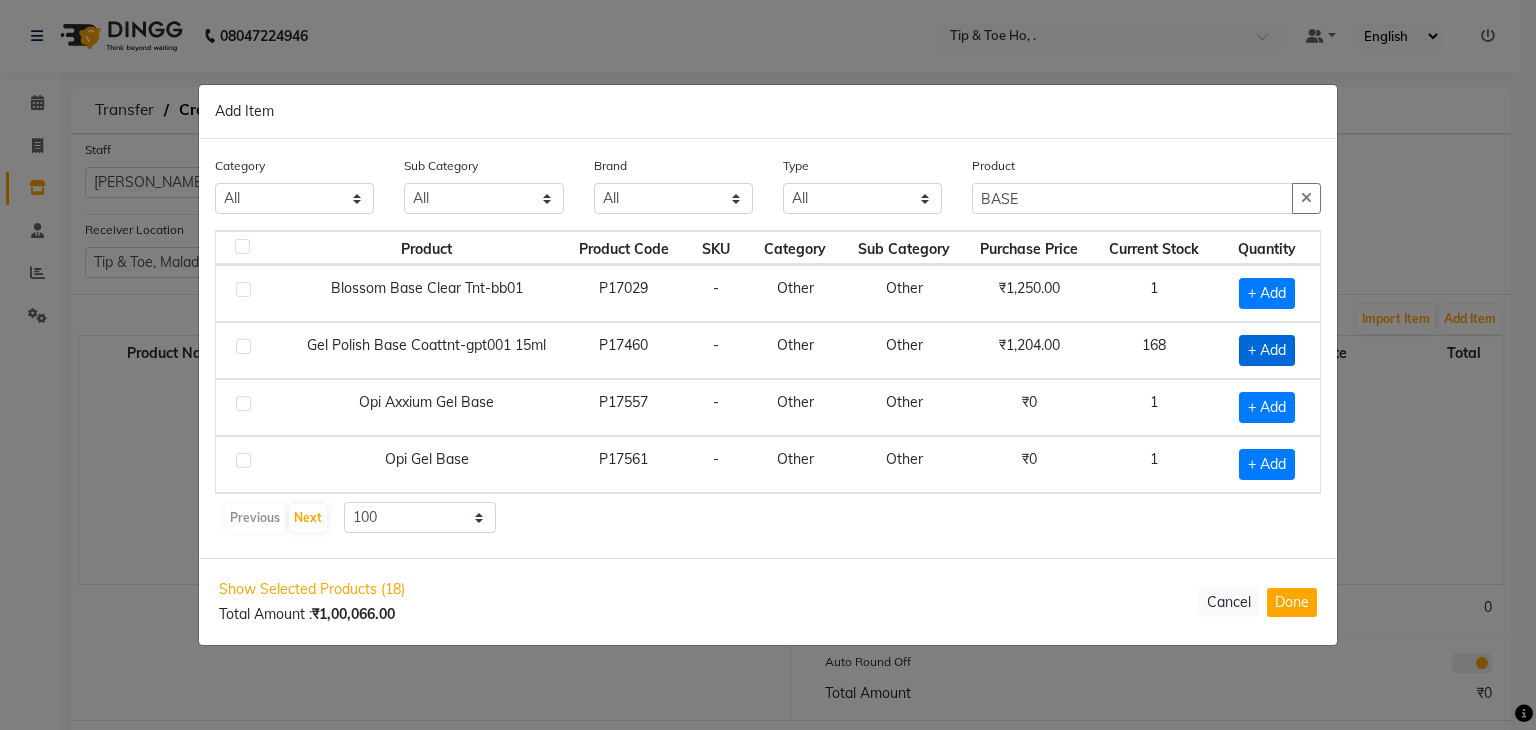 click on "+ Add" 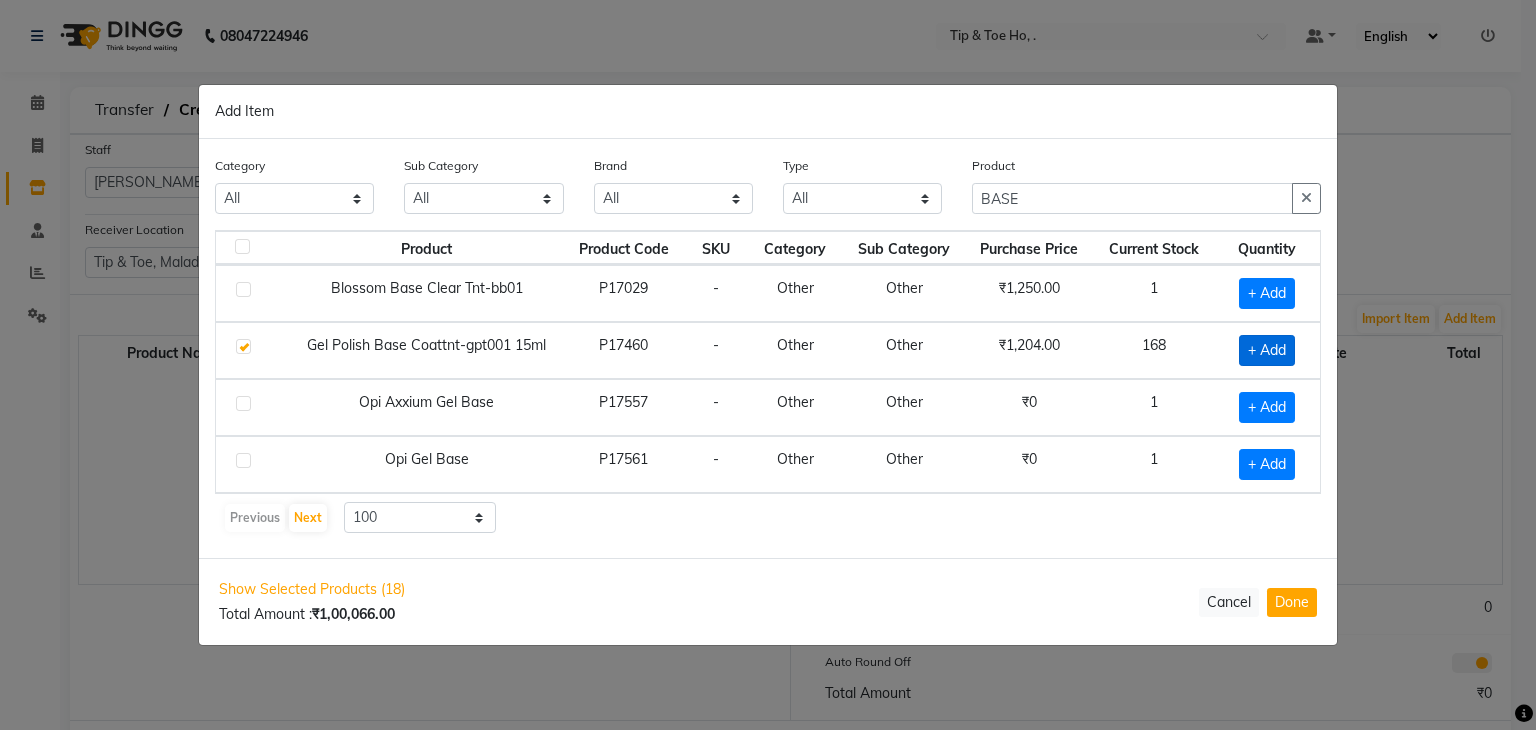 checkbox on "true" 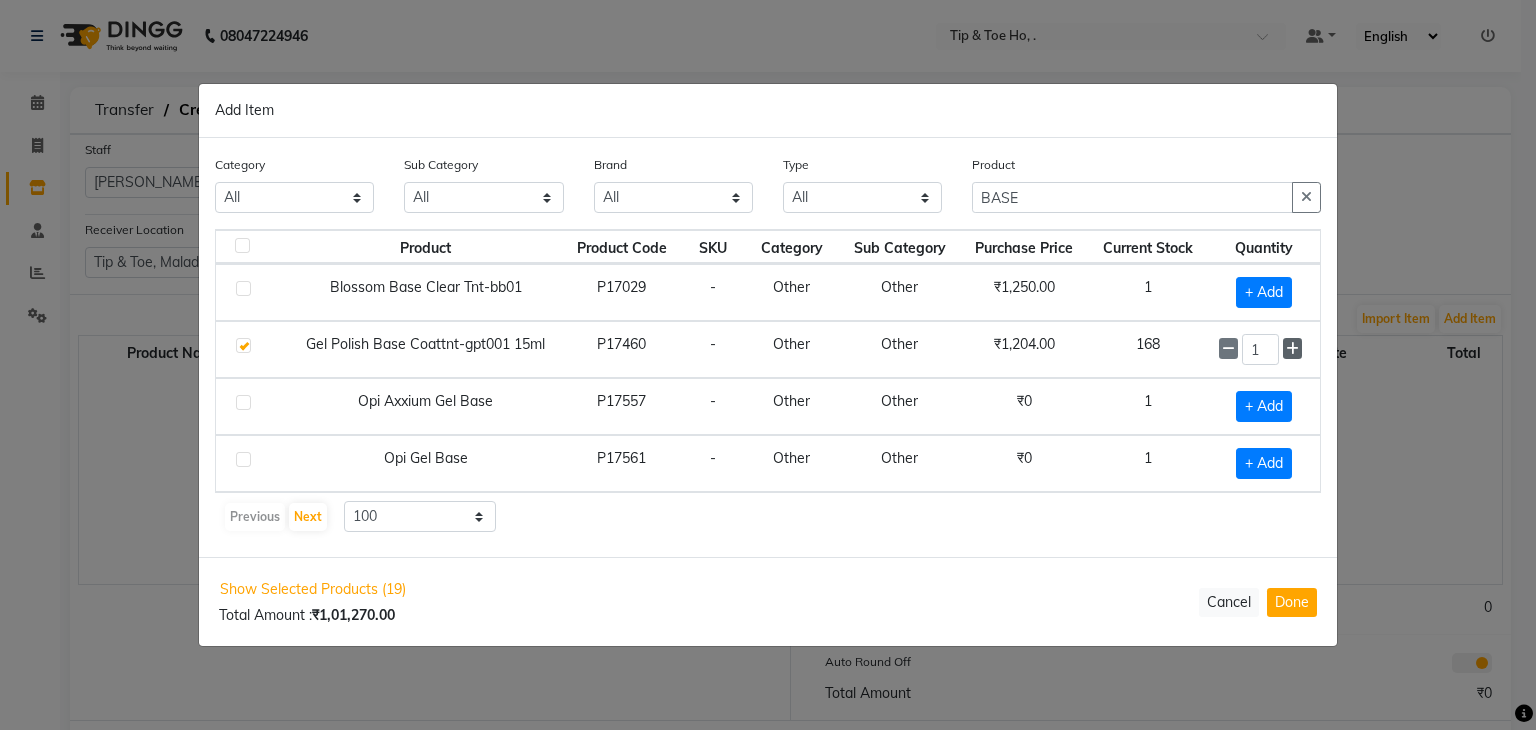 click 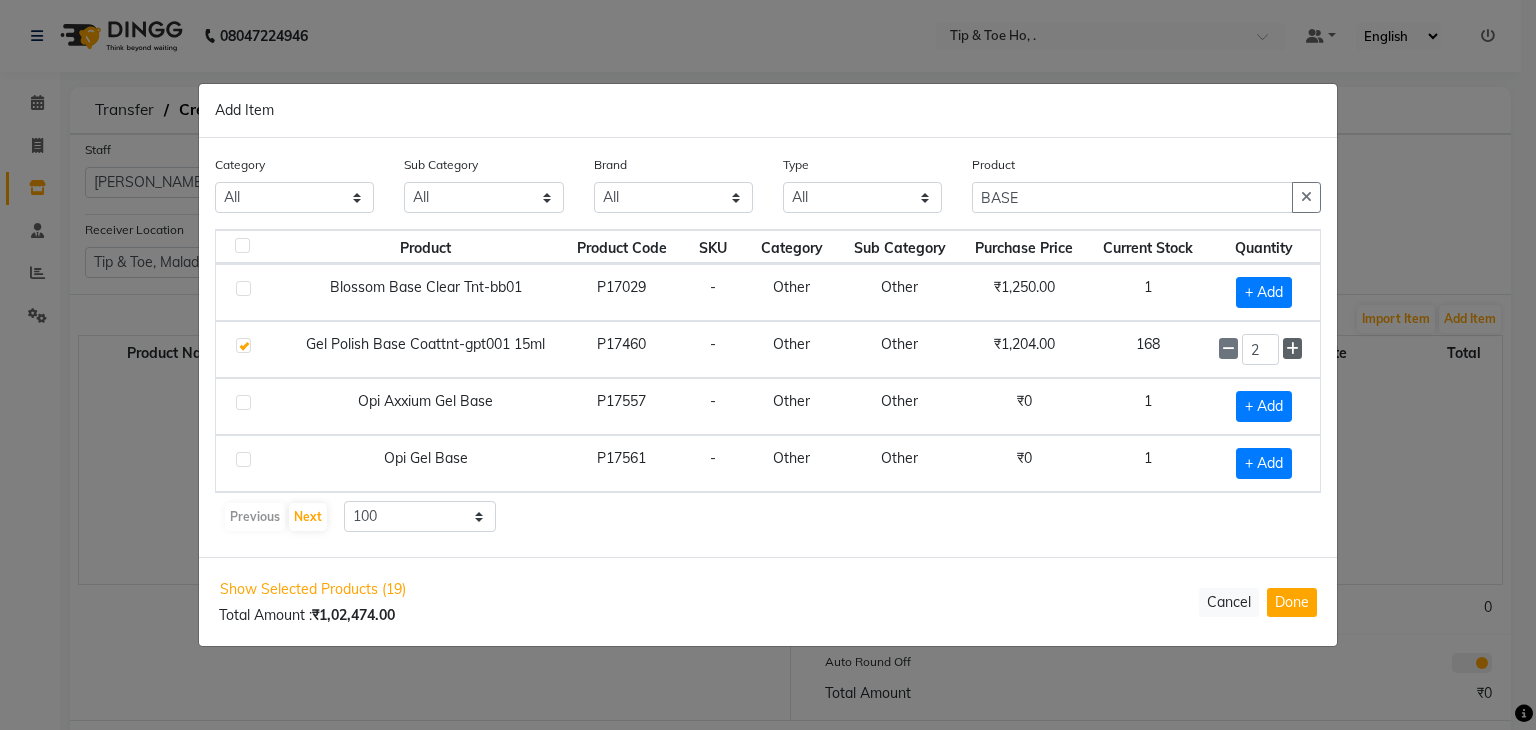 click 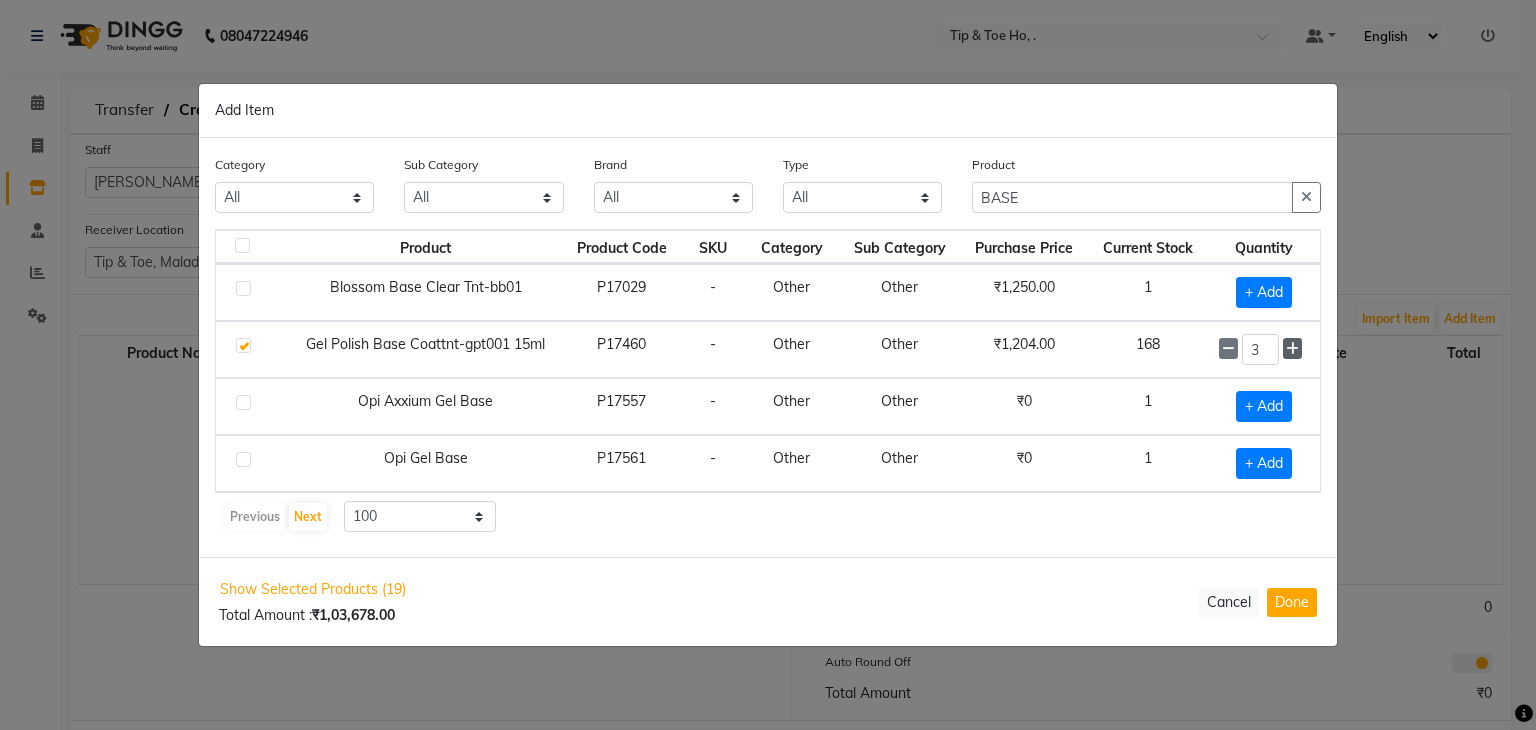 click 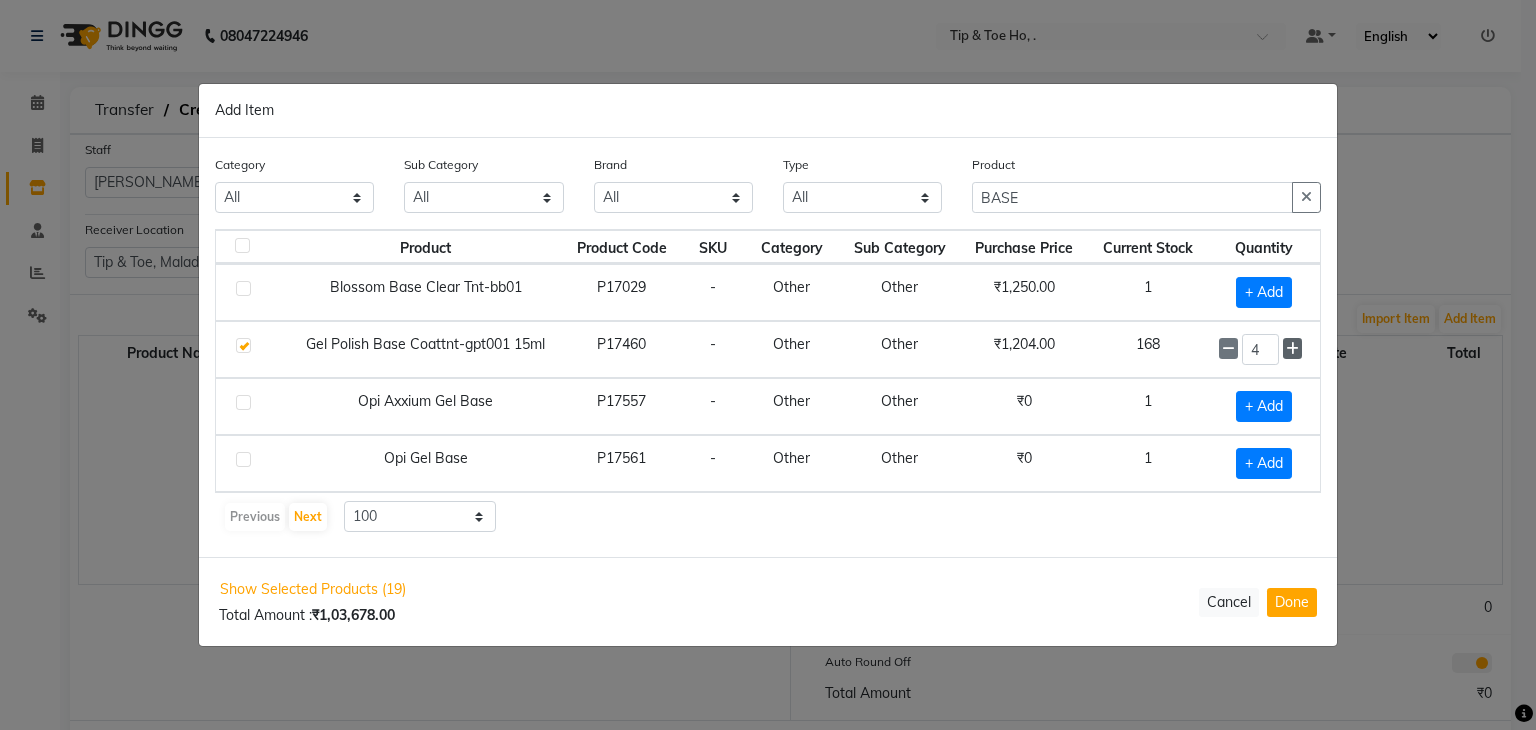 click 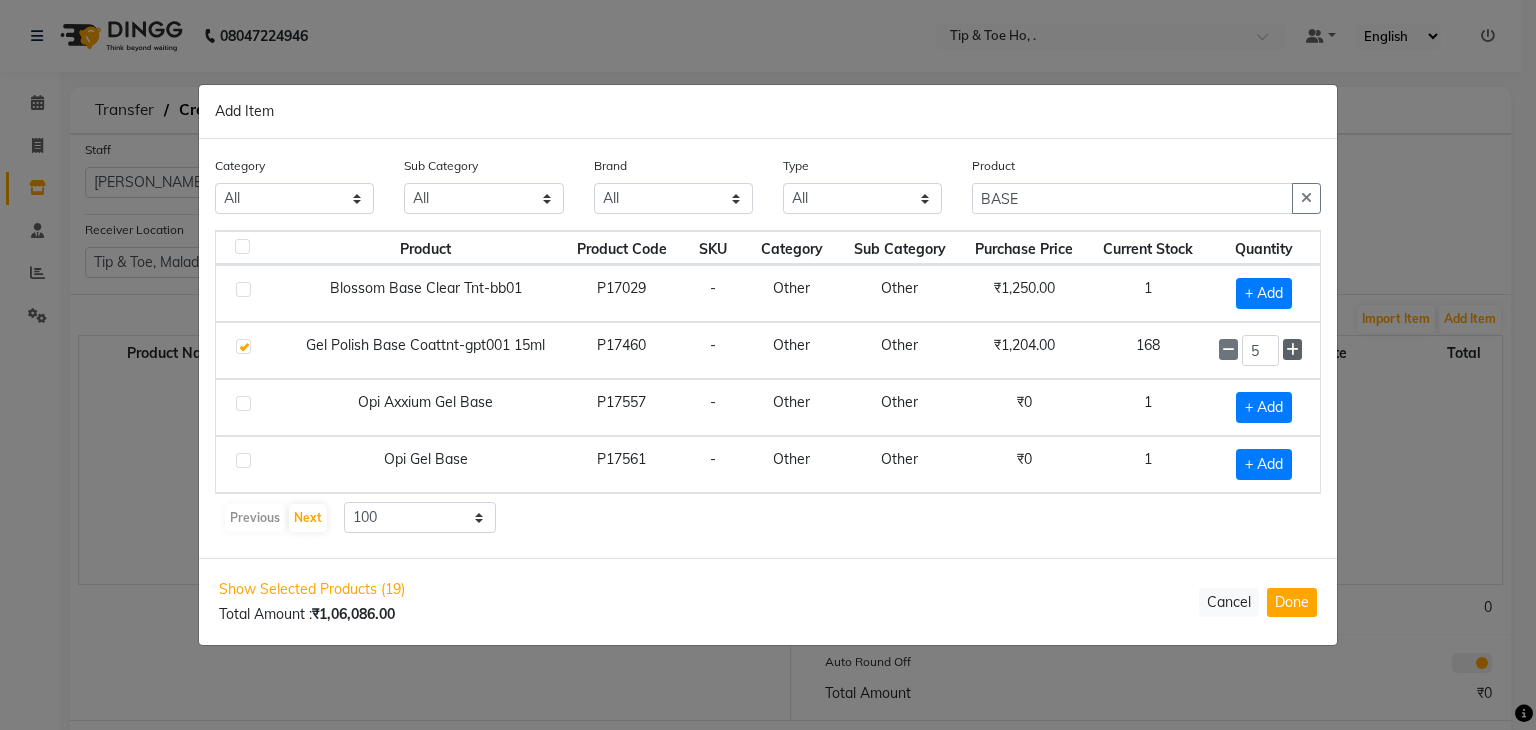 click 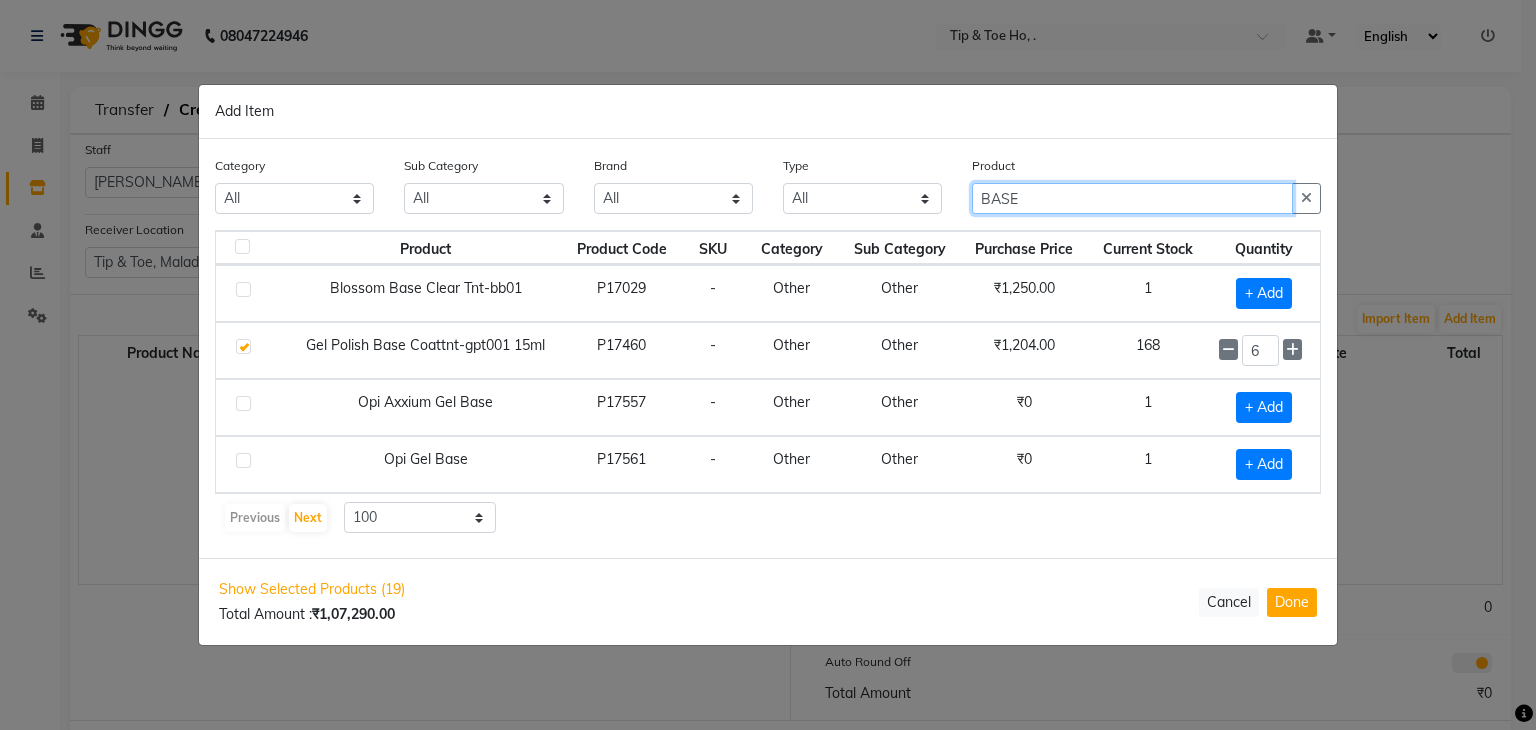 click on "BASE" 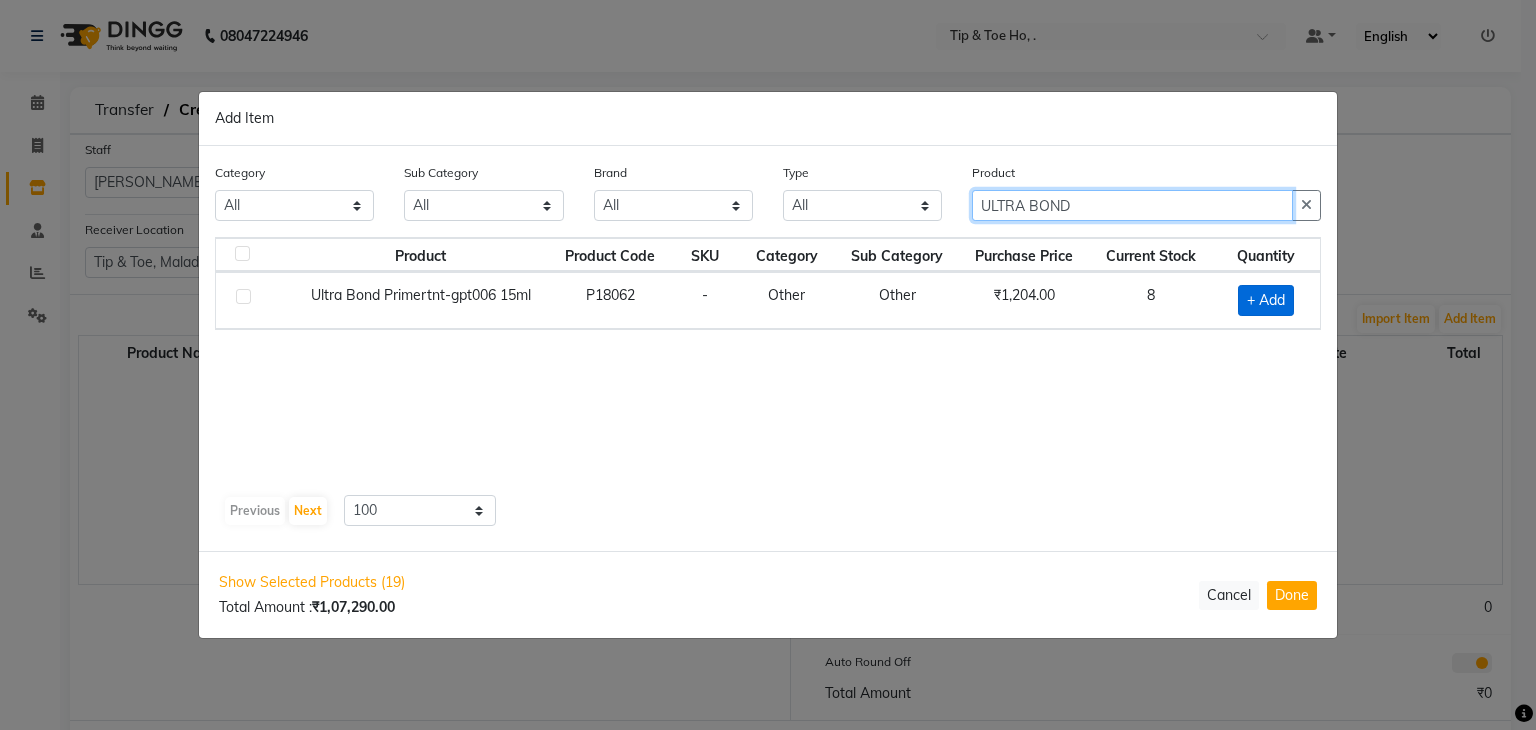 type on "ULTRA BOND" 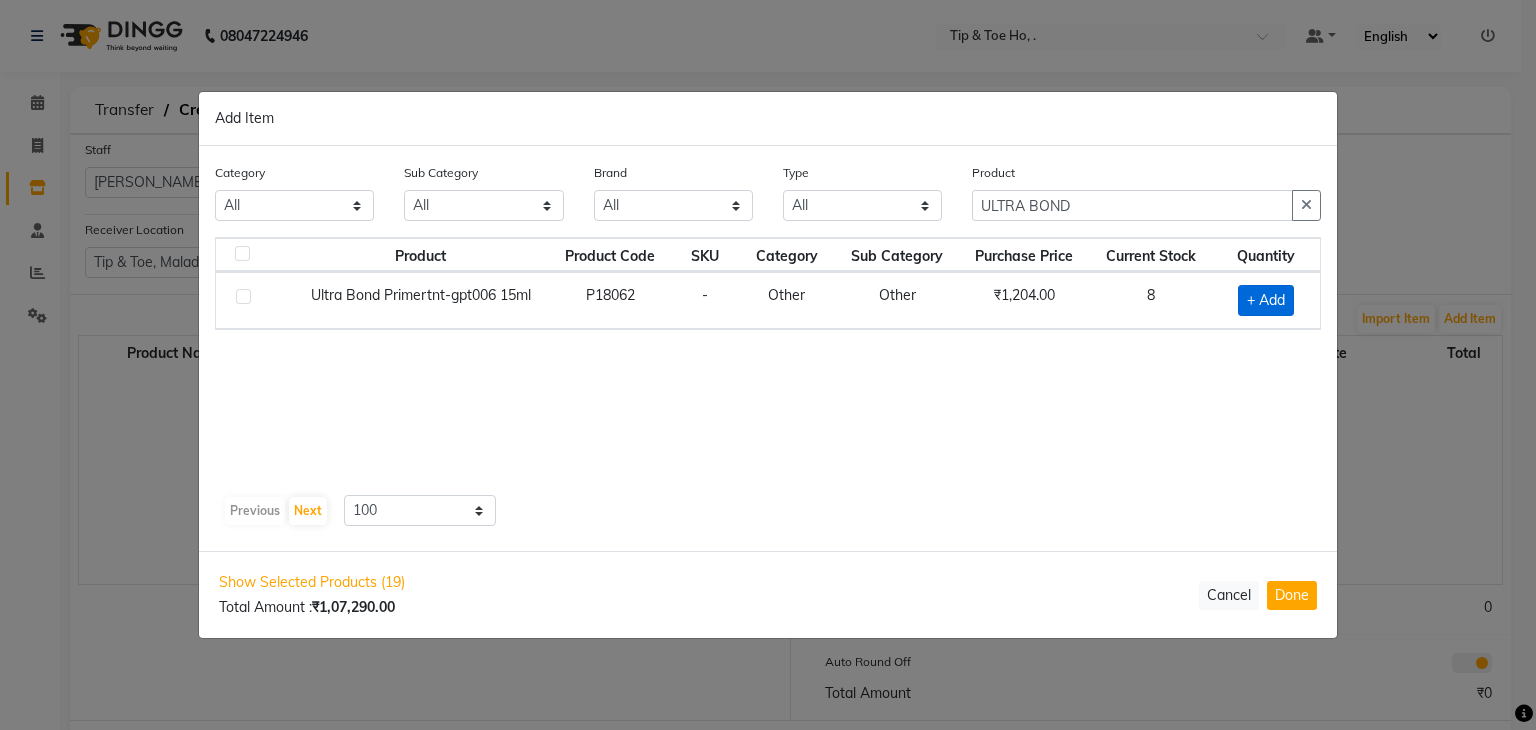 click on "+ Add" 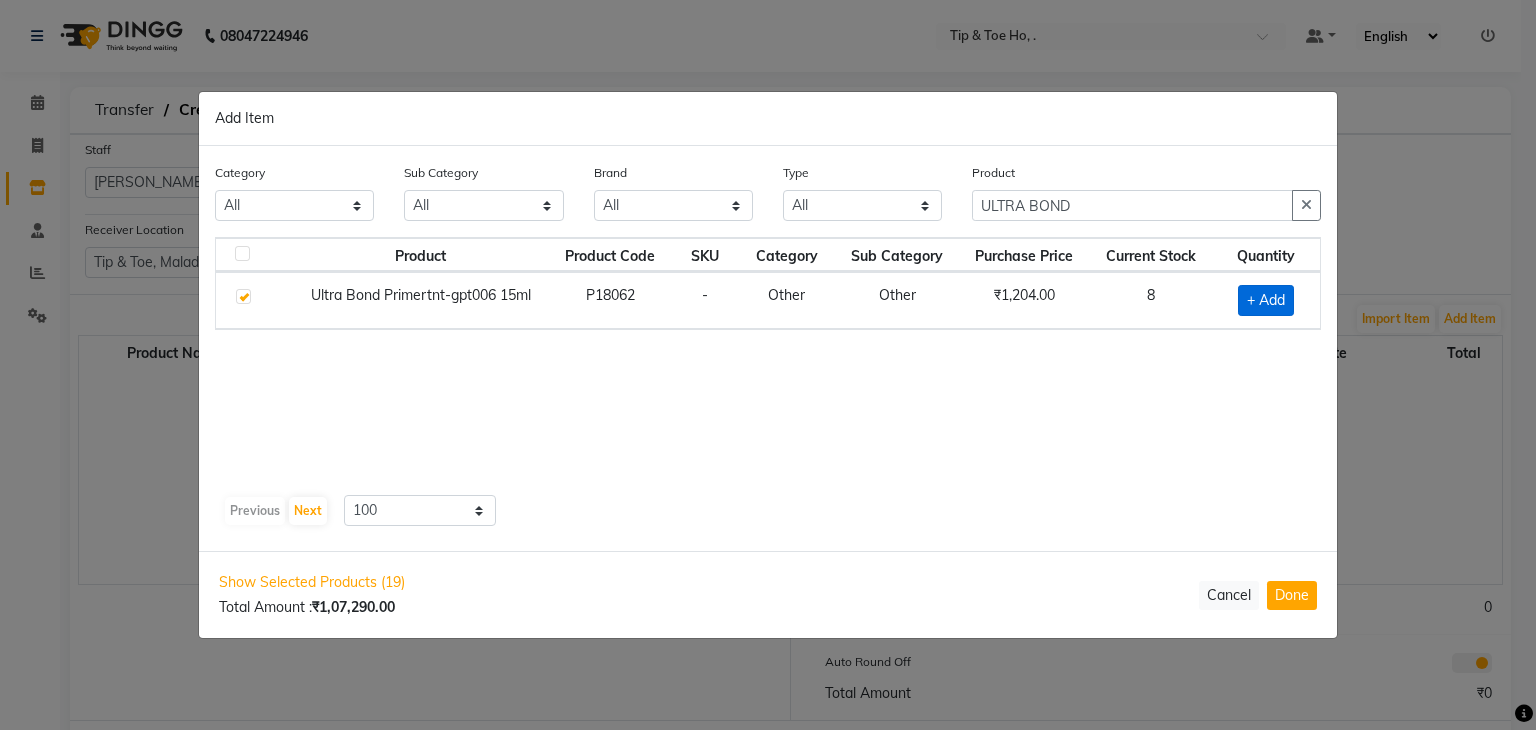 checkbox on "true" 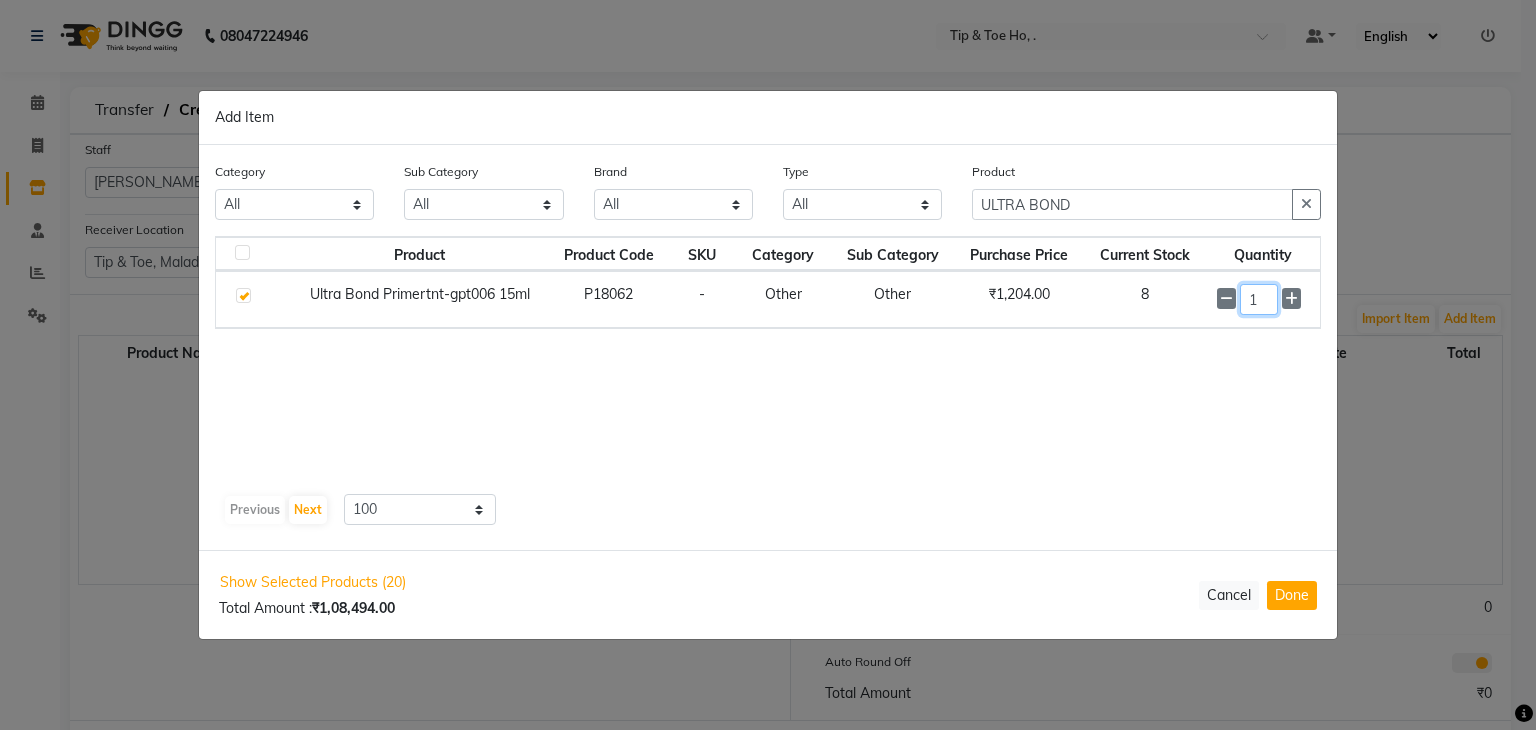 click on "1" 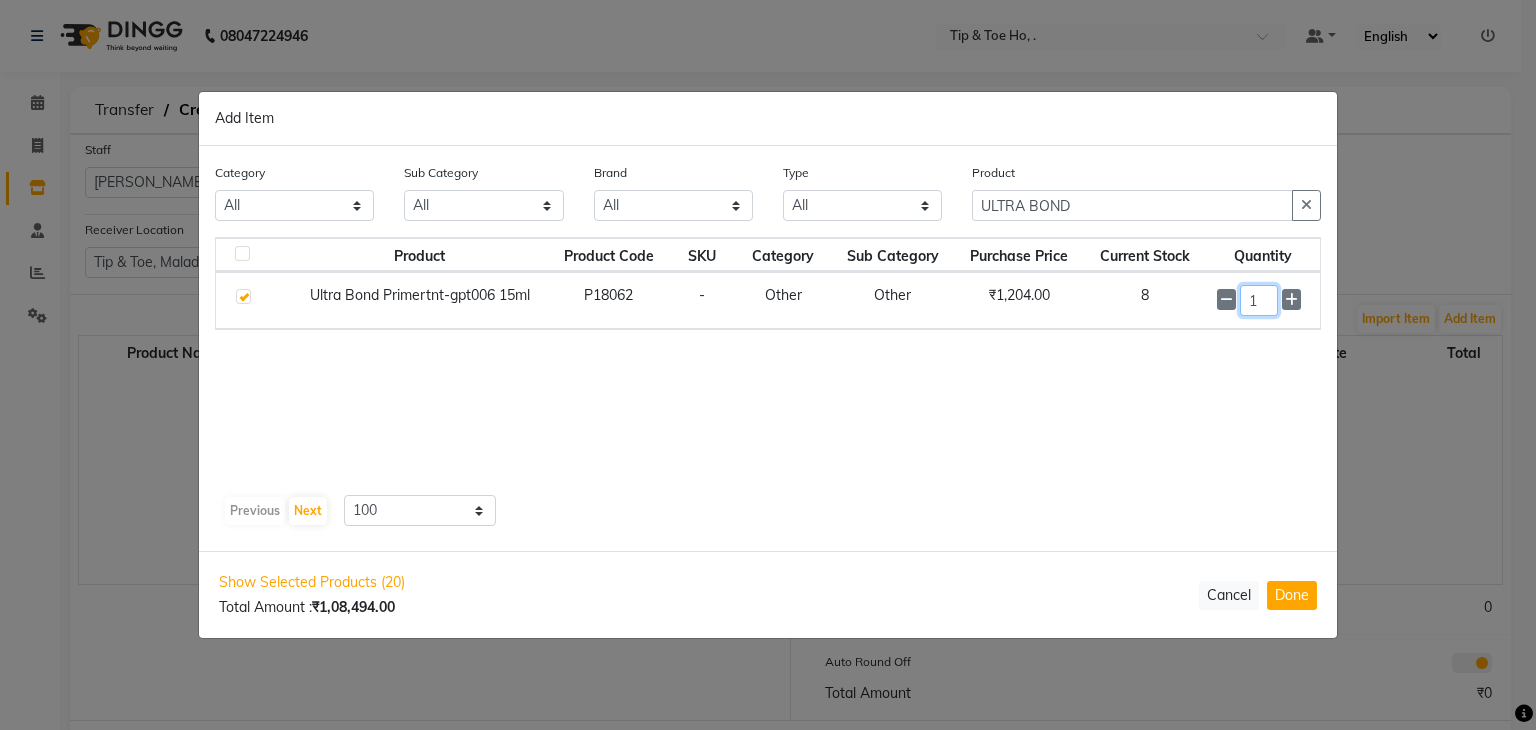 type on "2" 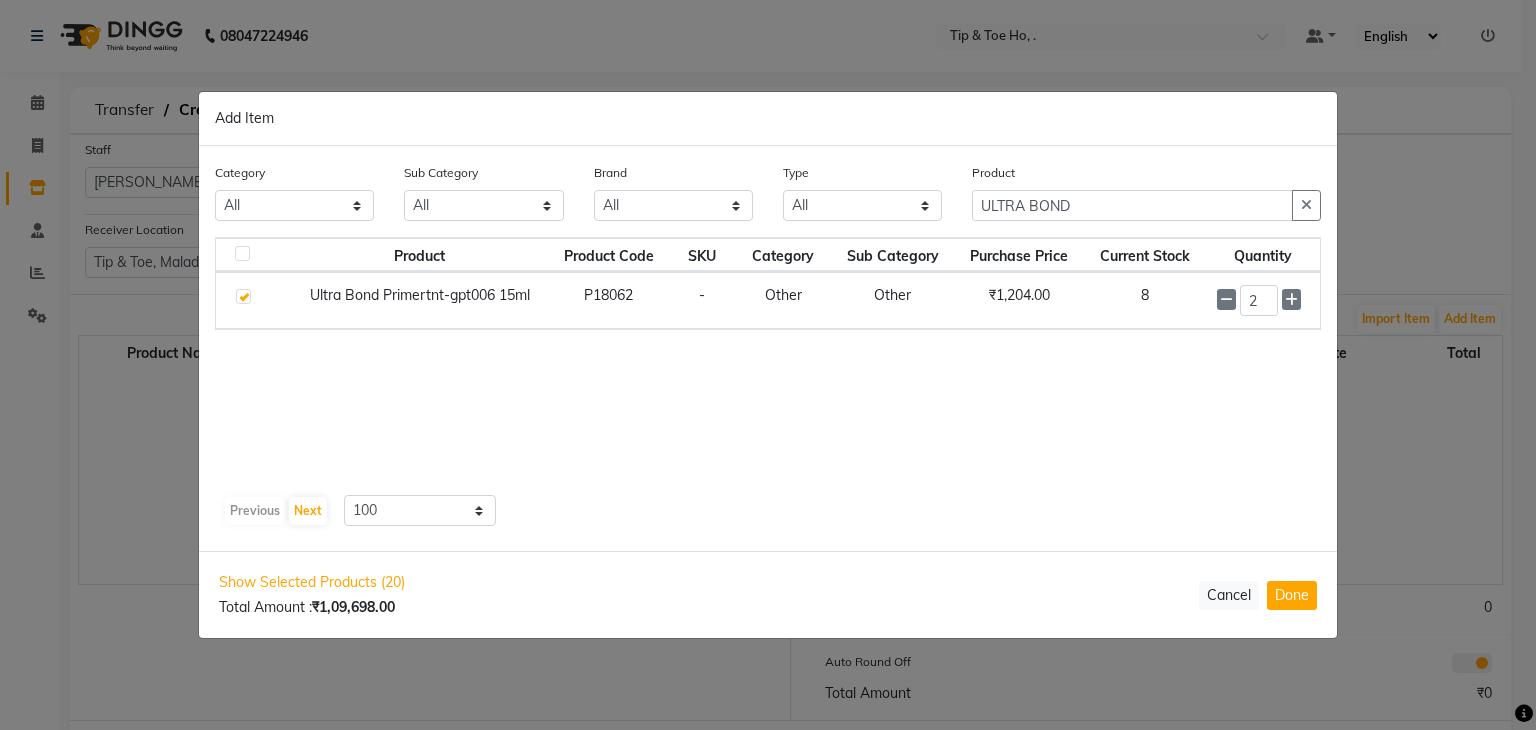 click on "Product Product Code SKU Category Sub Category Purchase Price Current Stock Quantity  Ultra Bond Primertnt-gpt006 15ml   P18062   -   Other   Other   ₹1,204.00   8  2" 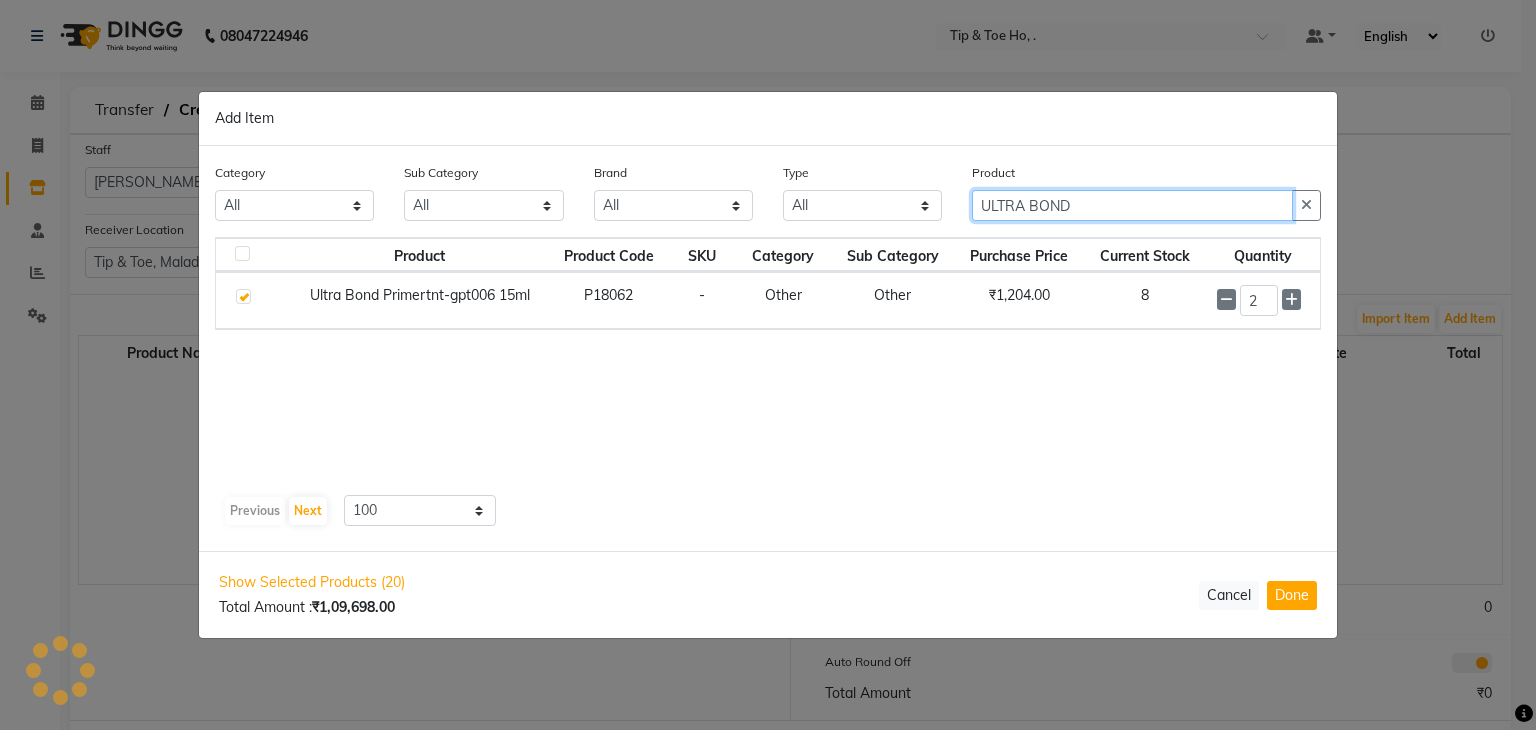 click on "ULTRA BOND" 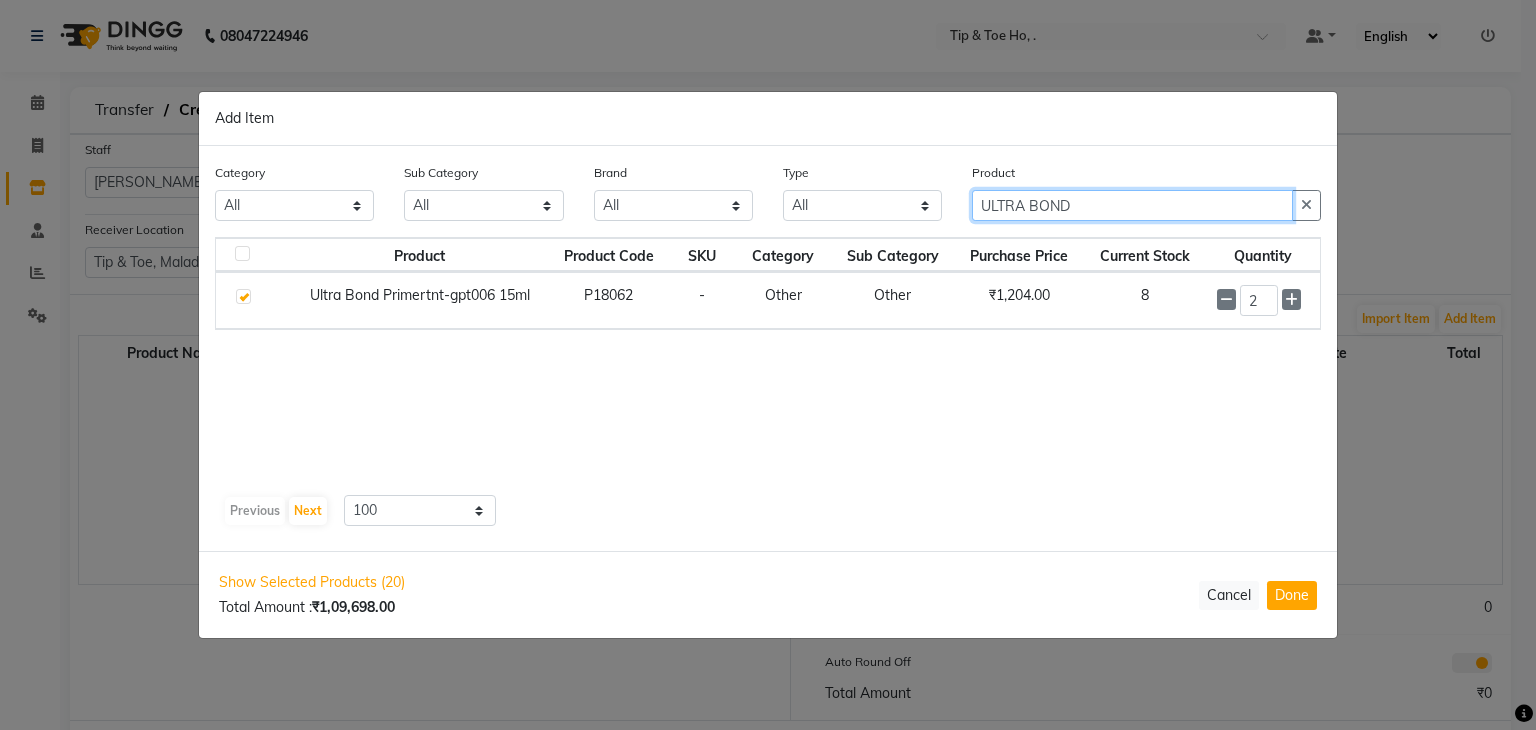 click on "ULTRA BOND" 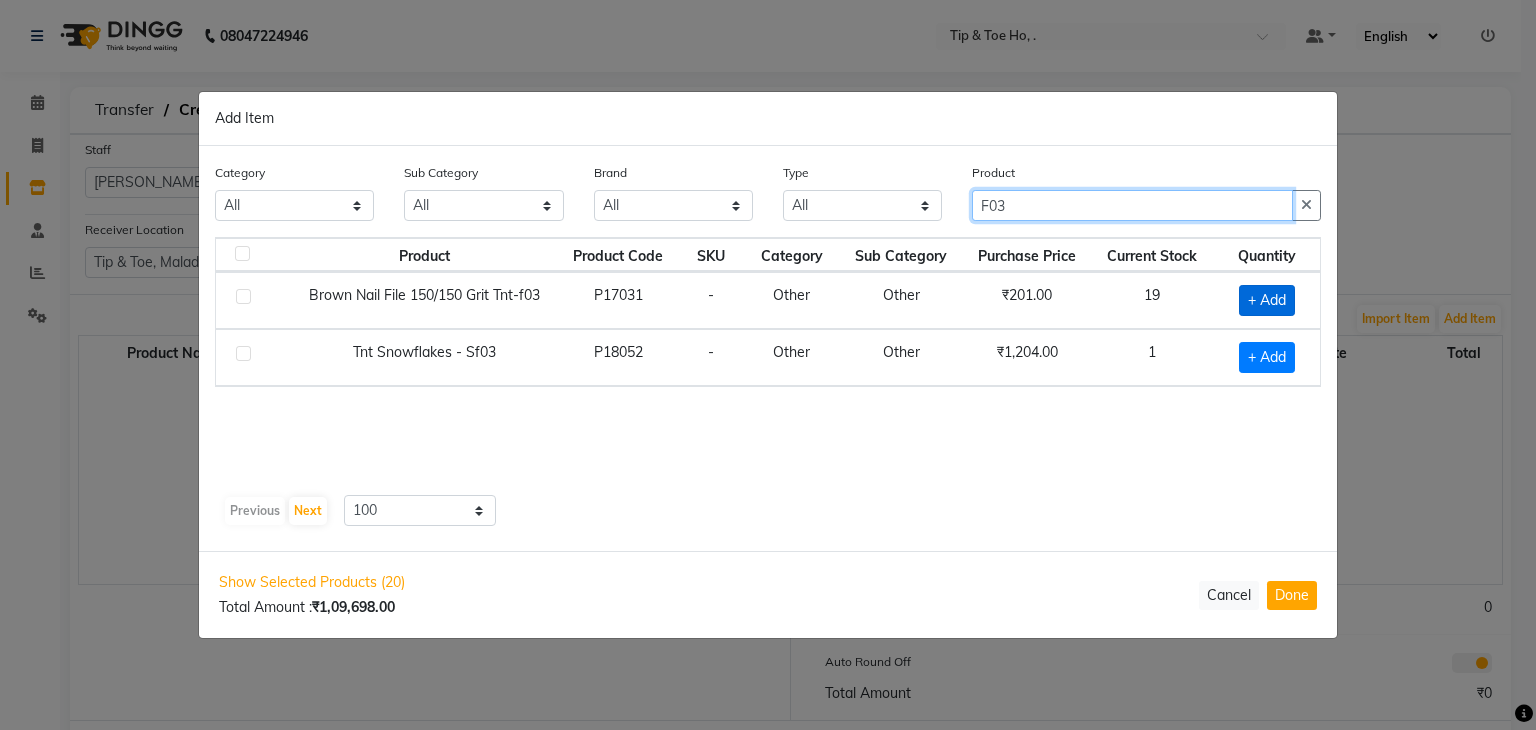 type on "F03" 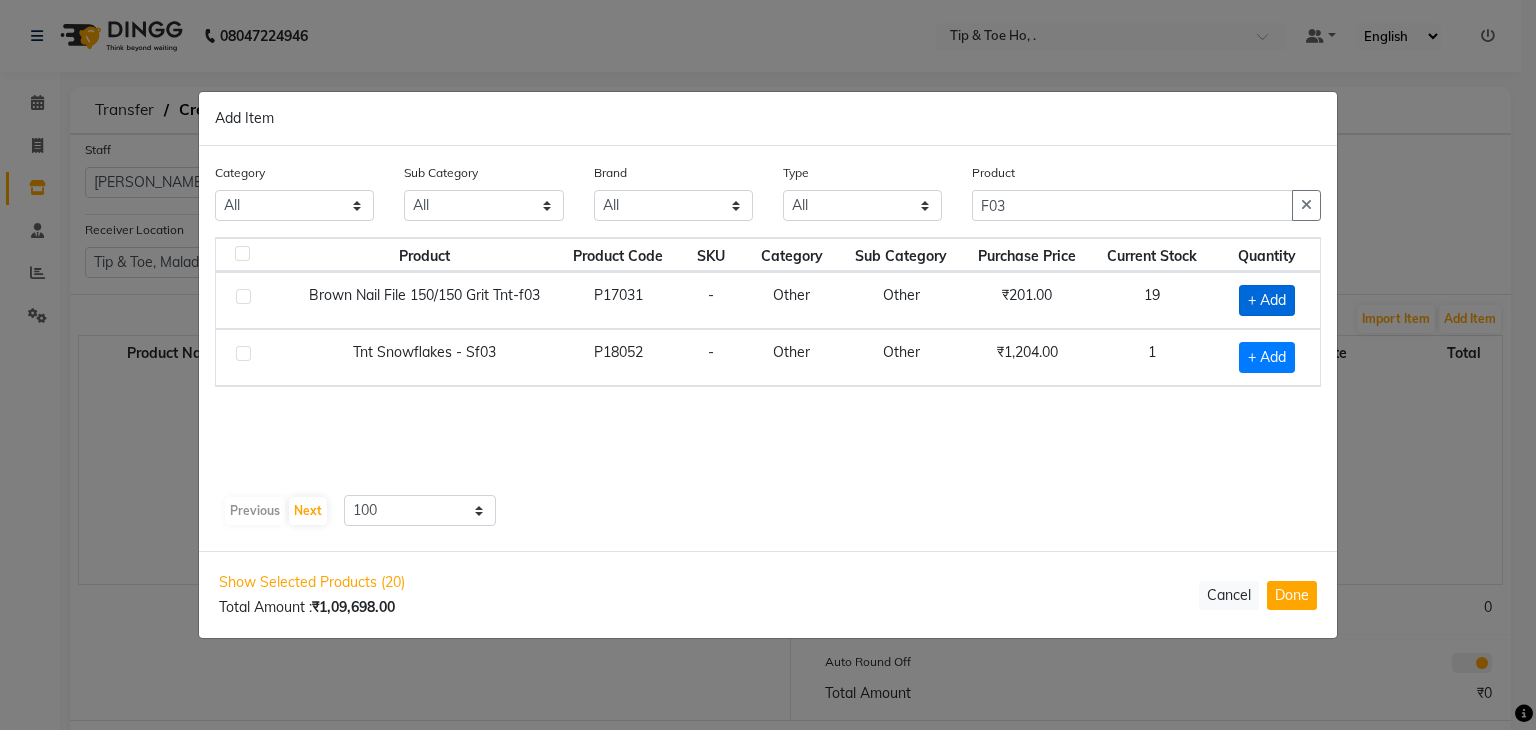 click on "+ Add" 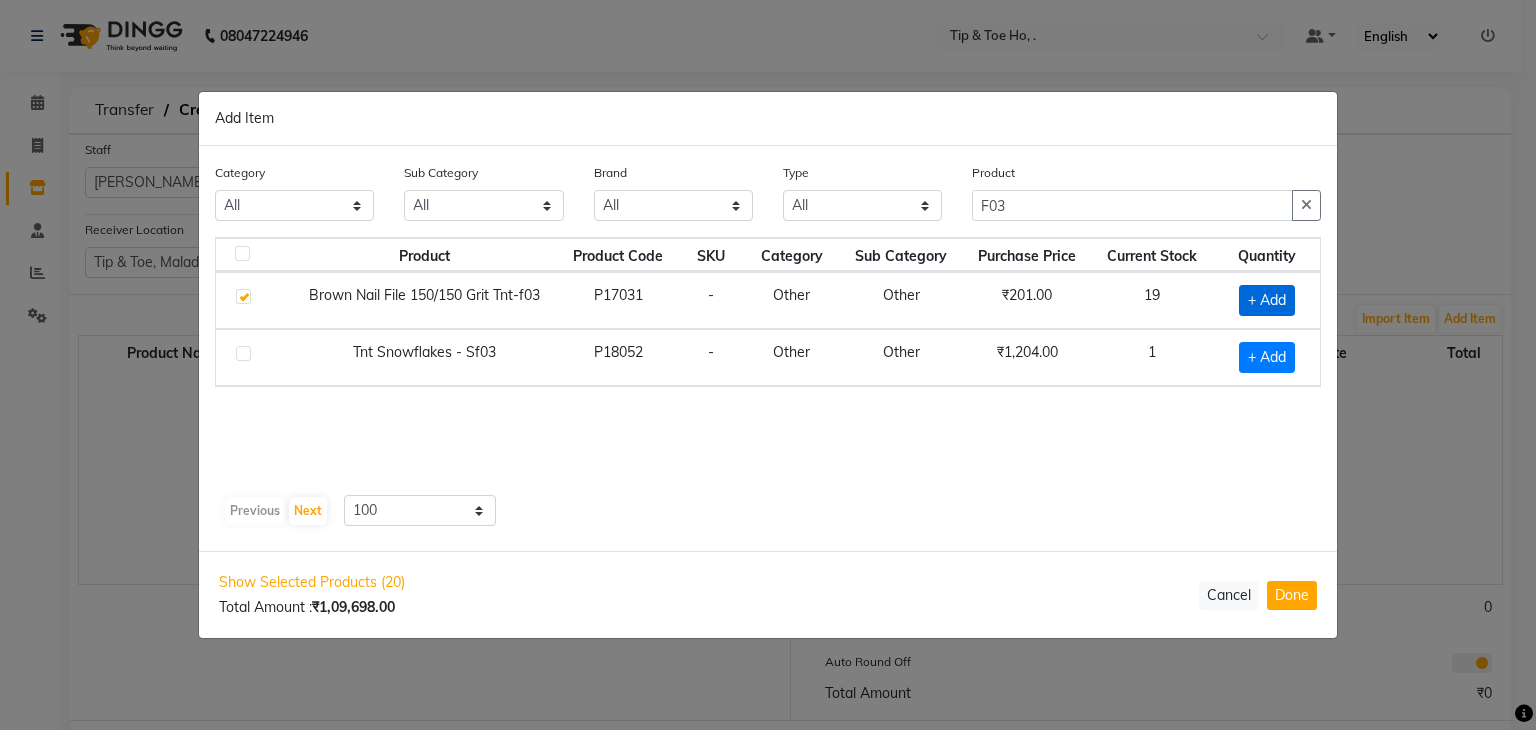 checkbox on "true" 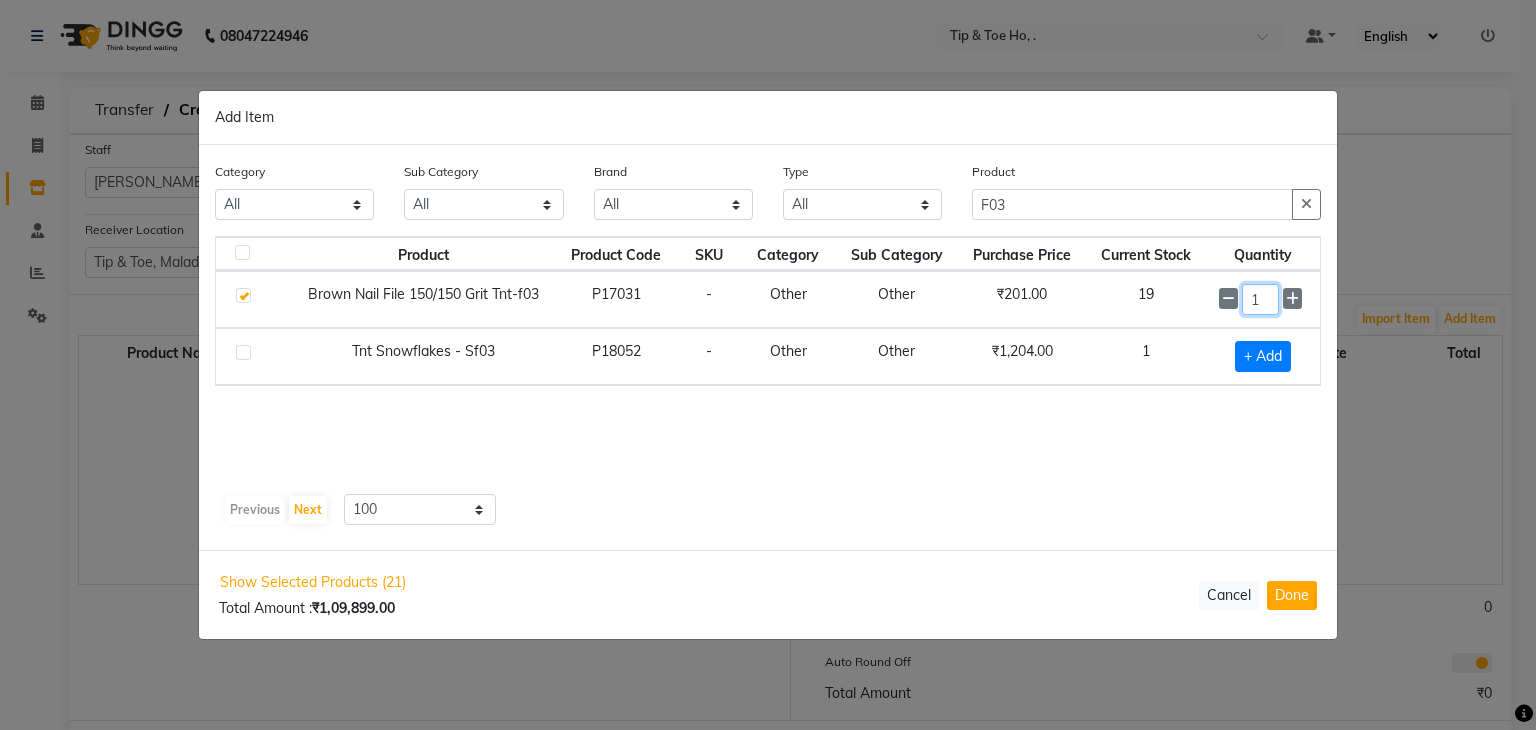 click on "1" 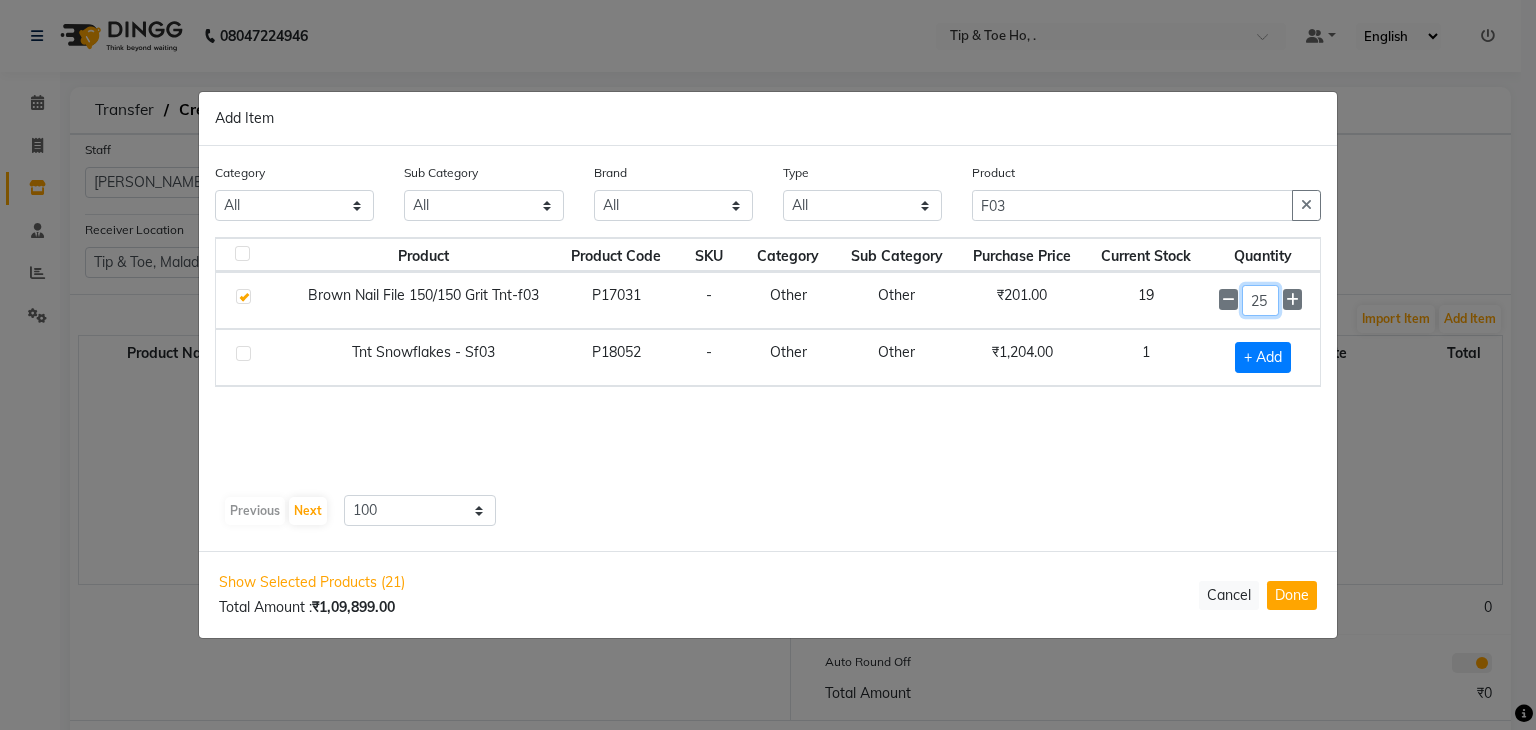 type on "25" 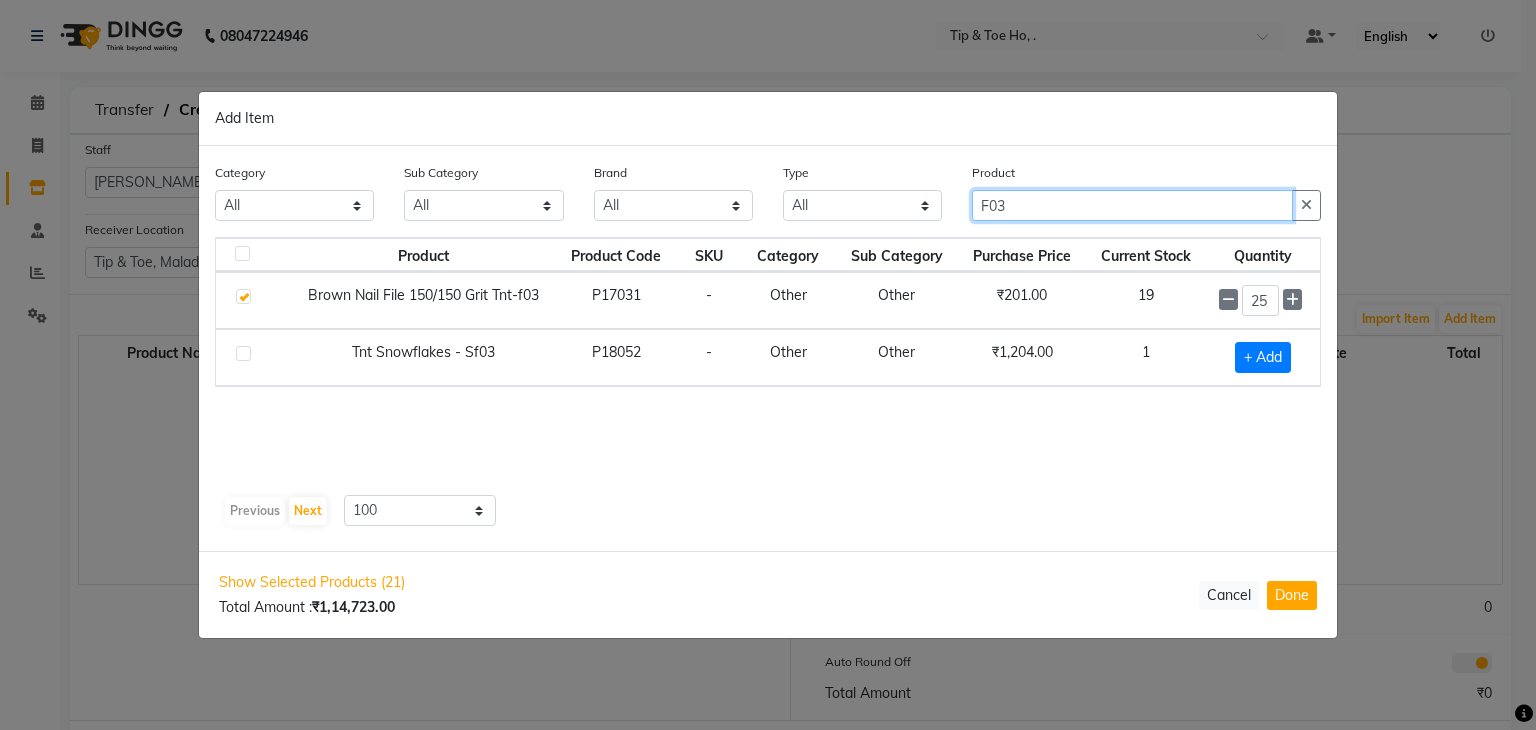 click on "F03" 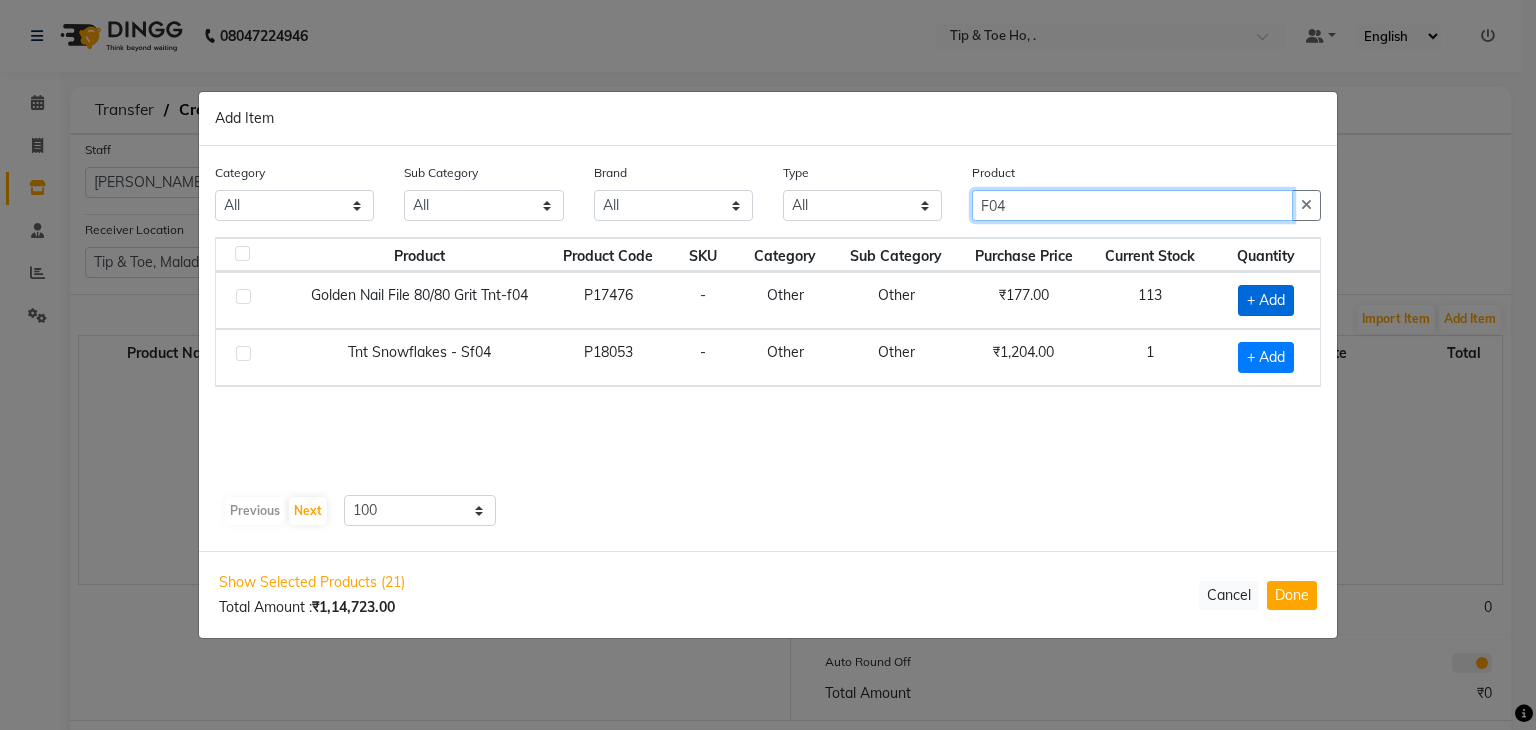 type on "F04" 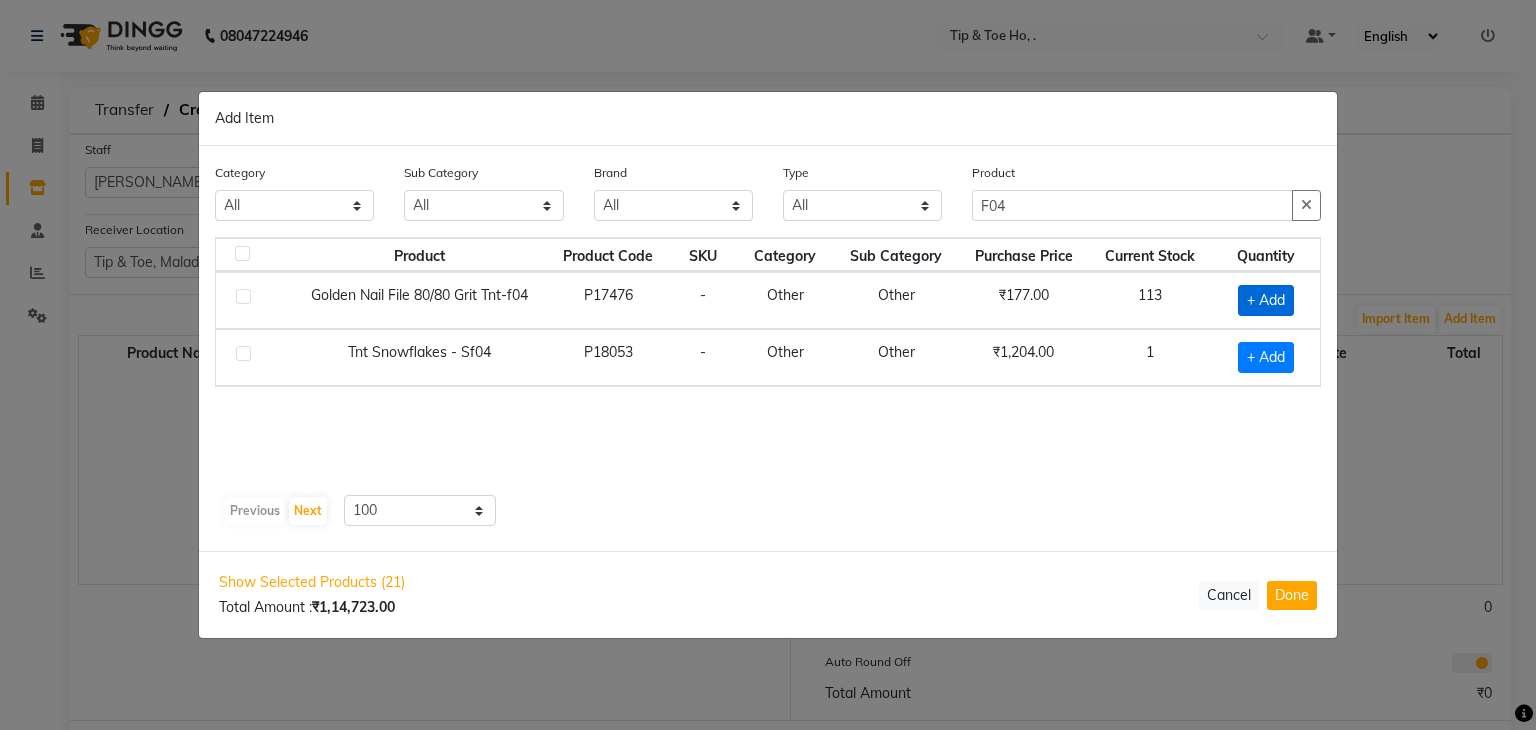 click on "+ Add" 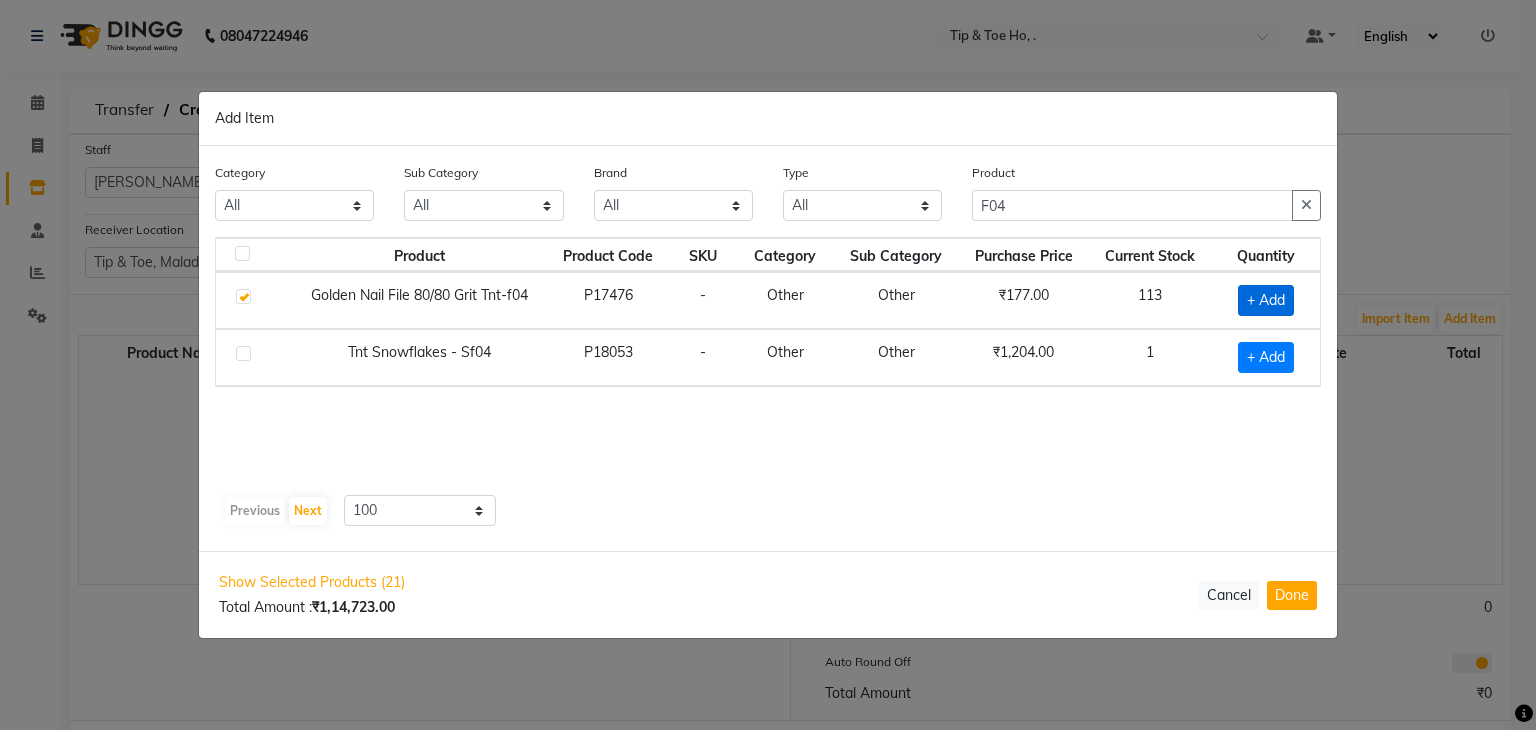checkbox on "true" 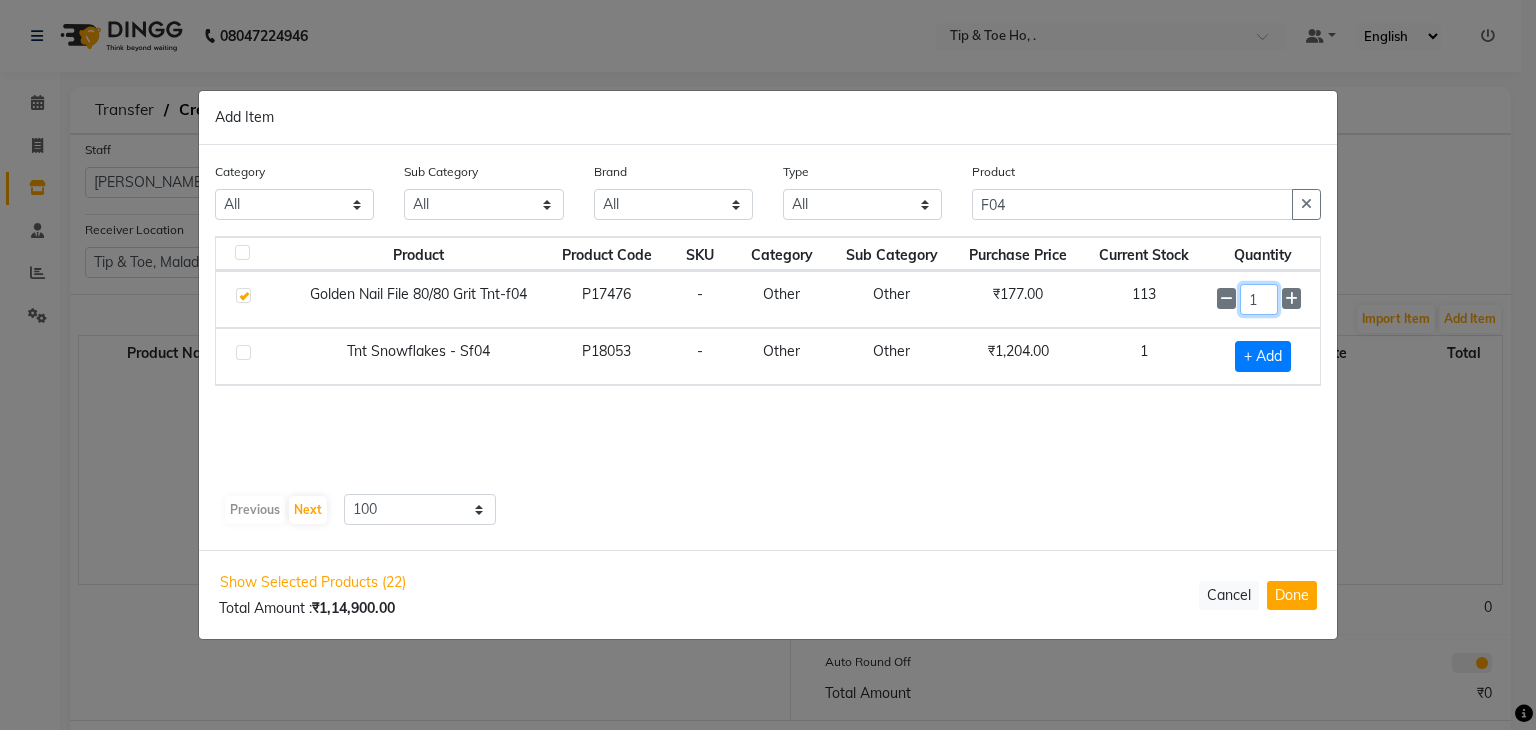 click on "1" 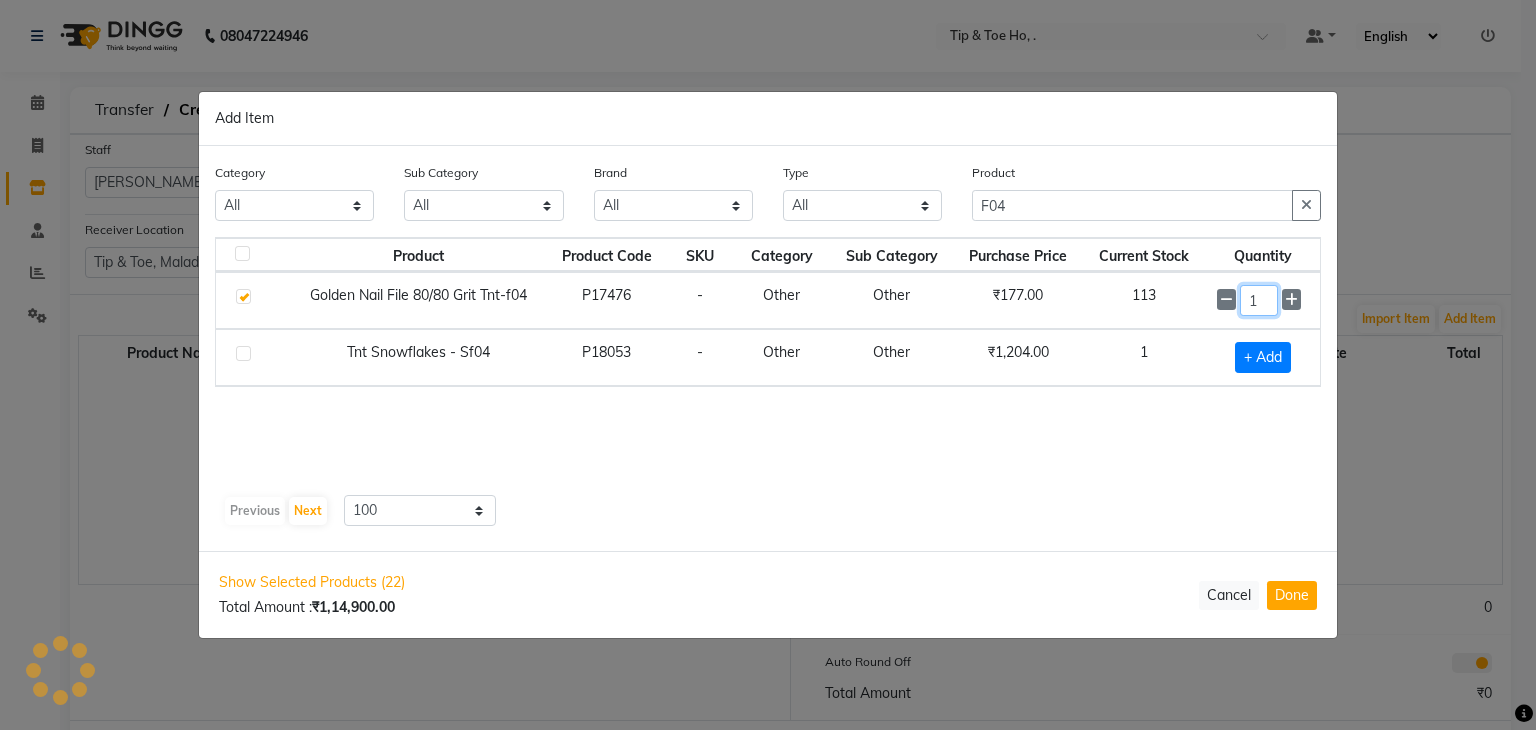 type on "5" 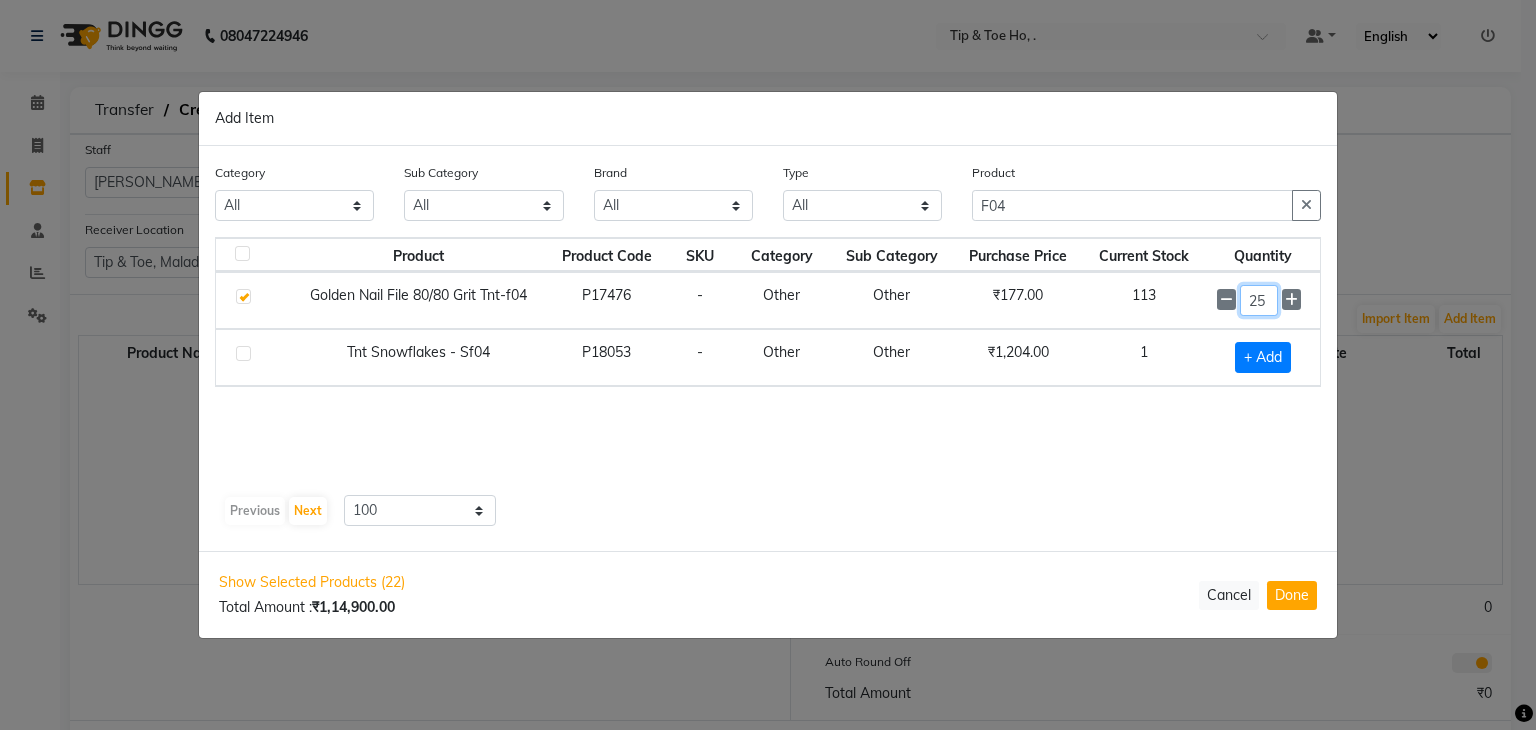type on "25" 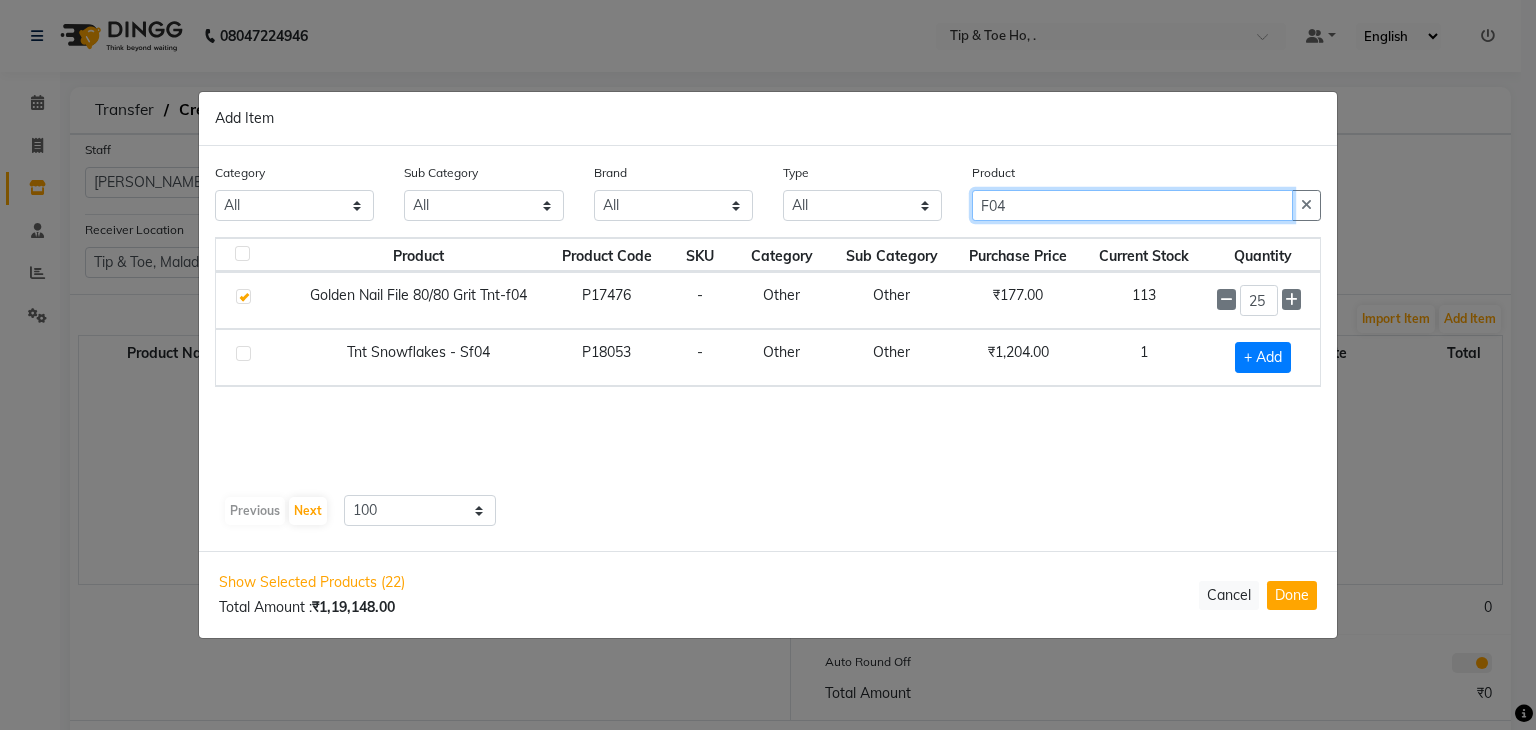 click on "F04" 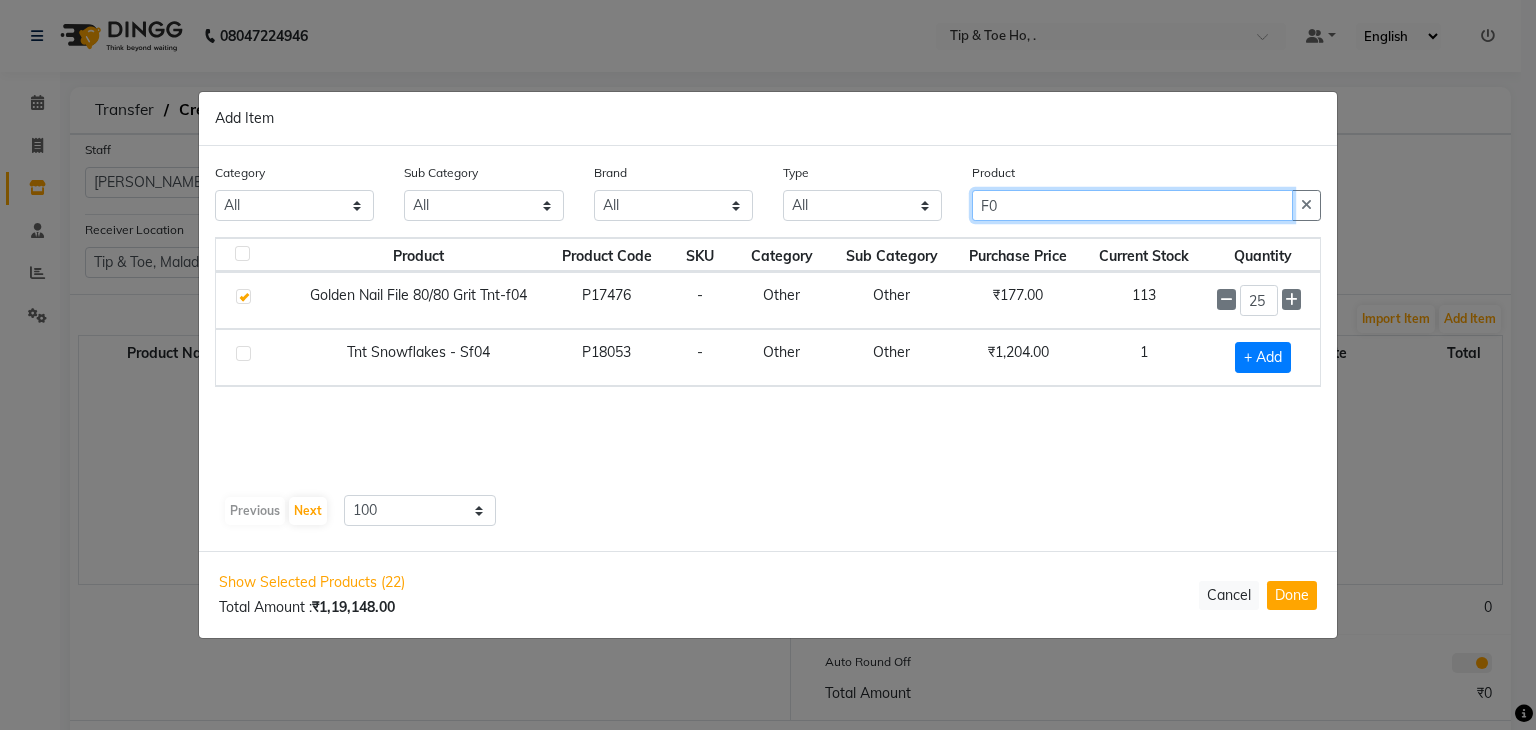 type on "F" 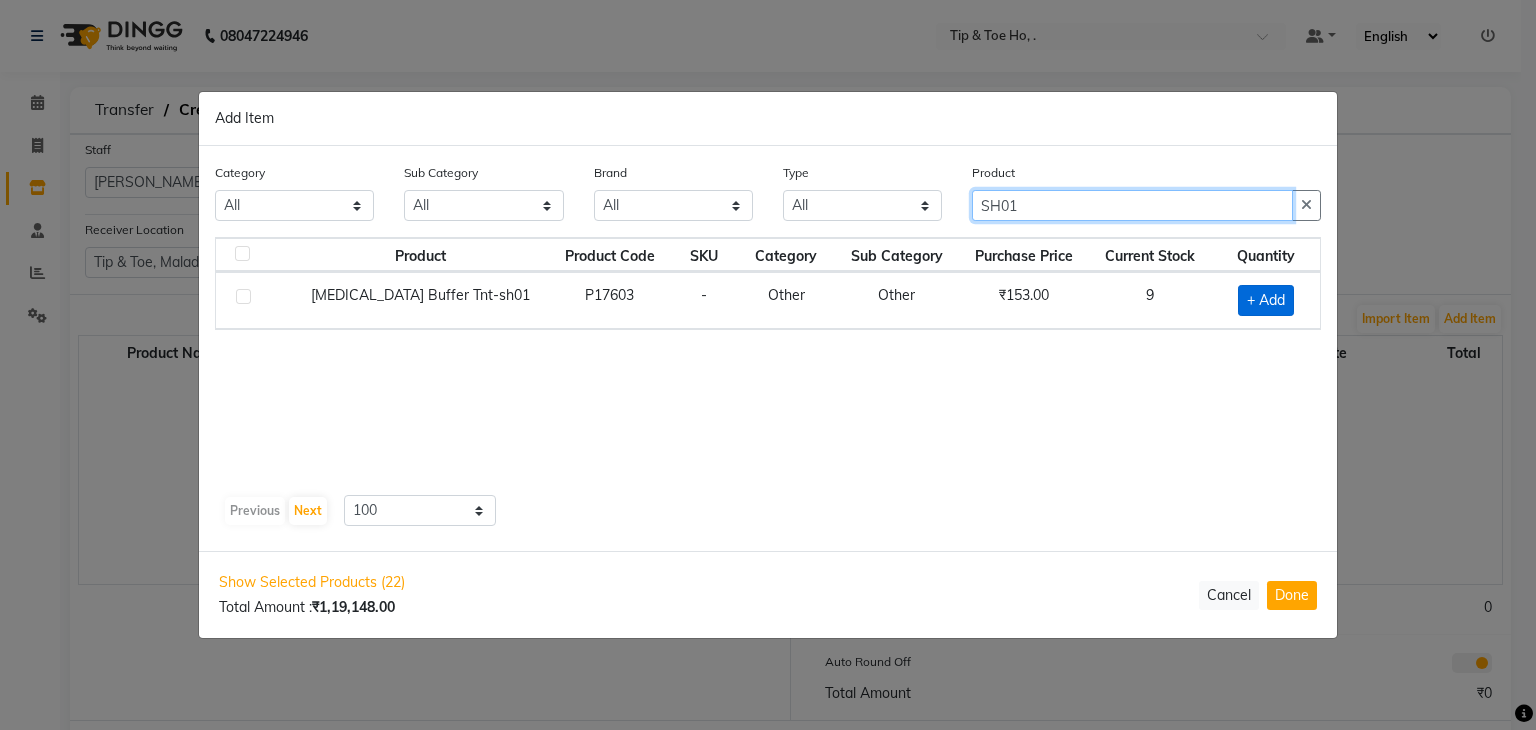 type on "SH01" 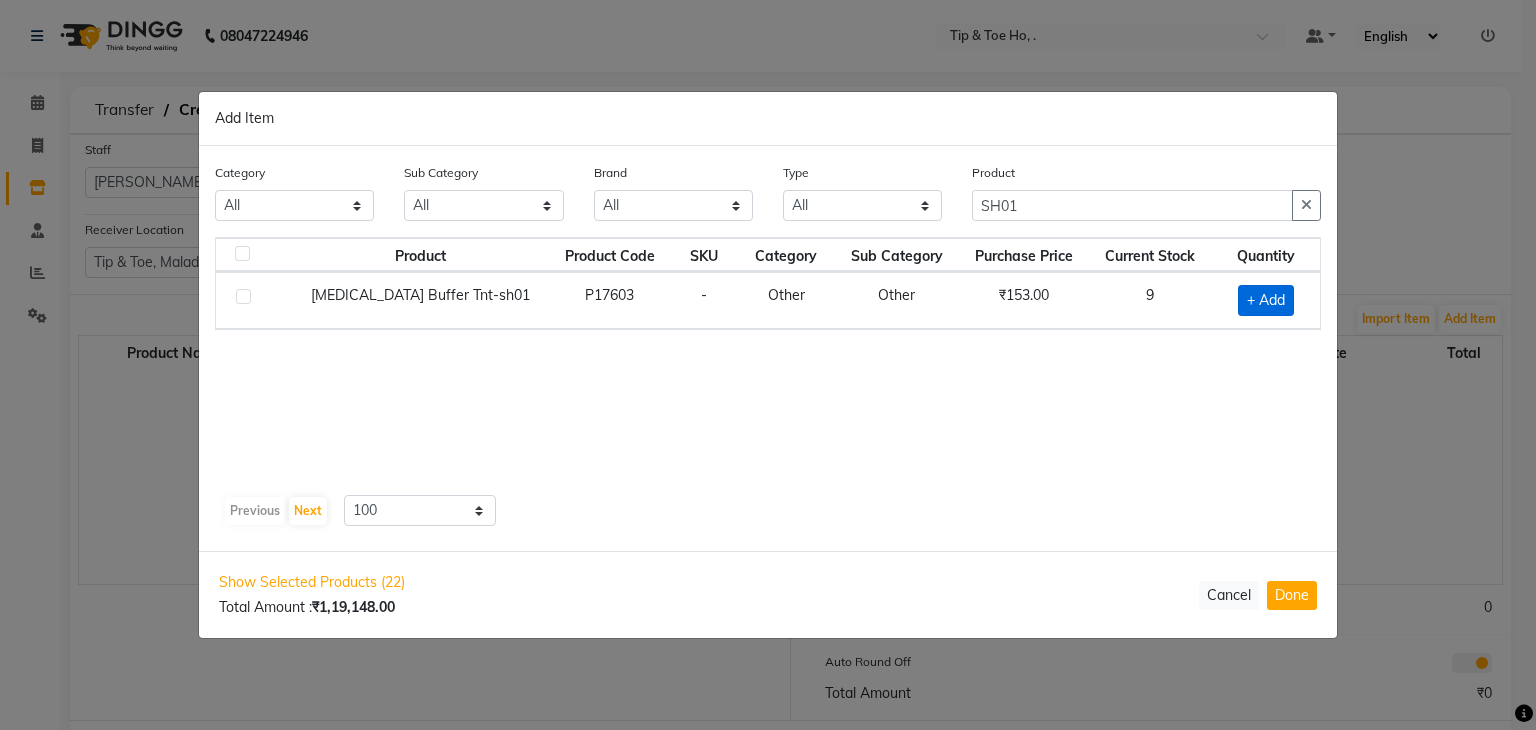 click on "+ Add" 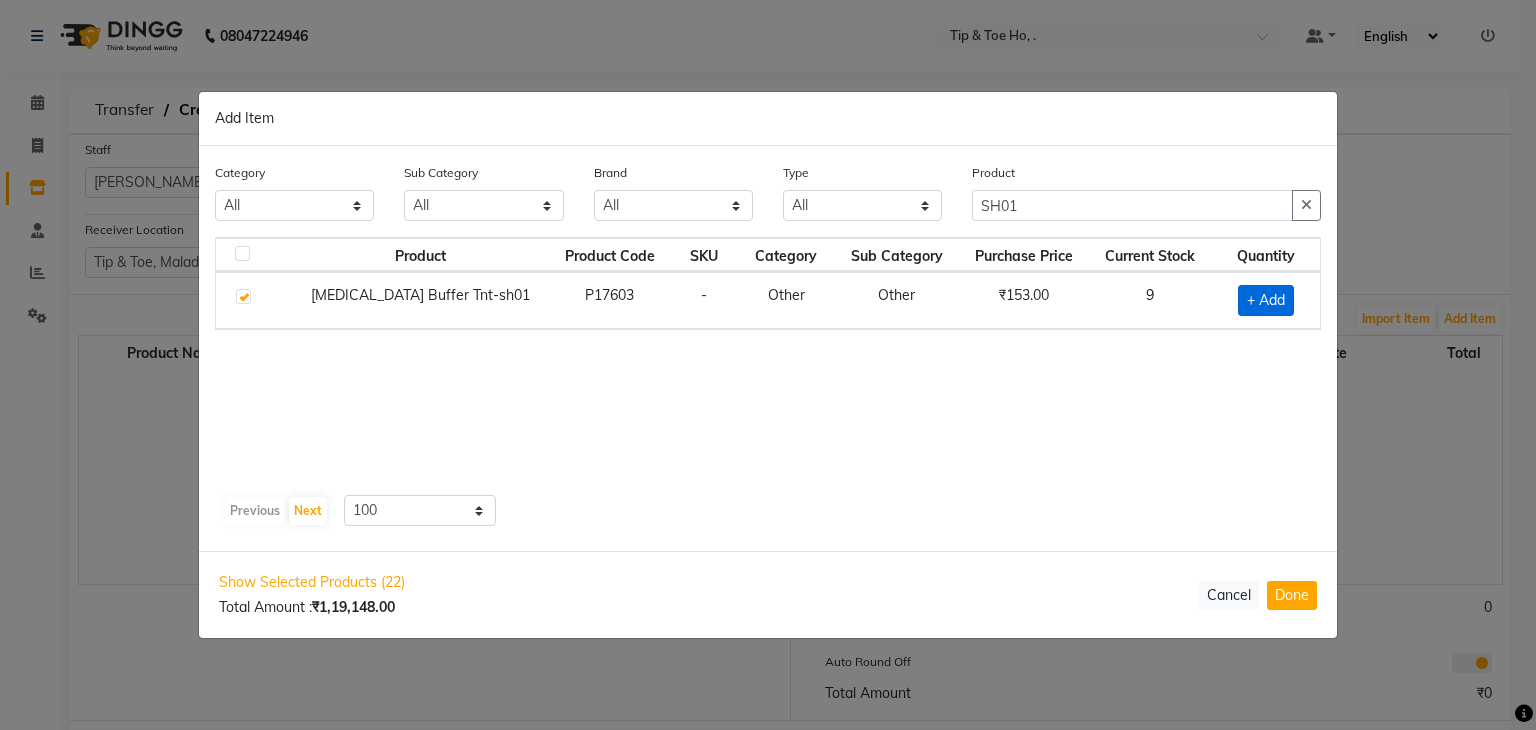checkbox on "true" 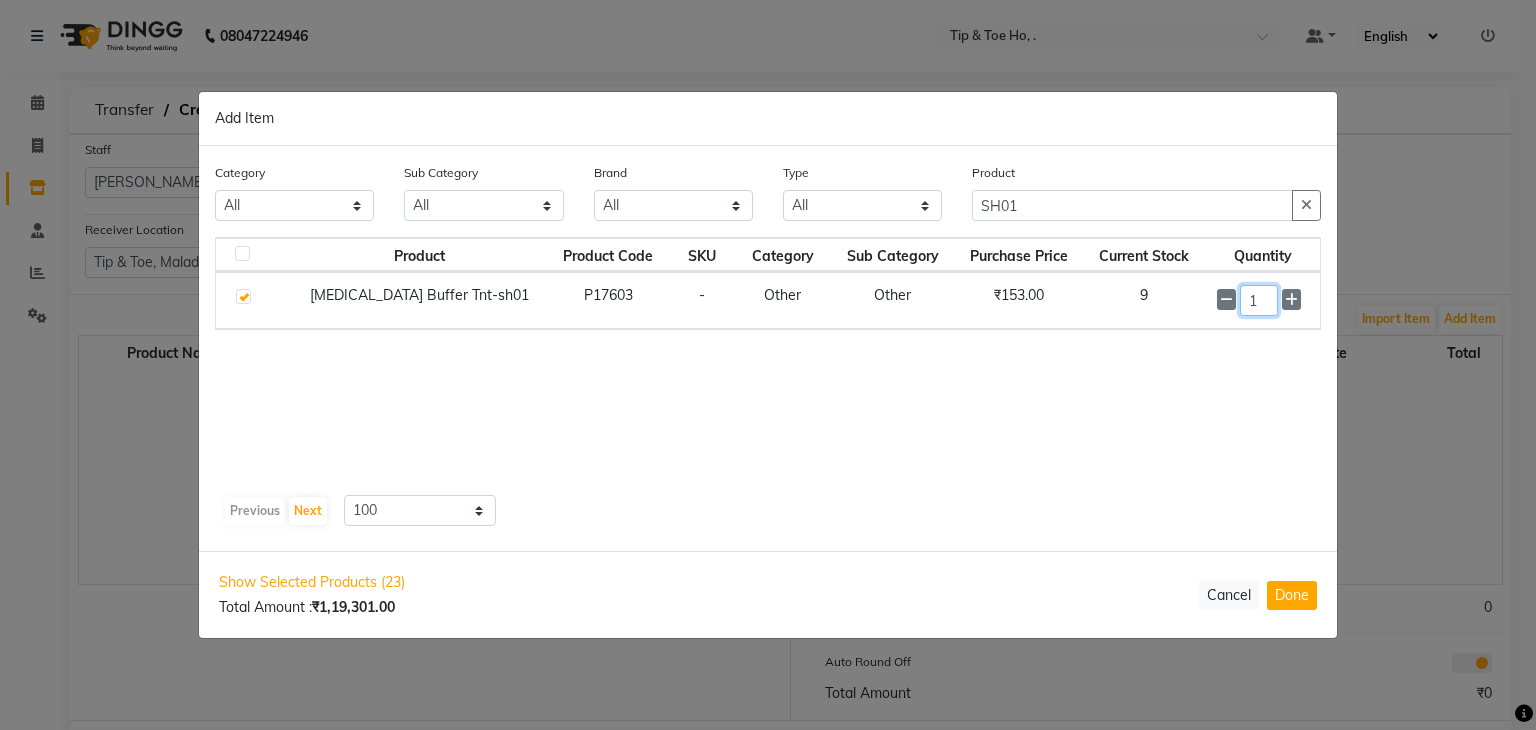 click on "1" 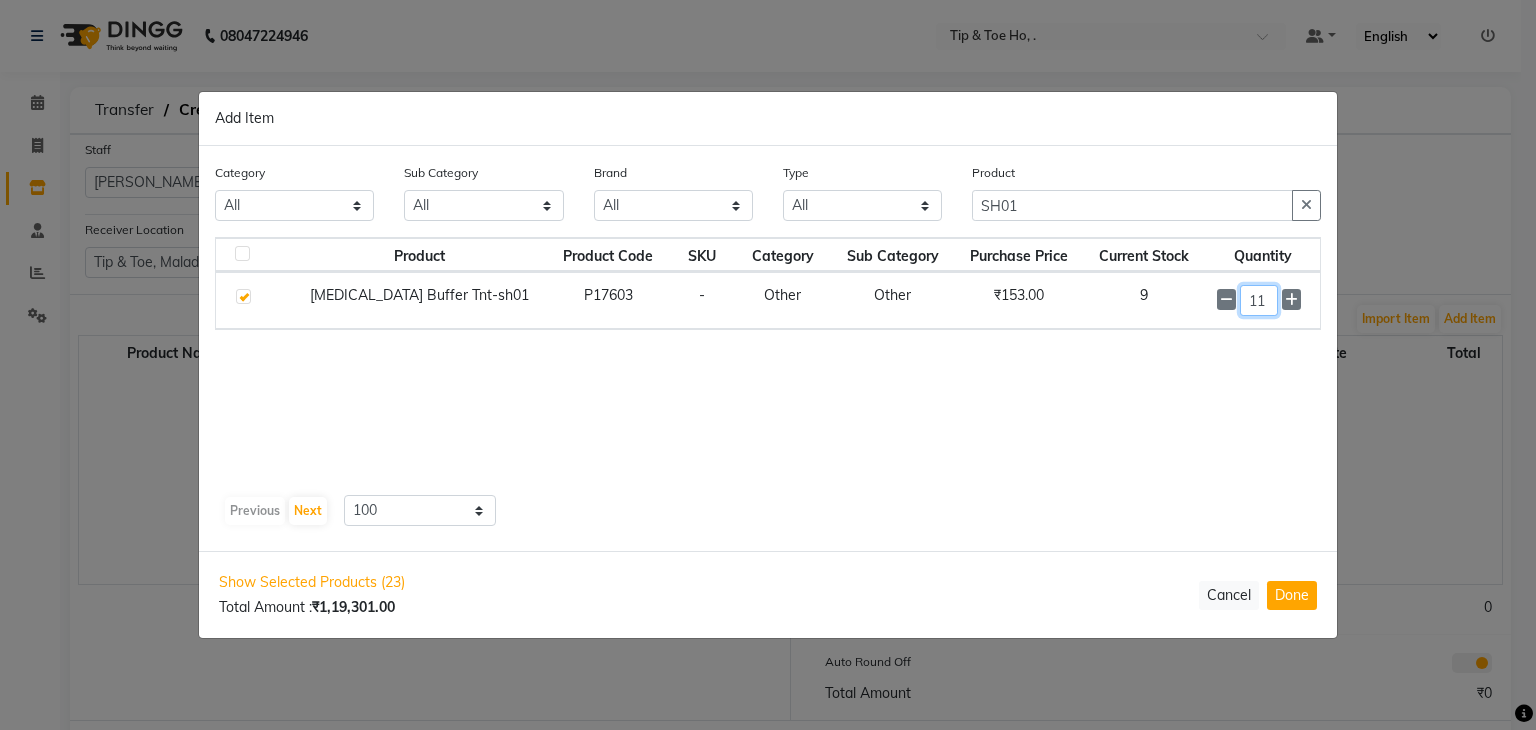 scroll, scrollTop: 0, scrollLeft: 0, axis: both 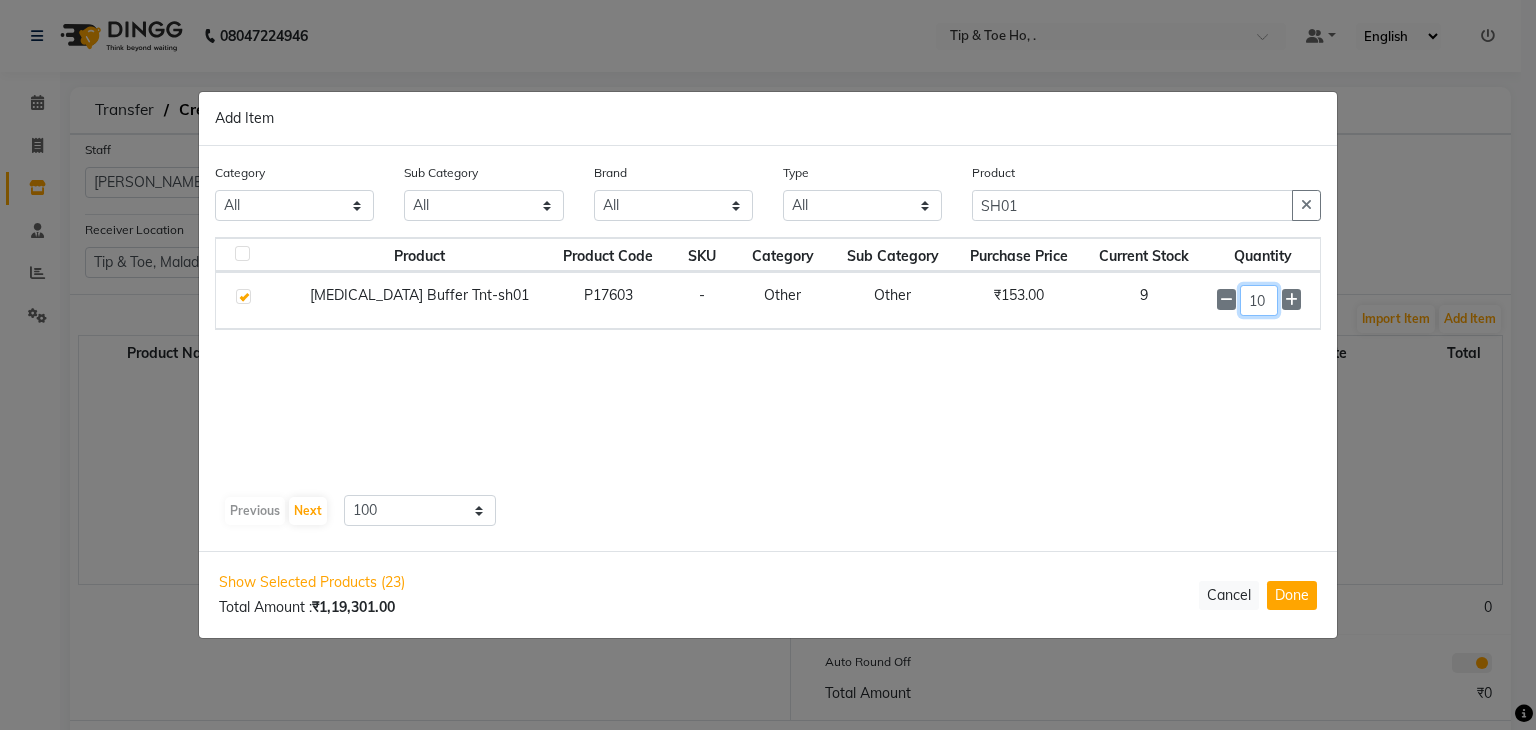 type on "10" 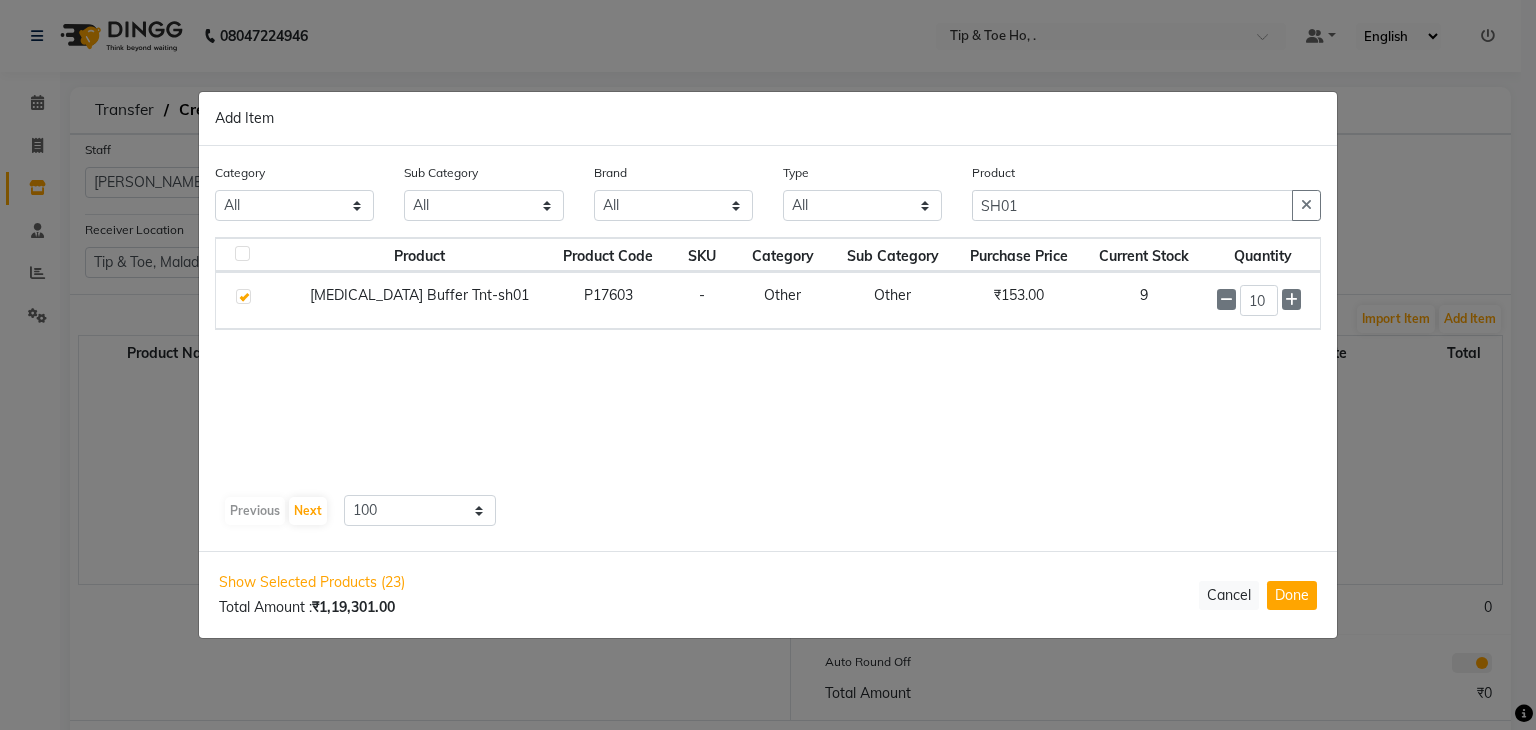 click on "Product Product Code SKU Category Sub Category Purchase Price Current Stock Quantity  Shiner Buffer Tnt-sh01   P17603   -   Other   Other   ₹153.00   9  10" 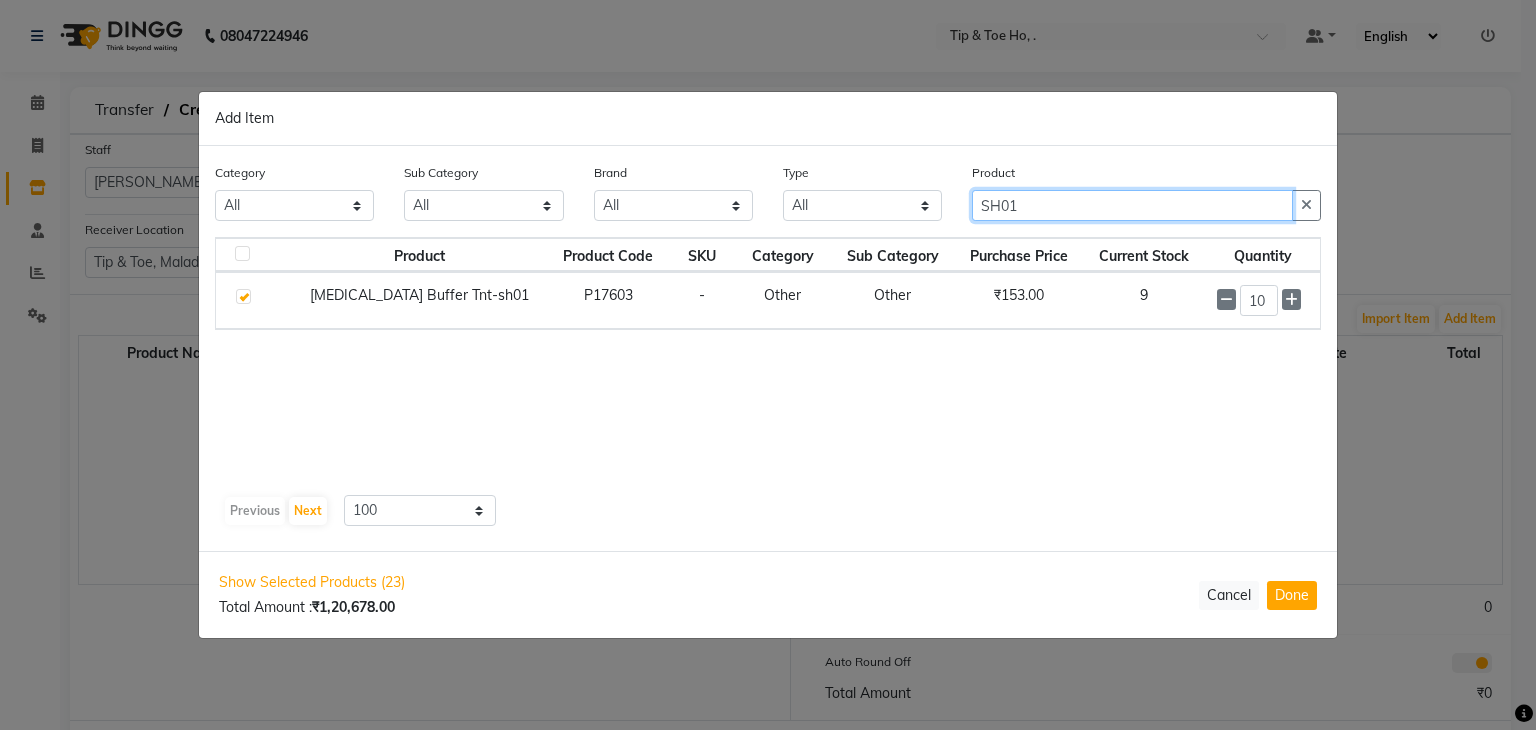 click on "SH01" 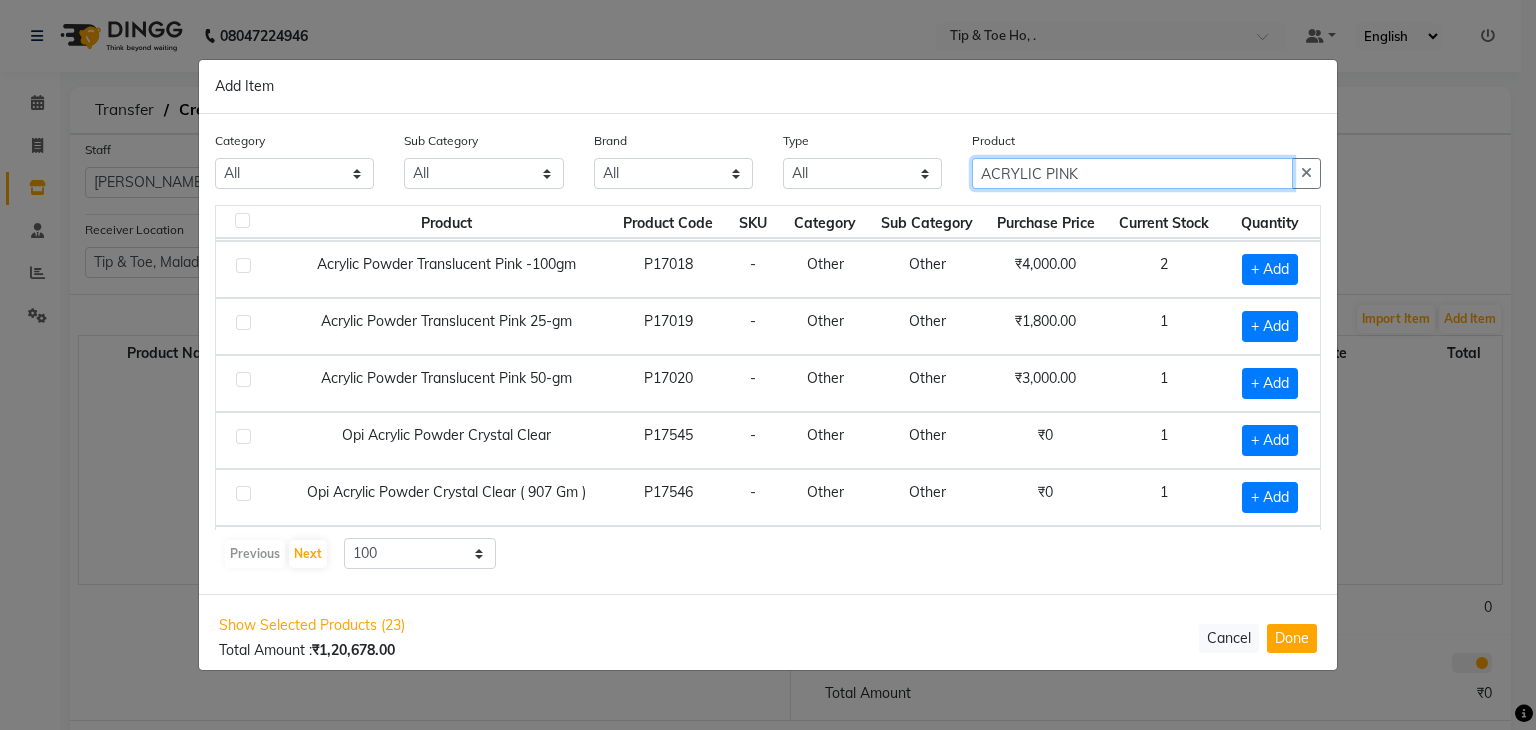 scroll, scrollTop: 514, scrollLeft: 0, axis: vertical 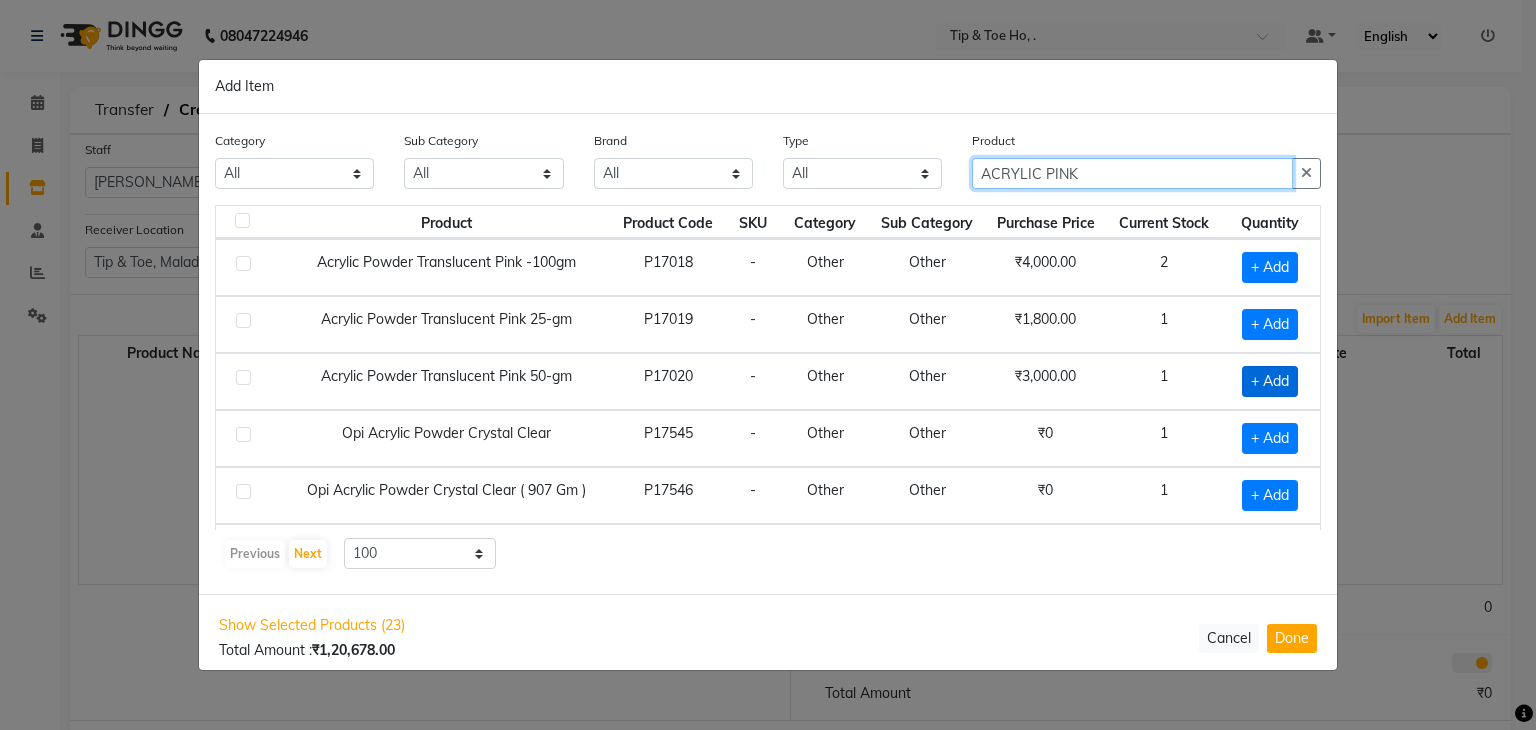 type on "ACRYLIC PINK" 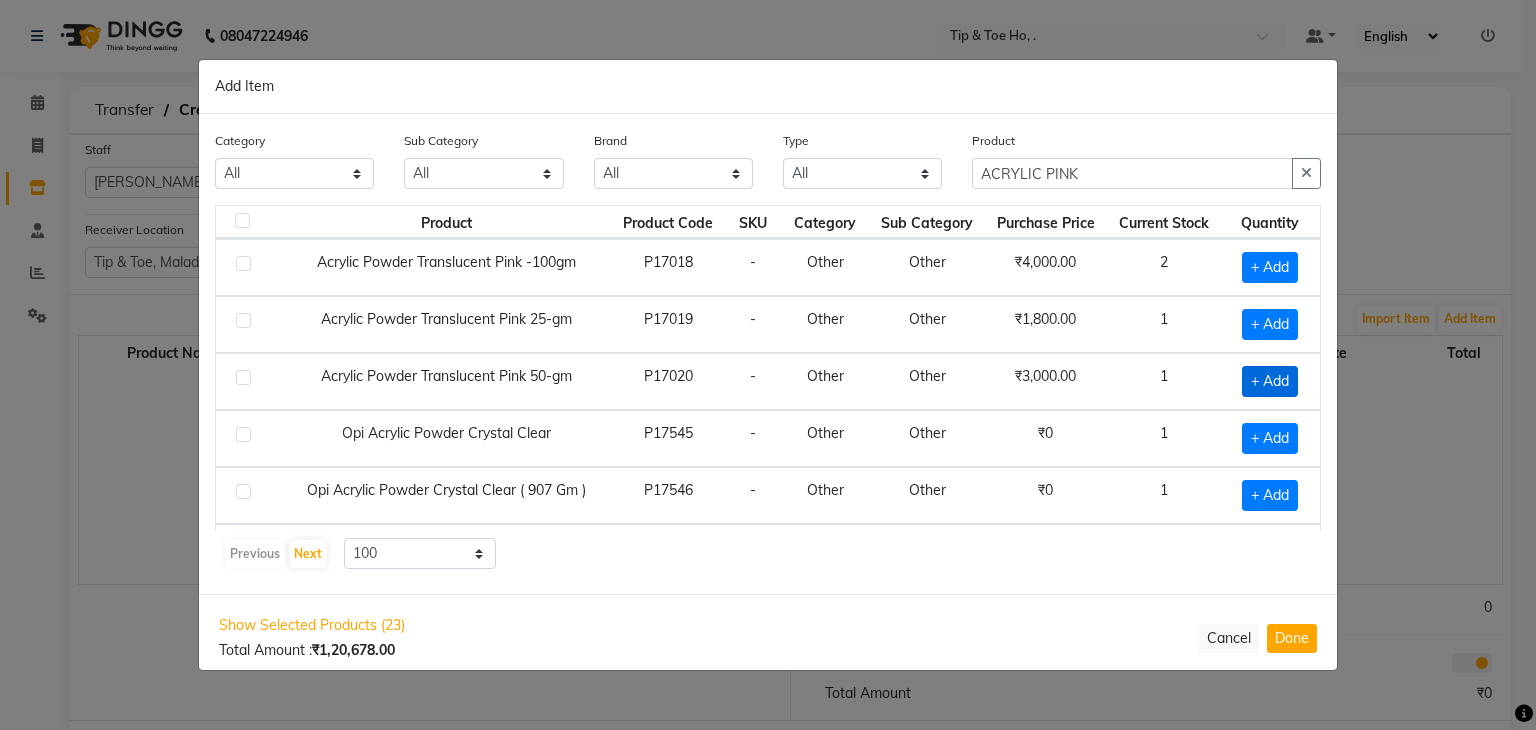 click on "+ Add" 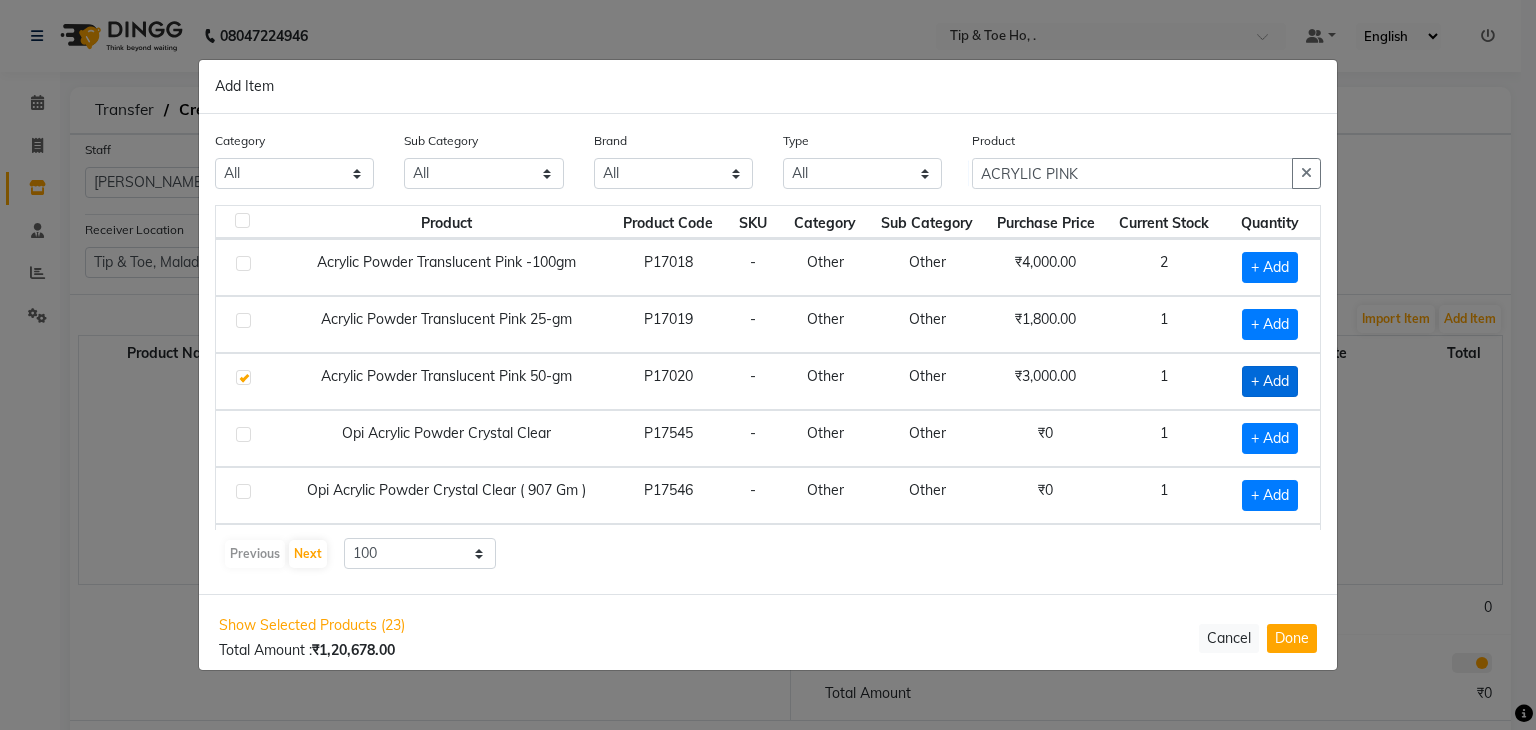 checkbox on "true" 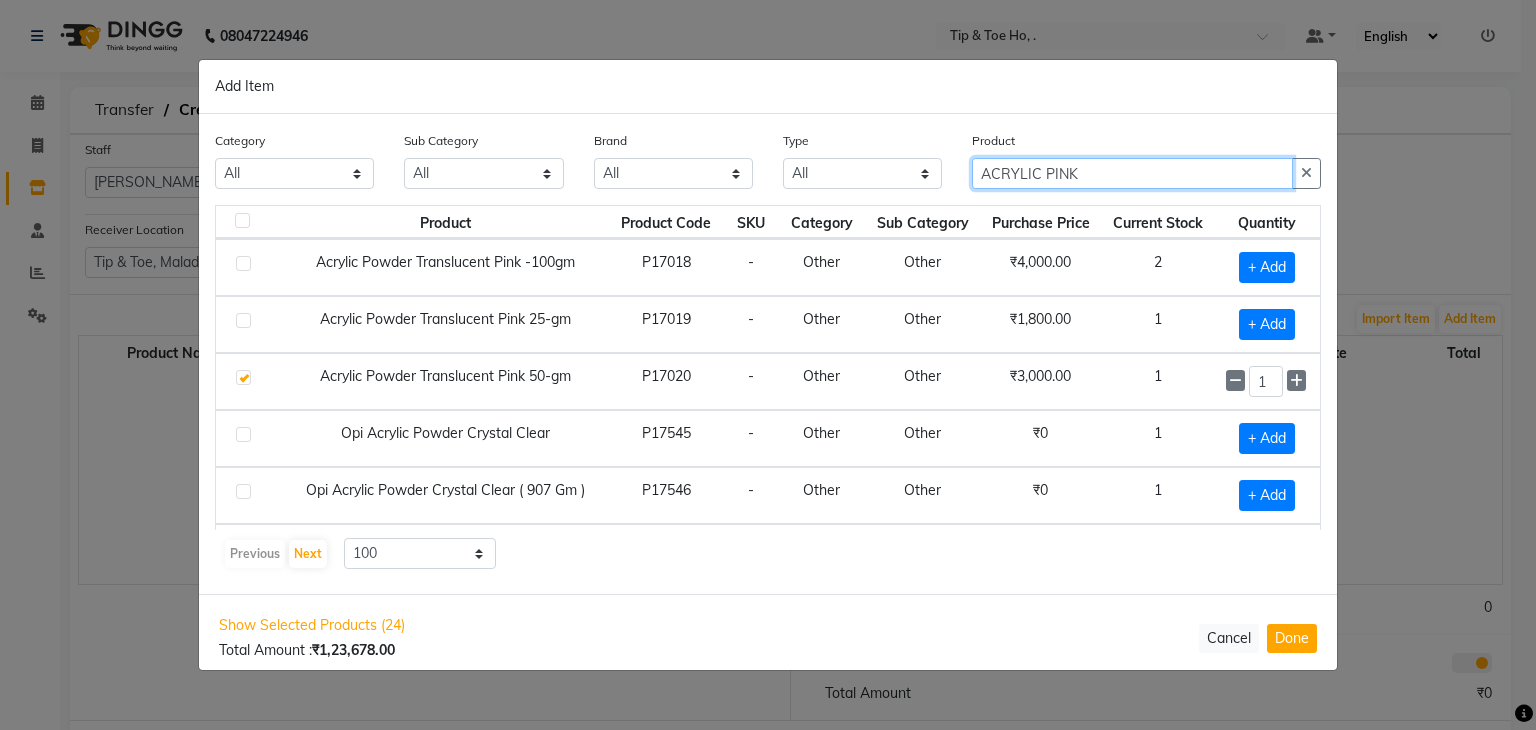 click on "ACRYLIC PINK" 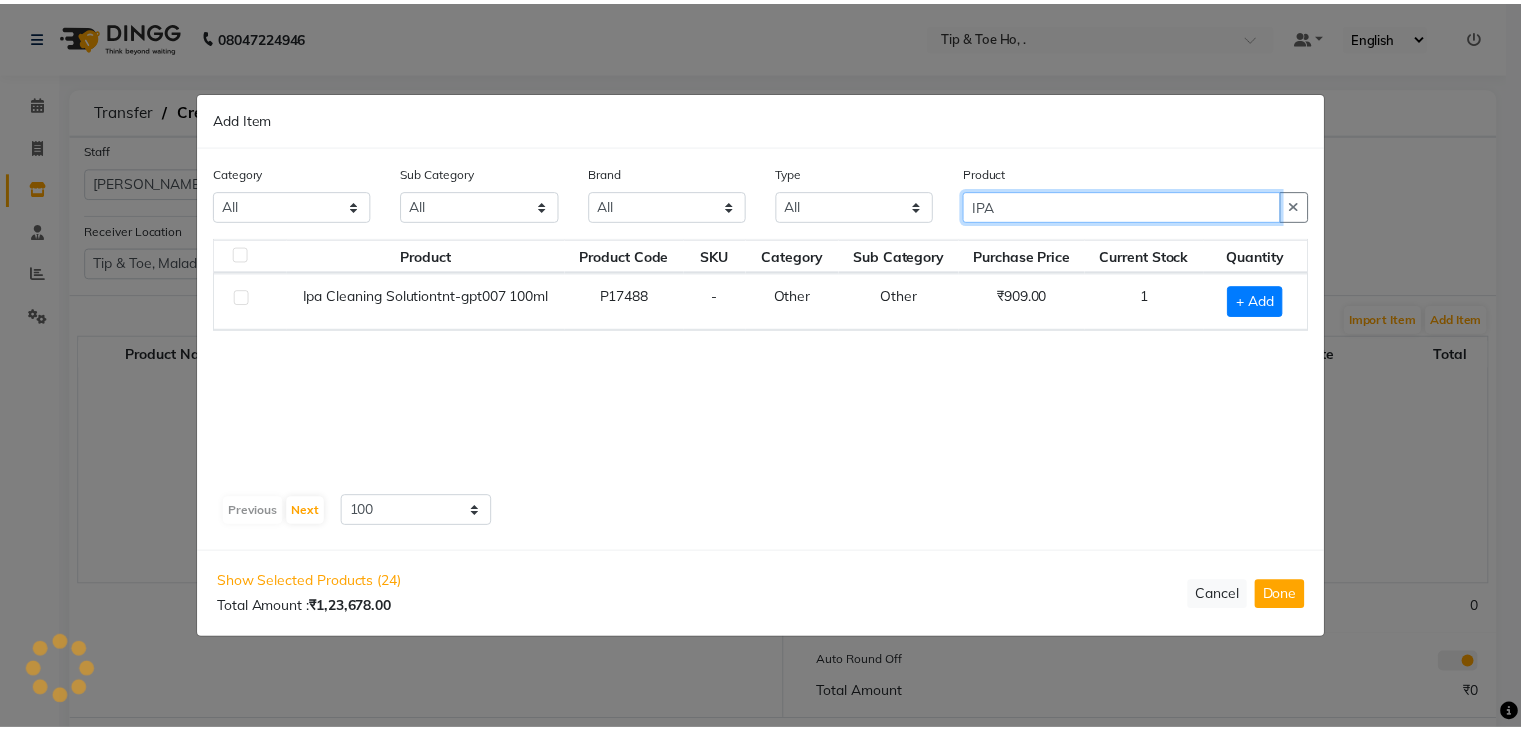 scroll, scrollTop: 0, scrollLeft: 0, axis: both 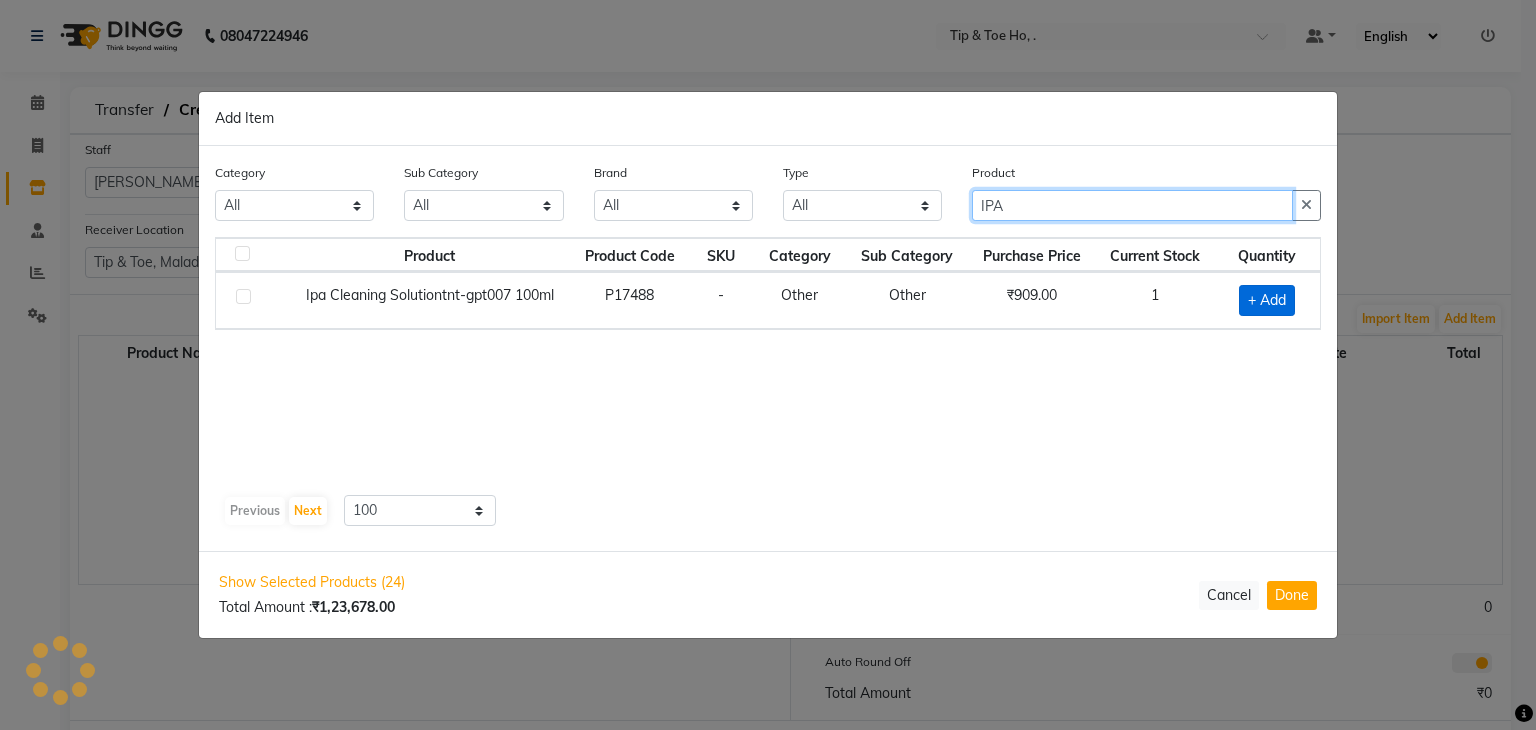 type on "IPA" 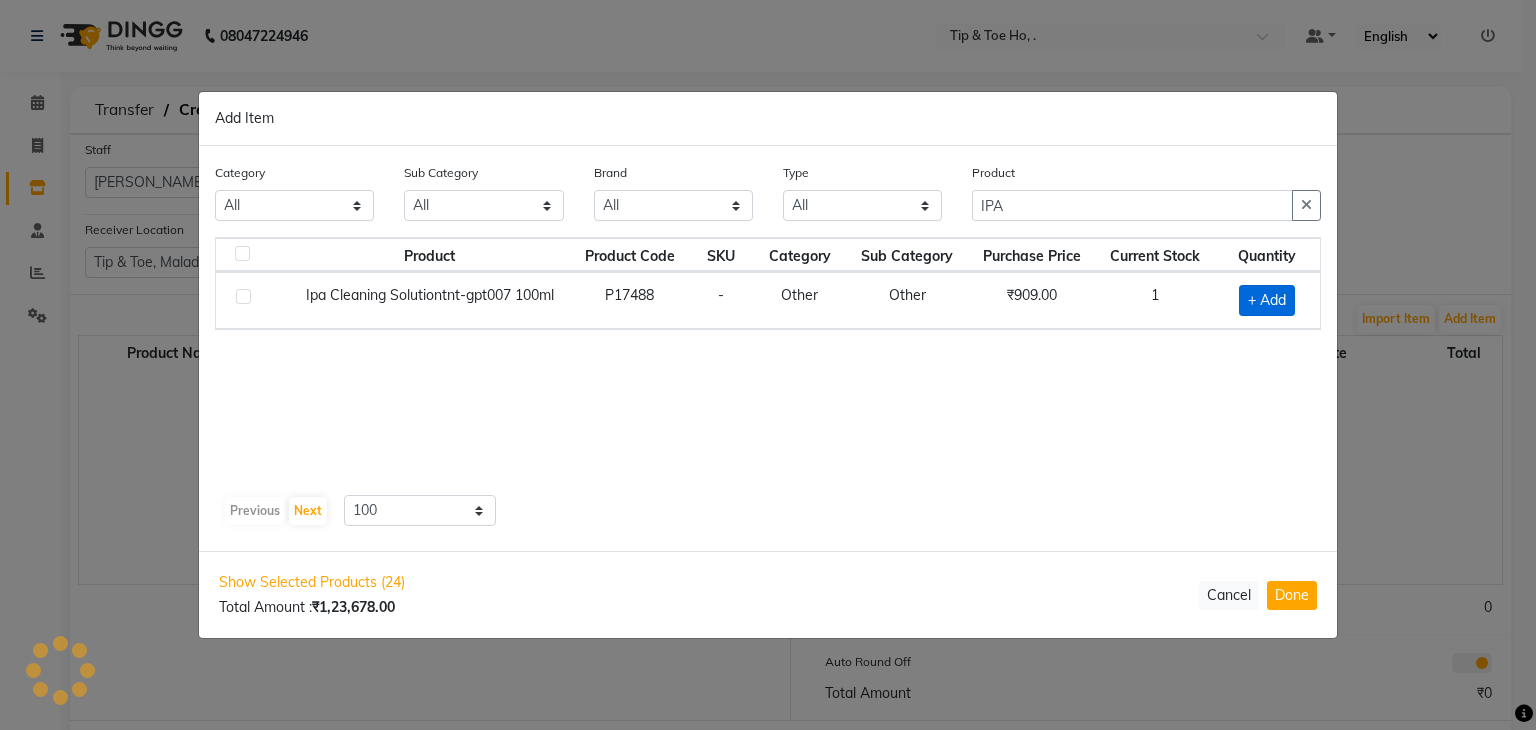 click on "+ Add" 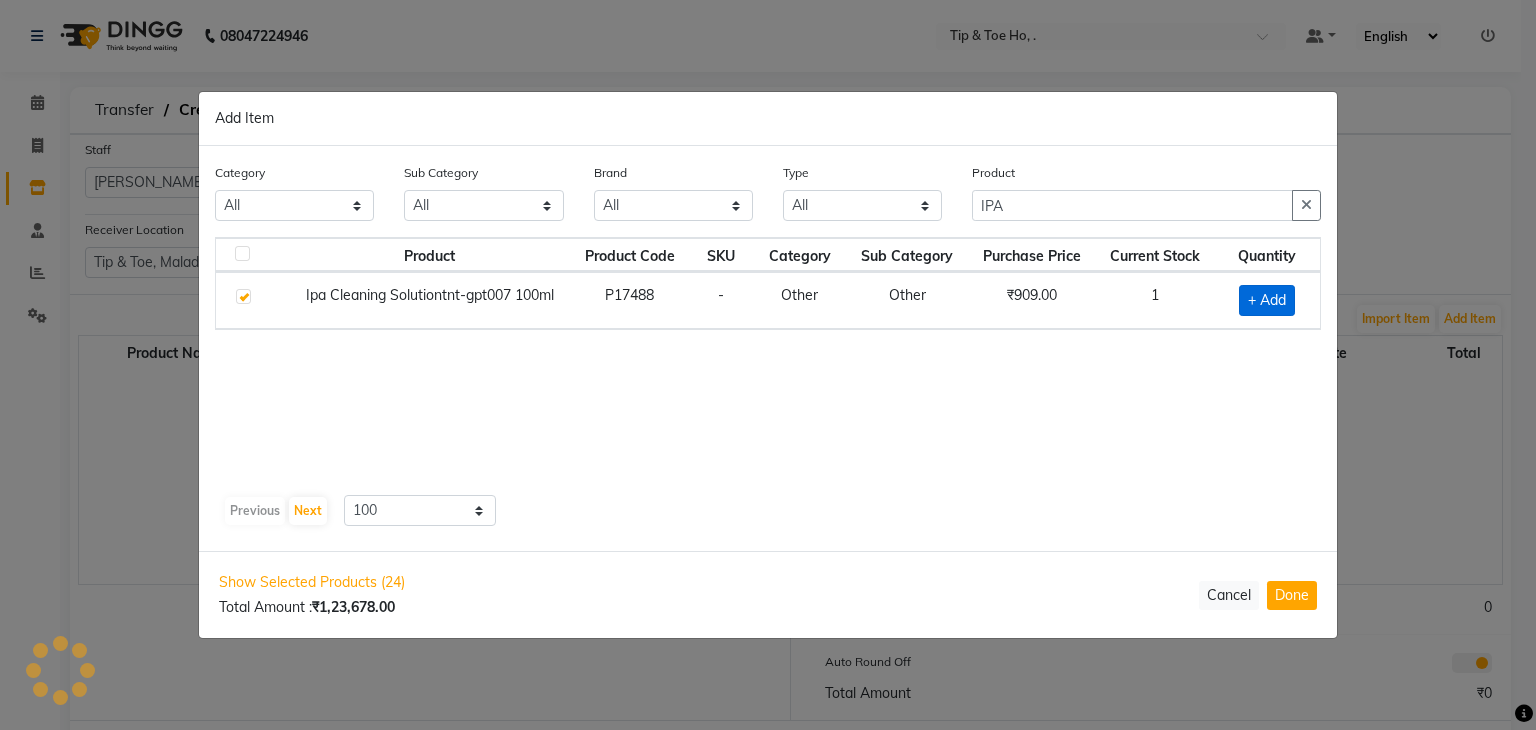 checkbox on "true" 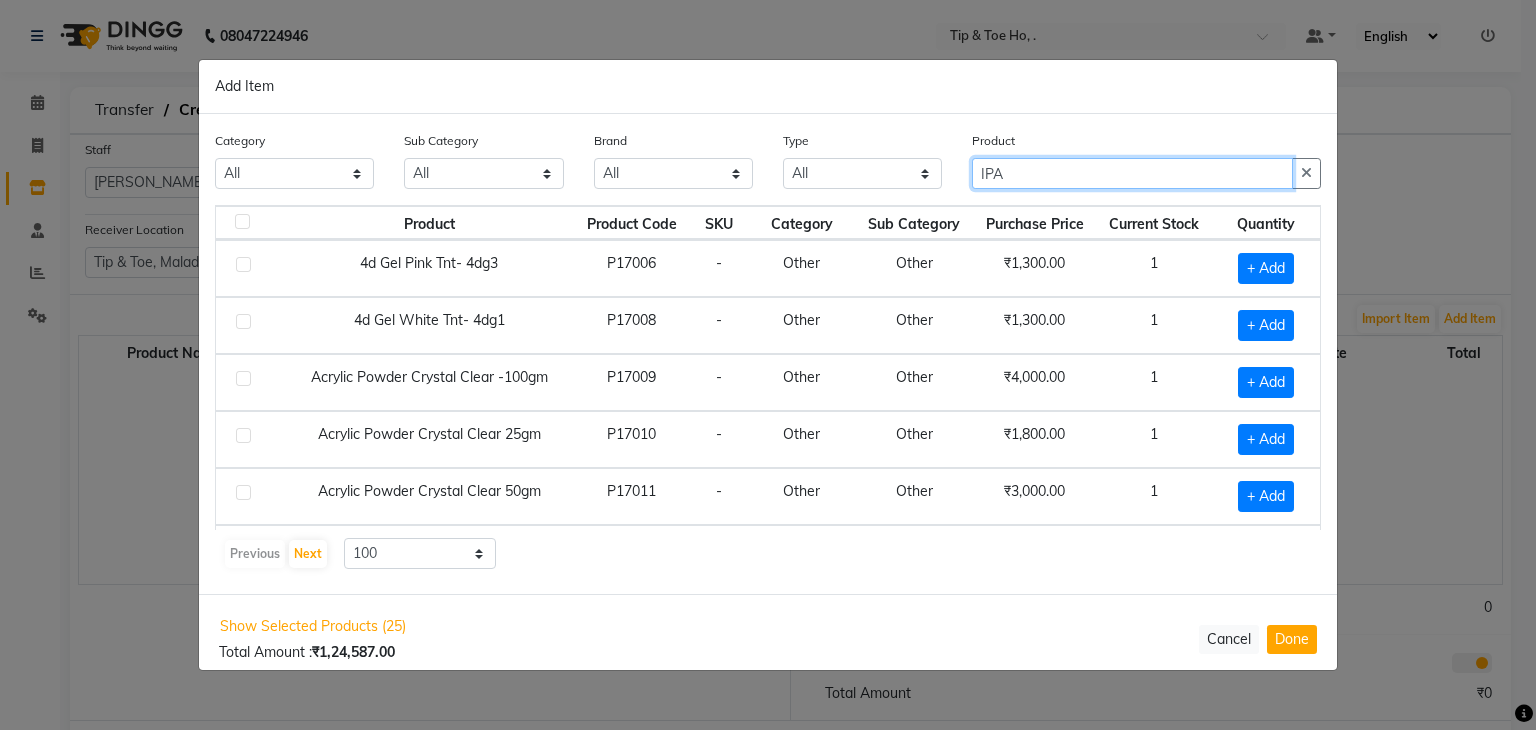 click on "IPA" 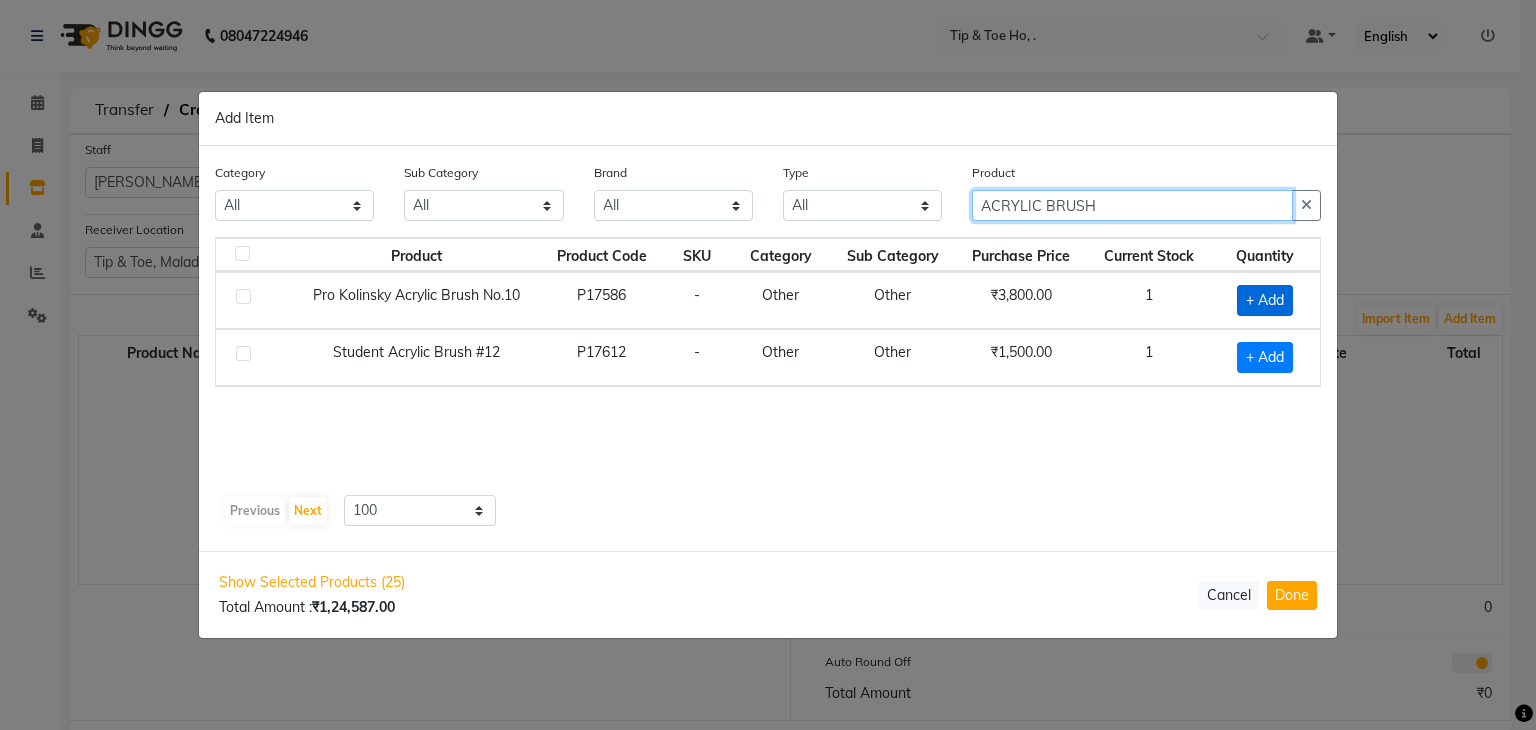 type on "ACRYLIC BRUSH" 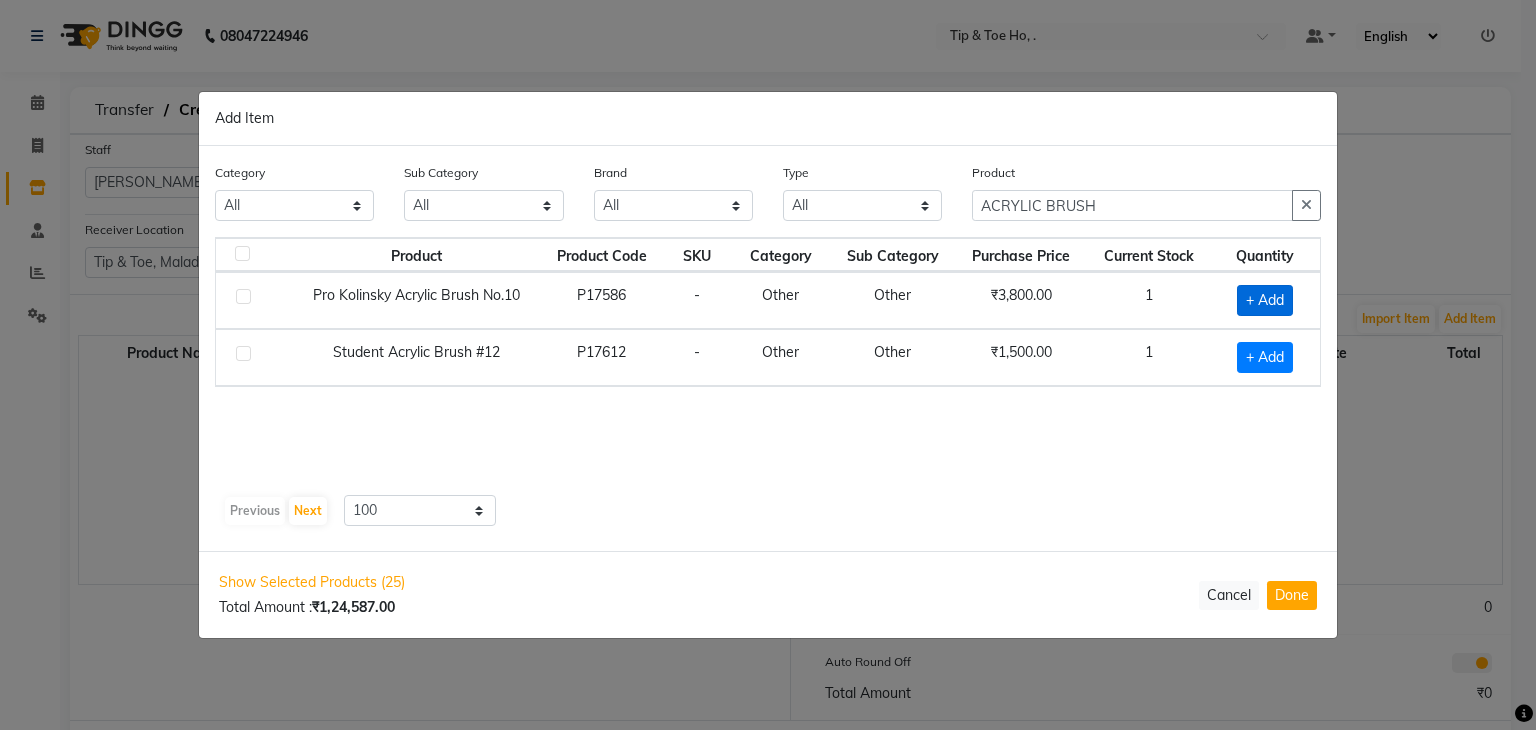 click on "+ Add" 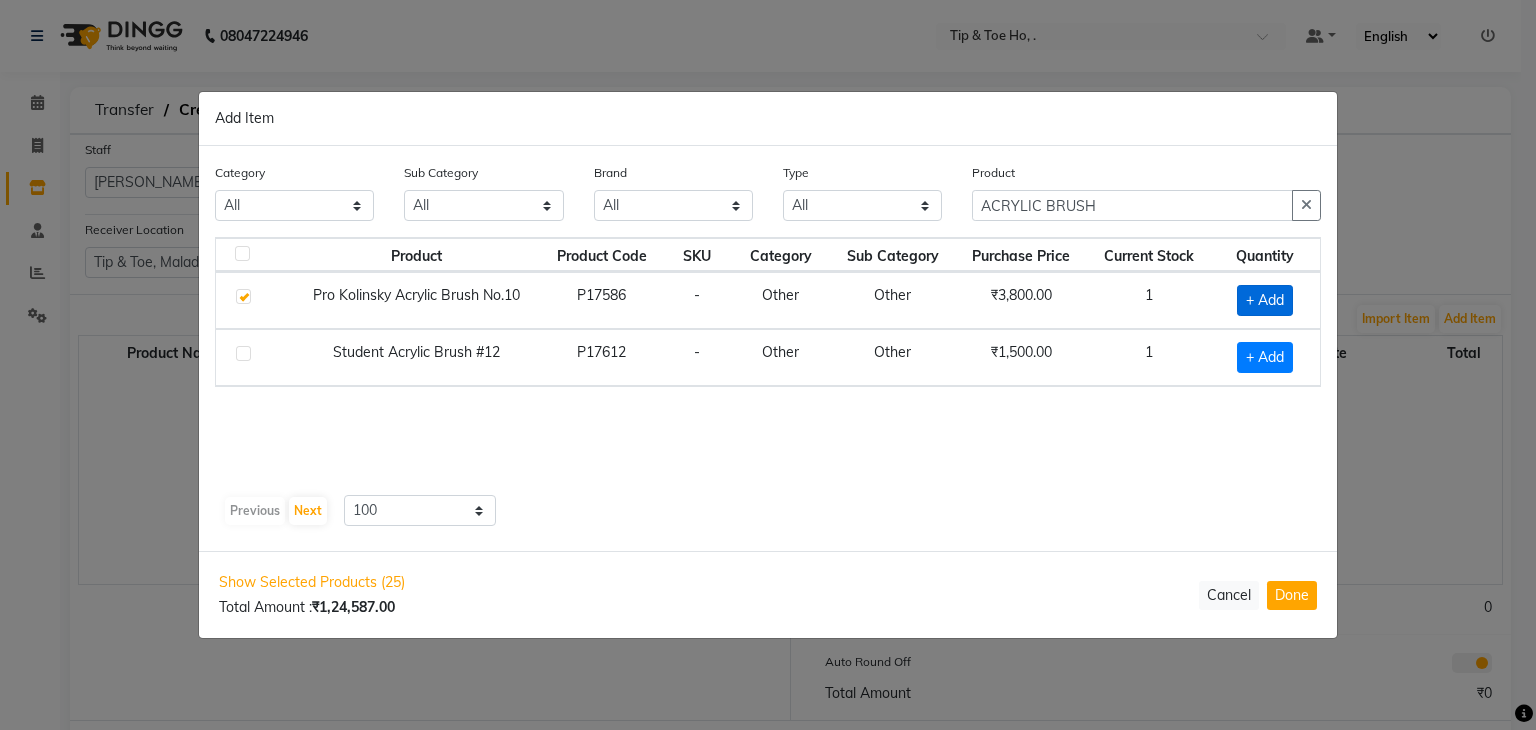 checkbox on "true" 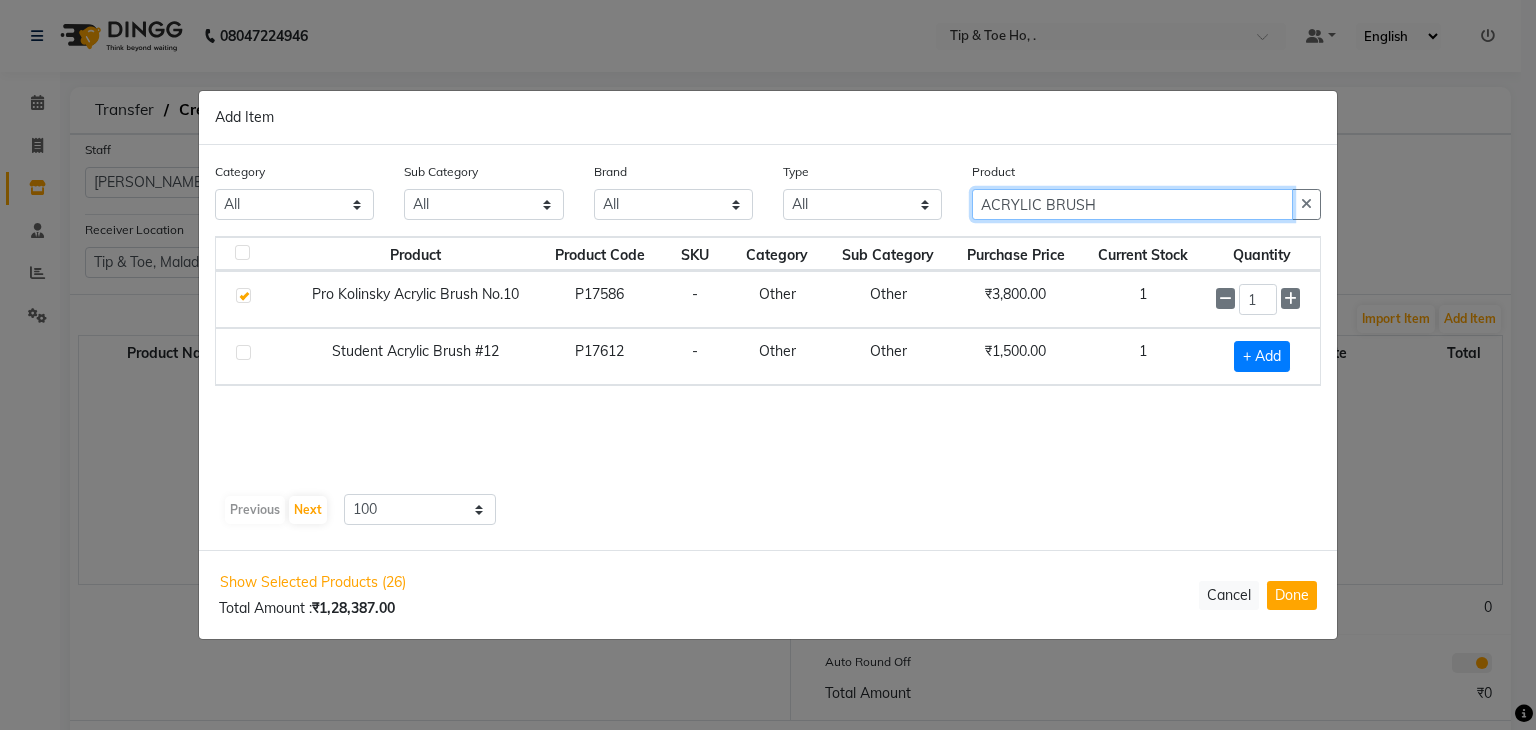 click on "ACRYLIC BRUSH" 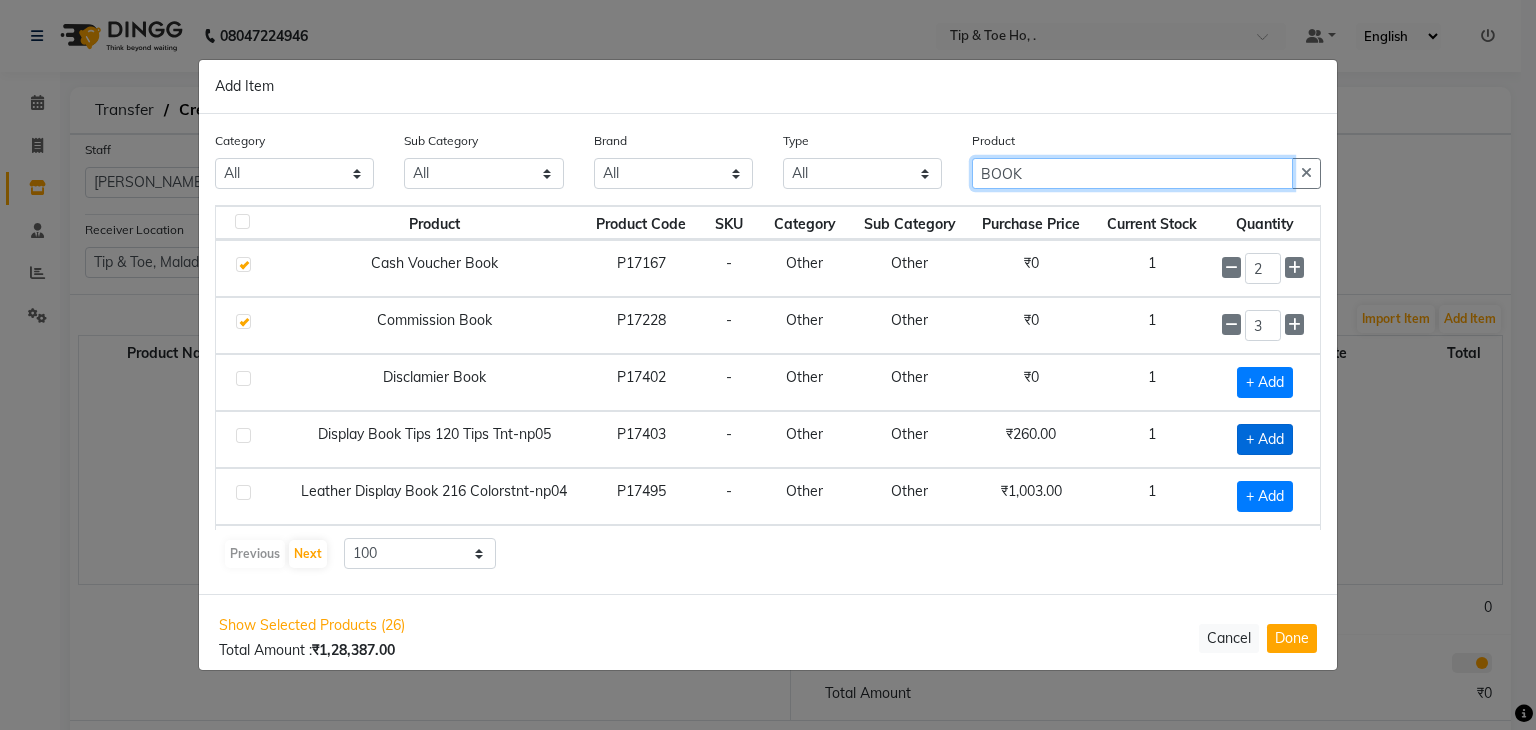 type on "BOOK" 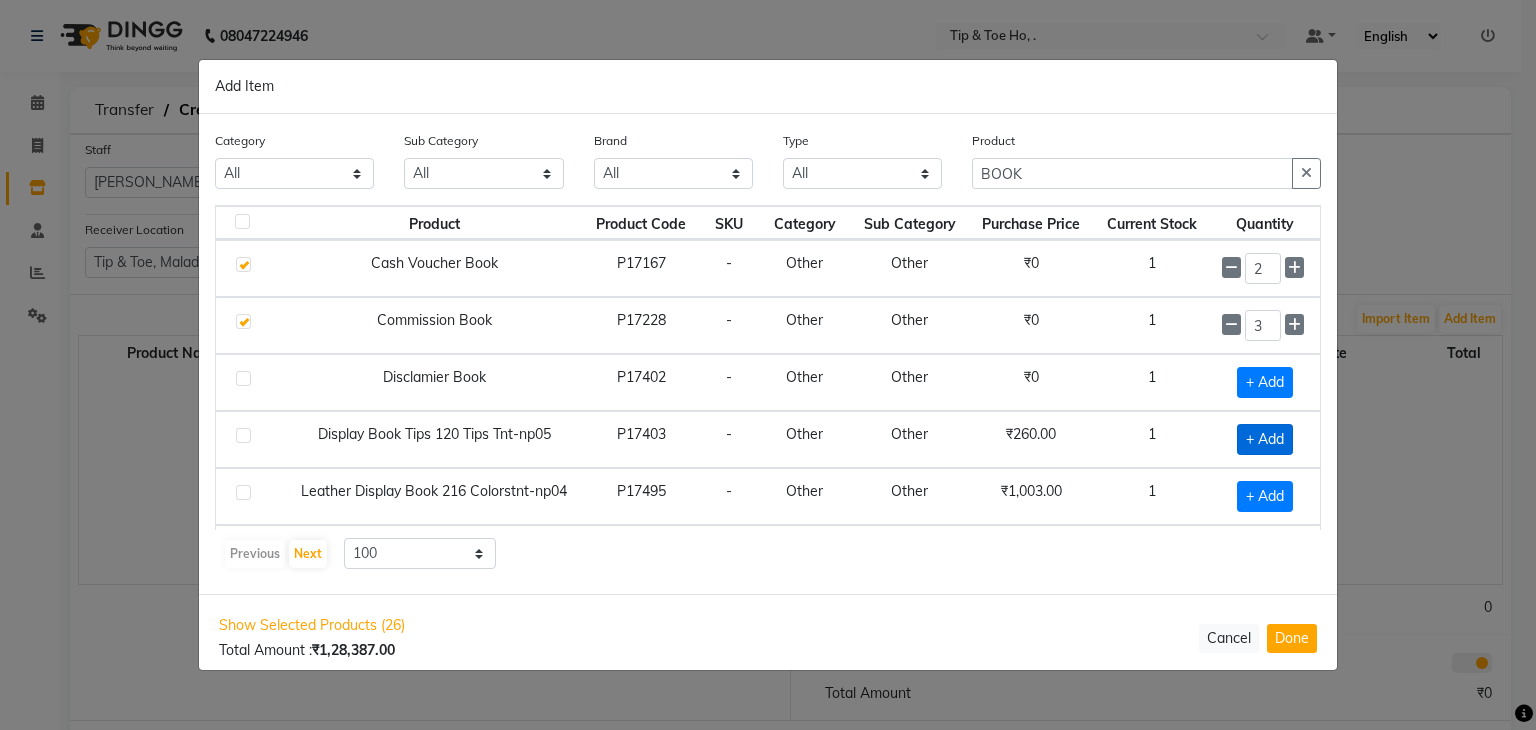 click on "+ Add" 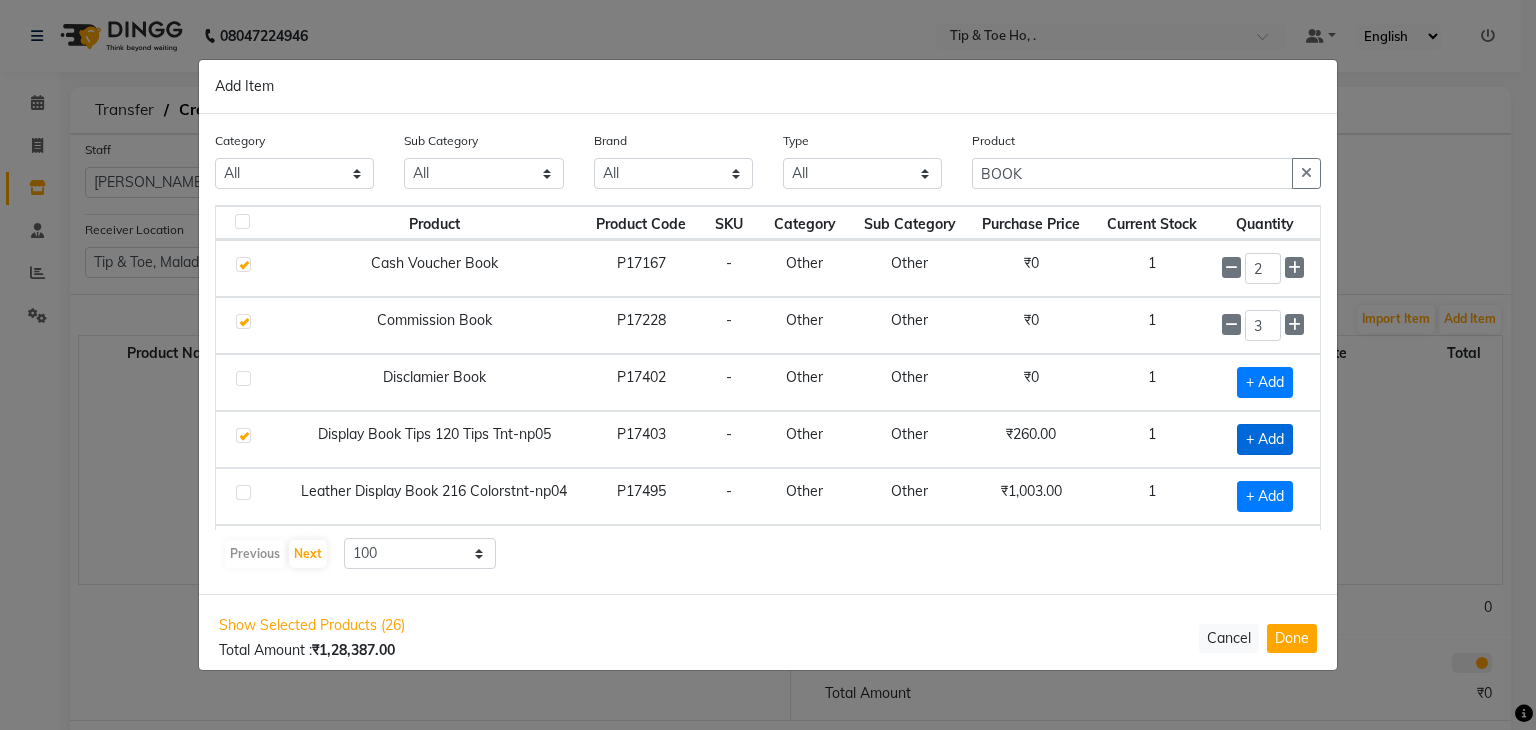 checkbox on "true" 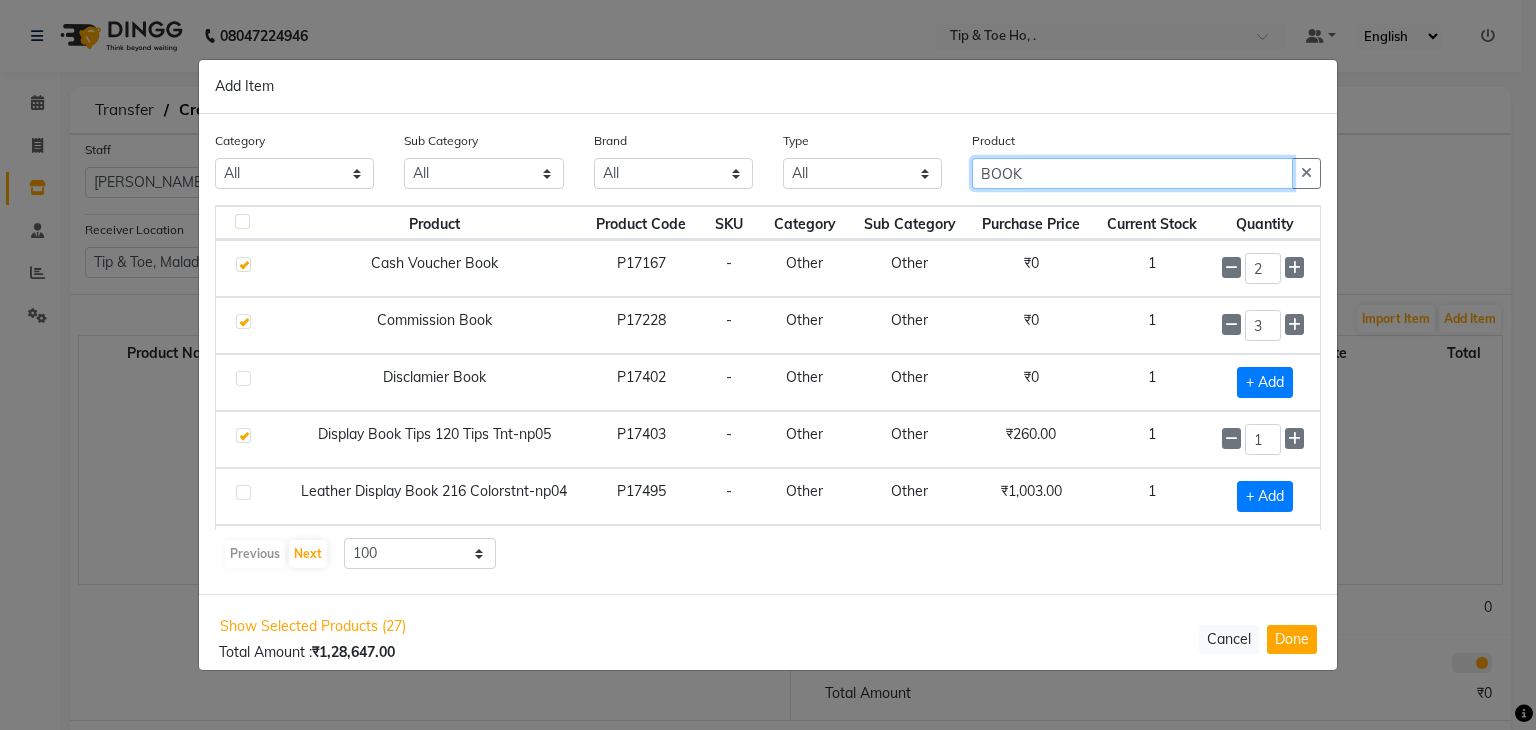 click on "BOOK" 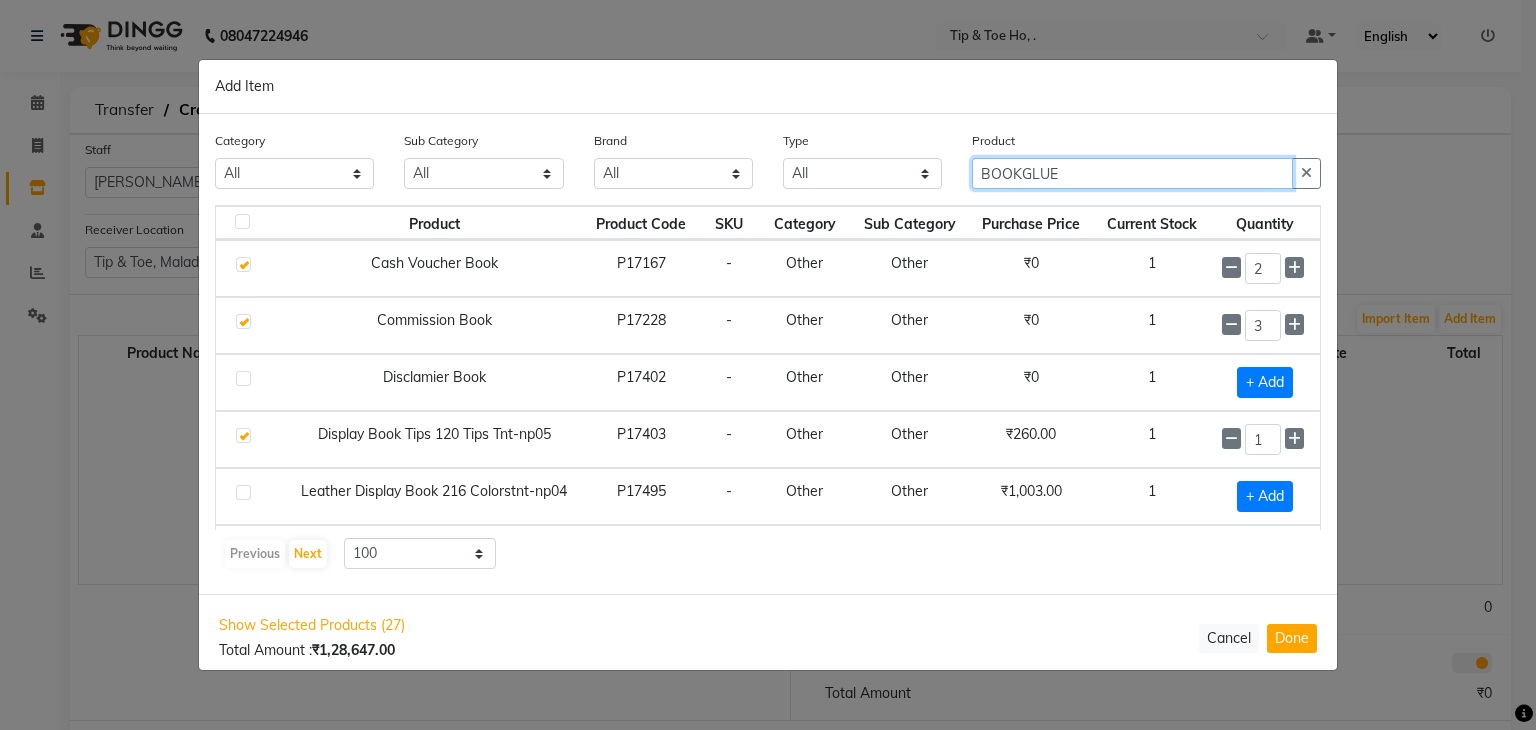 click on "BOOKGLUE" 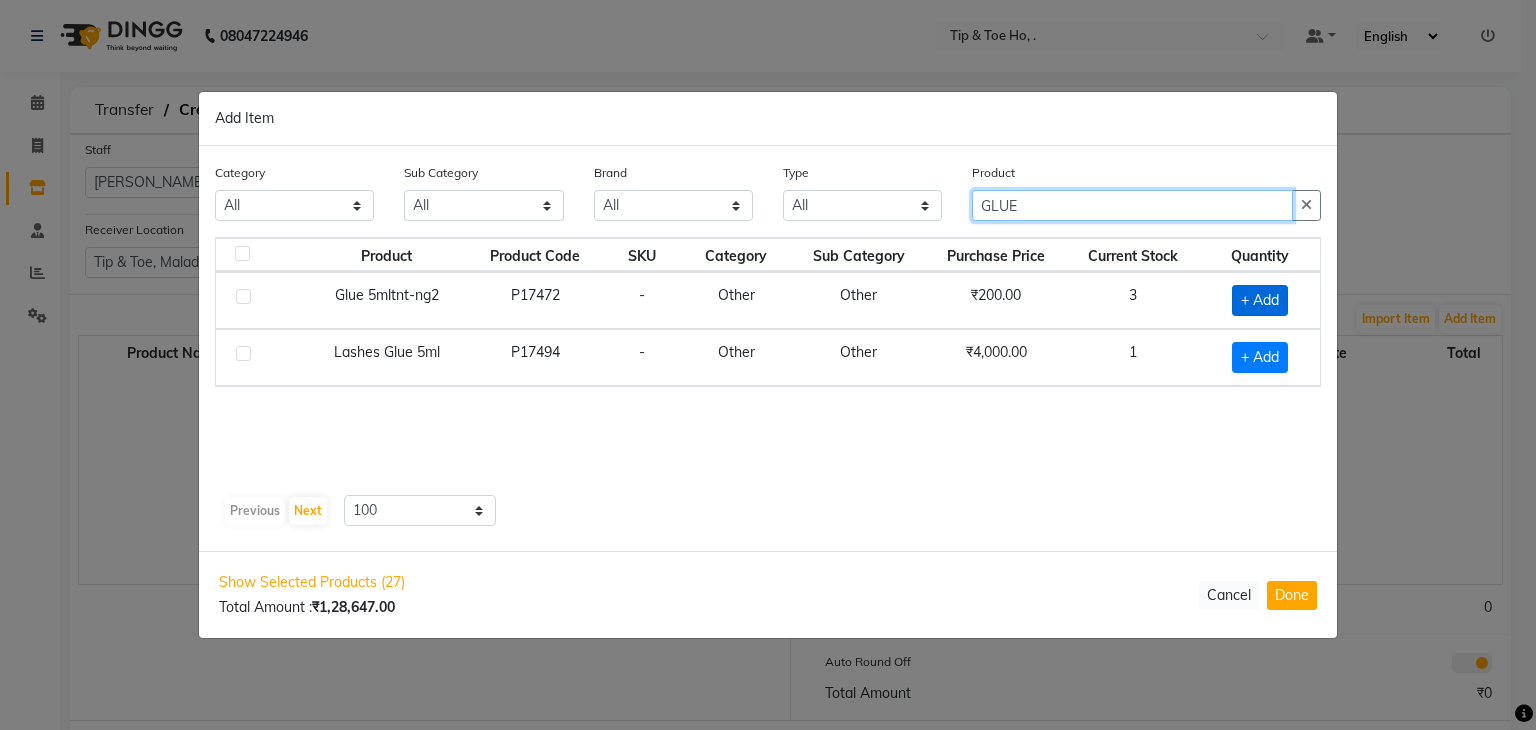 type on "GLUE" 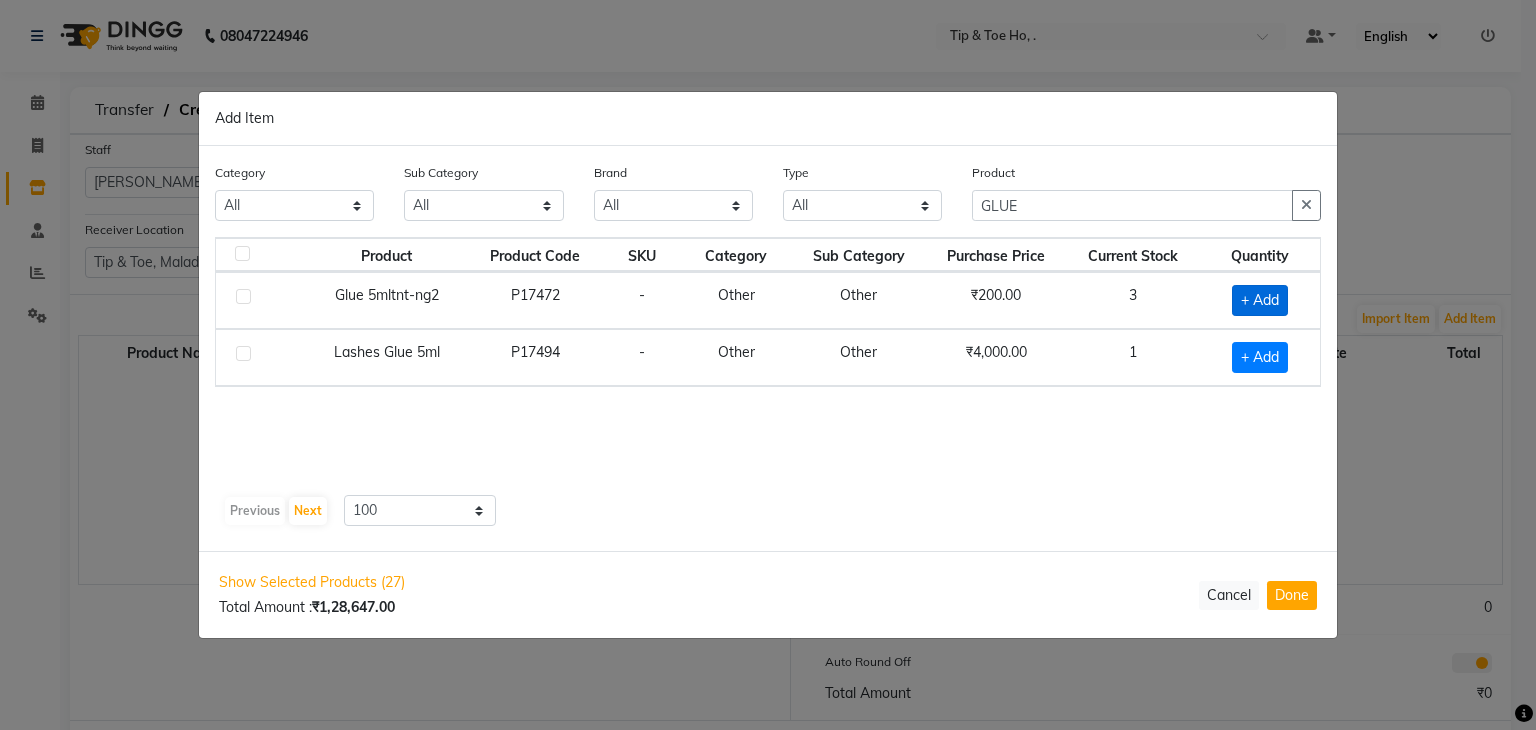 click on "+ Add" 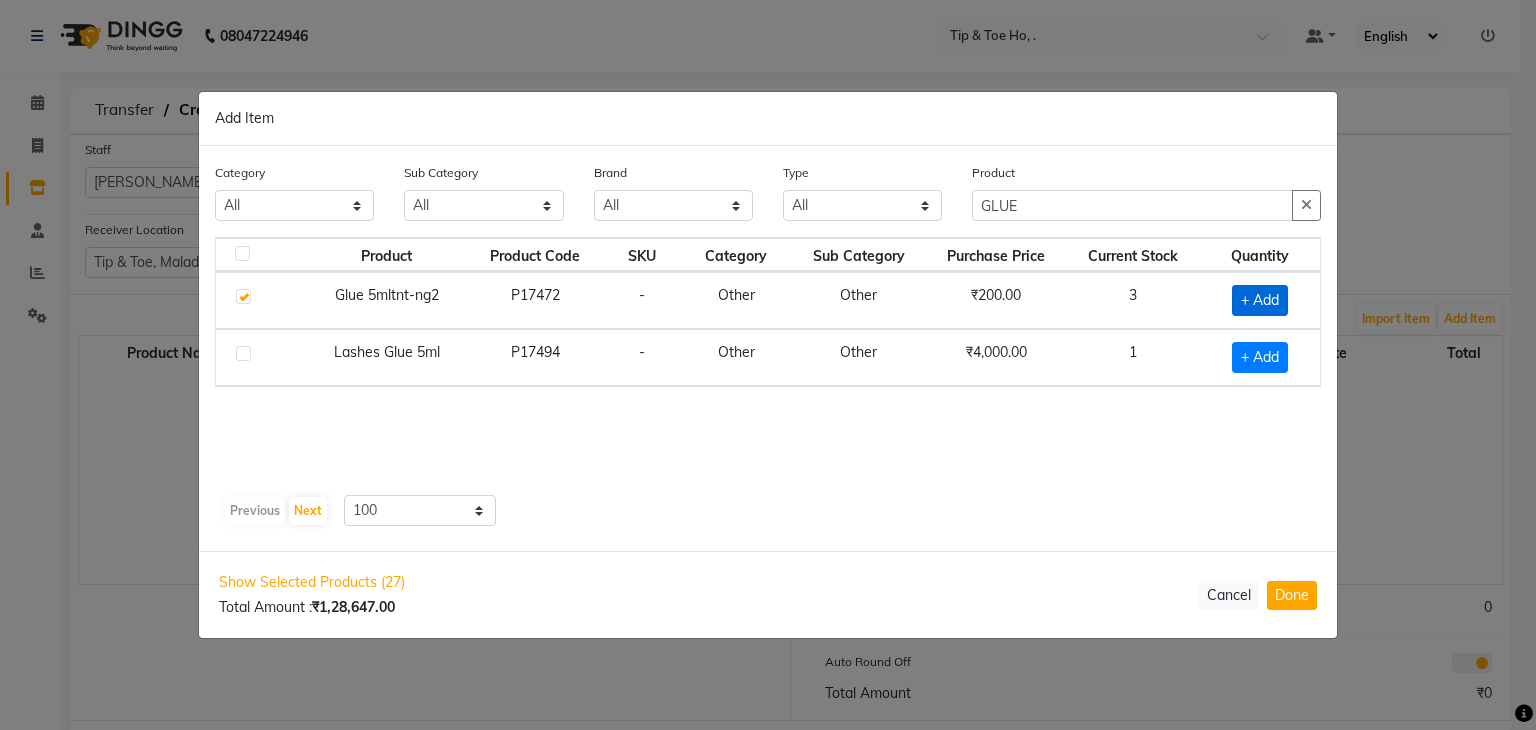 checkbox on "true" 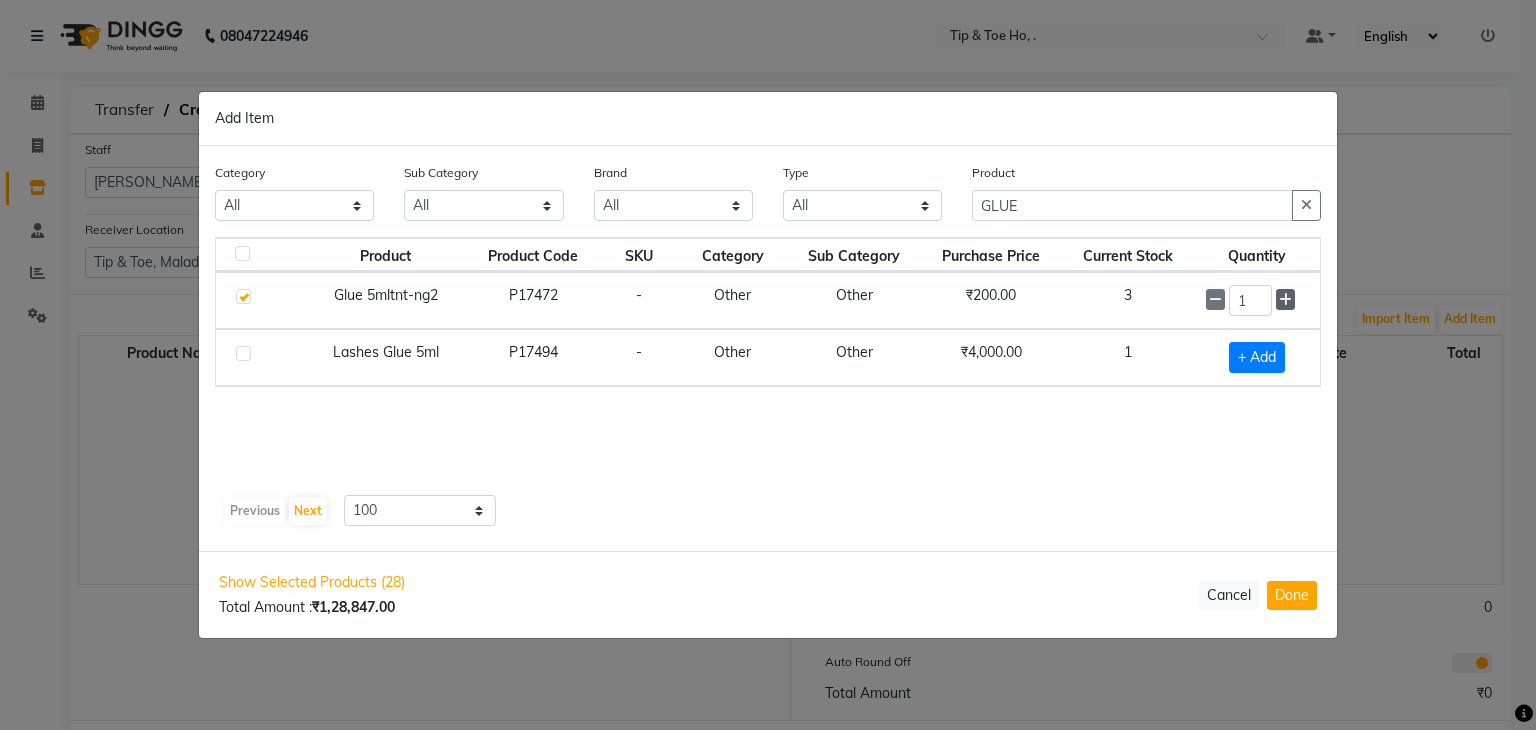 click 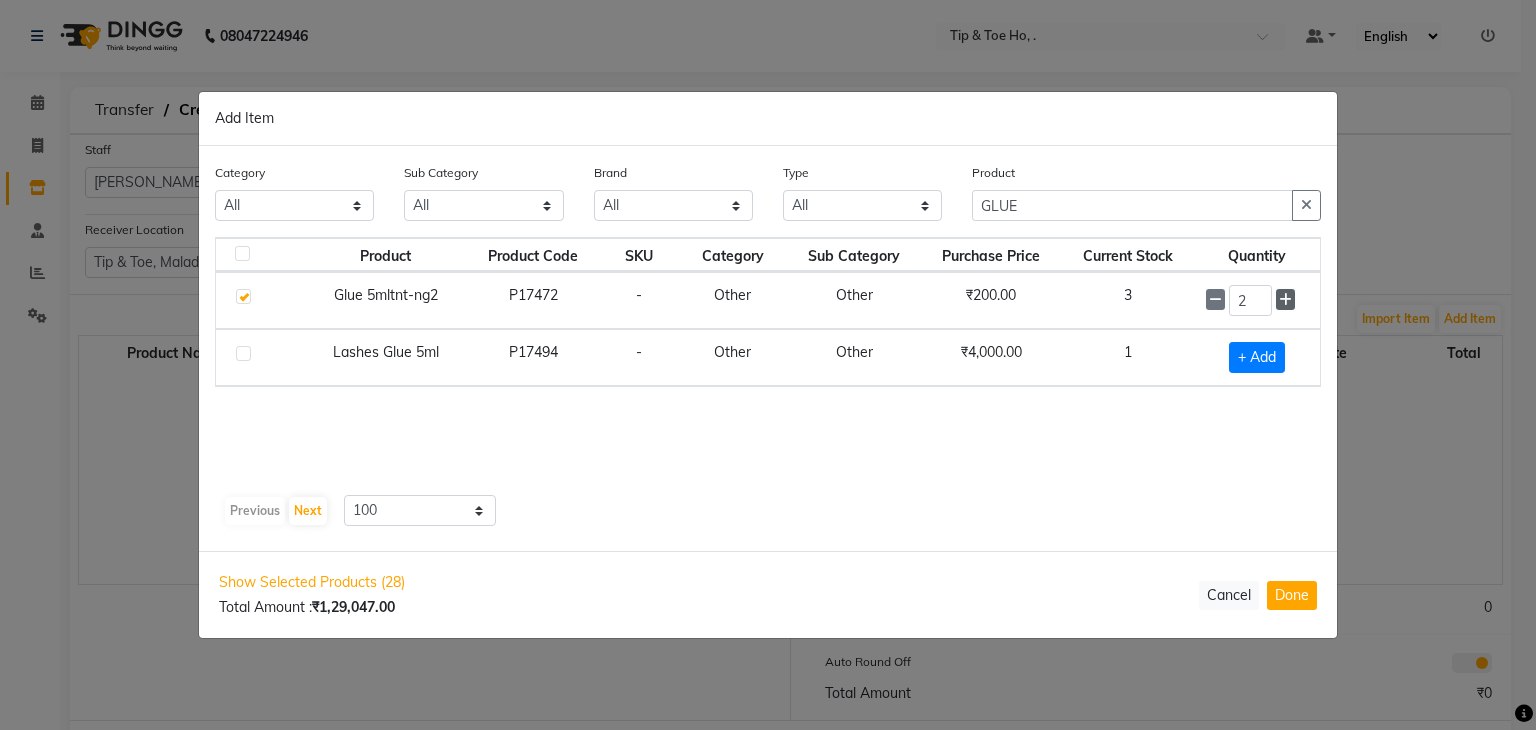 click 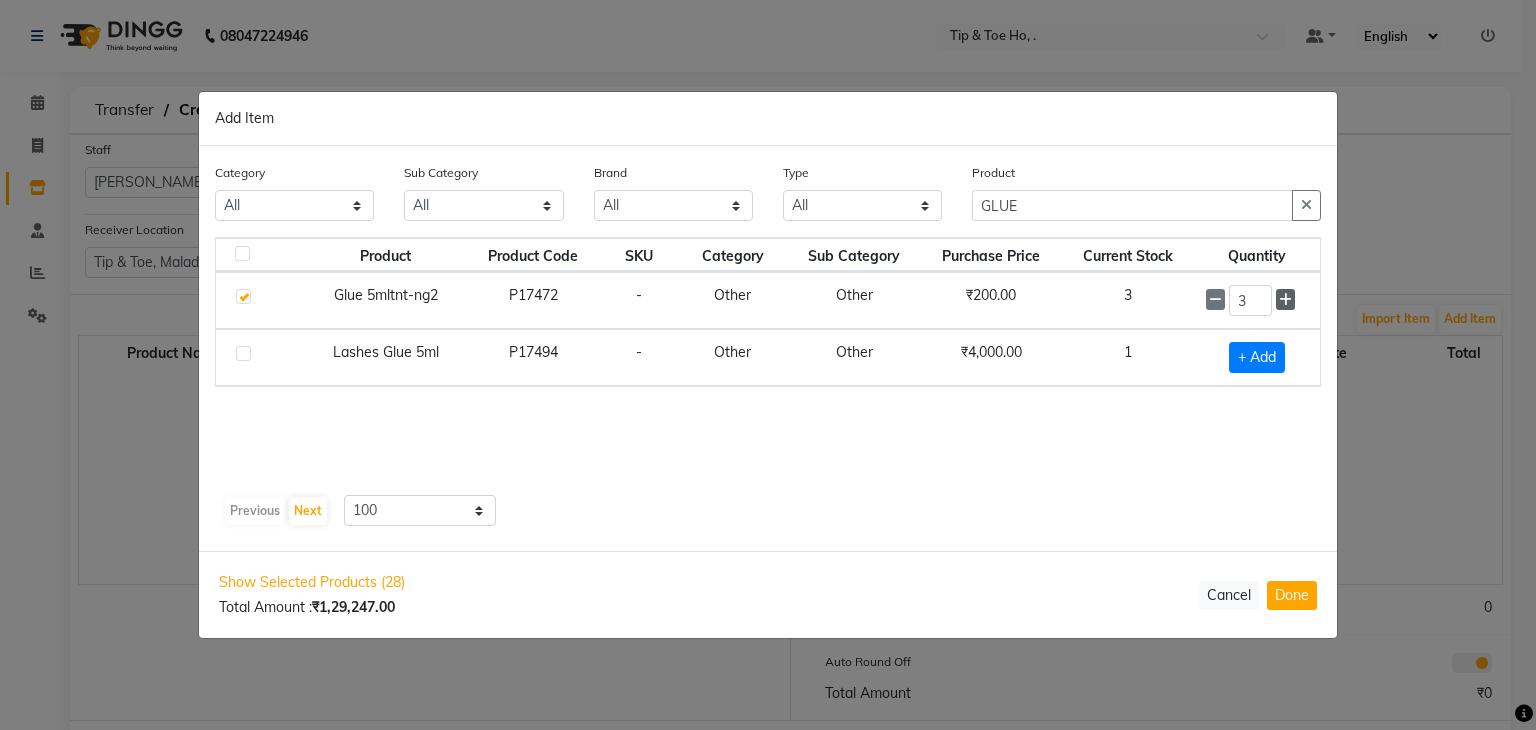 click 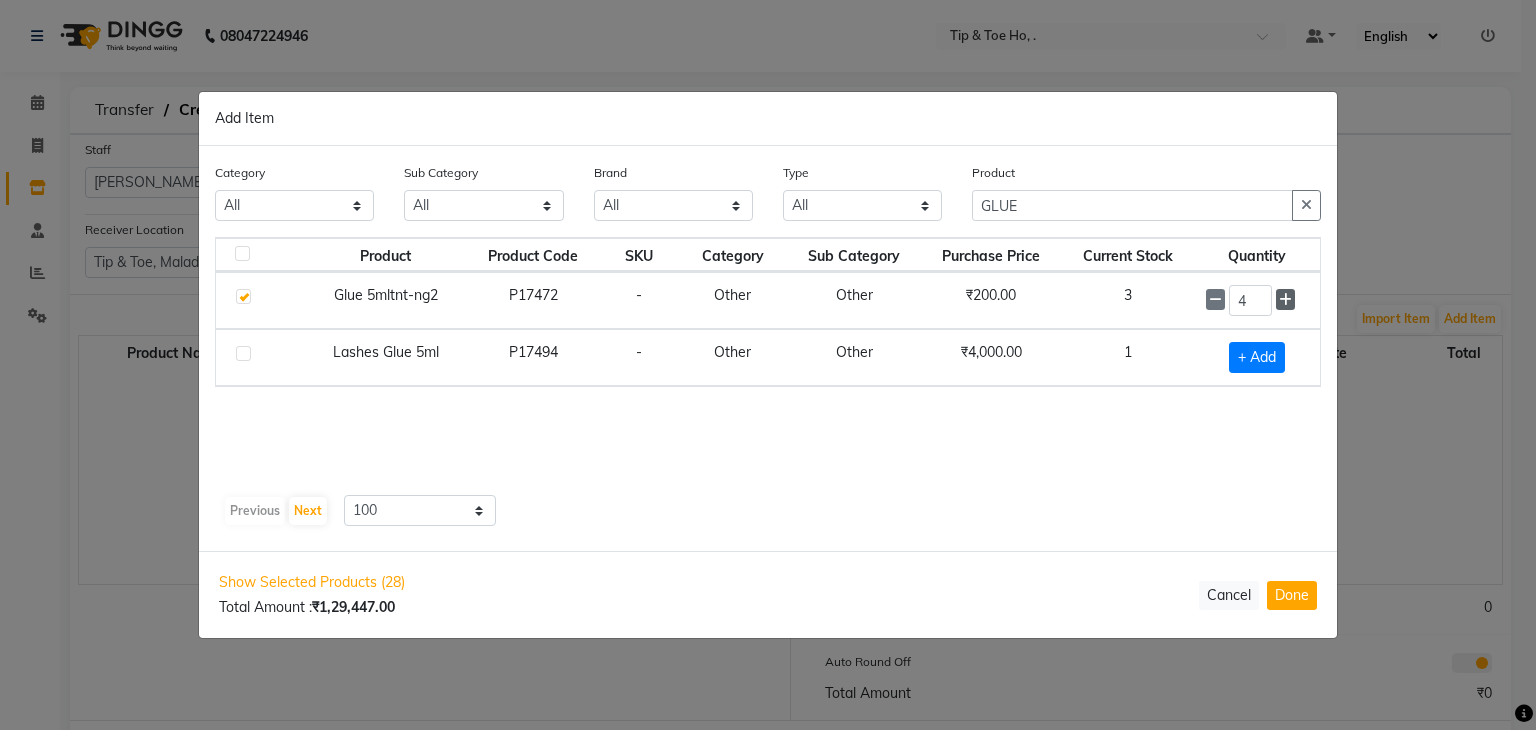 click 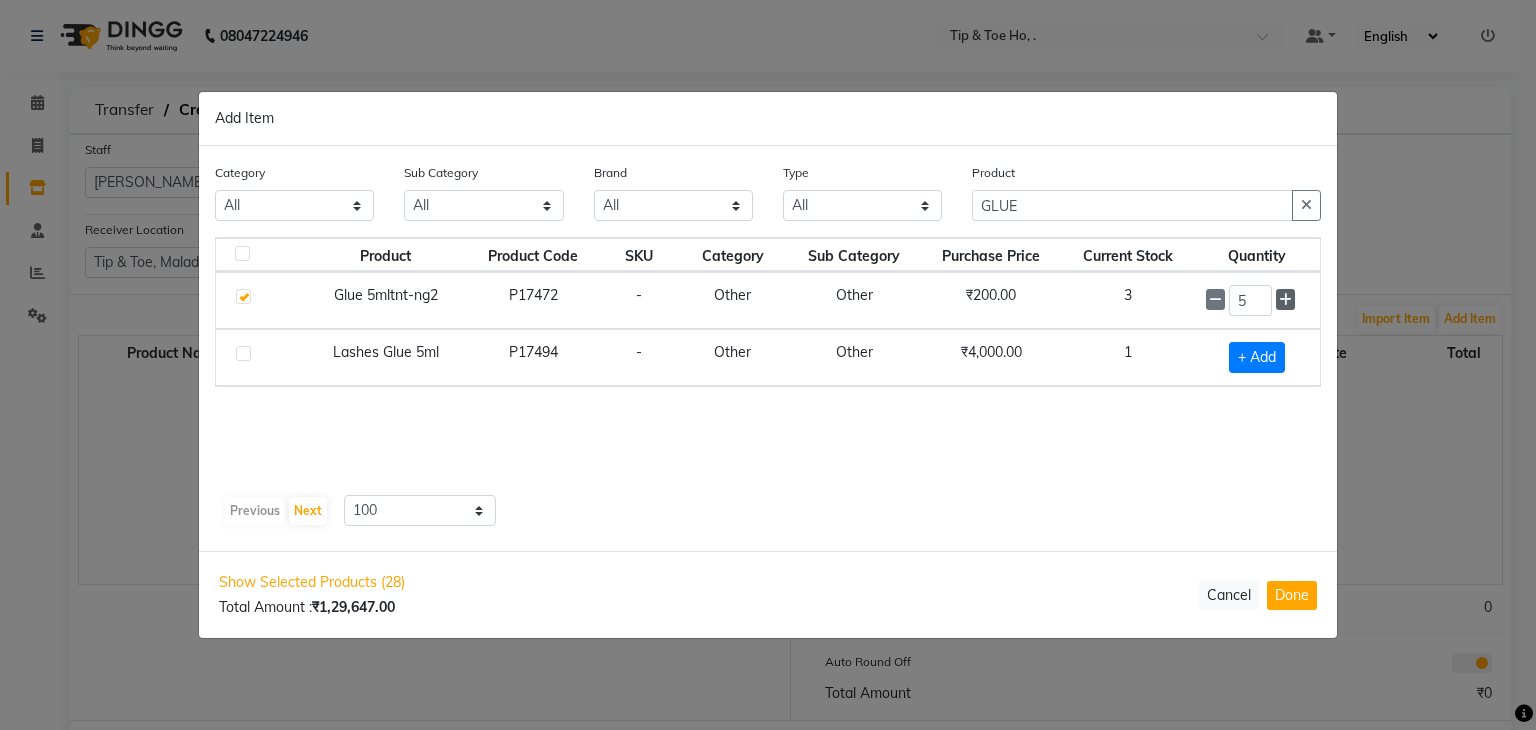 click 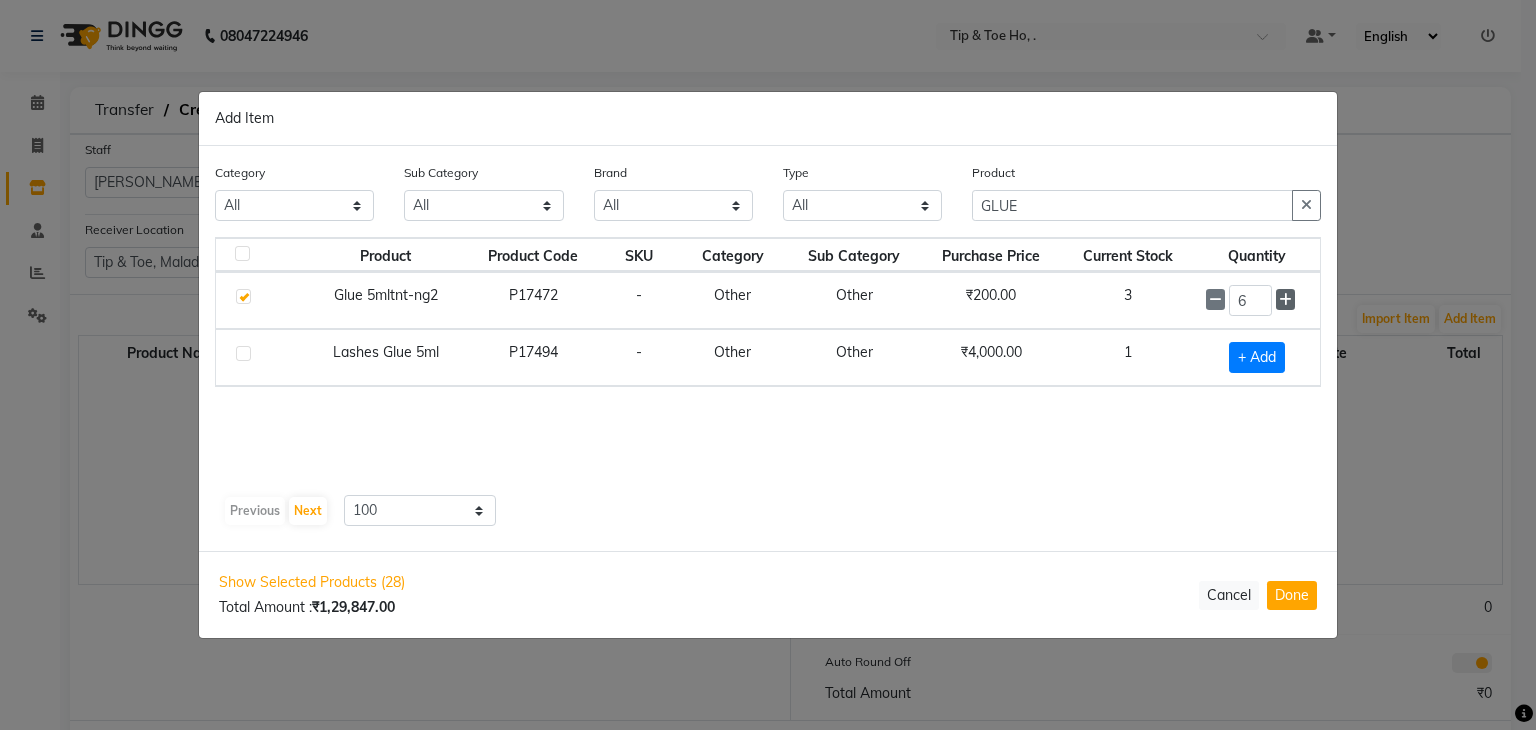 click 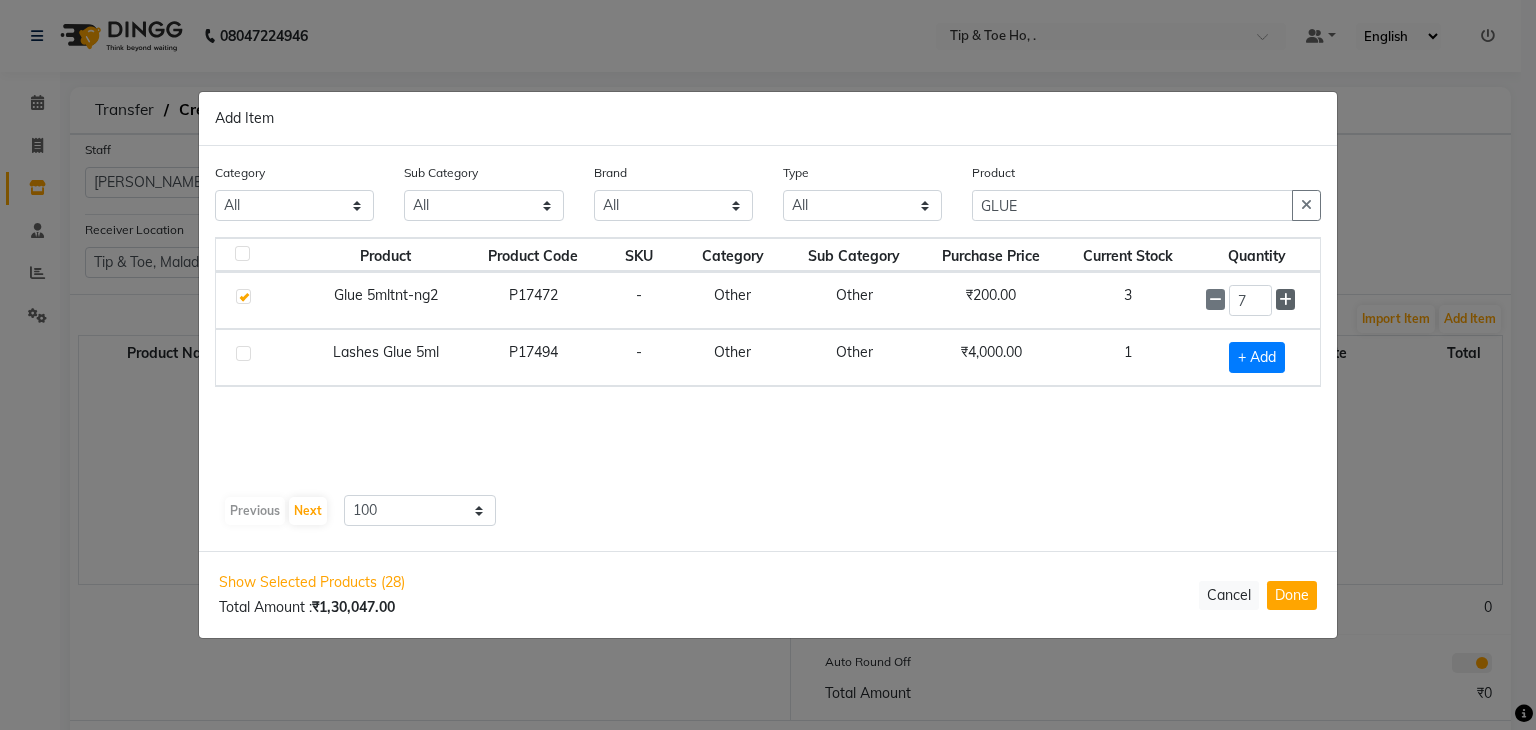 click 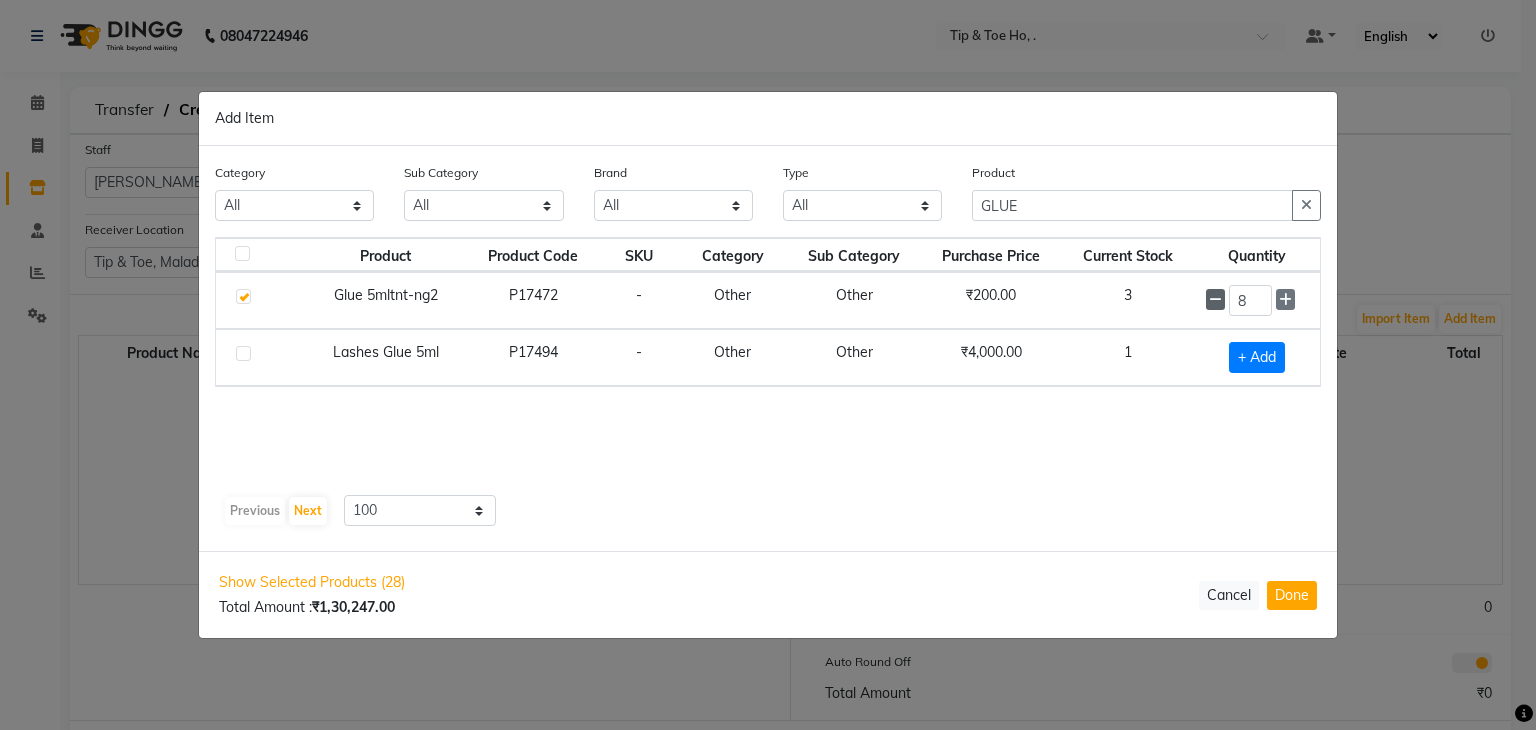 click 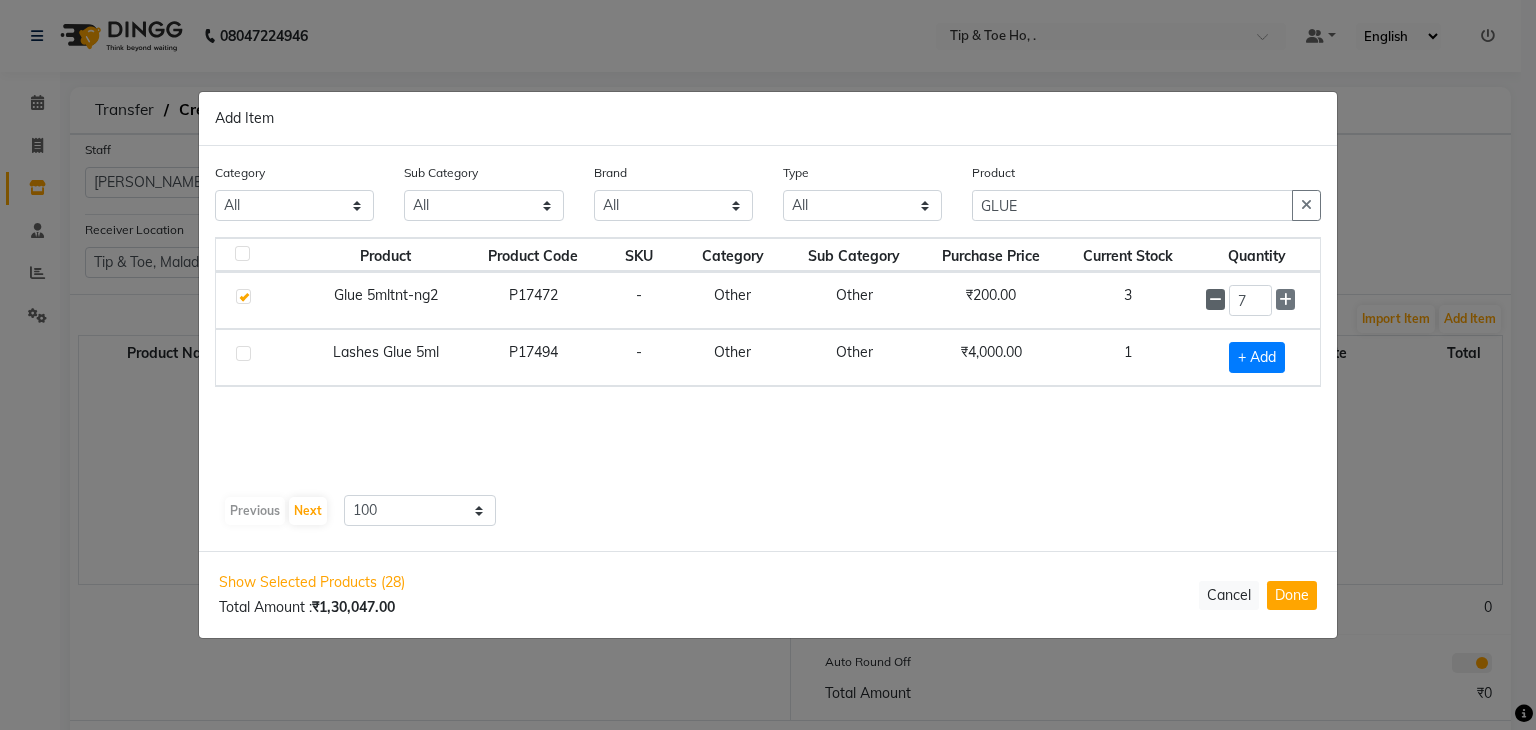 click 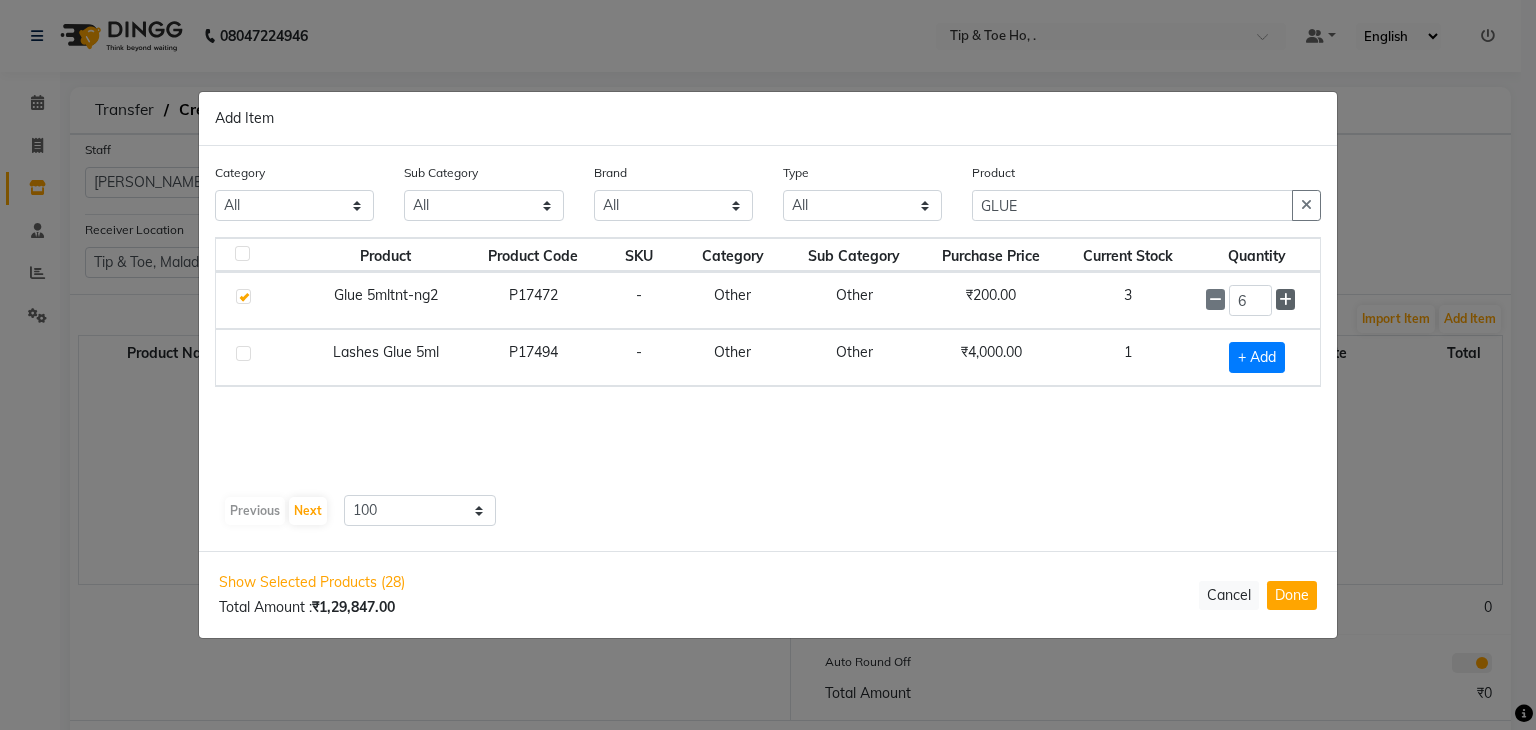 click 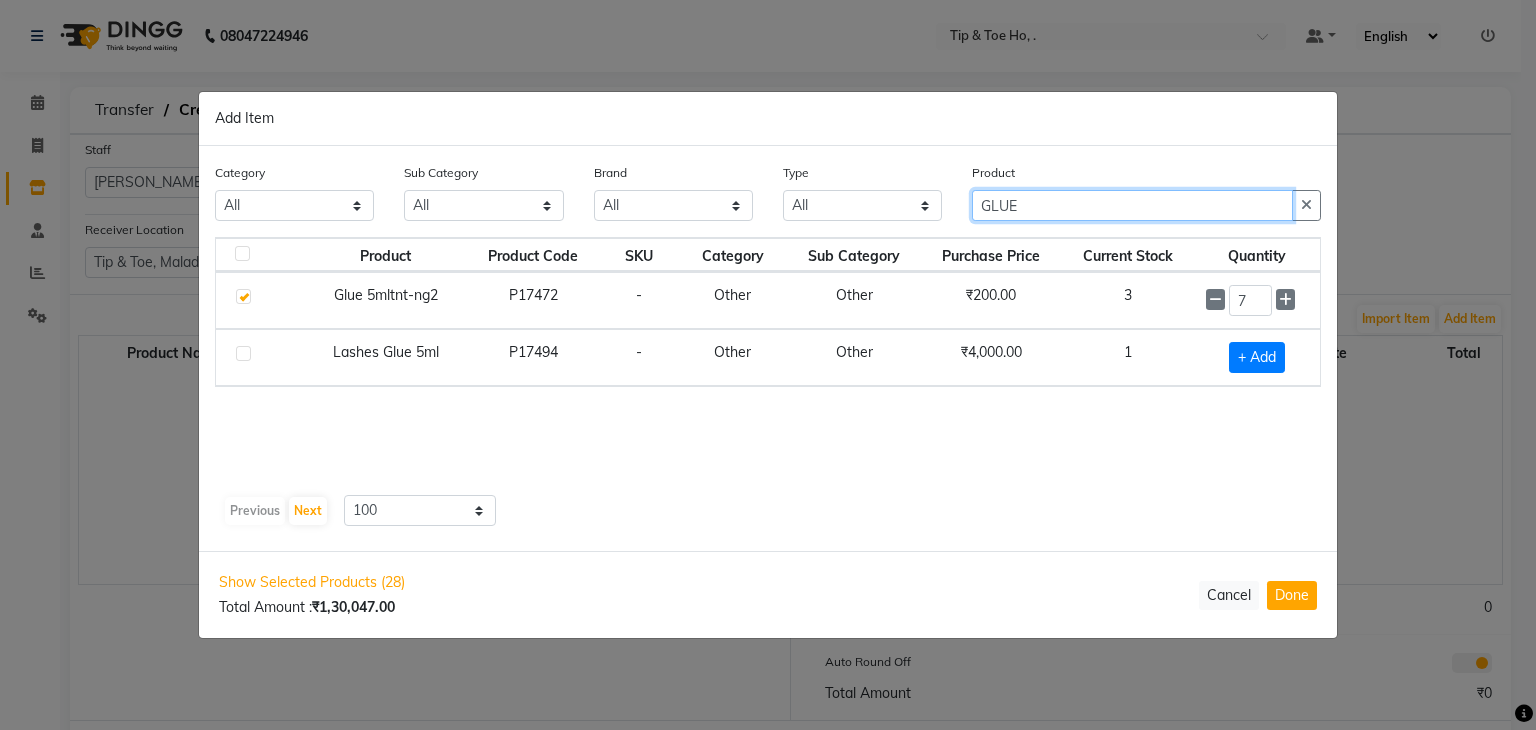 click on "GLUE" 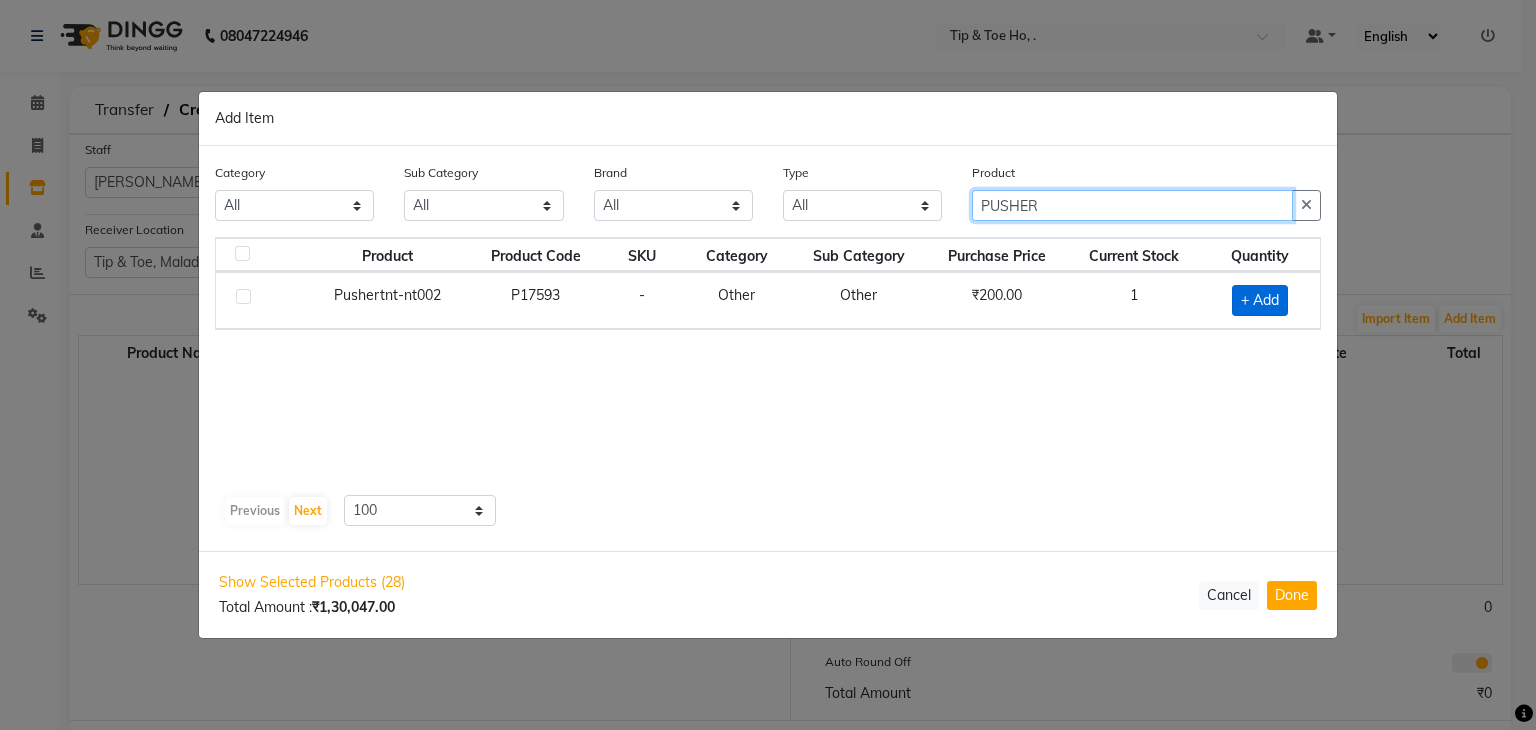 type on "PUSHER" 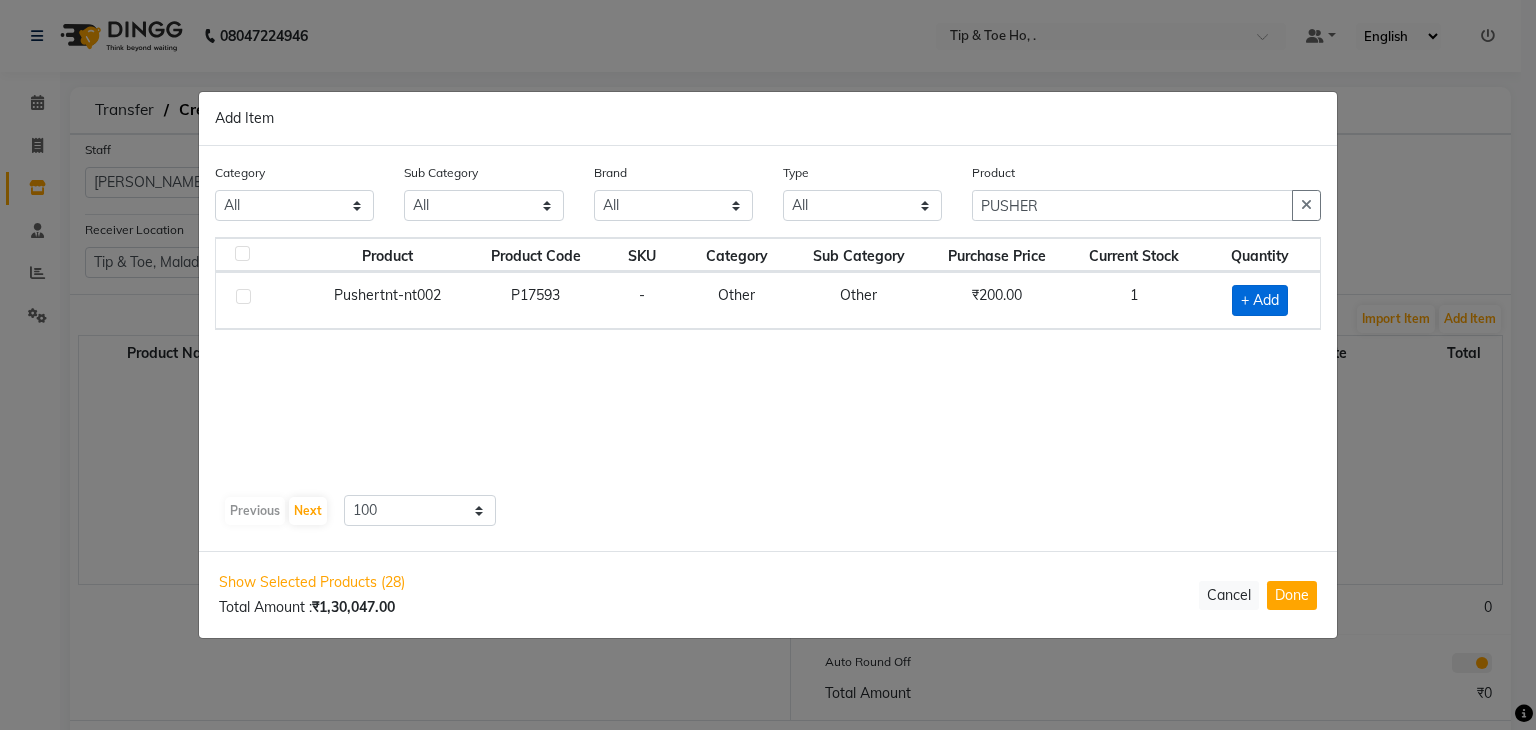 click on "+ Add" 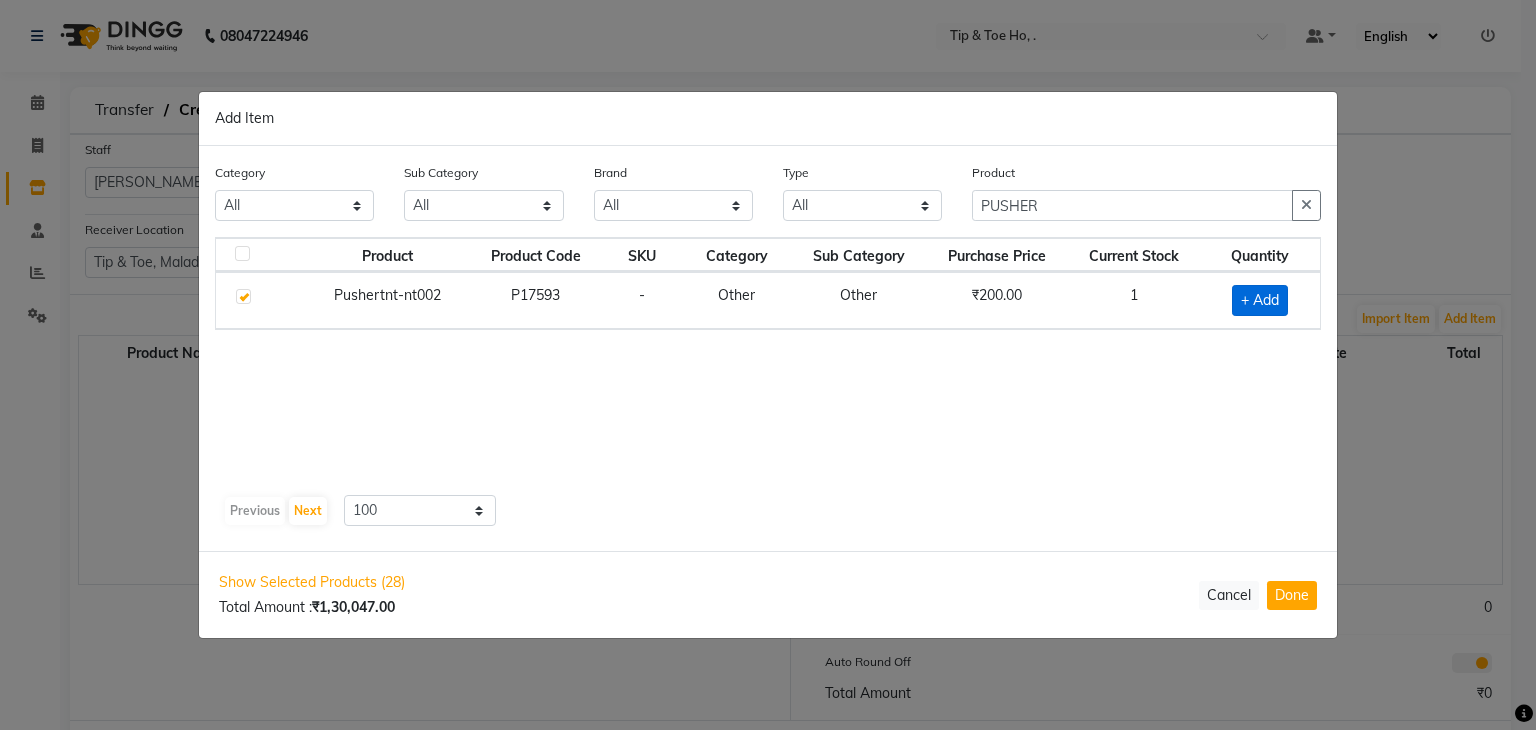 checkbox on "true" 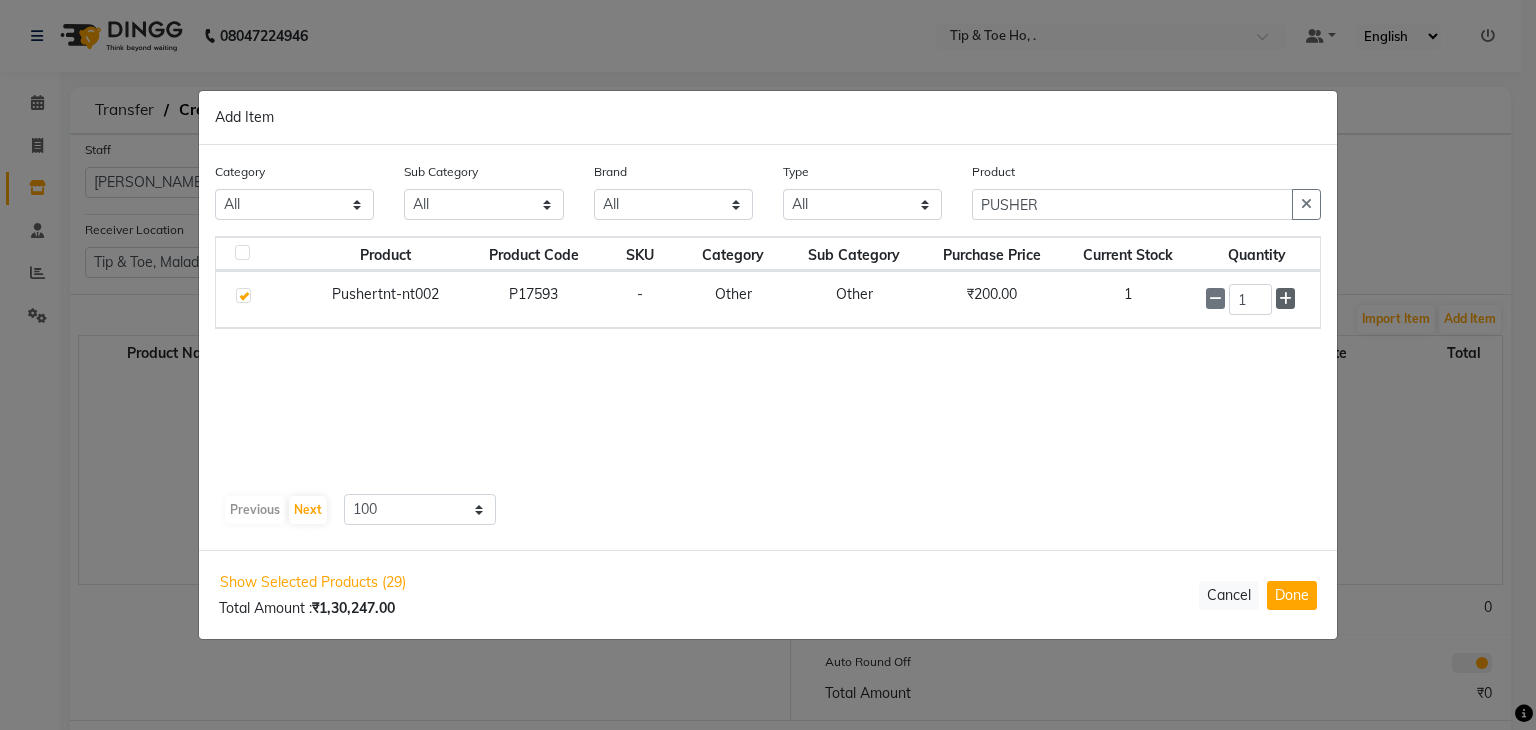 click 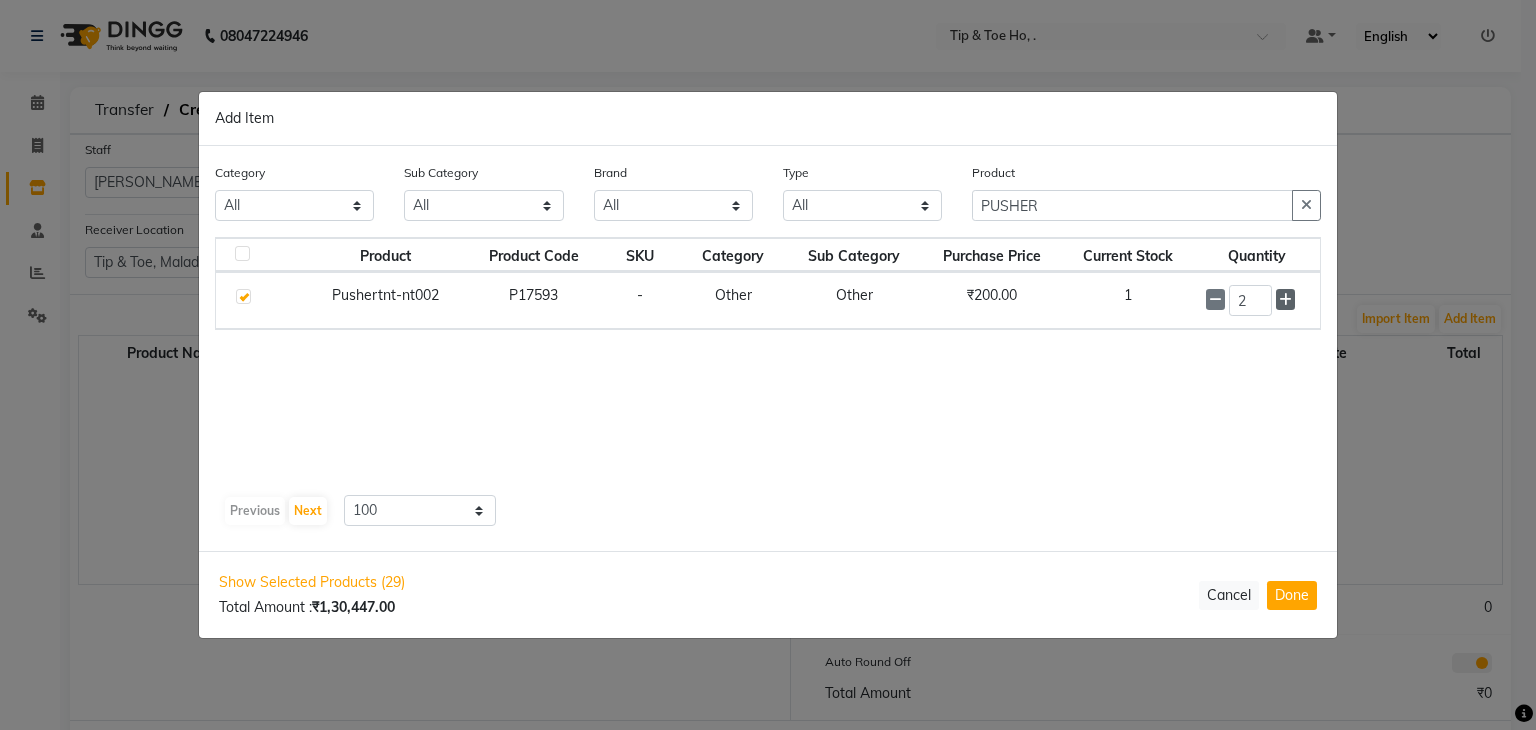 click 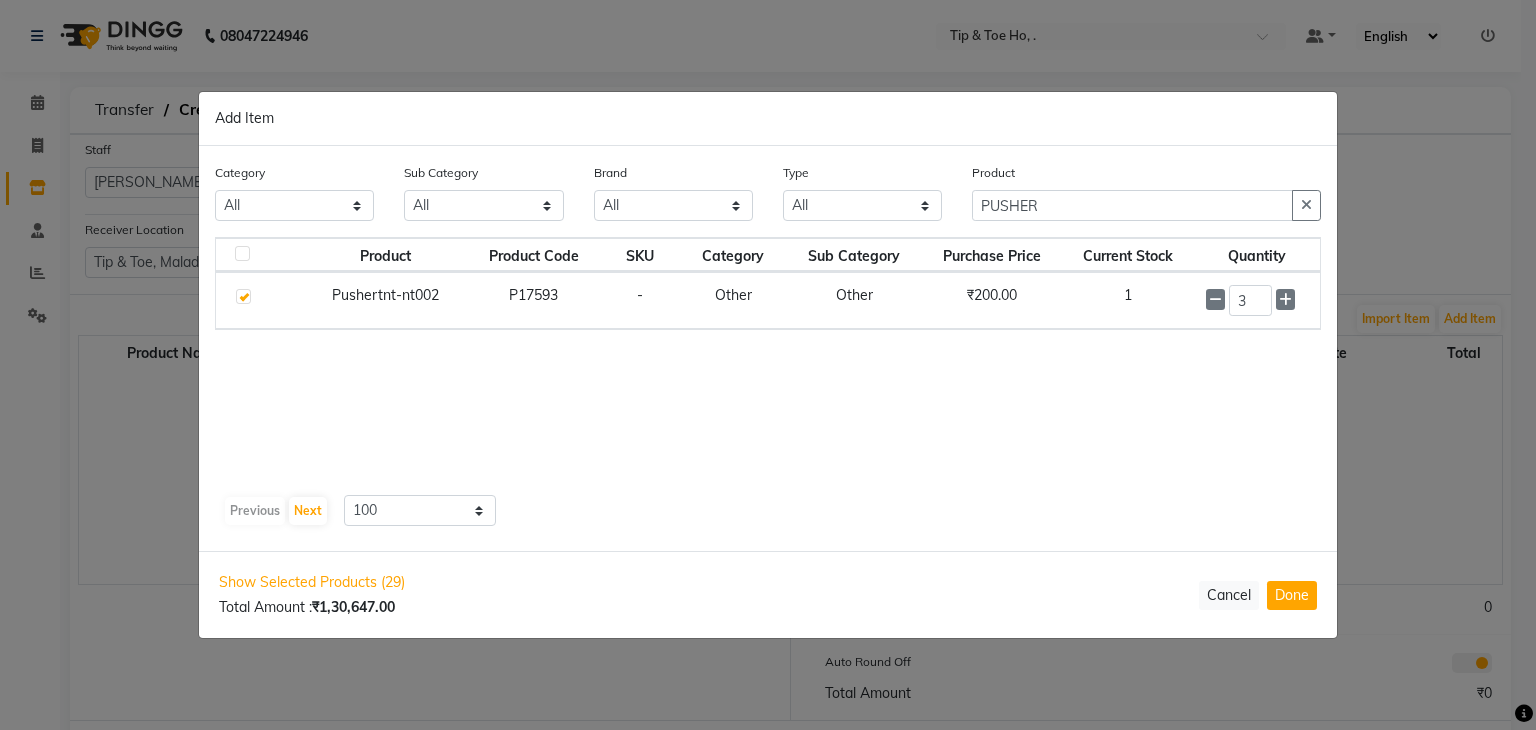 click on "Product Product Code SKU Category Sub Category Purchase Price Current Stock Quantity  Pushertnt-nt002   P17593   -   Other   Other   ₹200.00   1  3" 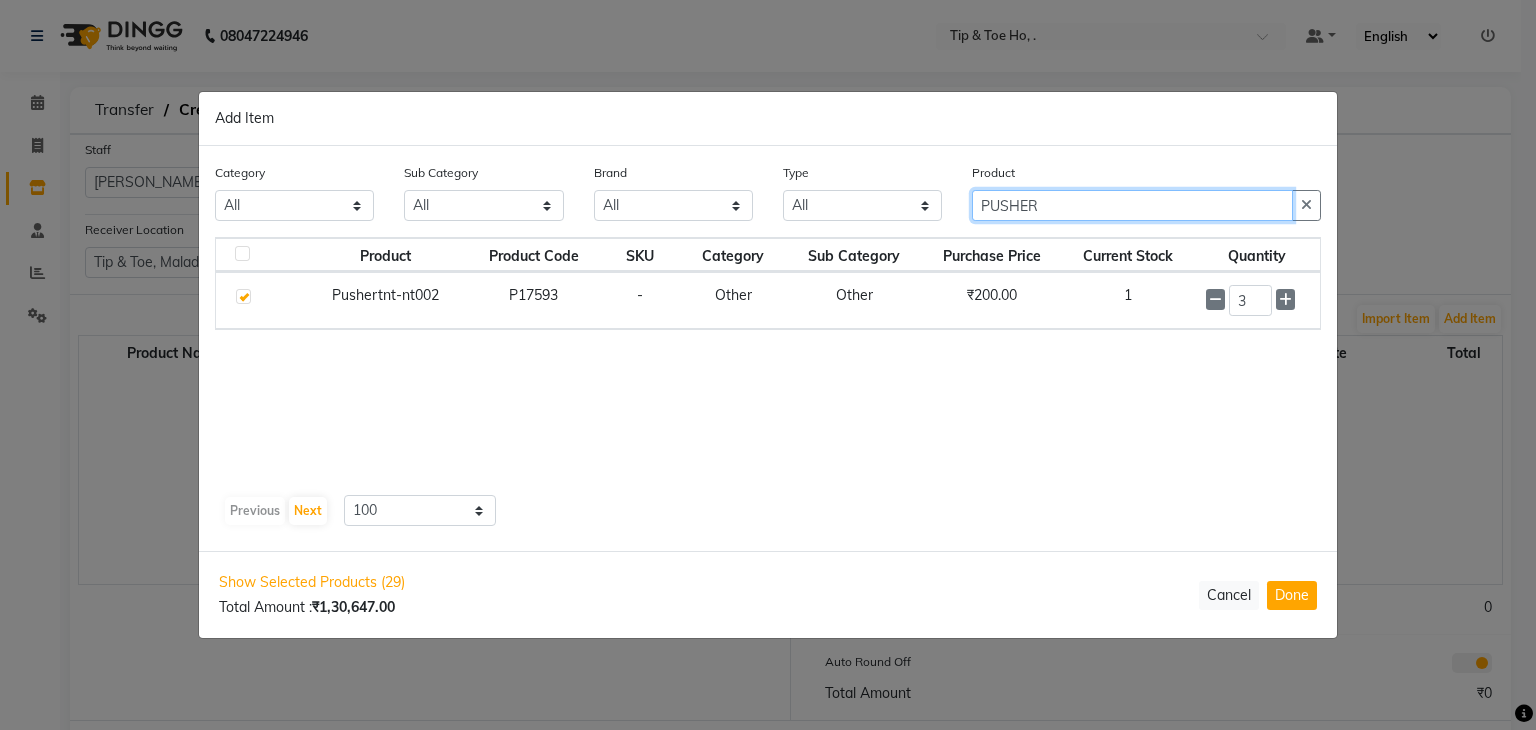 click on "PUSHER" 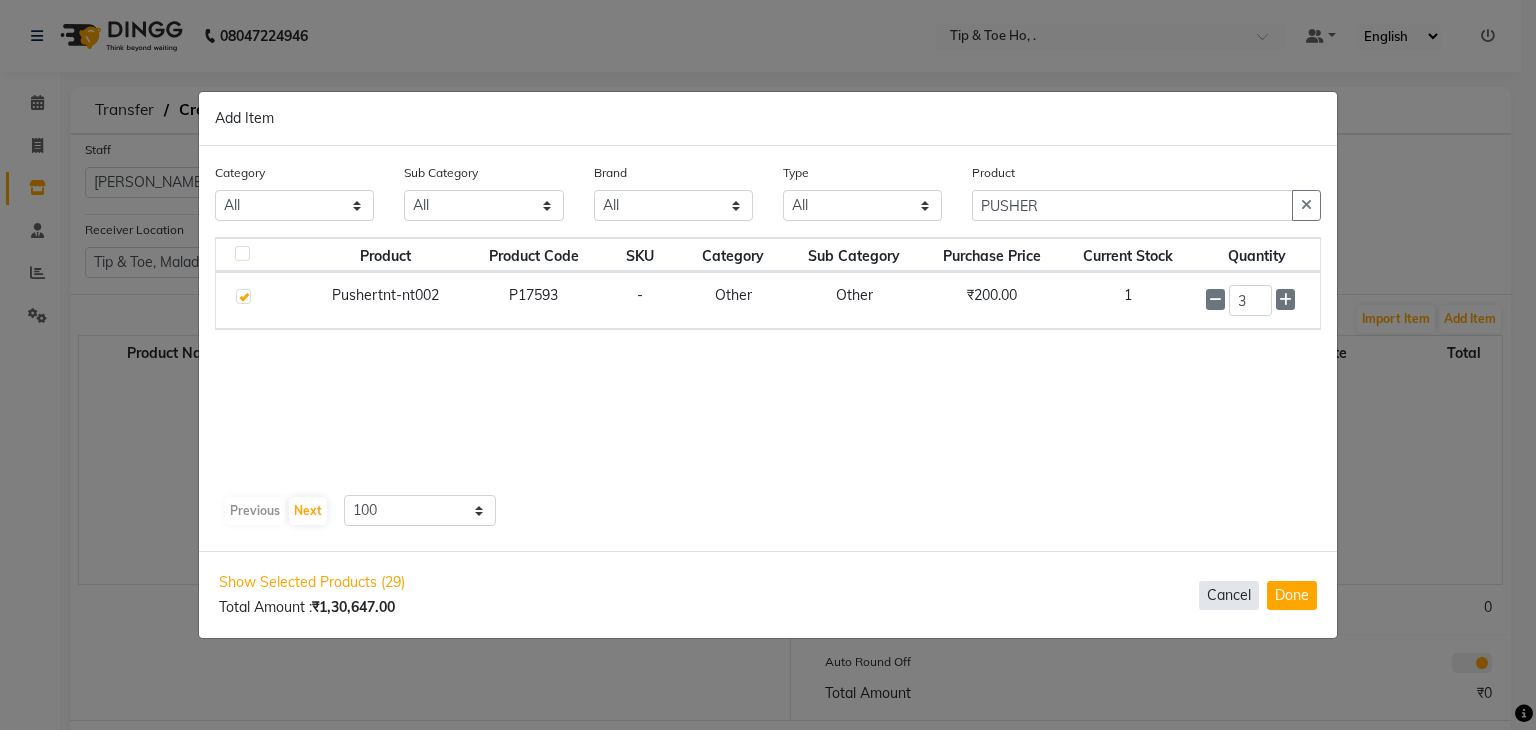 click on "Cancel" 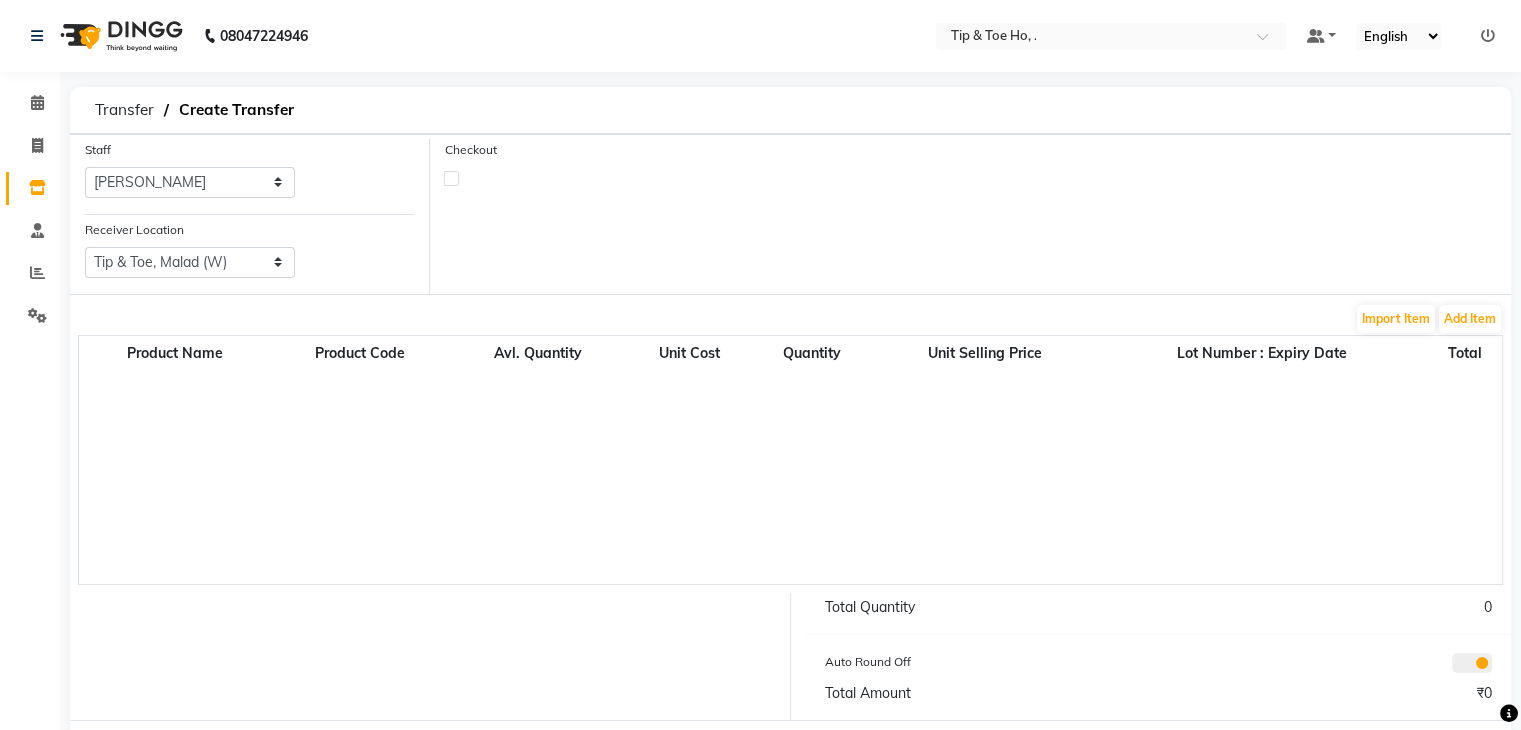 click on "0" 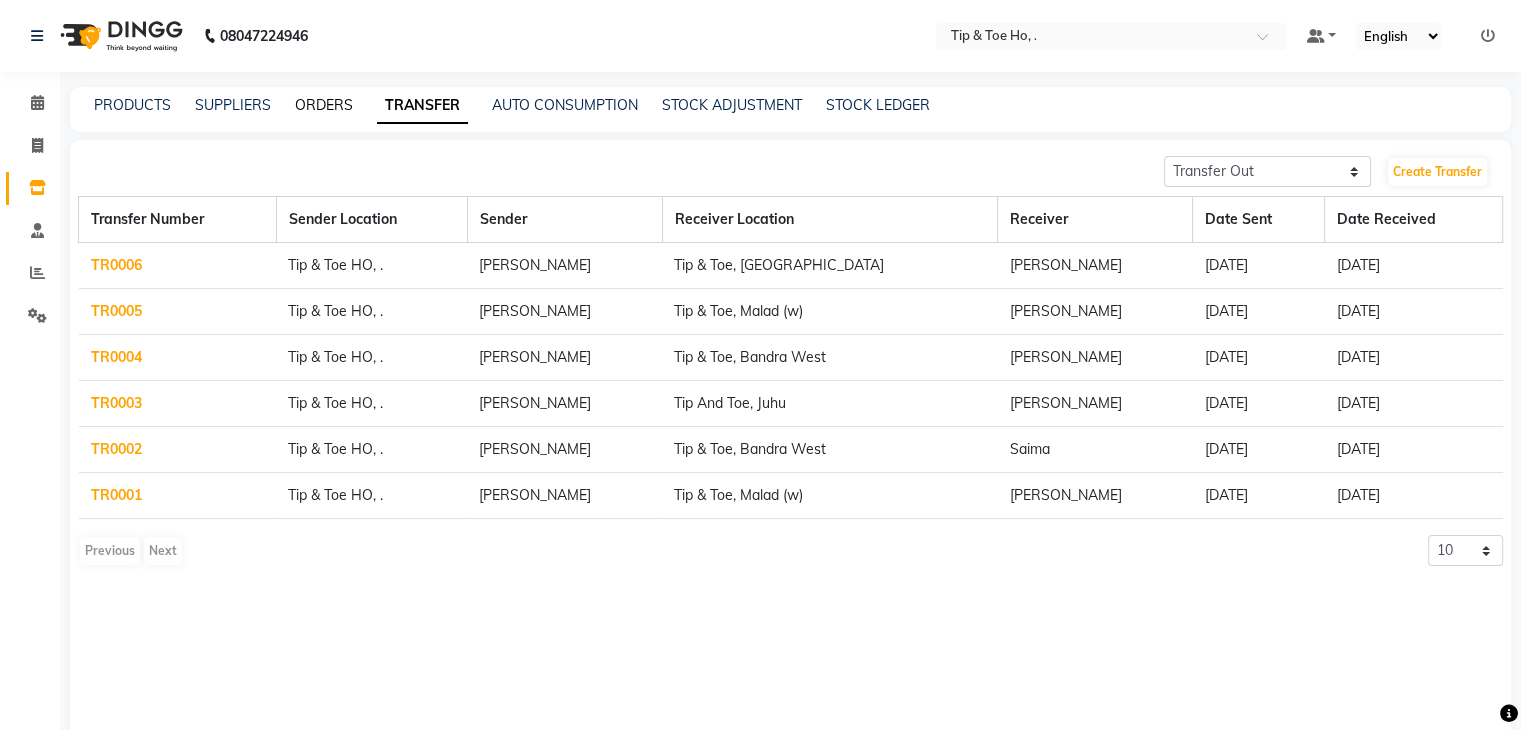 click on "ORDERS" 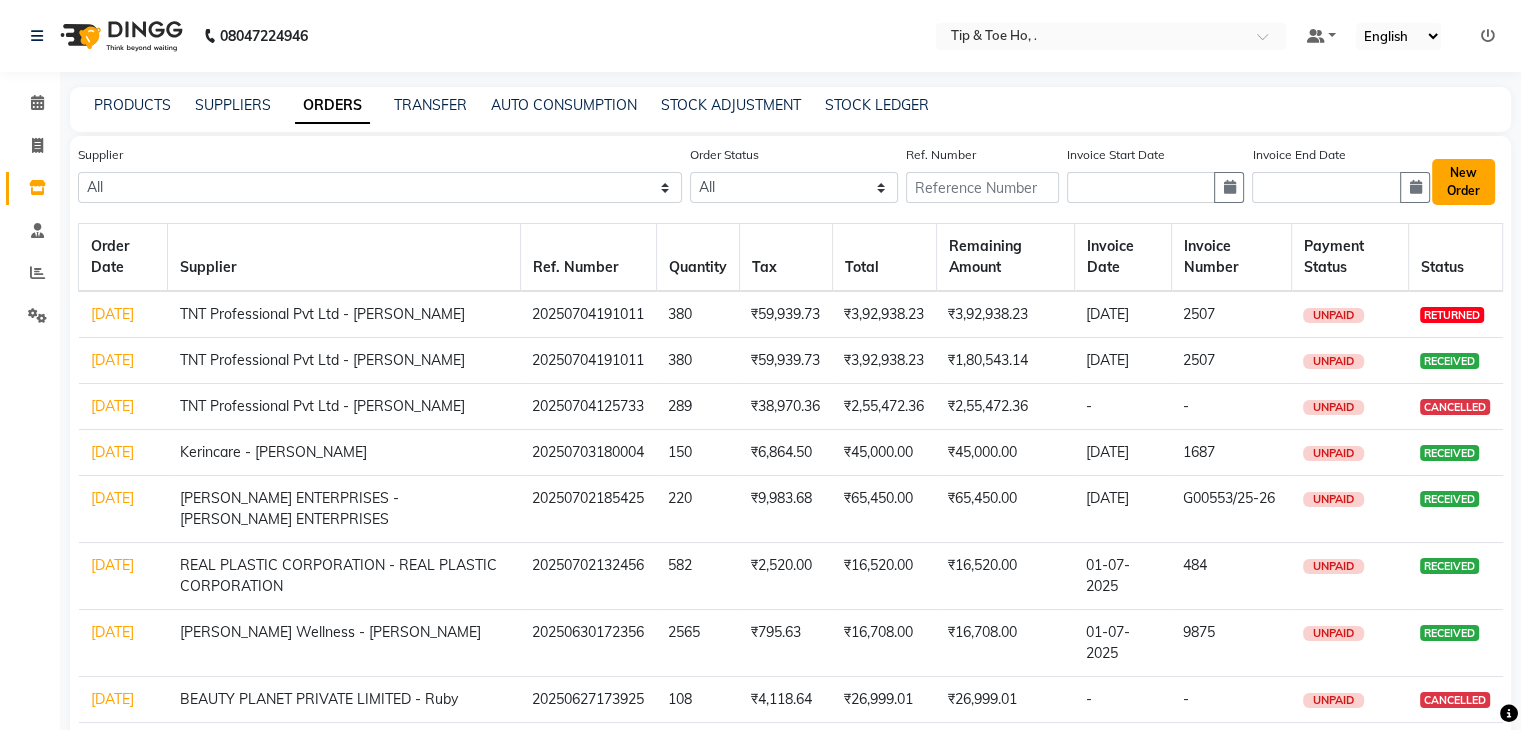 click on "New Order" 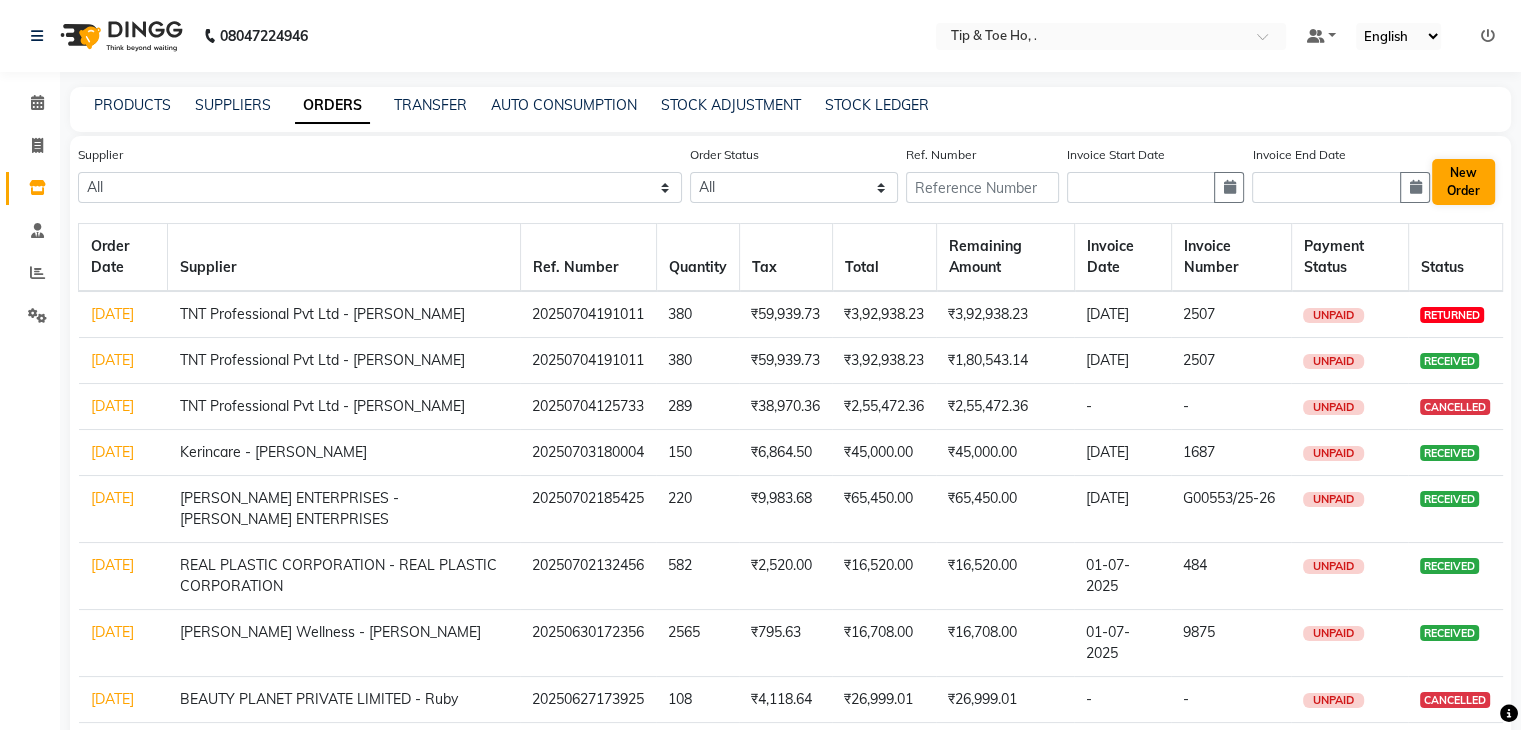 select on "true" 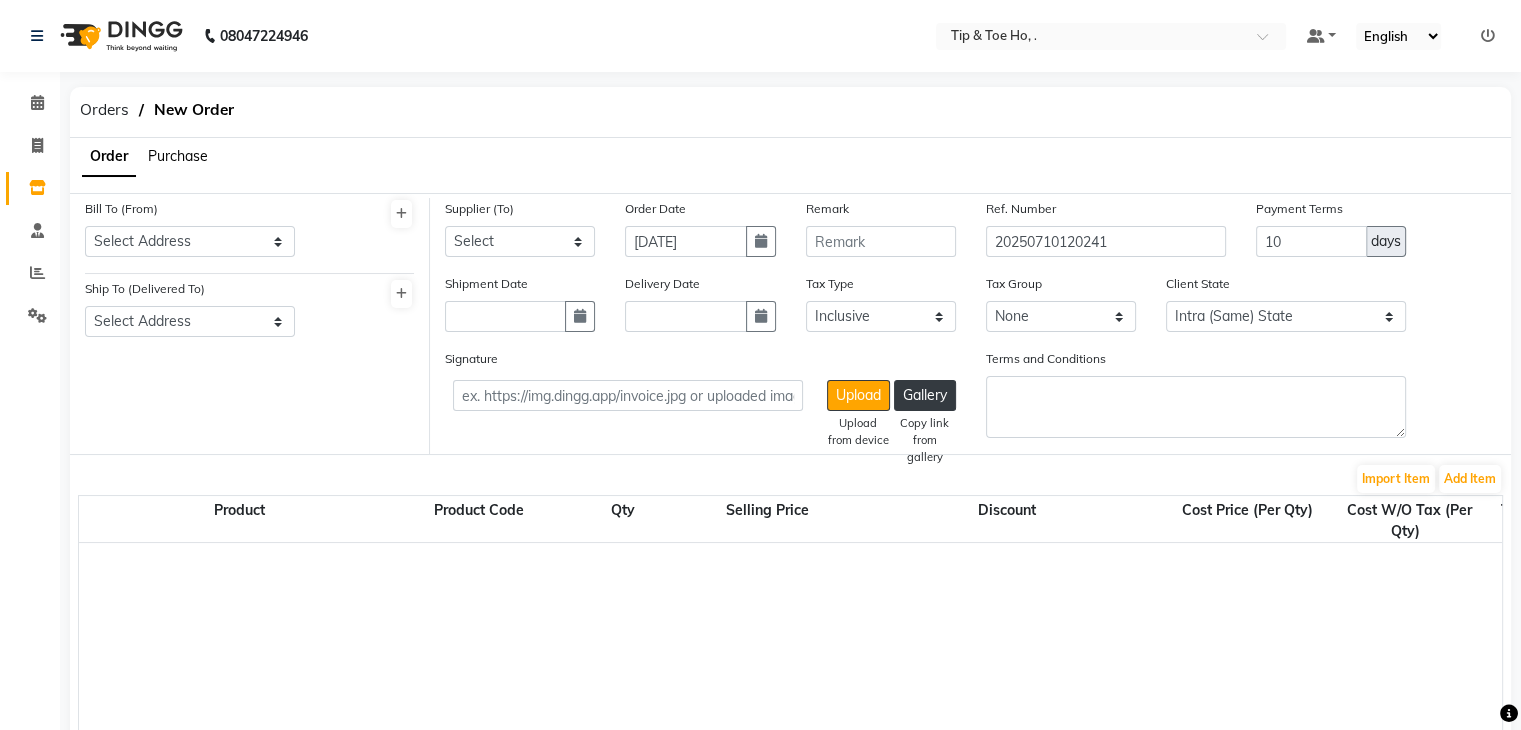 select on "2230" 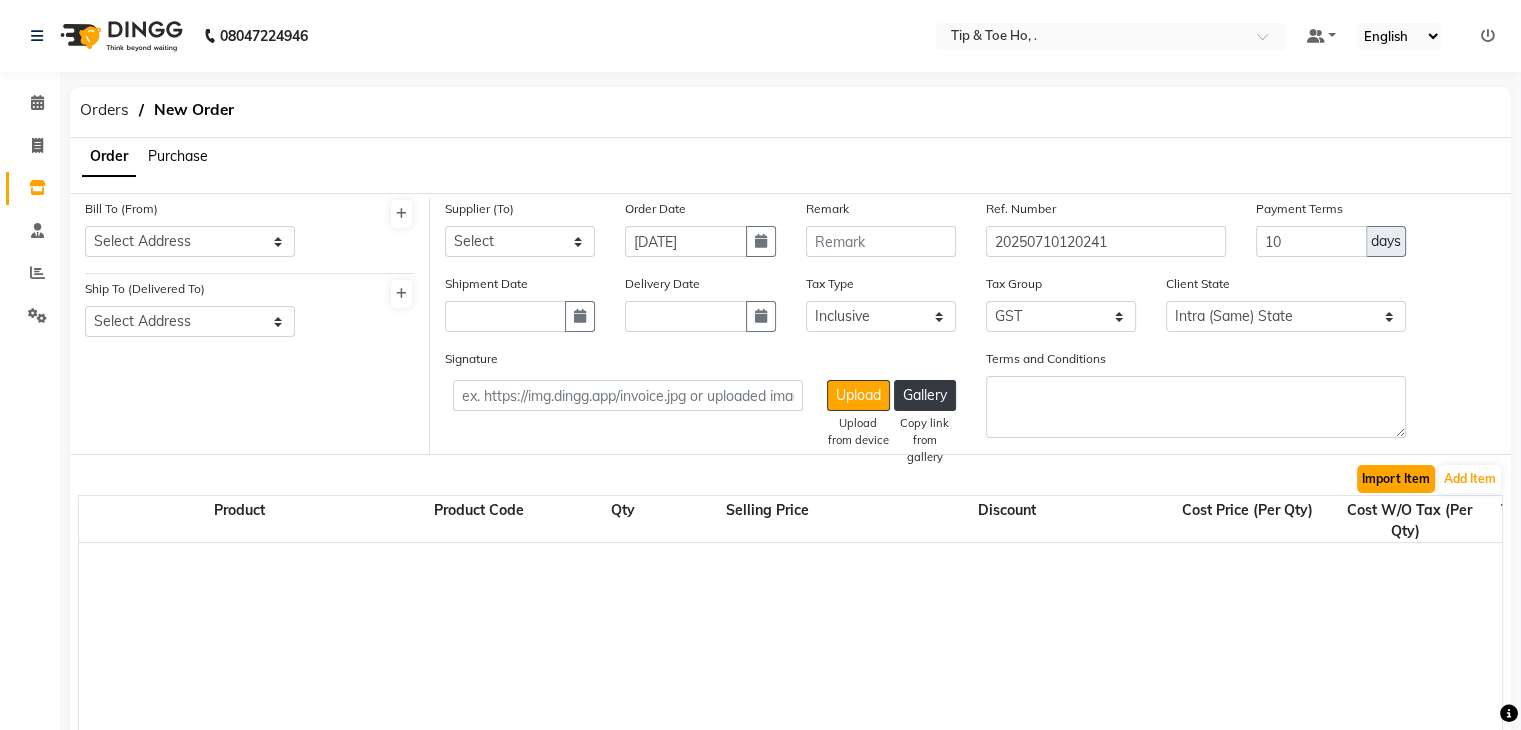 click on "Import Item" 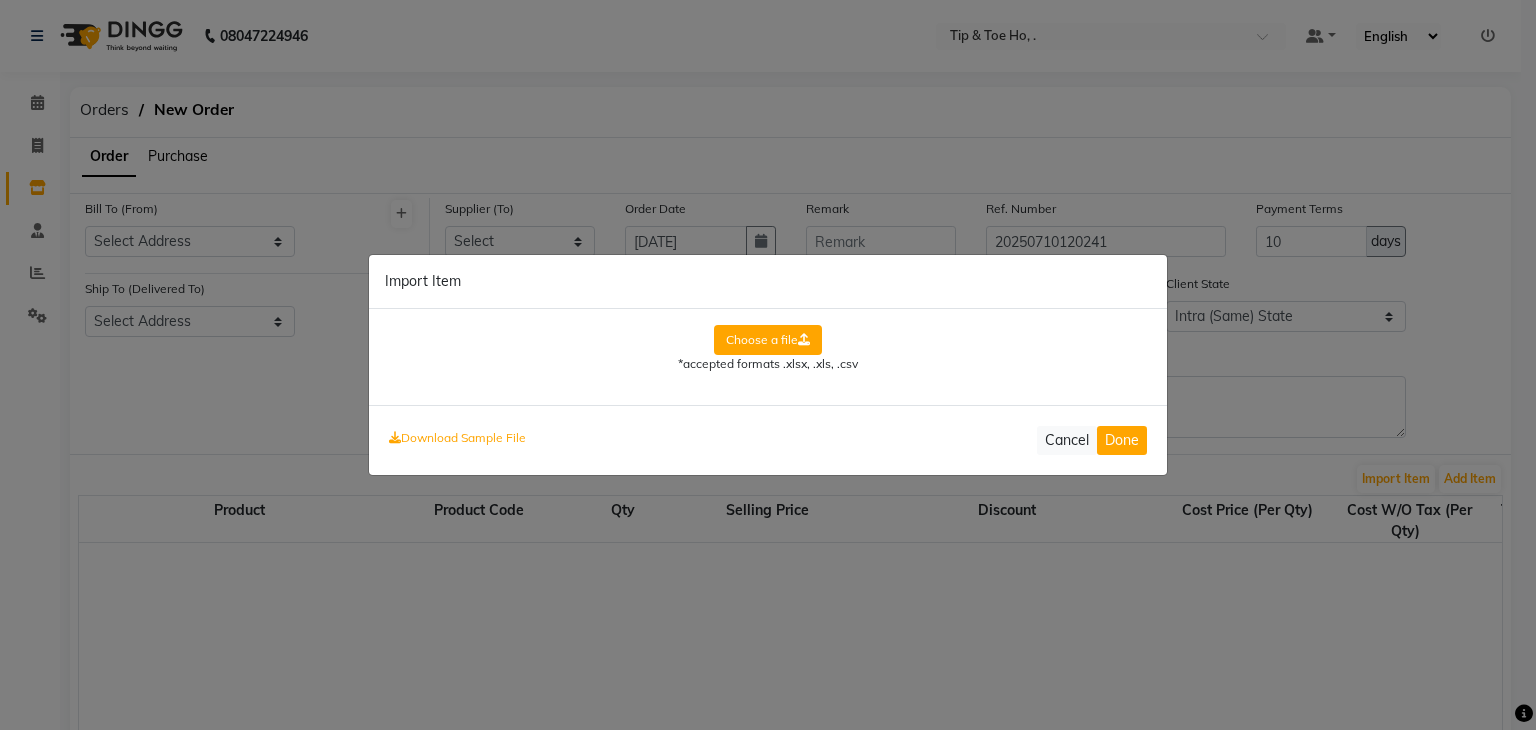 click on "Choose a file" 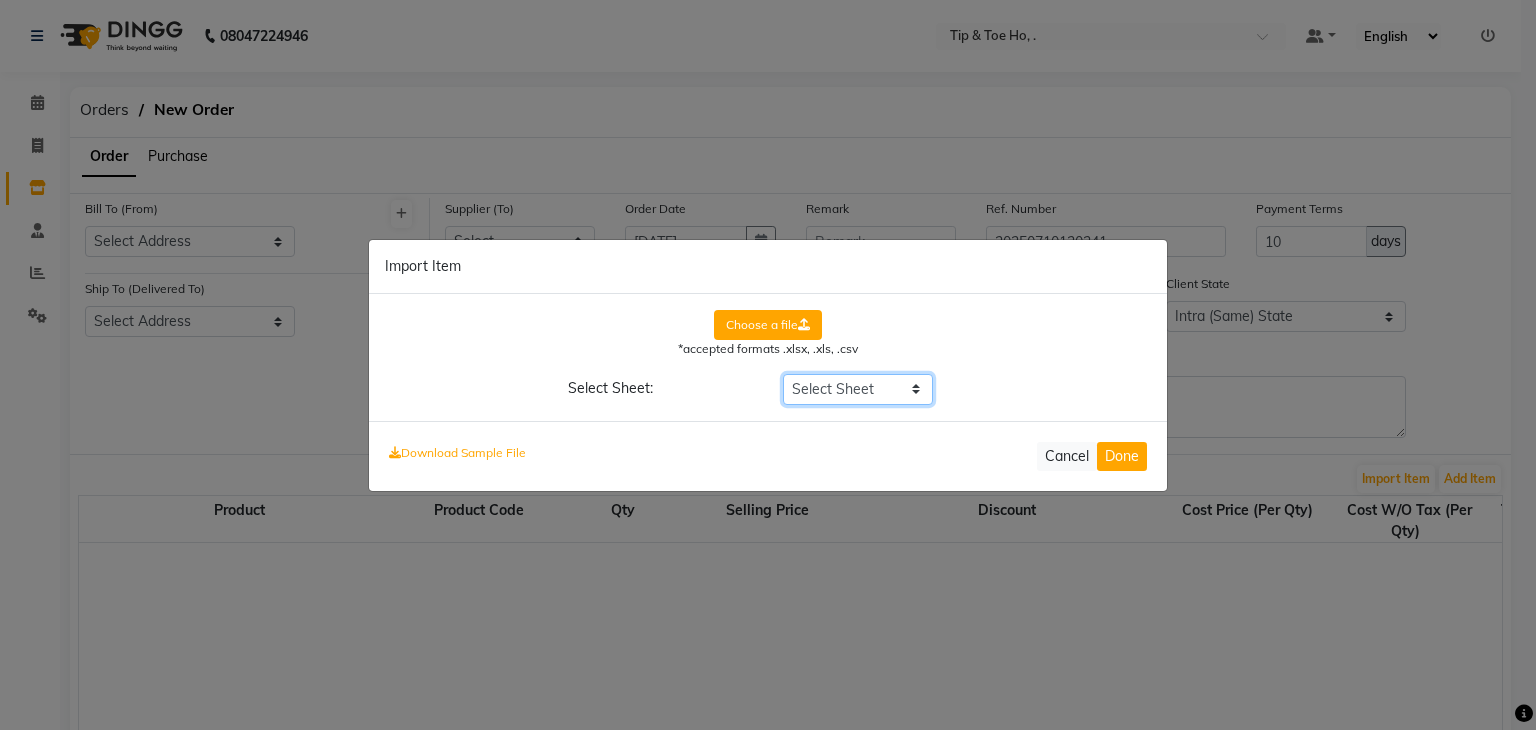 click on "Select Sheet Sheet1" 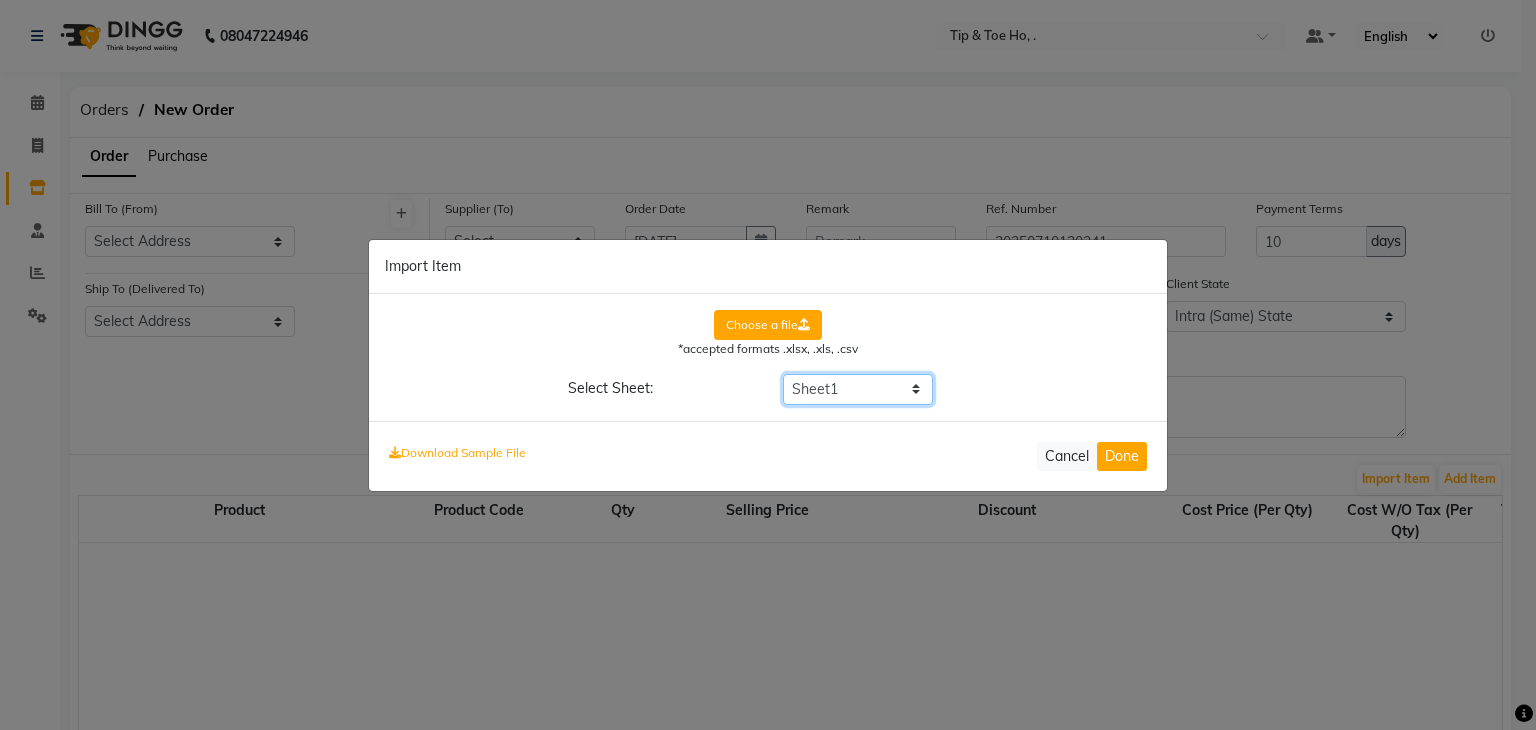 click on "Select Sheet Sheet1" 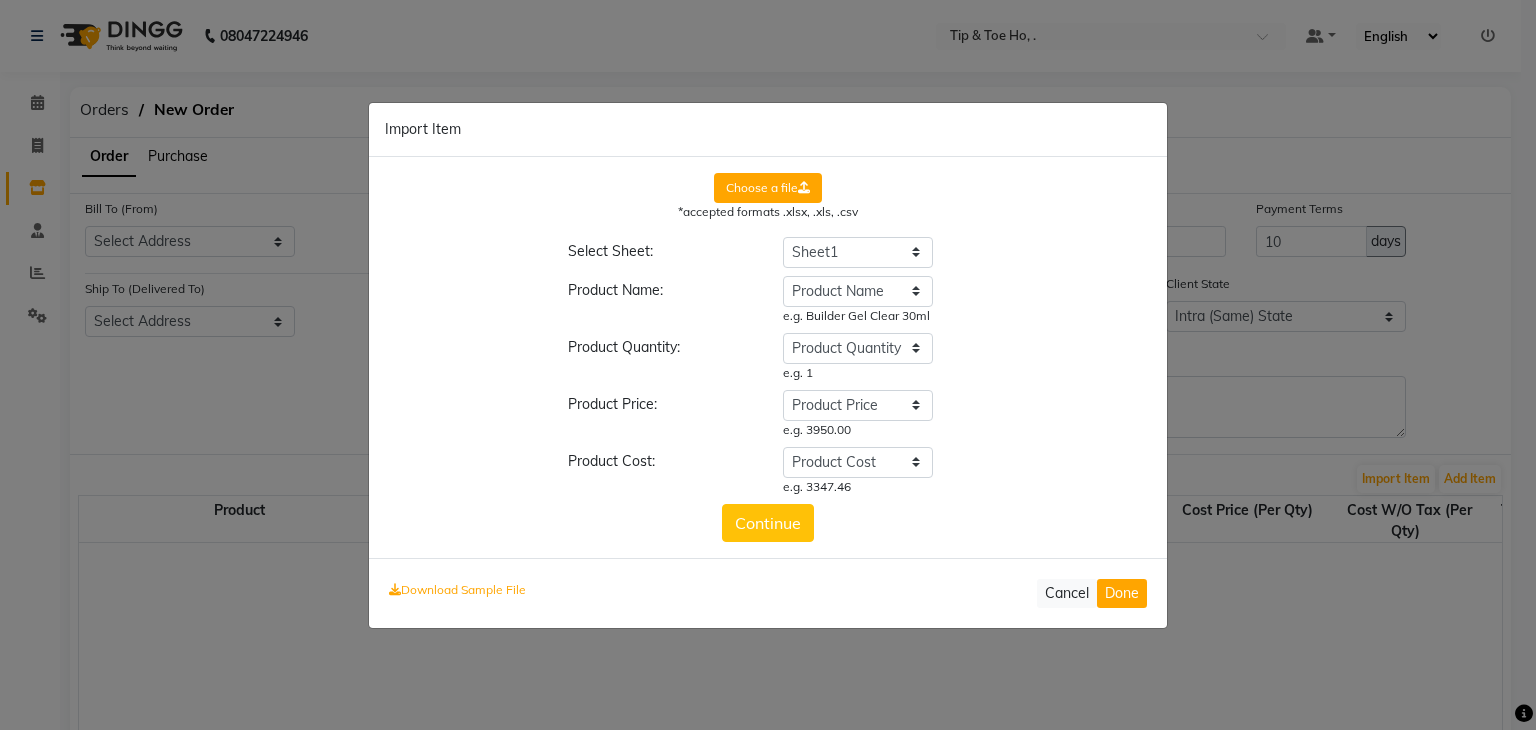 click on "Choose a file  *accepted formats .xlsx, .xls, .csv Select Sheet: Select Sheet Sheet1 Product Name: Select Product Name Product Name Product Quantity Product Price Discount % Product Cost e.g. Builder Gel Clear 30ml Product Quantity: Select product Quantity Product Name Product Quantity Product Price Discount % Product Cost e.g. 1 Product Price: Select Product Price Product Name Product Quantity Product Price Discount % Product Cost e.g. 3950.00 Product Cost: Select Product Cost Product Name Product Quantity Product Price Discount % Product Cost e.g. 3347.46 Continue" 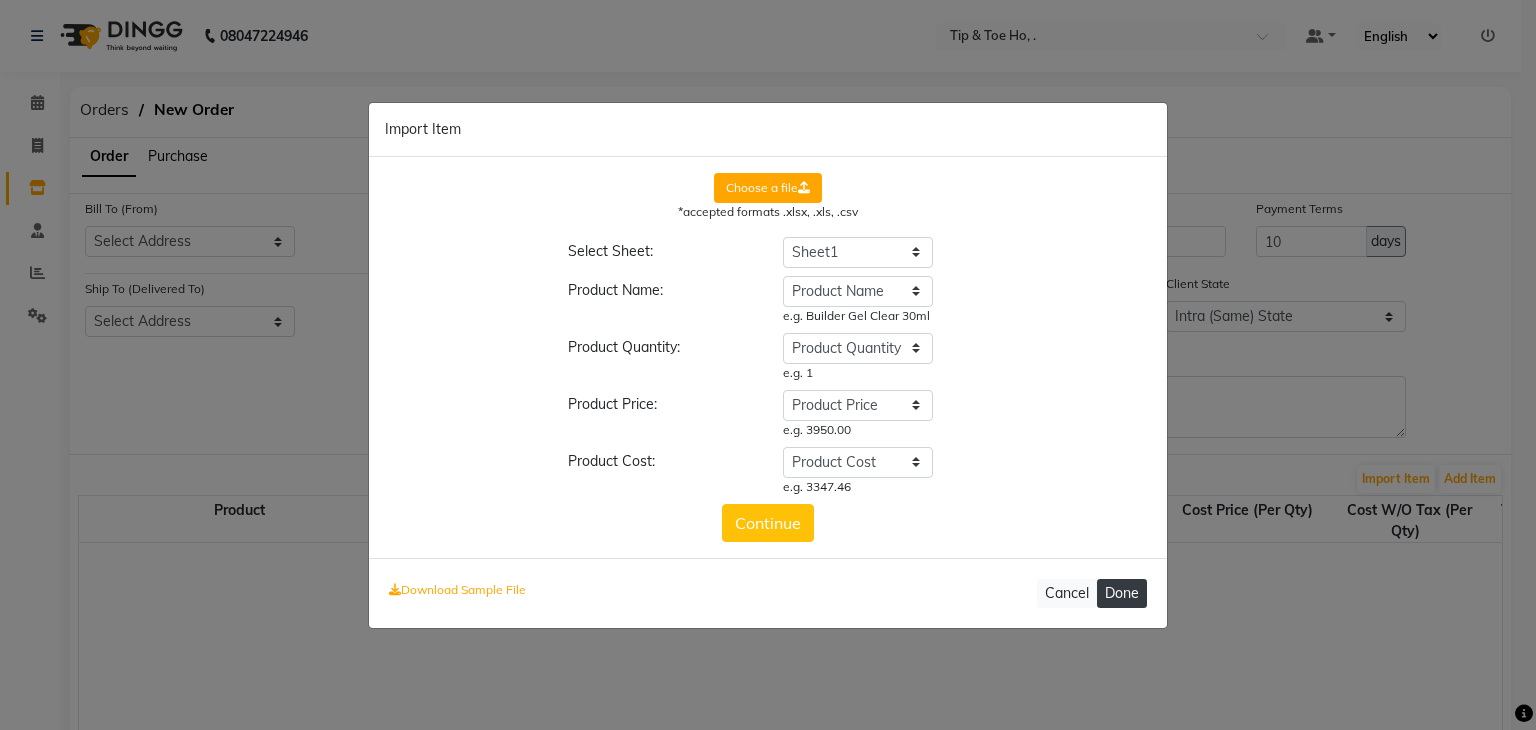 click on "Done" 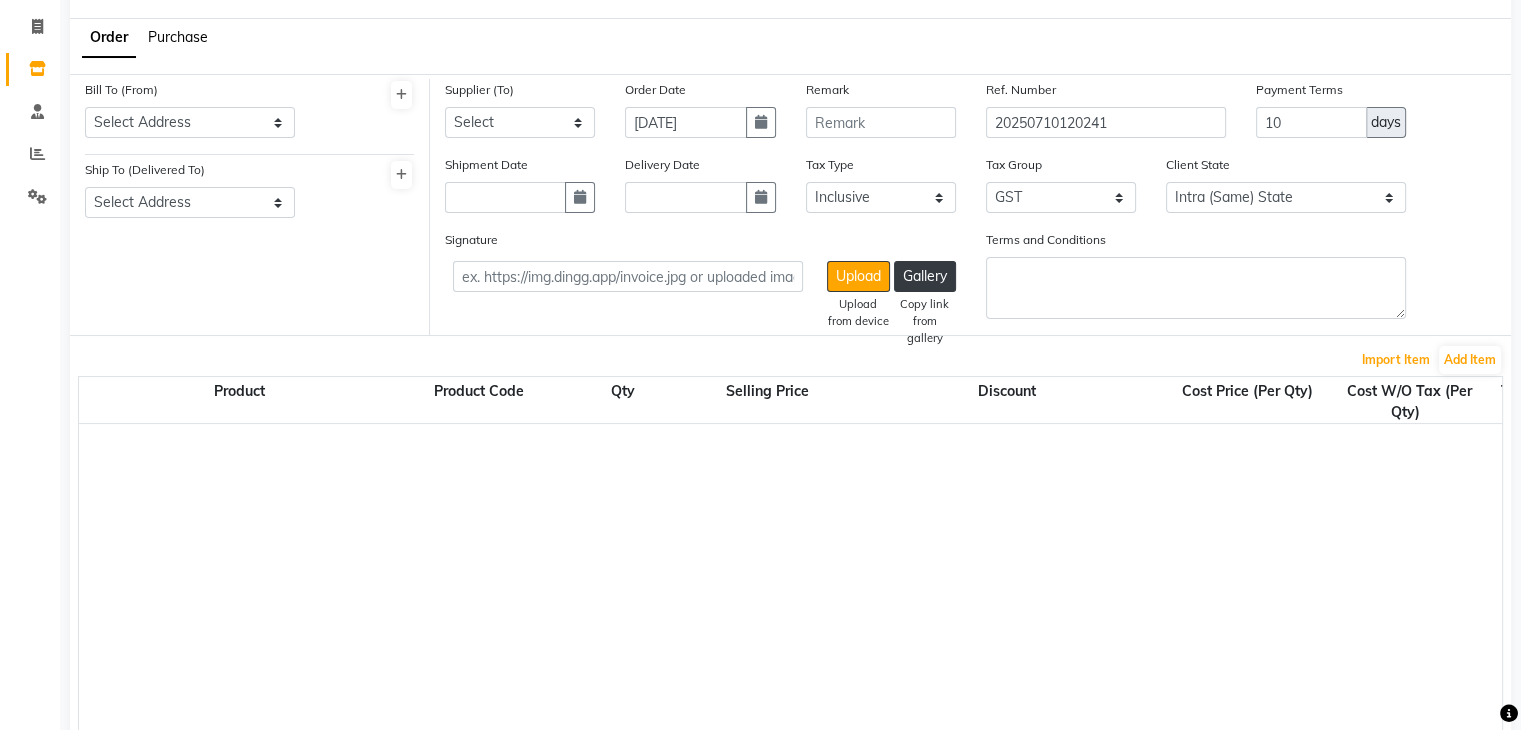 scroll, scrollTop: 122, scrollLeft: 0, axis: vertical 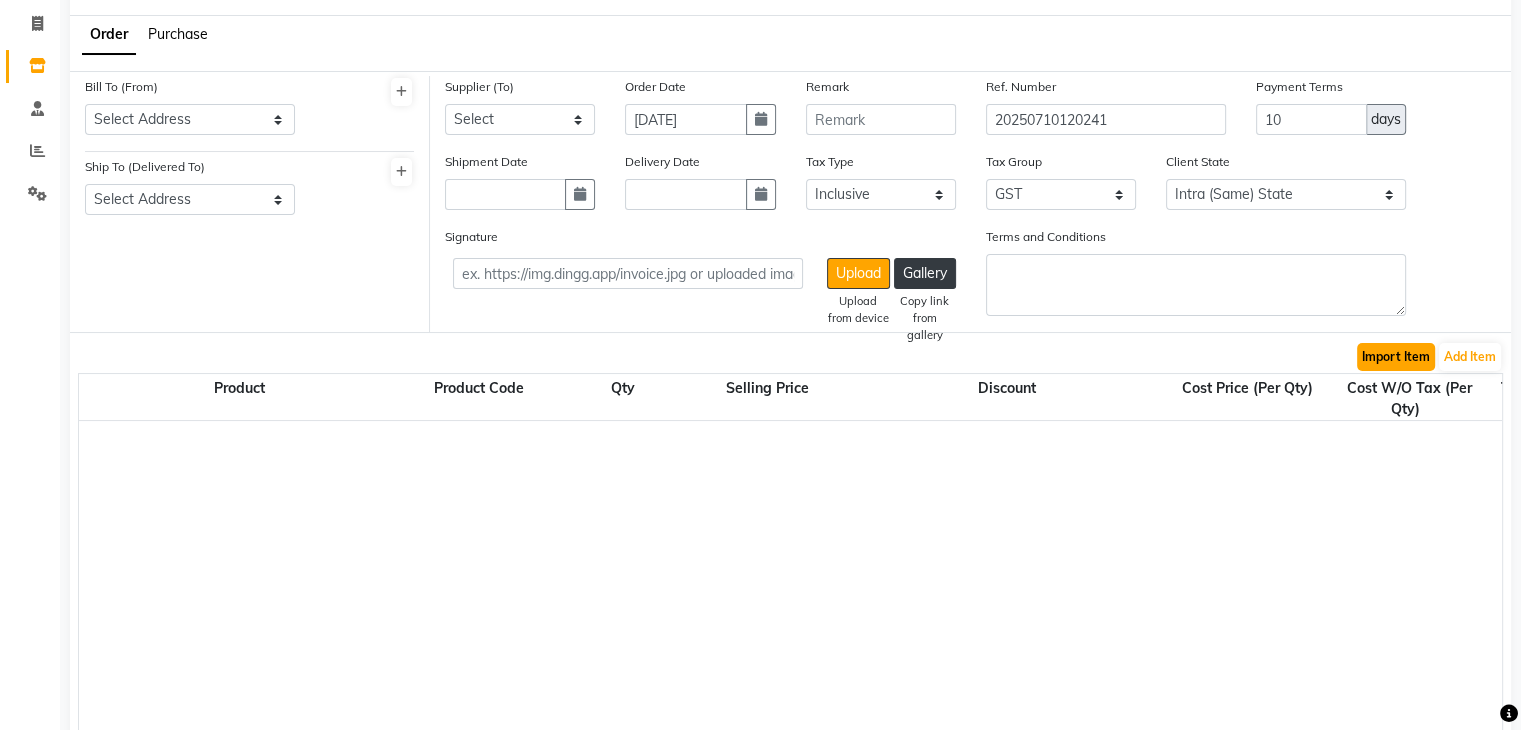 click on "Import Item" 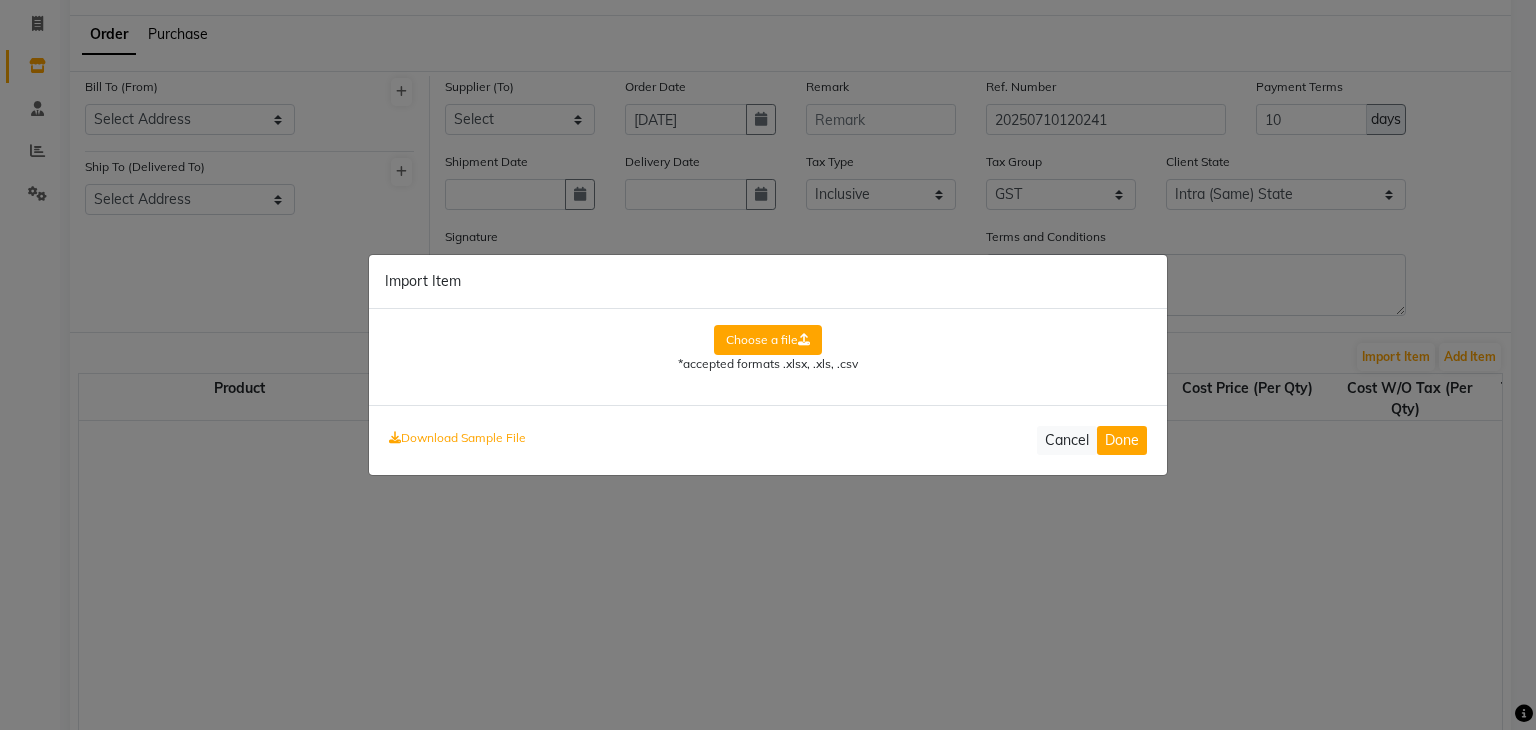 click on "Choose a file" 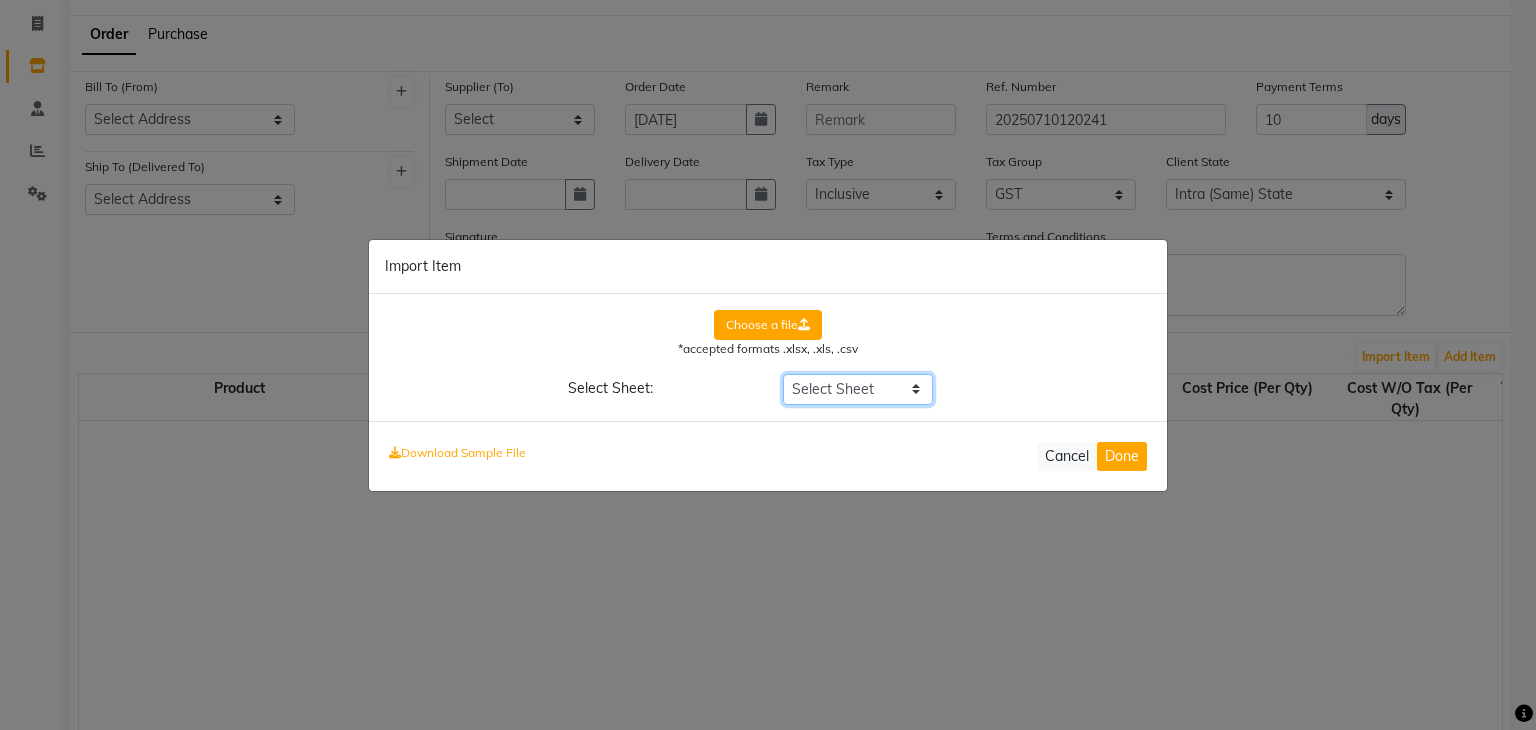 click on "Select Sheet Sheet1" 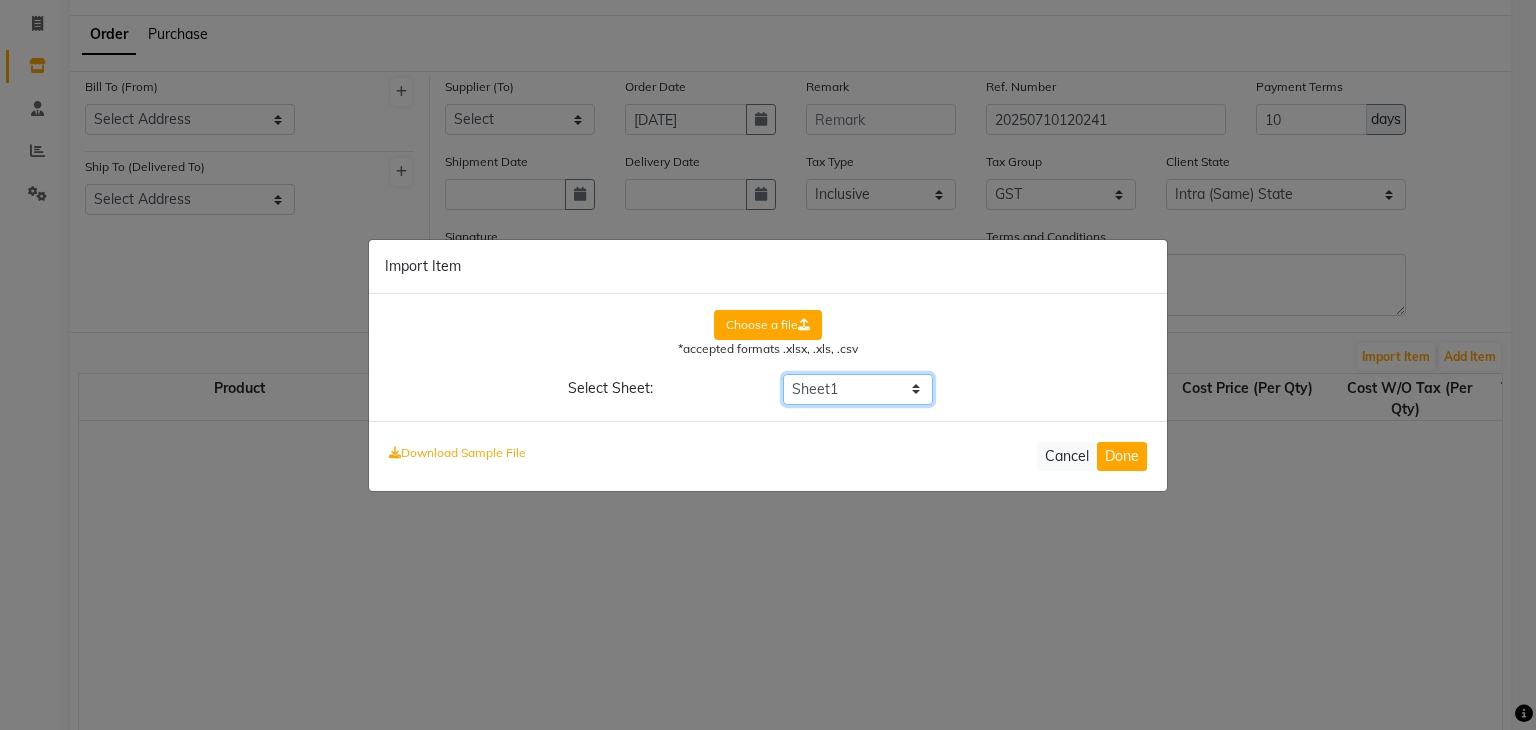 click on "Select Sheet Sheet1" 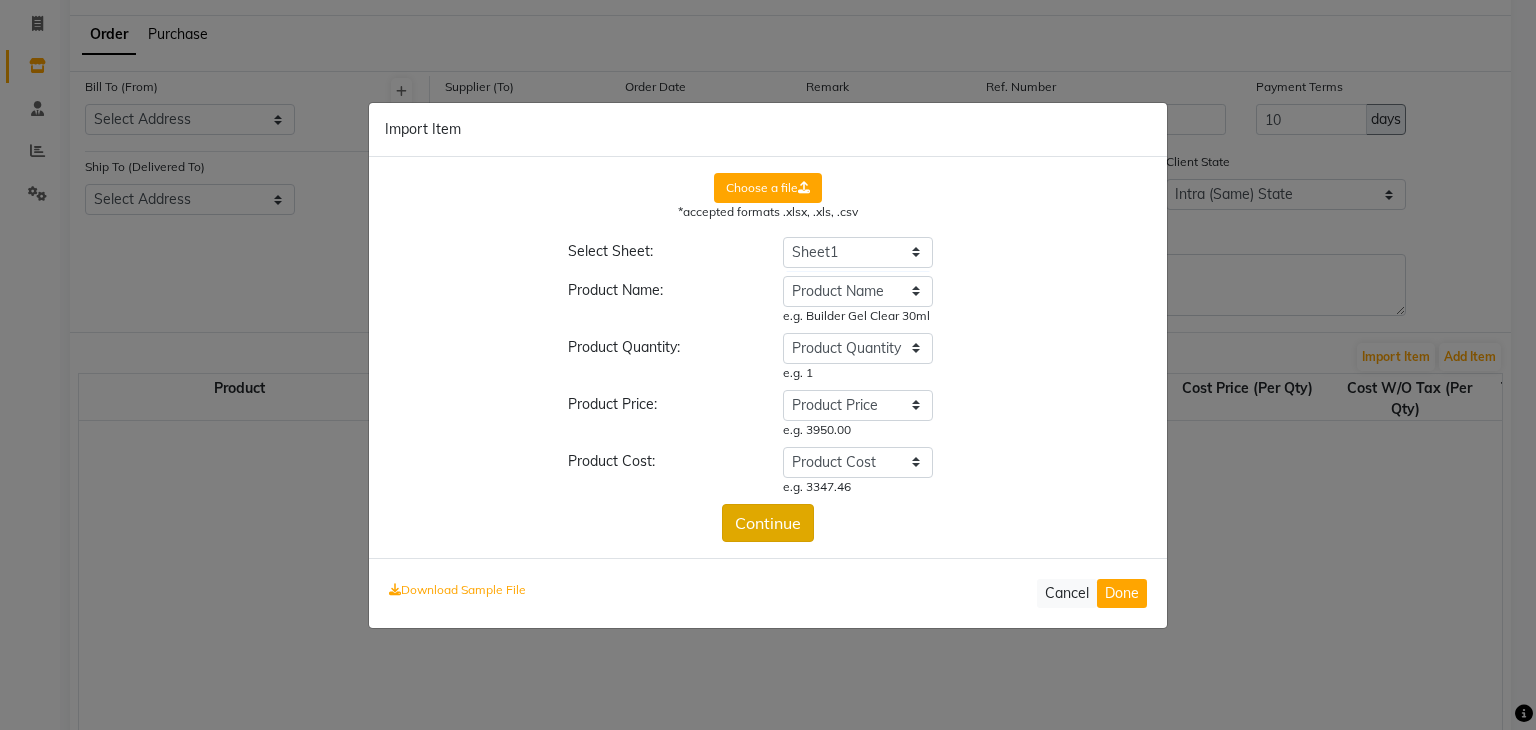 click on "Continue" 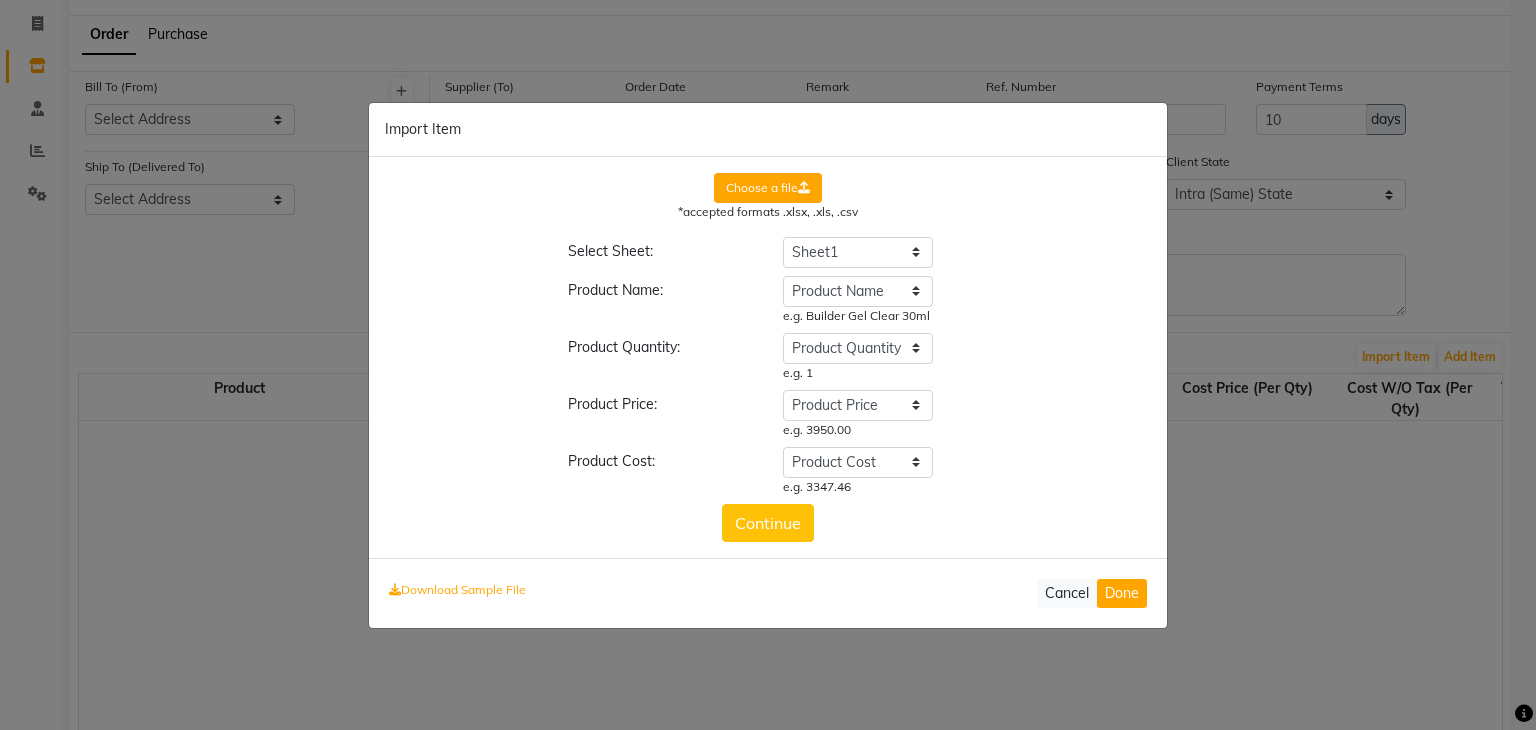click on "Choose a file  *accepted formats .xlsx, .xls, .csv Select Sheet: Select Sheet Sheet1 Product Name: Select Product Name Product Name Product Quantity Product Price Discount % Product Cost e.g. Builder Gel Clear 30ml Product Quantity: Select product Quantity Product Name Product Quantity Product Price Discount % Product Cost e.g. 1 Product Price: Select Product Price Product Name Product Quantity Product Price Discount % Product Cost e.g. 3950.00 Product Cost: Select Product Cost Product Name Product Quantity Product Price Discount % Product Cost e.g. 3347.46 Continue" 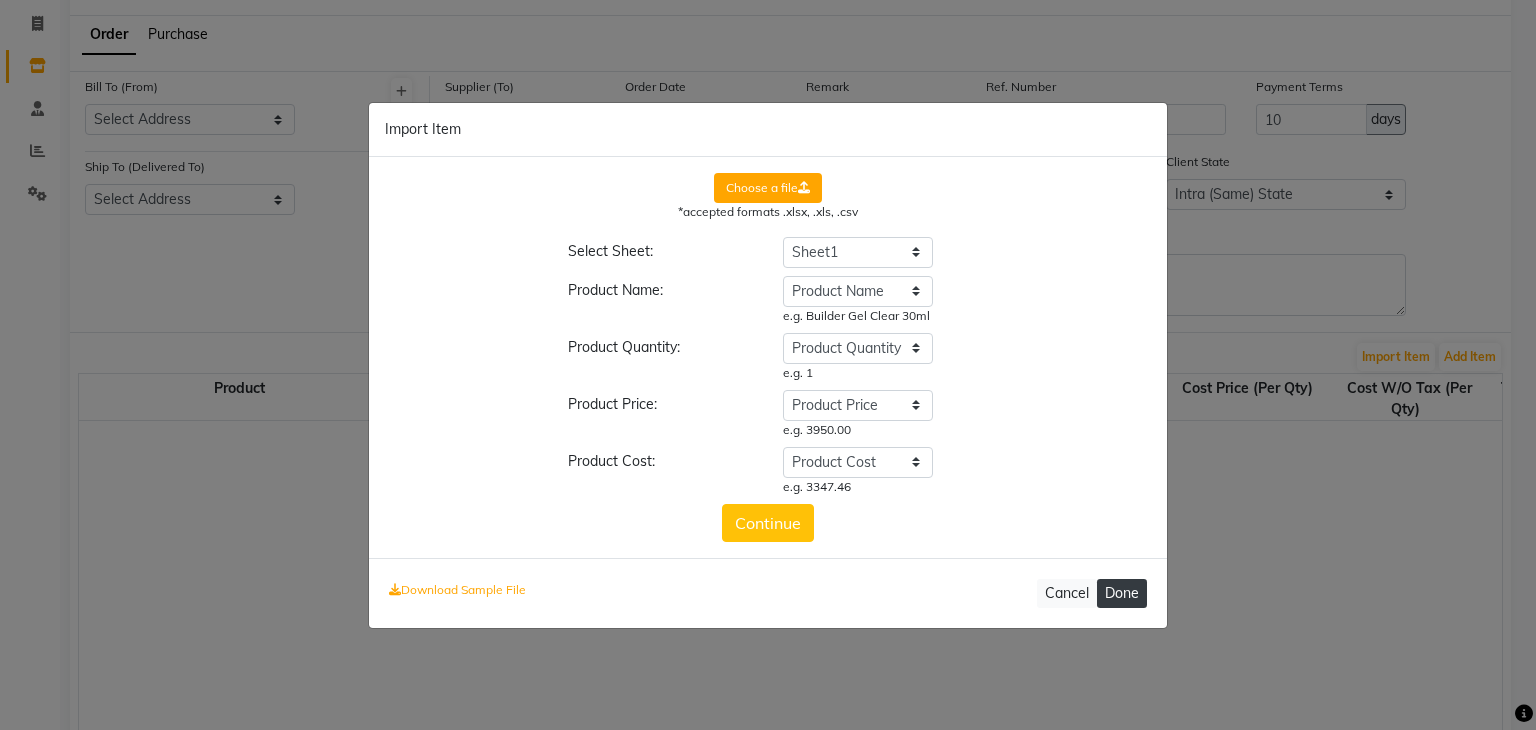 click on "Done" 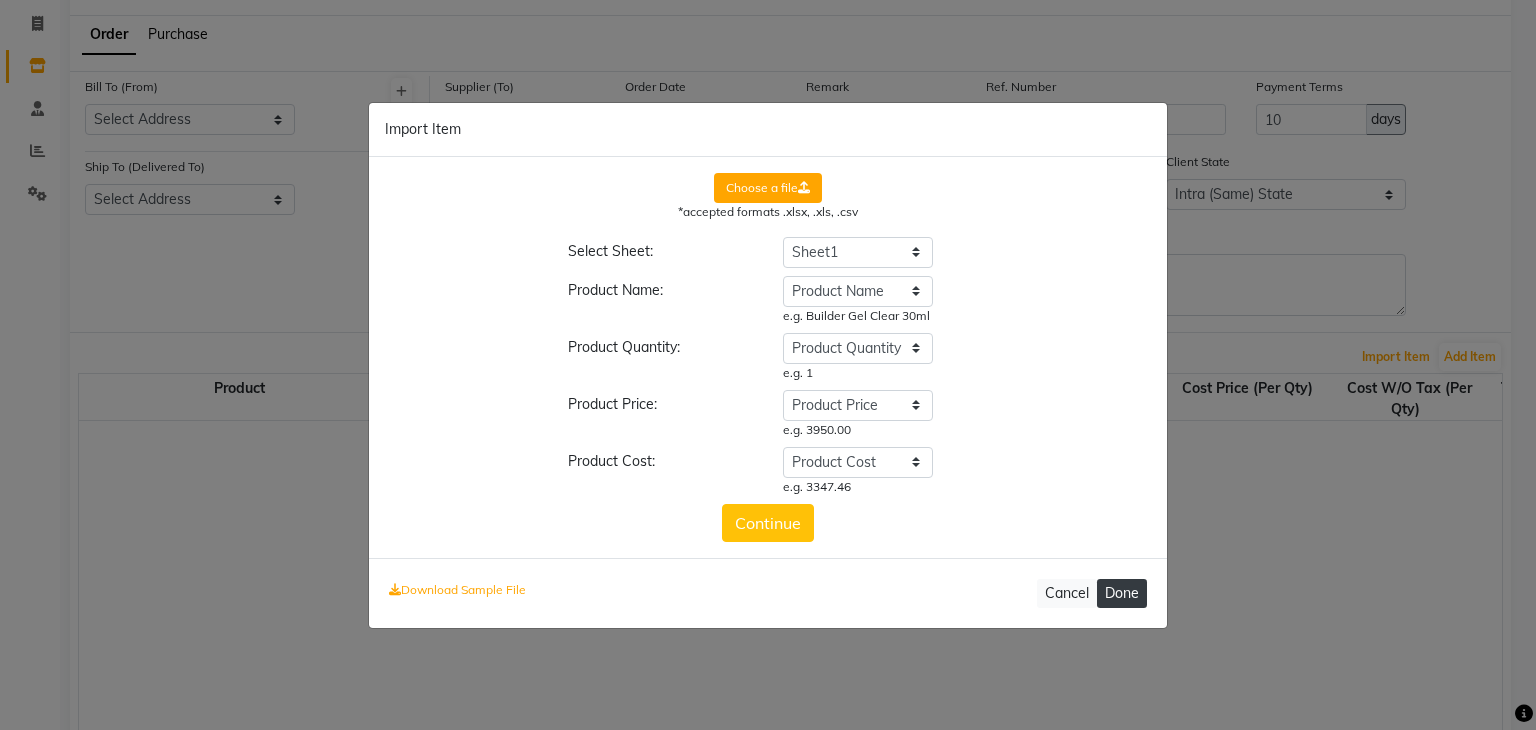 select on "2230" 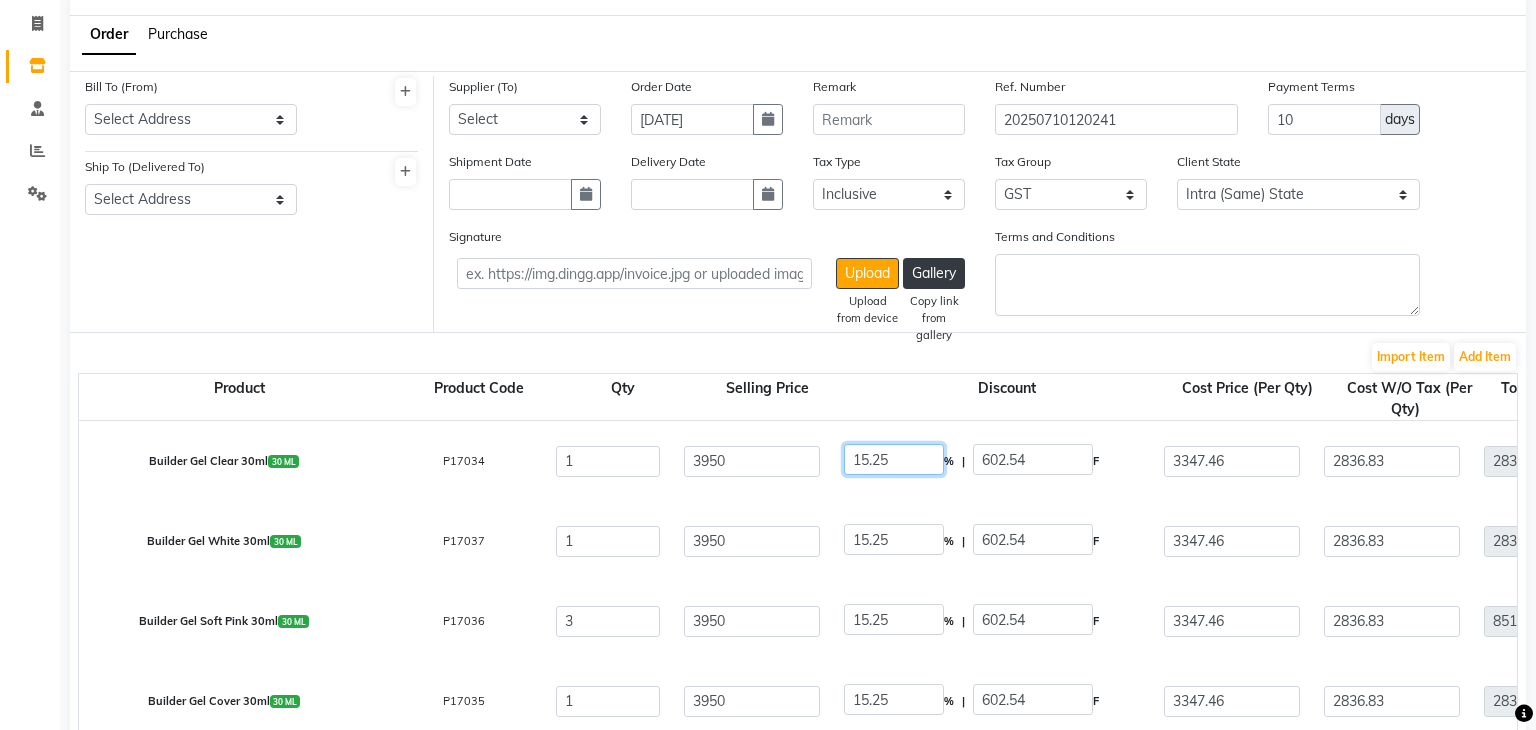 click on "15.25" 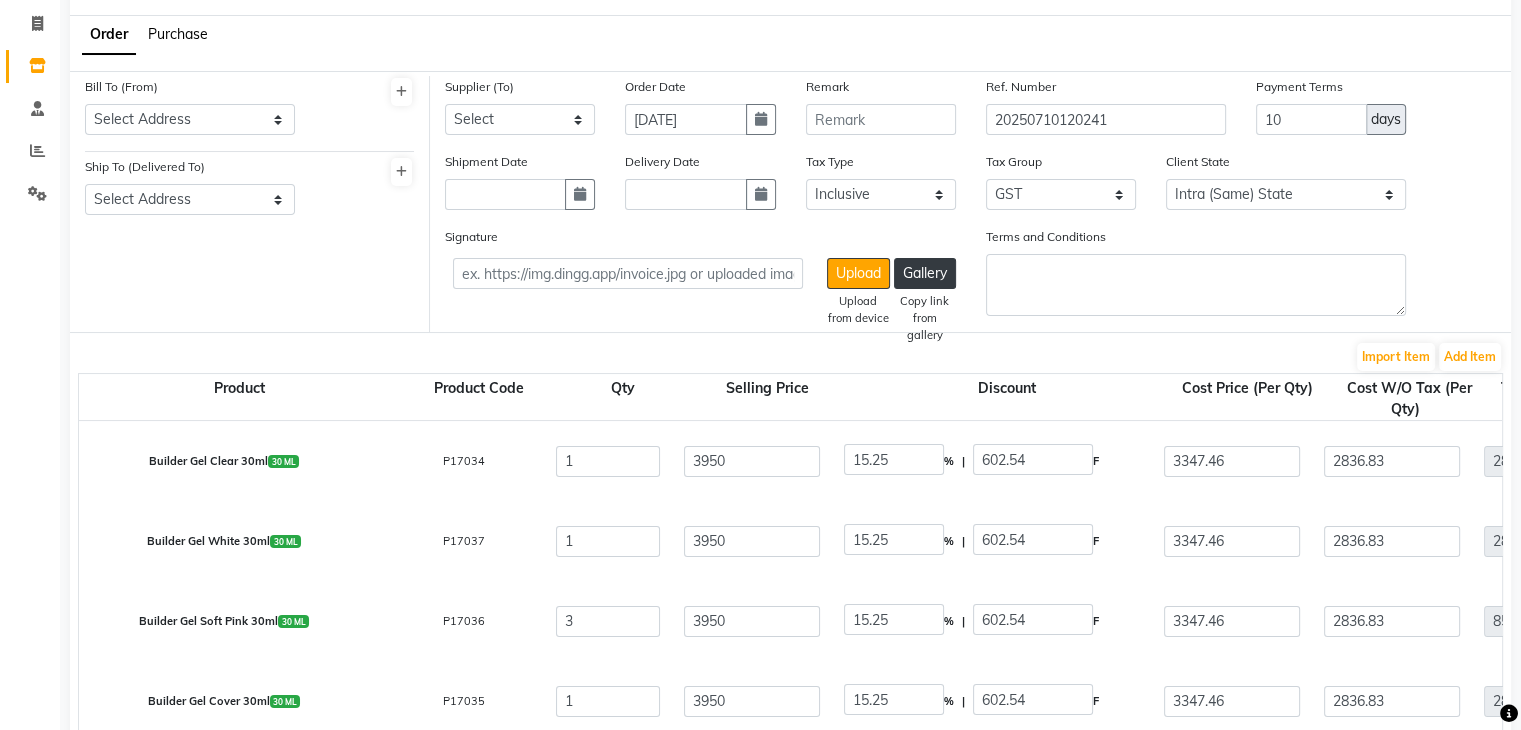 type on "602.37" 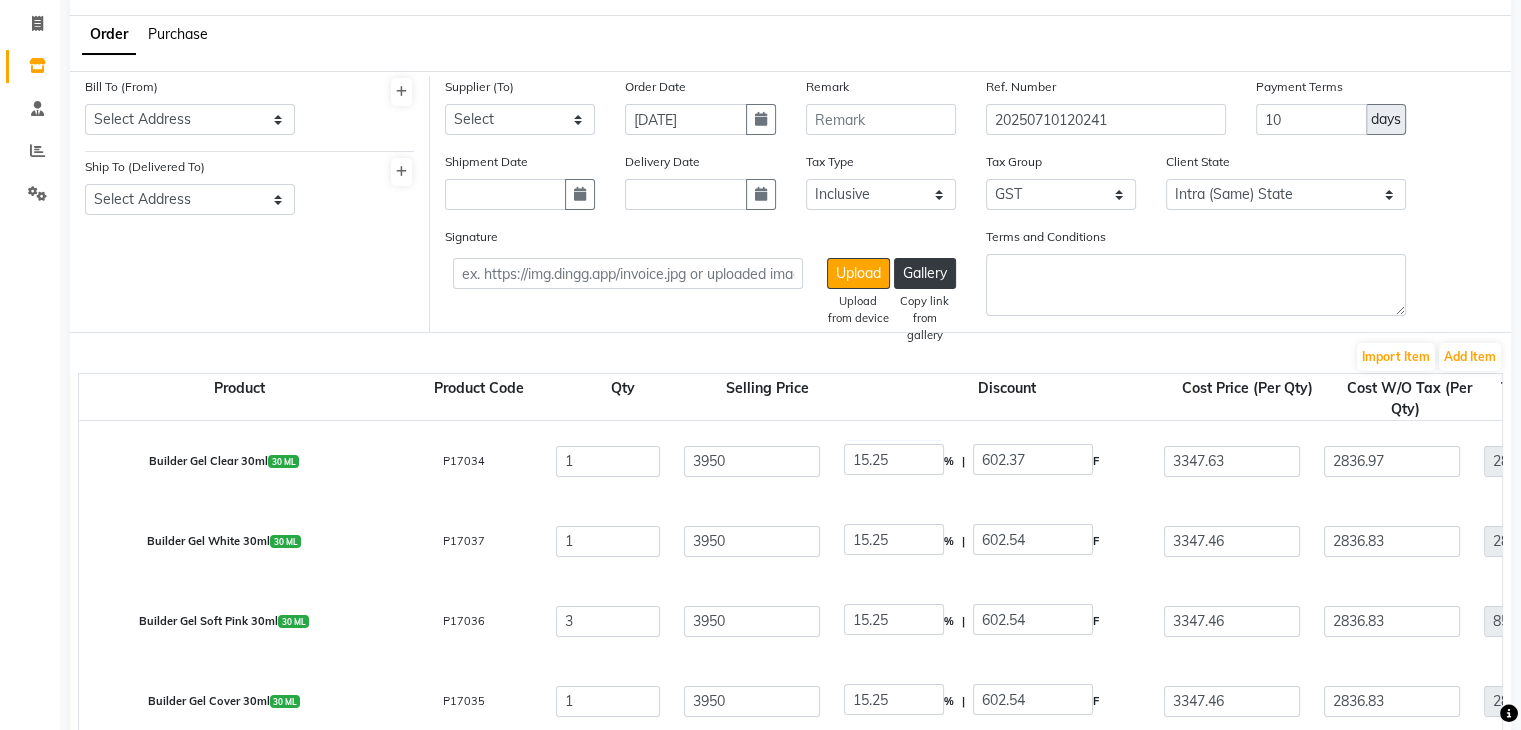 click on "Builder Gel White 30ml  30 ML  P17037  1 3950 15.25 % | 602.54 F 3347.46 2836.83 2836.83 None GST GST  (18%)  510.63 3347.46" 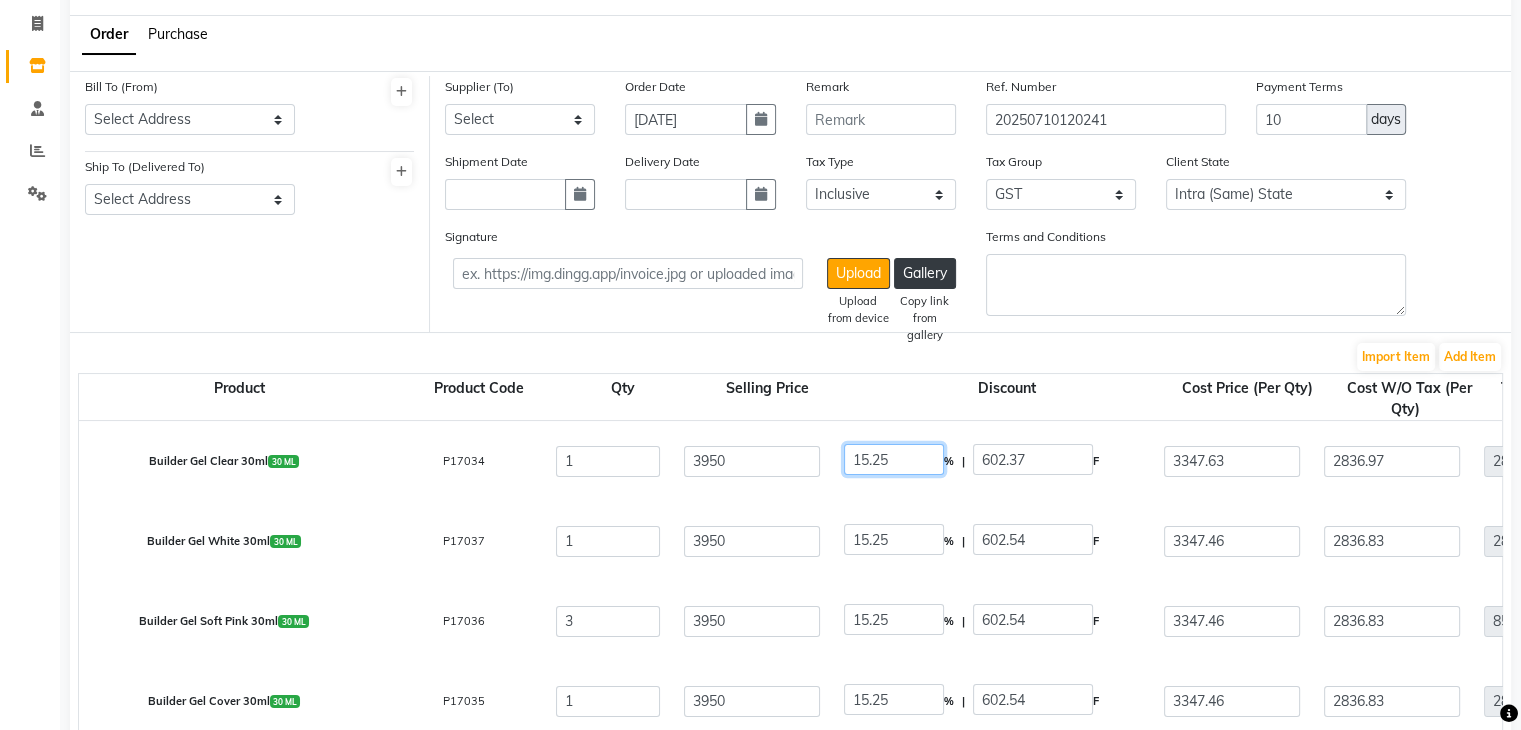 click on "15.25" 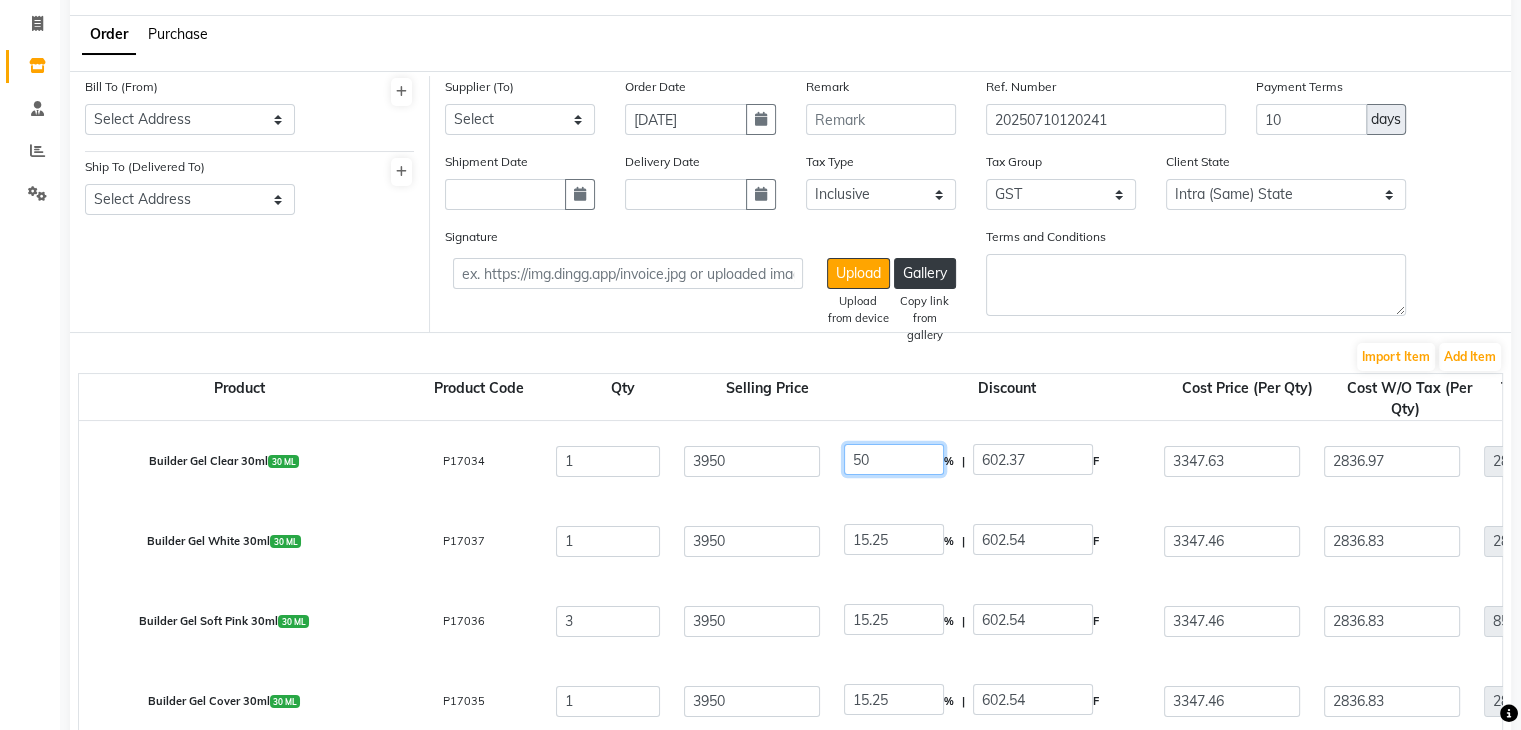 type on "50" 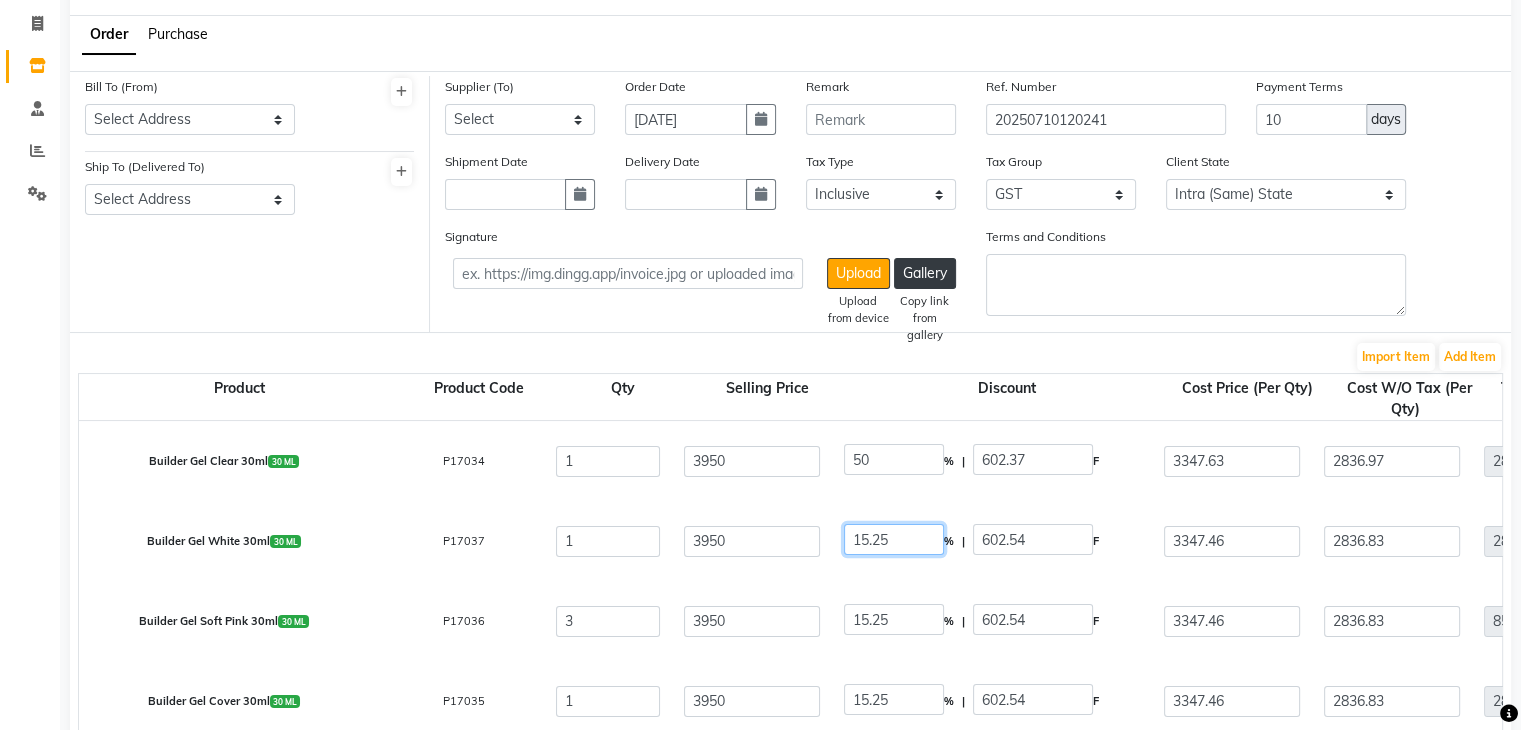 type on "1975" 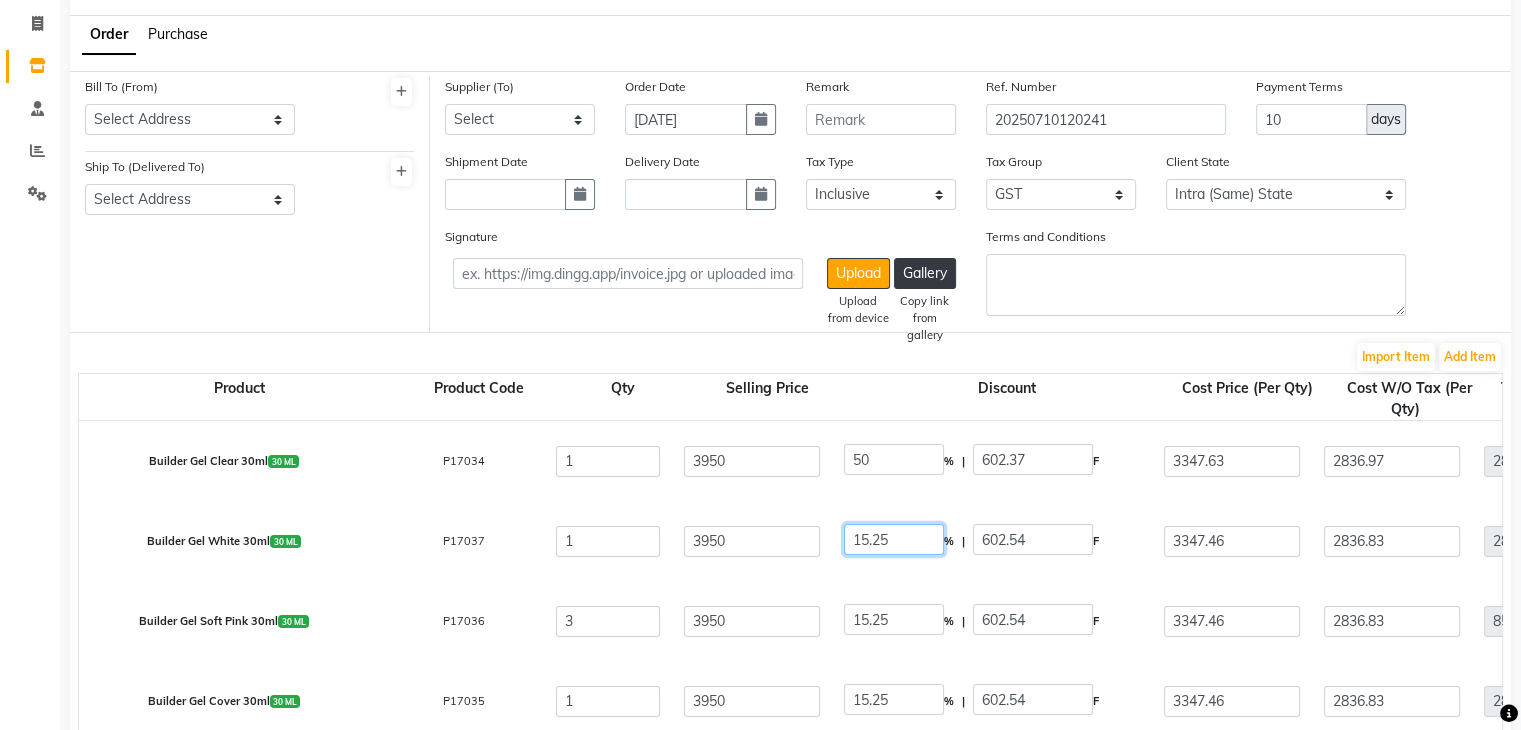 type on "1975" 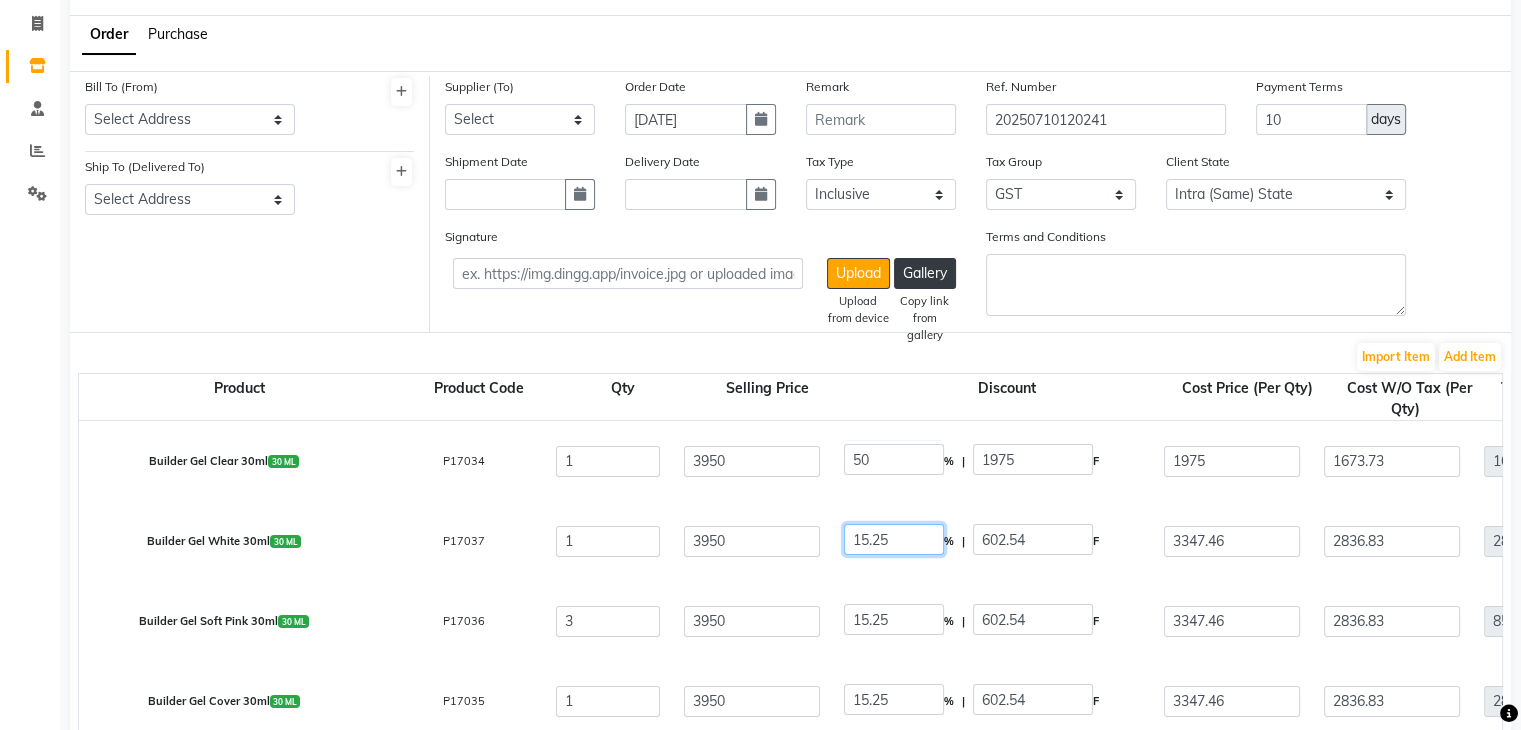 click on "15.25" 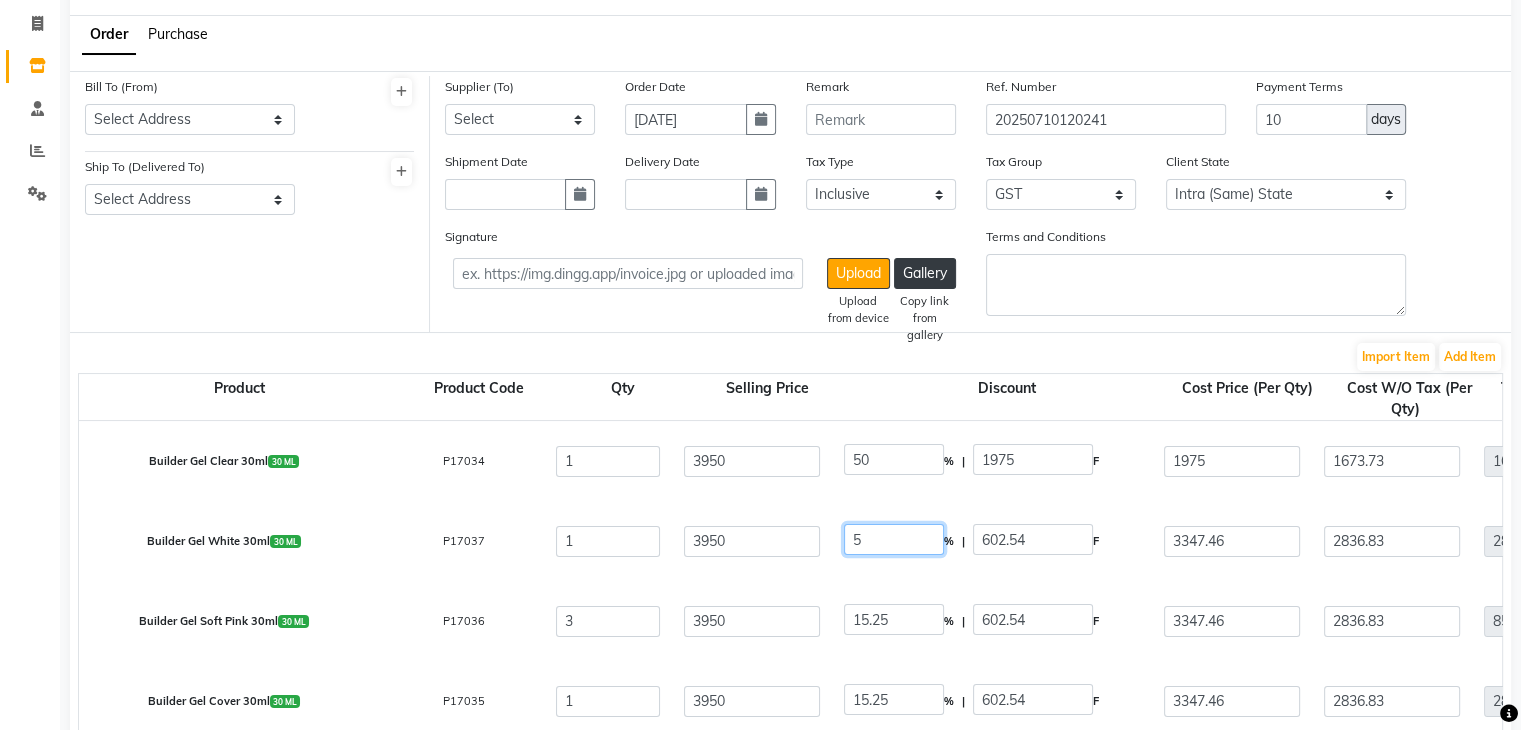 click on "5" 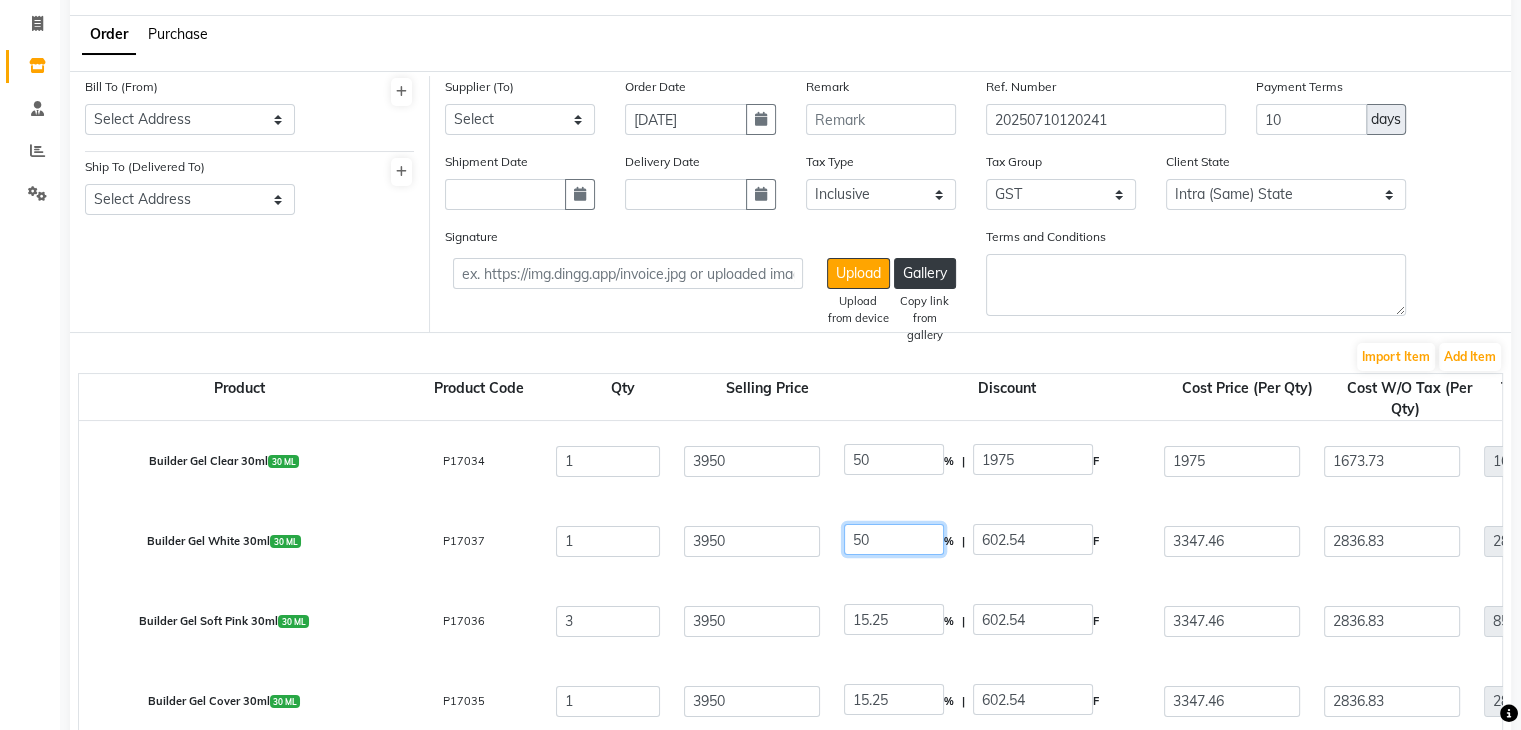 type on "50" 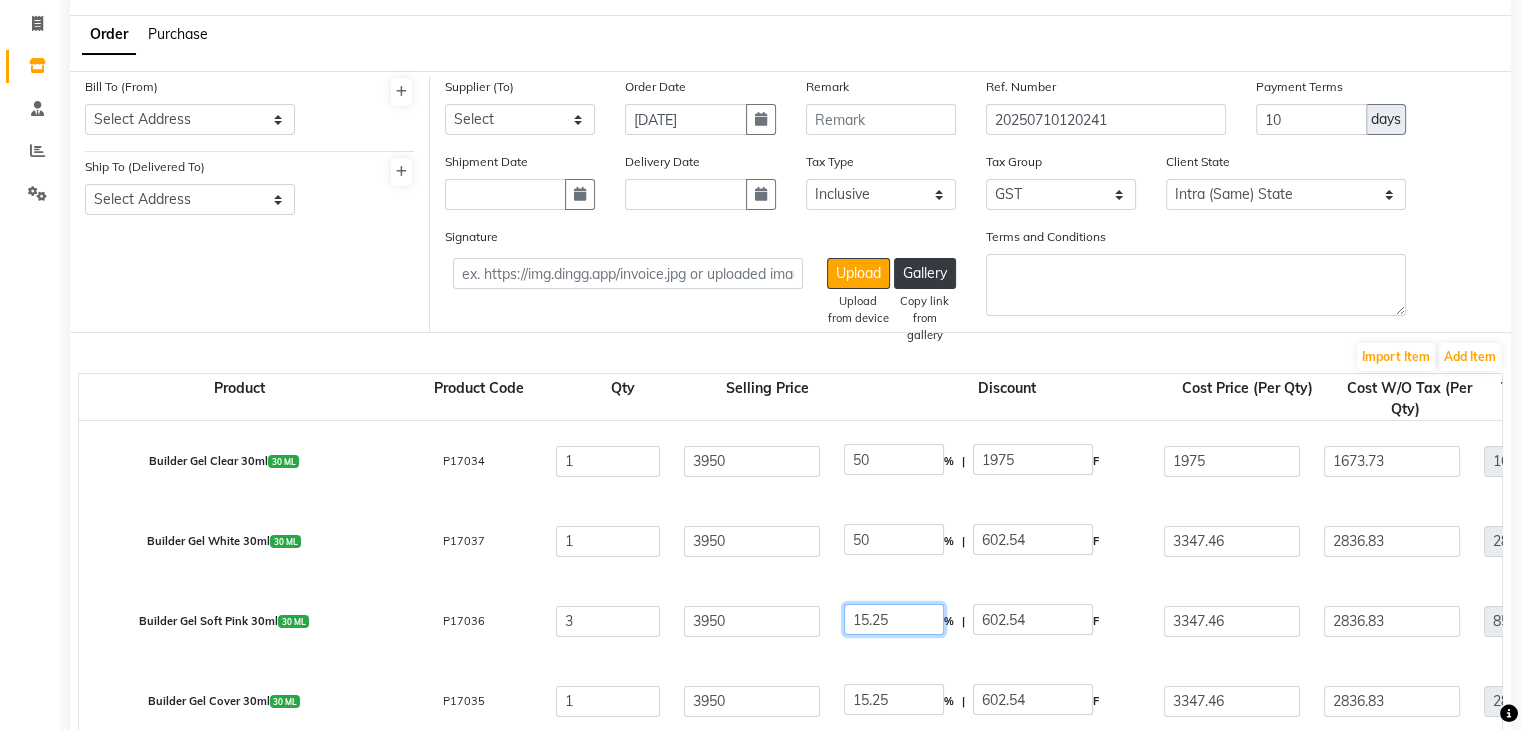 type on "1975" 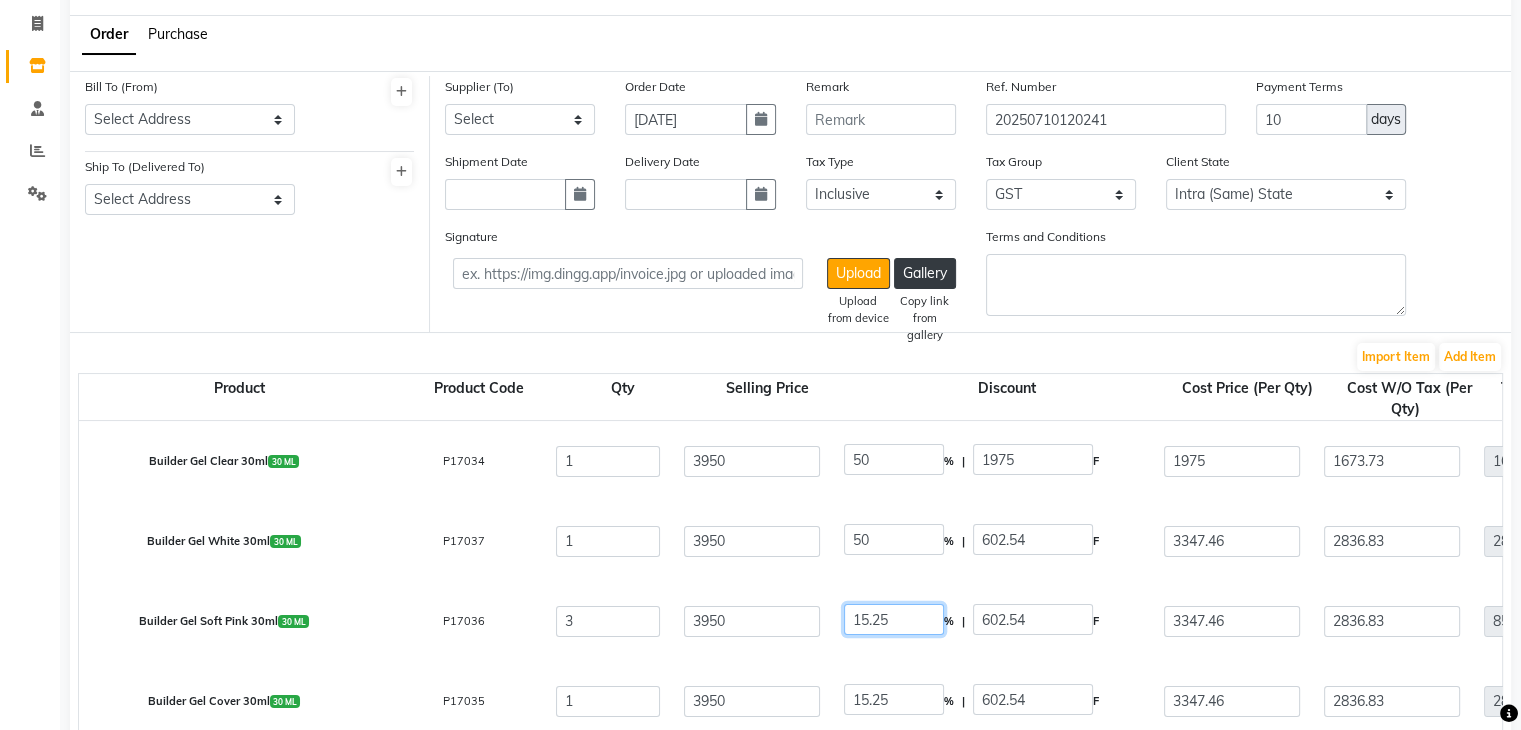 type on "1975" 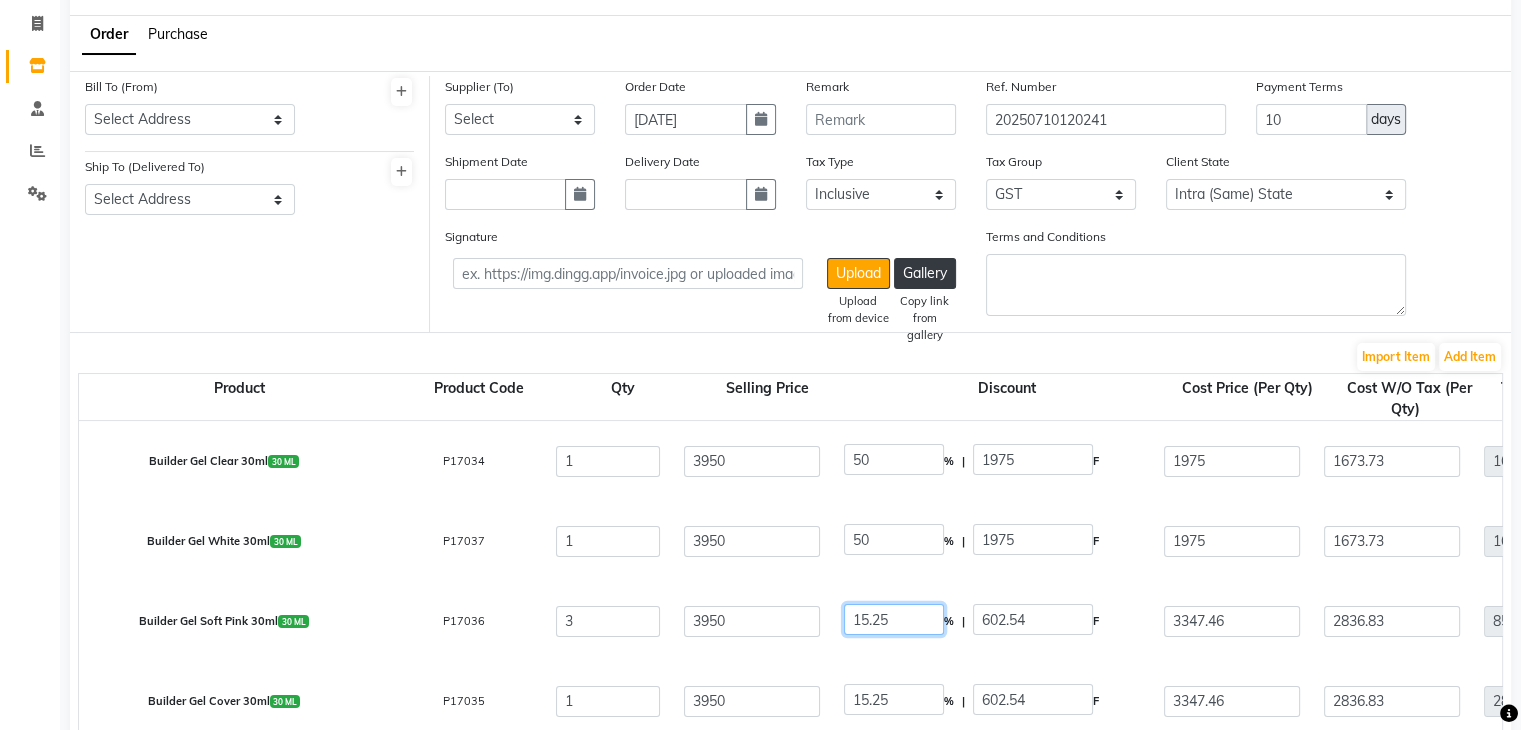 click on "15.25" 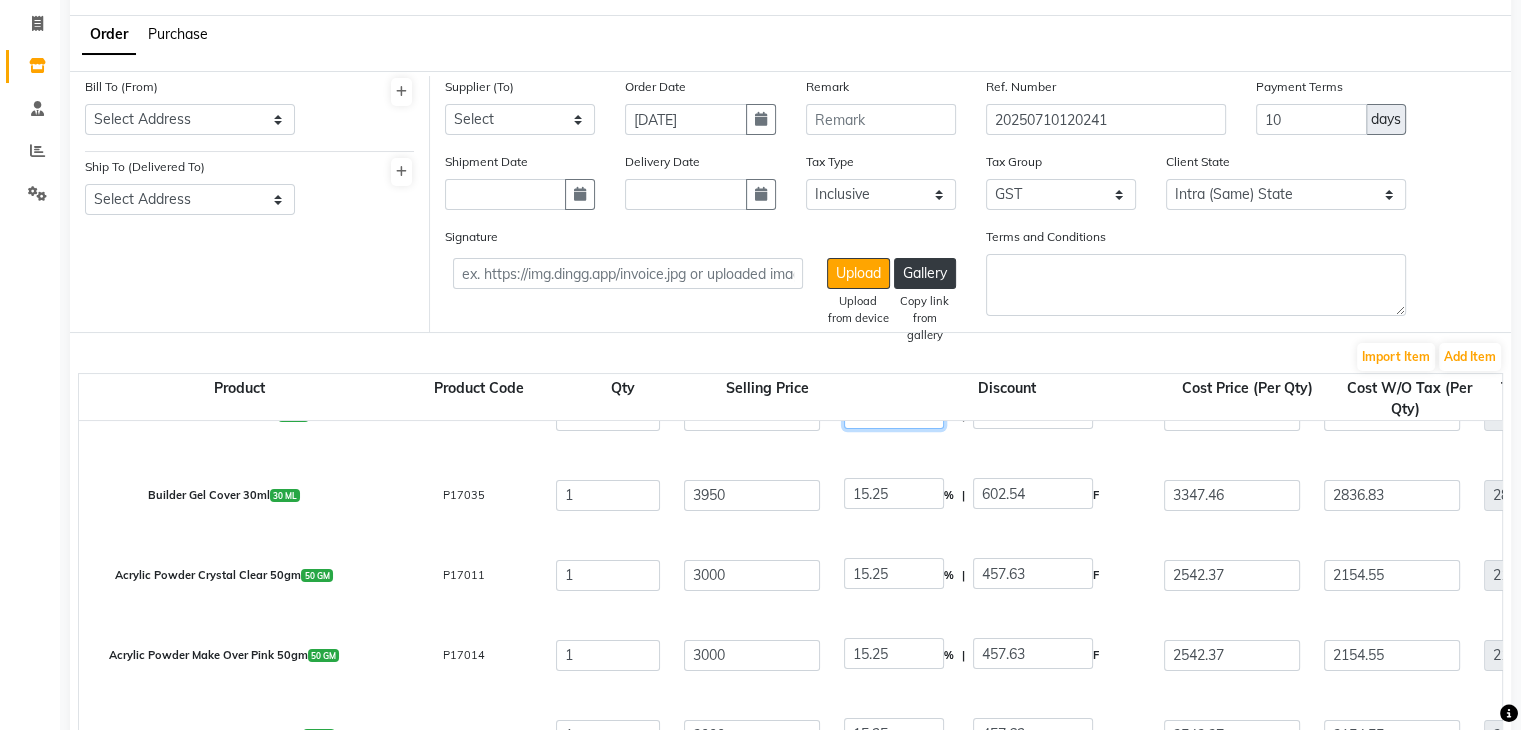 scroll, scrollTop: 208, scrollLeft: 0, axis: vertical 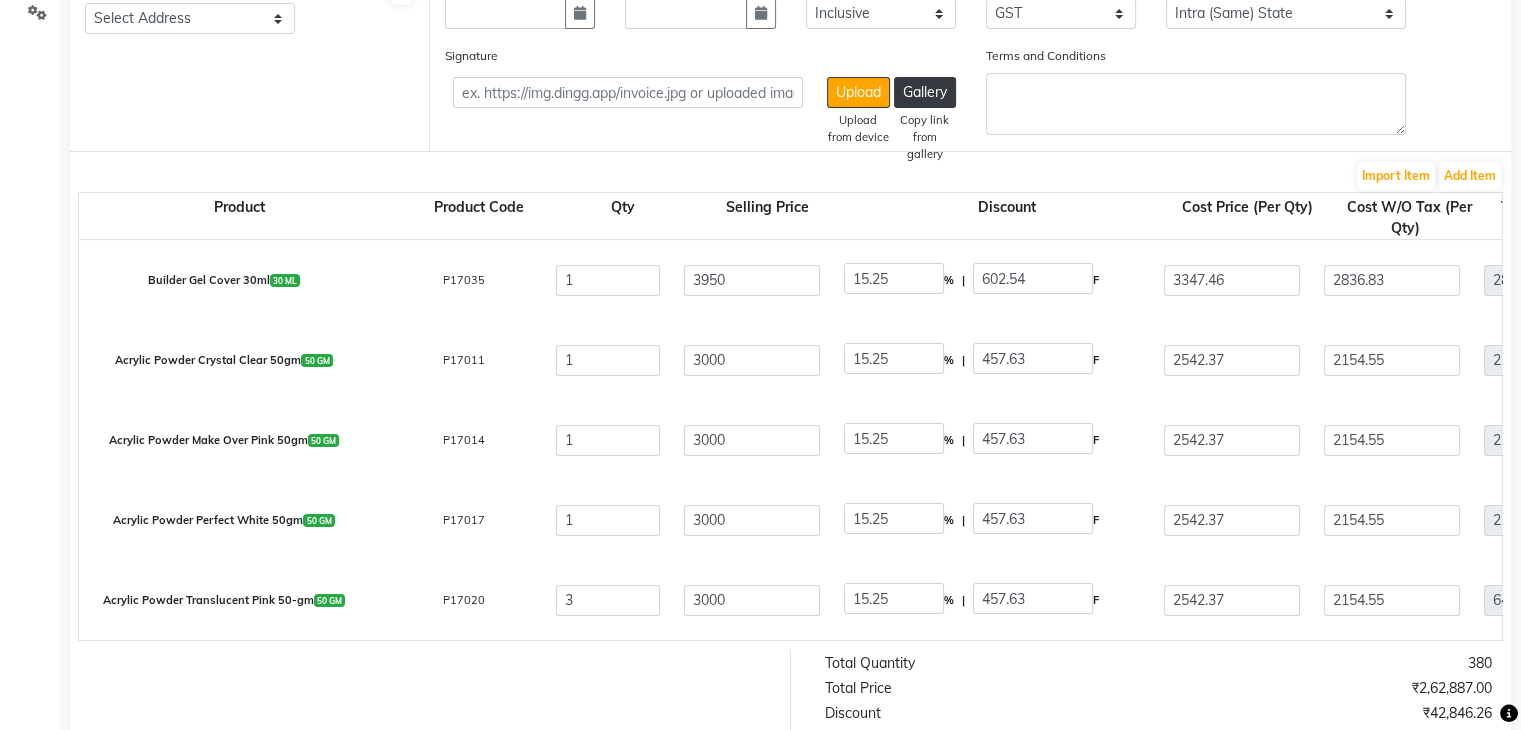 type on "50" 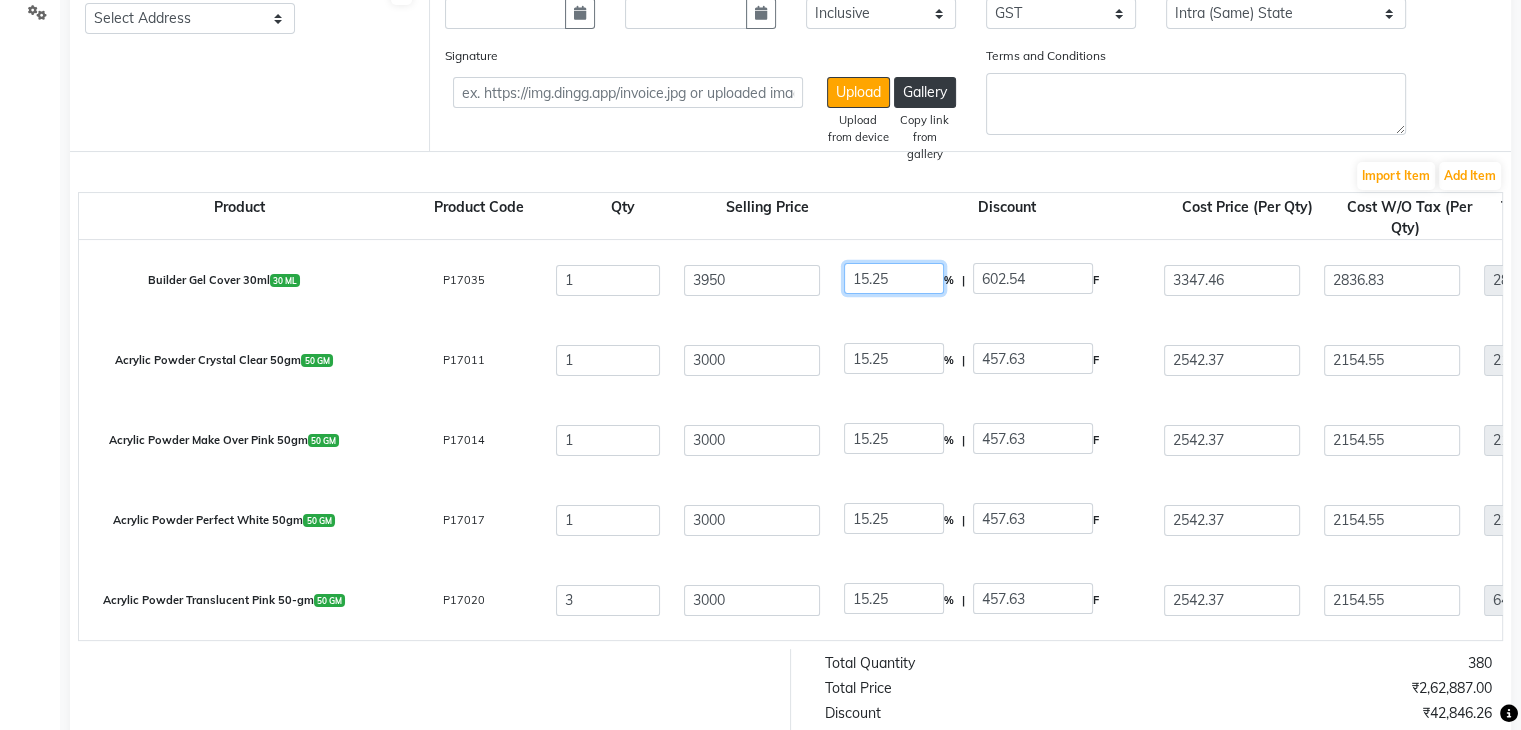 type on "1975" 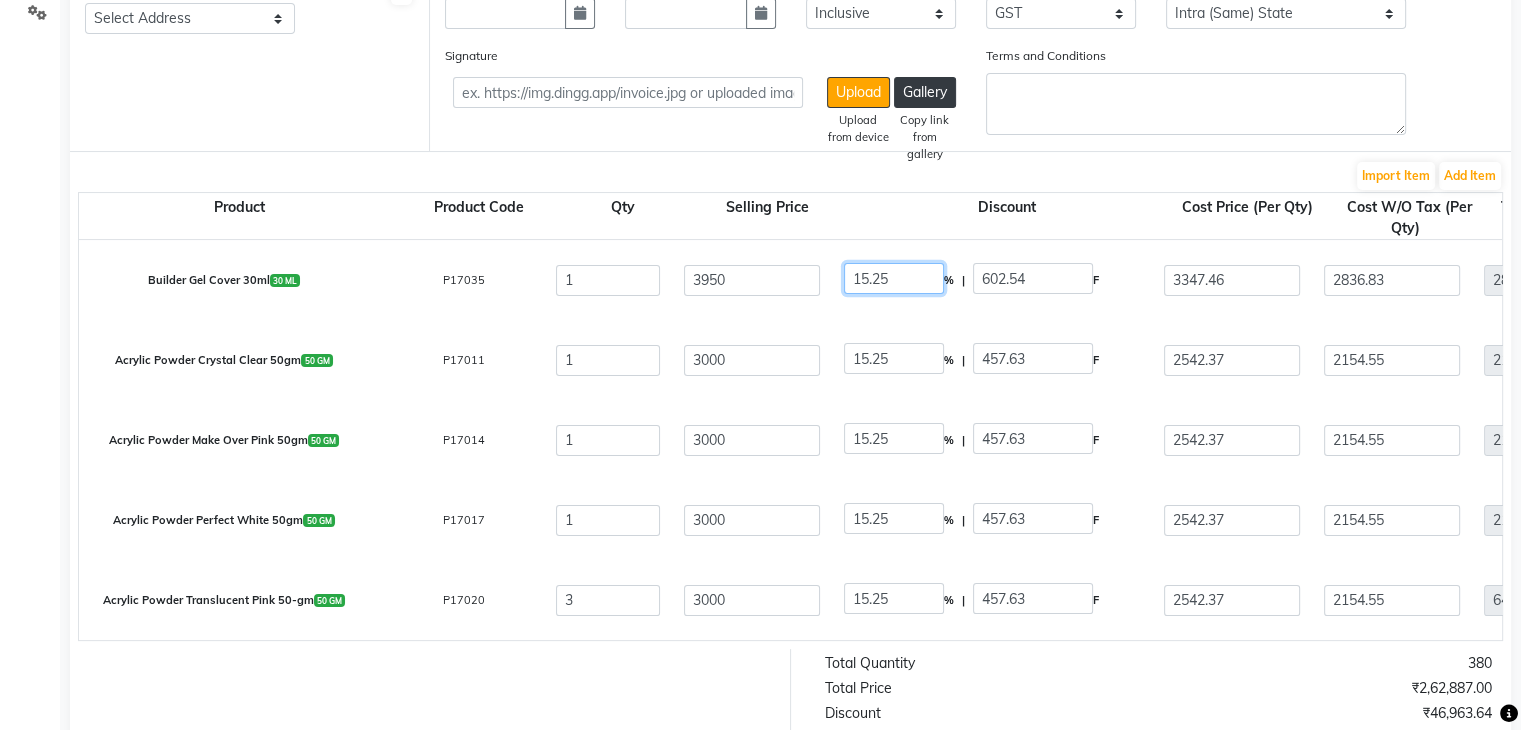 click on "15.25" 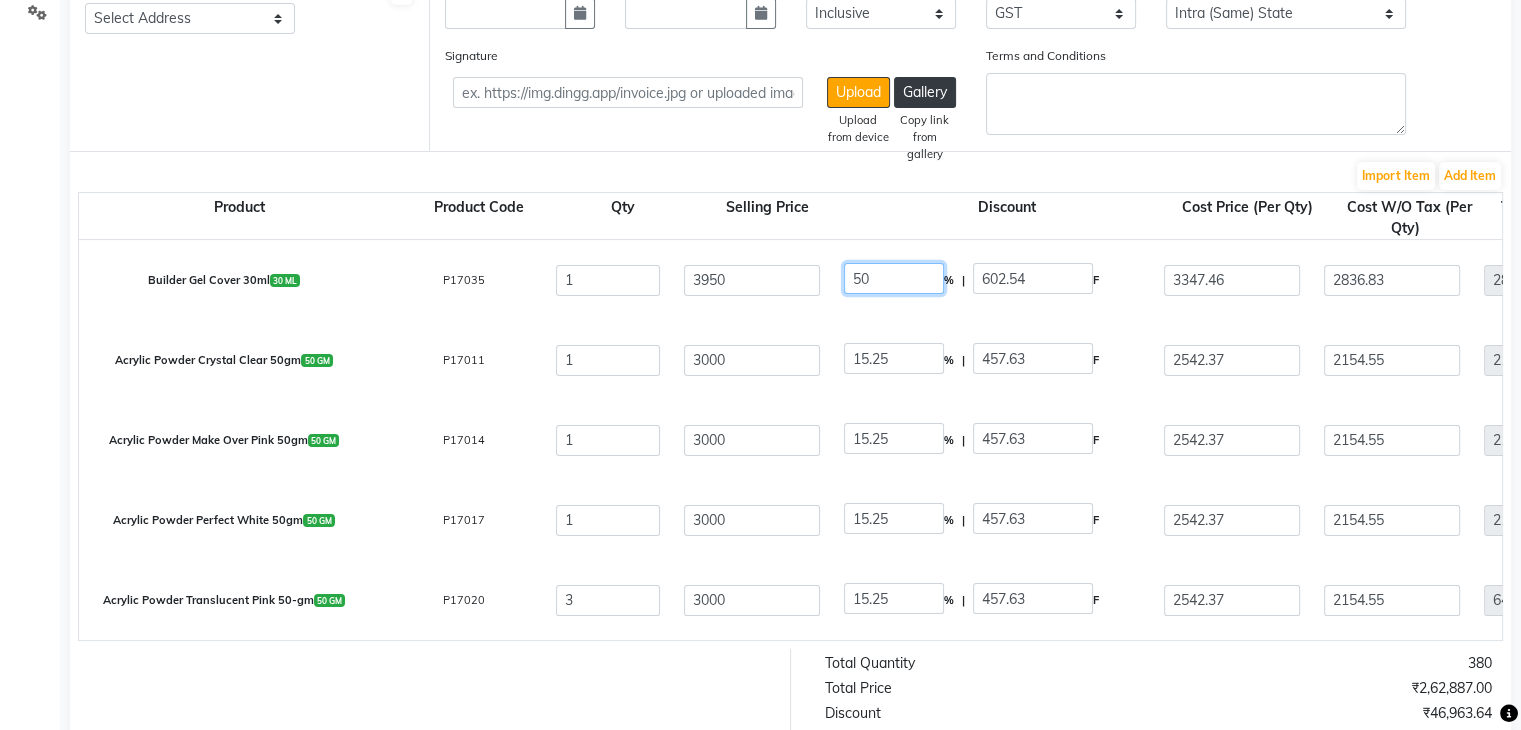 type on "50" 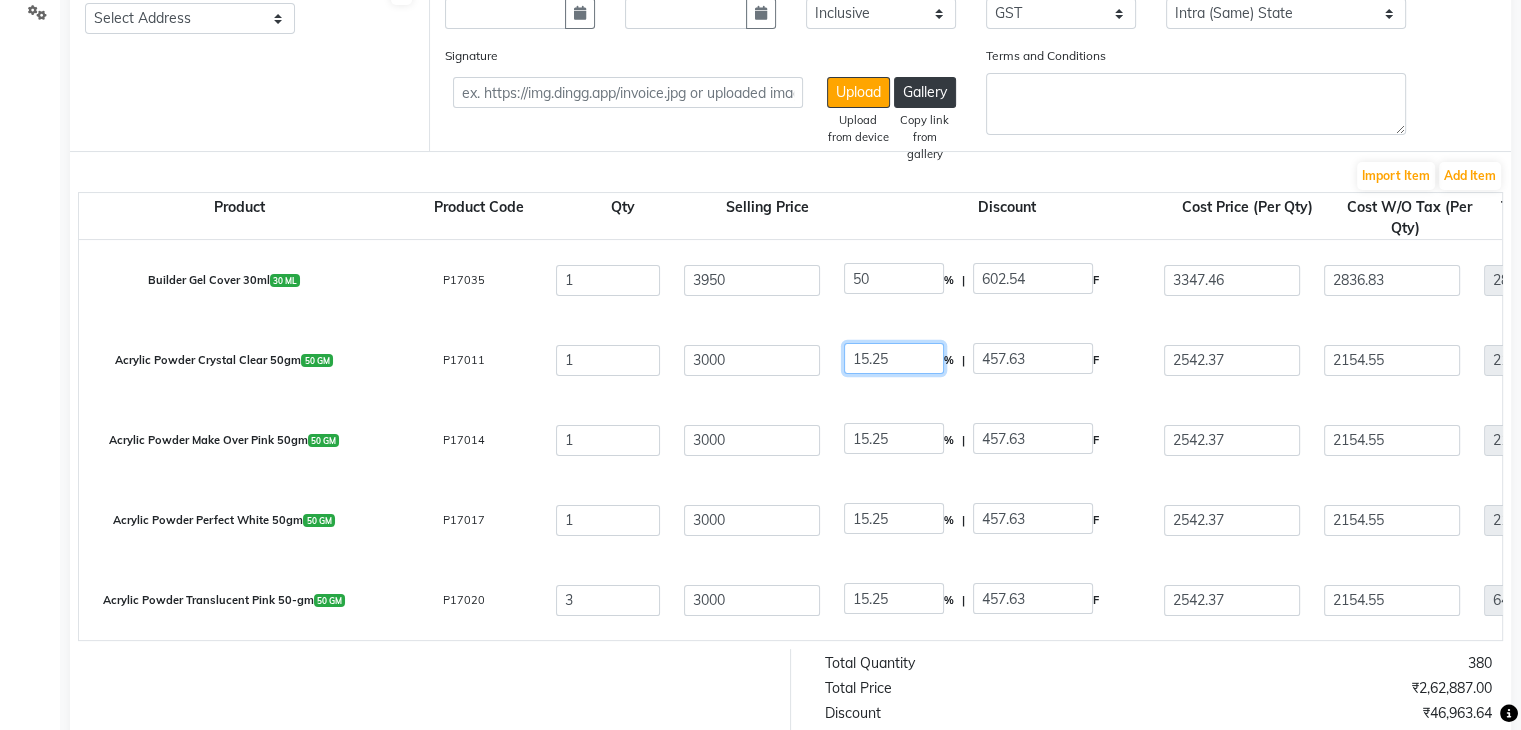 type on "1975" 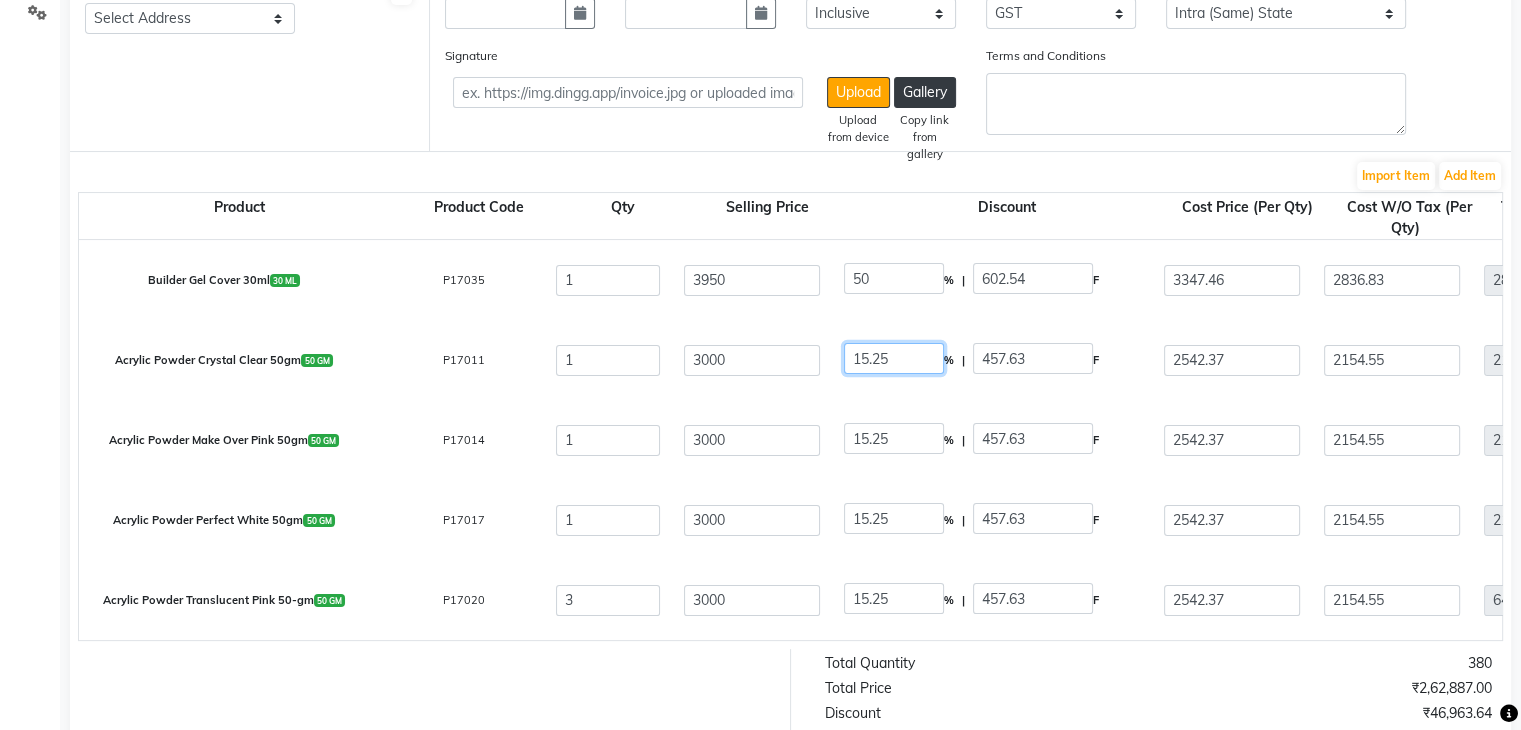 type on "1975" 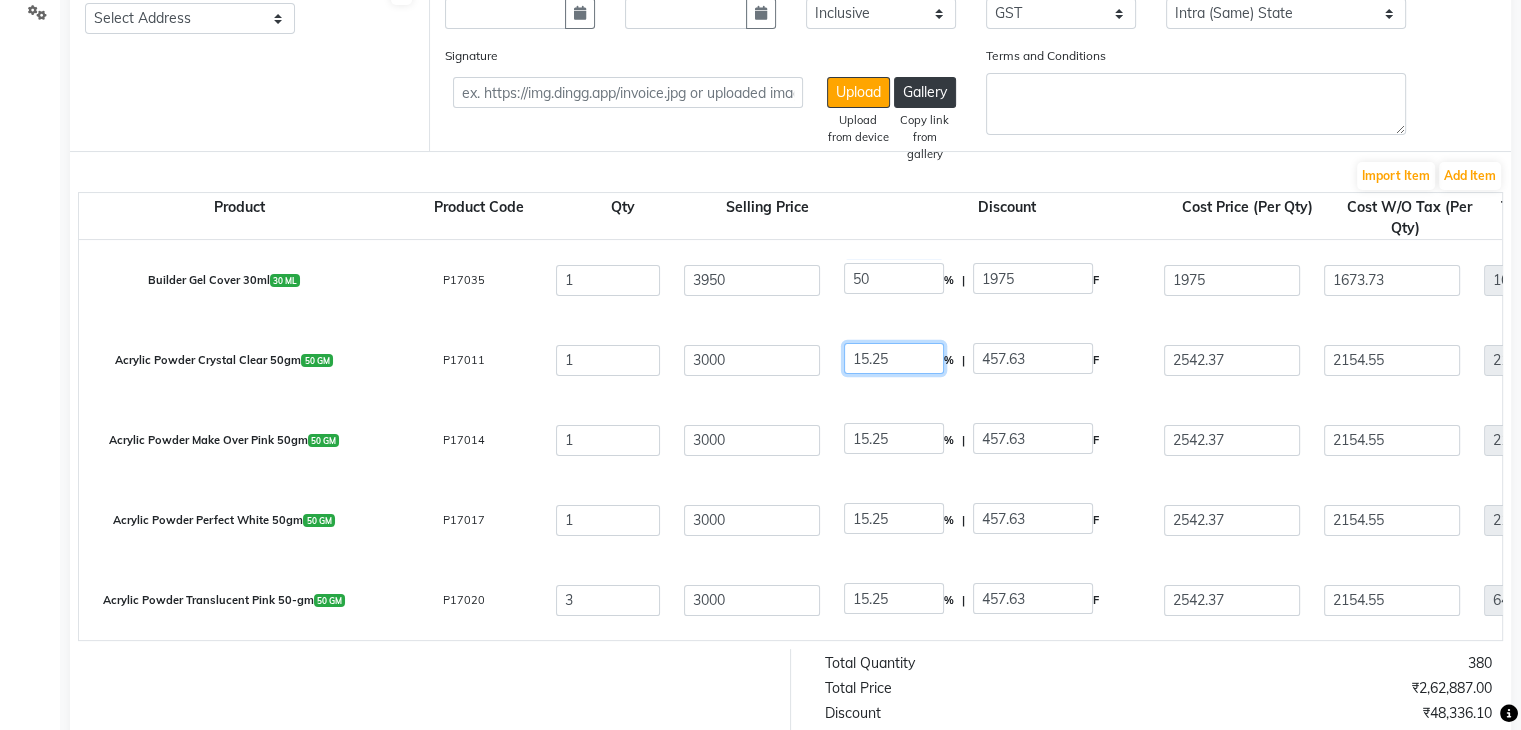 click on "15.25" 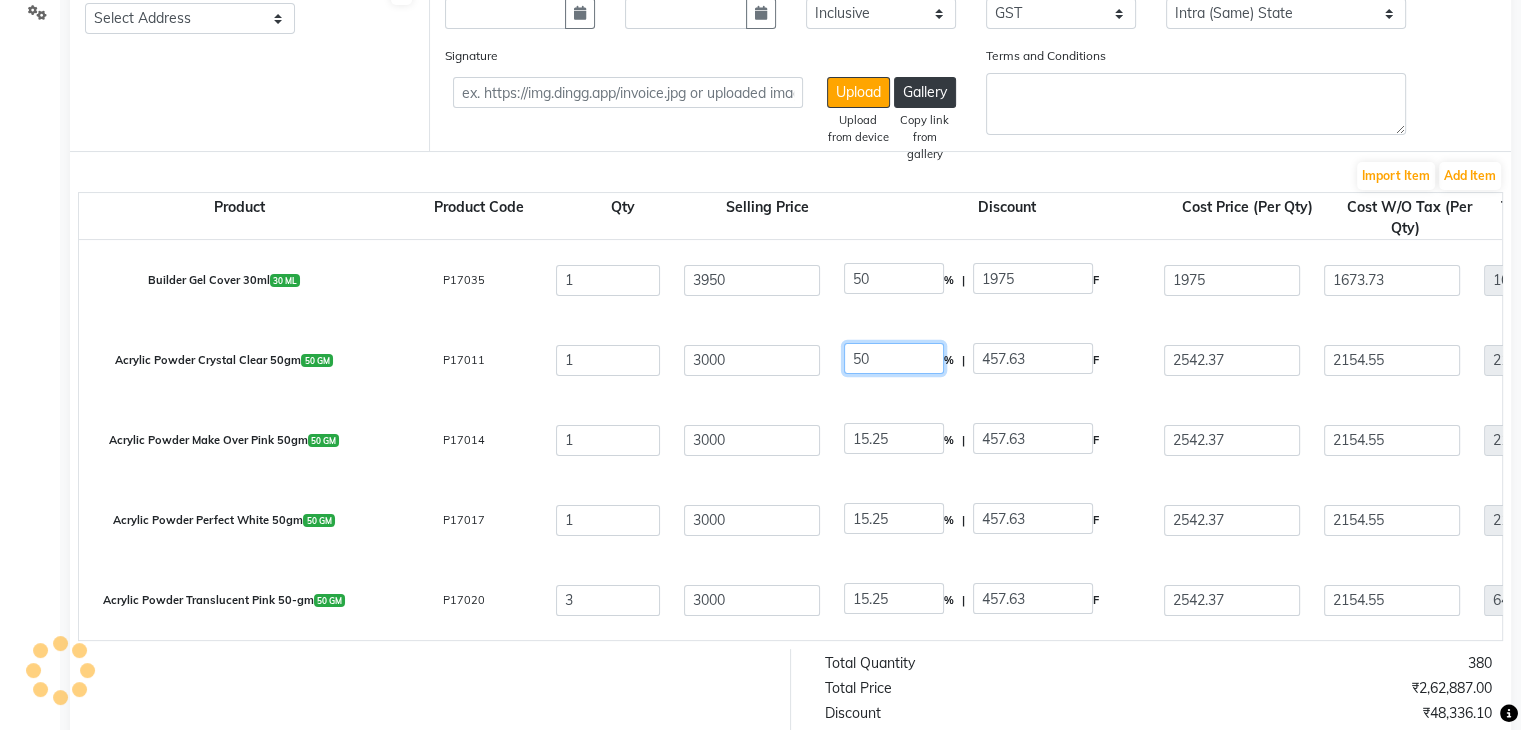type on "50" 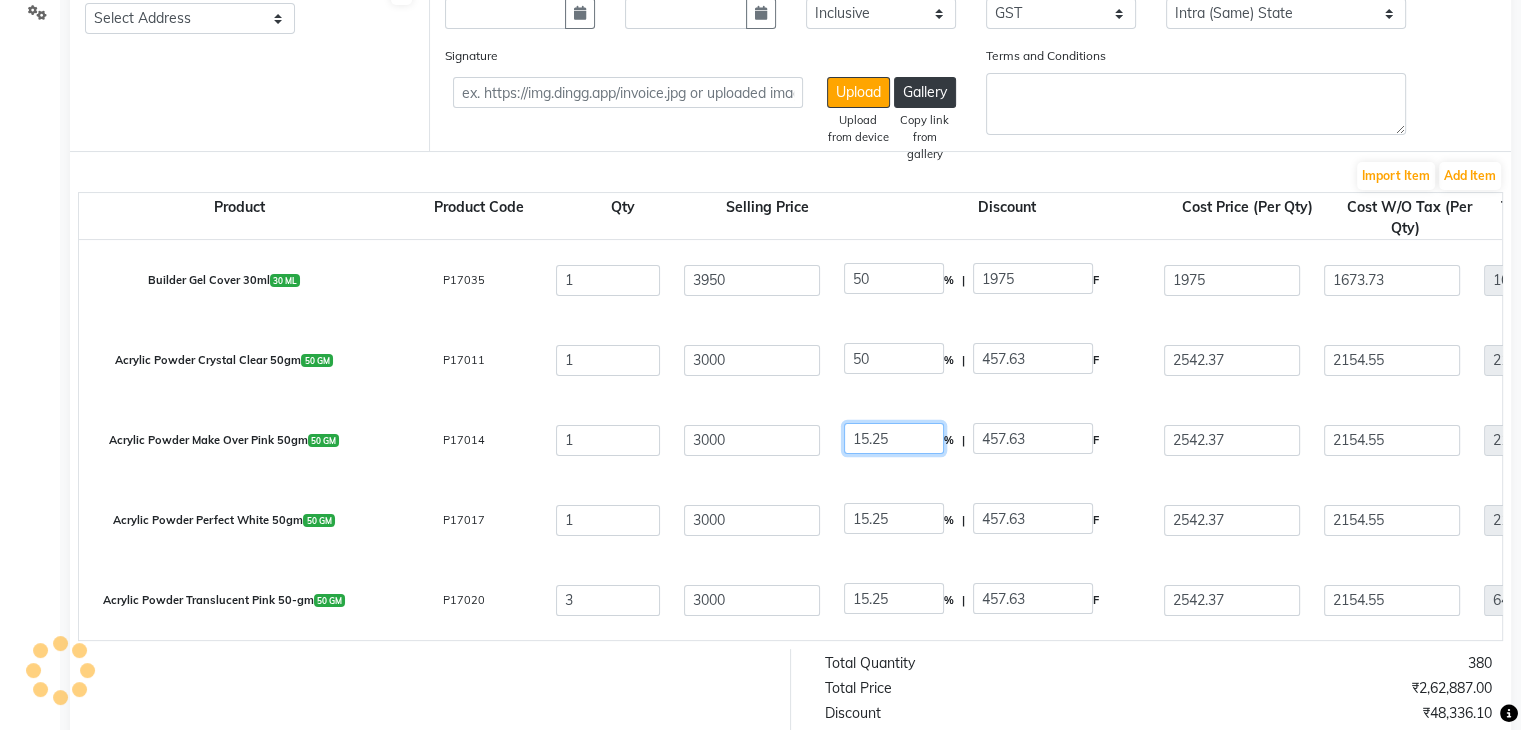 click on "15.25" 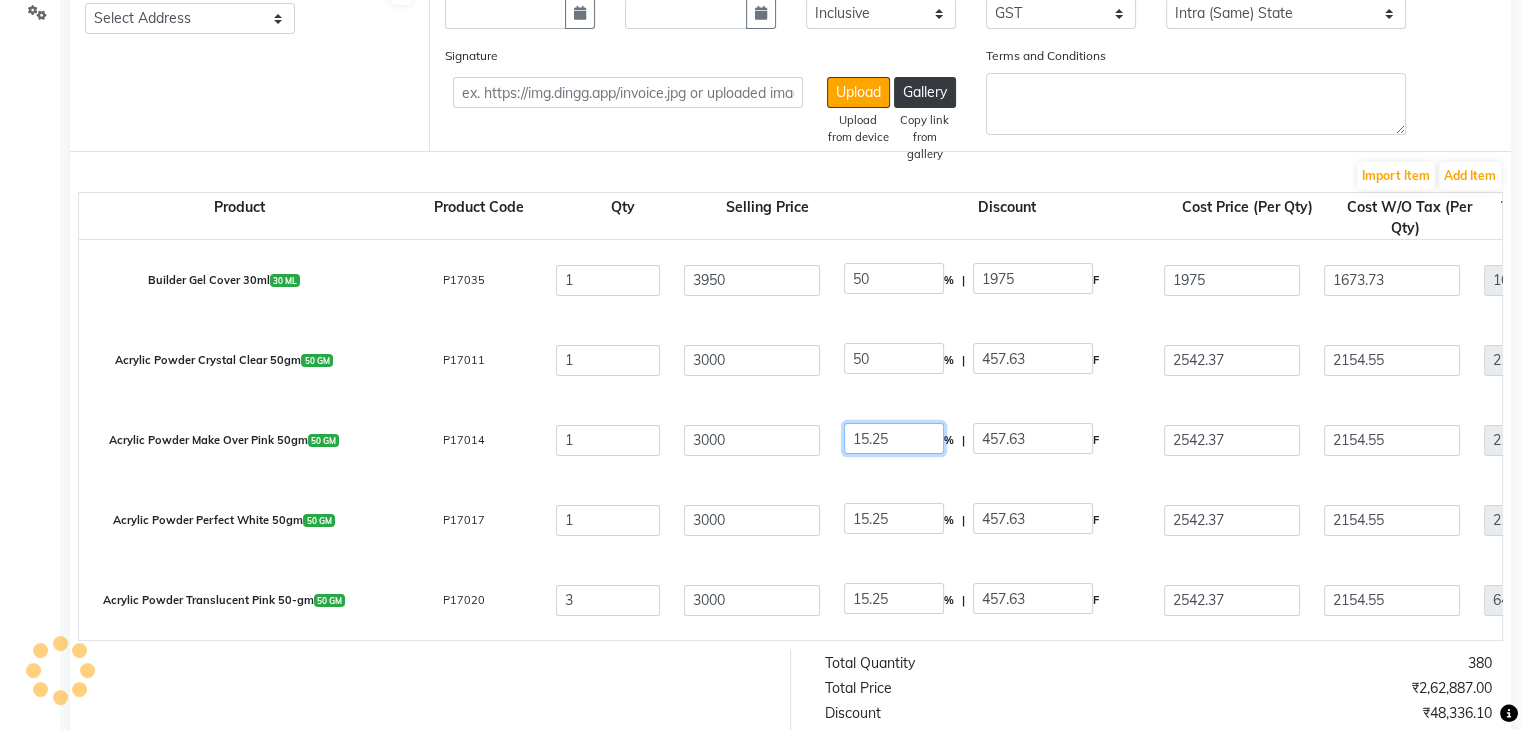 type on "1500" 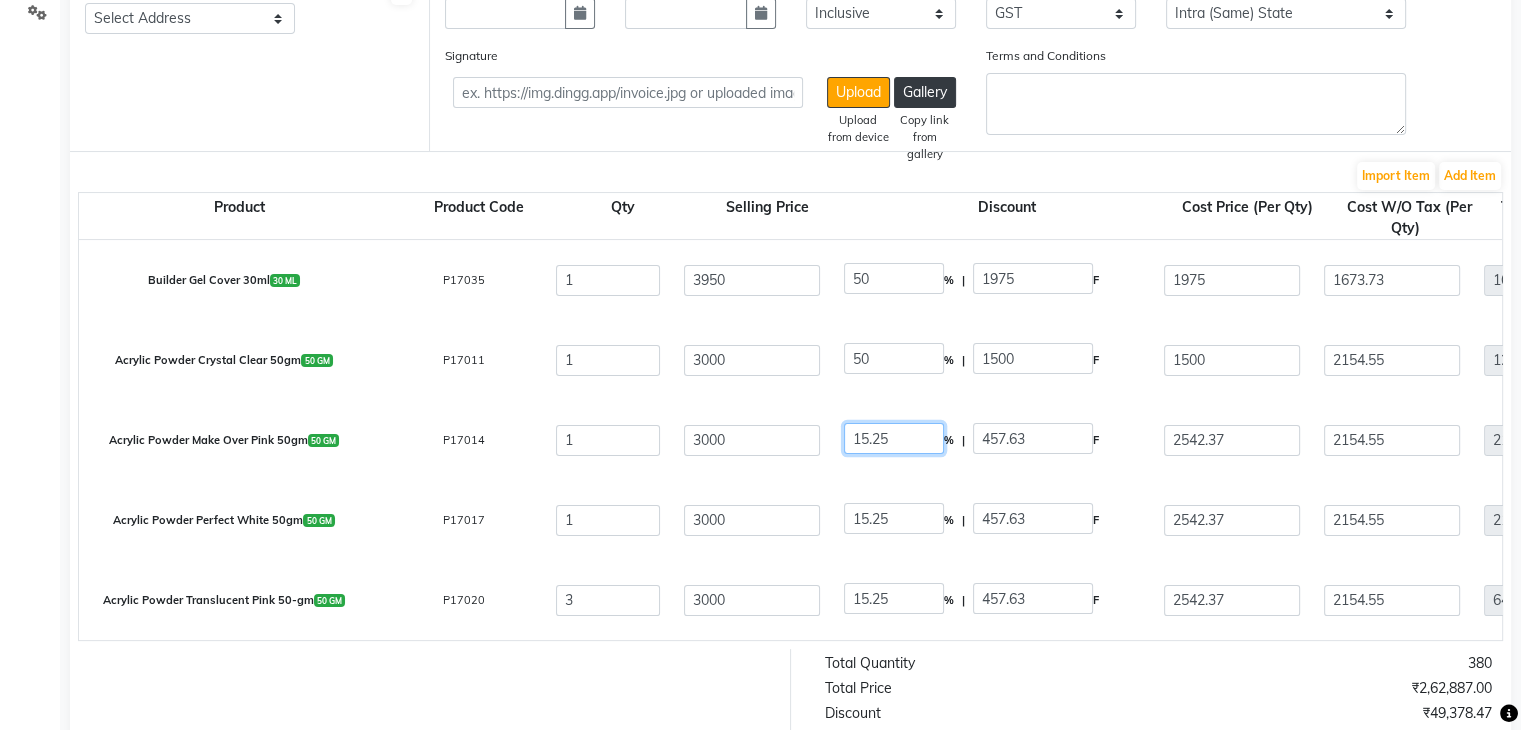 click on "15.25" 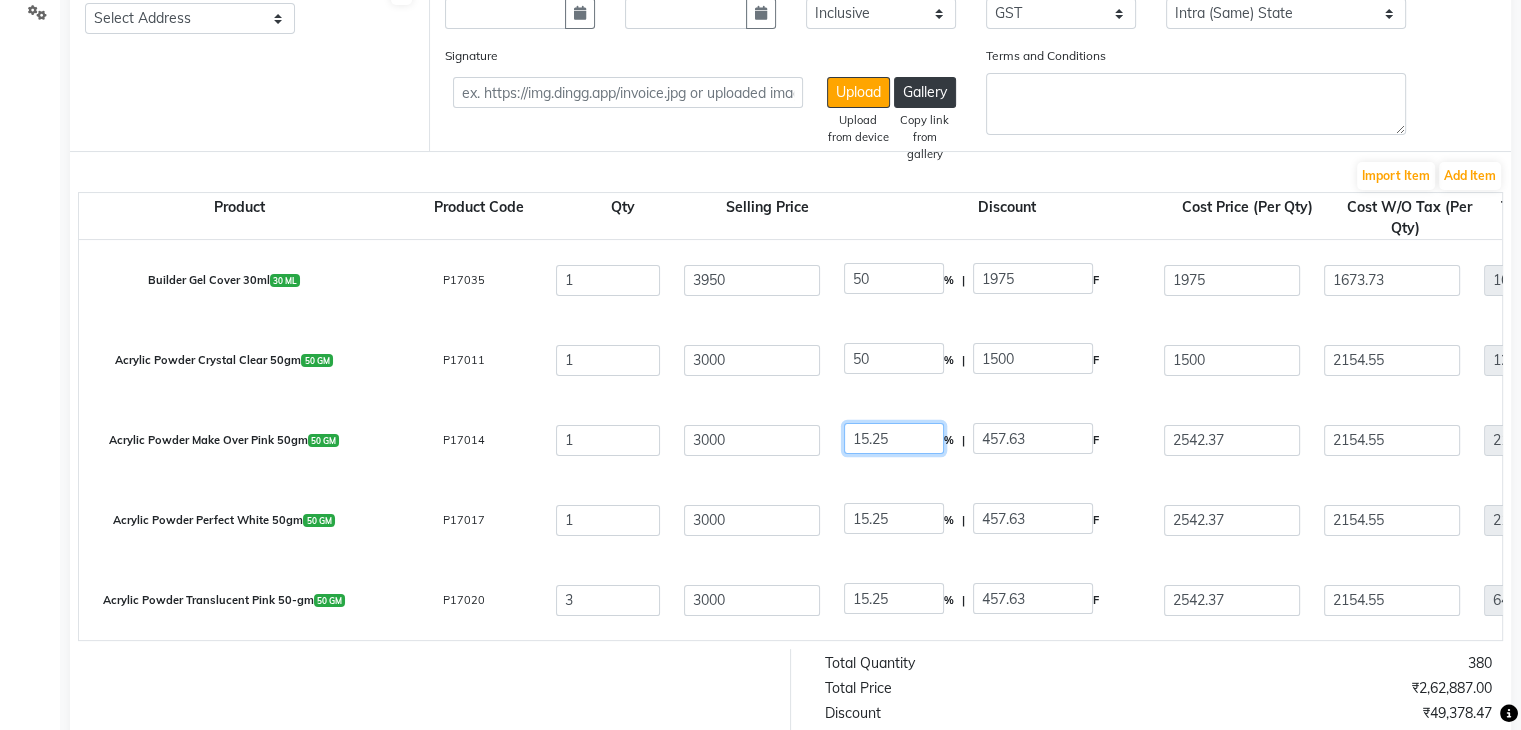 type on "1271.19" 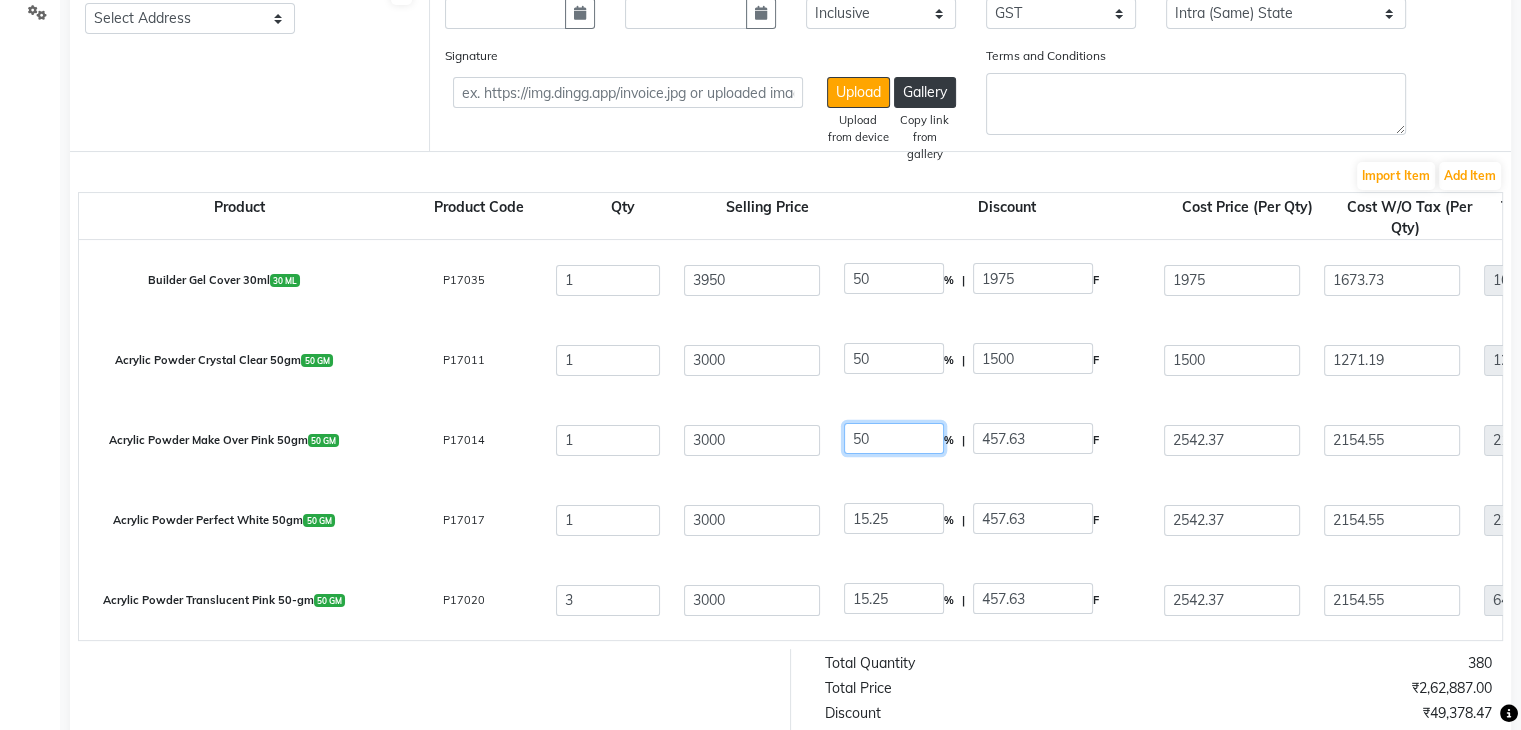 type on "50" 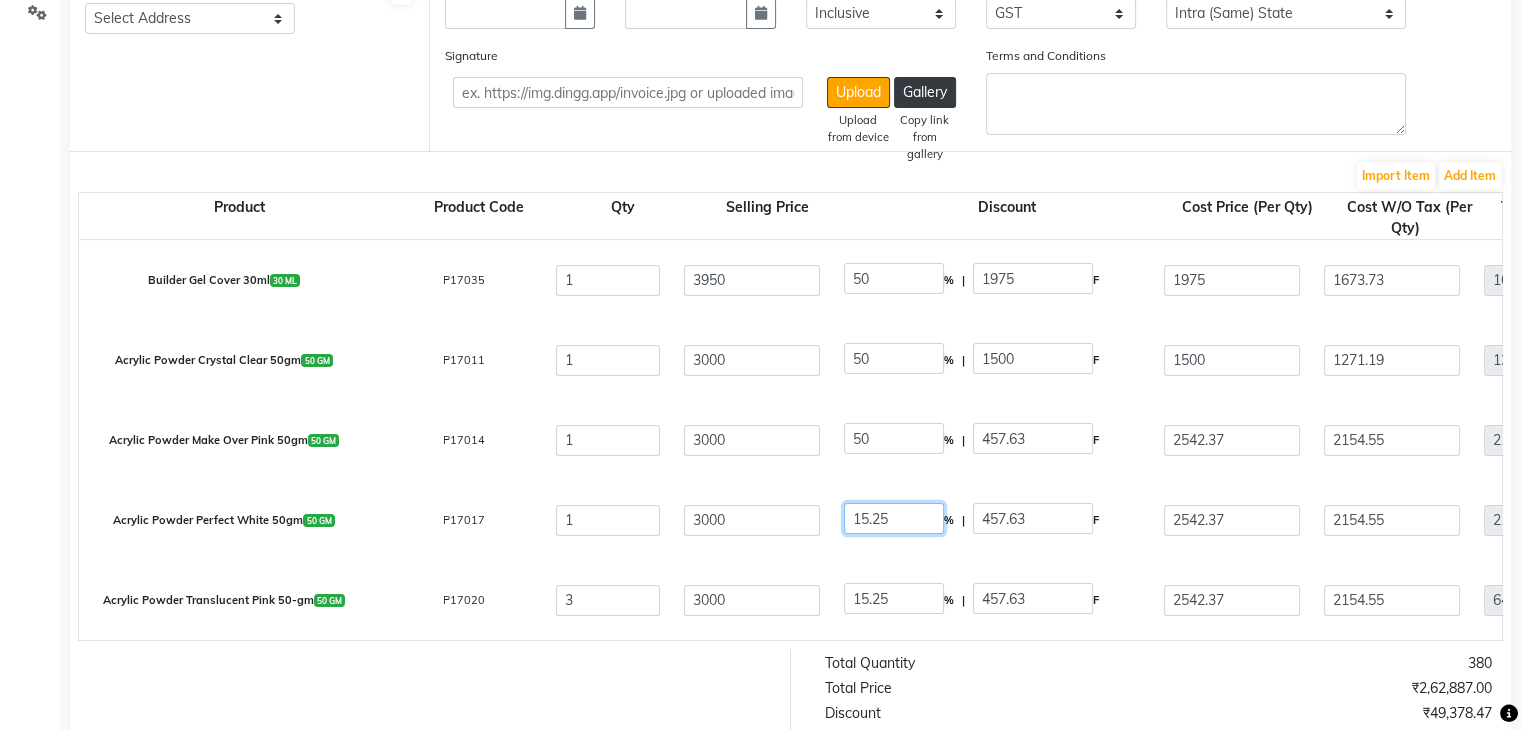 type on "1500" 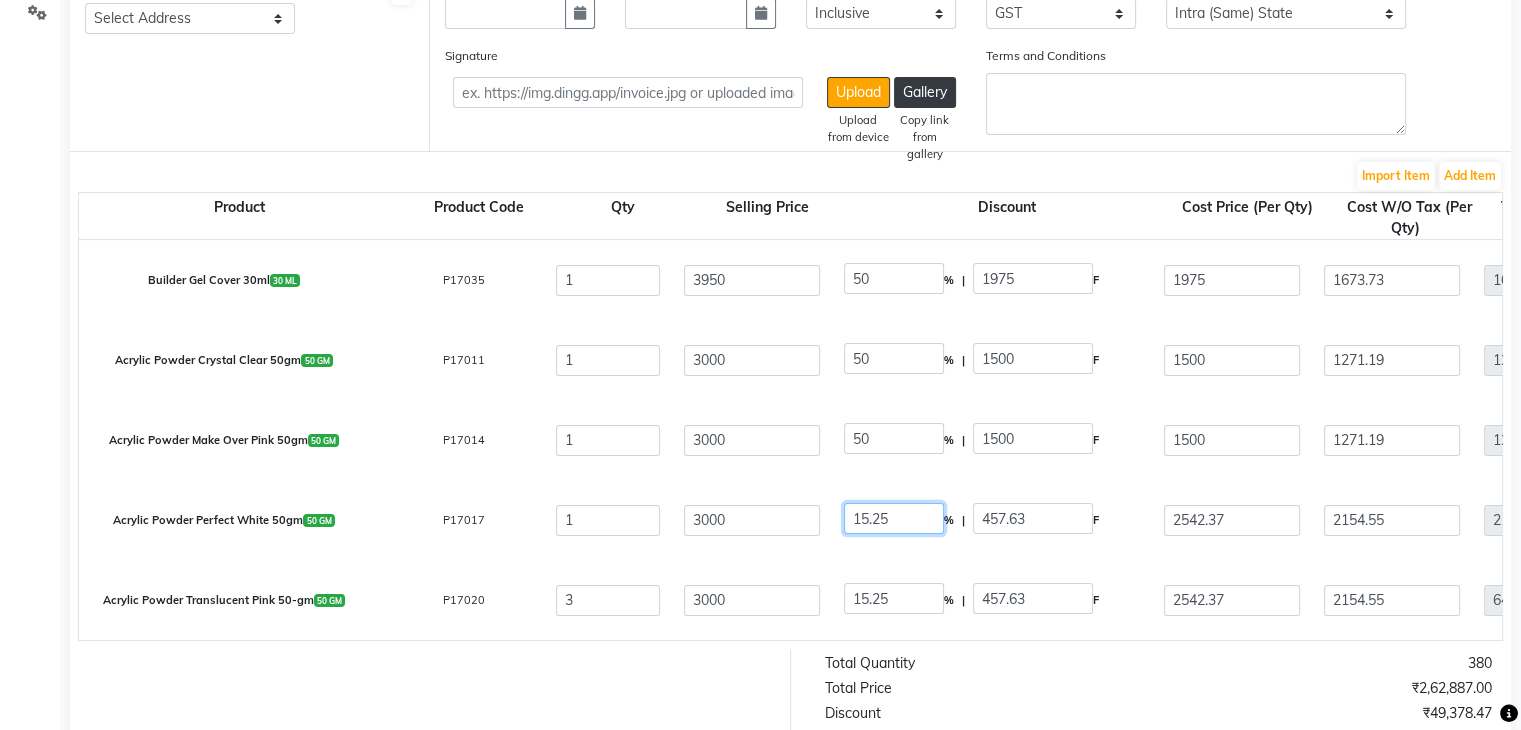 click on "15.25" 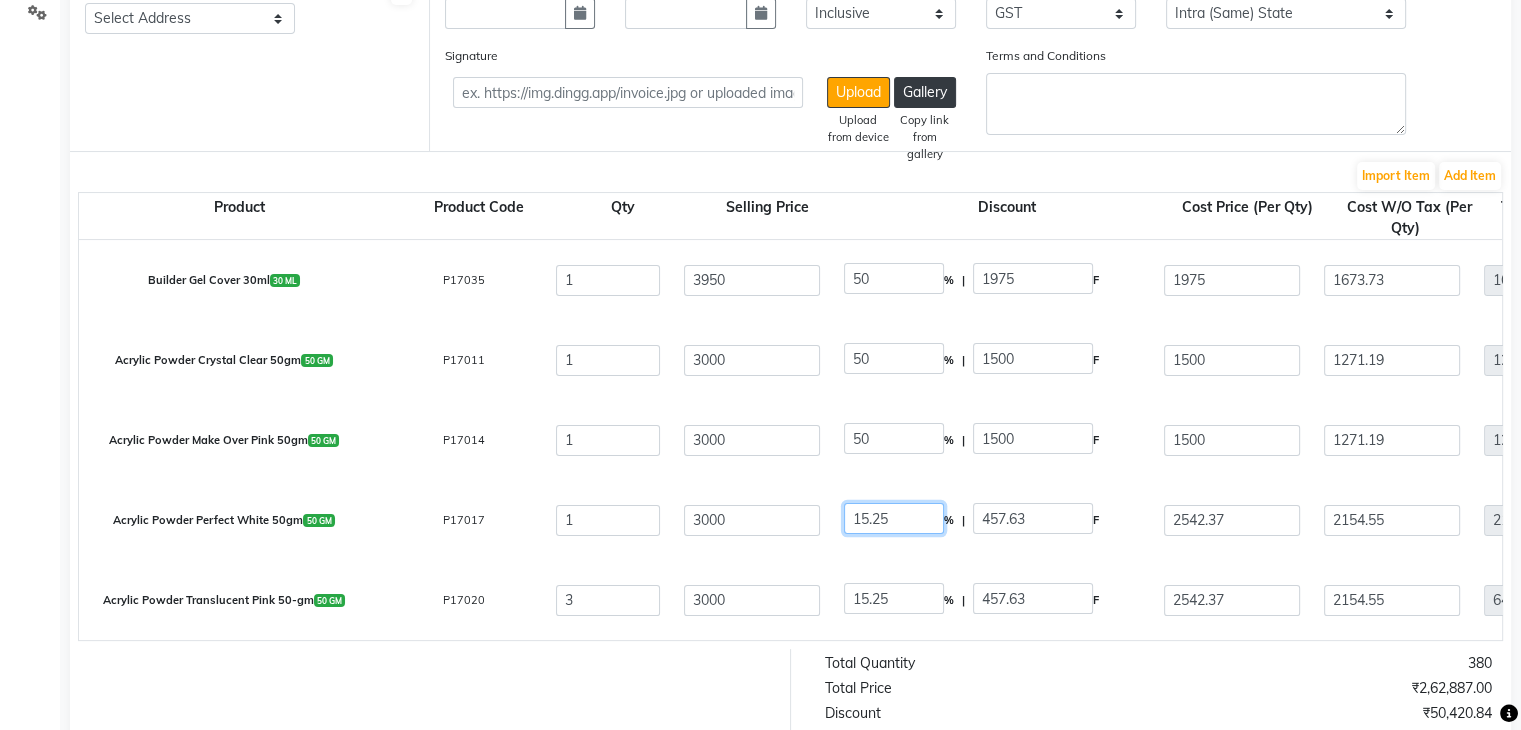 click on "15.25" 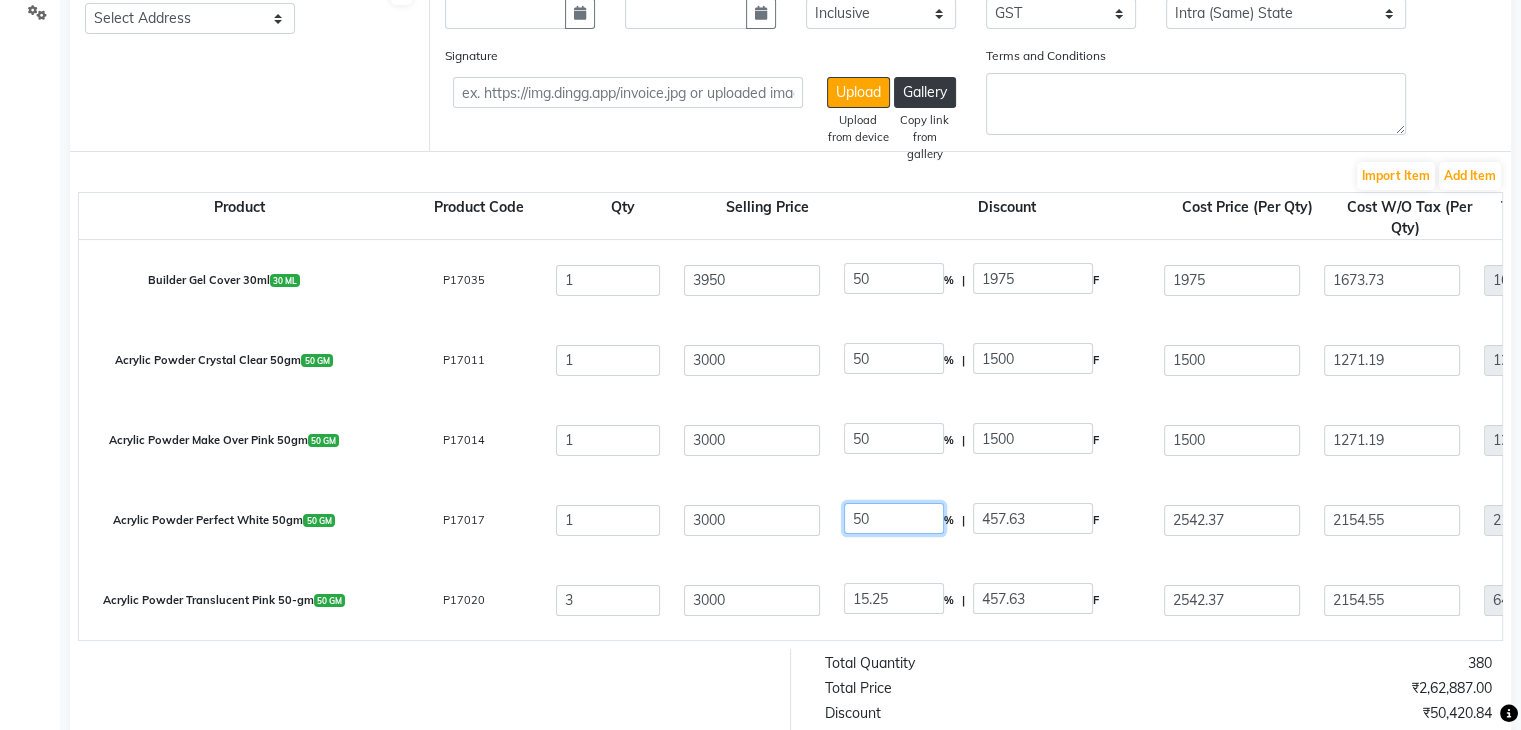 type on "50" 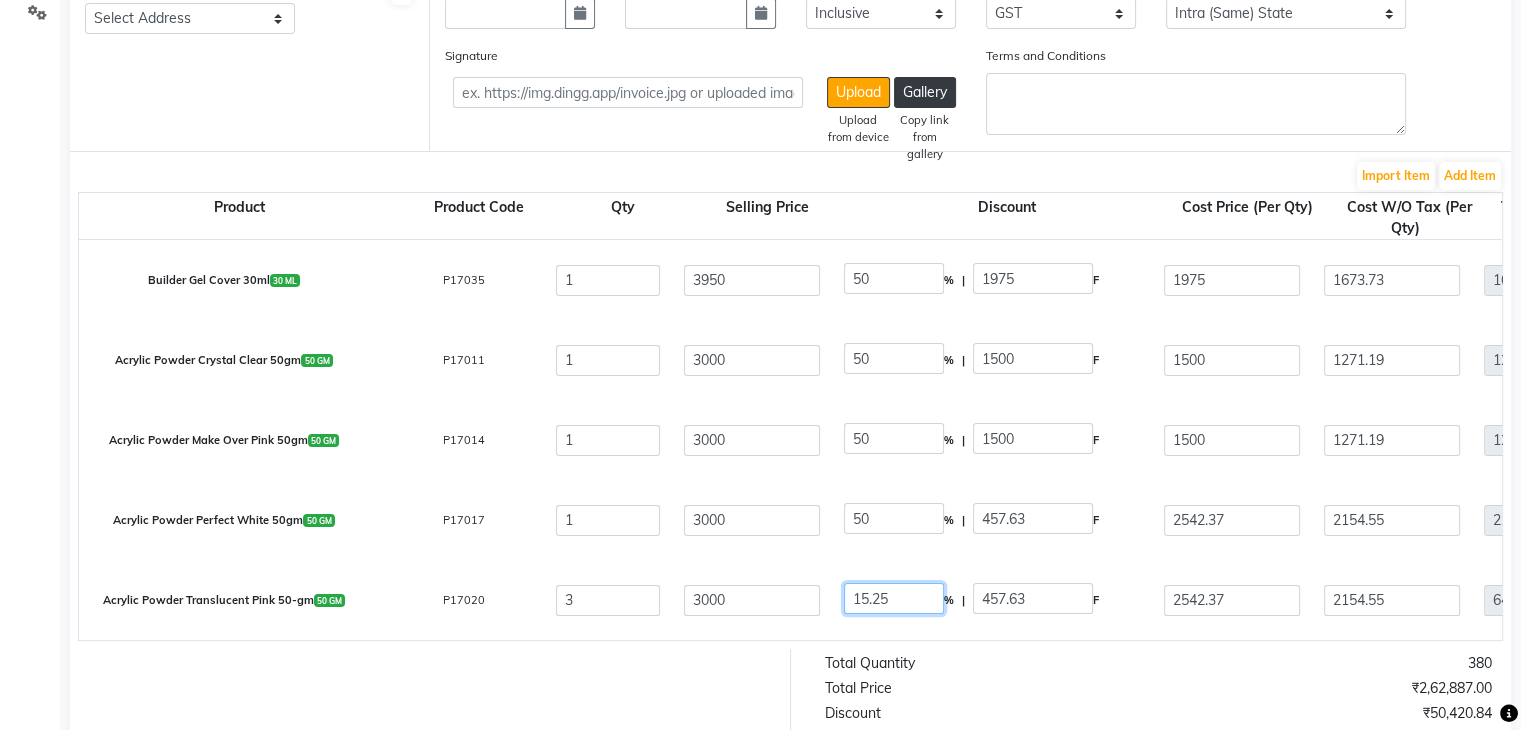 type on "1500" 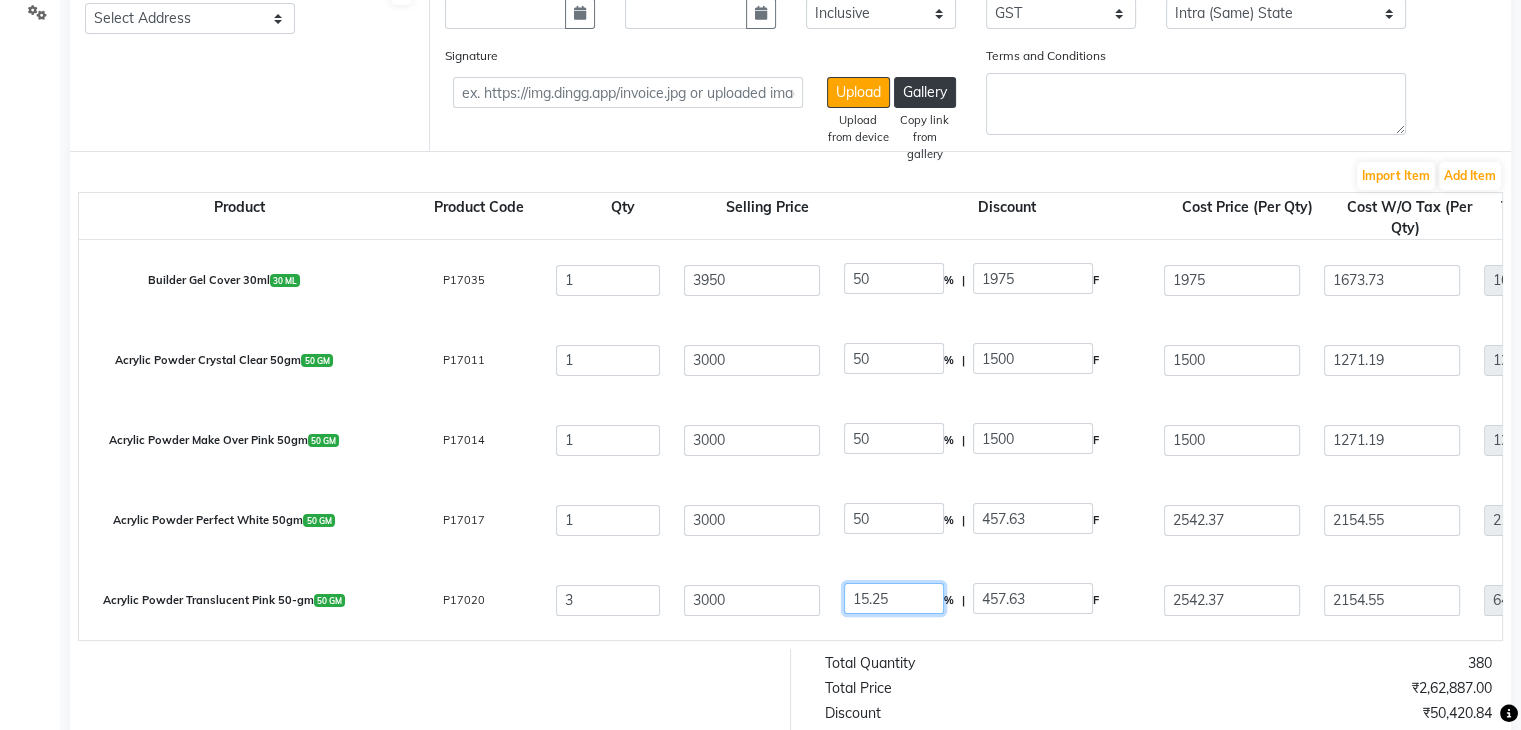 type on "1500" 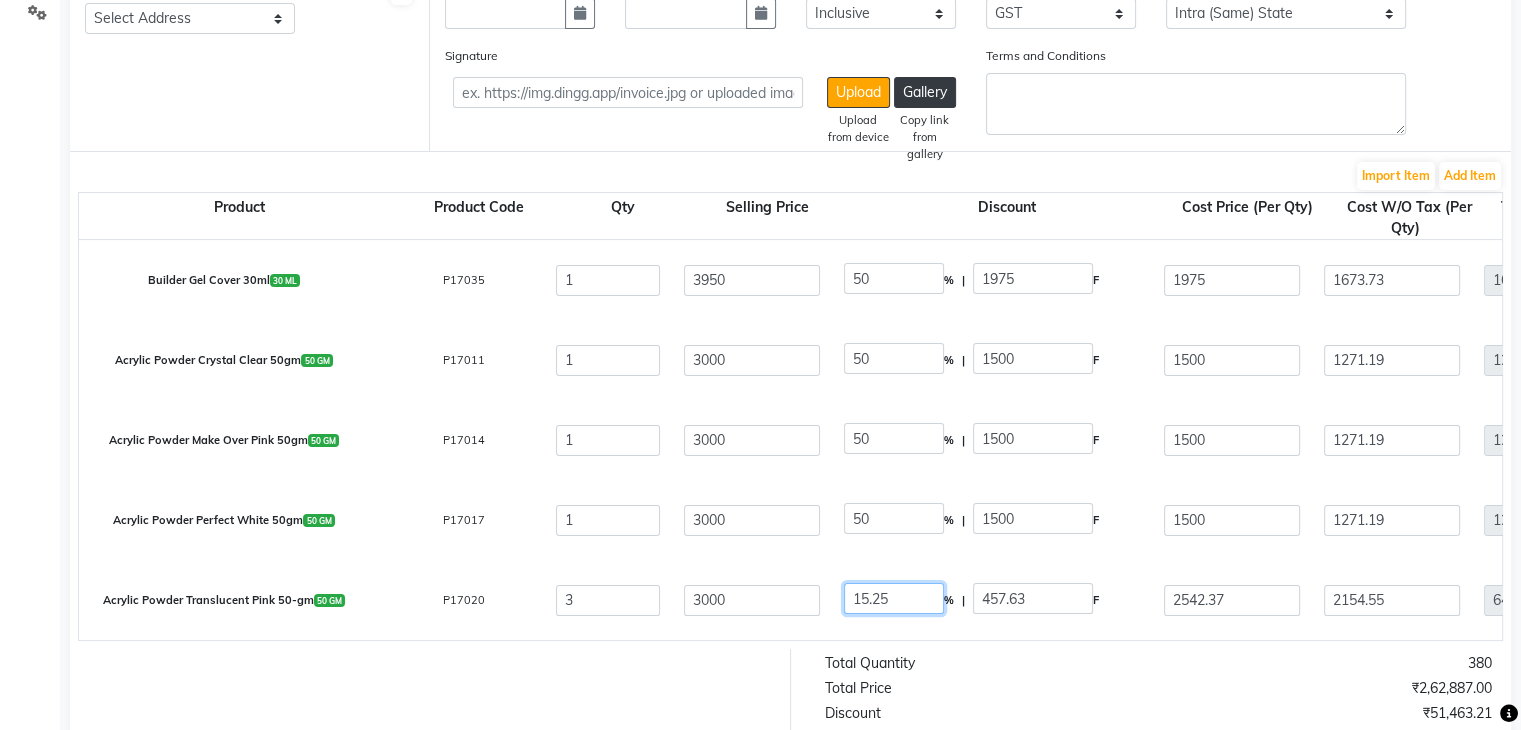 click on "15.25" 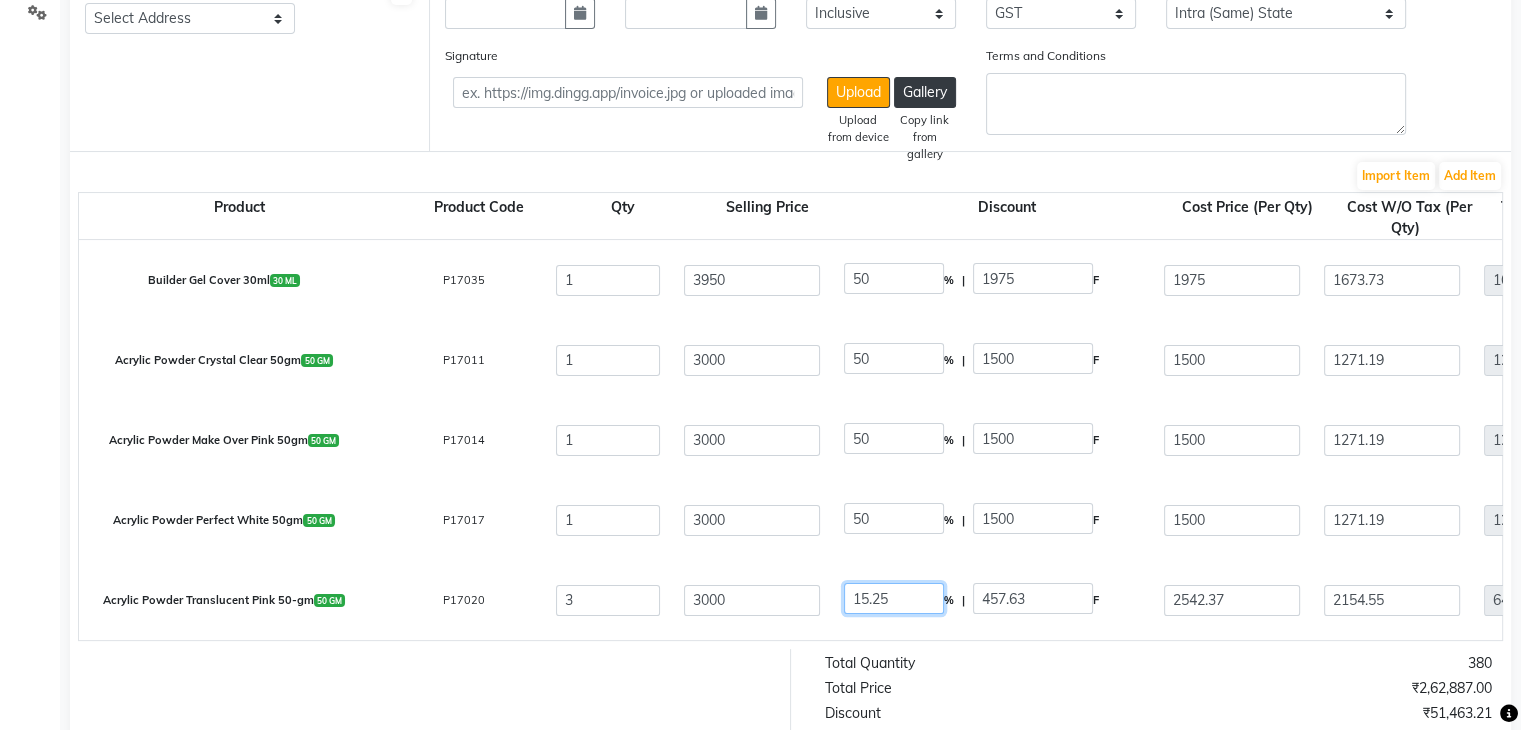 click on "15.25" 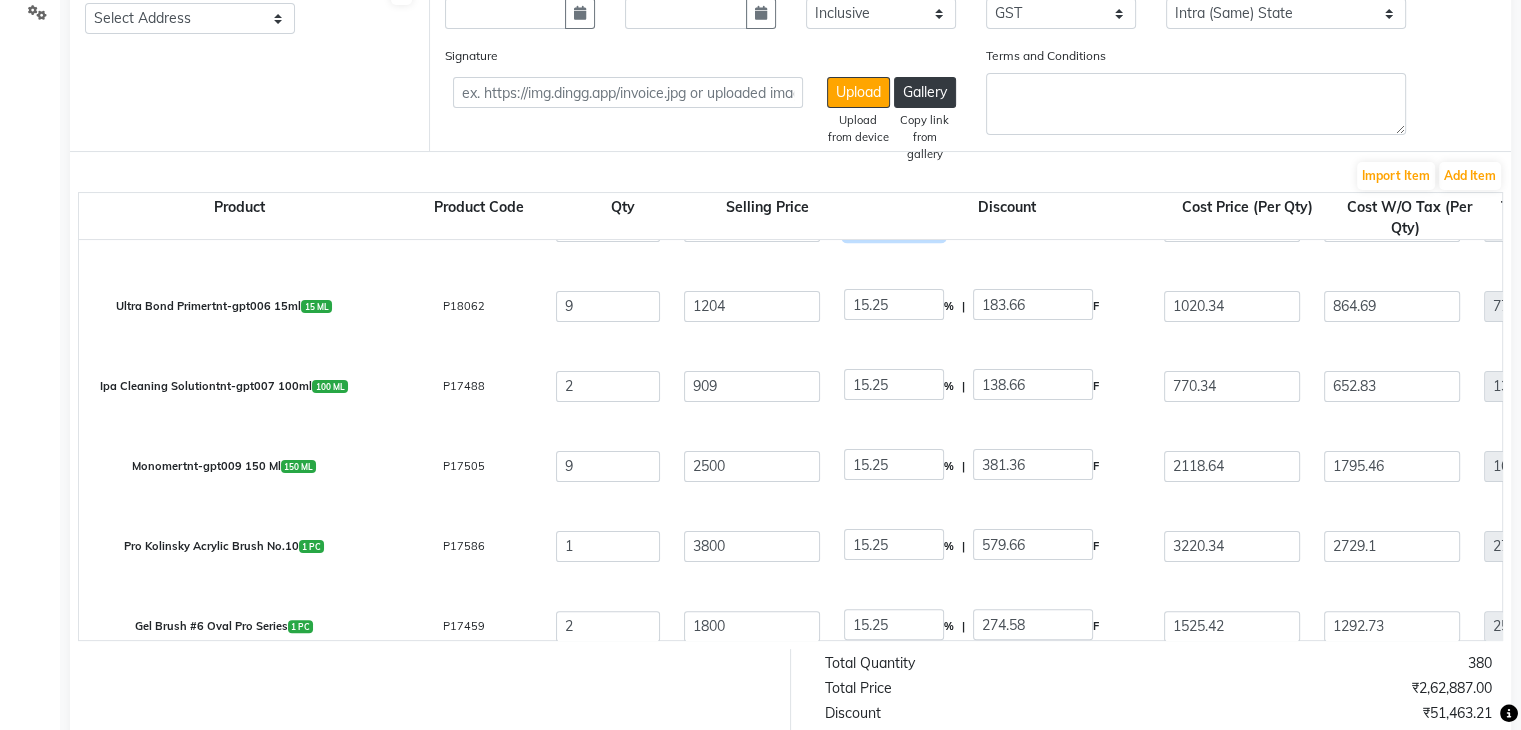 scroll, scrollTop: 619, scrollLeft: 0, axis: vertical 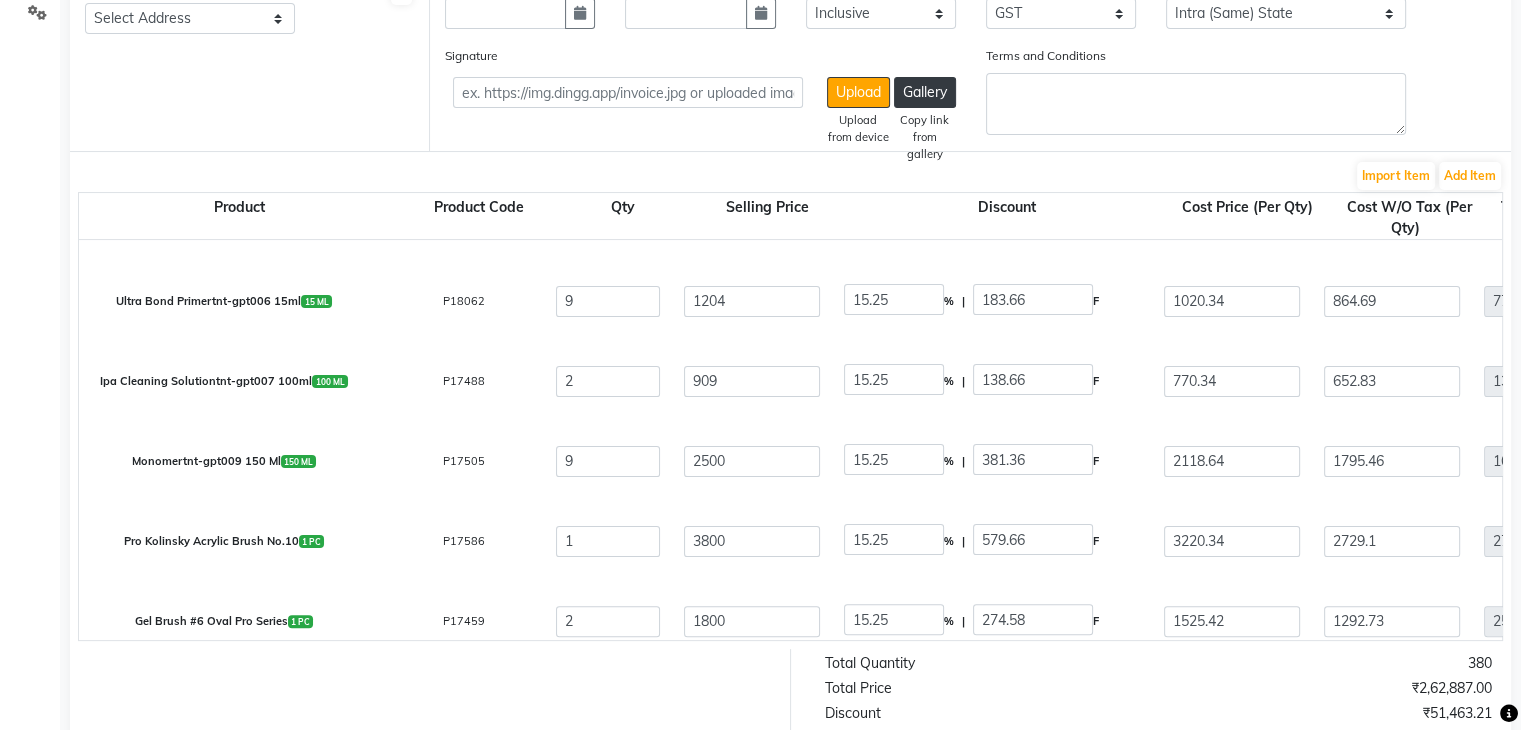 type on "50" 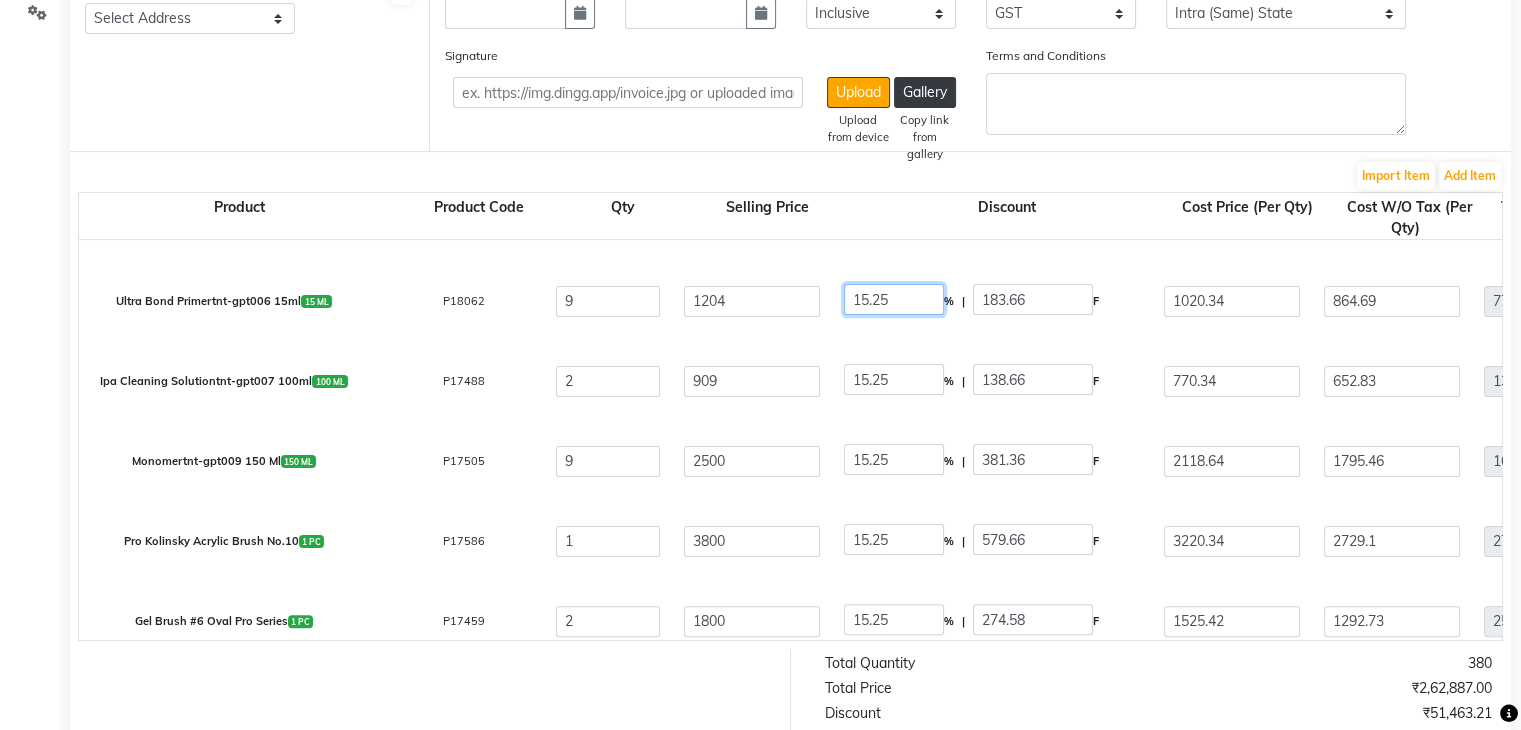 type on "1500" 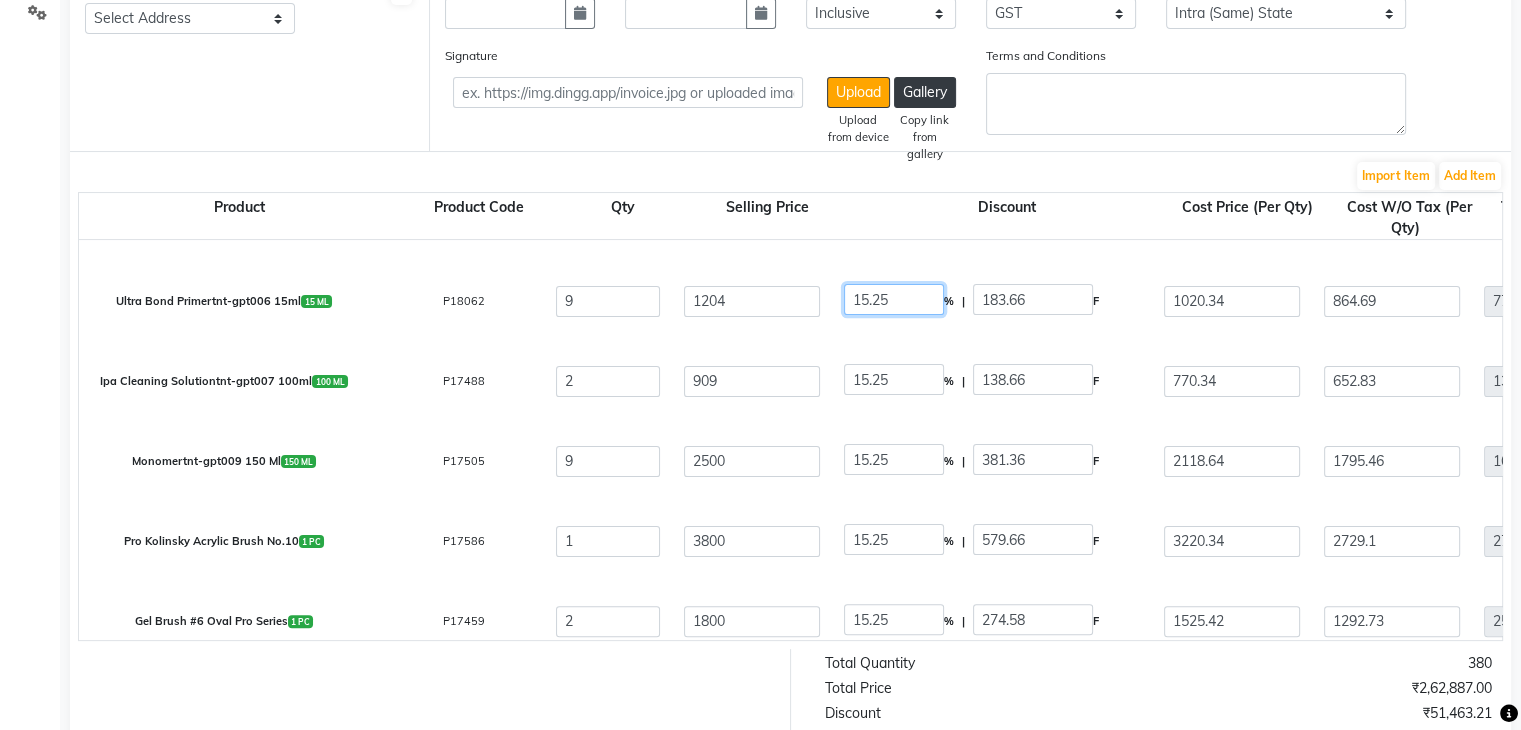 type on "1500" 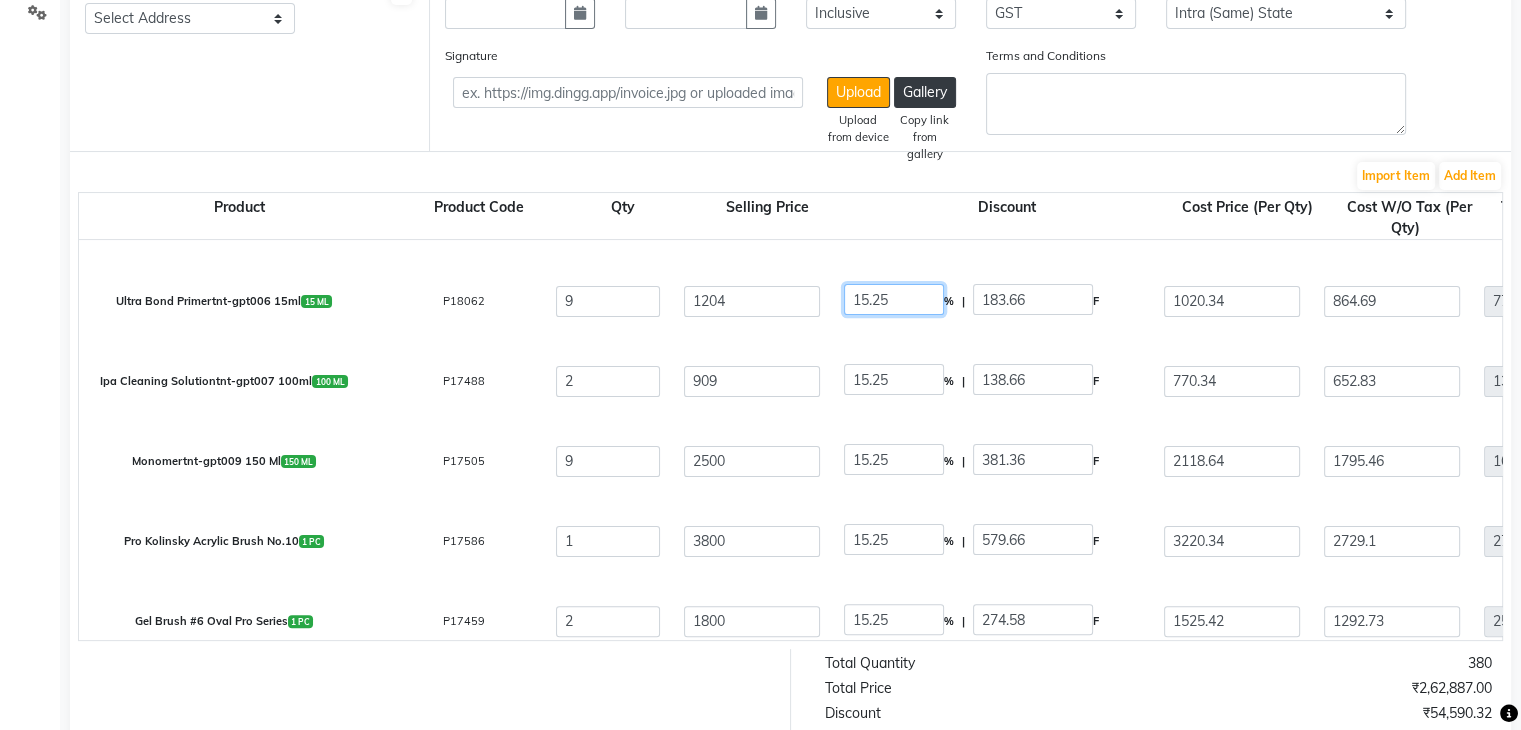 click on "15.25" 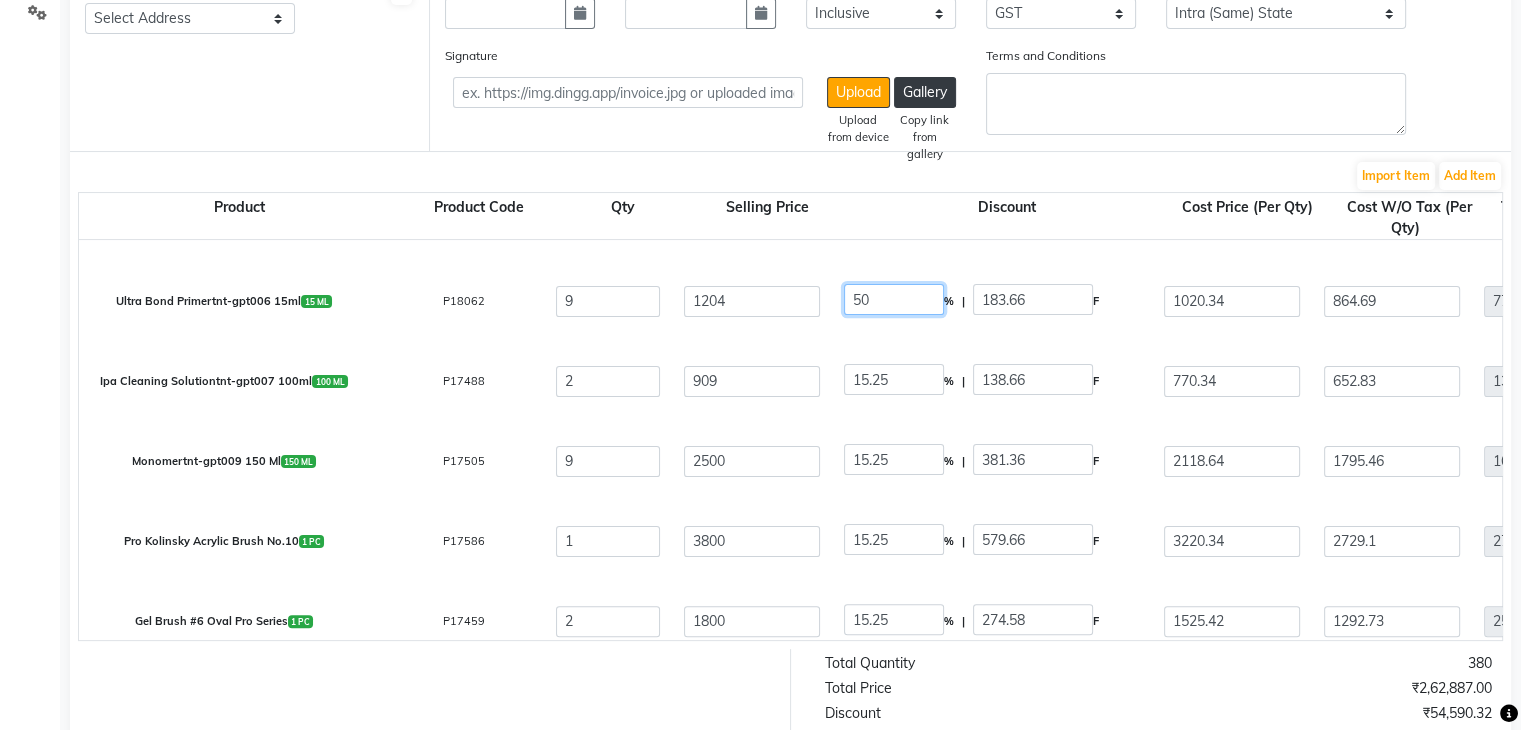 type on "50" 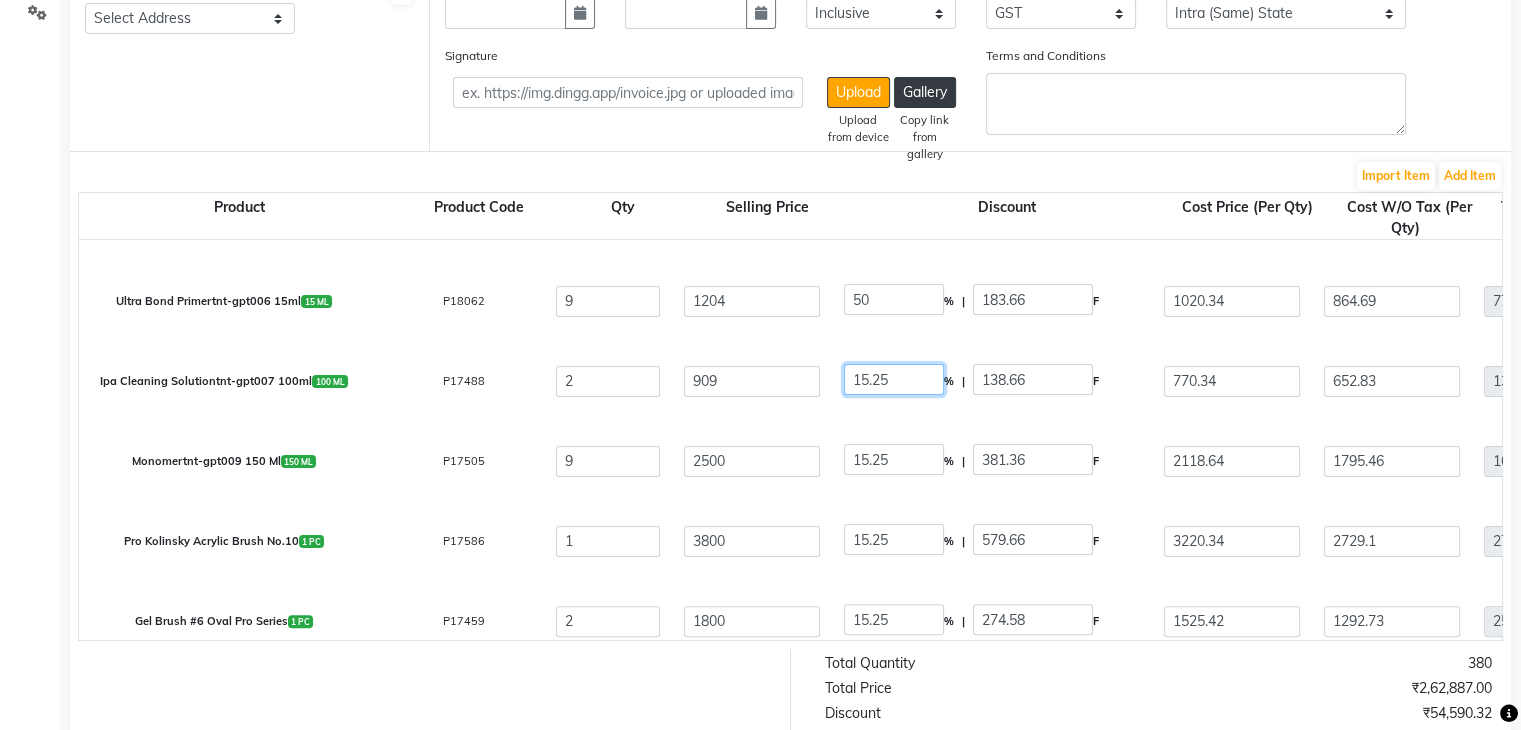 type on "602" 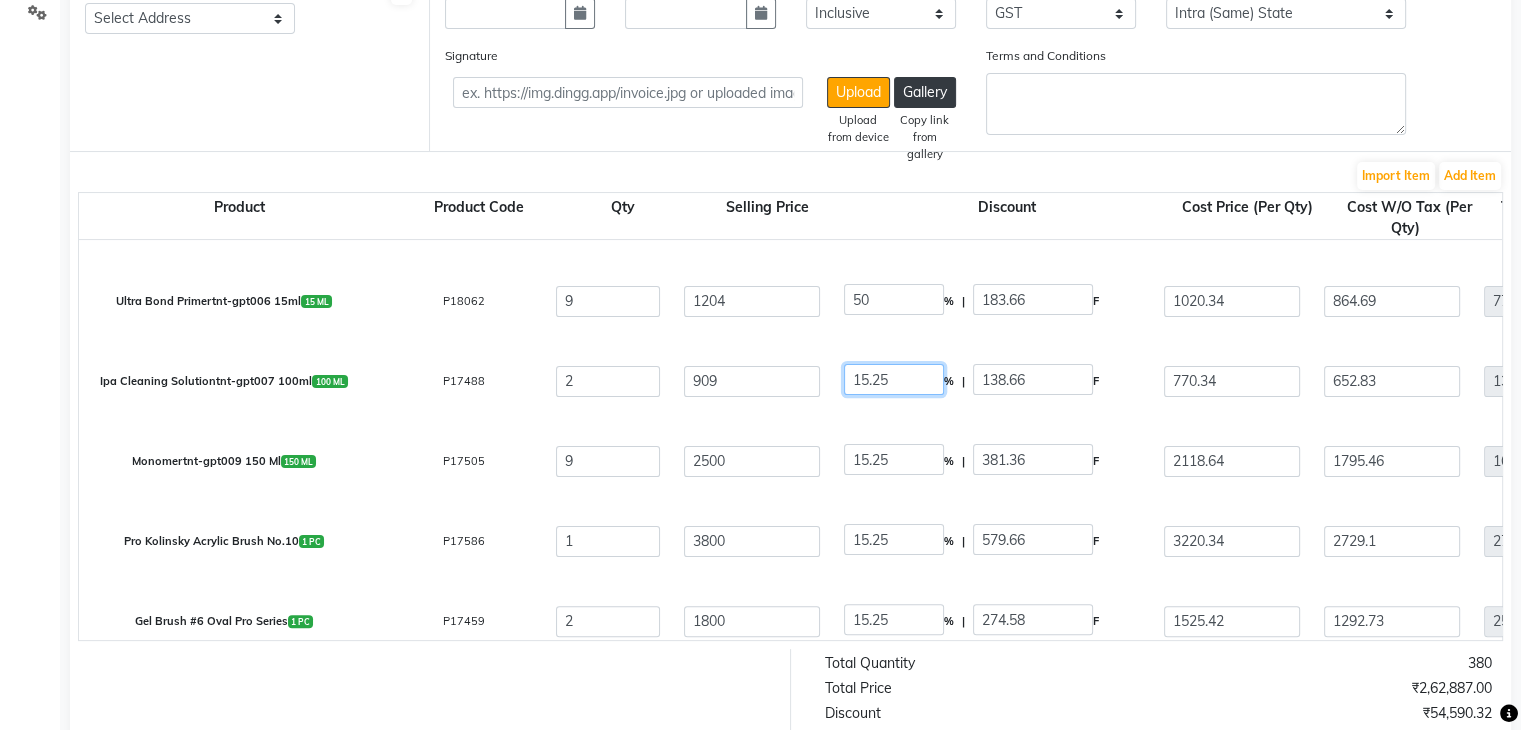 type on "602" 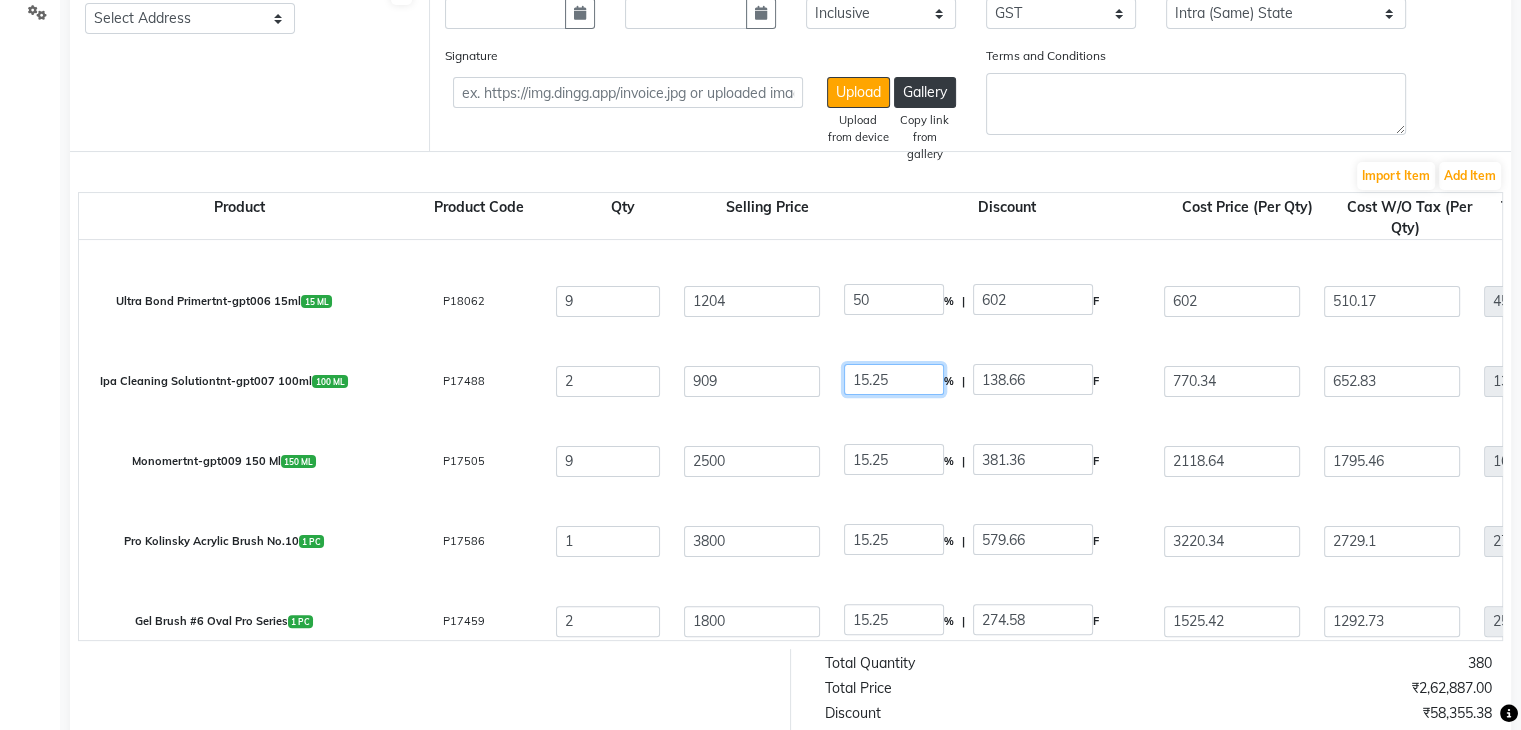 click on "15.25" 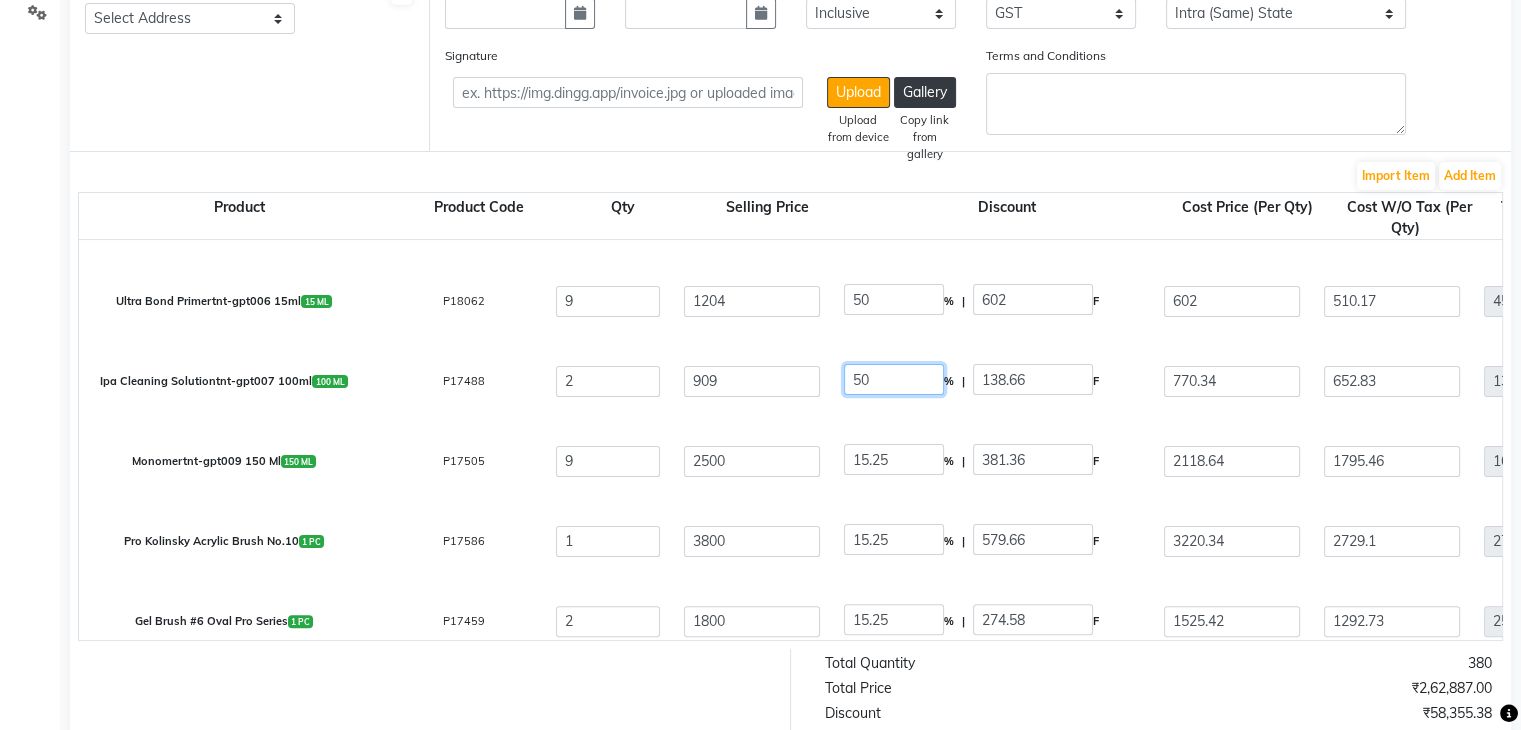 type on "50" 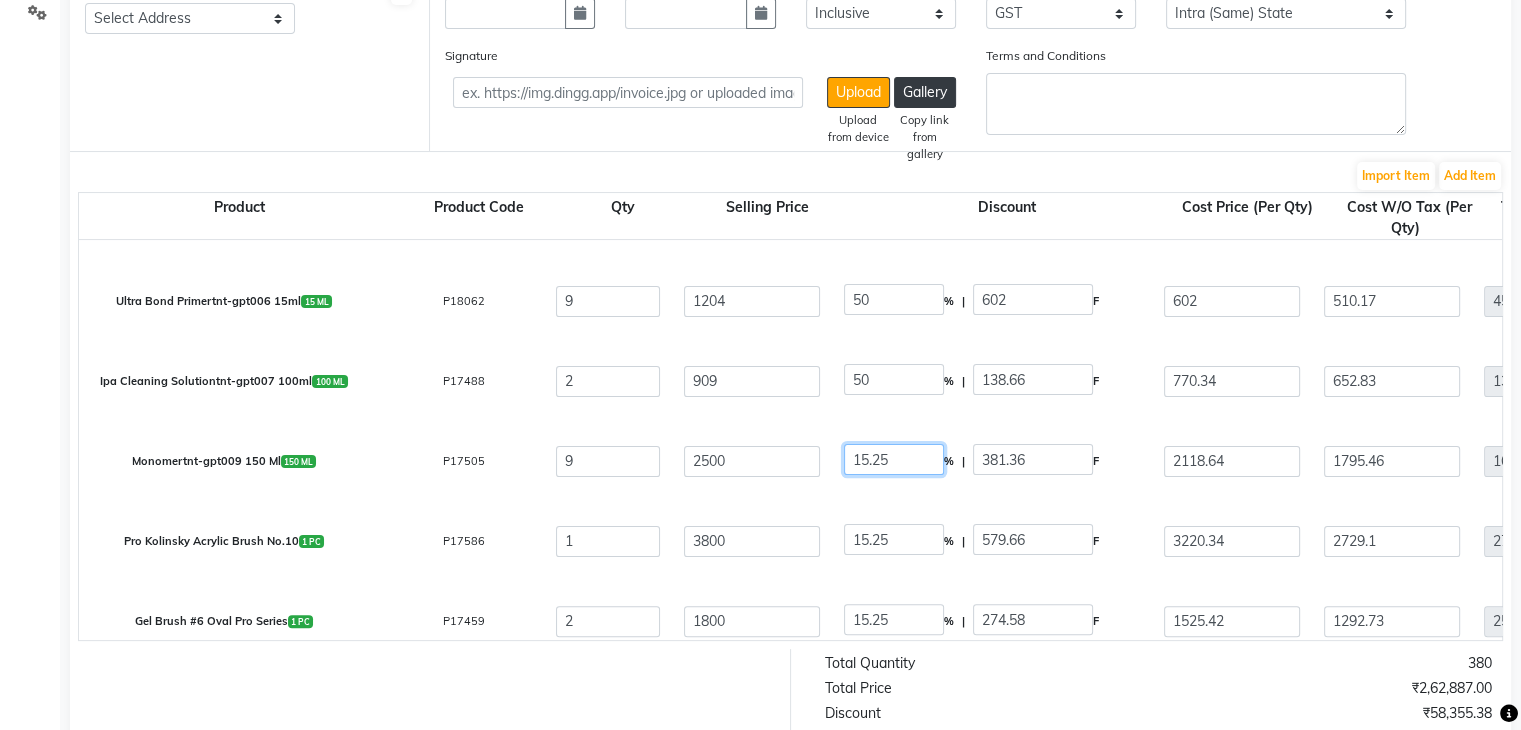 type on "454.5" 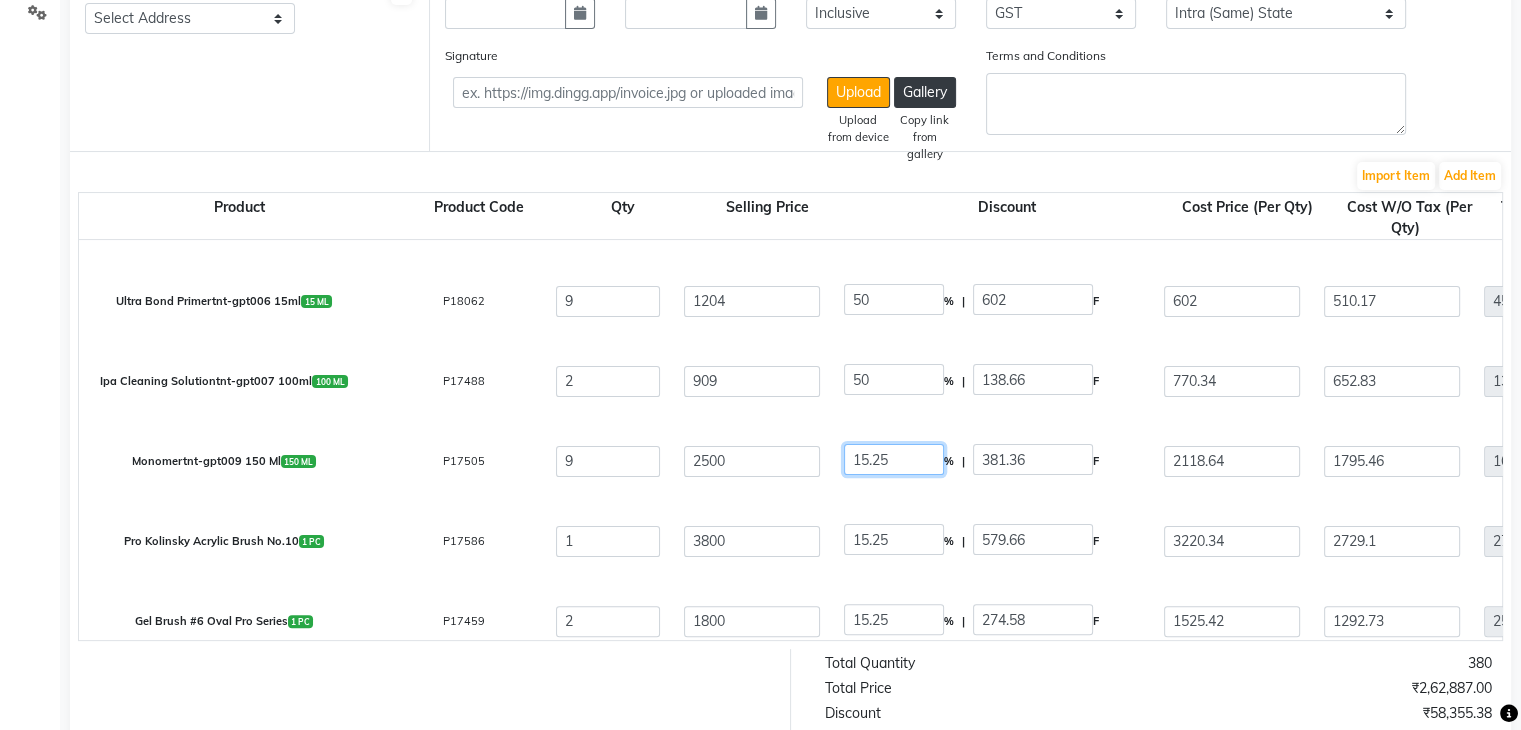 type on "454.5" 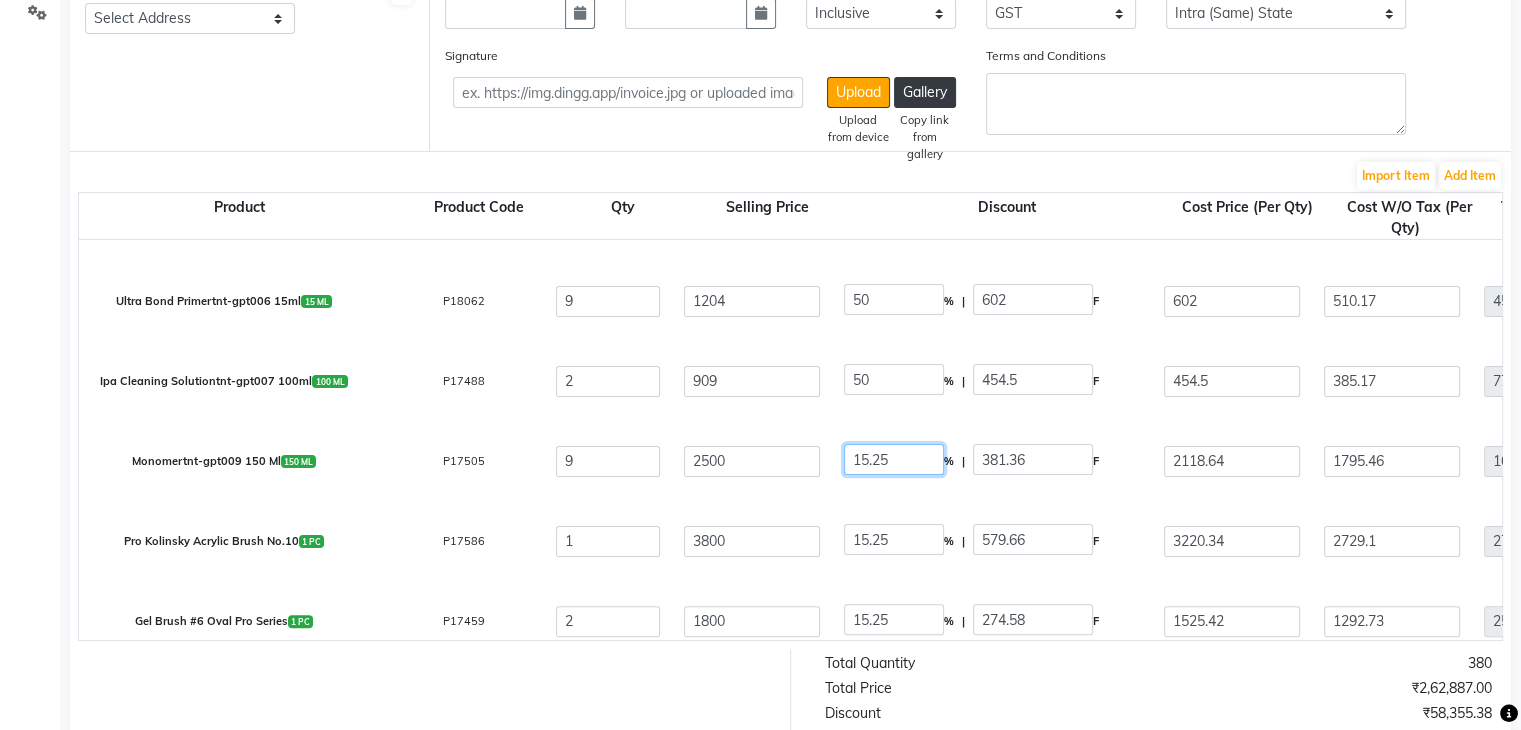 click on "15.25" 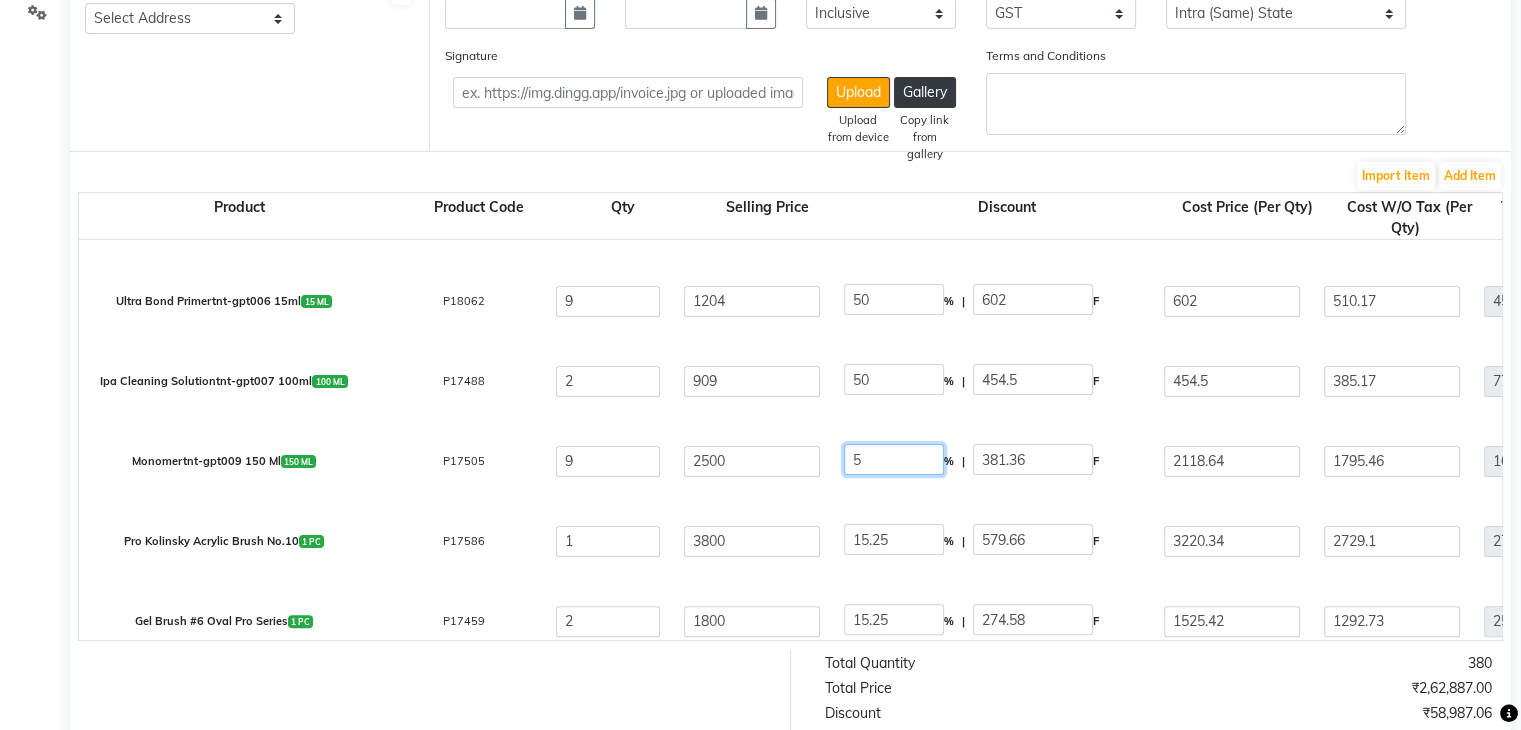 click on "5" 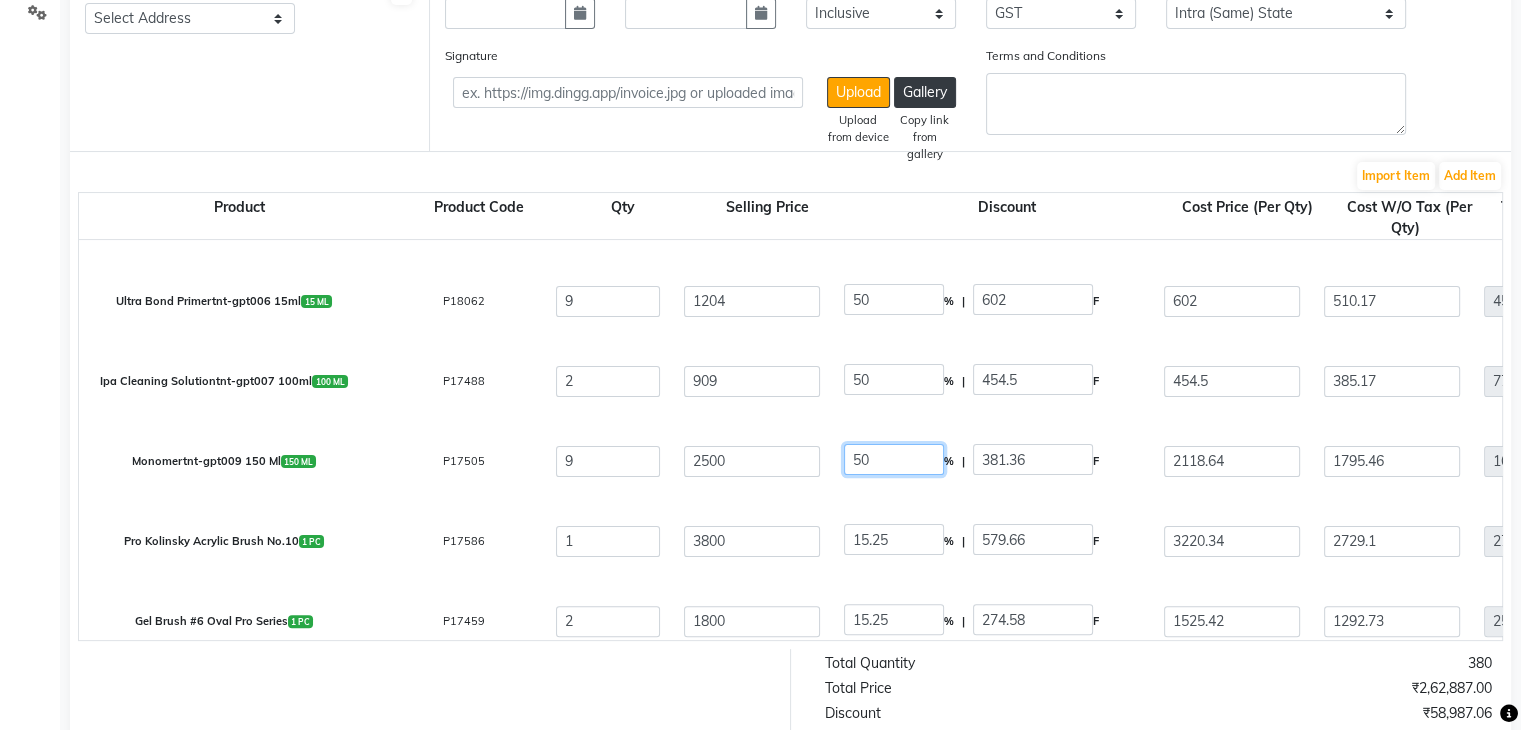 type on "50" 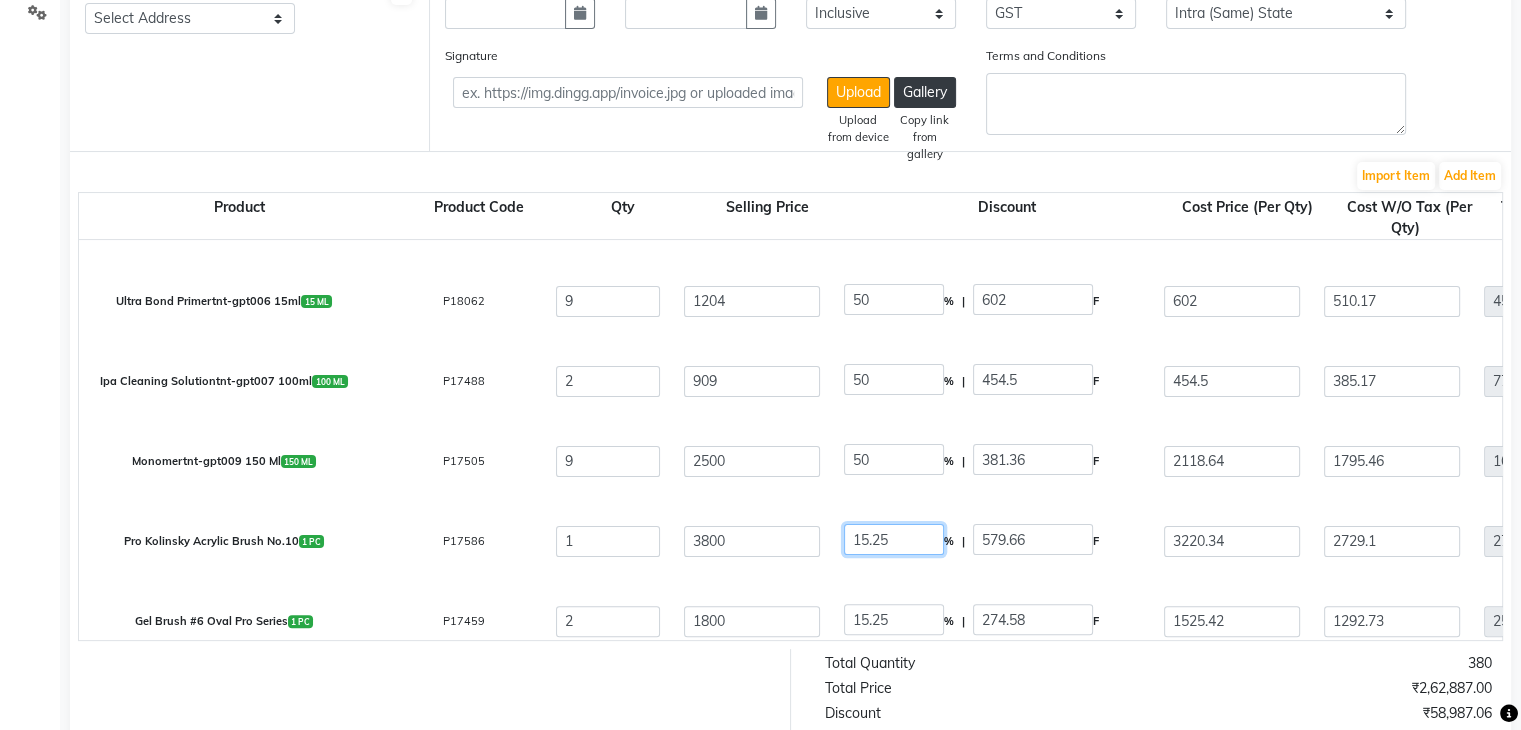 type on "1250" 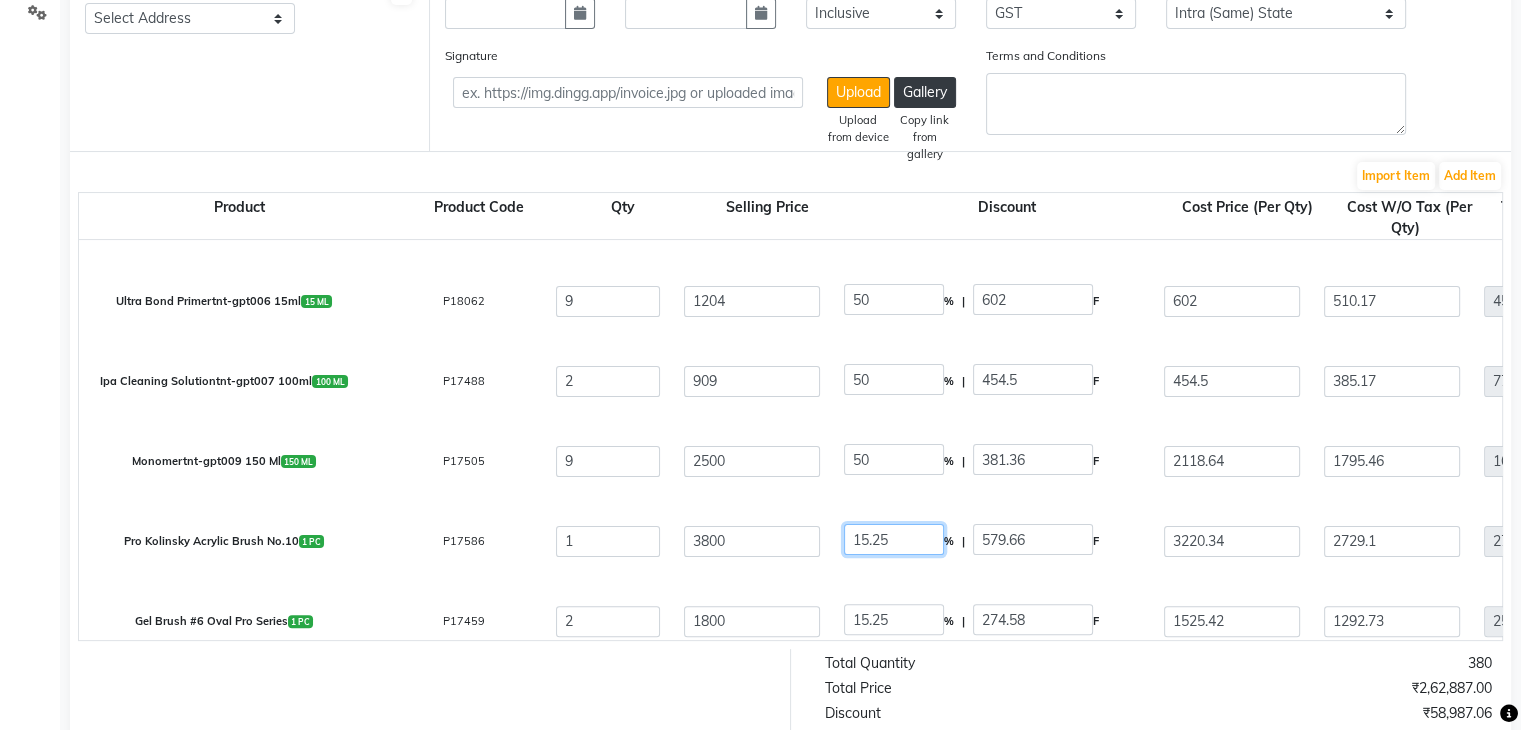 type on "1250" 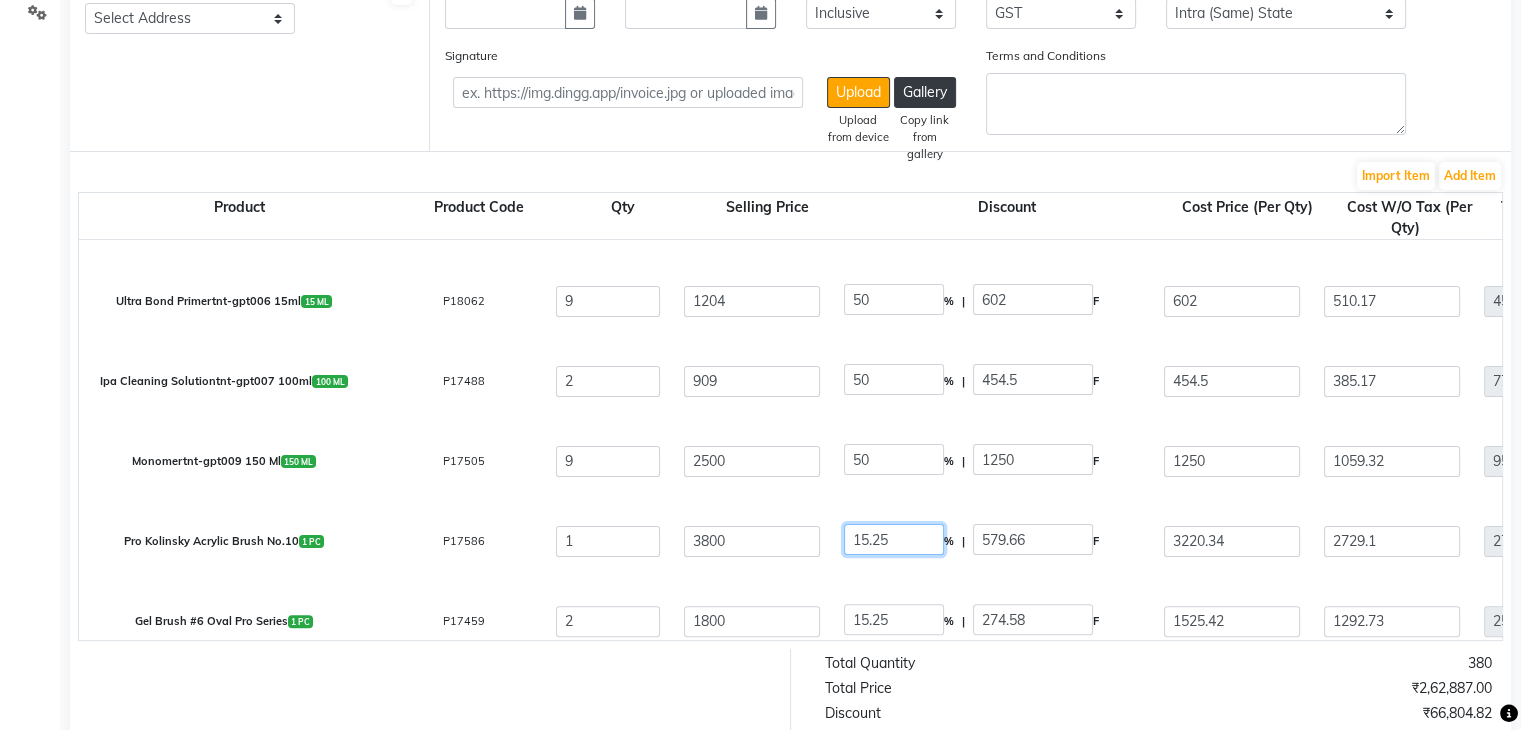 click on "15.25" 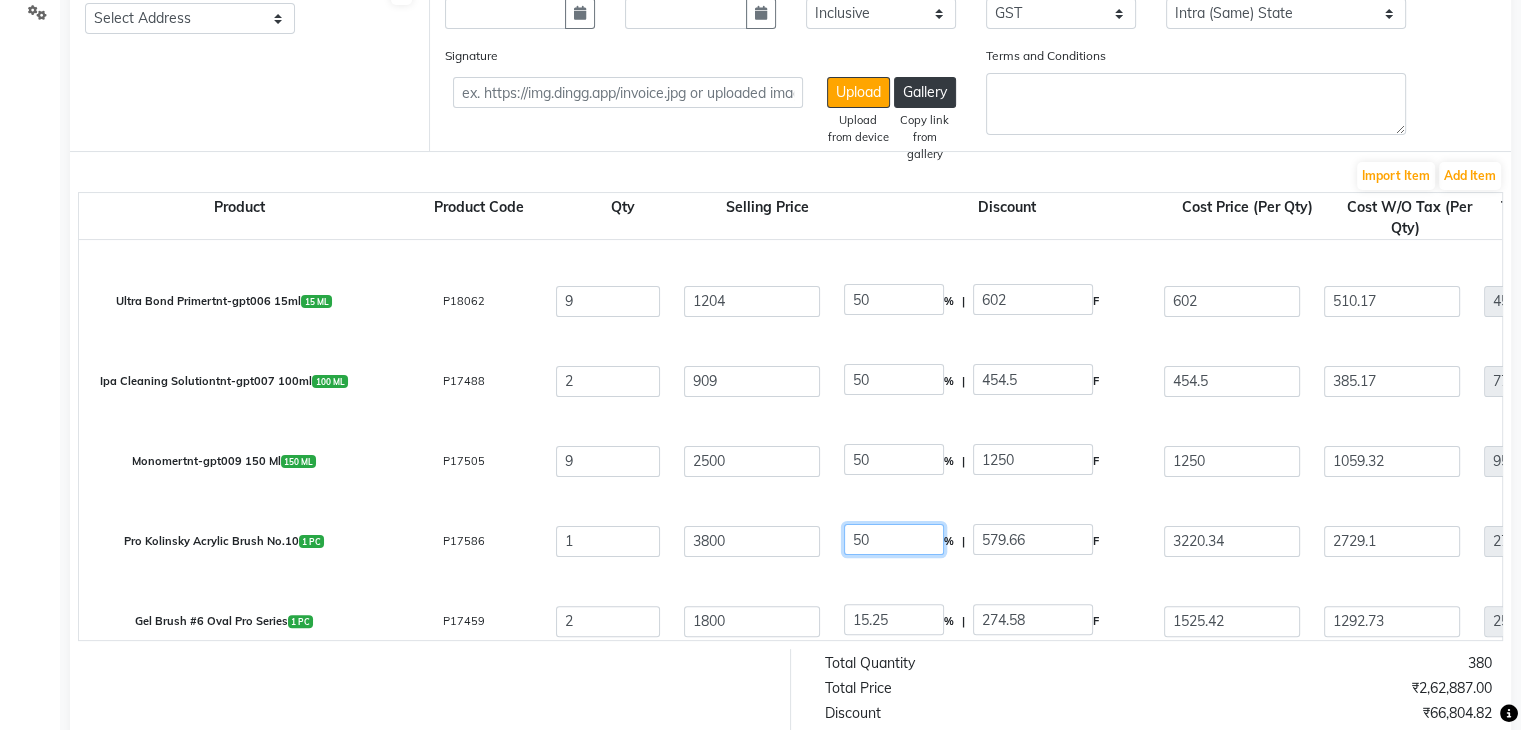 type on "50" 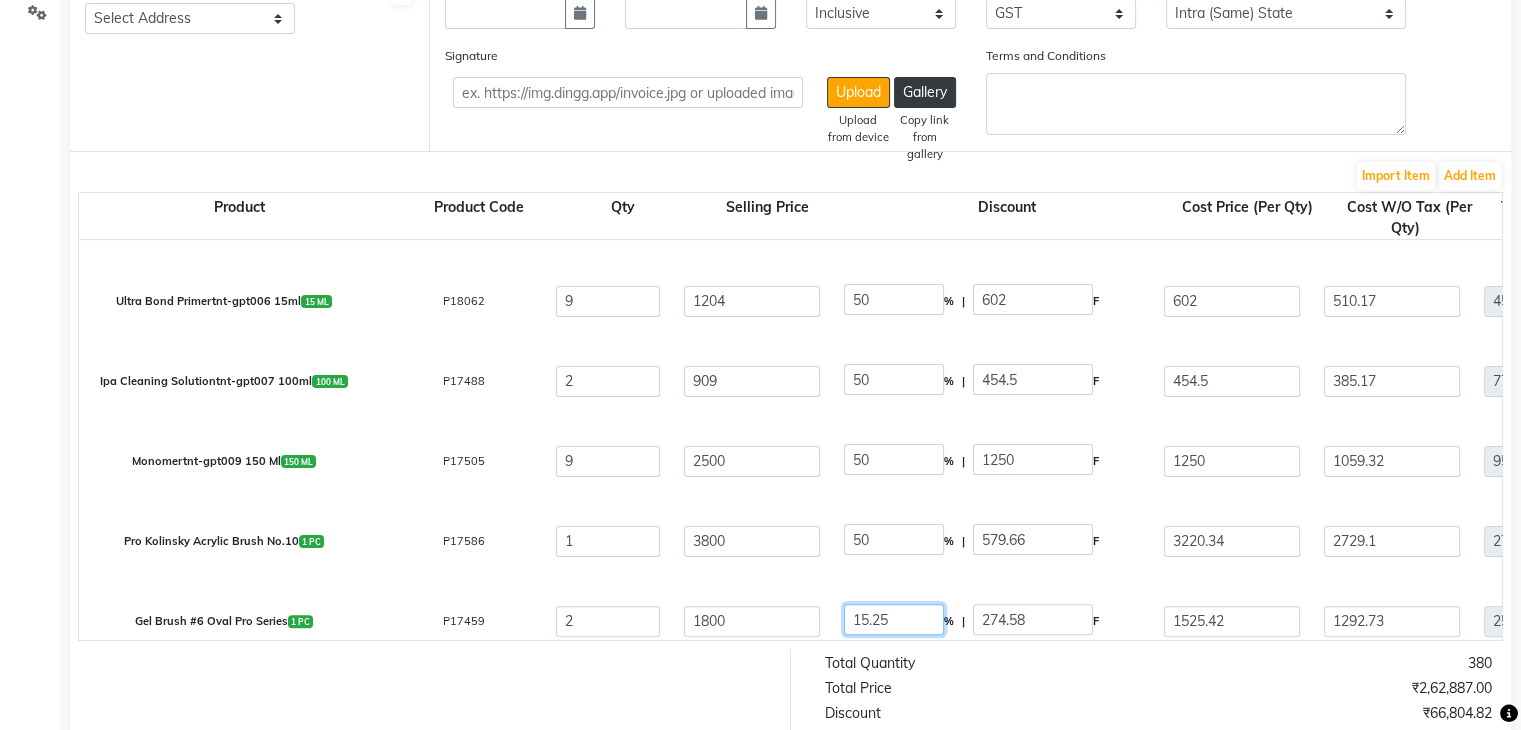 type on "1900" 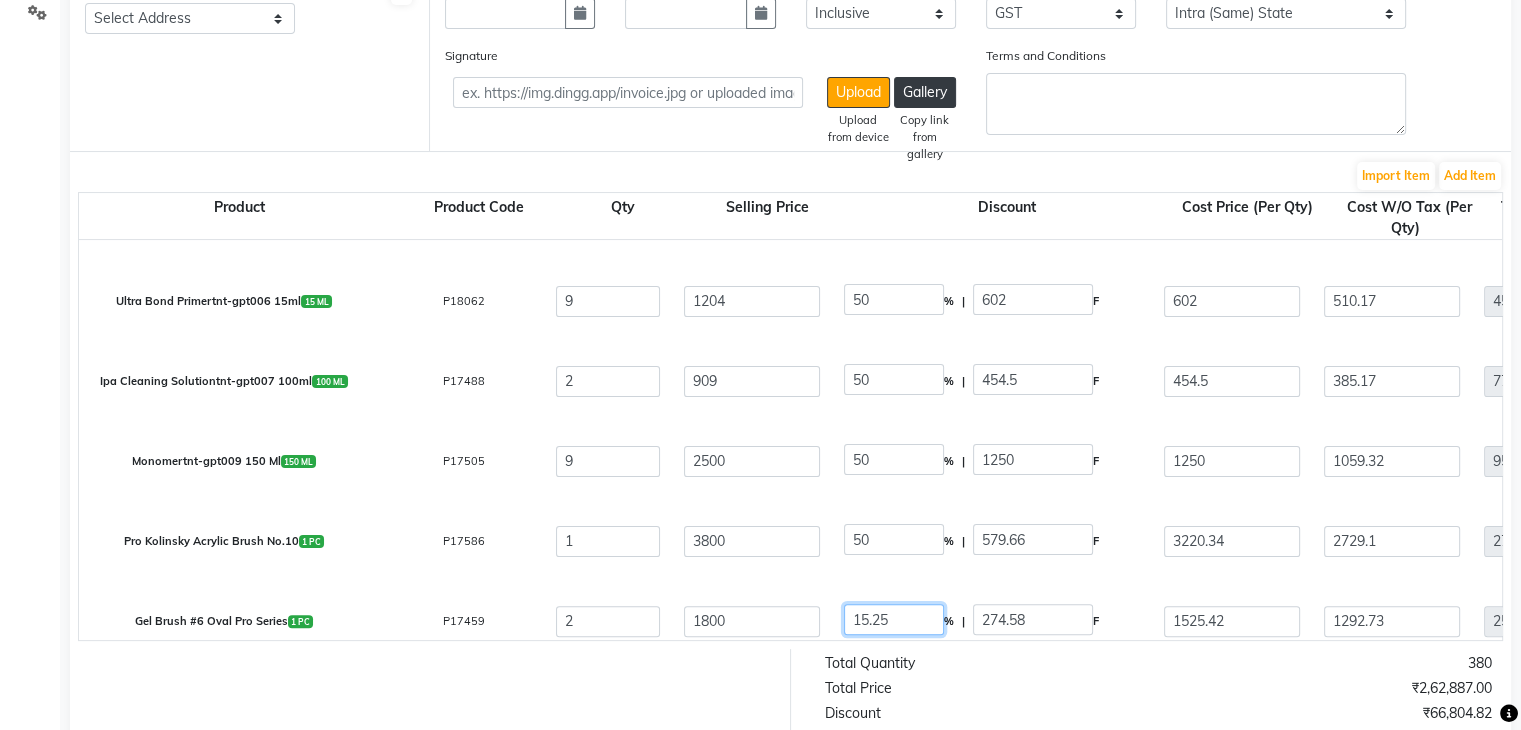 type on "1900" 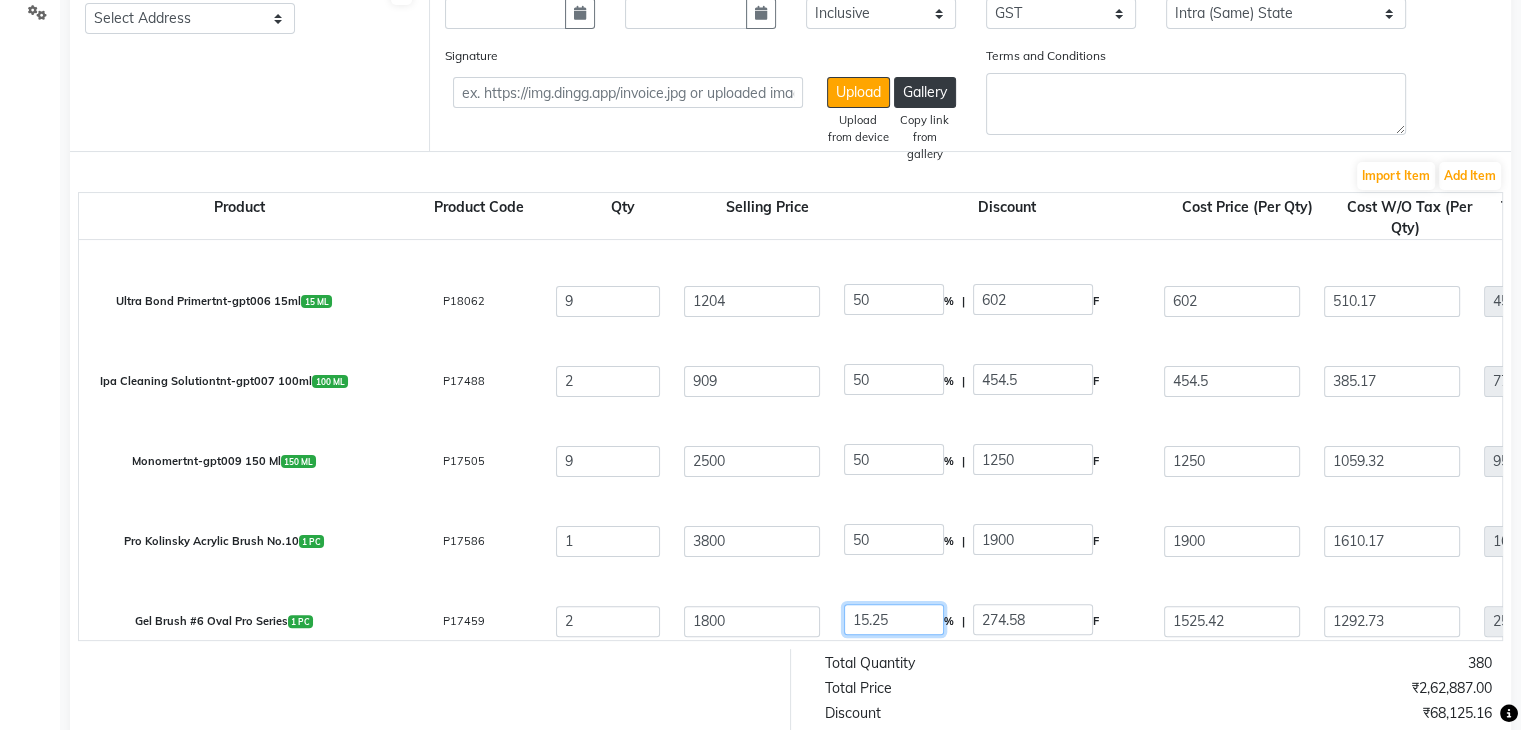 click on "15.25" 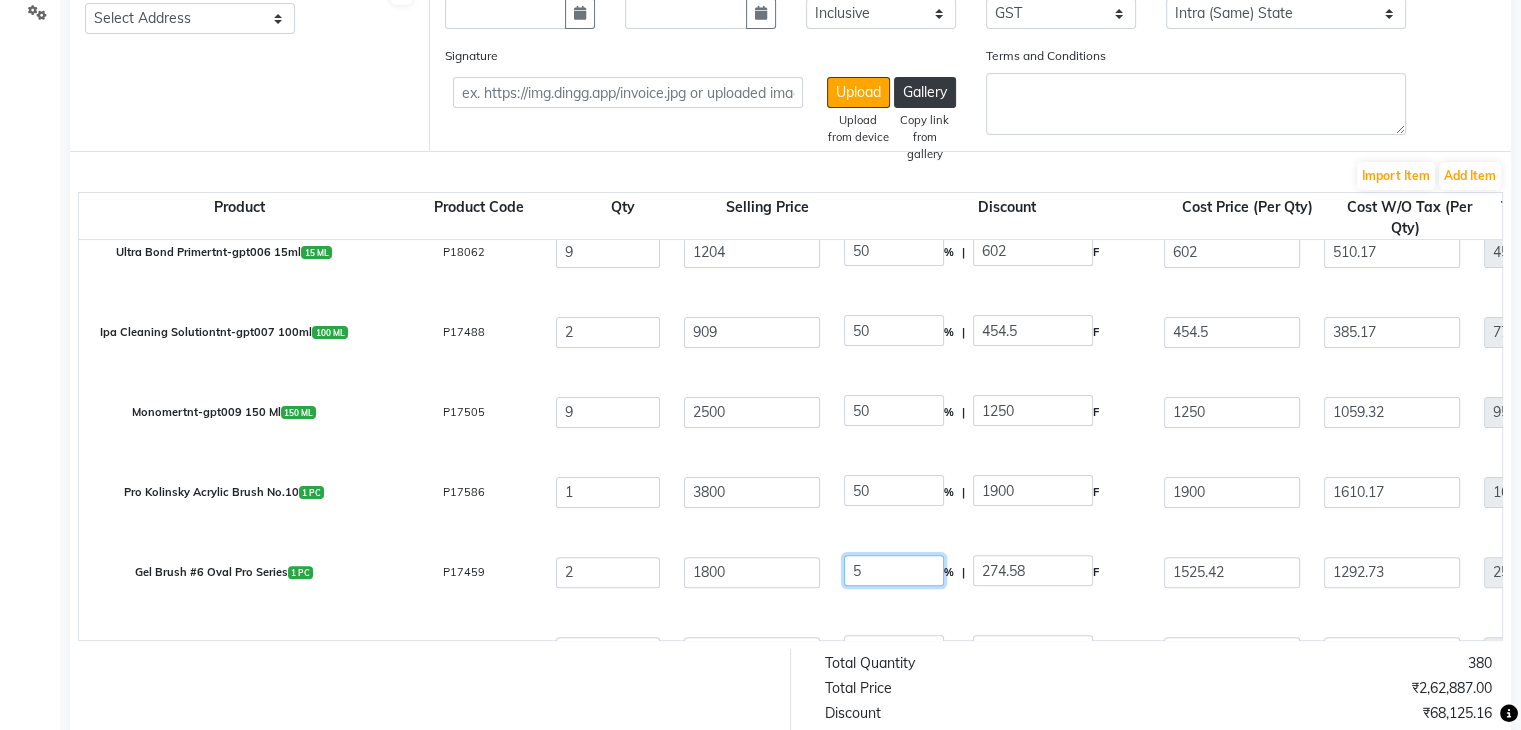 click on "Builder Gel Clear 30ml  30 ML  P17034  1 3950 50 % | 1975 F 1975 1673.73 1673.73 None GST GST  (18%)  301.27 1975  Builder Gel White 30ml  30 ML  P17037  1 3950 50 % | 1975 F 1975 1673.73 1673.73 None GST GST  (18%)  301.27 1975  Builder Gel Soft Pink 30ml  30 ML  P17036  3 3950 50 % | 1975 F 1975 1673.73 5021.19 None GST GST  (18%)  903.81 5925  Builder Gel Cover 30ml  30 ML  P17035  1 3950 50 % | 1975 F 1975 1673.73 1673.73 None GST GST  (18%)  301.27 1975  Acrylic Powder Crystal Clear 50gm  50 GM  P17011  1 3000 50 % | 1500 F 1500 1271.19 1271.19 None GST GST  (18%)  228.81 1500  Acrylic Powder Make Over Pink 50gm  50 GM  P17014  1 3000 50 % | 1500 F 1500 1271.19 1271.19 None GST GST  (18%)  228.81 1500  Acrylic Powder Perfect White 50gm  50 GM  P17017  1 3000 50 % | 1500 F 1500 1271.19 1271.19 None GST GST  (18%)  228.81 1500  Acrylic Powder Translucent Pink 50-gm  50 GM  P17020  3 3000 50 % | 1500 F 1500 1271.19 3813.56 None GST GST  (18%)  686.44 4500  Ultra Bond Primertnt-gpt006 15ml  15 ML  P18062  9" 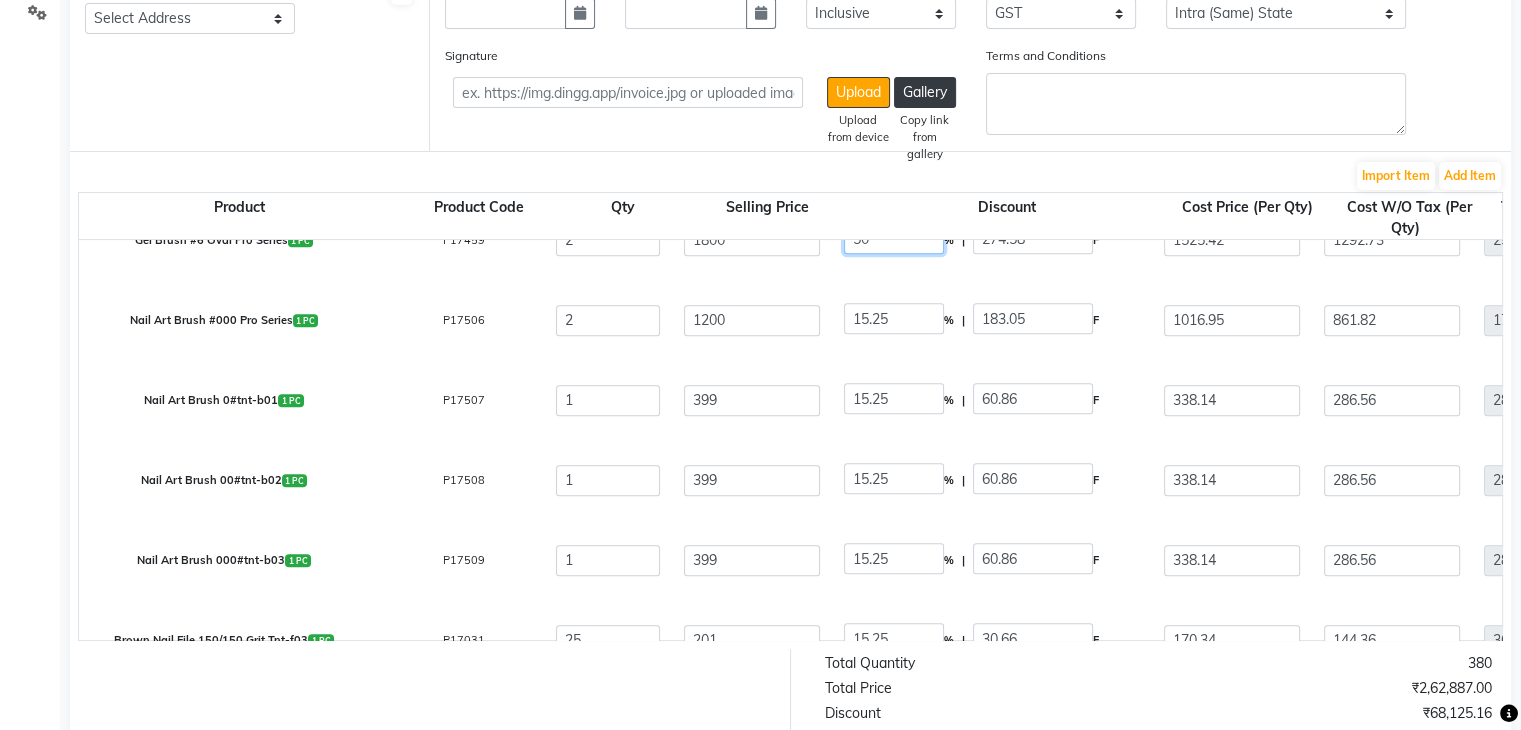 scroll, scrollTop: 1009, scrollLeft: 0, axis: vertical 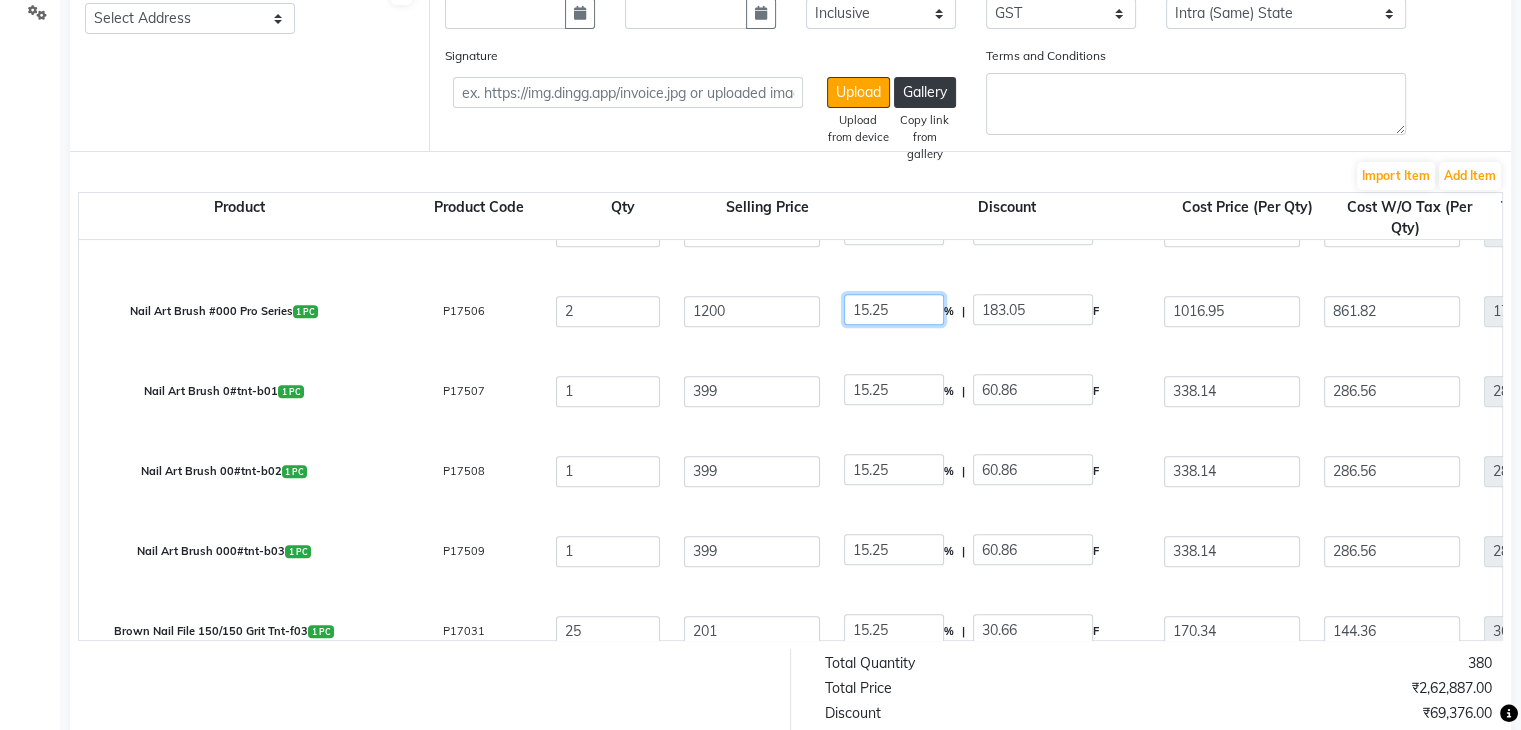 click on "15.25" 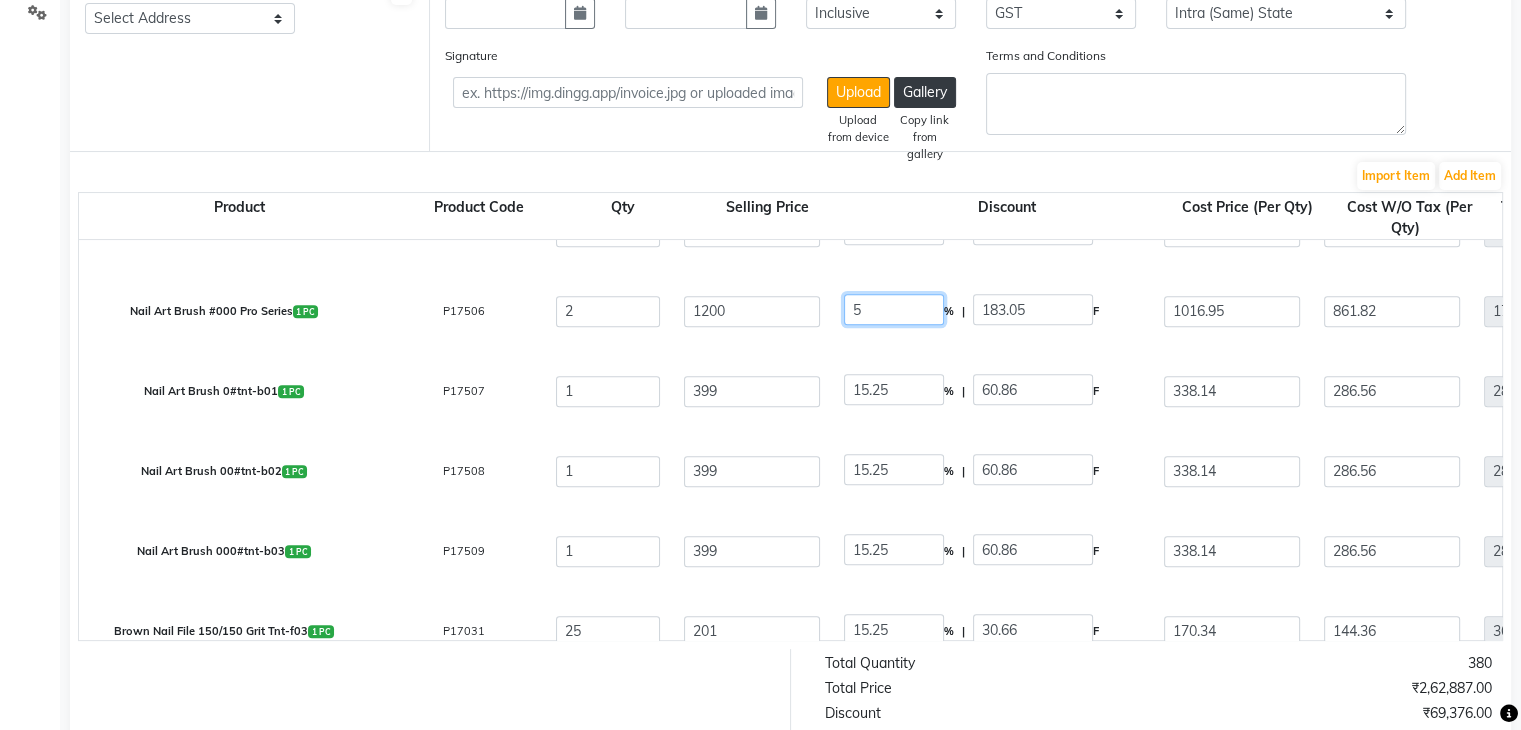 click on "5" 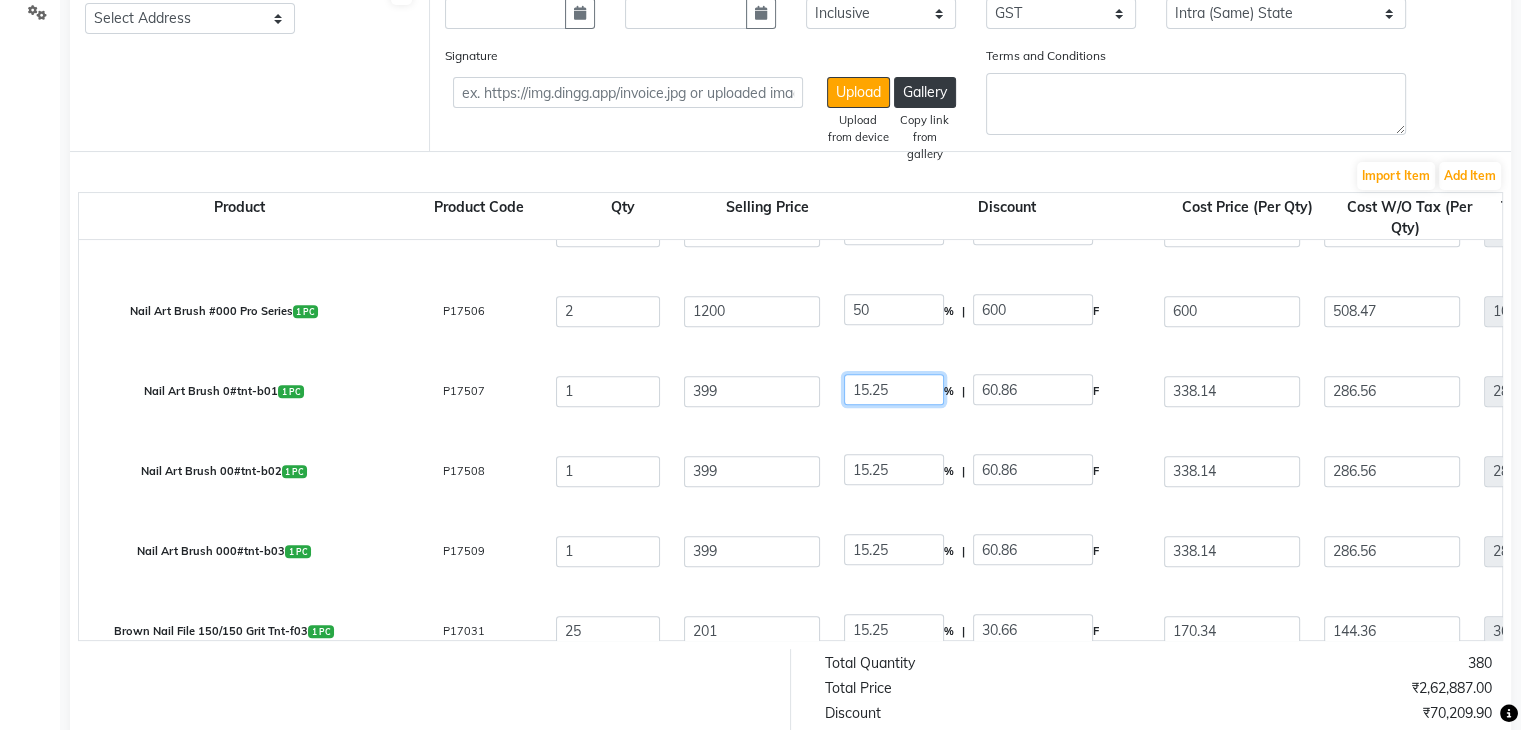 click on "15.25" 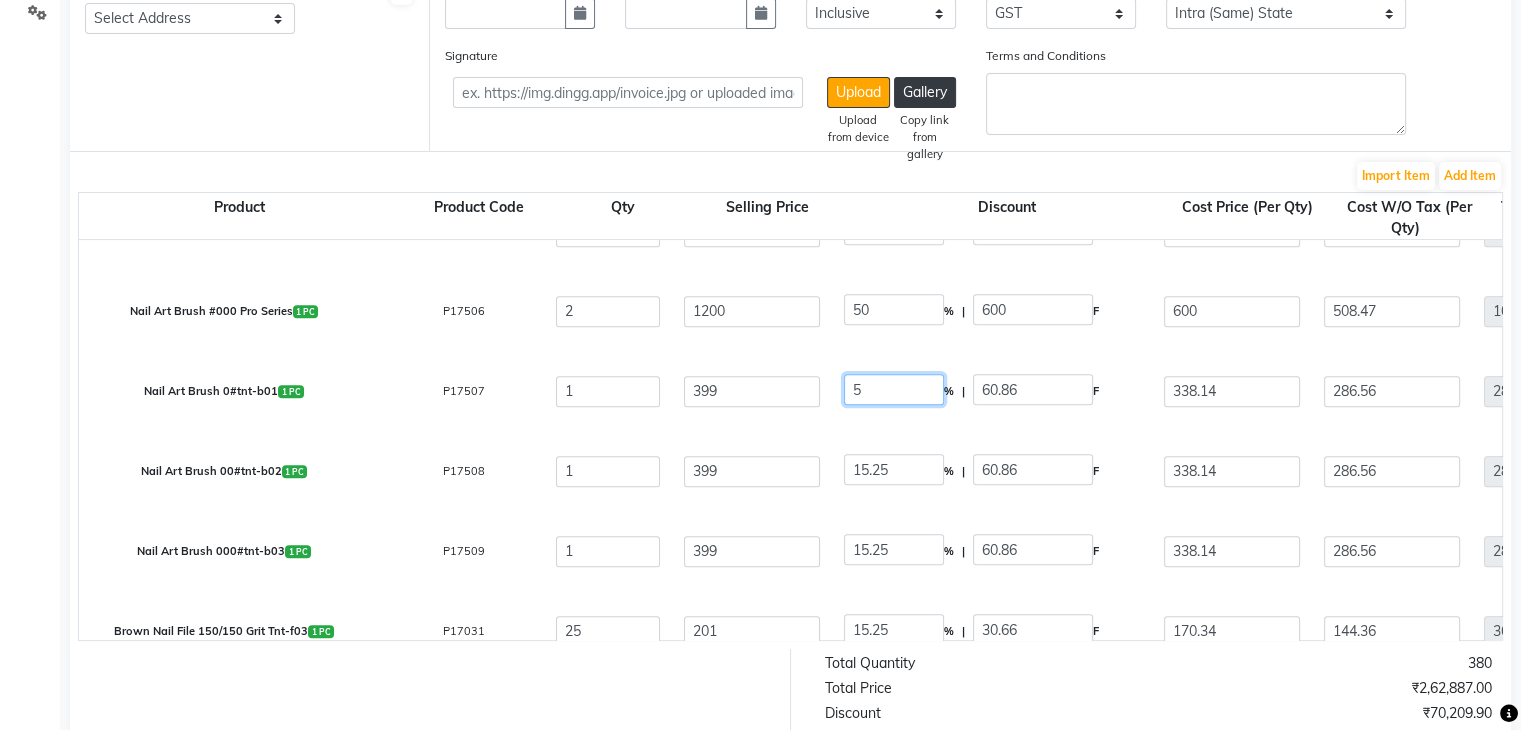 click on "5" 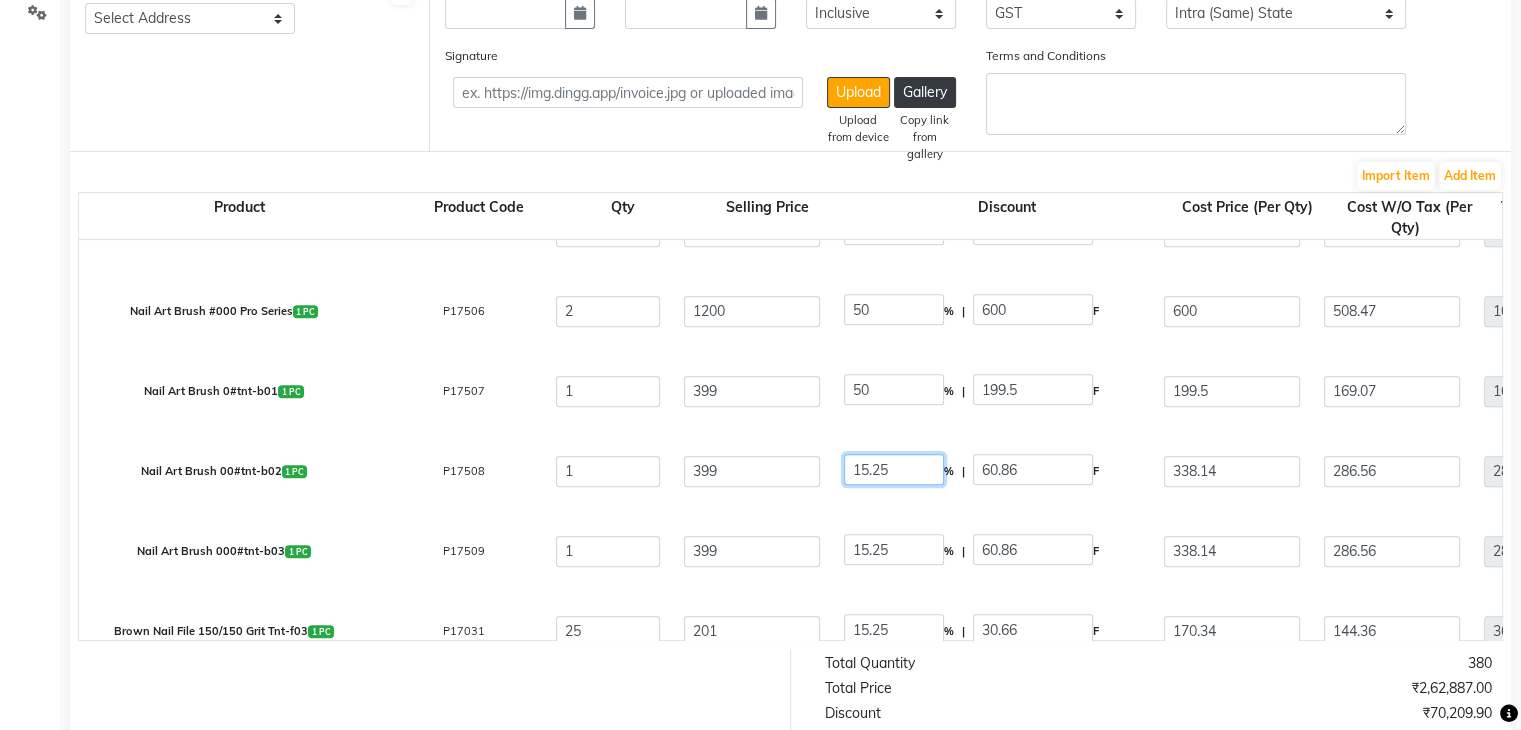 click on "15.25" 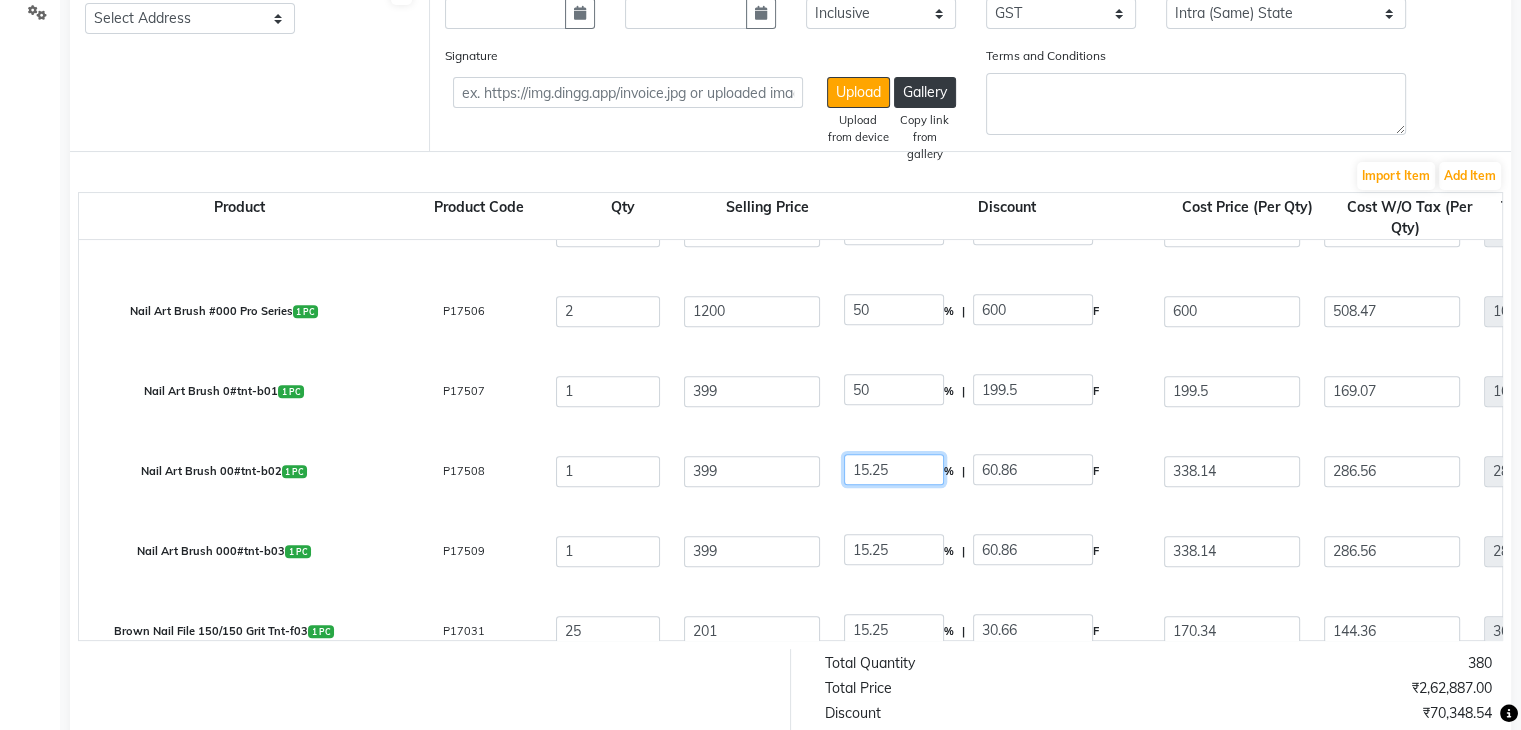 click on "15.25" 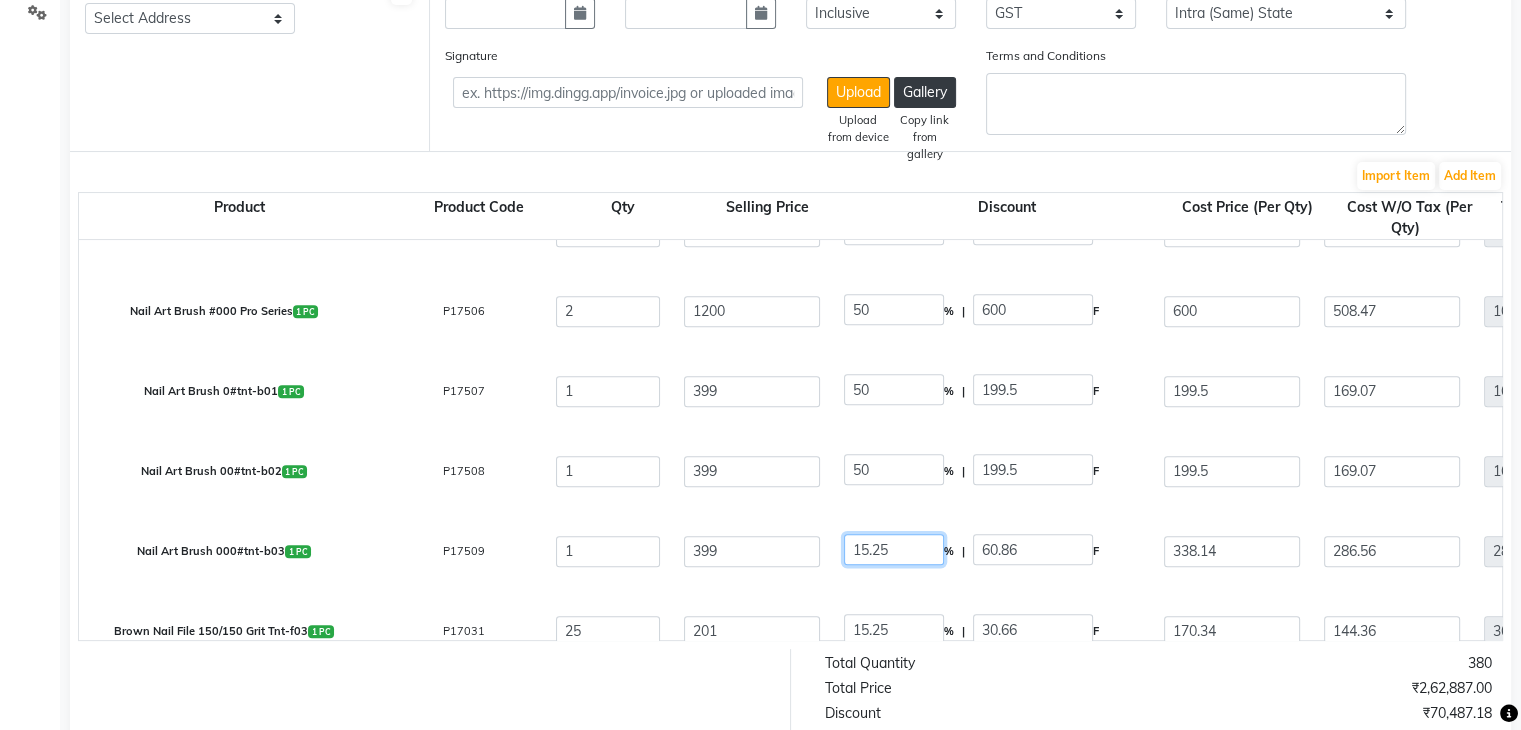 click on "15.25" 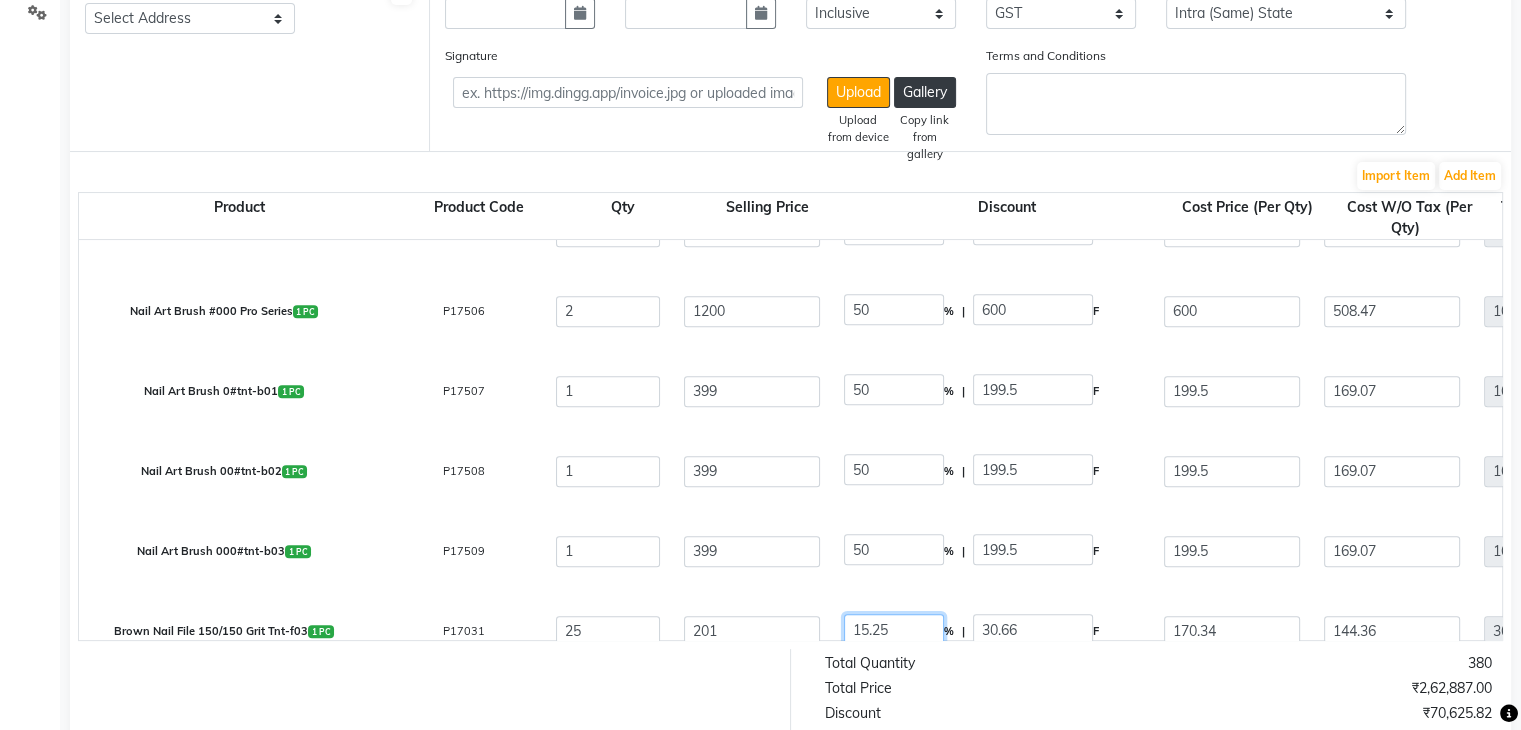 click on "15.25" 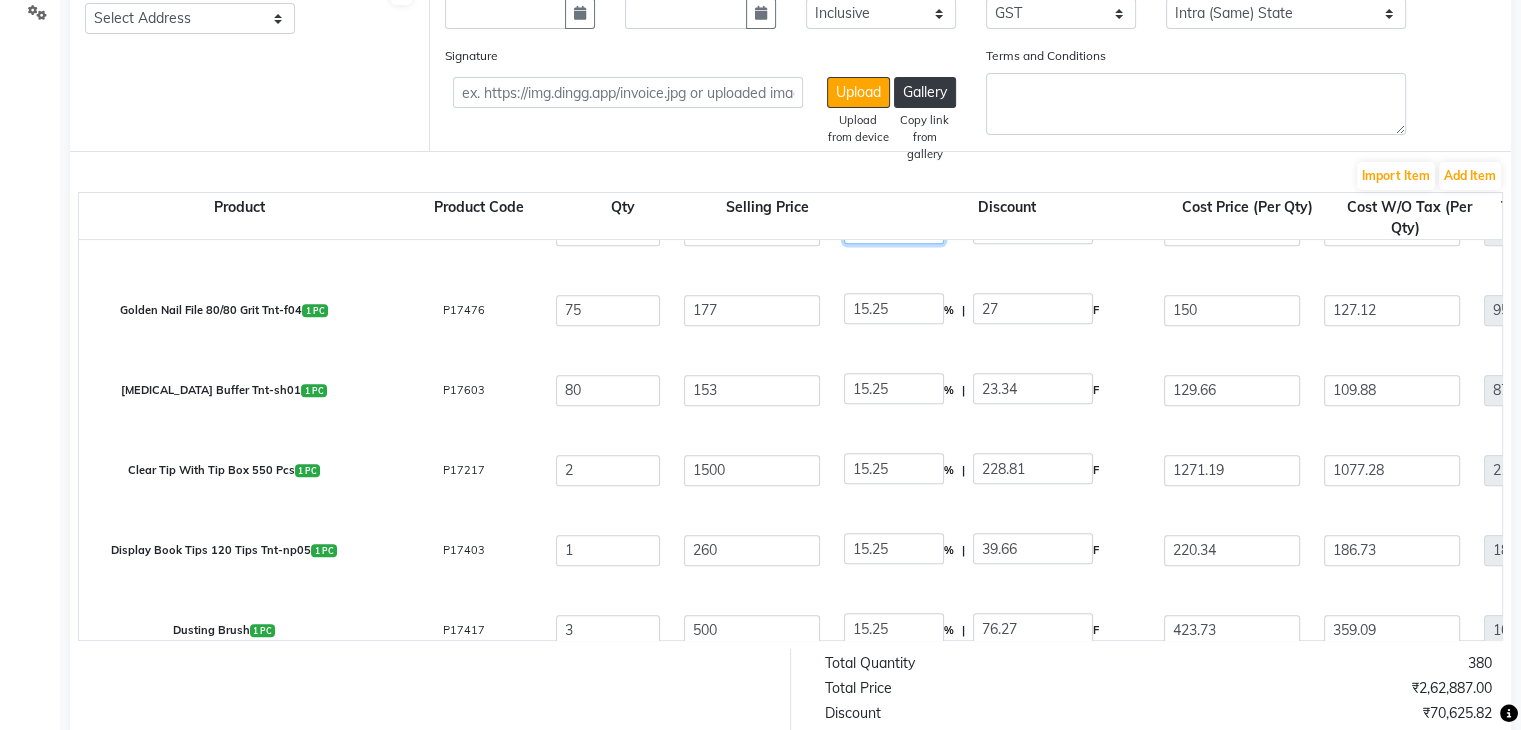 scroll, scrollTop: 1414, scrollLeft: 0, axis: vertical 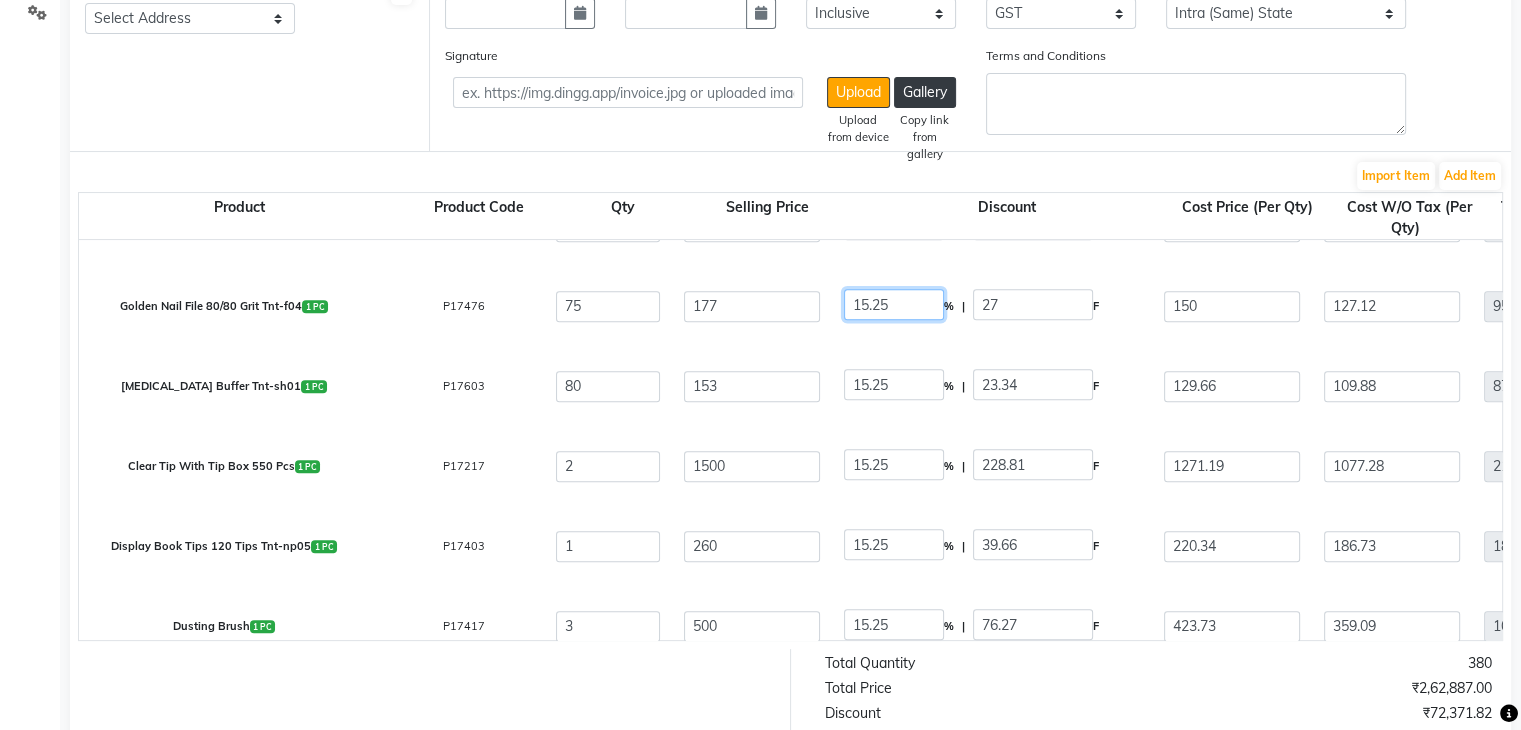 click on "15.25" 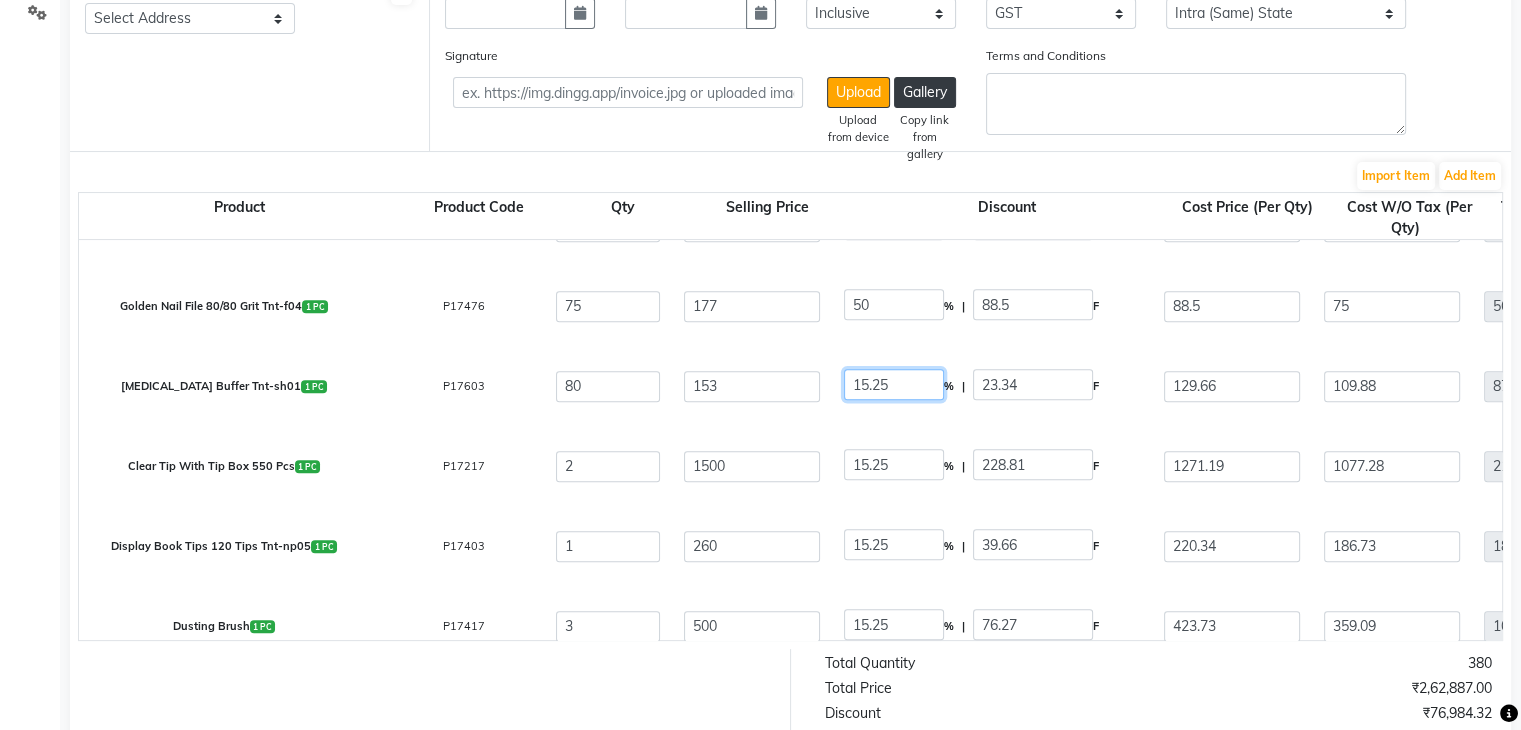 click on "15.25" 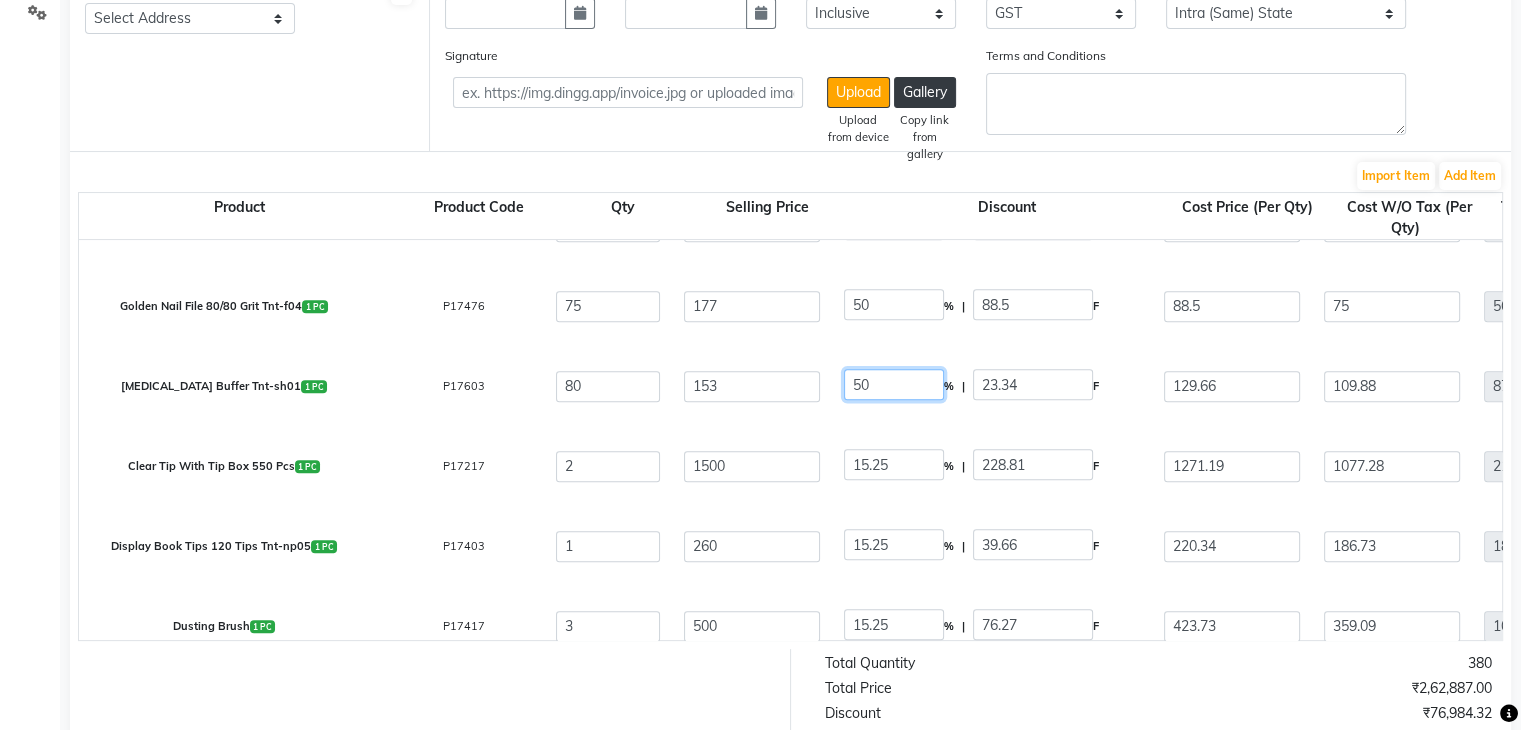 click on "50" 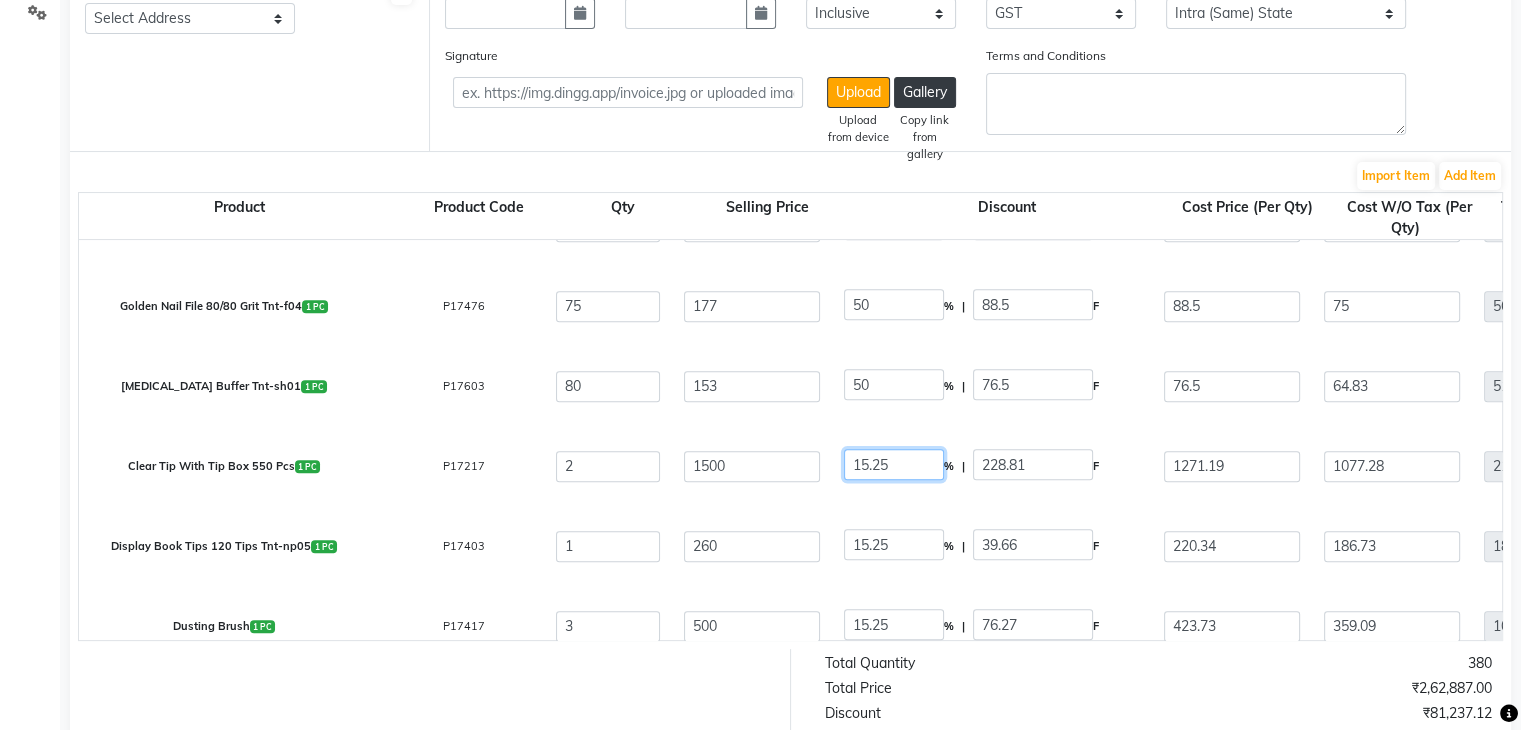 click on "15.25" 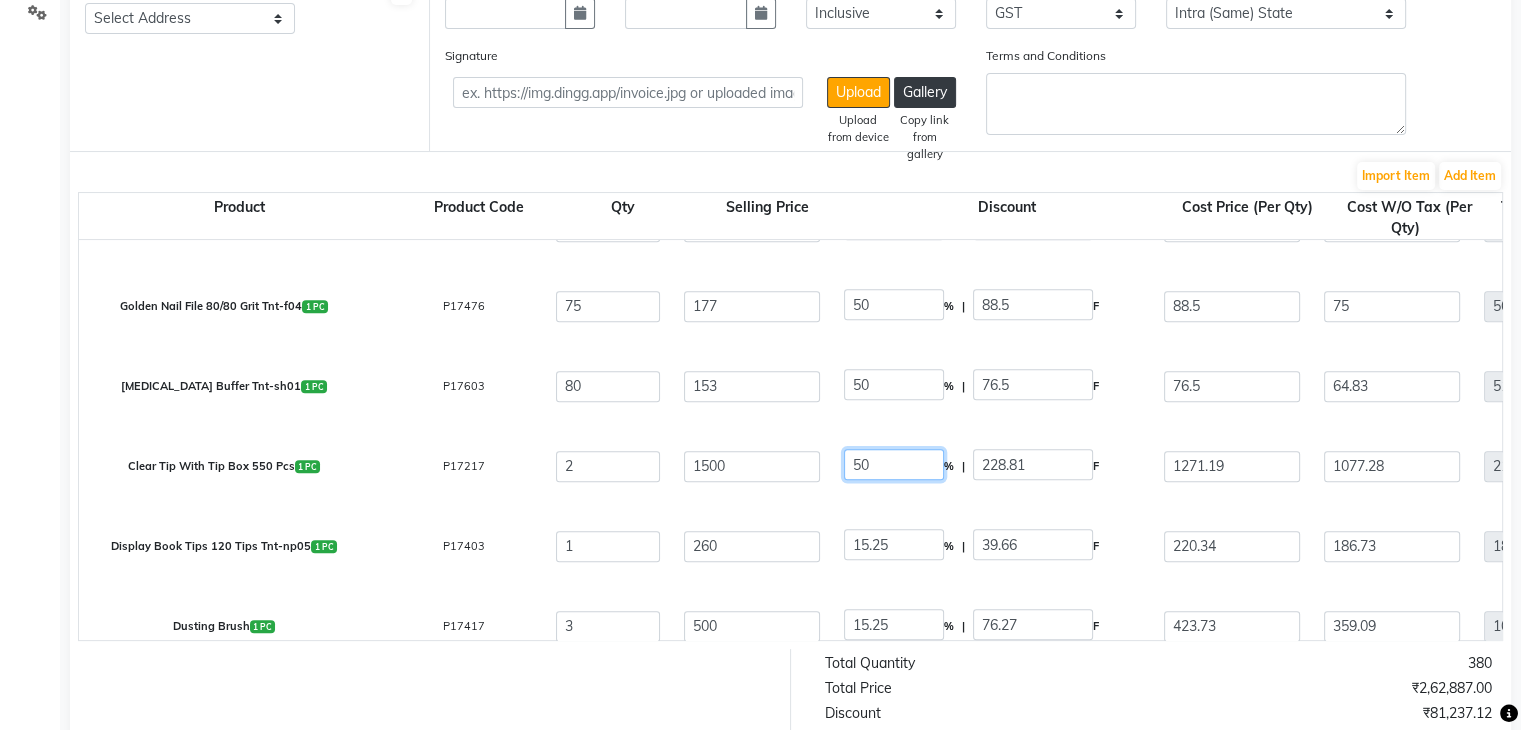 click on "50" 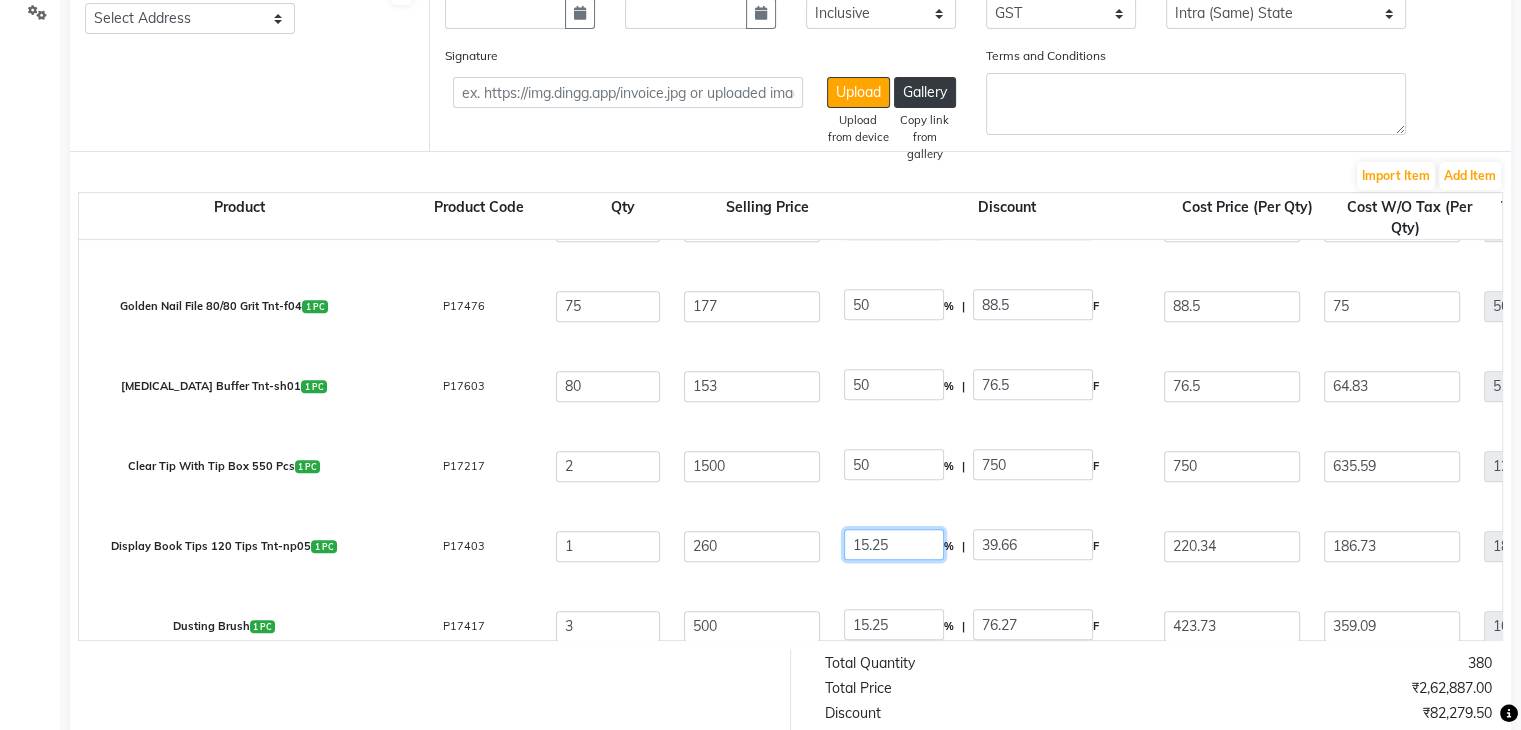 click on "15.25" 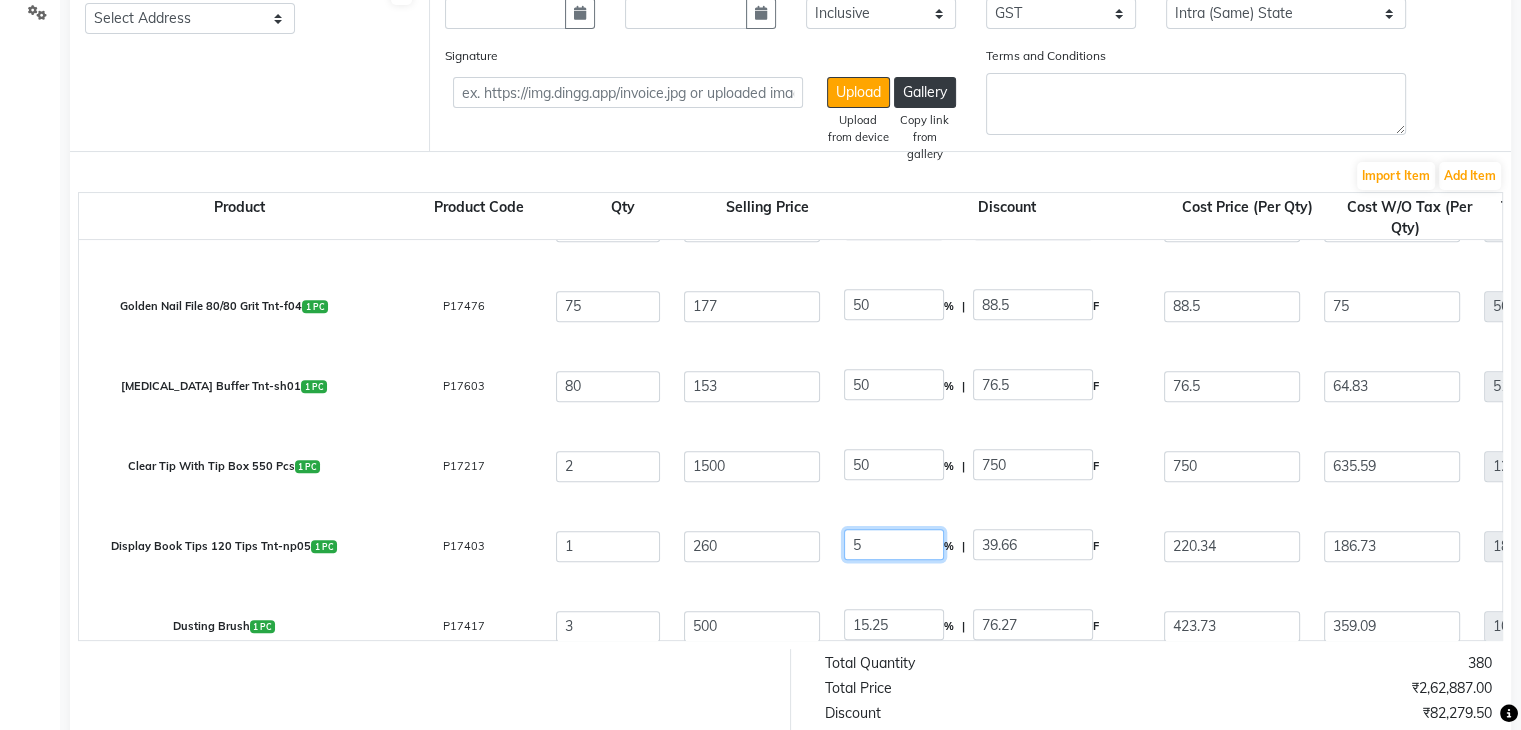 click on "5" 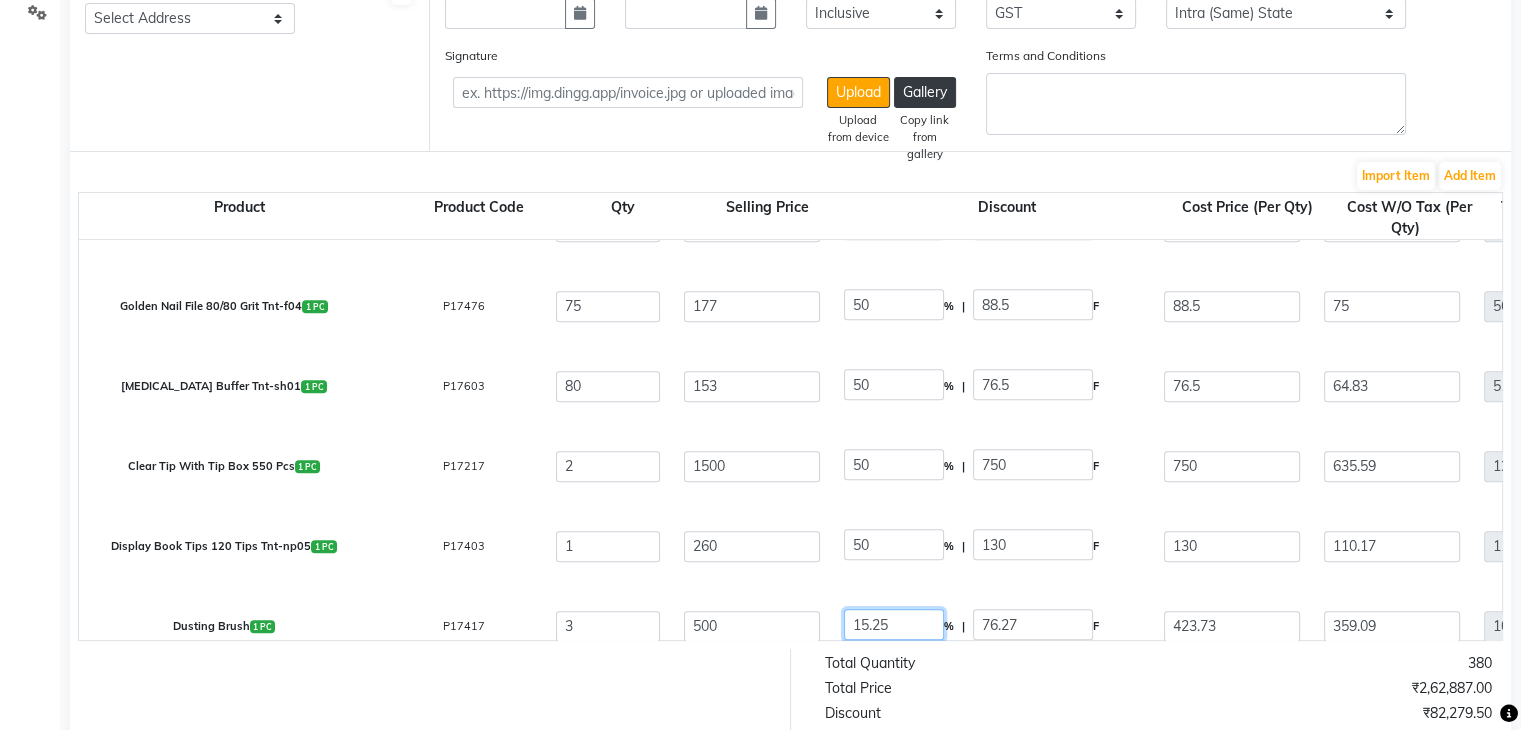 click on "15.25" 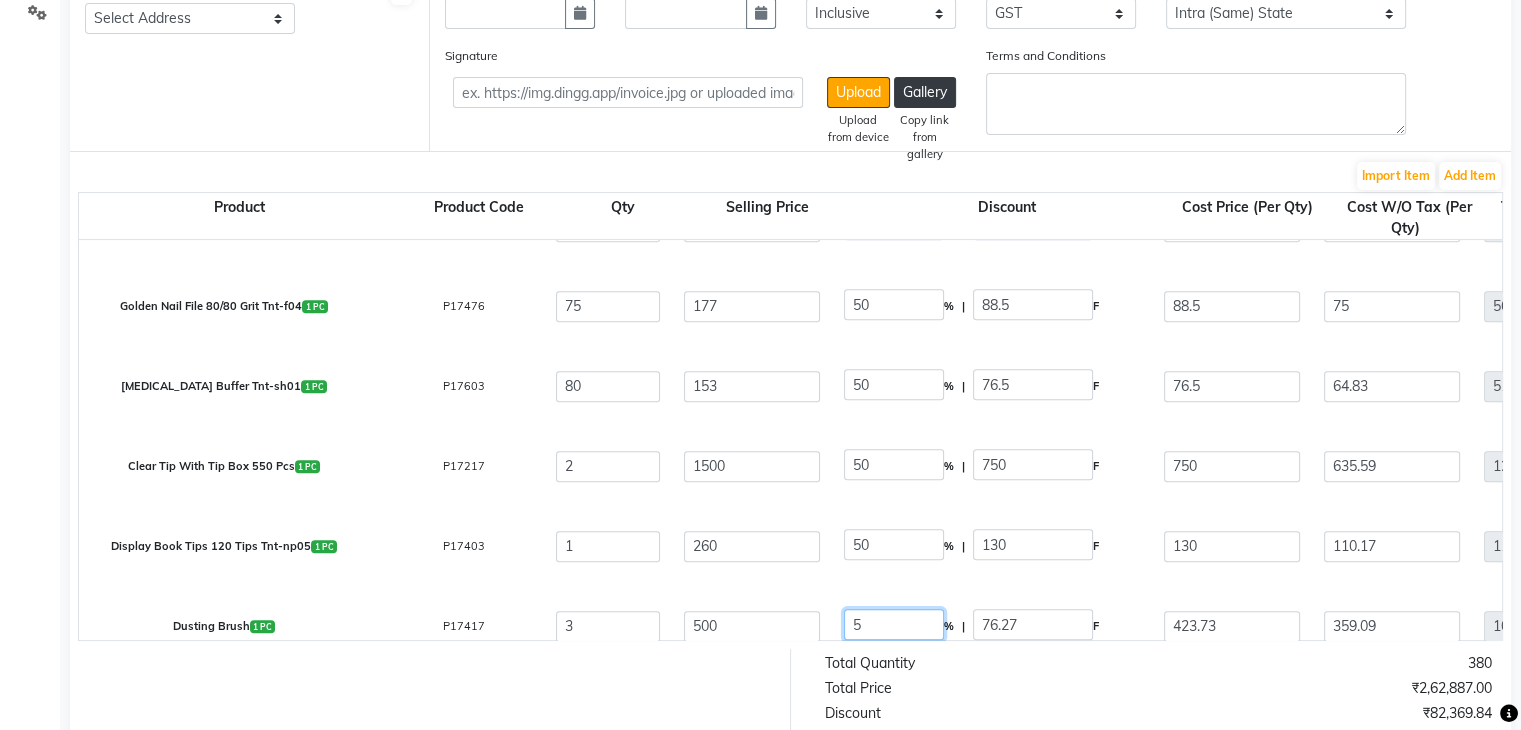 click on "5" 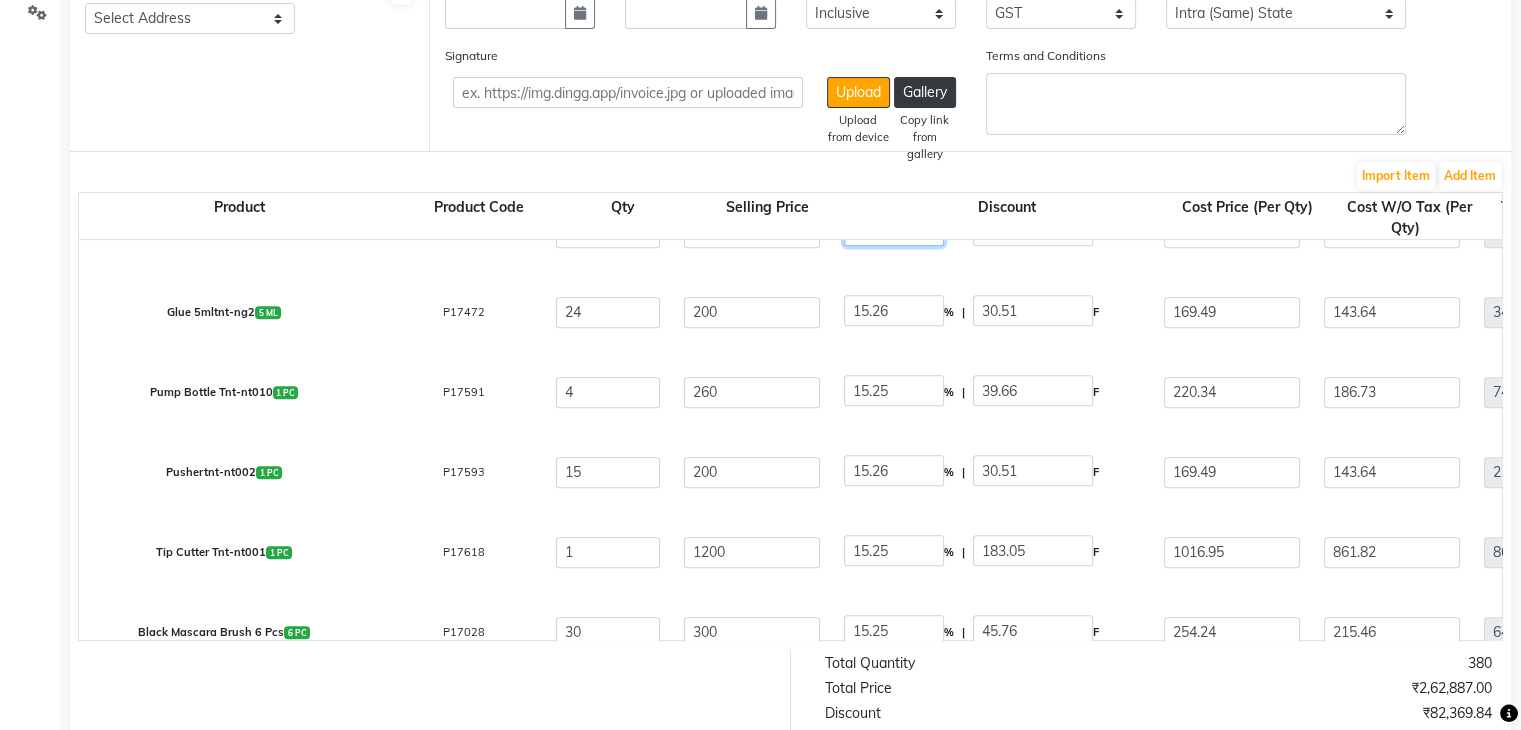 scroll, scrollTop: 1809, scrollLeft: 0, axis: vertical 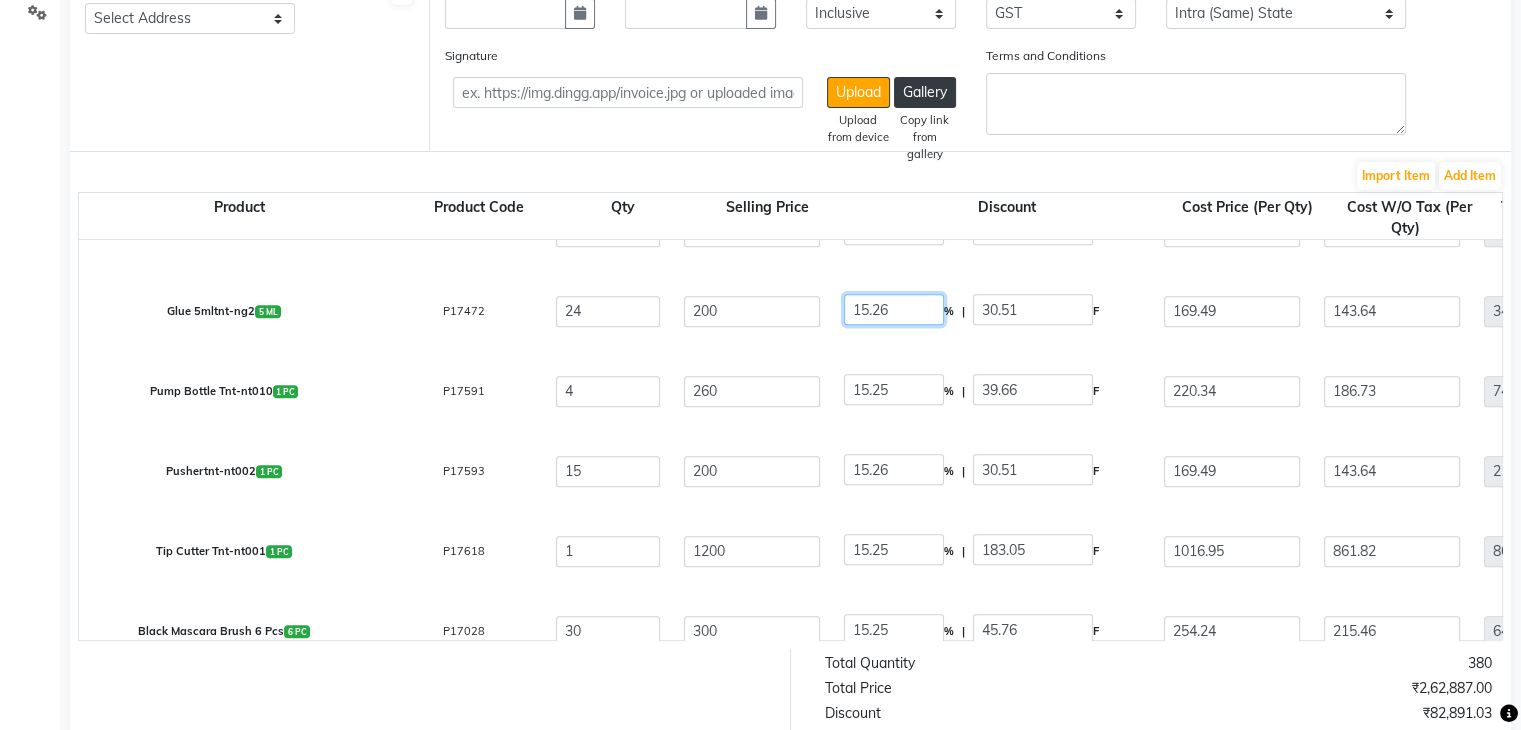 click on "15.26" 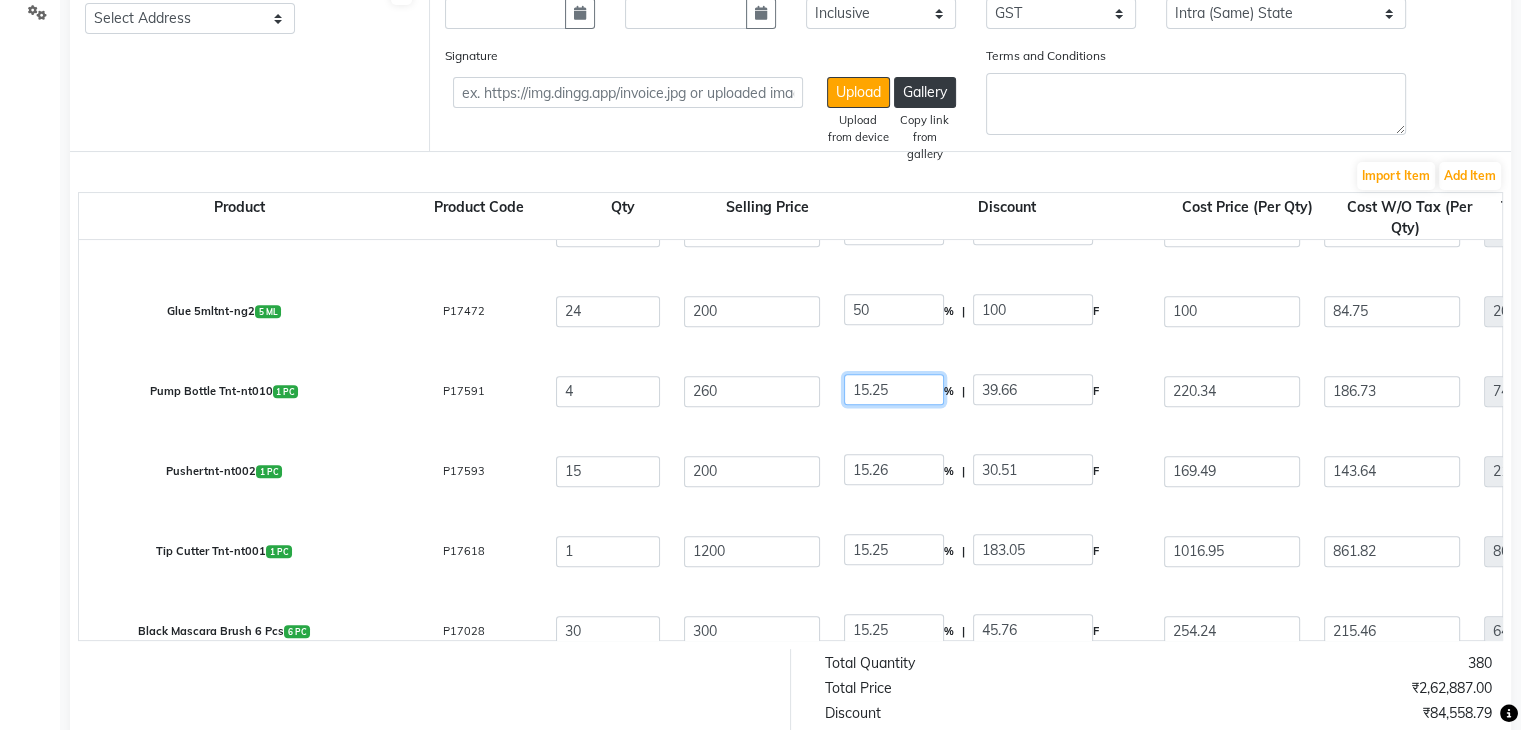 click on "15.25" 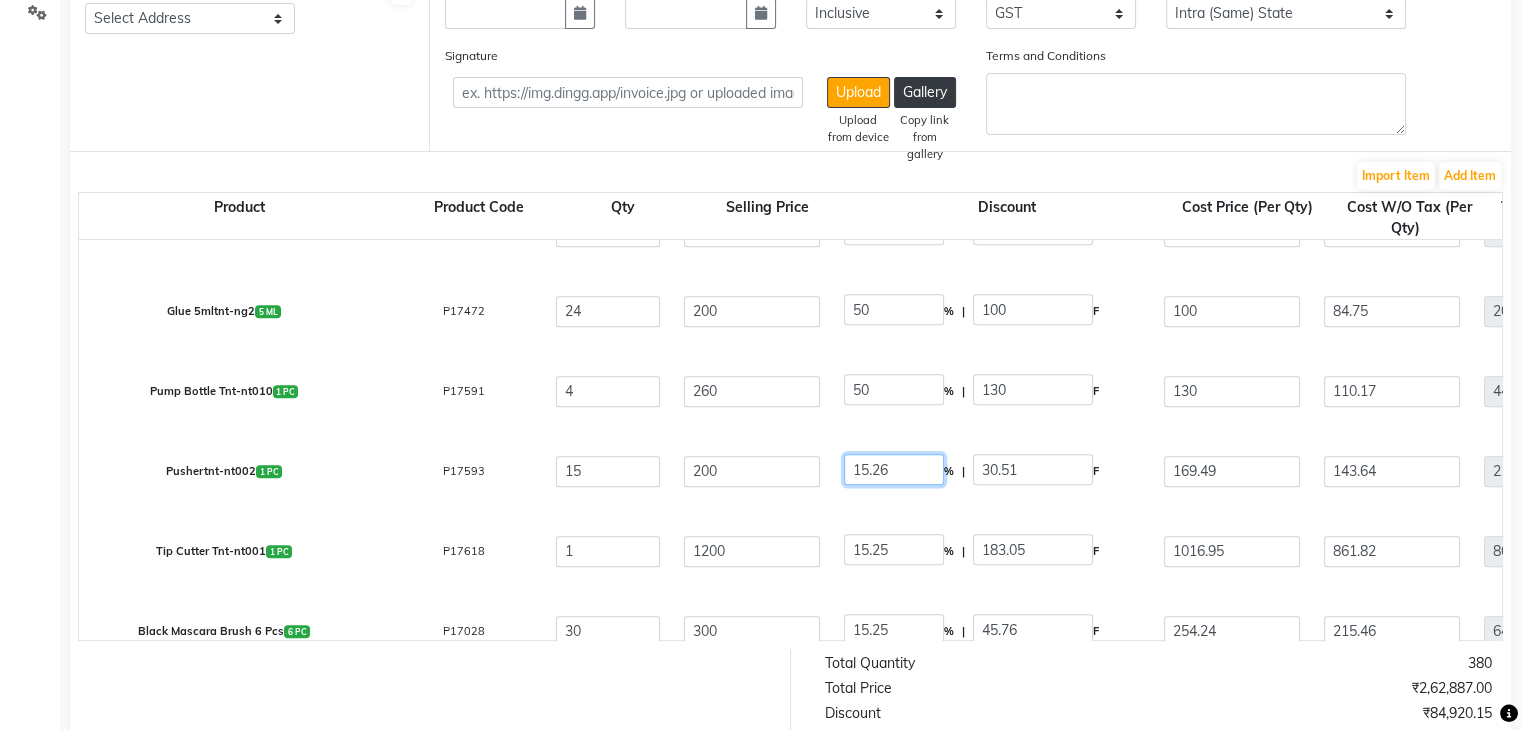 click on "15.26" 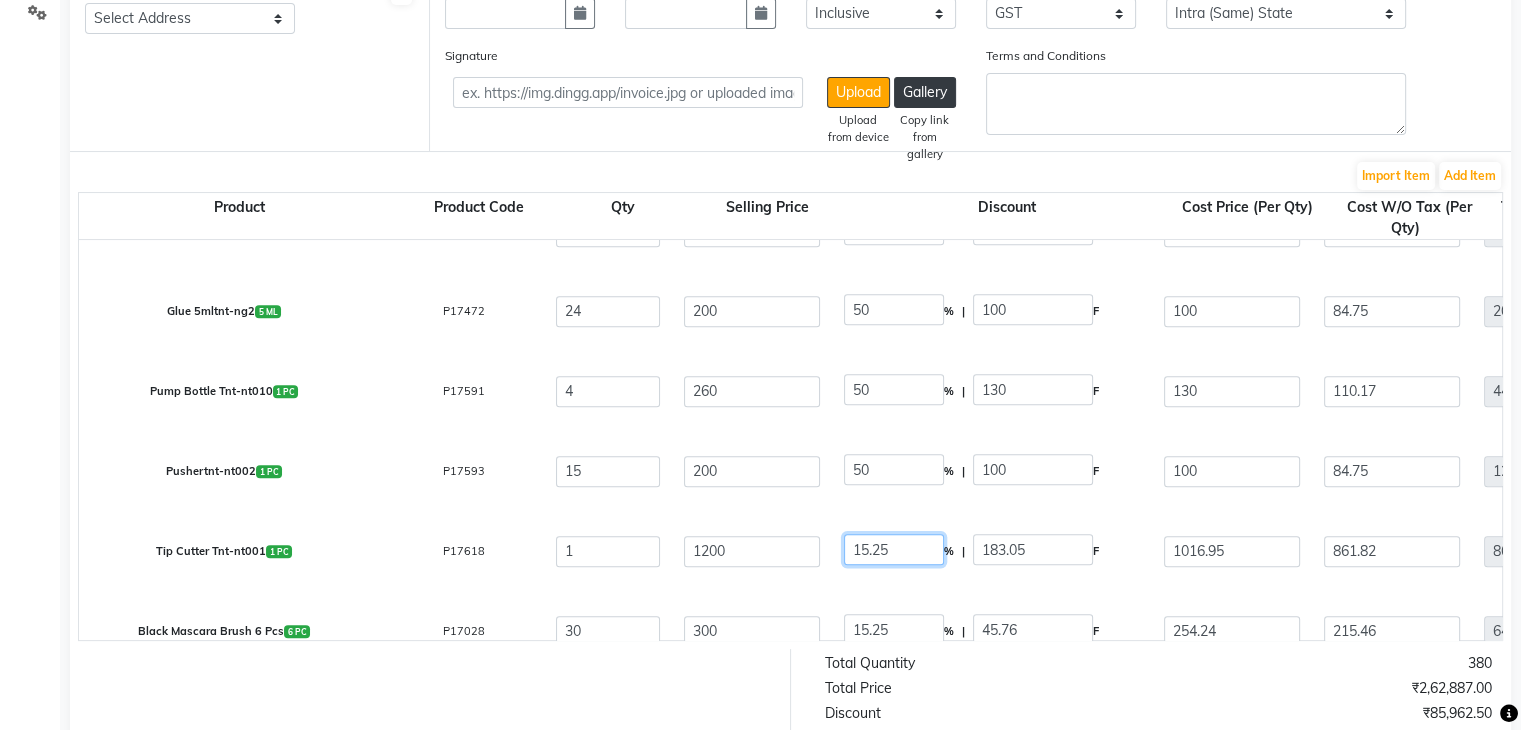 click on "15.25" 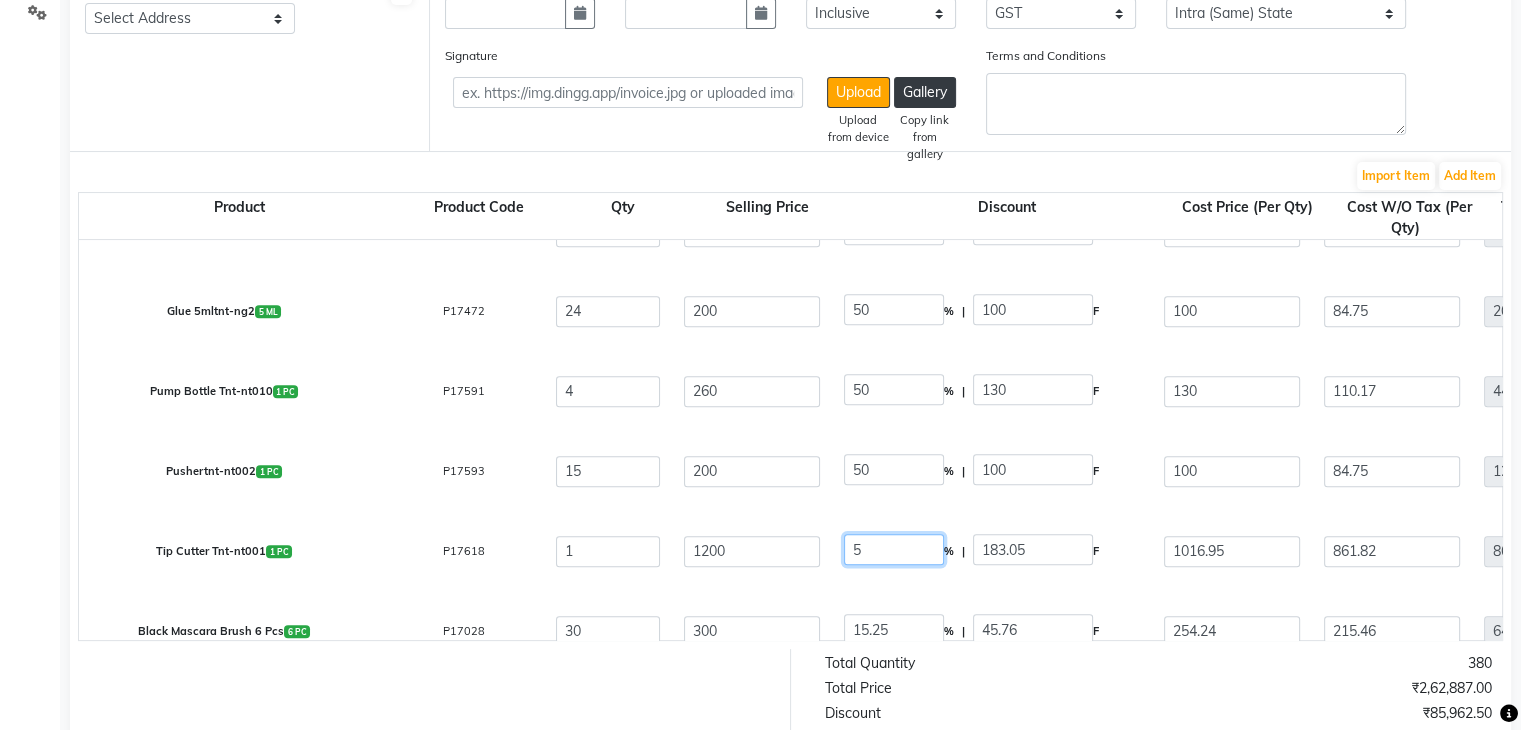 click on "5" 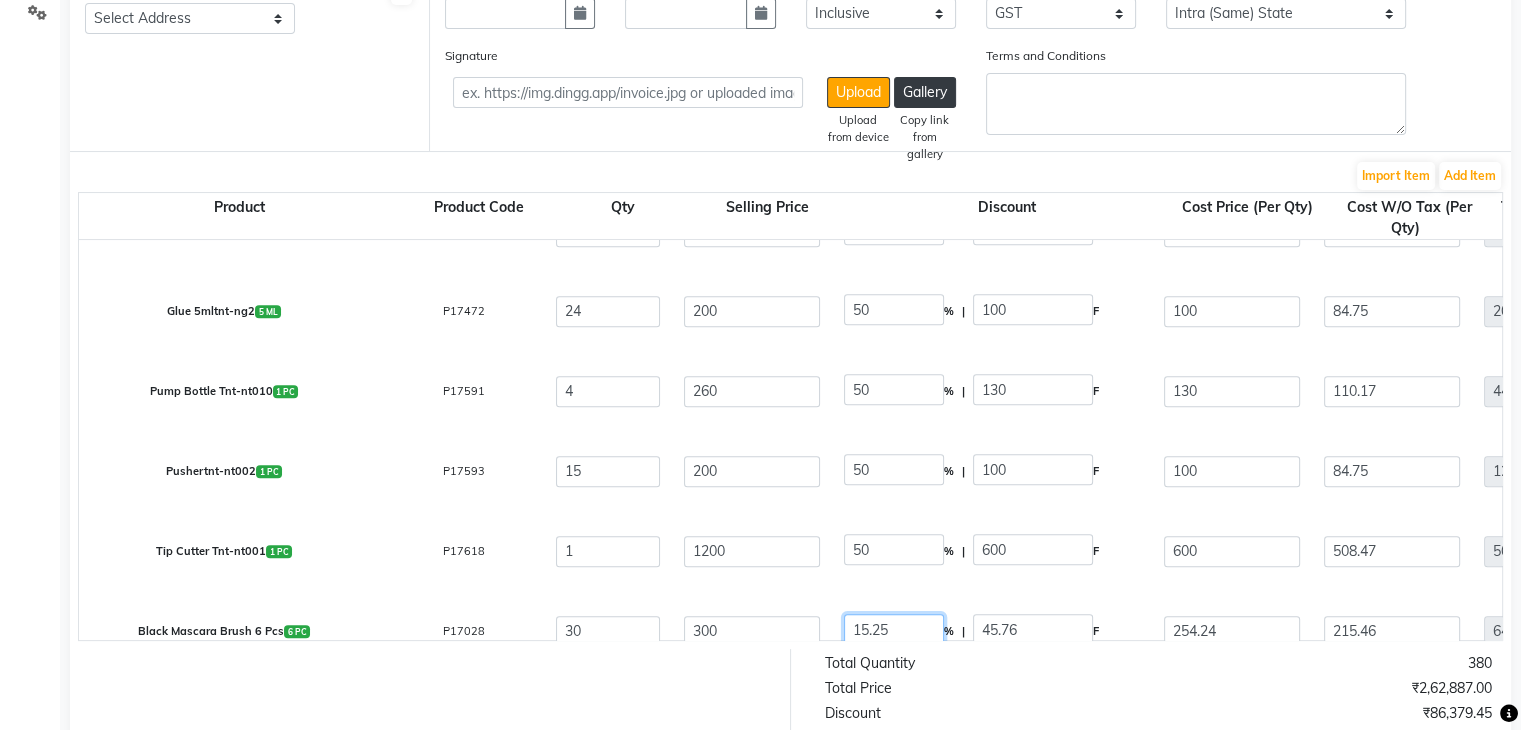 click on "15.25" 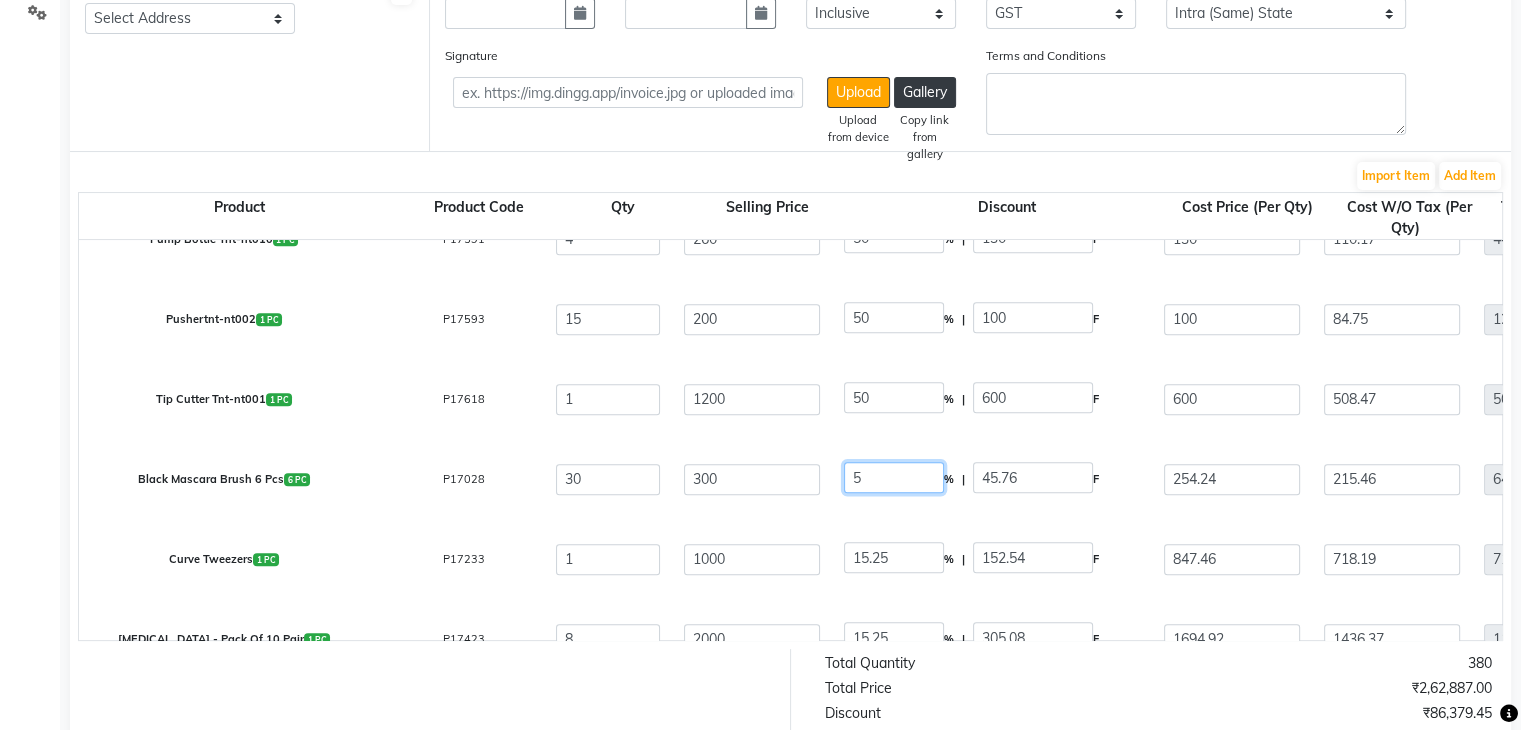 click on "Builder Gel Clear 30ml  30 ML  P17034  1 3950 50 % | 1975 F 1975 1673.73 1673.73 None GST GST  (18%)  301.27 1975  Builder Gel White 30ml  30 ML  P17037  1 3950 50 % | 1975 F 1975 1673.73 1673.73 None GST GST  (18%)  301.27 1975  Builder Gel Soft Pink 30ml  30 ML  P17036  3 3950 50 % | 1975 F 1975 1673.73 5021.19 None GST GST  (18%)  903.81 5925  Builder Gel Cover 30ml  30 ML  P17035  1 3950 50 % | 1975 F 1975 1673.73 1673.73 None GST GST  (18%)  301.27 1975  Acrylic Powder Crystal Clear 50gm  50 GM  P17011  1 3000 50 % | 1500 F 1500 1271.19 1271.19 None GST GST  (18%)  228.81 1500  Acrylic Powder Make Over Pink 50gm  50 GM  P17014  1 3000 50 % | 1500 F 1500 1271.19 1271.19 None GST GST  (18%)  228.81 1500  Acrylic Powder Perfect White 50gm  50 GM  P17017  1 3000 50 % | 1500 F 1500 1271.19 1271.19 None GST GST  (18%)  228.81 1500  Acrylic Powder Translucent Pink 50-gm  50 GM  P17020  3 3000 50 % | 1500 F 1500 1271.19 3813.56 None GST GST  (18%)  686.44 4500  Ultra Bond Primertnt-gpt006 15ml  15 ML  P18062  9" 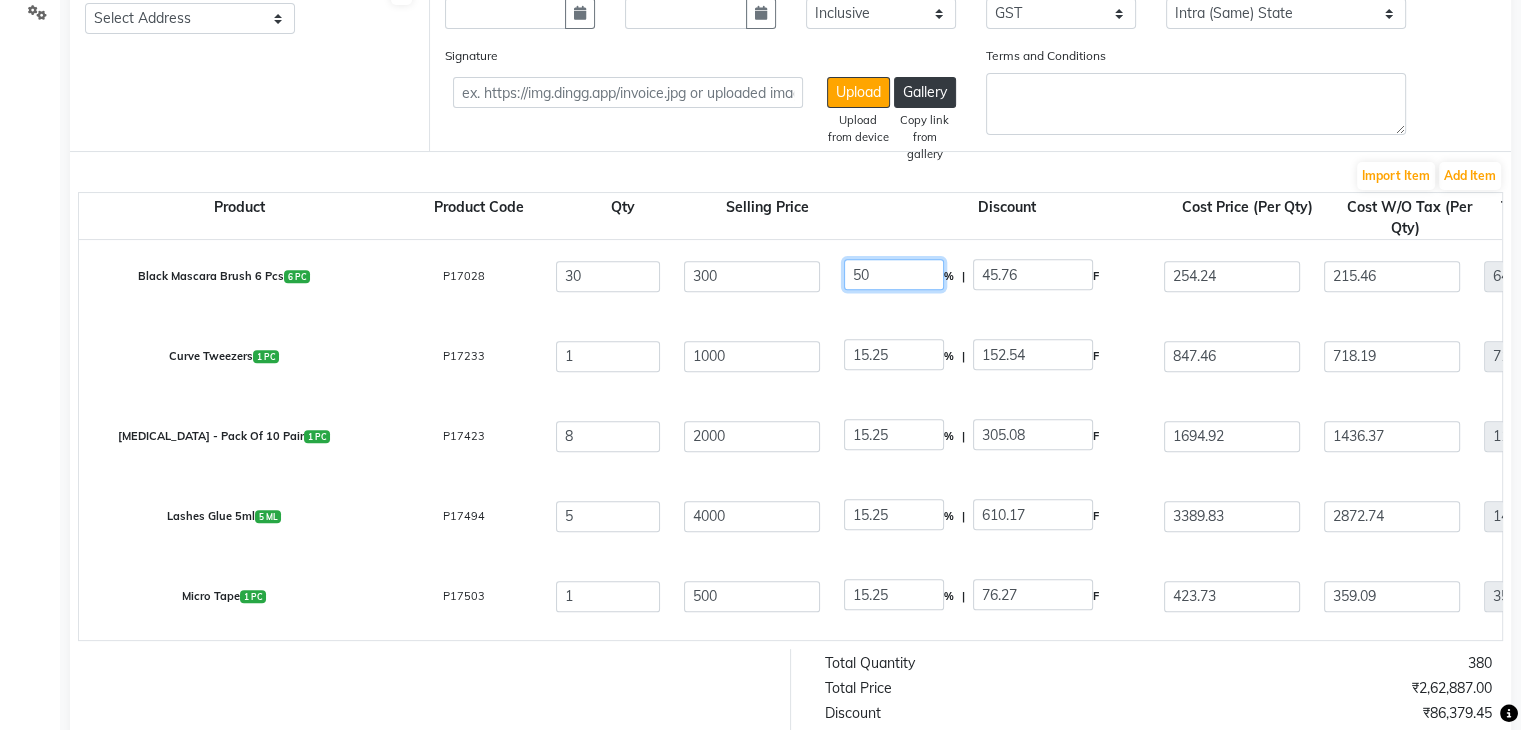 scroll, scrollTop: 2166, scrollLeft: 0, axis: vertical 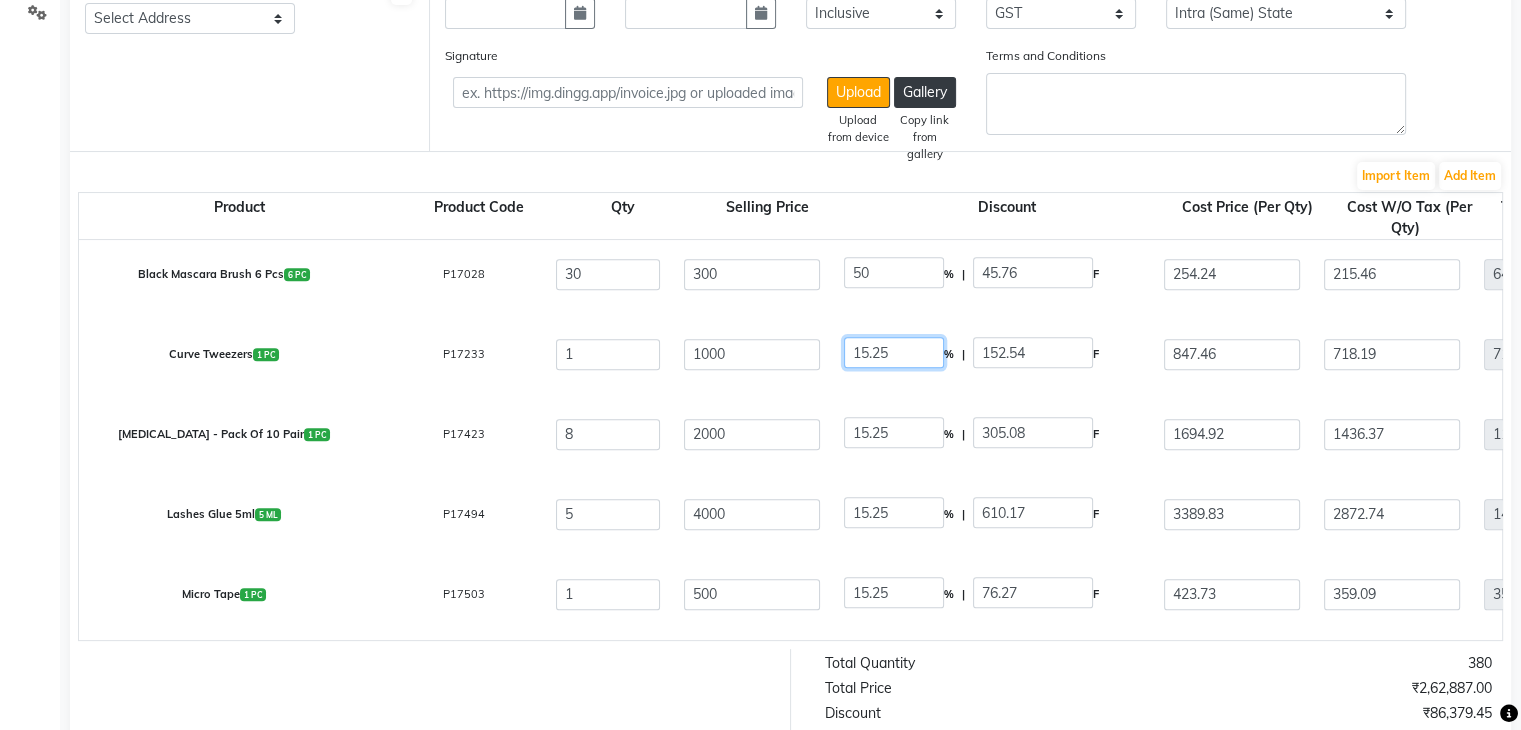 click on "15.25" 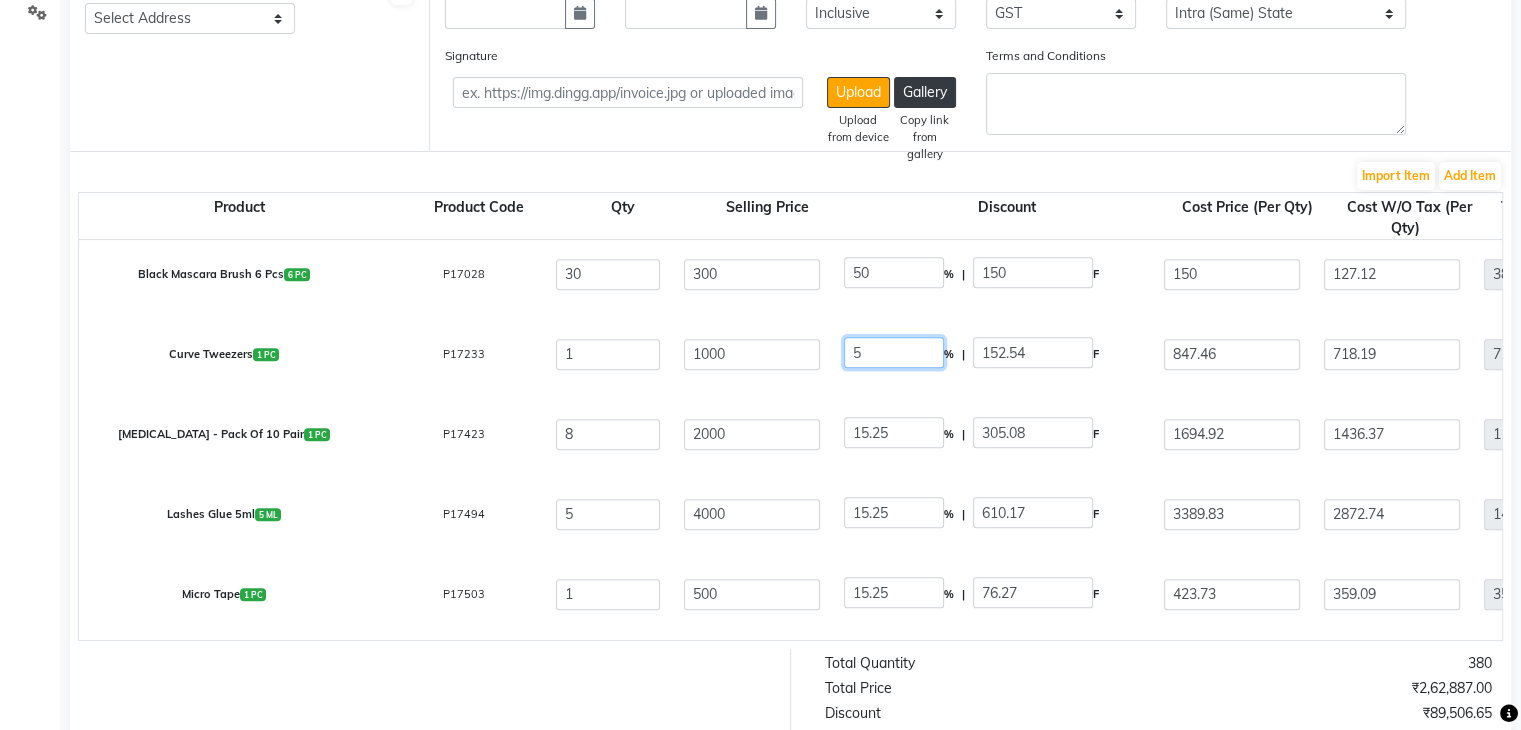 click on "5" 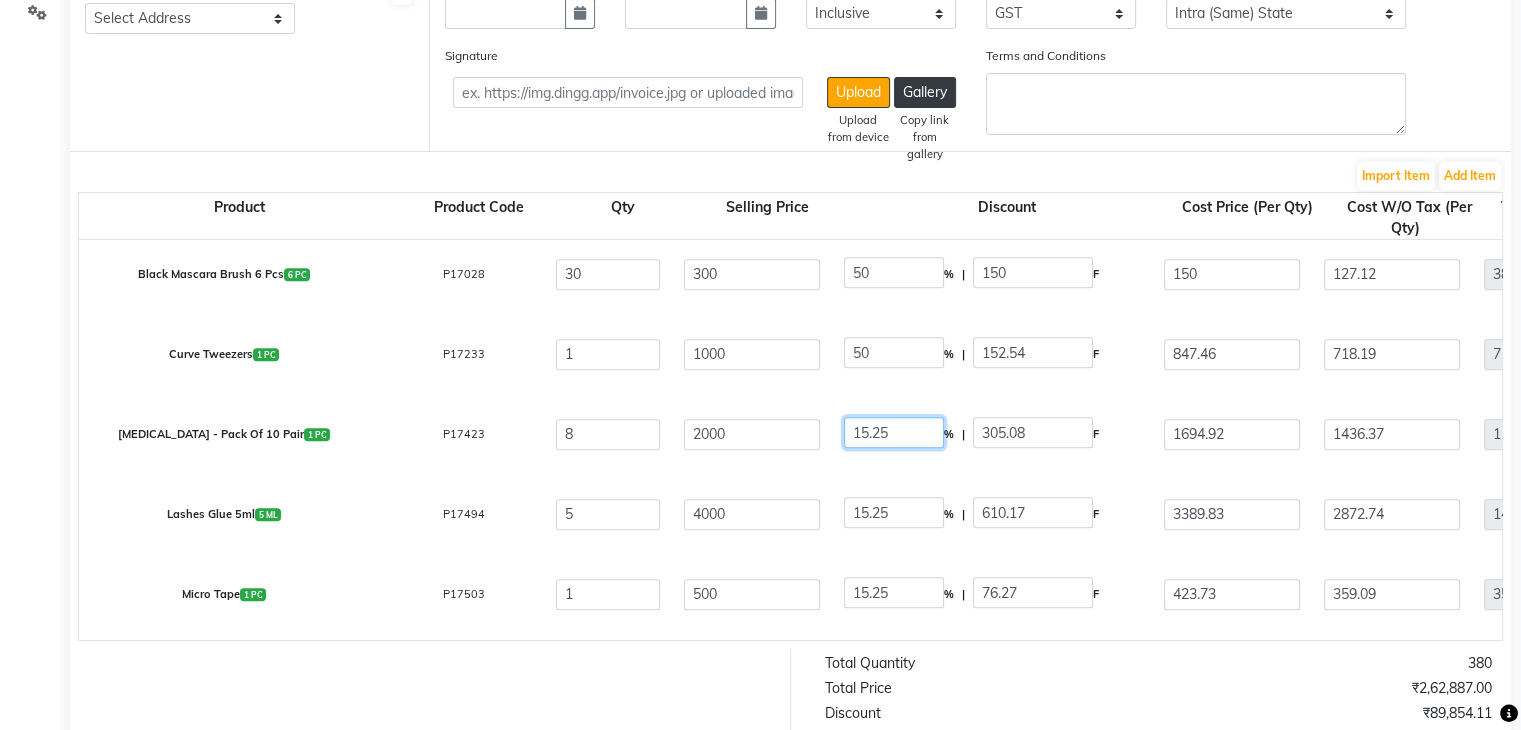 click on "15.25" 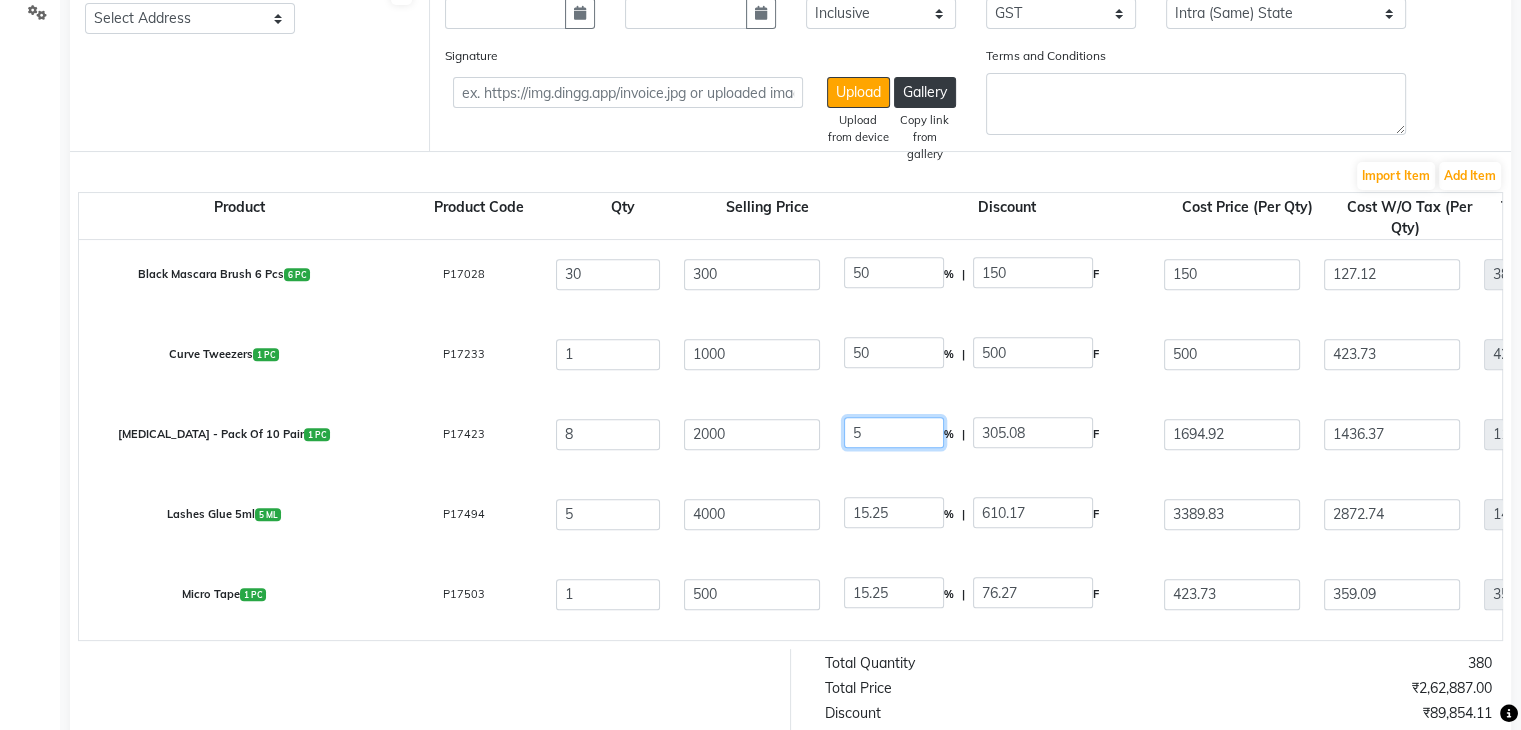 click on "5" 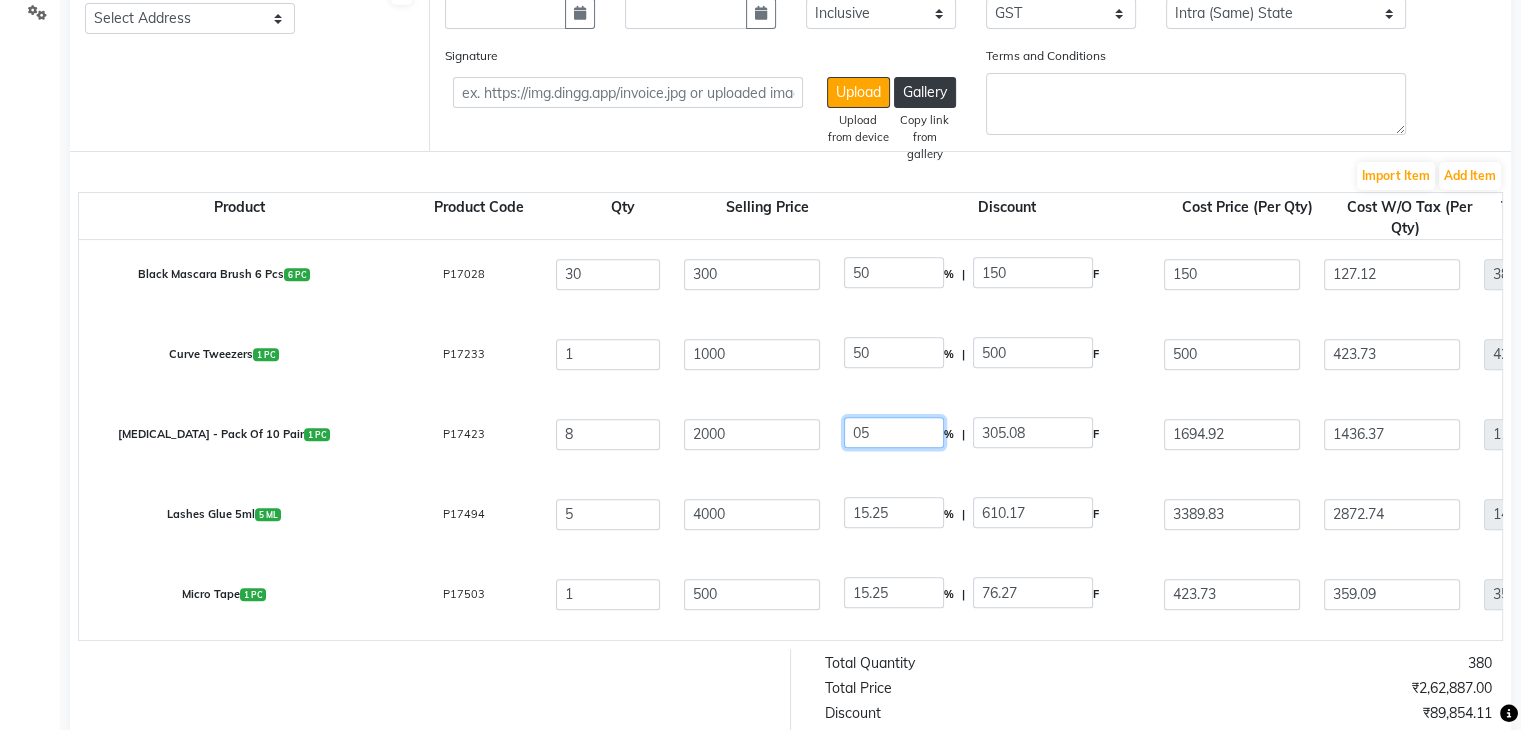 click on "05" 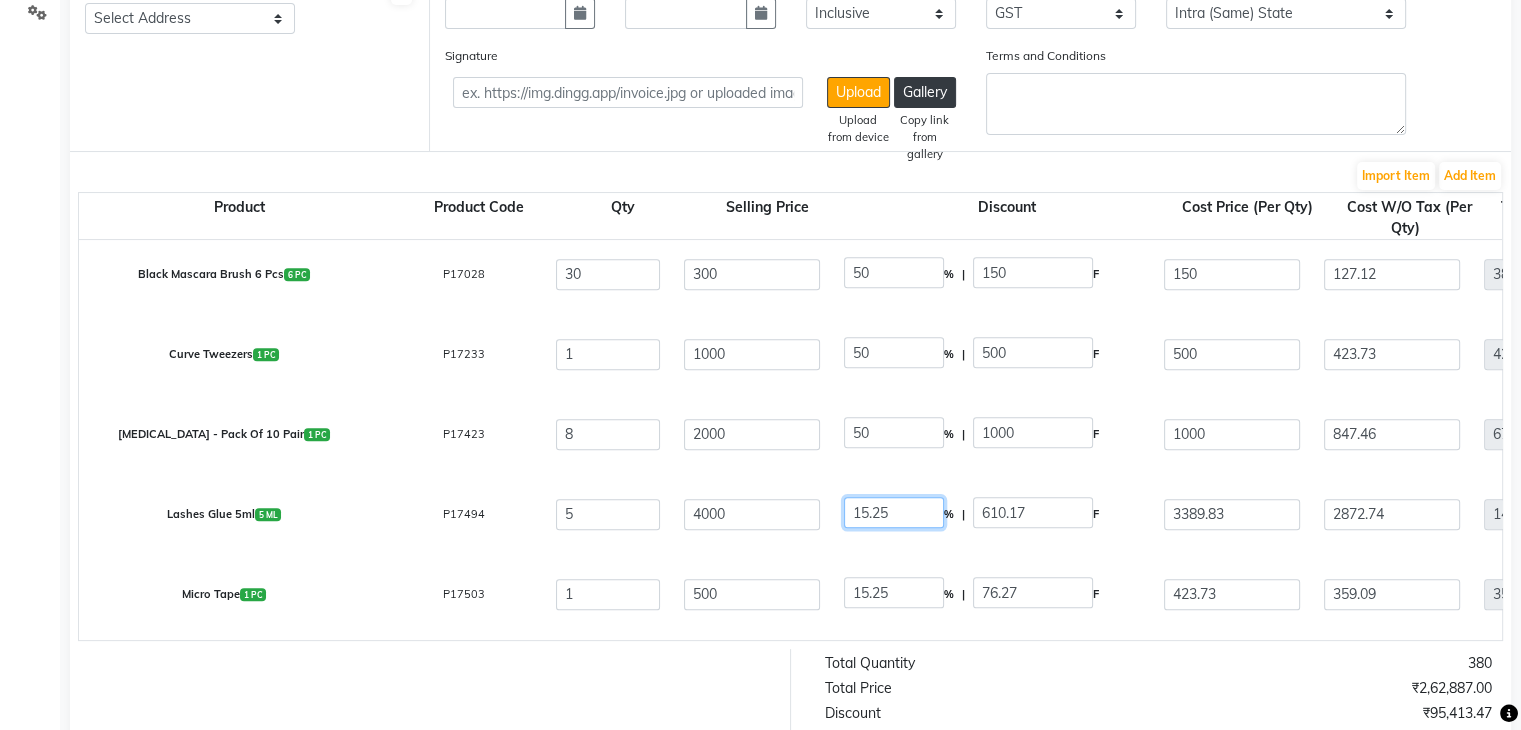click on "15.25" 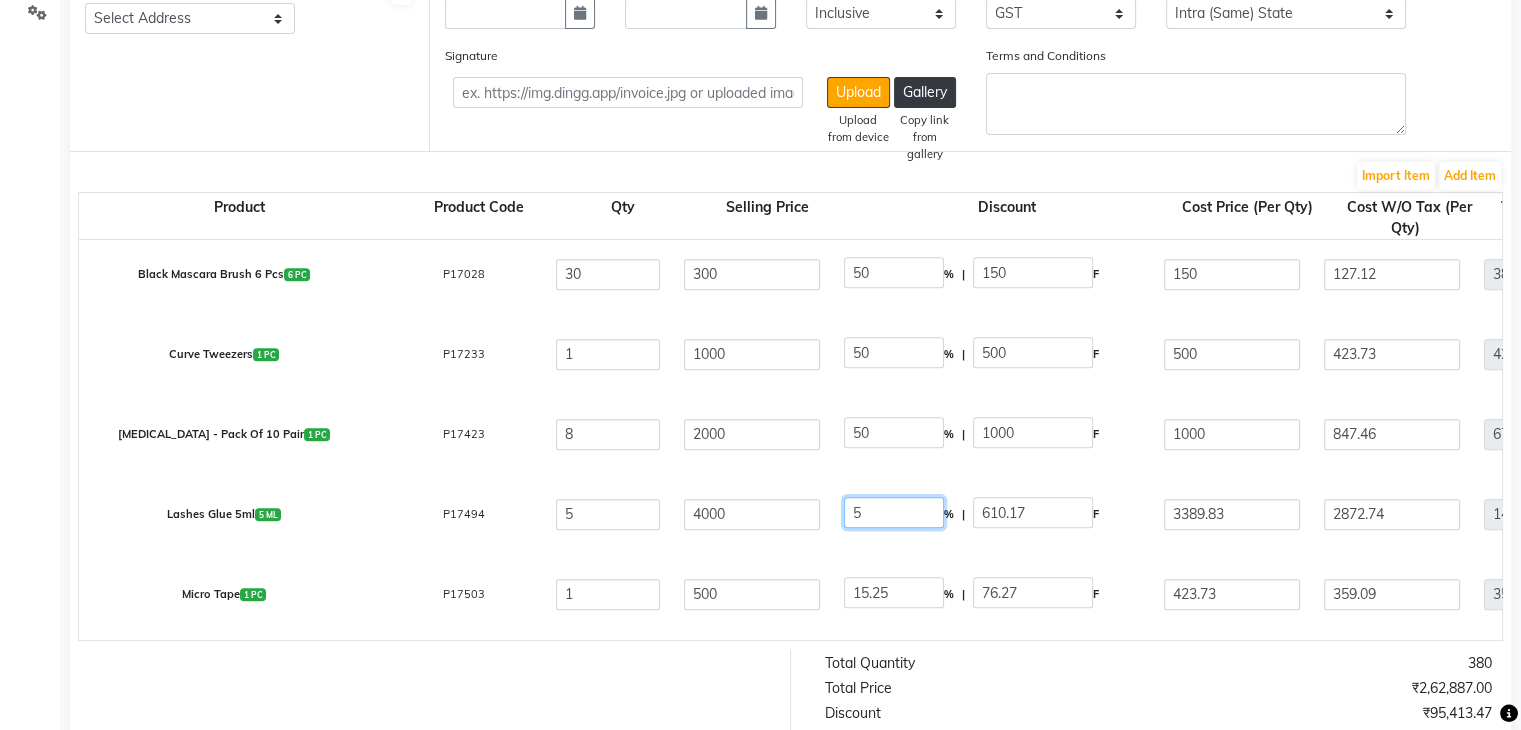 click on "5" 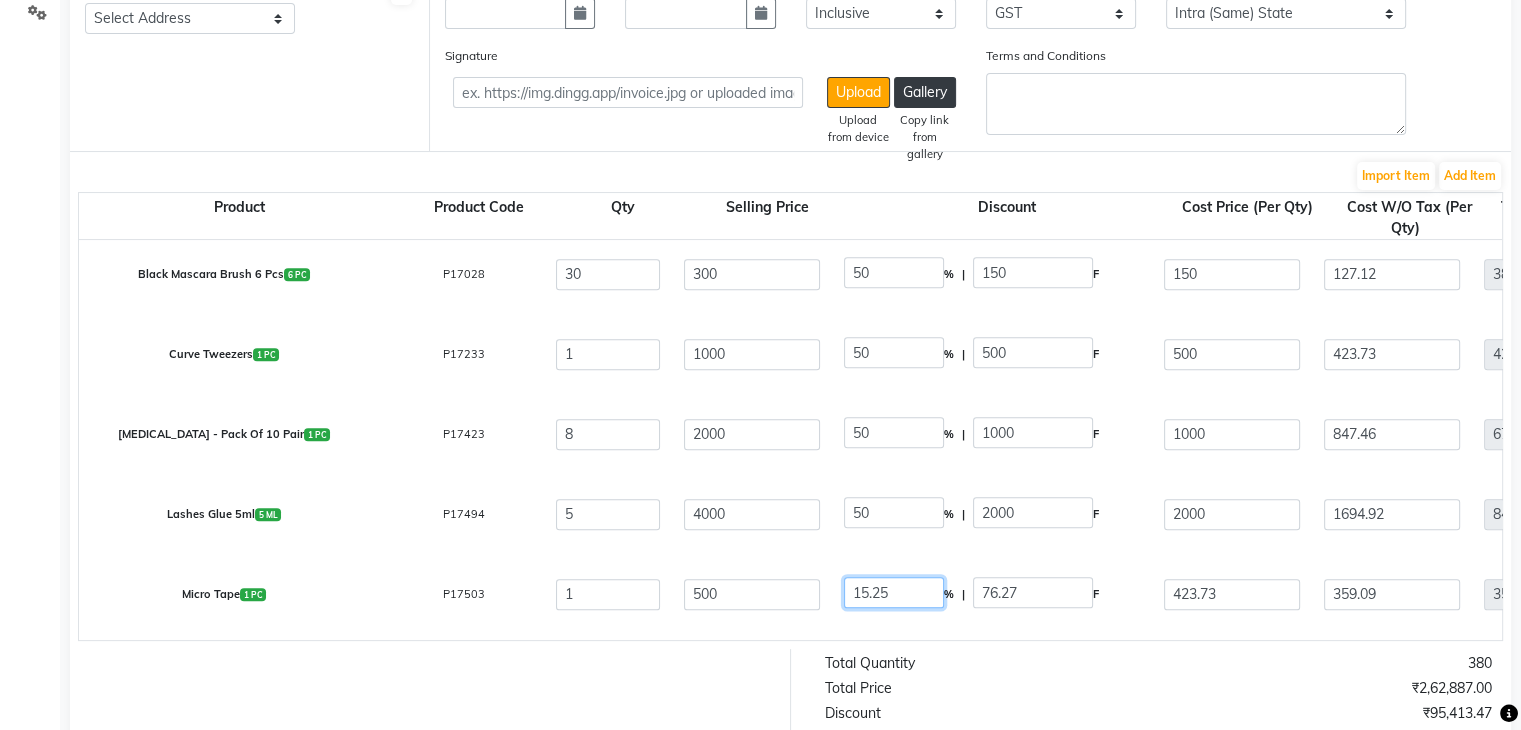 click on "15.25" 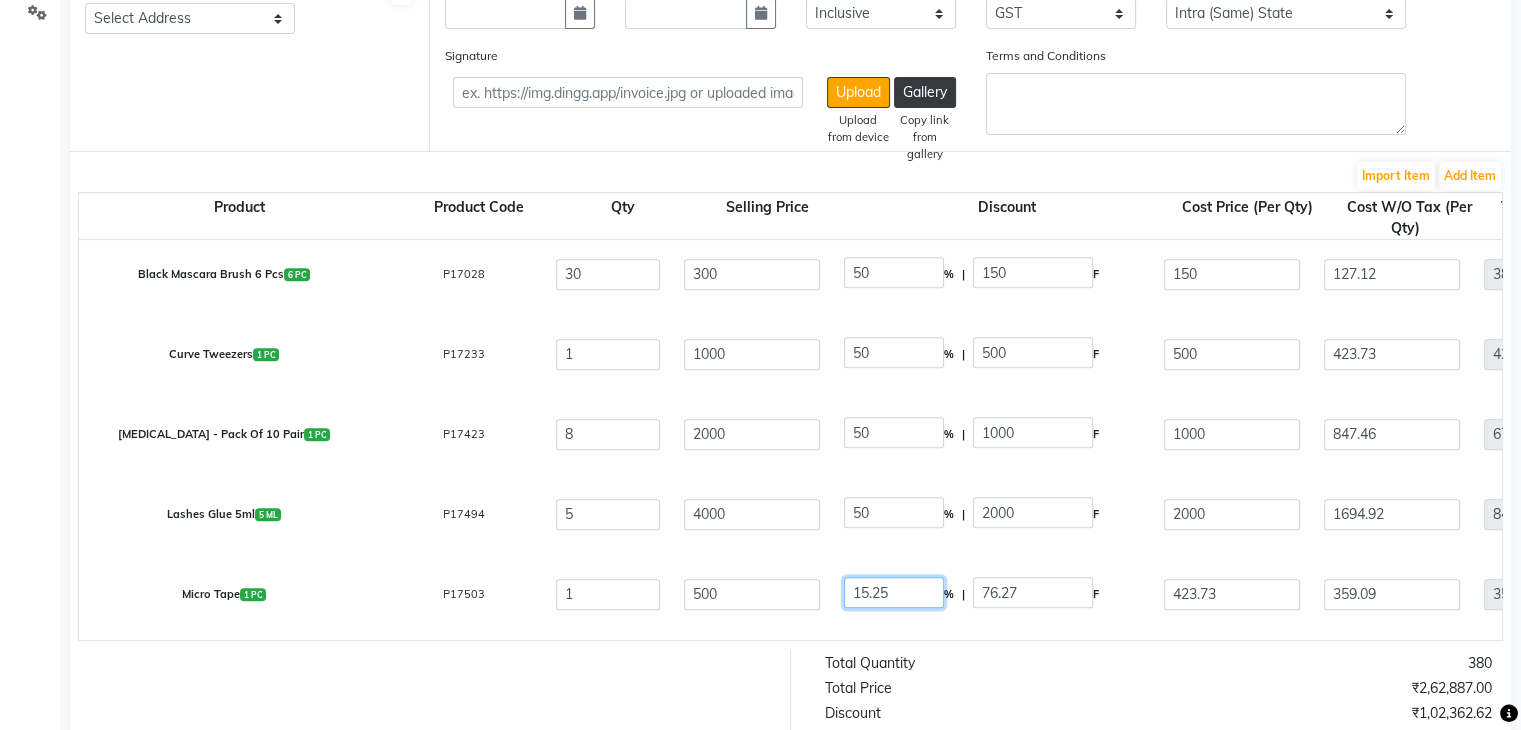 click on "15.25" 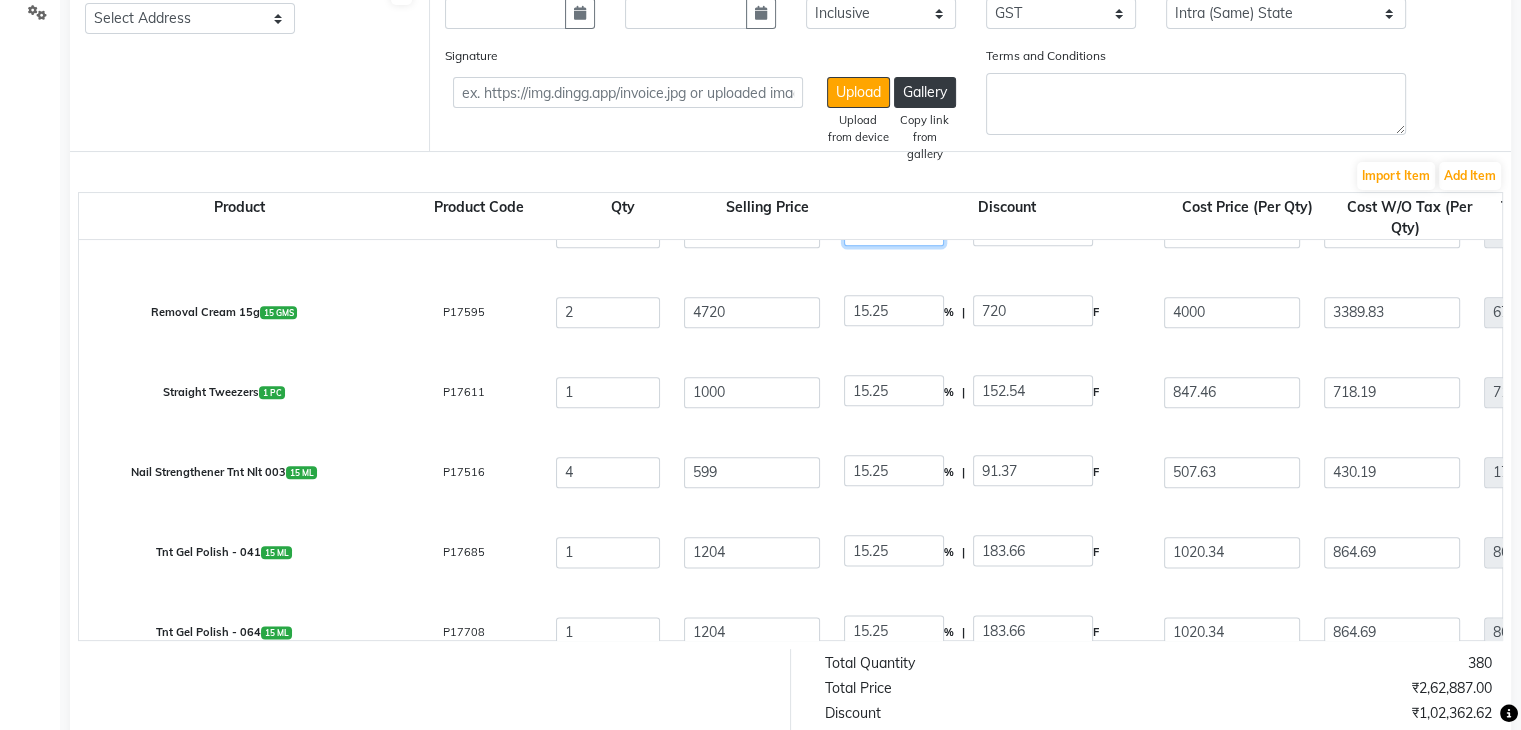 scroll, scrollTop: 2531, scrollLeft: 0, axis: vertical 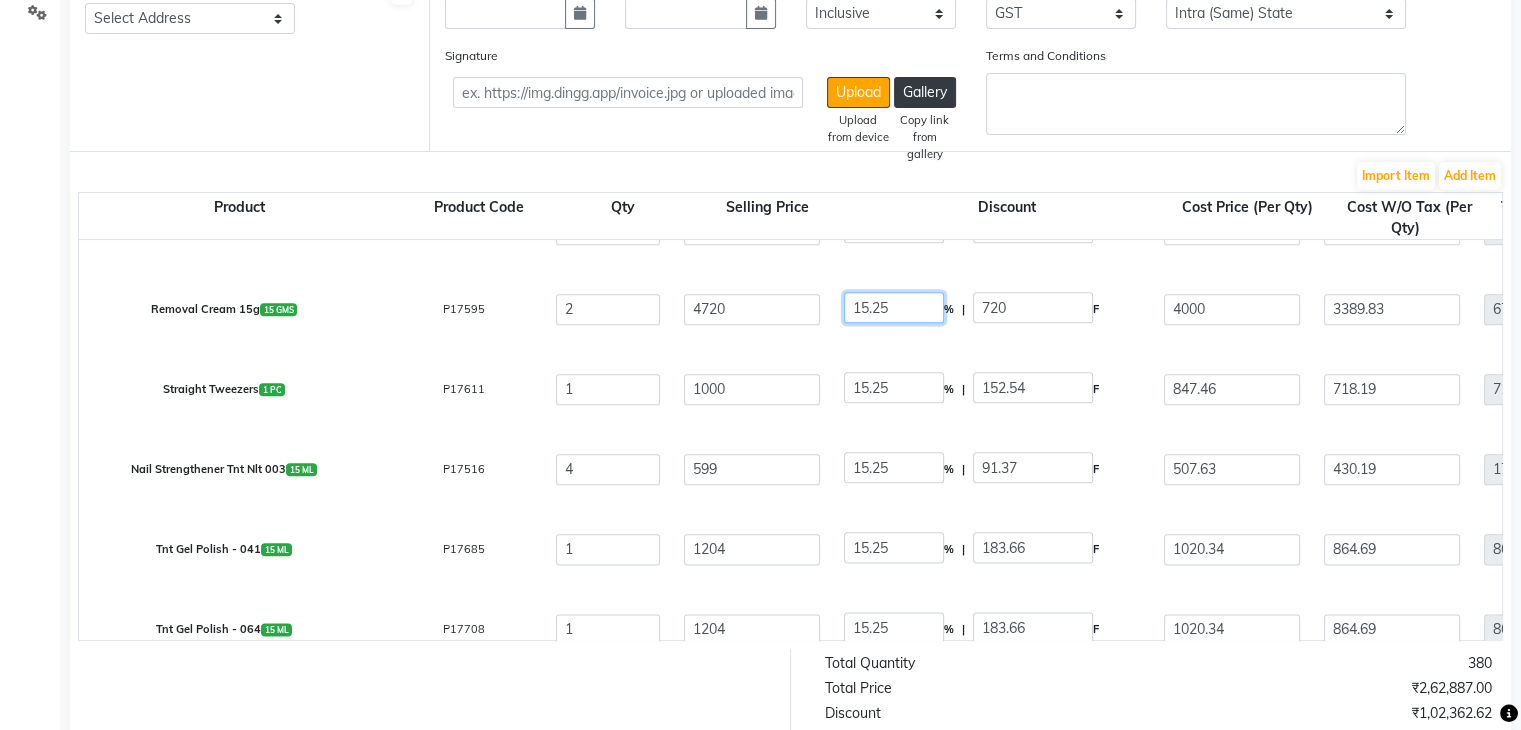 click on "15.25" 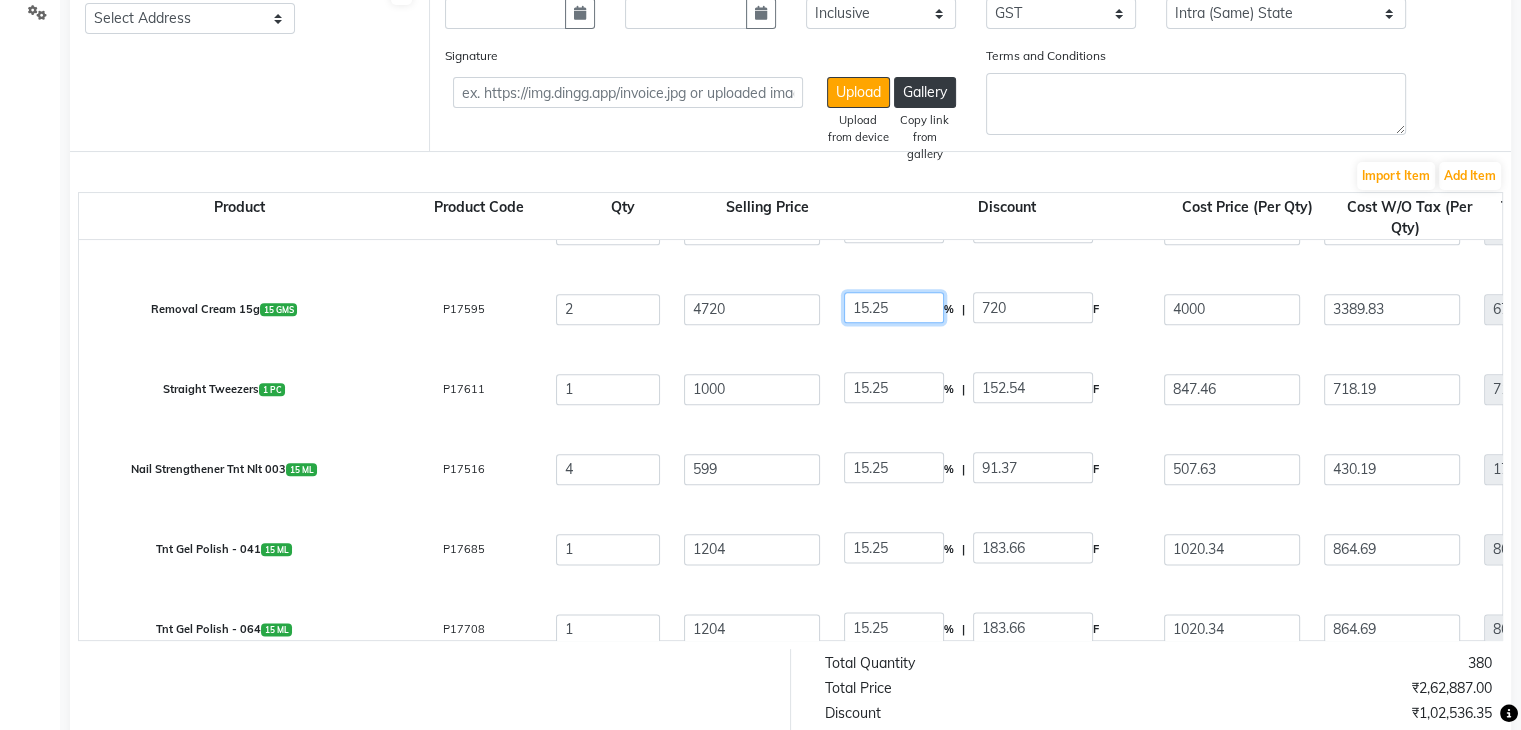 click on "15.25" 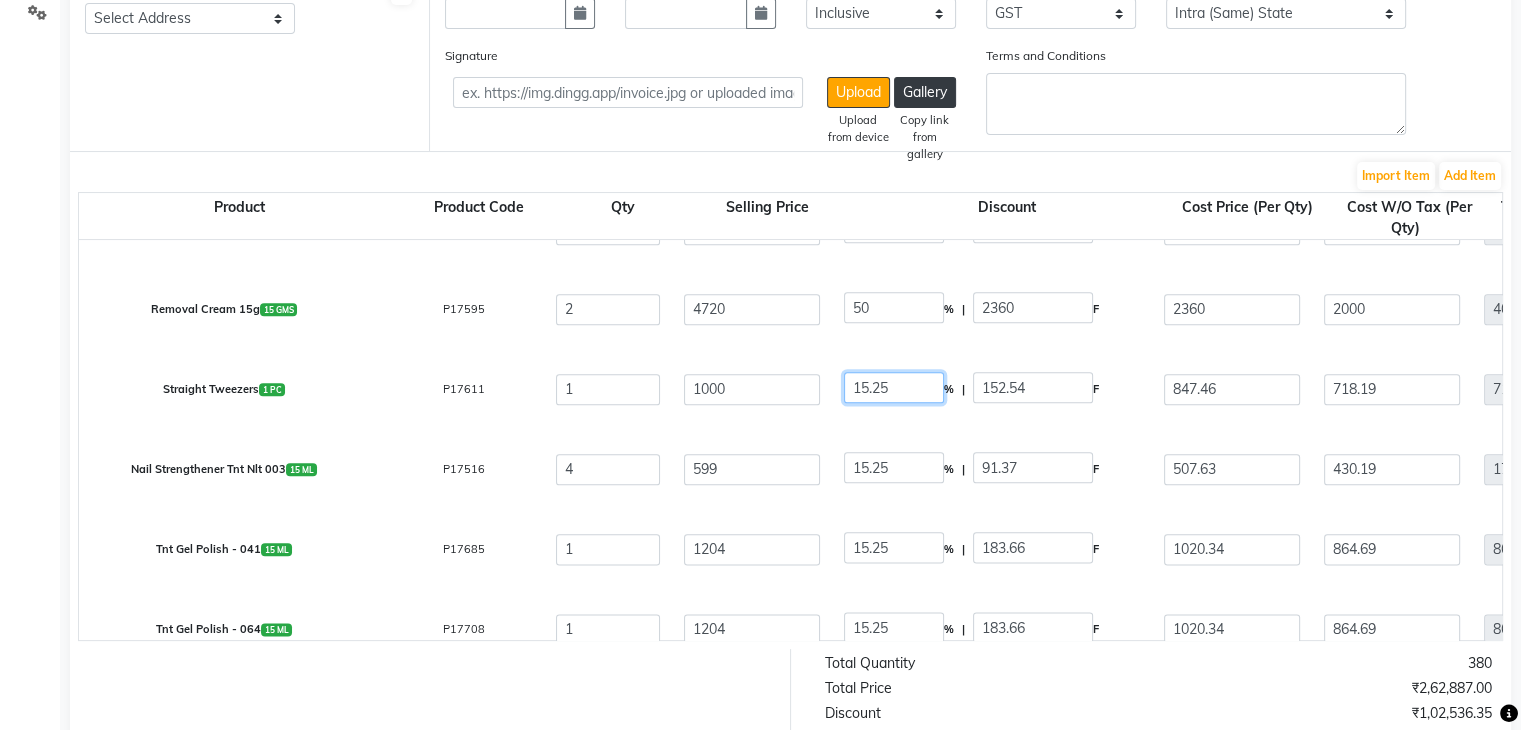 click on "15.25" 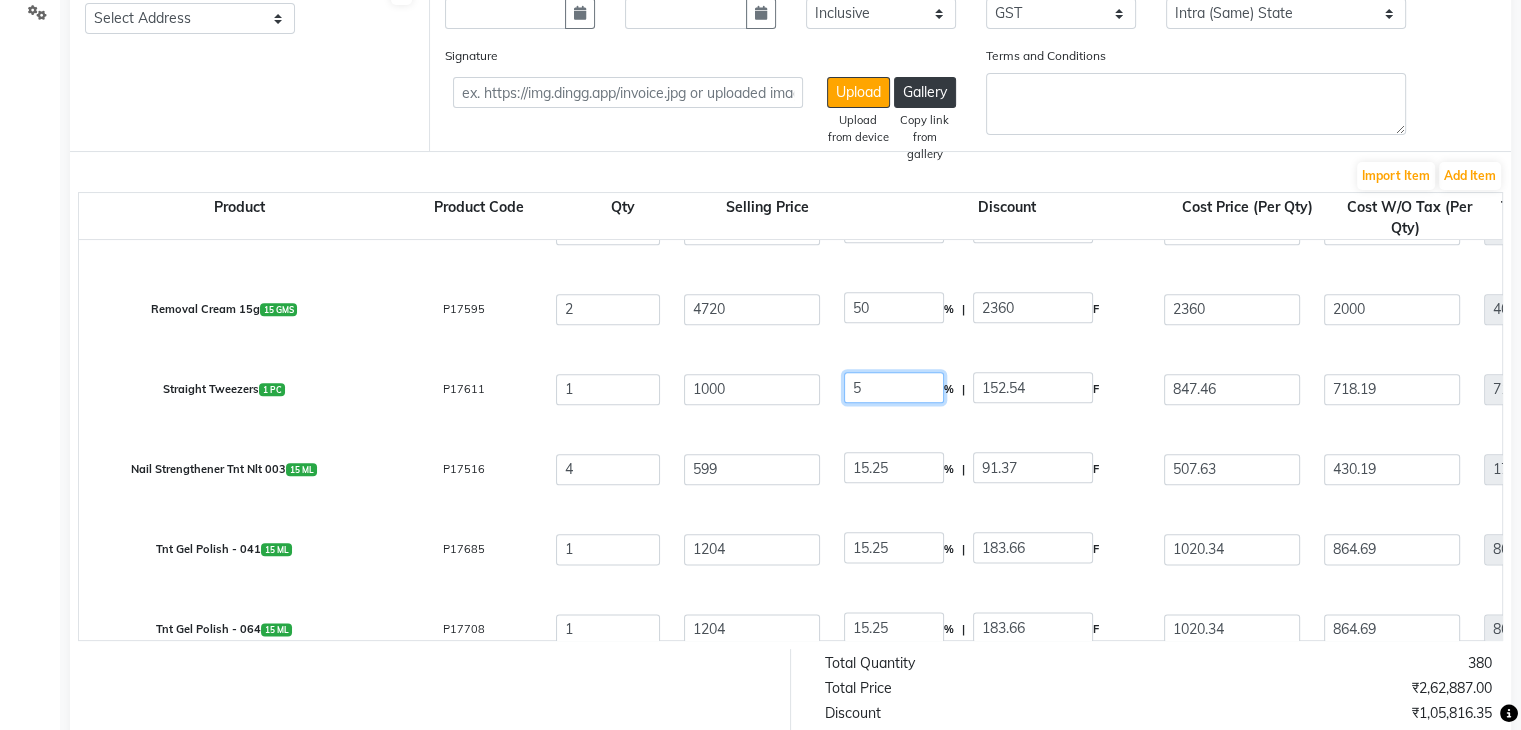 click on "5" 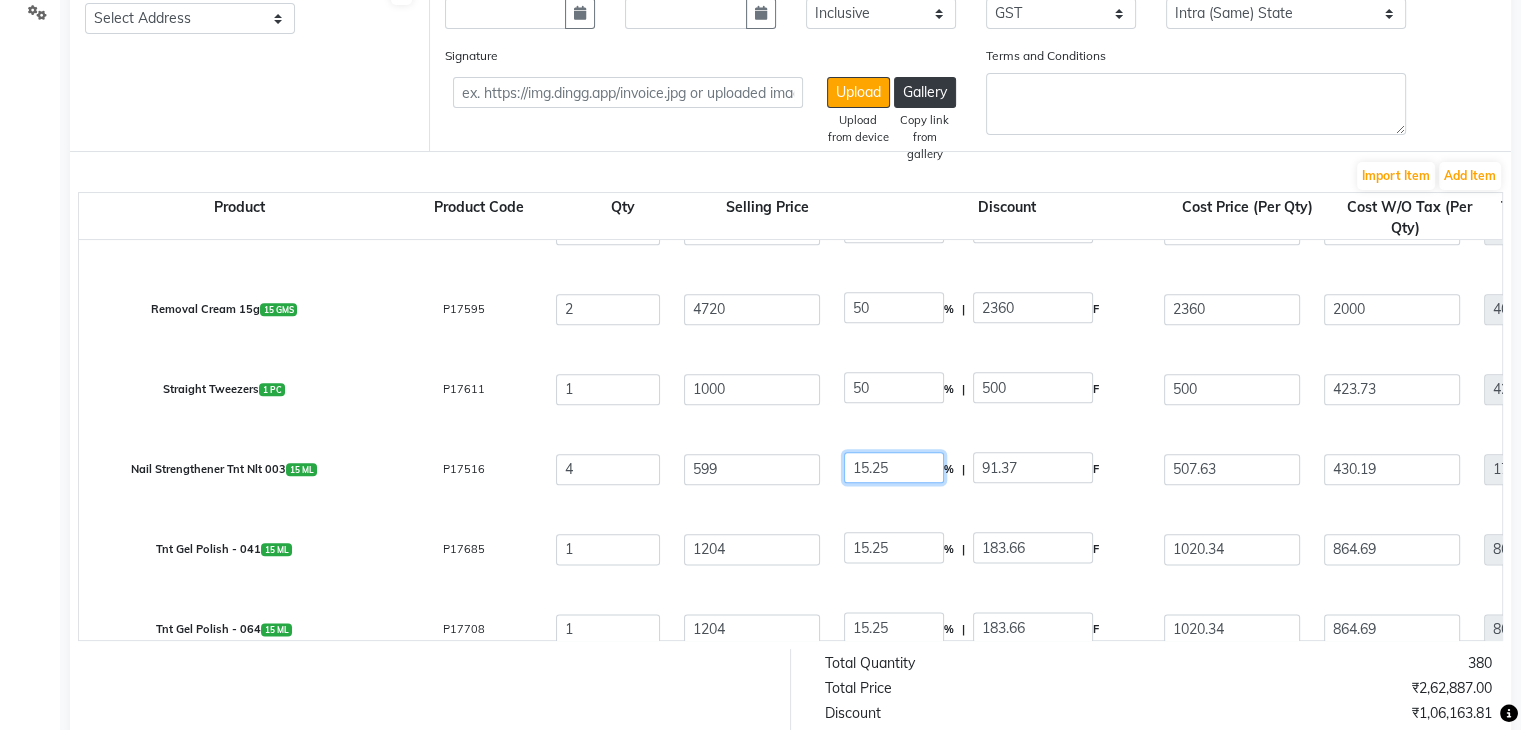 click on "15.25" 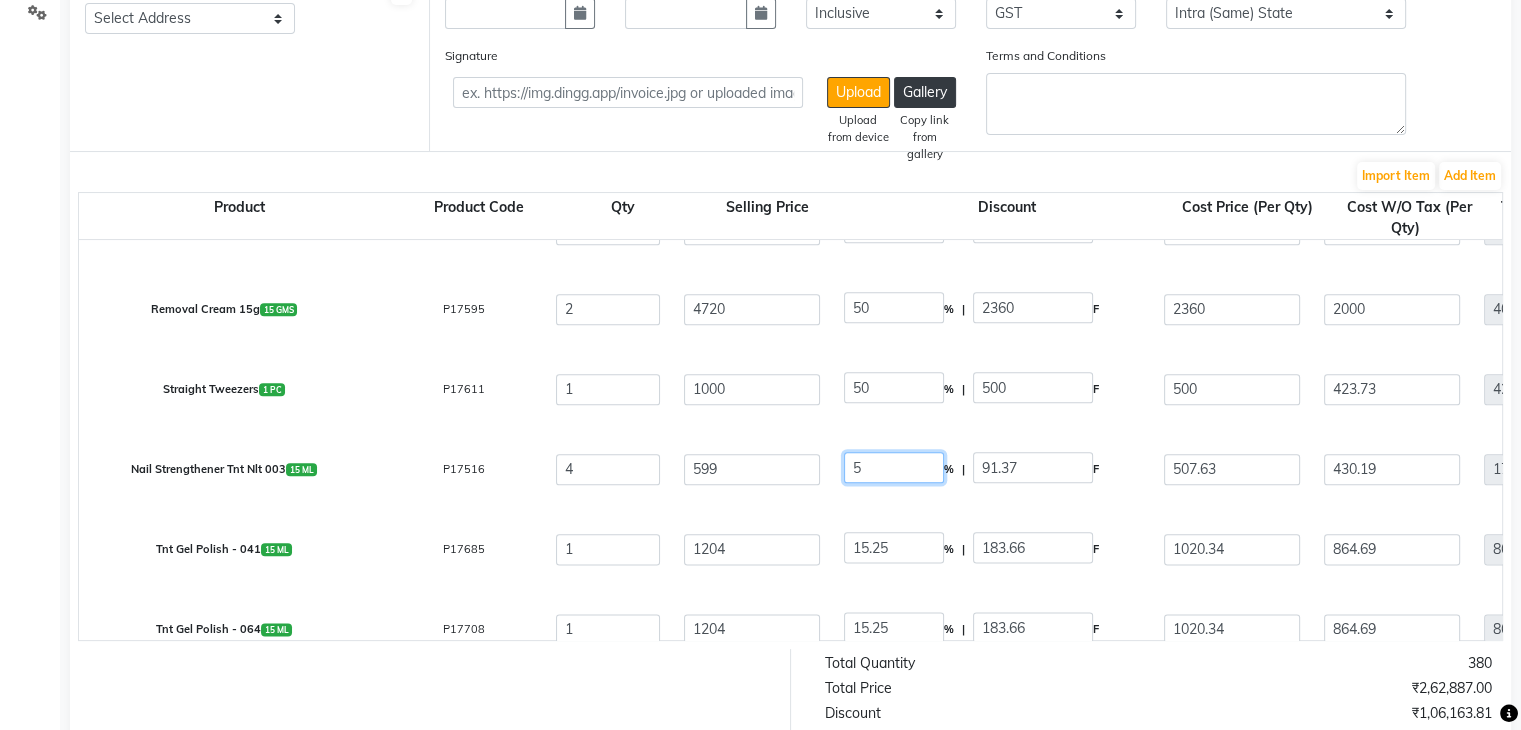 click on "5" 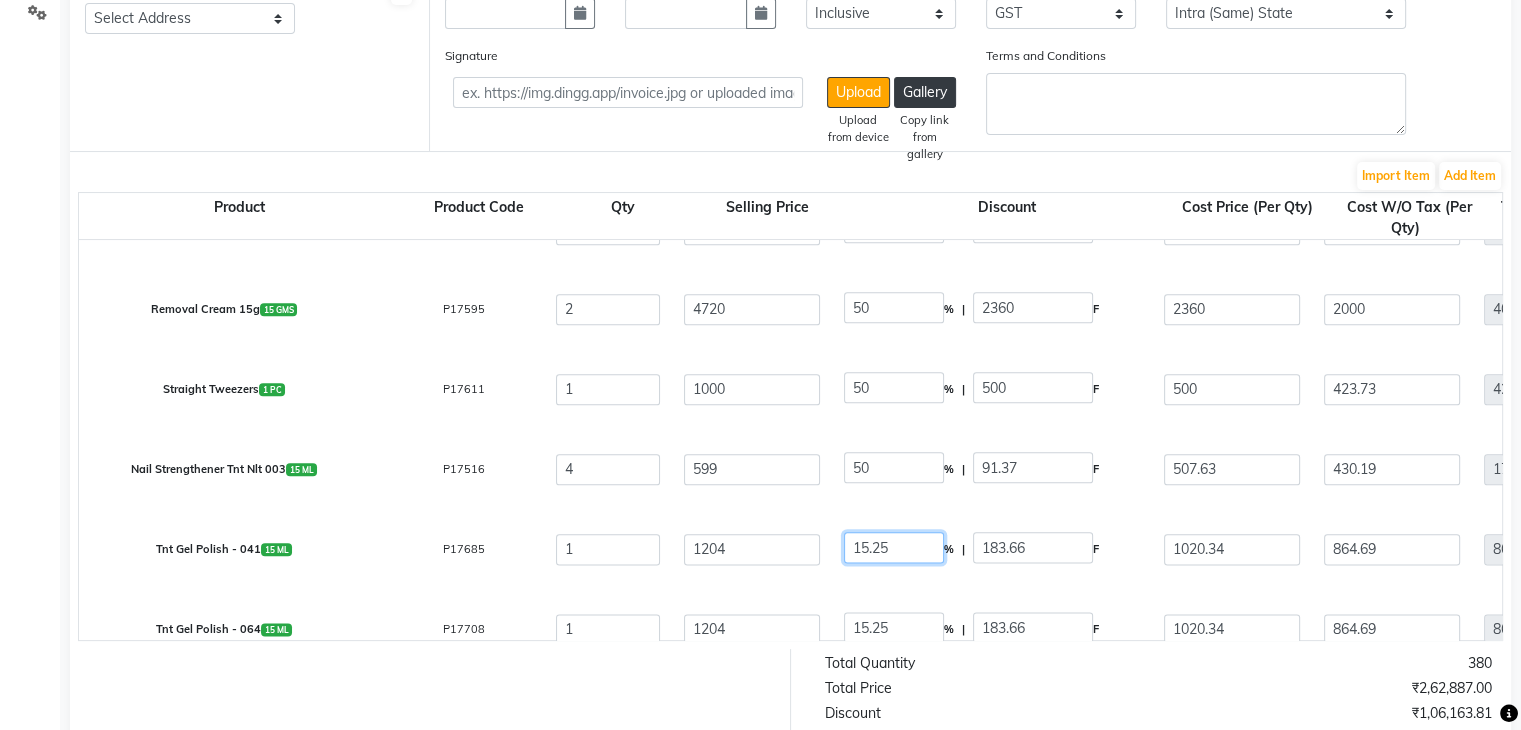 click on "15.25" 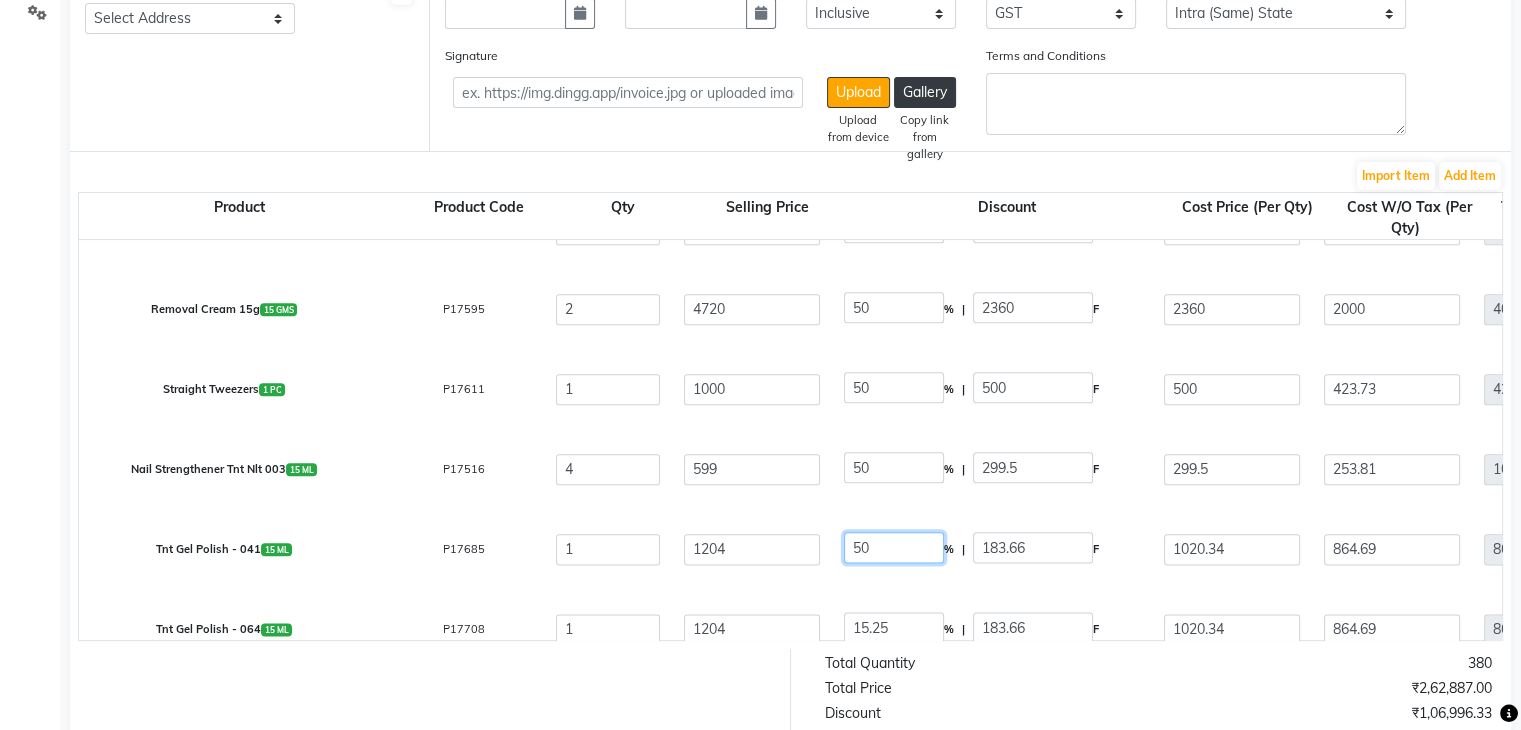 click on "50" 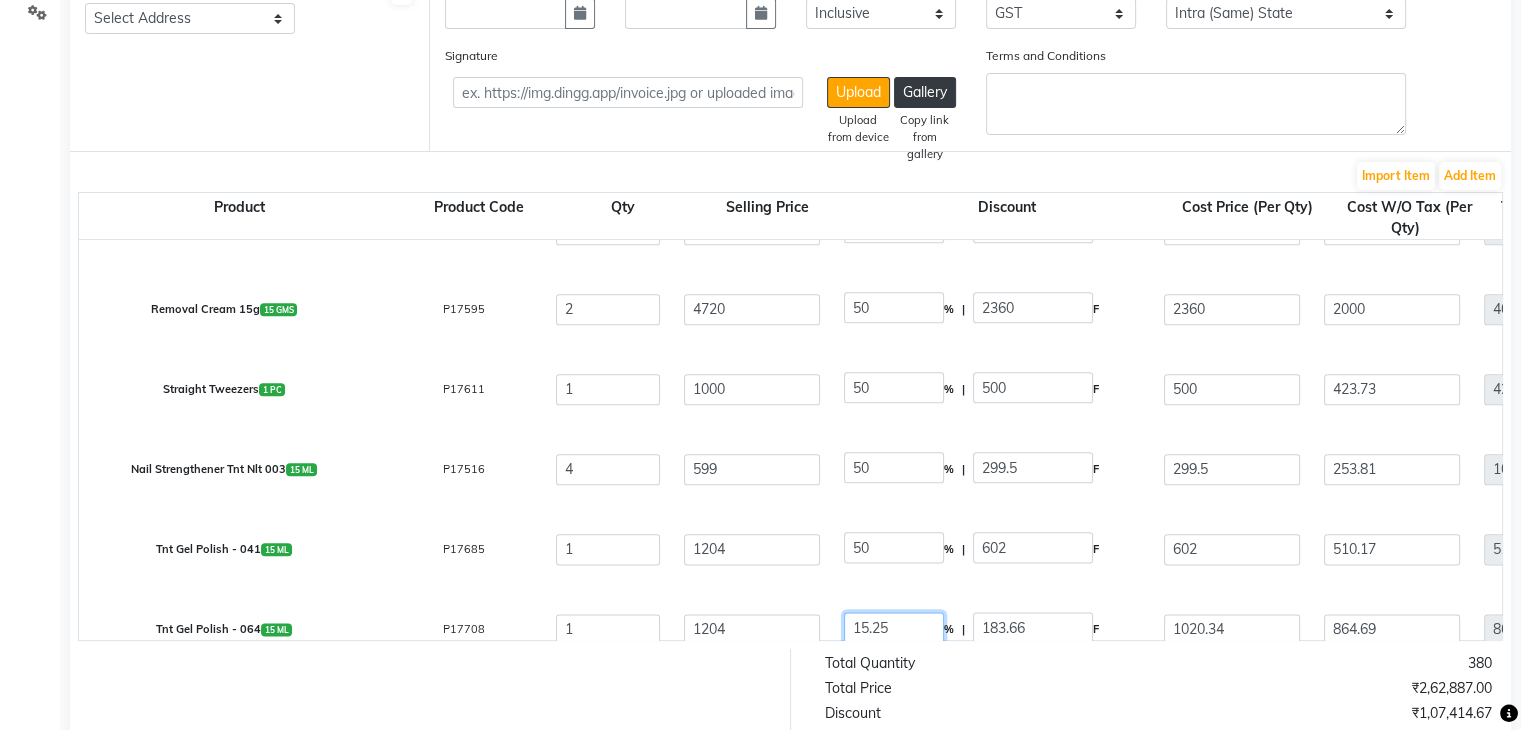 click on "15.25" 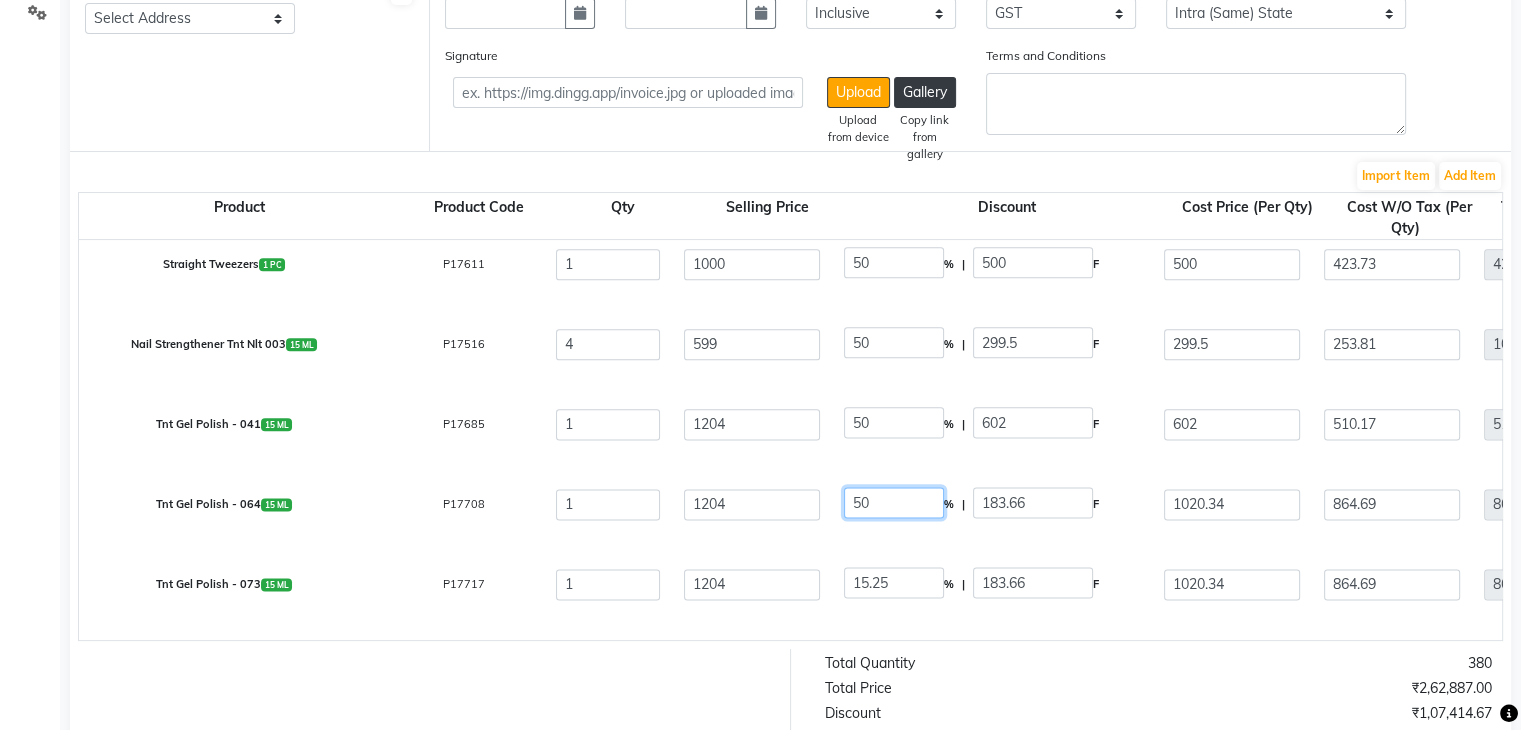click on "Builder Gel Clear 30ml  30 ML  P17034  1 3950 50 % | 1975 F 1975 1673.73 1673.73 None GST GST  (18%)  301.27 1975  Builder Gel White 30ml  30 ML  P17037  1 3950 50 % | 1975 F 1975 1673.73 1673.73 None GST GST  (18%)  301.27 1975  Builder Gel Soft Pink 30ml  30 ML  P17036  3 3950 50 % | 1975 F 1975 1673.73 5021.19 None GST GST  (18%)  903.81 5925  Builder Gel Cover 30ml  30 ML  P17035  1 3950 50 % | 1975 F 1975 1673.73 1673.73 None GST GST  (18%)  301.27 1975  Acrylic Powder Crystal Clear 50gm  50 GM  P17011  1 3000 50 % | 1500 F 1500 1271.19 1271.19 None GST GST  (18%)  228.81 1500  Acrylic Powder Make Over Pink 50gm  50 GM  P17014  1 3000 50 % | 1500 F 1500 1271.19 1271.19 None GST GST  (18%)  228.81 1500  Acrylic Powder Perfect White 50gm  50 GM  P17017  1 3000 50 % | 1500 F 1500 1271.19 1271.19 None GST GST  (18%)  228.81 1500  Acrylic Powder Translucent Pink 50-gm  50 GM  P17020  3 3000 50 % | 1500 F 1500 1271.19 3813.56 None GST GST  (18%)  686.44 4500  Ultra Bond Primertnt-gpt006 15ml  15 ML  P18062  9" 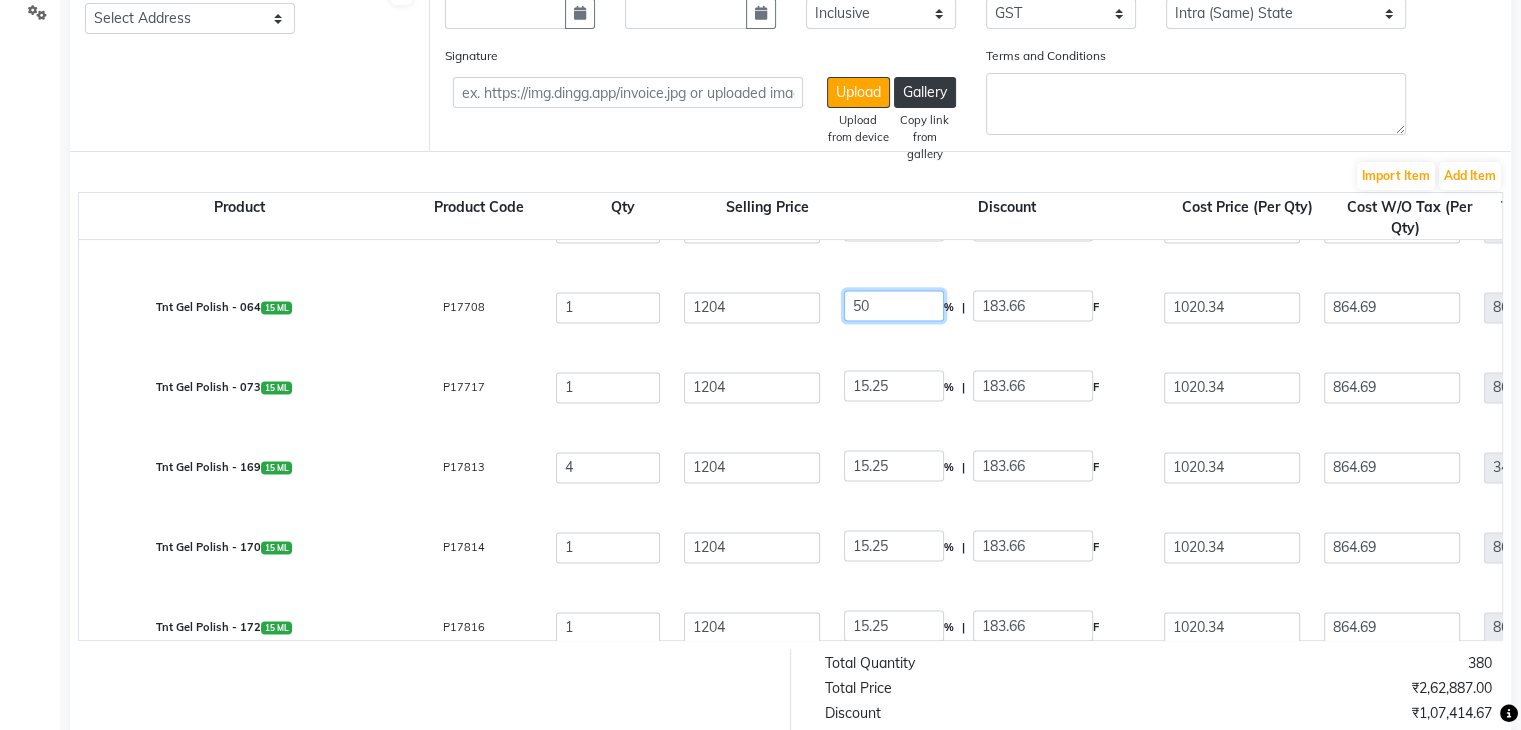 scroll, scrollTop: 2856, scrollLeft: 0, axis: vertical 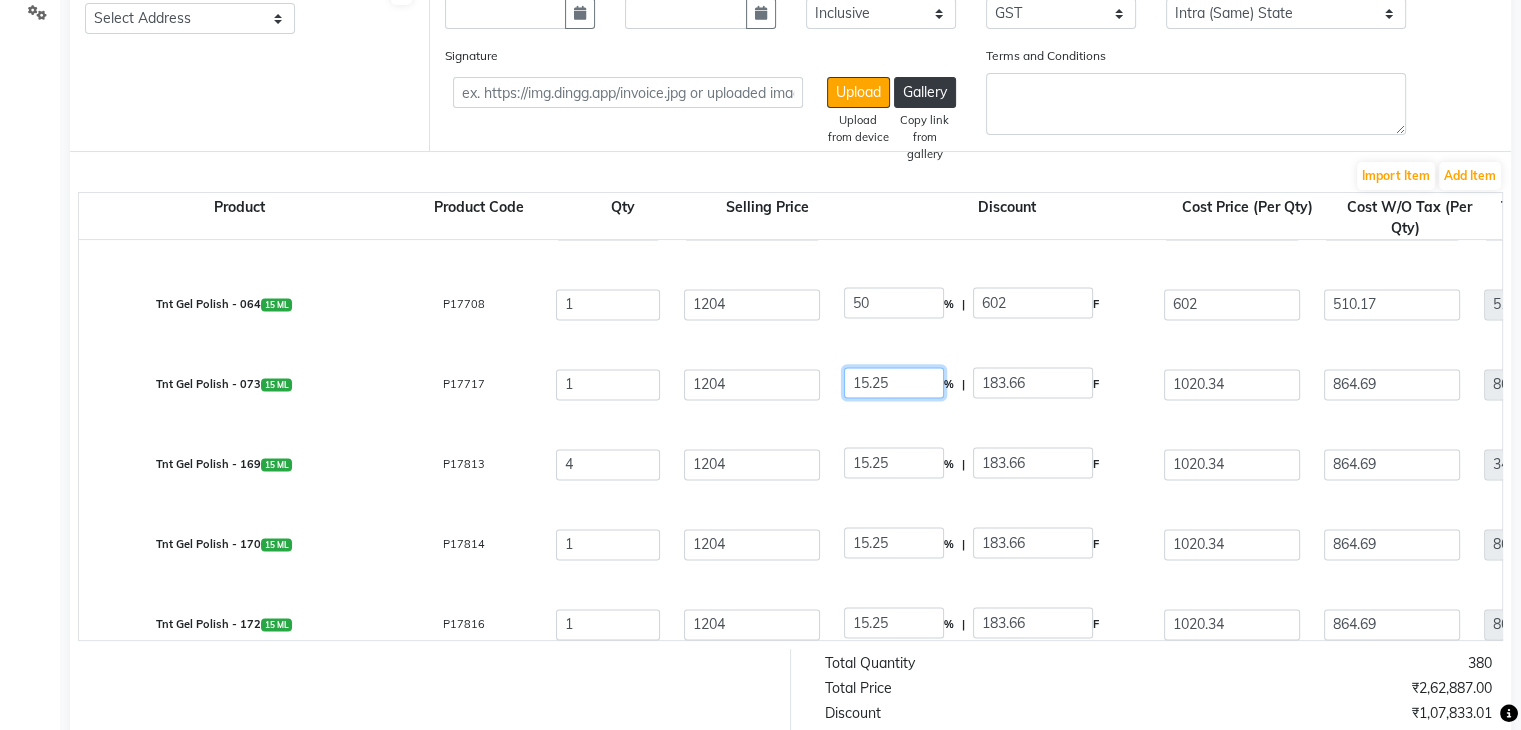 click on "15.25" 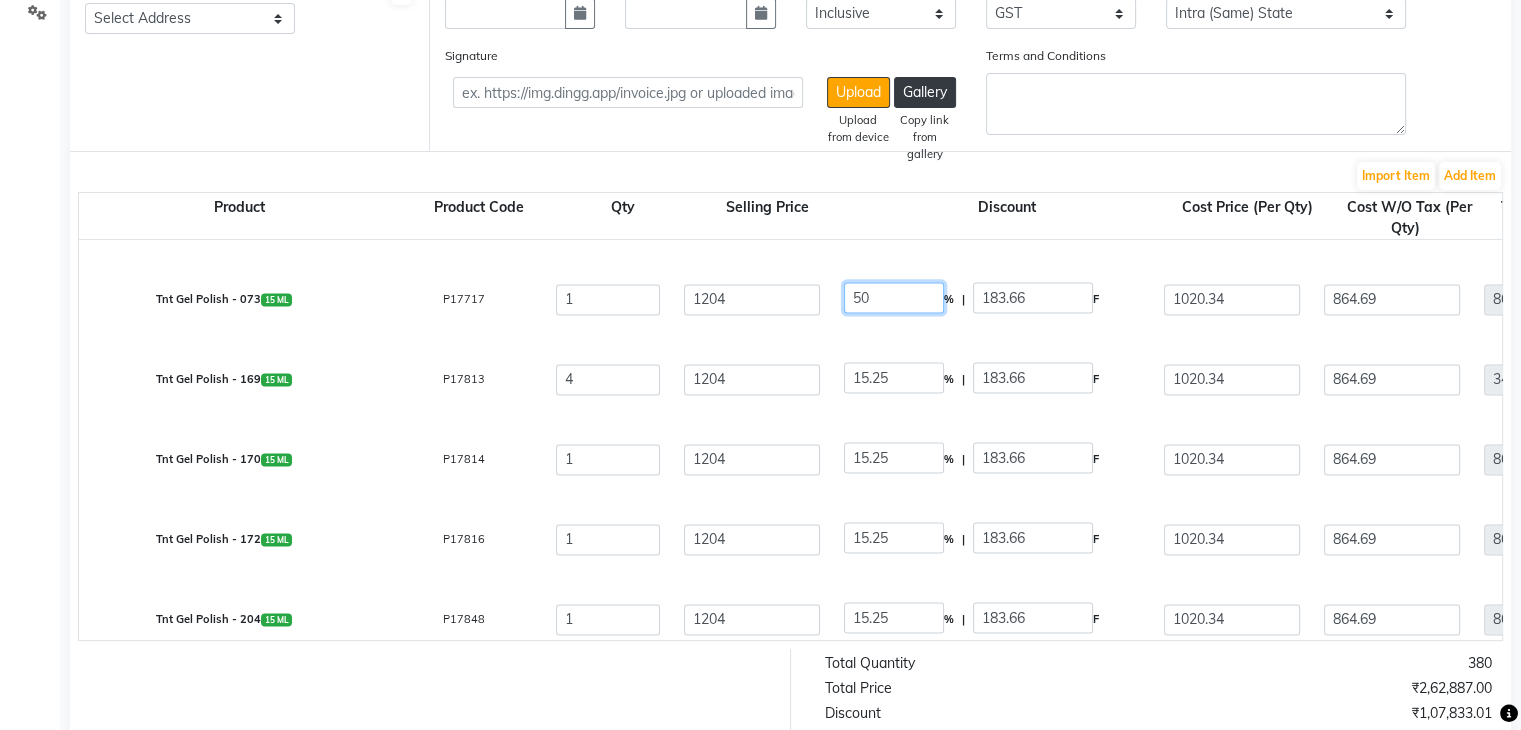 scroll, scrollTop: 2944, scrollLeft: 0, axis: vertical 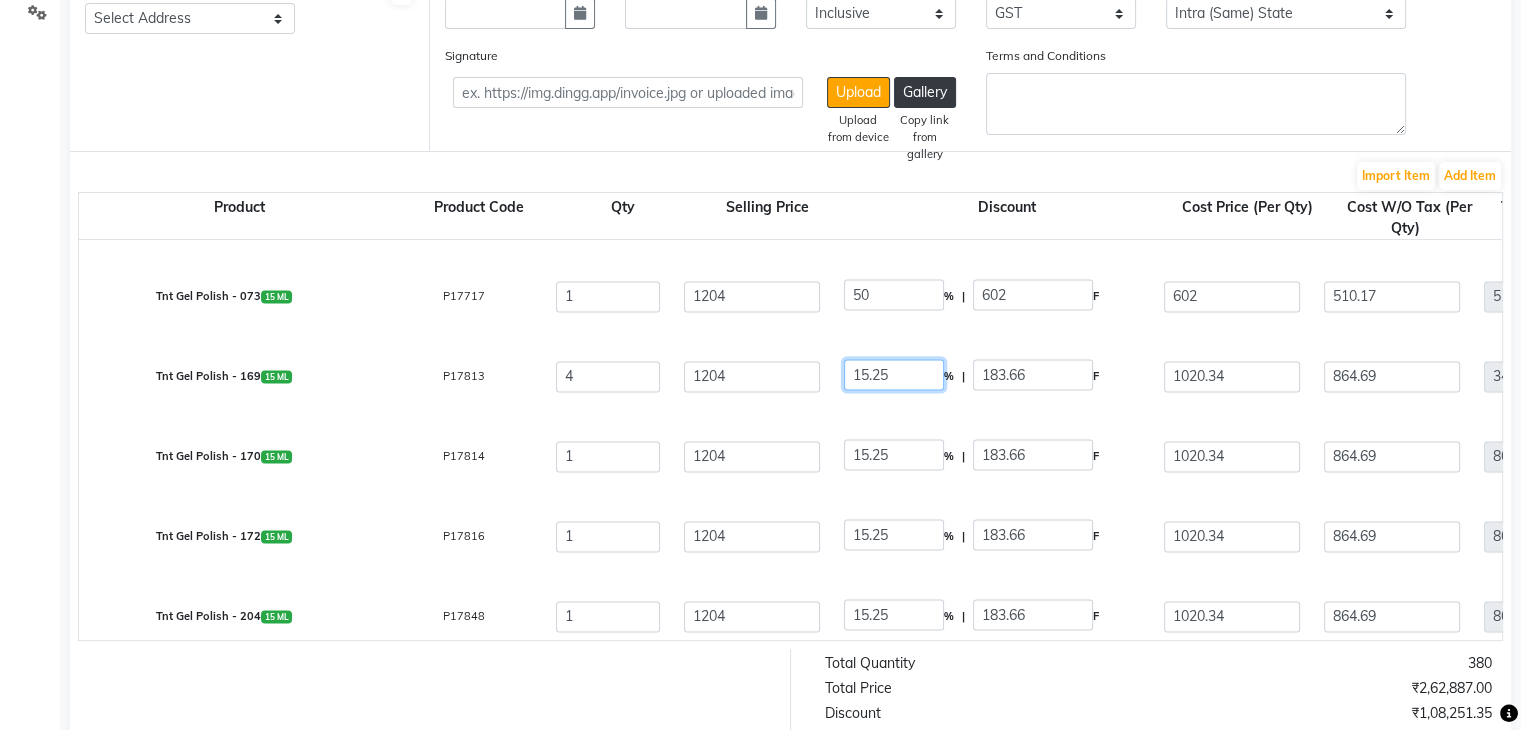 click on "15.25" 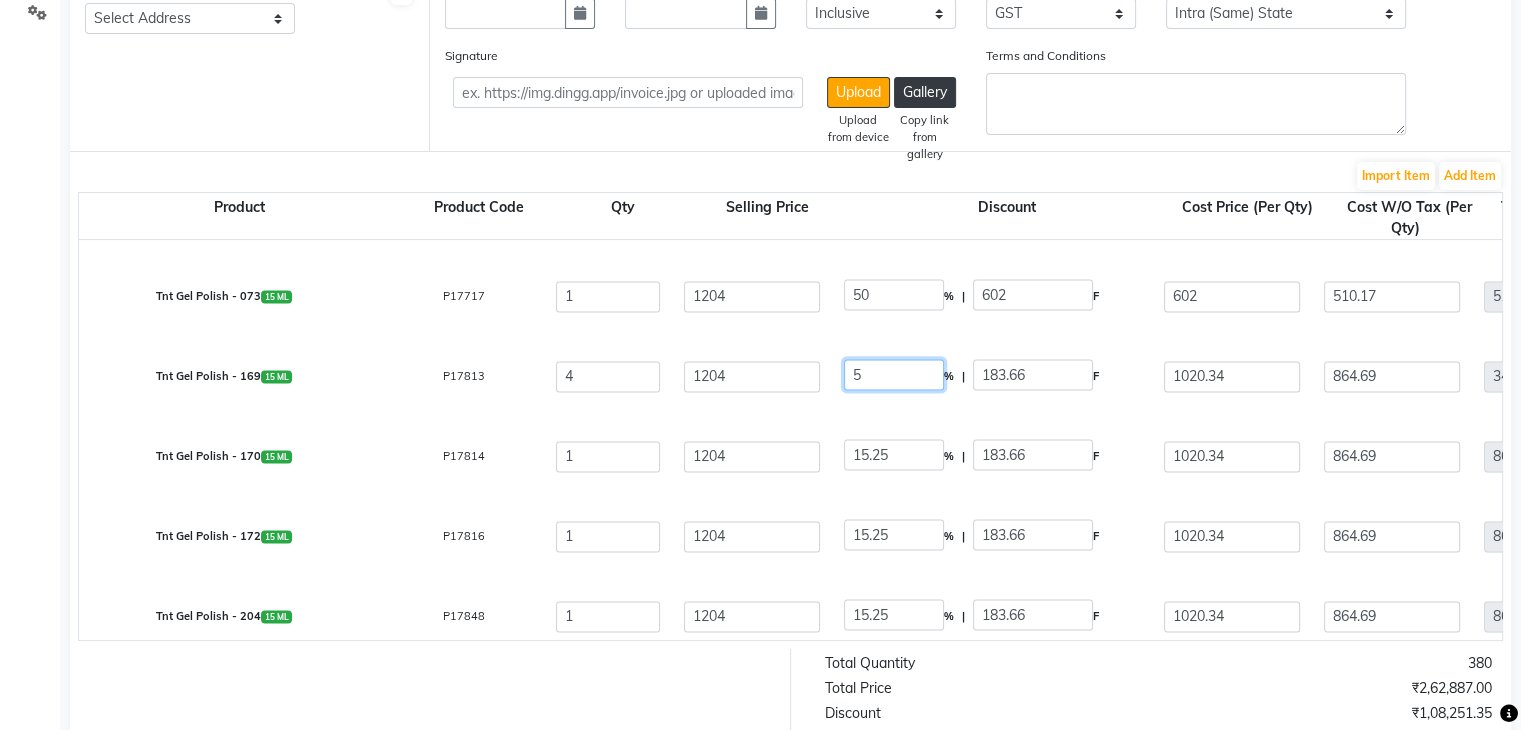 click on "5" 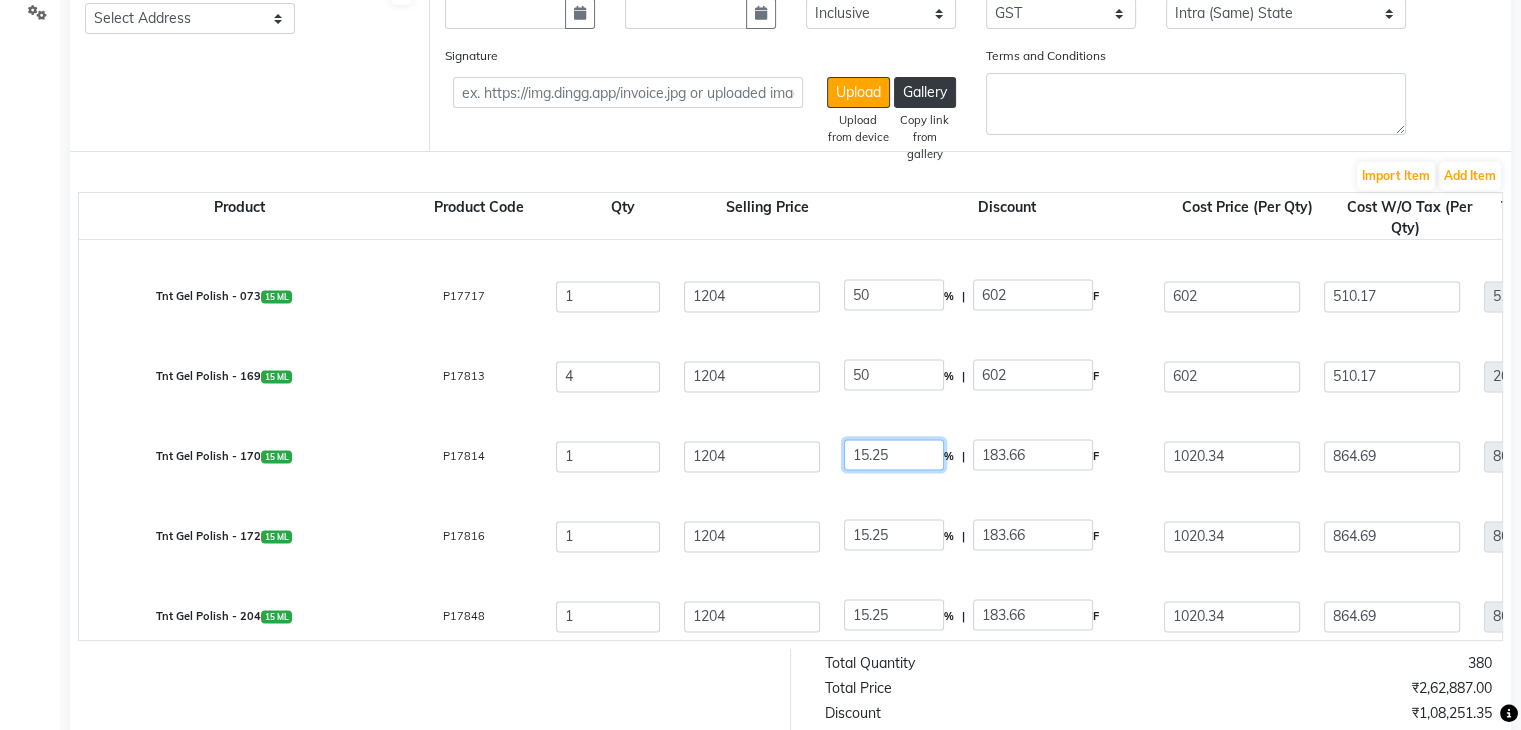 click on "15.25" 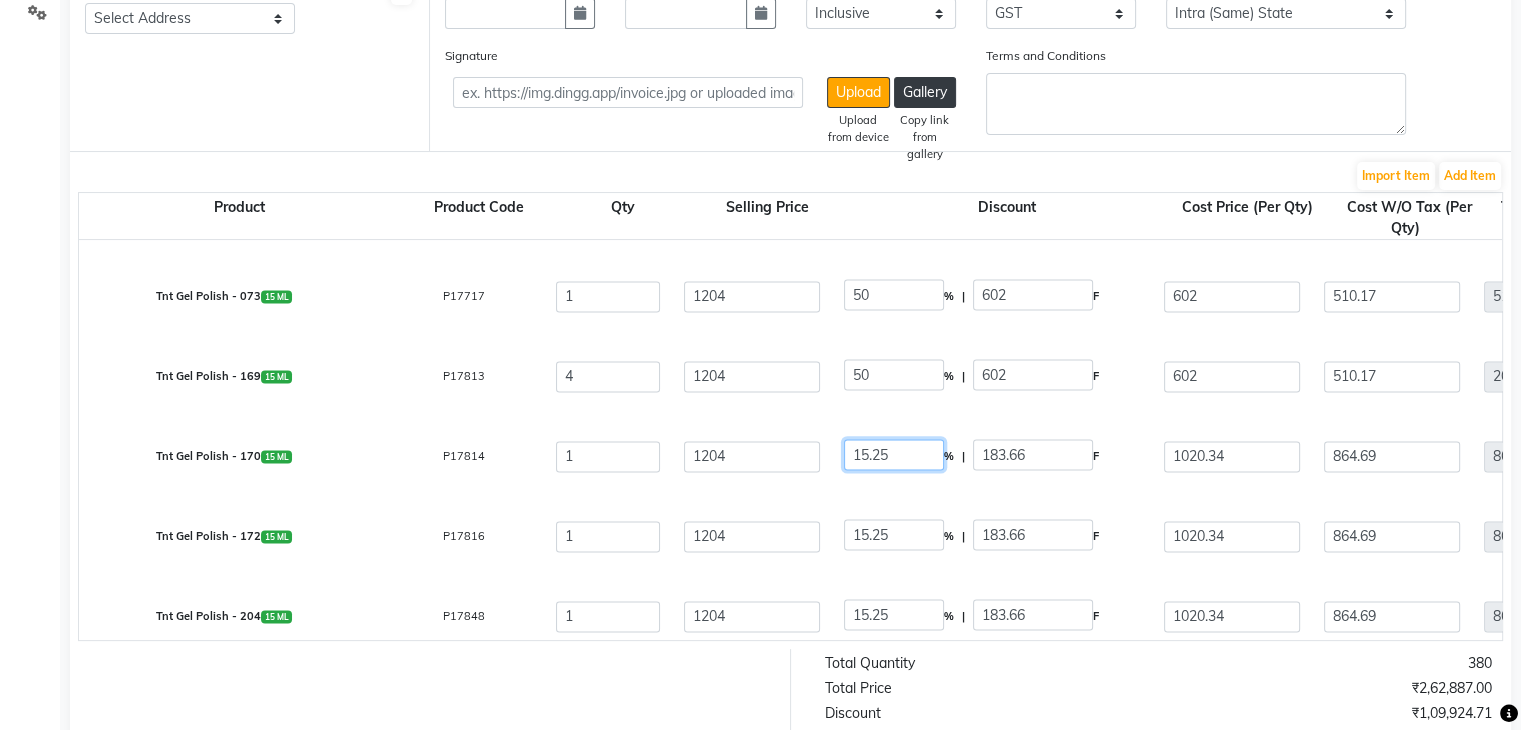 click on "15.25" 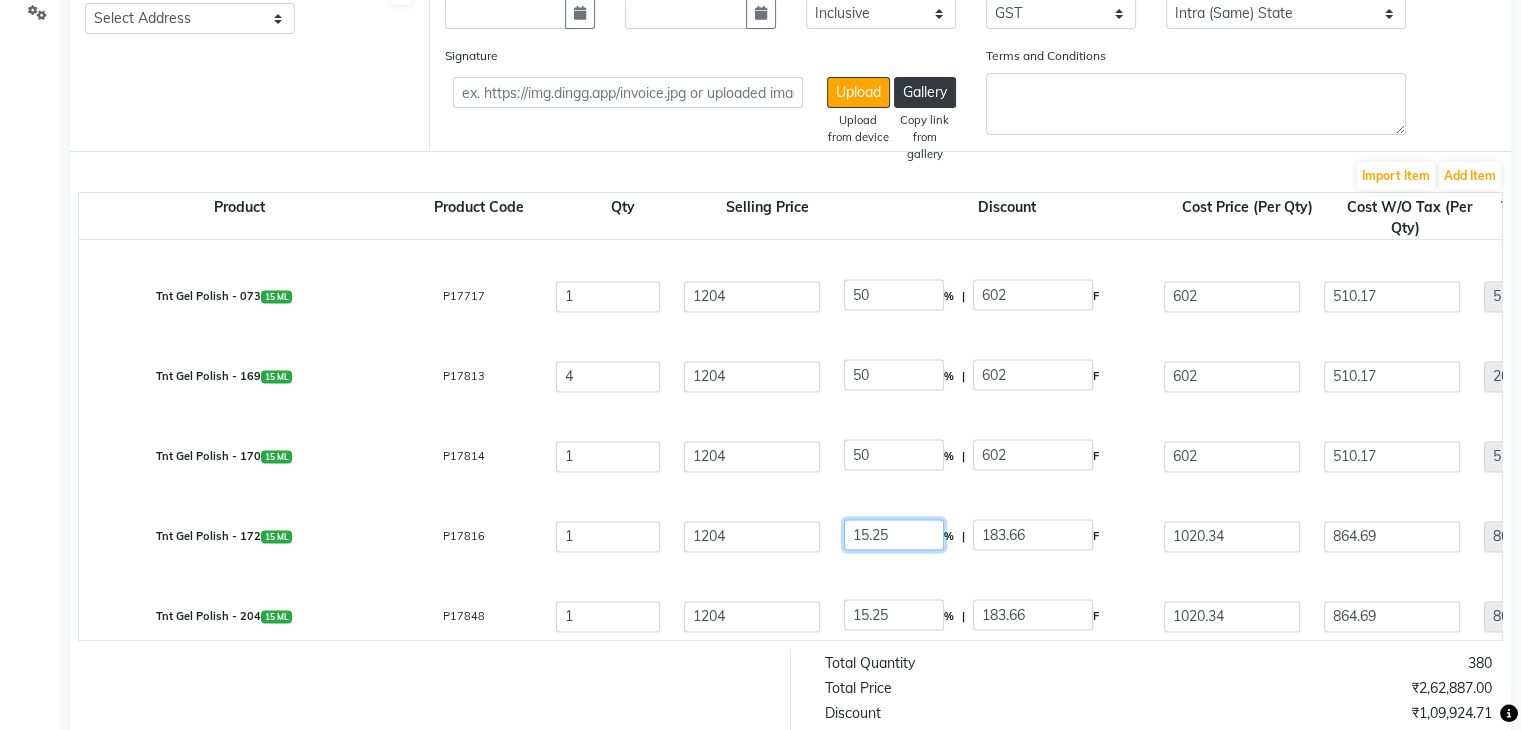 click on "15.25" 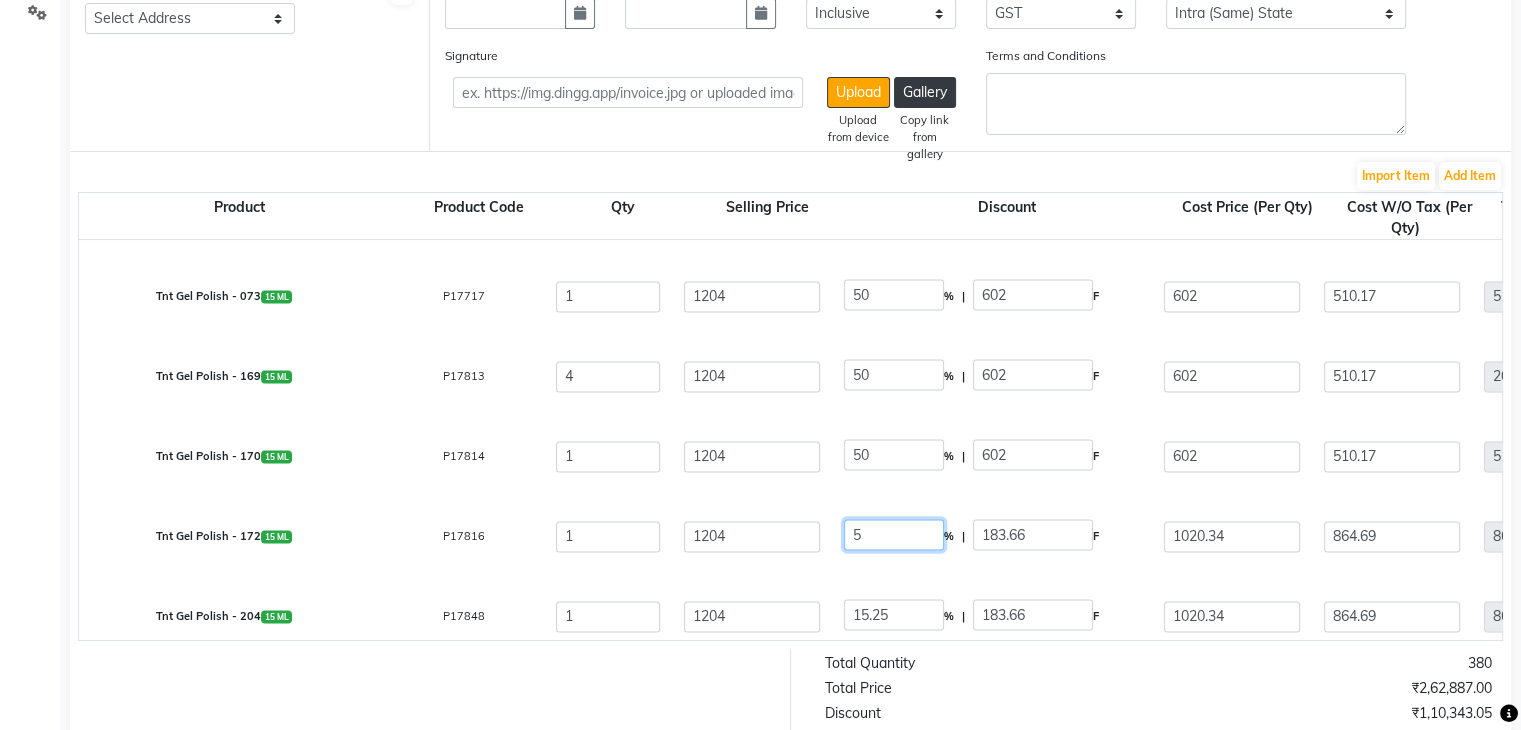 click on "5" 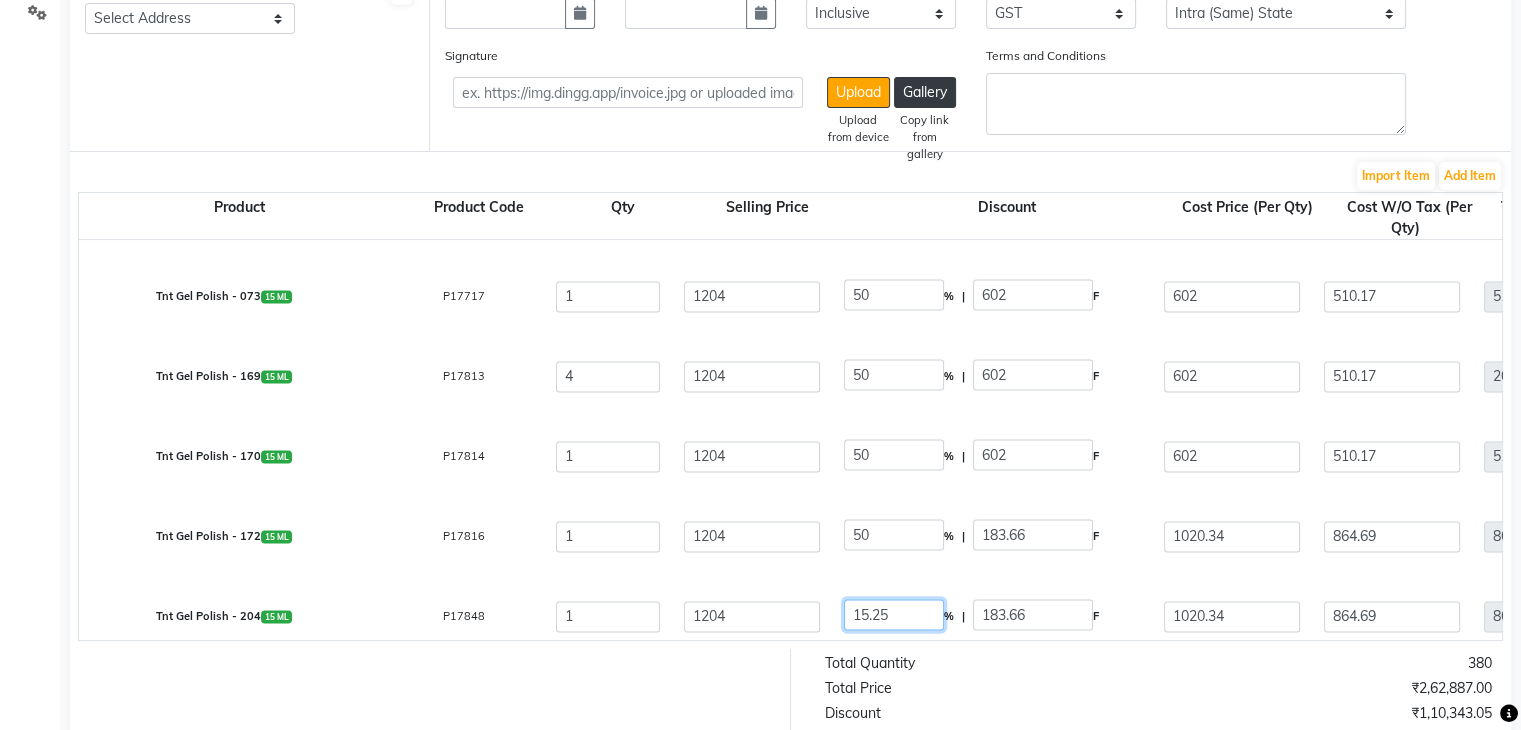 click on "15.25" 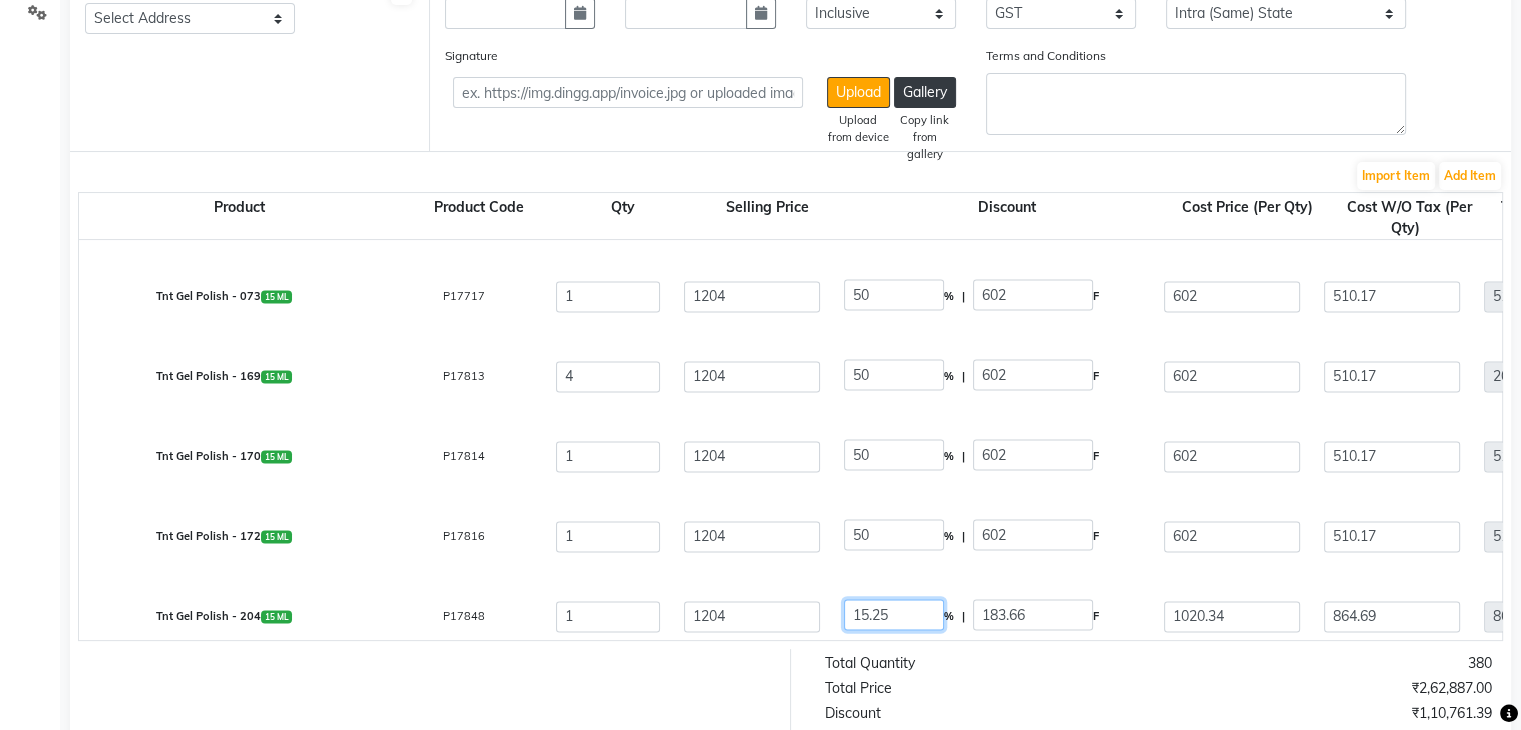 click on "15.25" 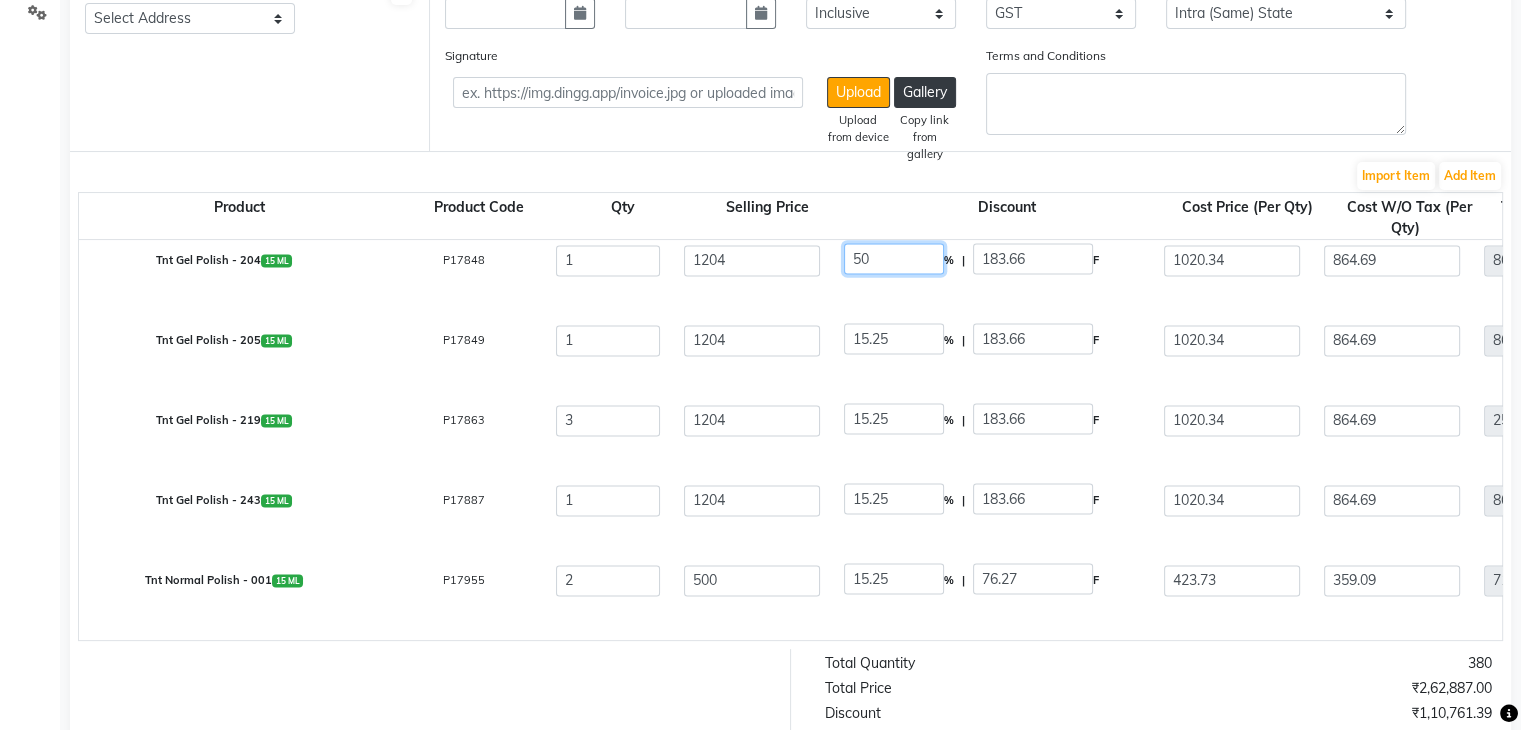 scroll, scrollTop: 3300, scrollLeft: 0, axis: vertical 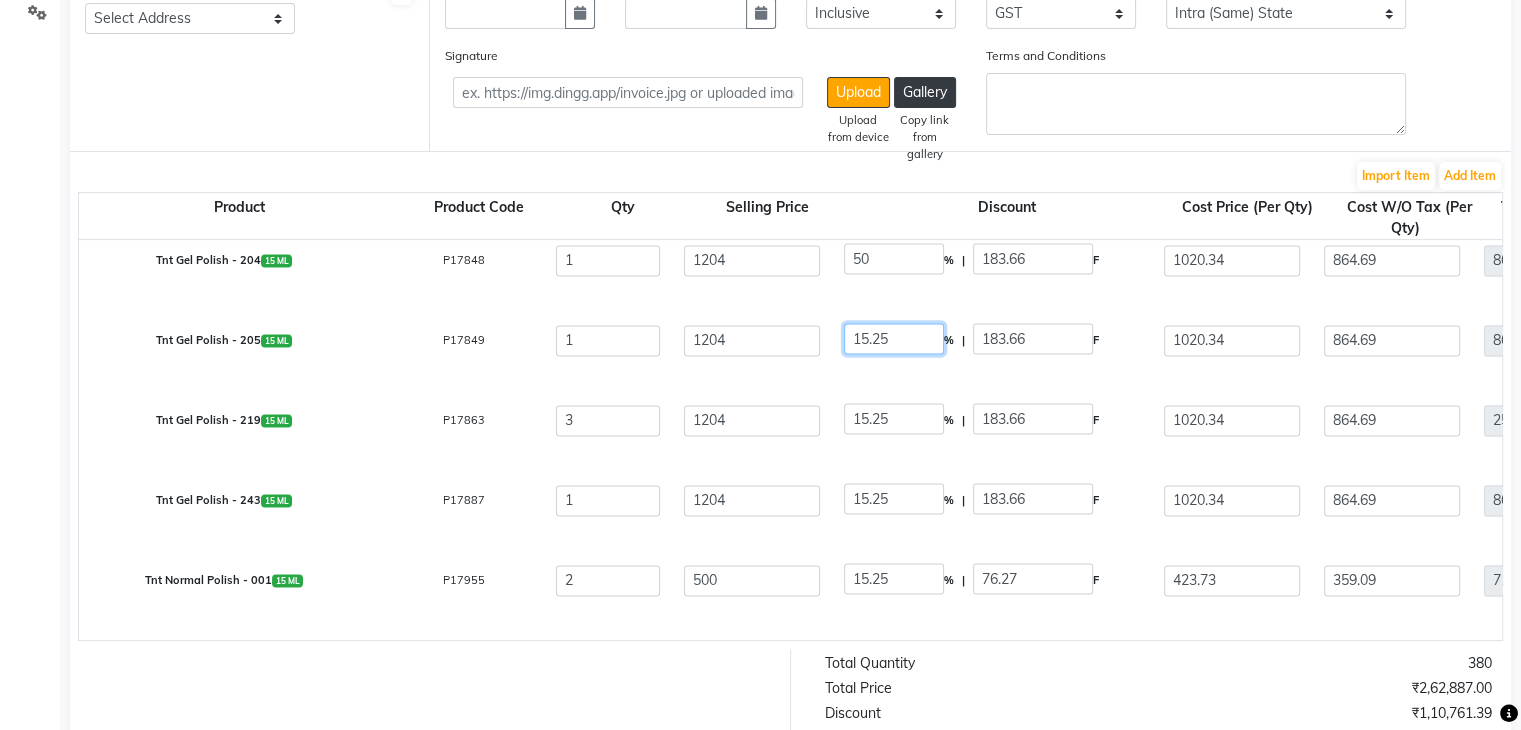 click on "15.25" 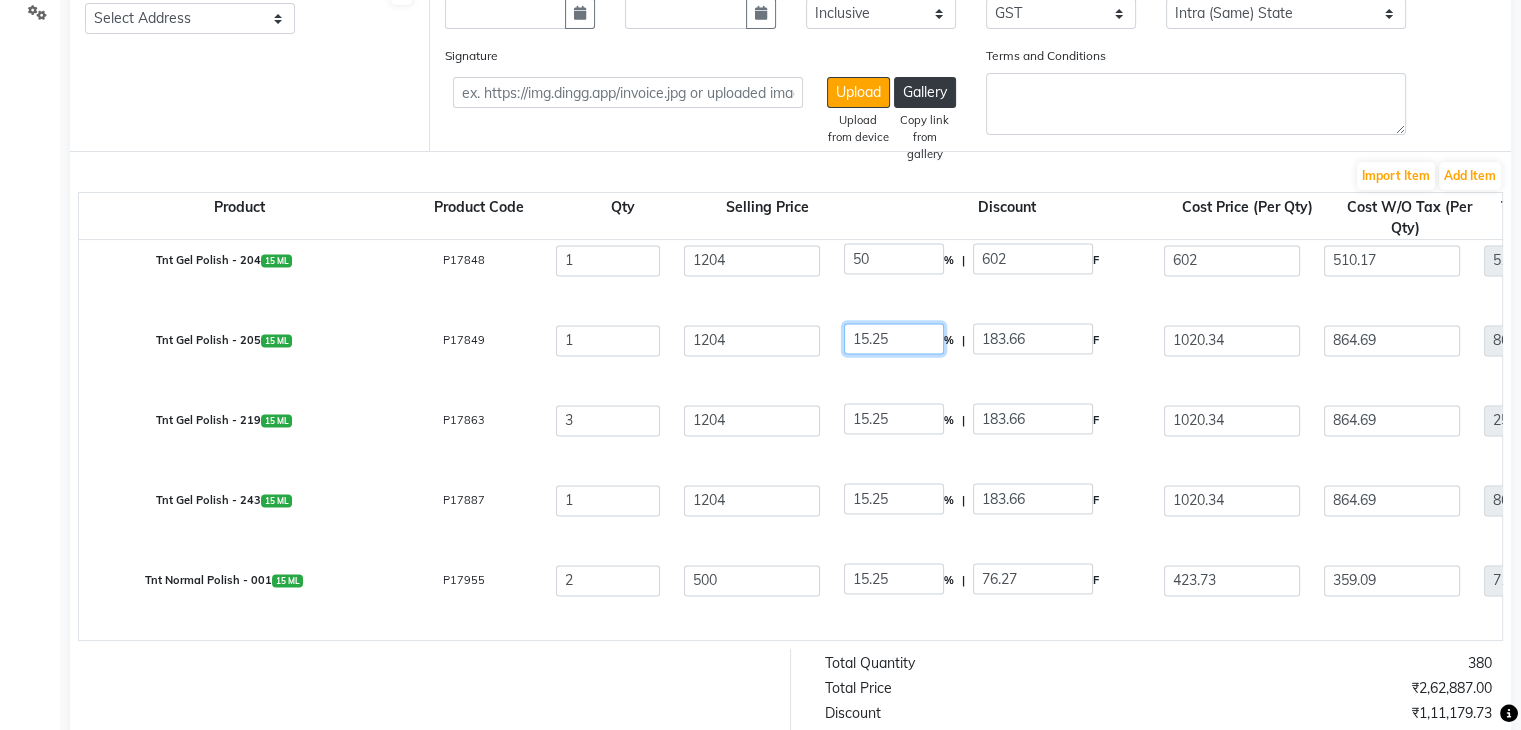click on "15.25" 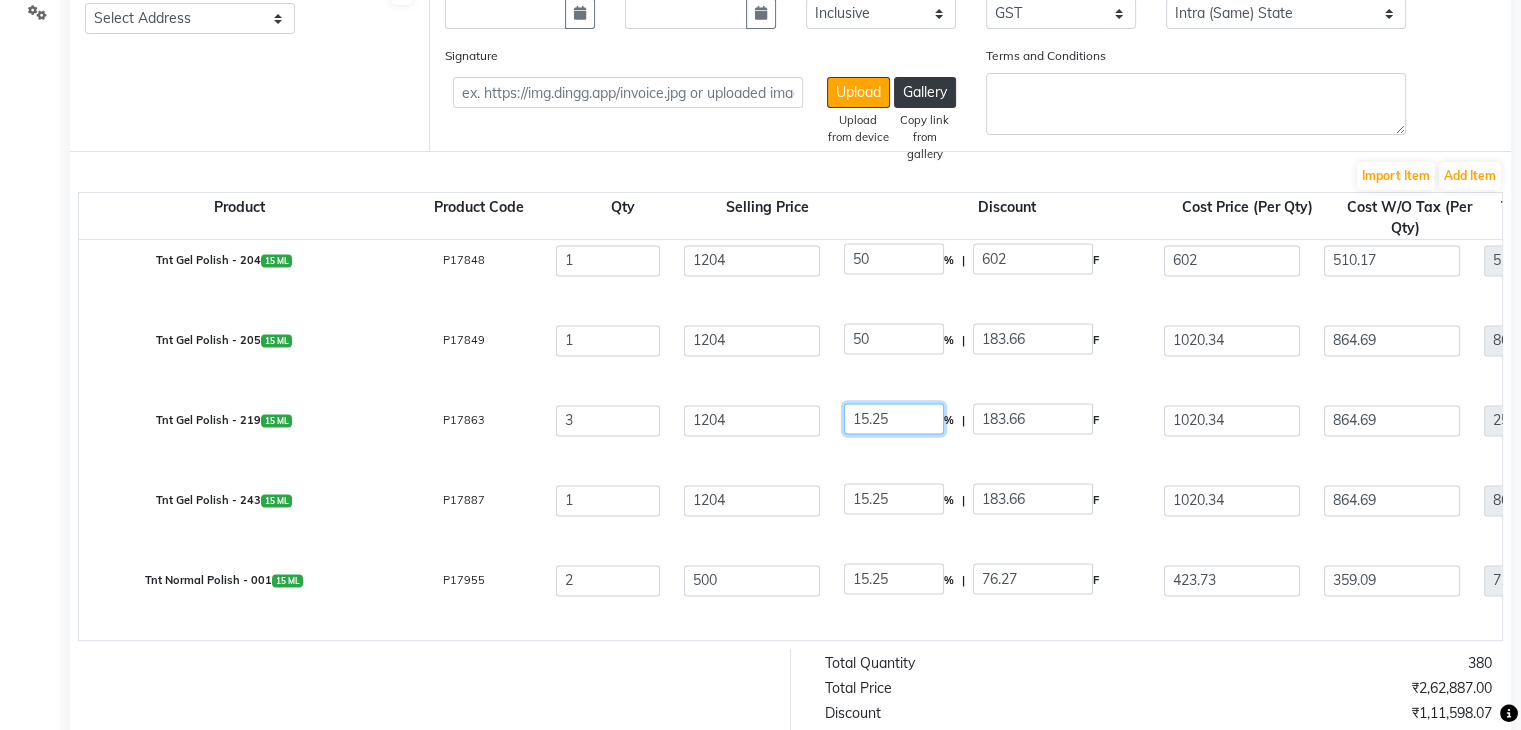 click on "15.25" 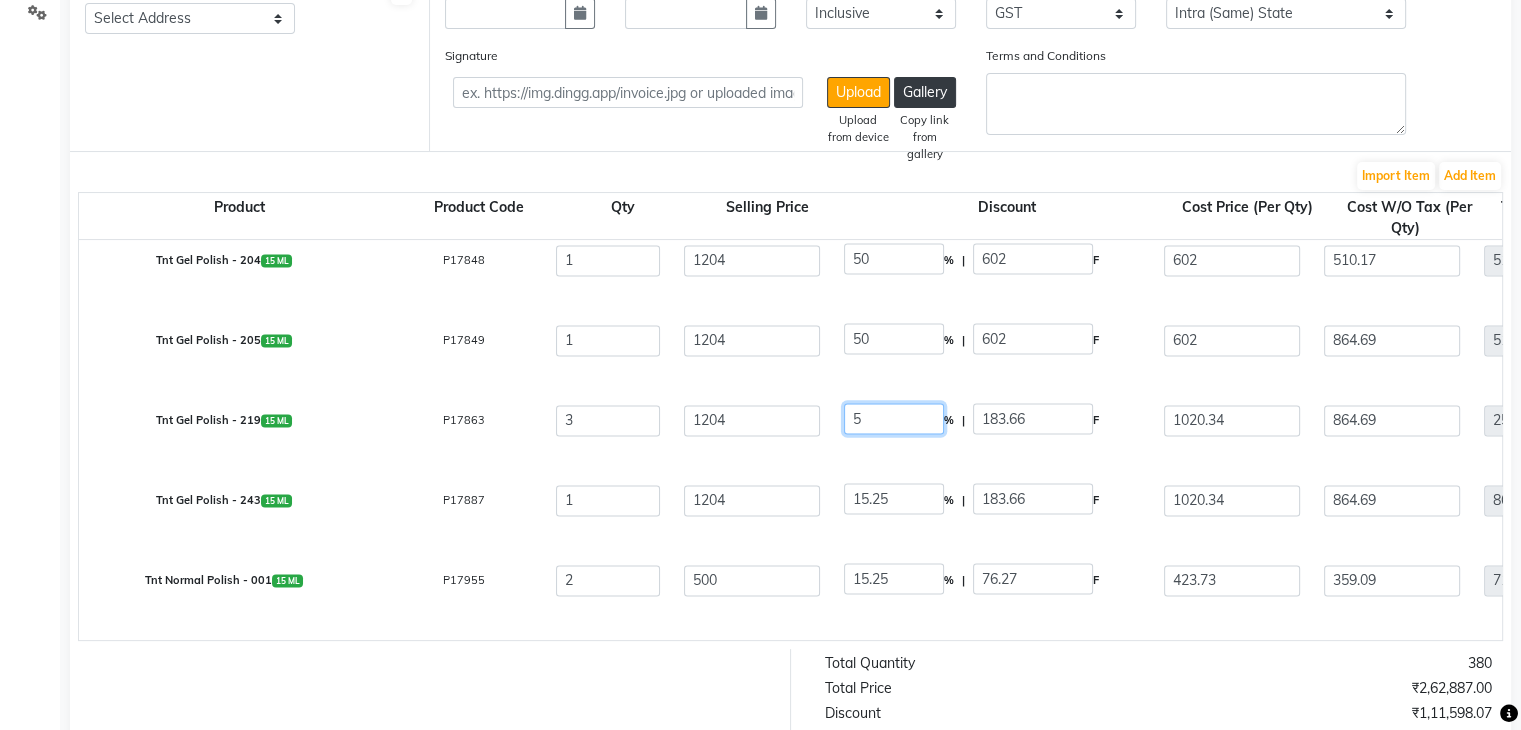 click on "5" 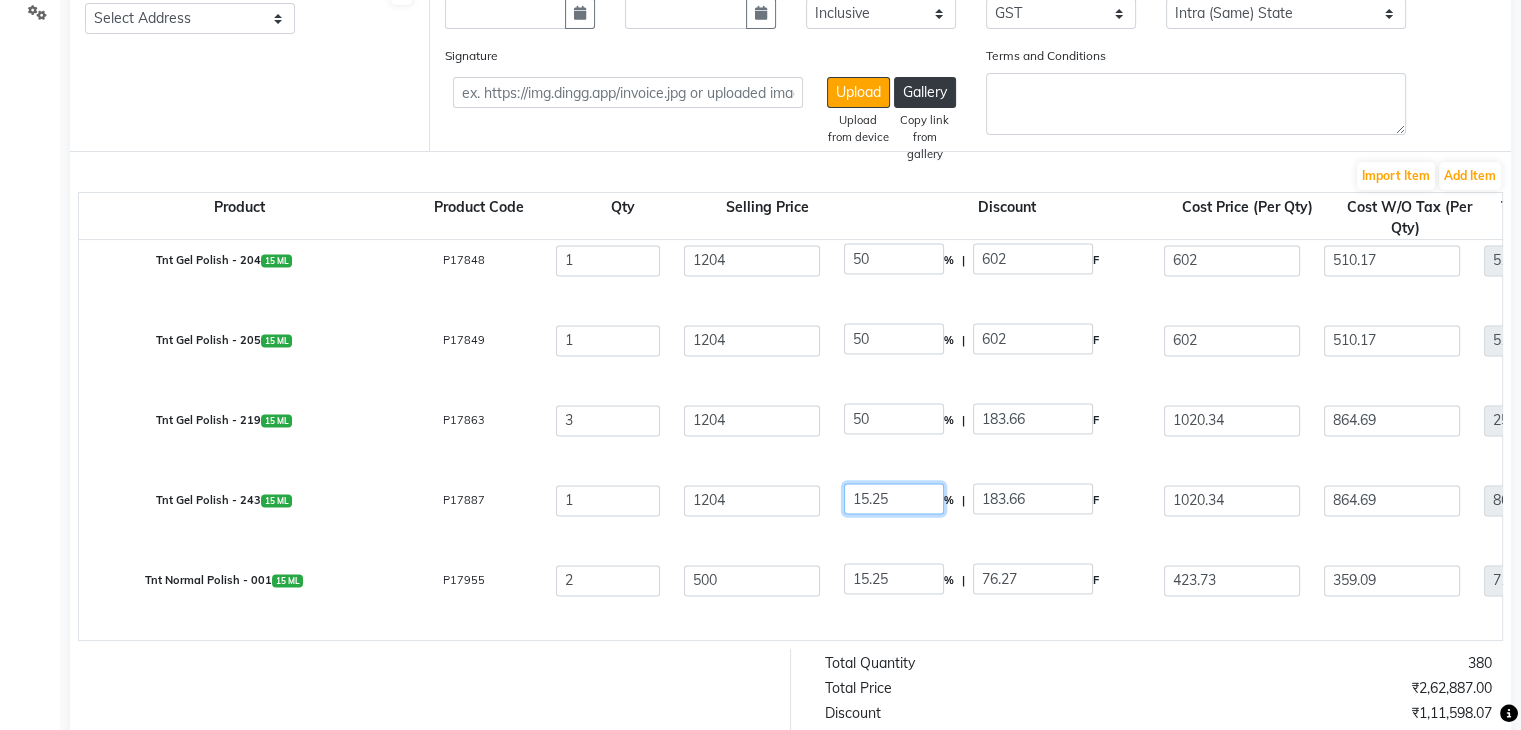 click on "15.25" 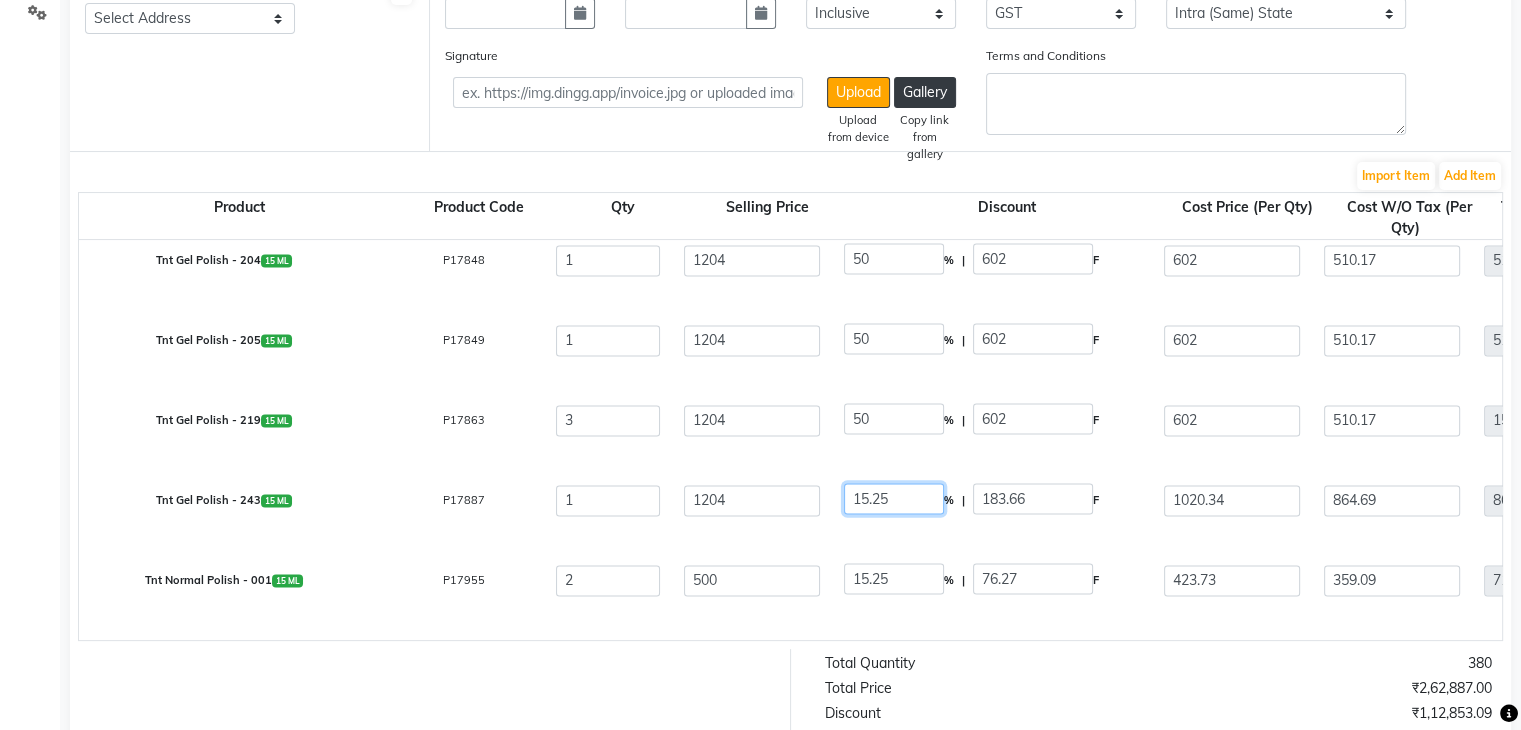 click on "15.25" 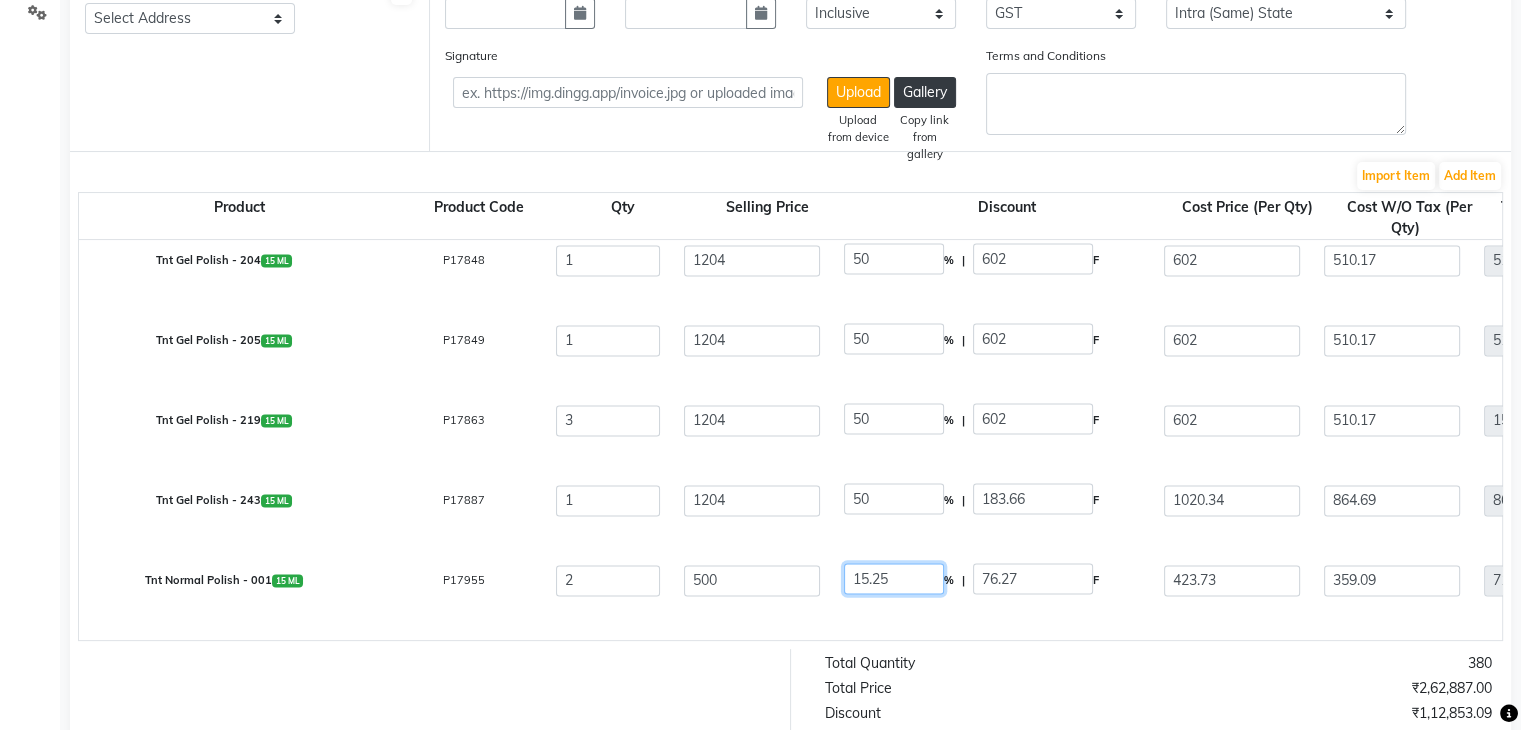 click on "15.25" 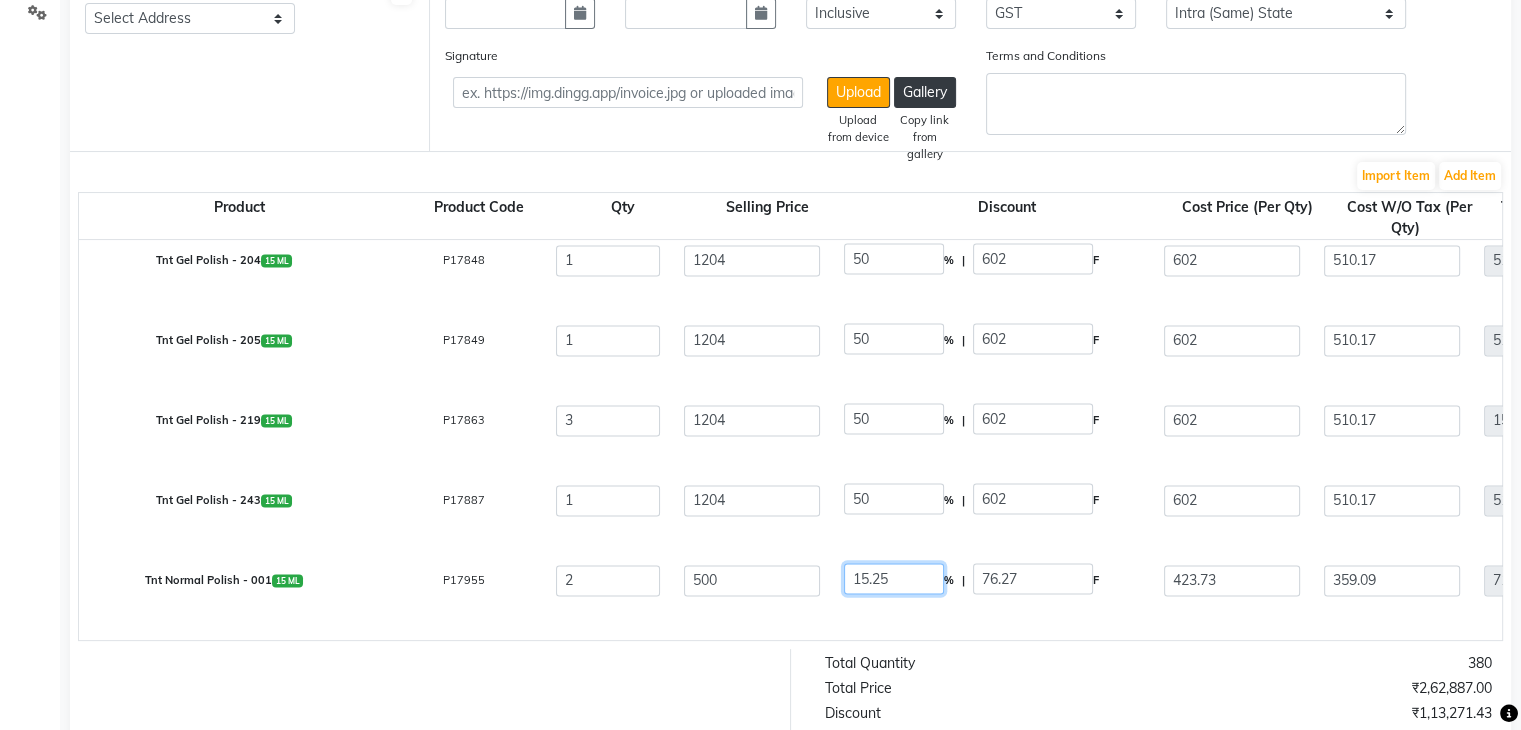 click on "15.25" 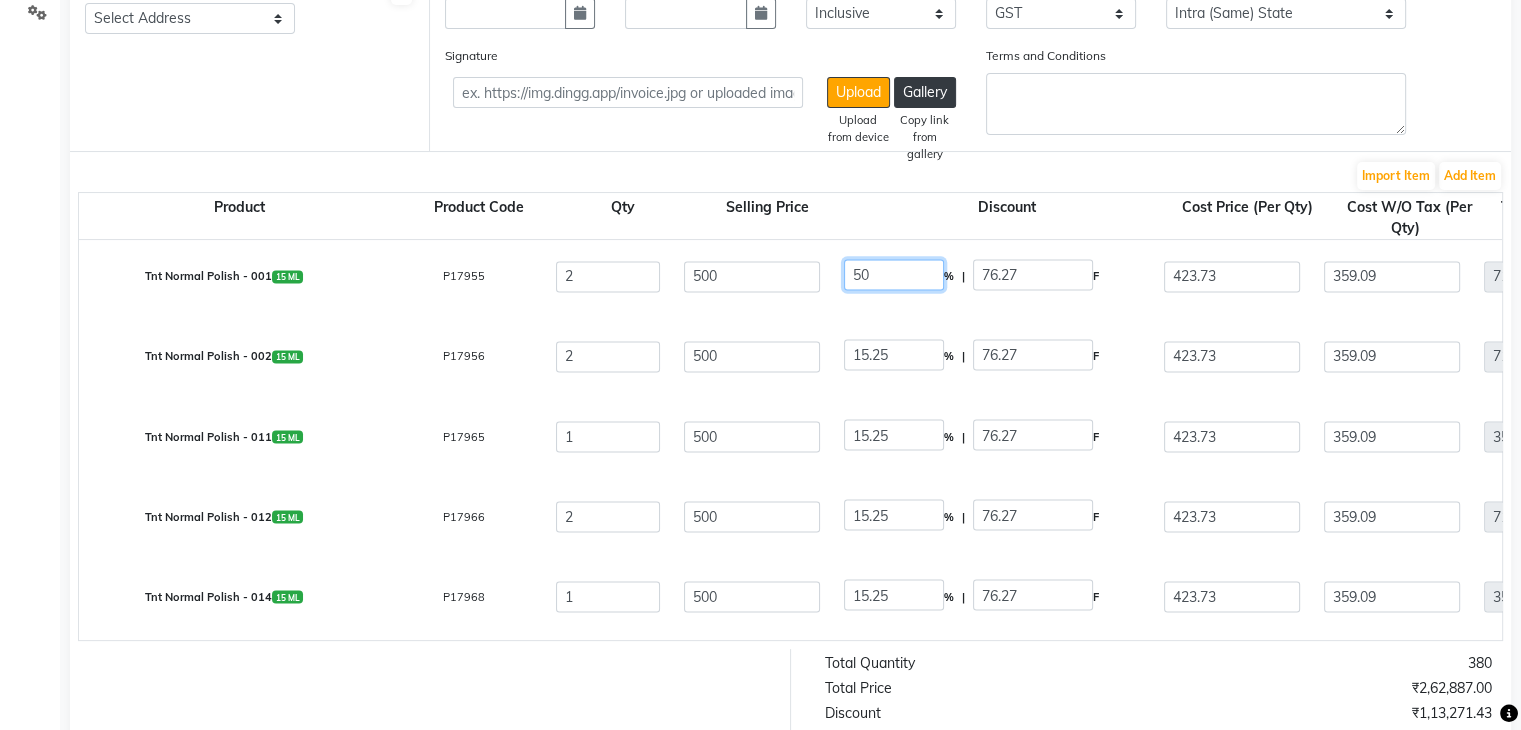 scroll, scrollTop: 3604, scrollLeft: 0, axis: vertical 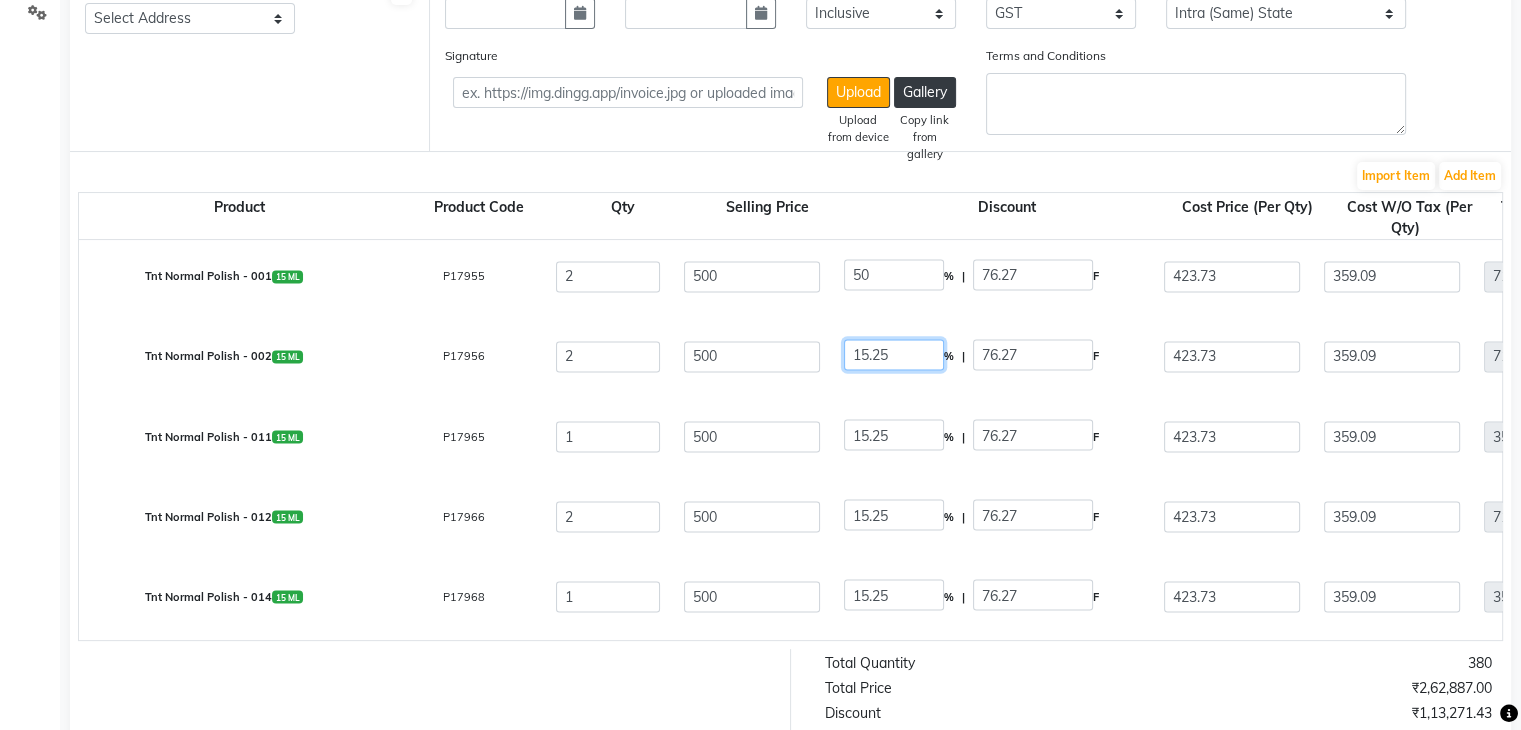 click on "15.25" 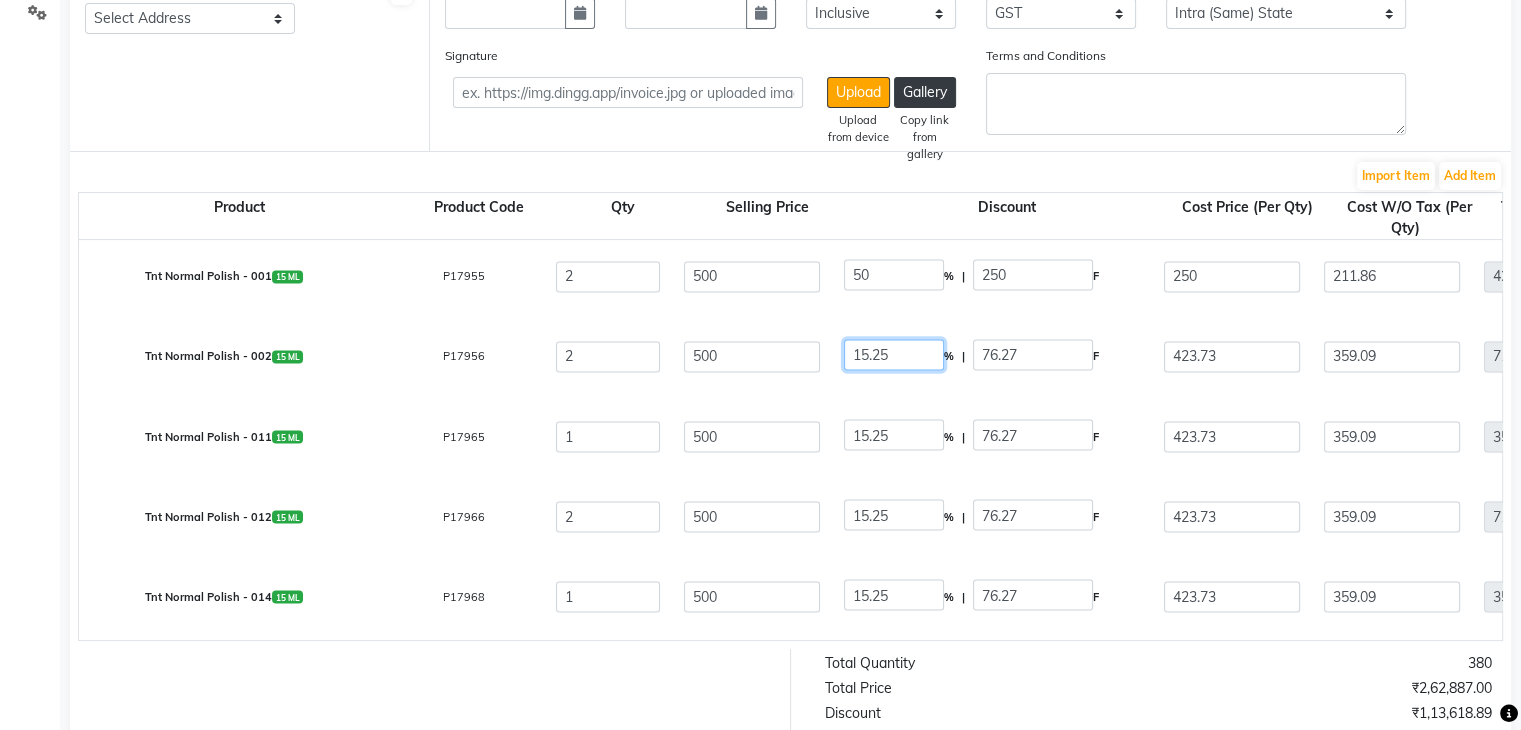 click on "15.25" 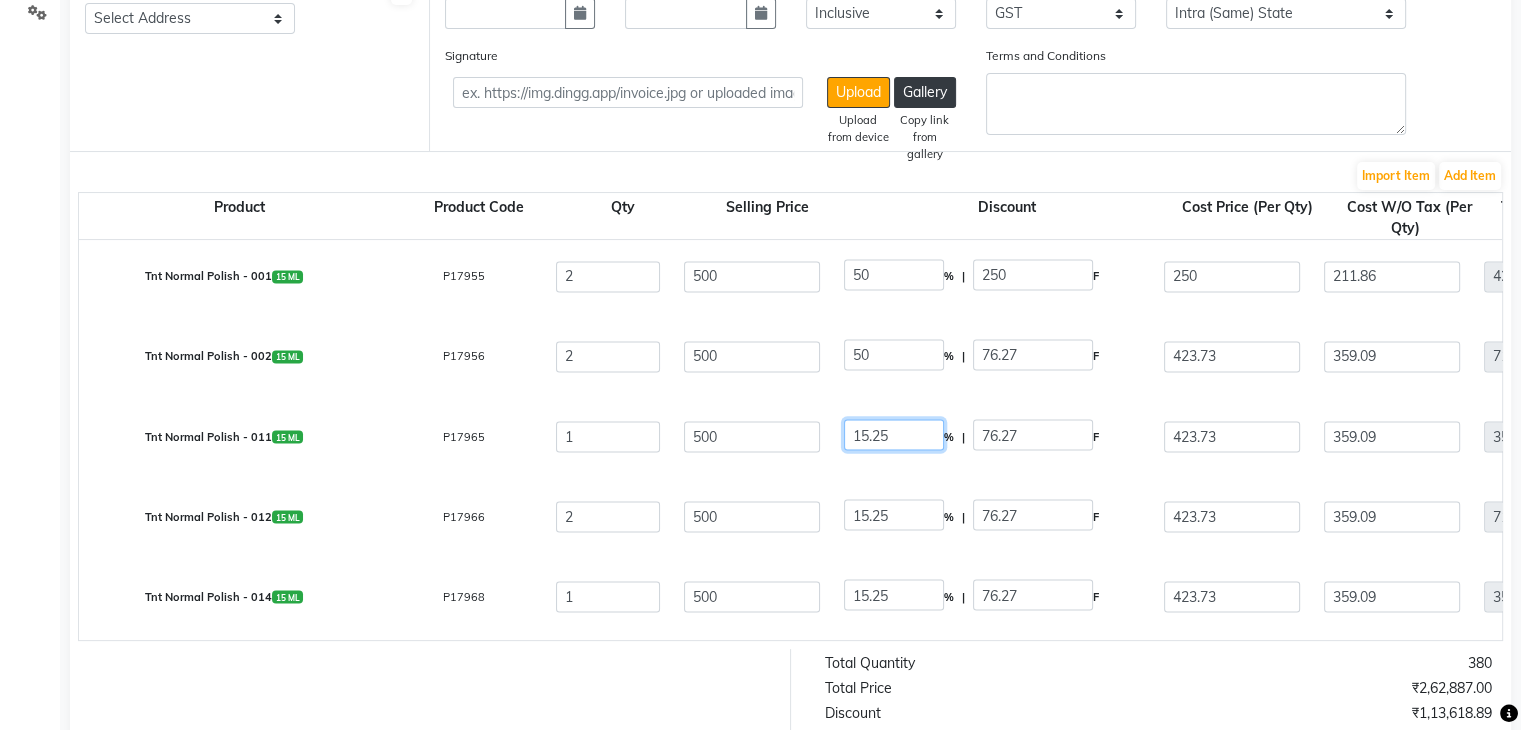 click on "15.25" 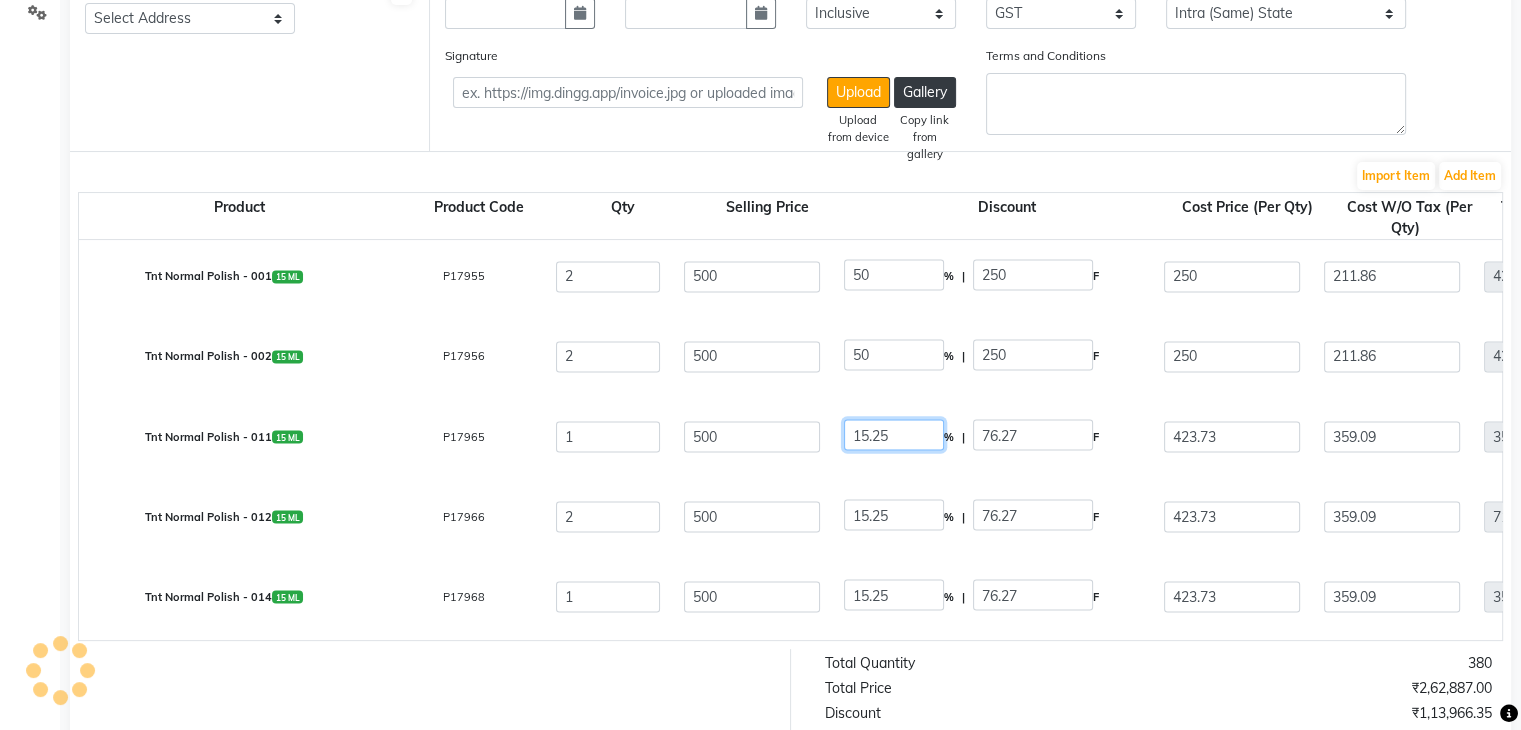 click on "15.25" 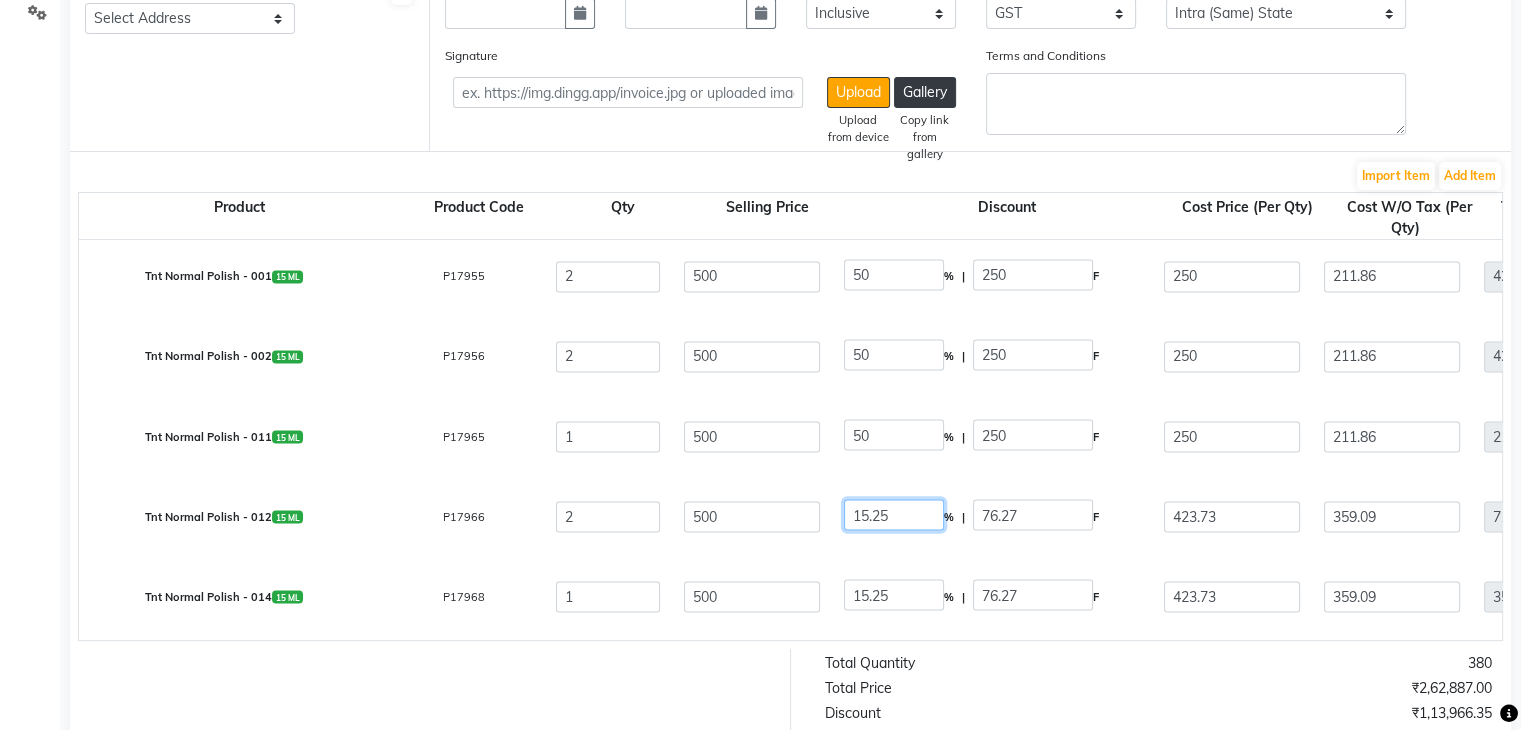 click on "15.25" 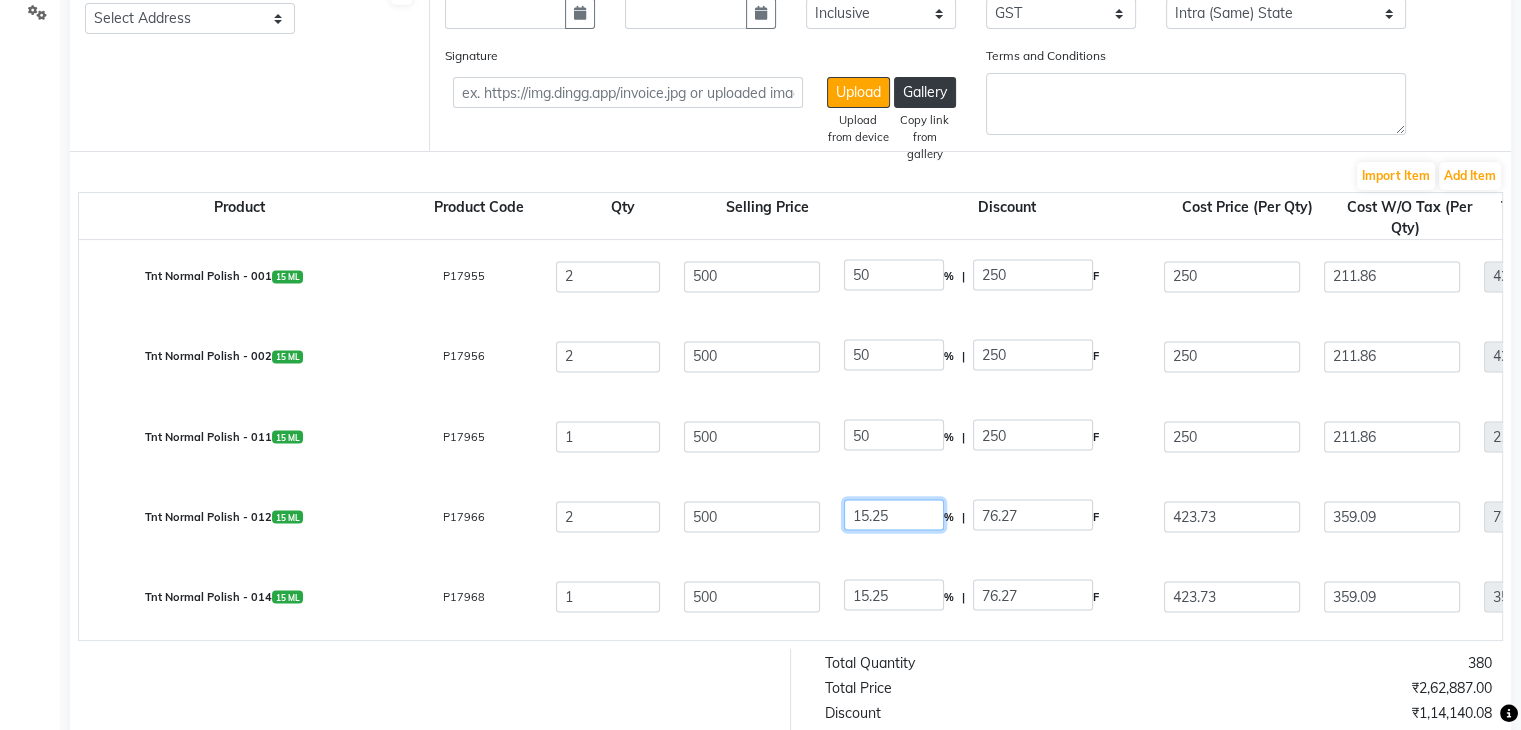 click on "15.25" 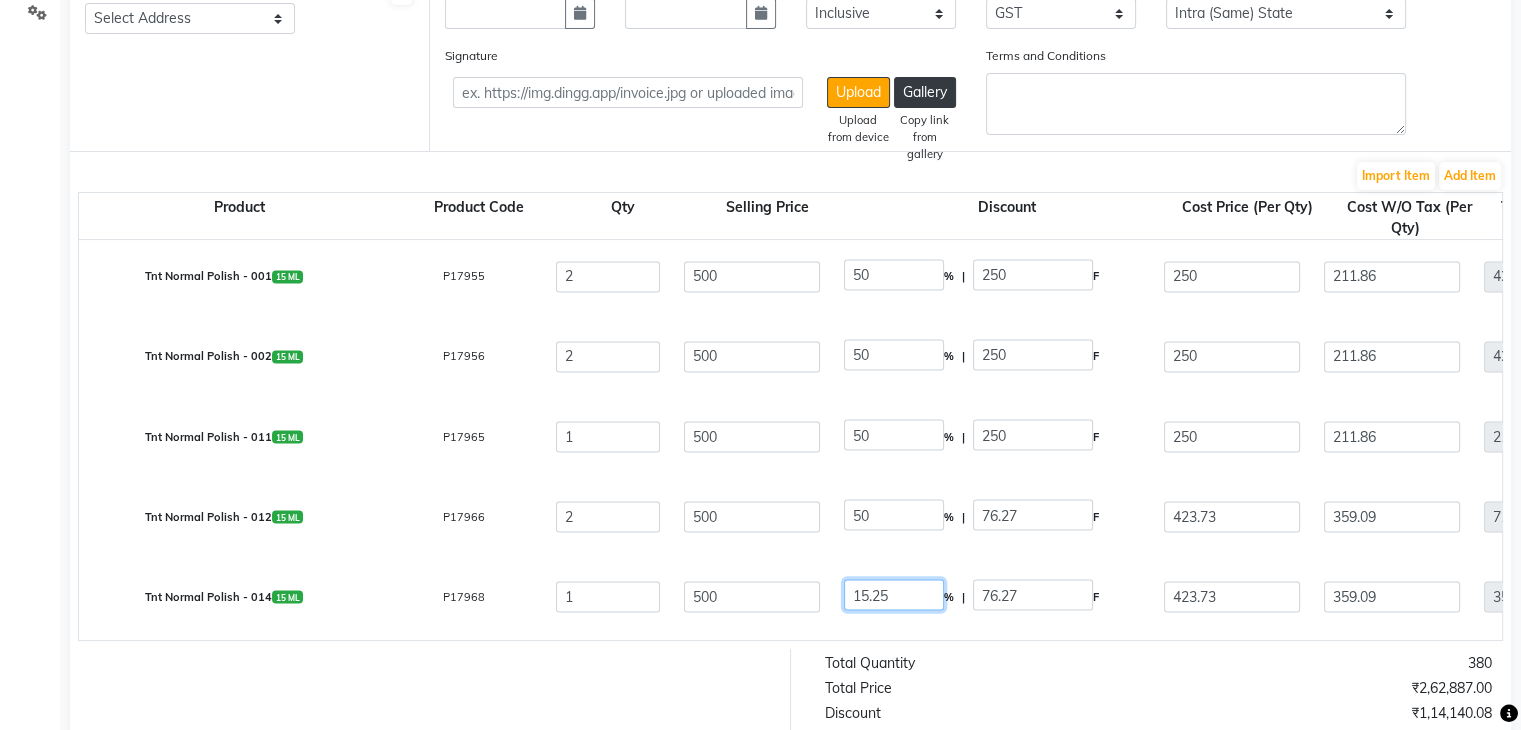 click on "15.25" 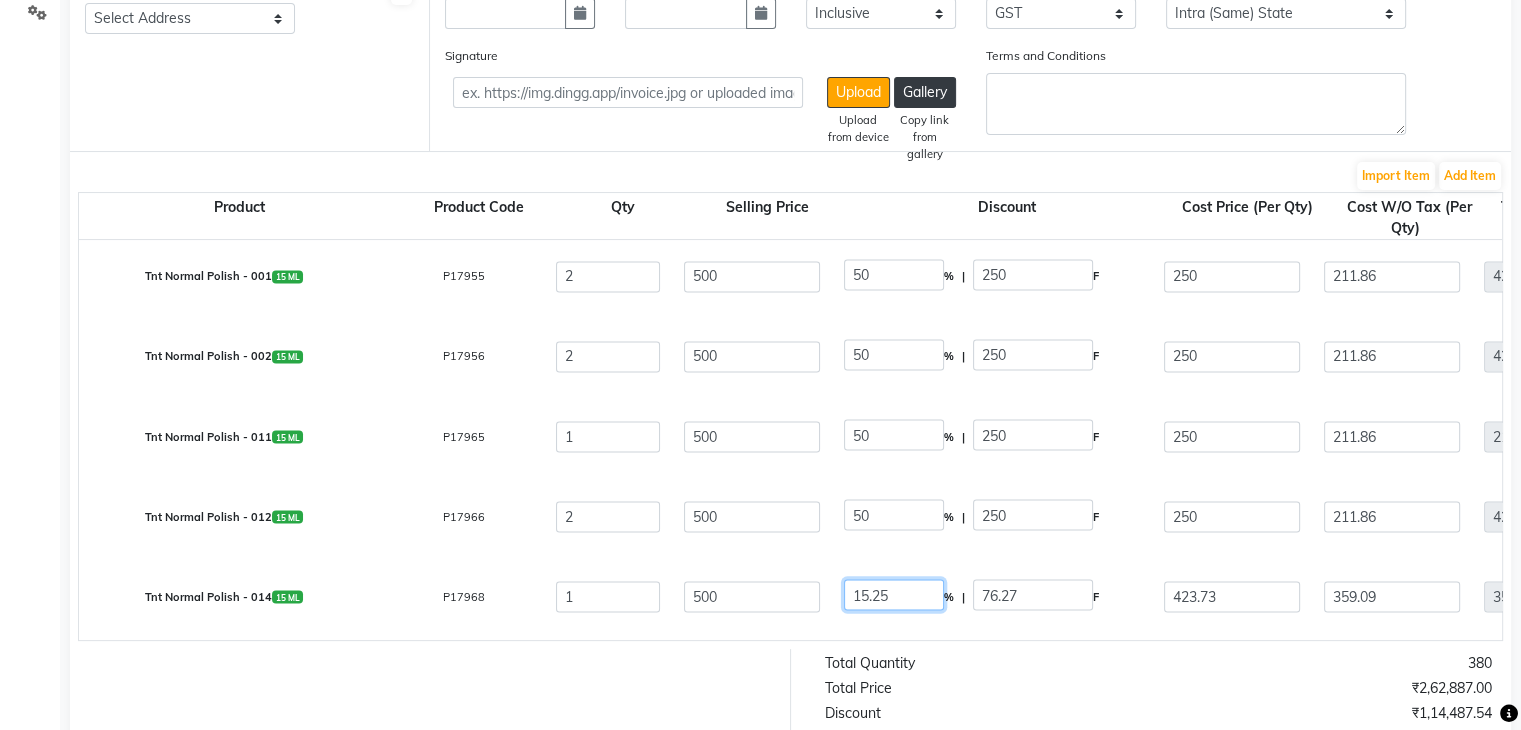 click on "15.25" 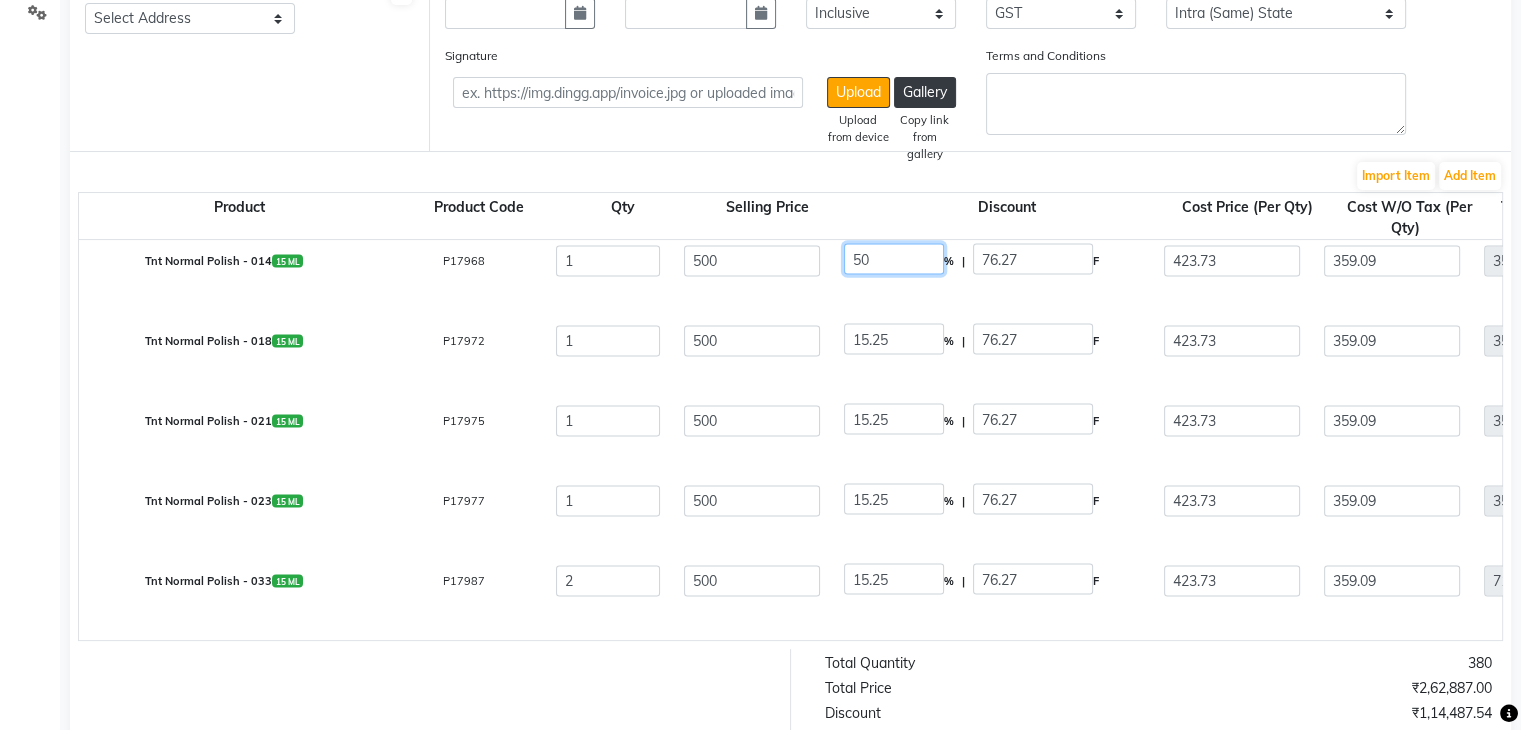 scroll, scrollTop: 3955, scrollLeft: 0, axis: vertical 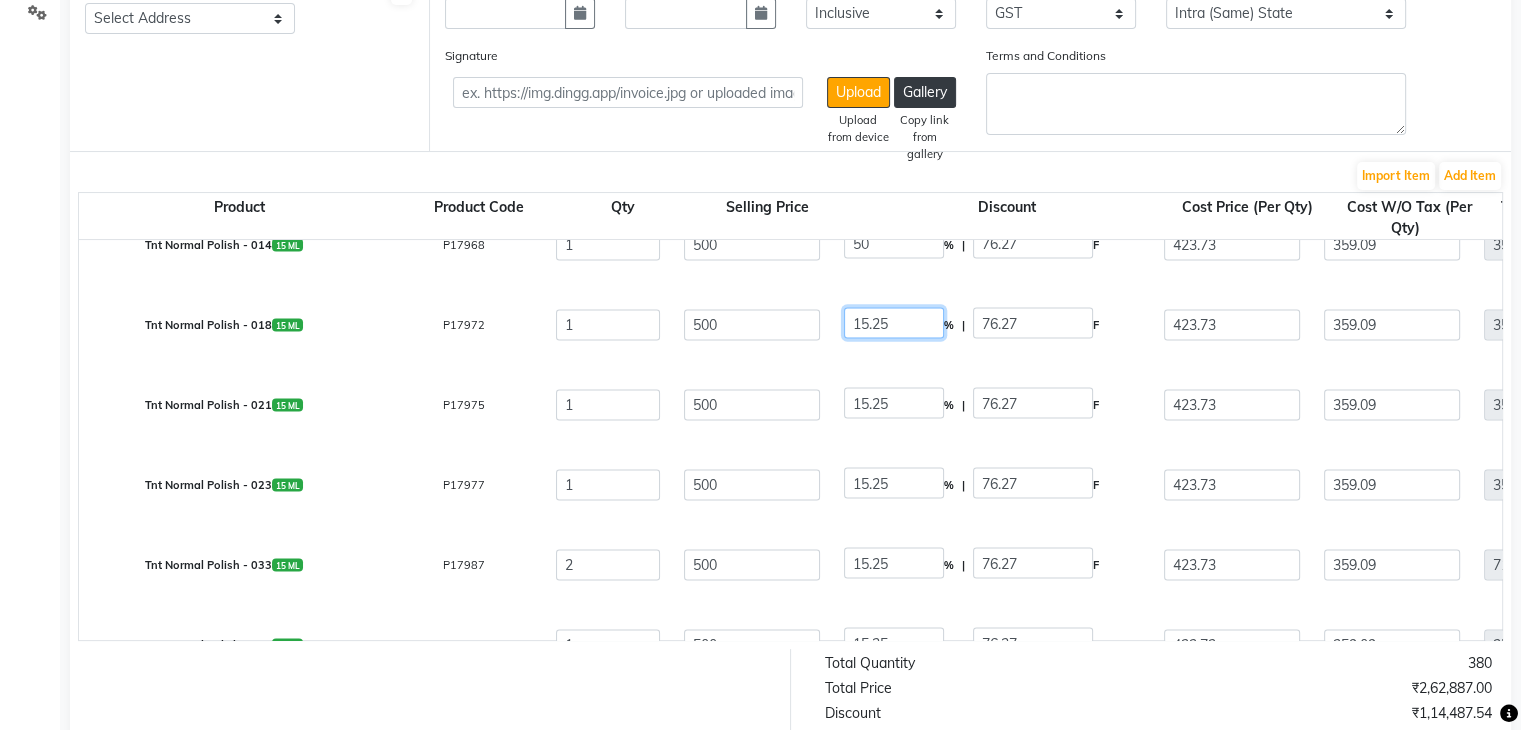 click on "15.25" 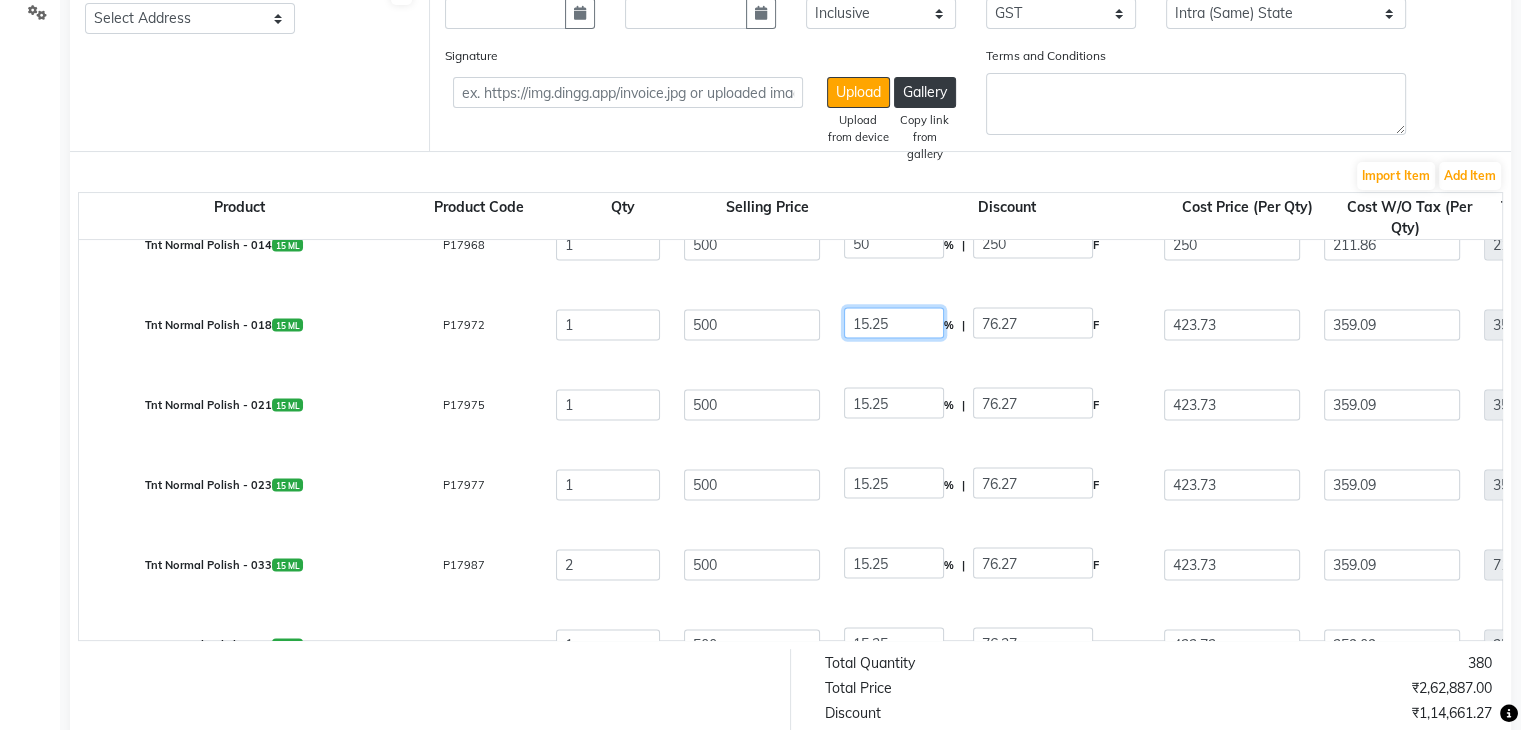 click on "15.25" 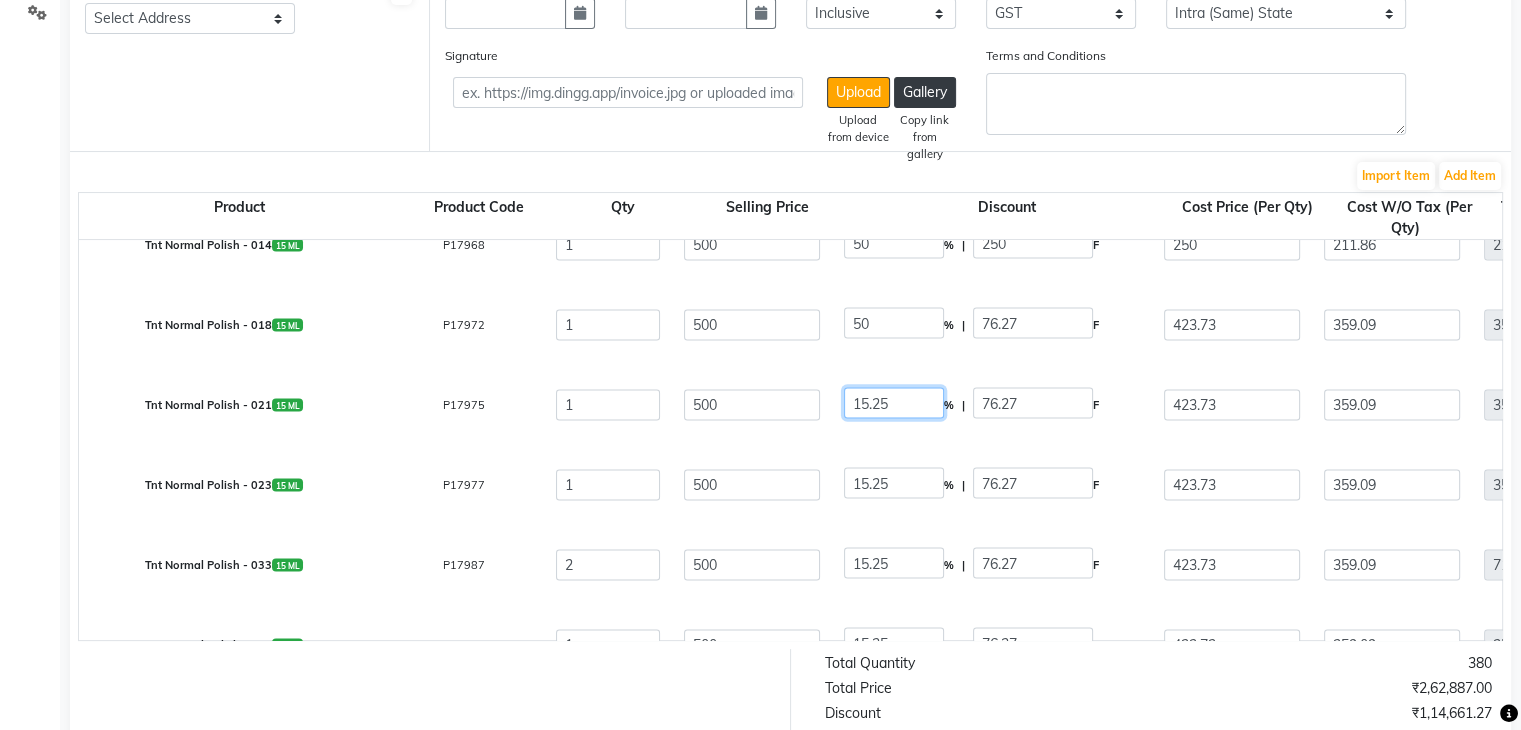 click on "15.25" 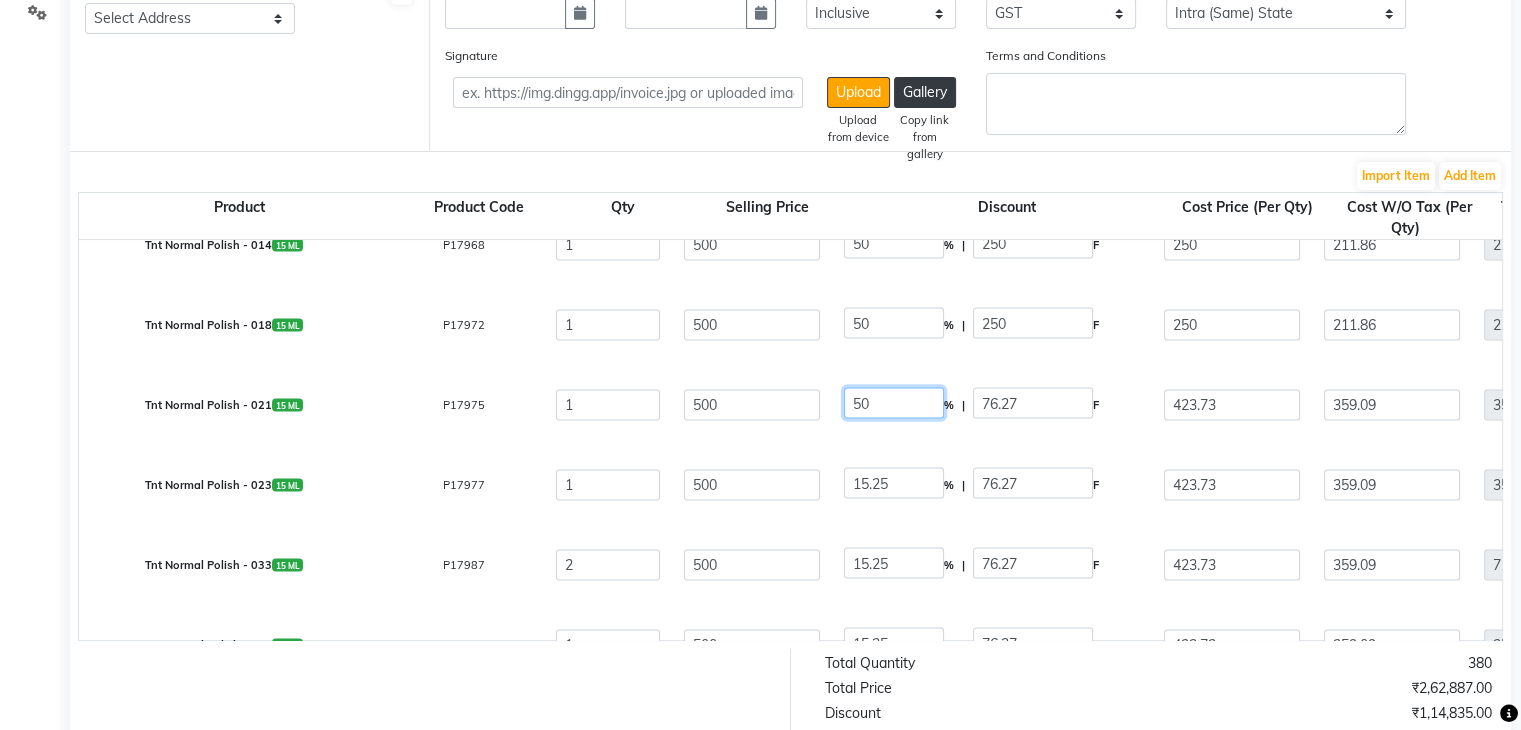 click on "50" 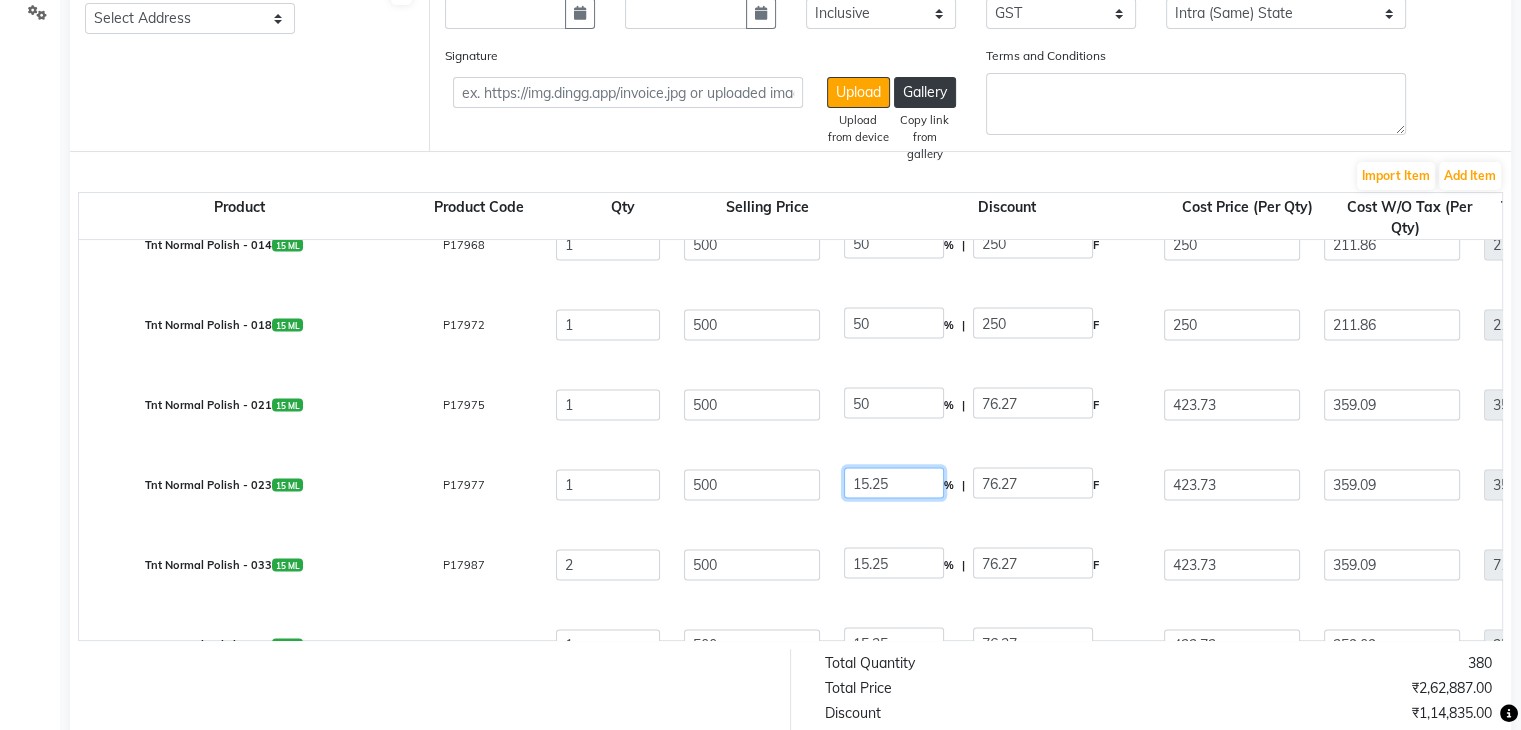 click on "15.25" 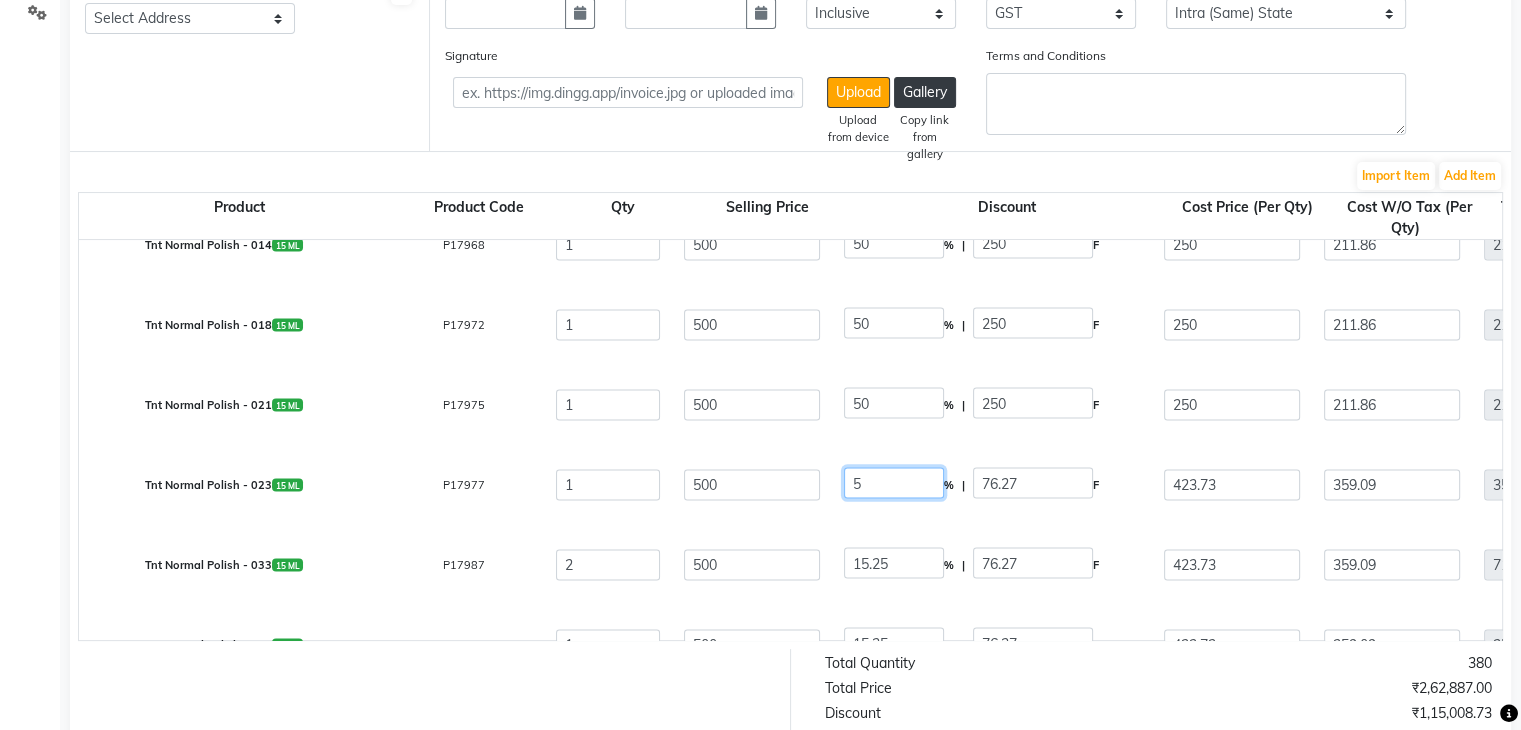 click on "5" 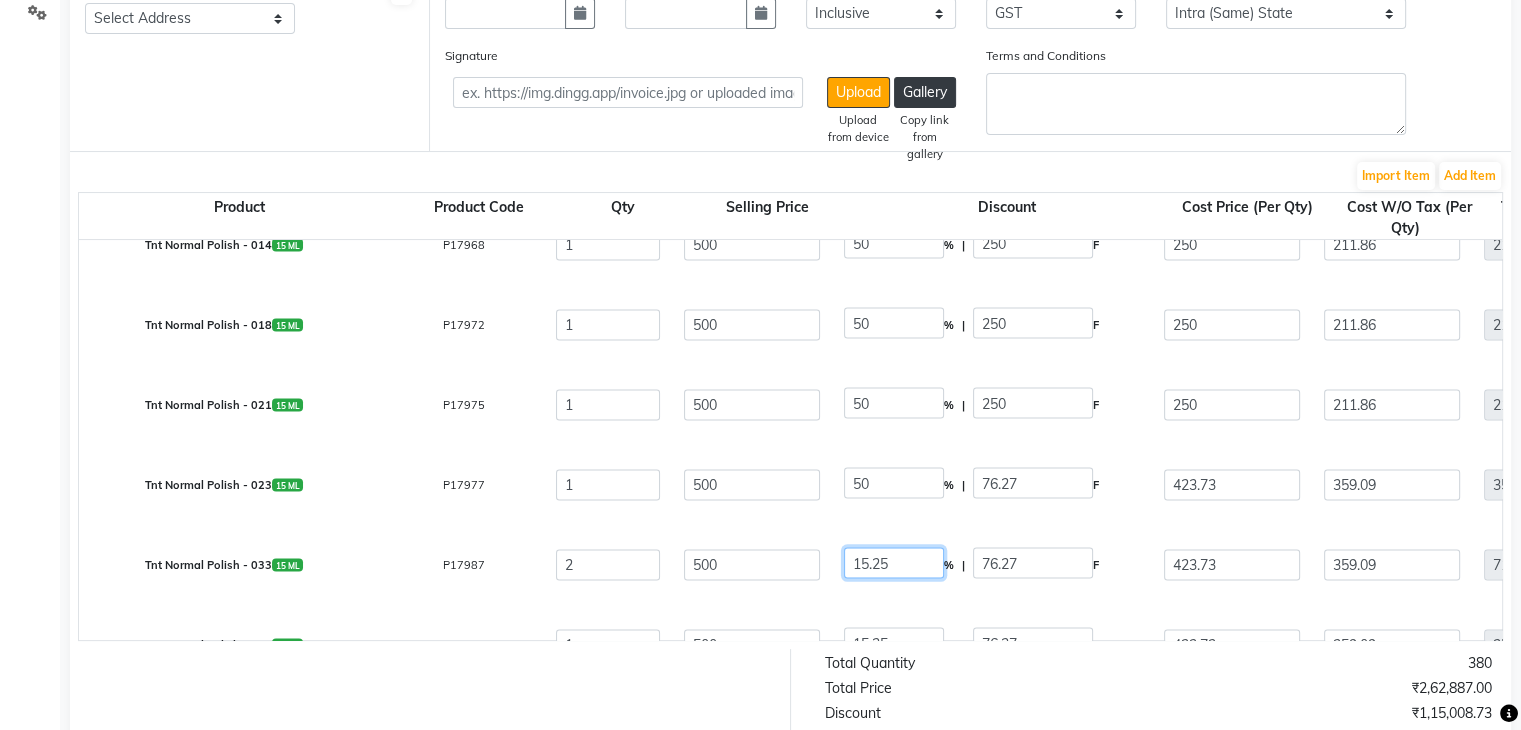 click on "15.25" 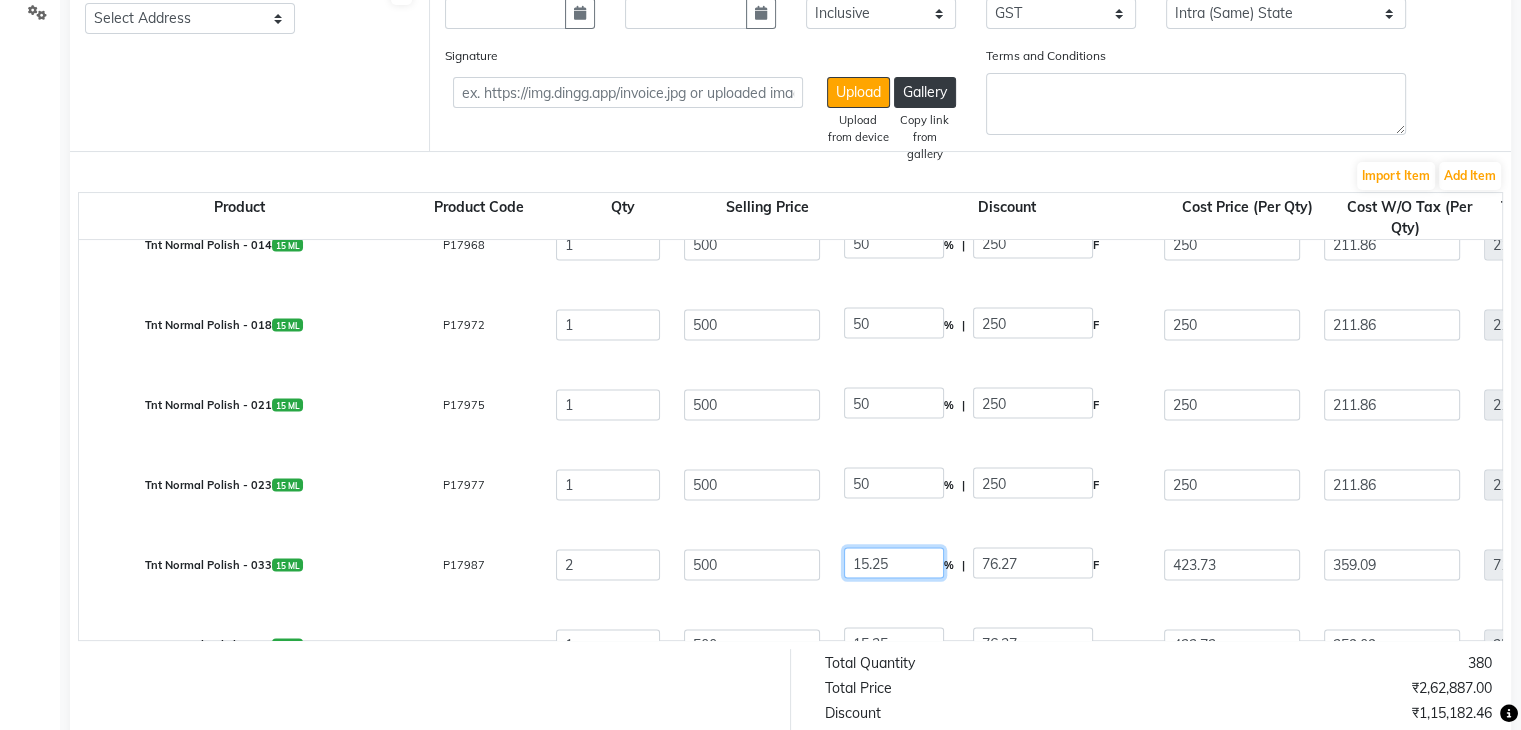 click on "15.25" 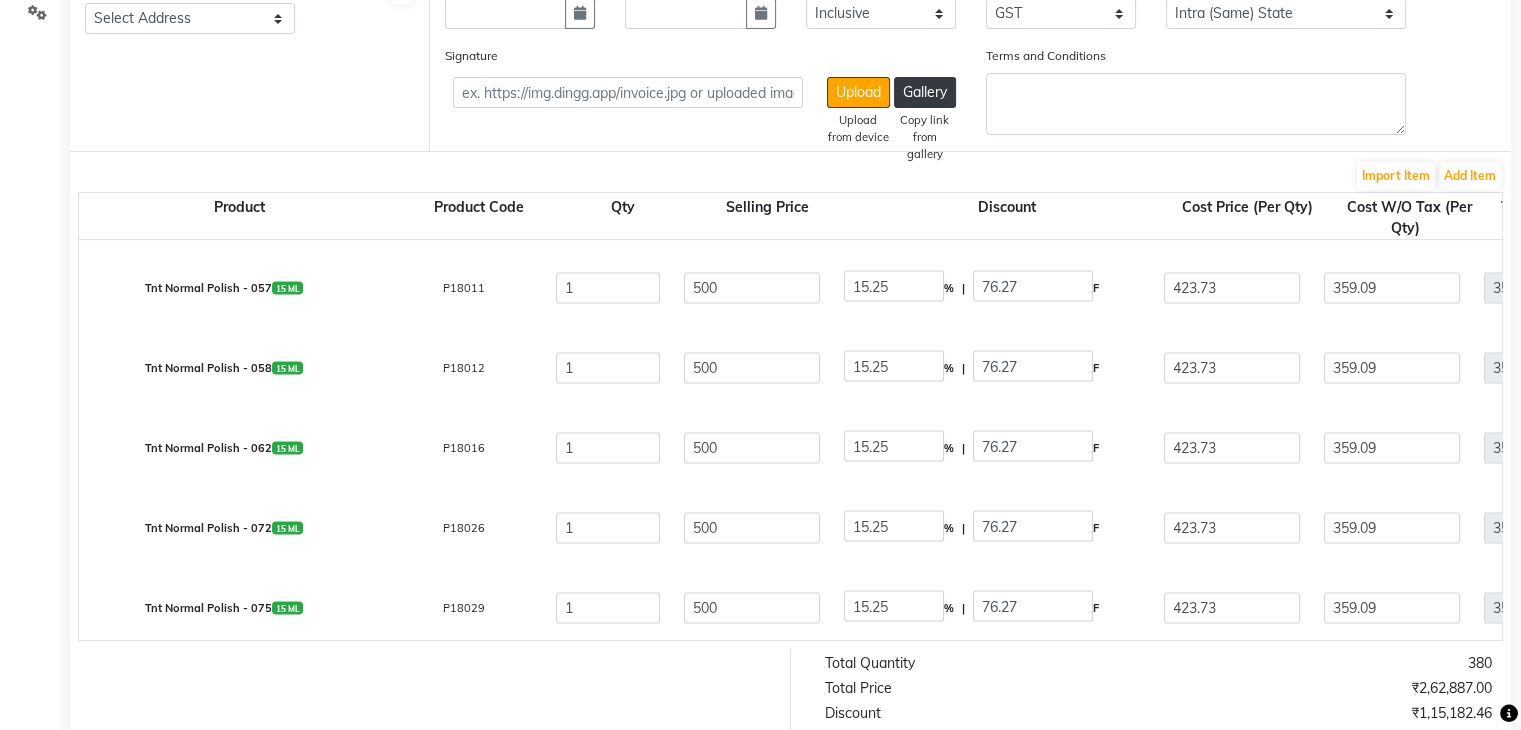scroll, scrollTop: 4316, scrollLeft: 0, axis: vertical 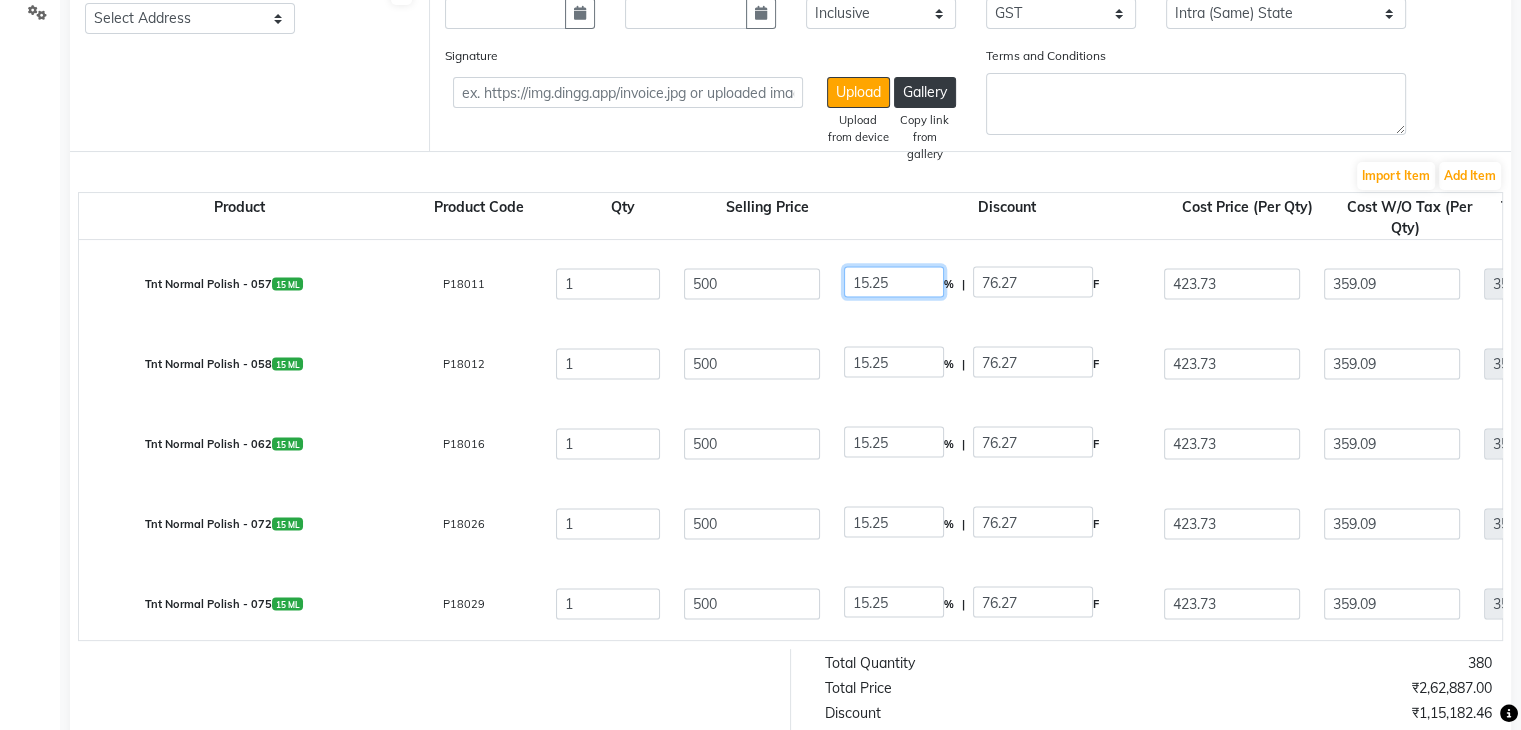 click on "15.25" 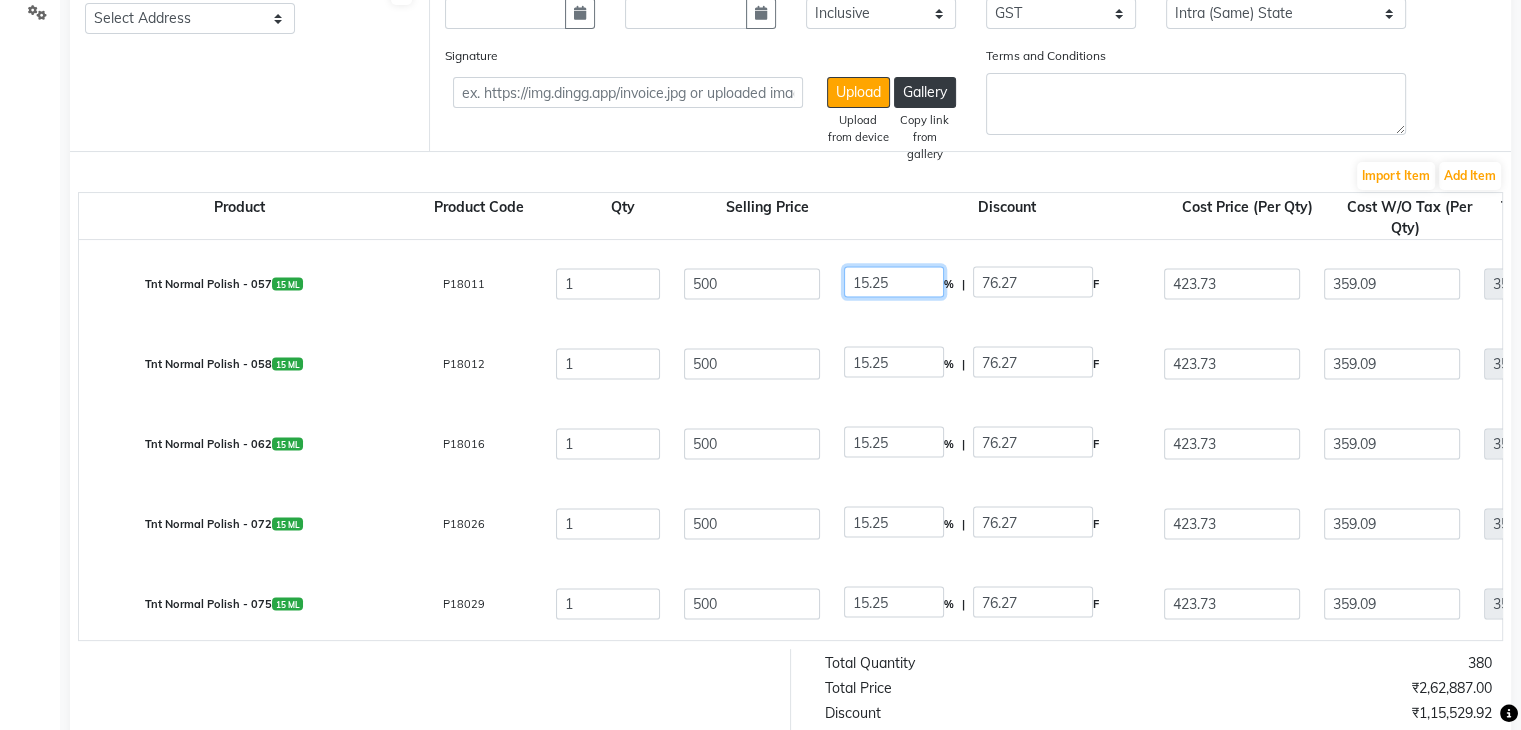 click on "15.25" 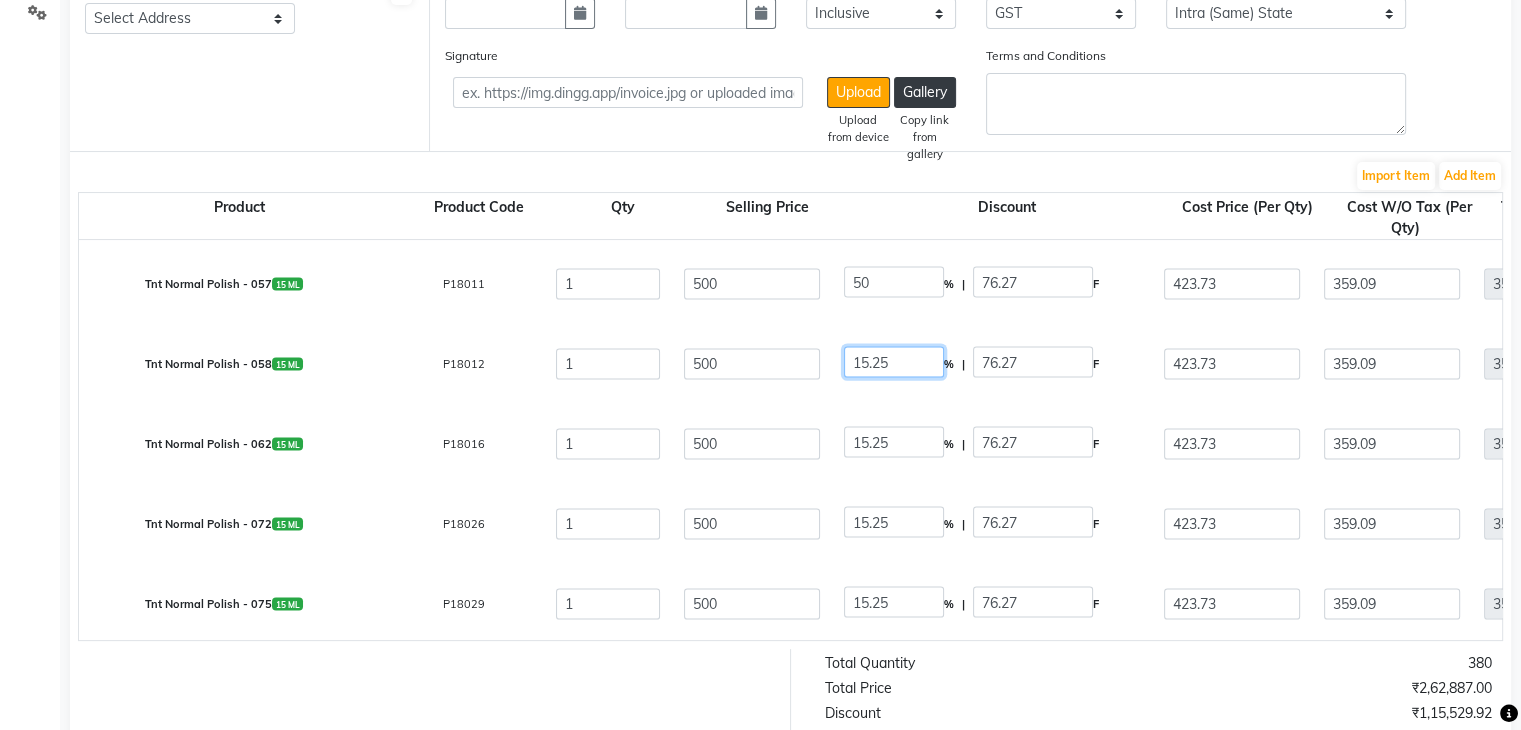 click on "15.25" 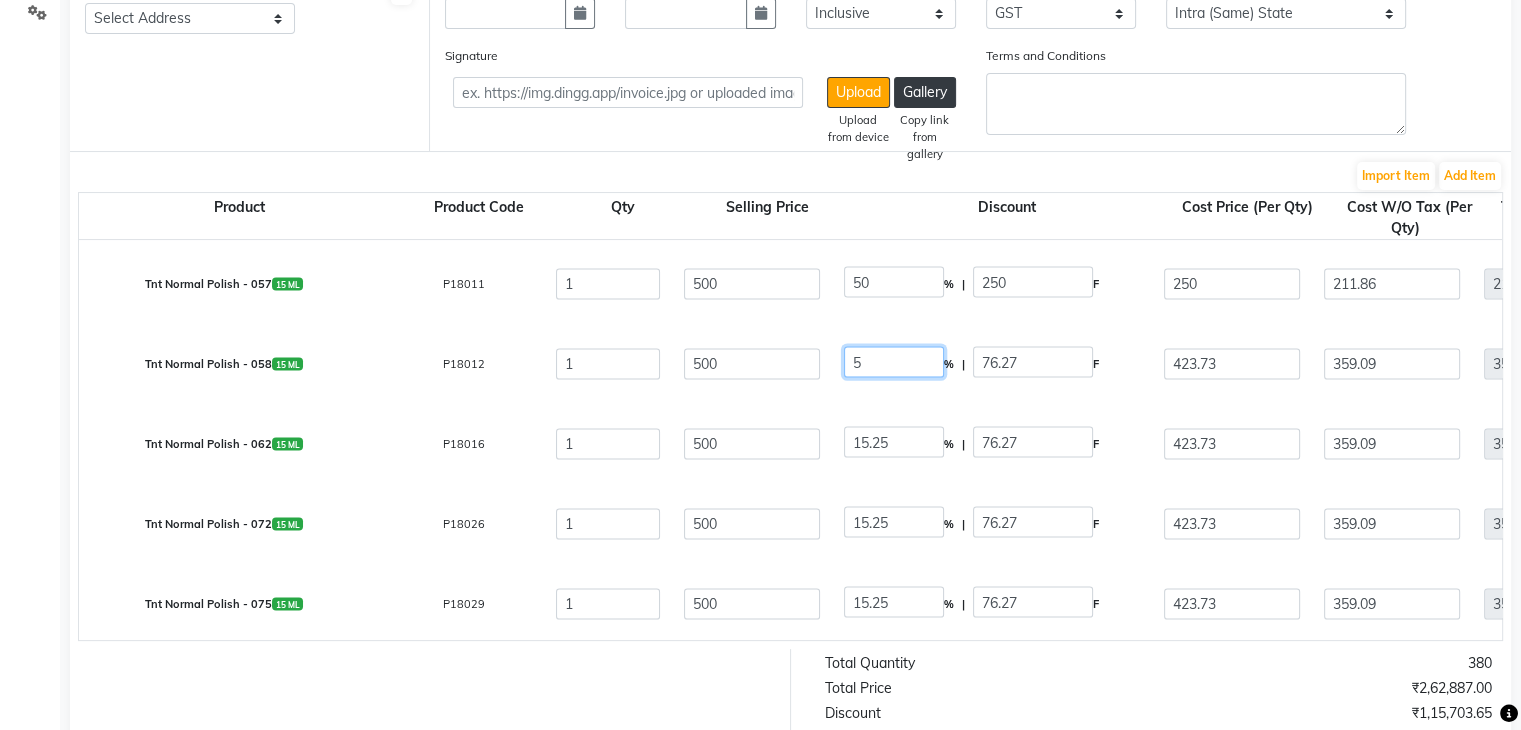 click on "5" 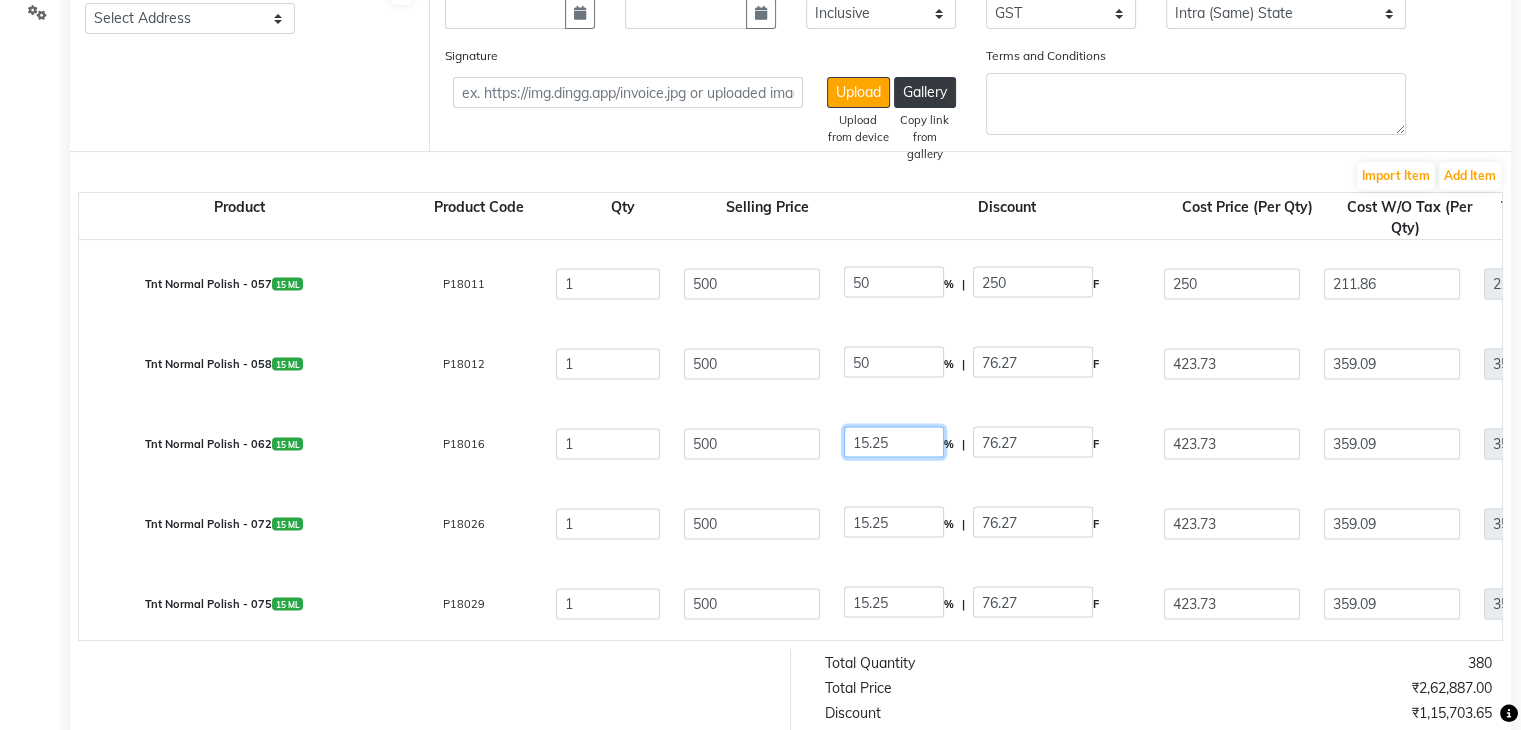 click on "15.25" 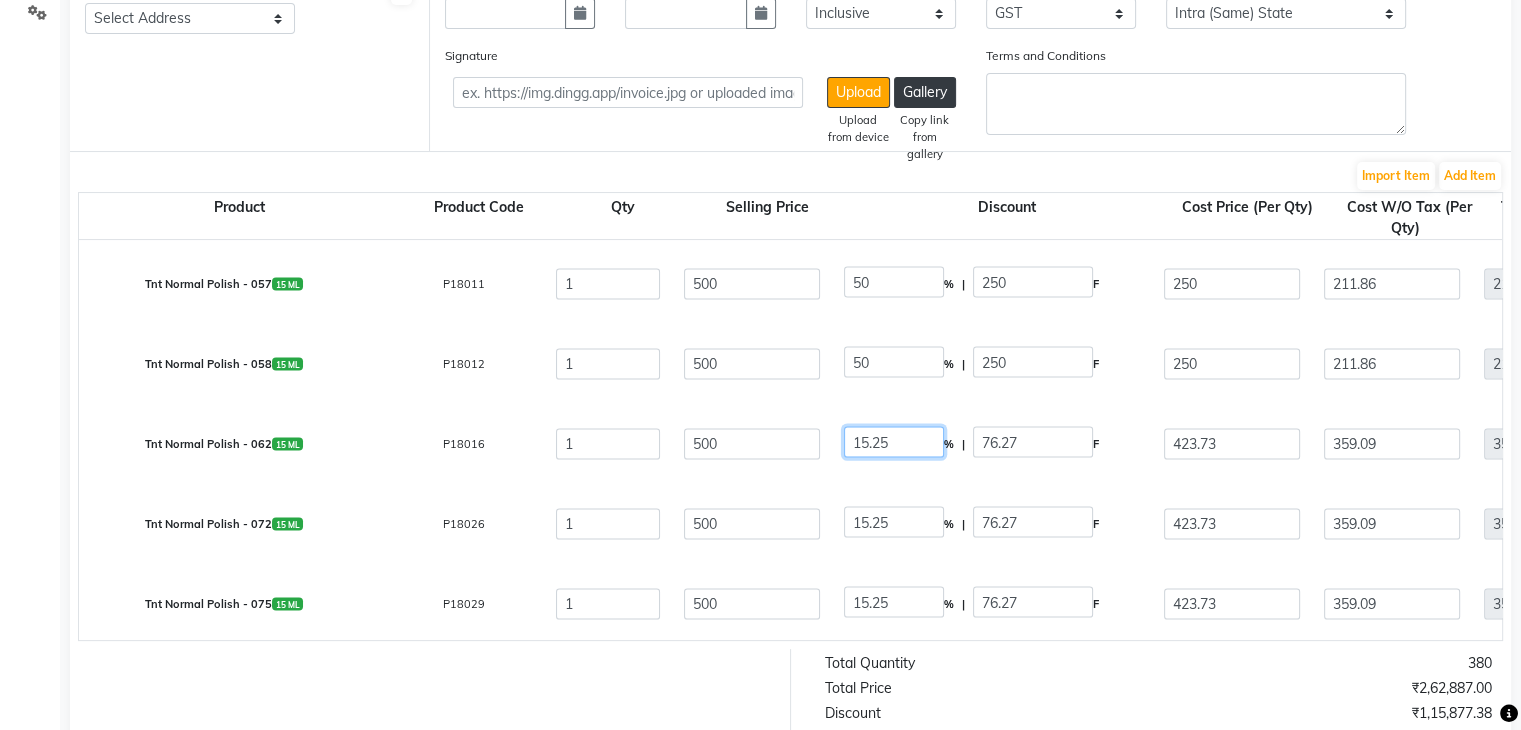 click on "15.25" 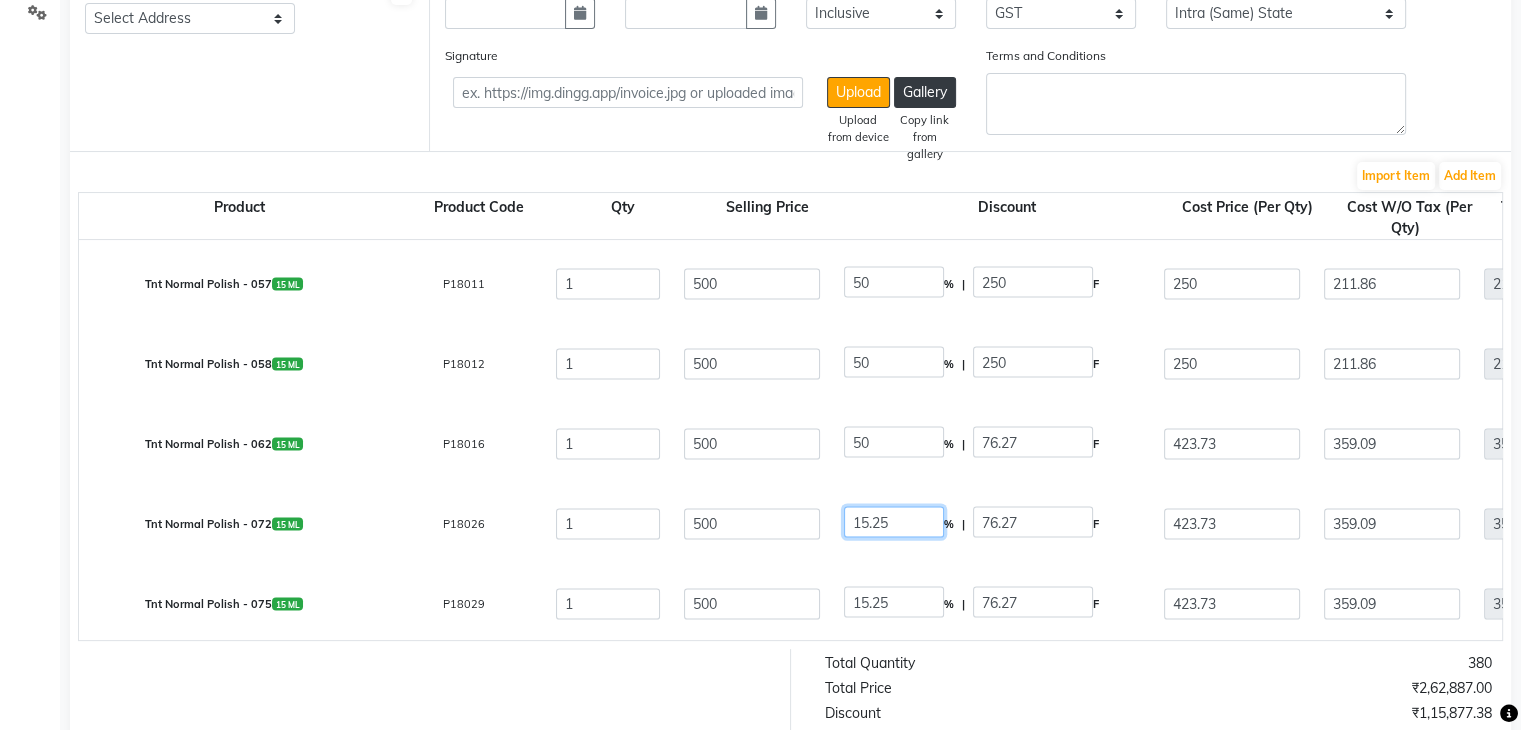 click on "15.25" 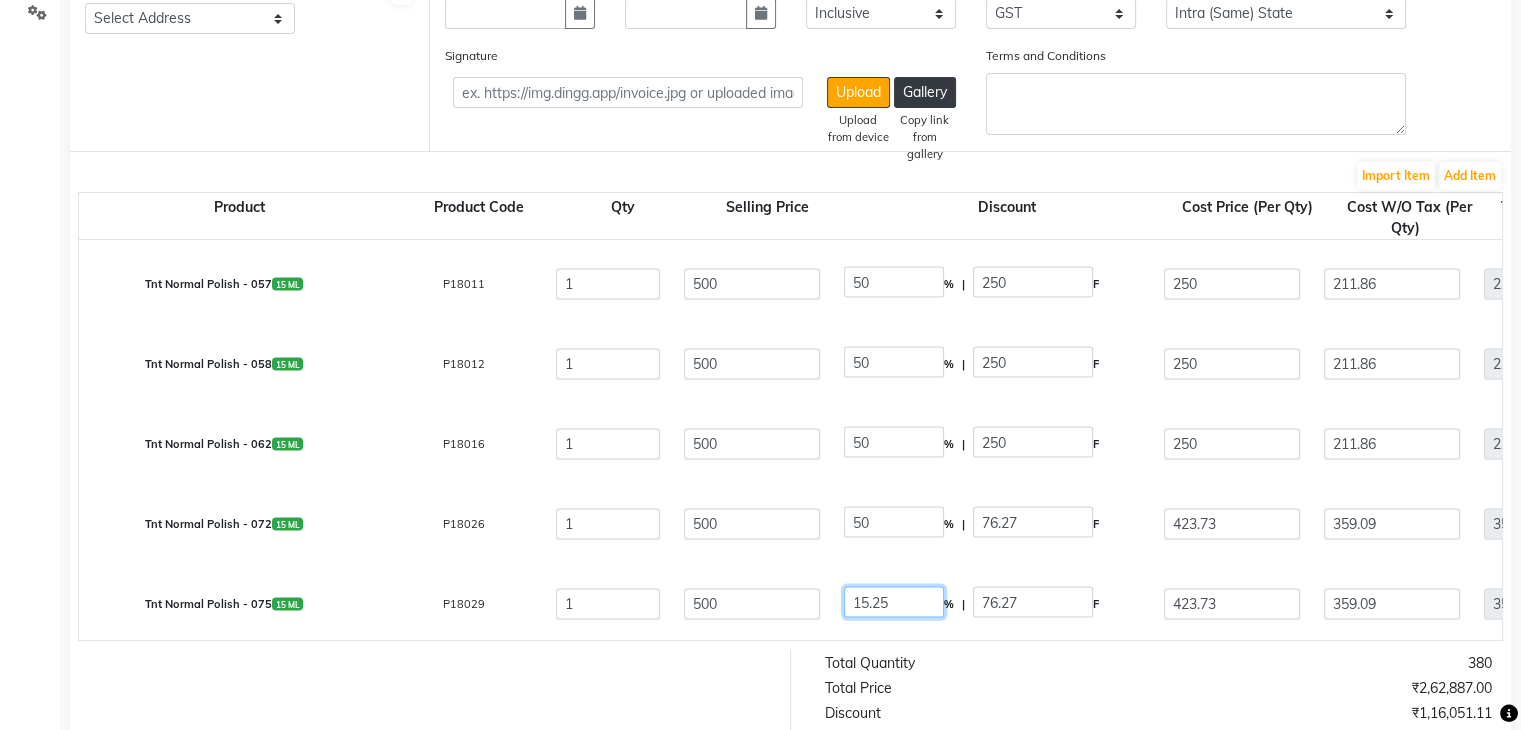 click on "15.25" 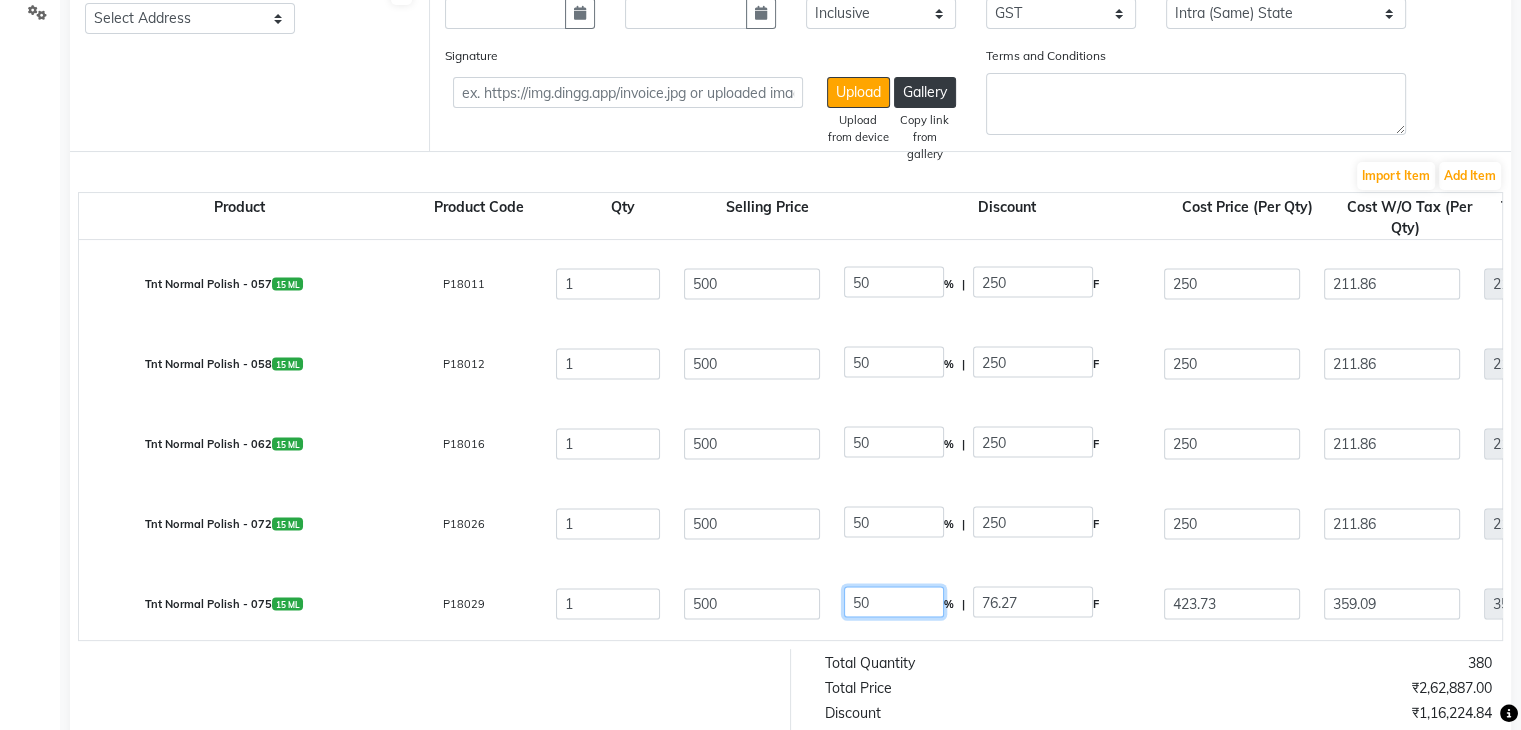 click on "50" 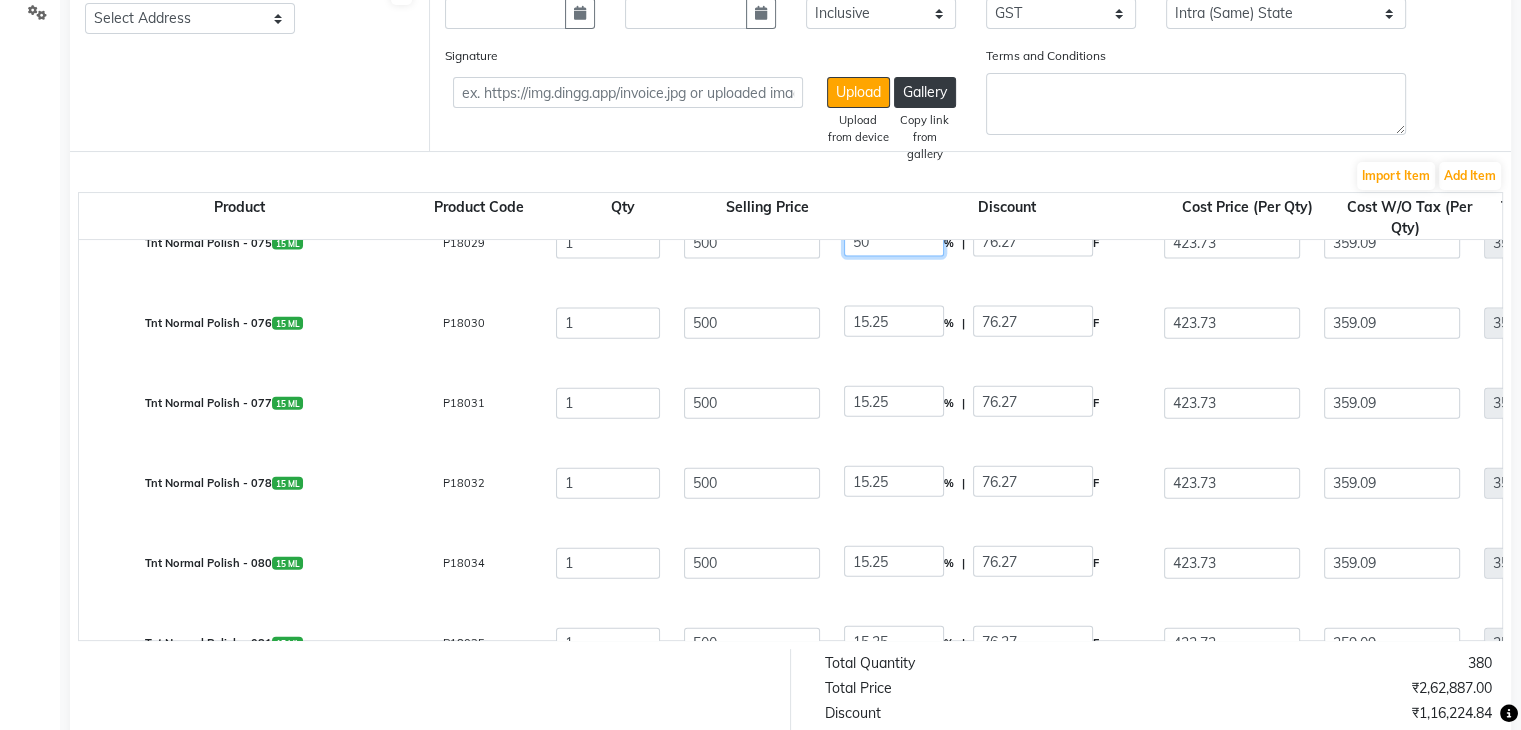 scroll, scrollTop: 4679, scrollLeft: 0, axis: vertical 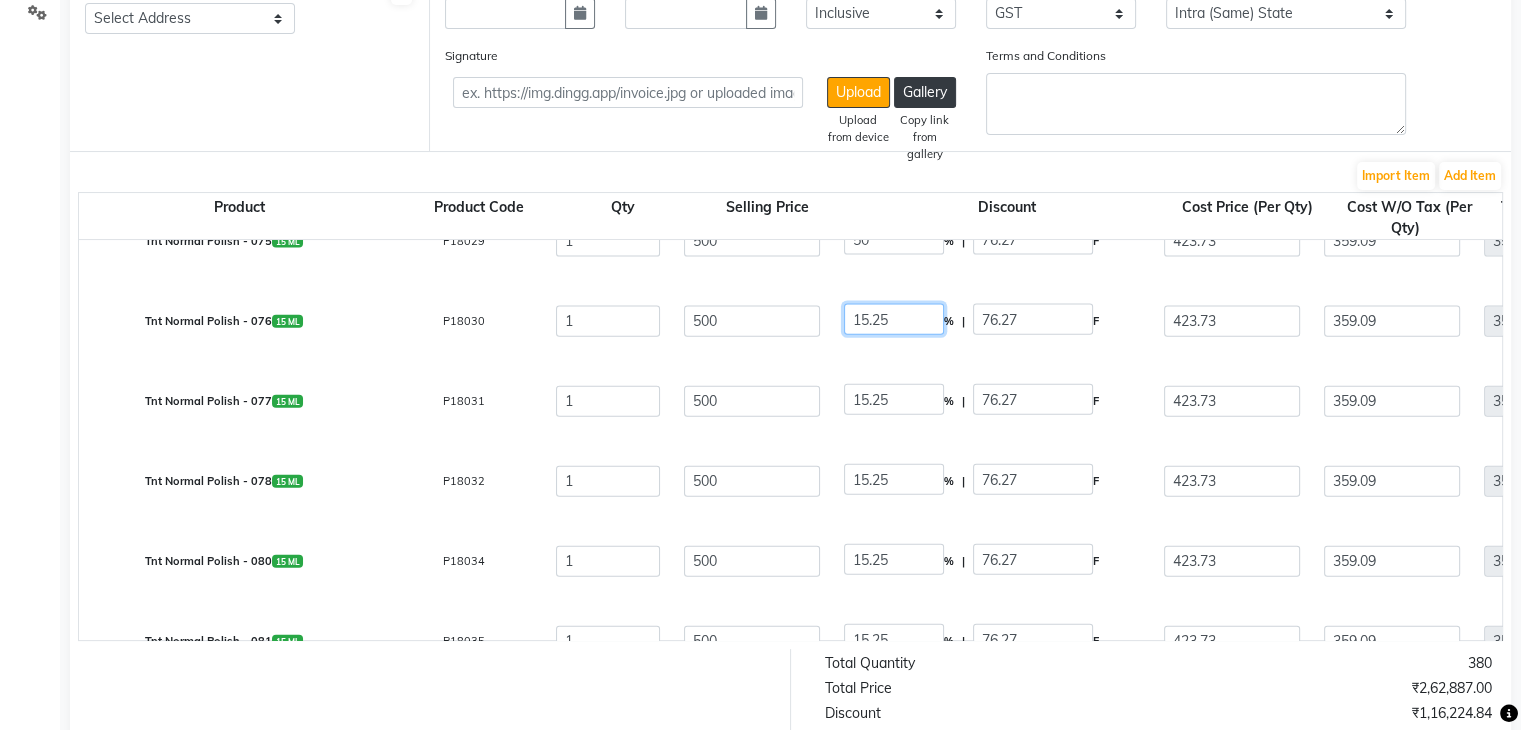 click on "15.25" 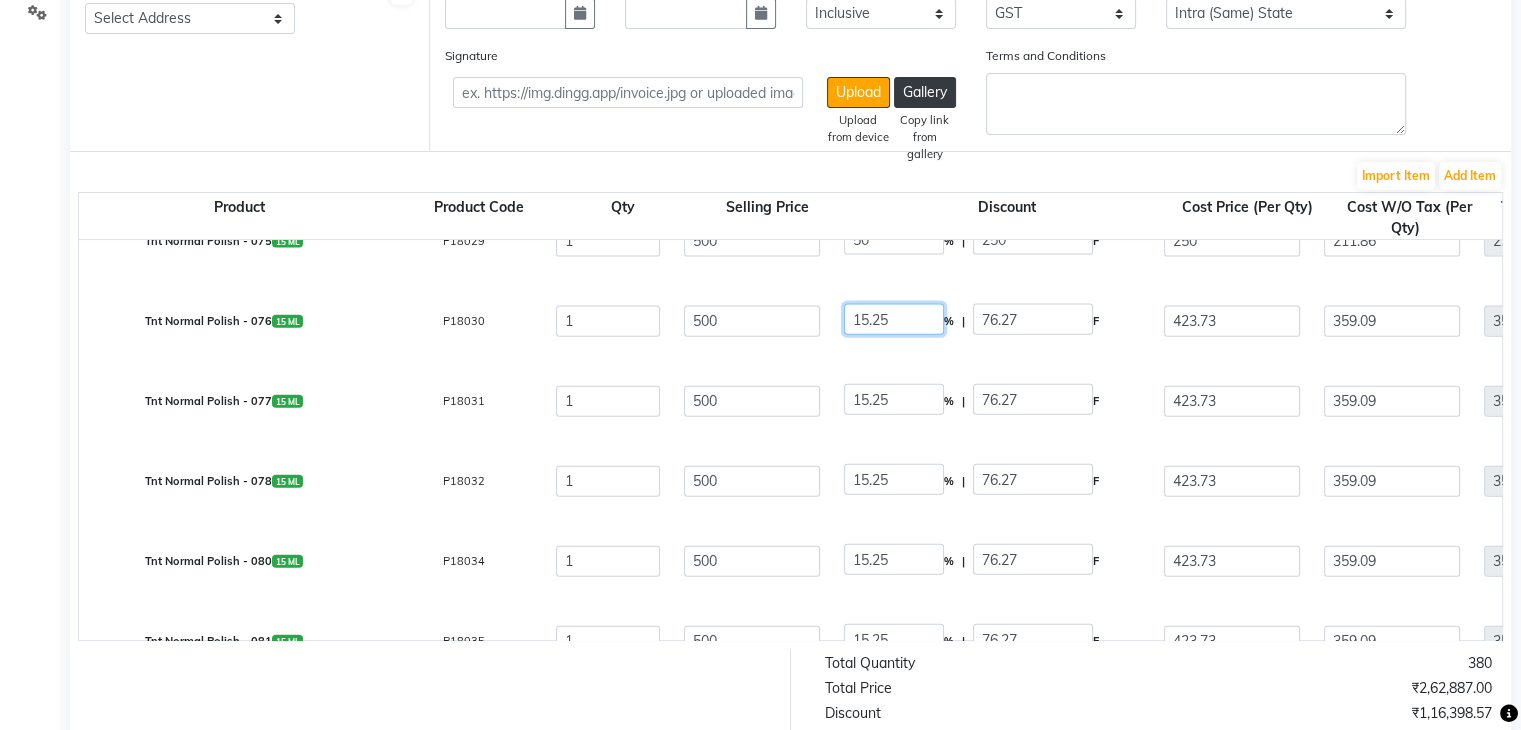 click on "15.25" 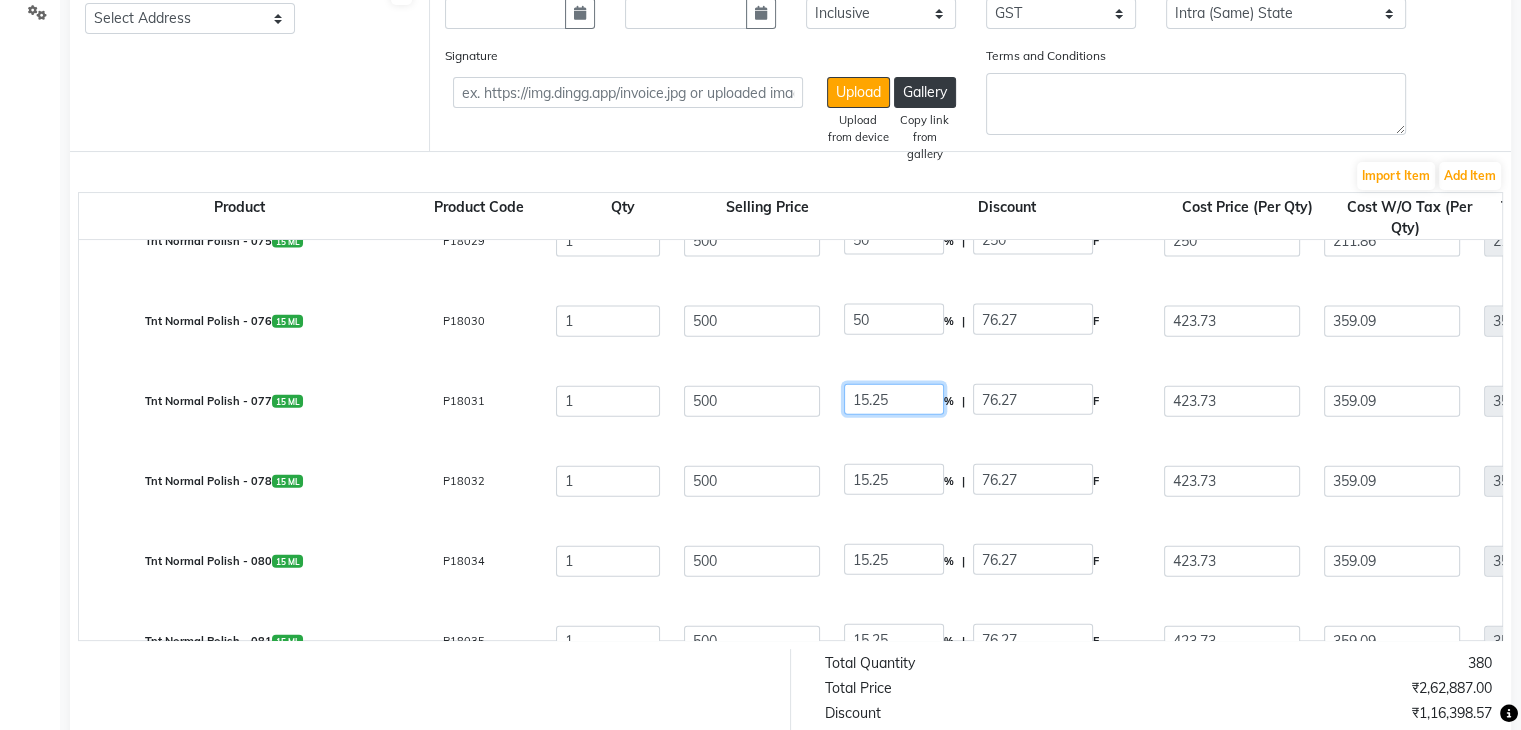 click on "15.25" 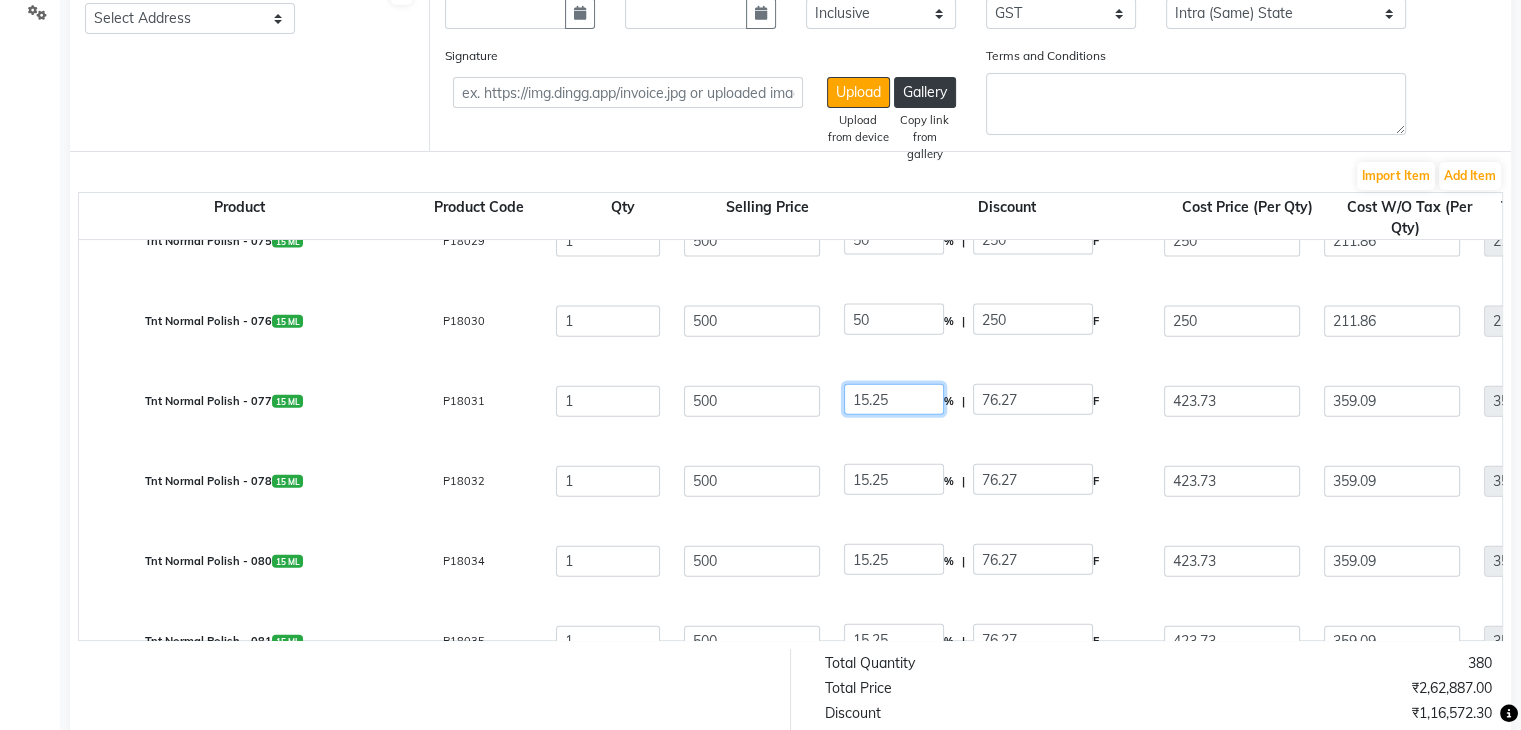click on "15.25" 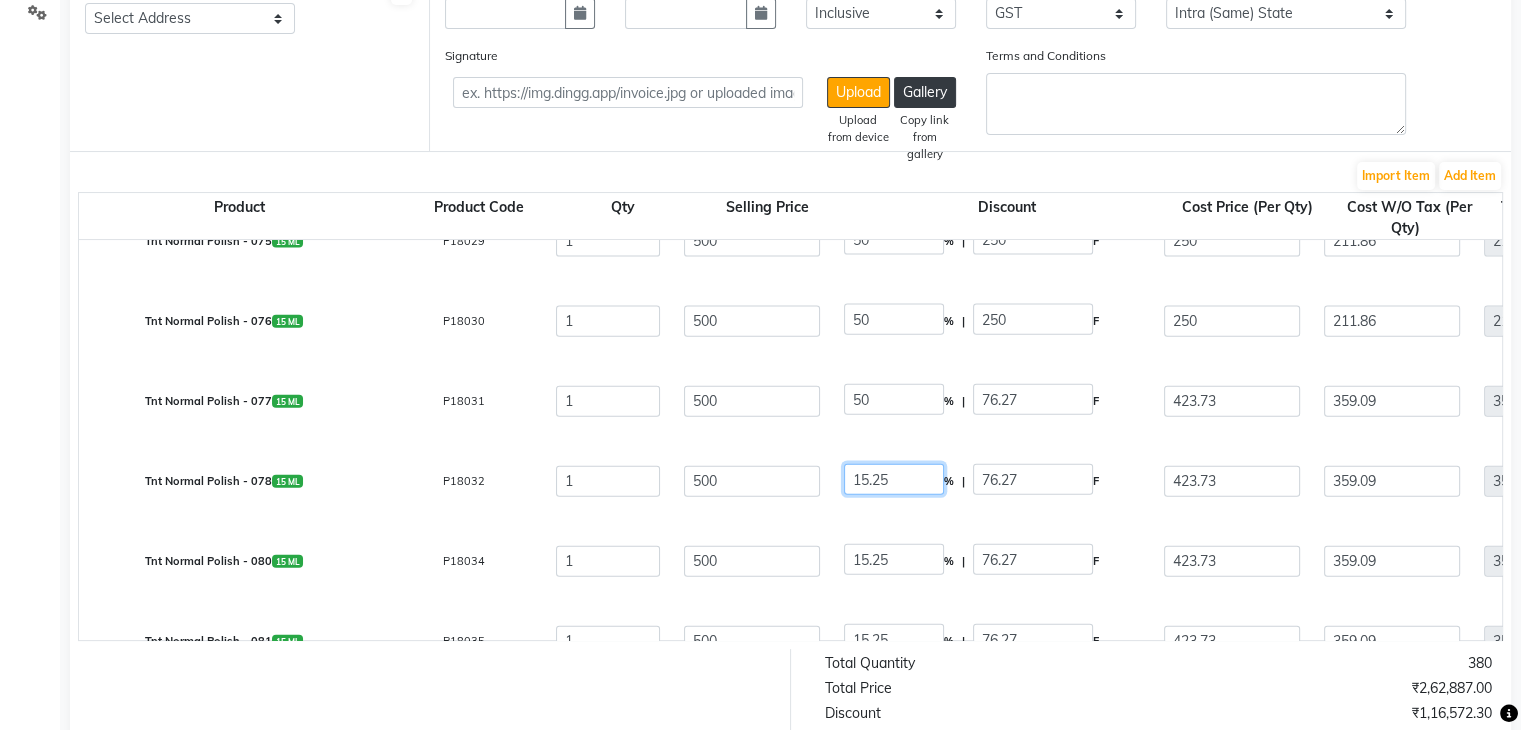 click on "15.25" 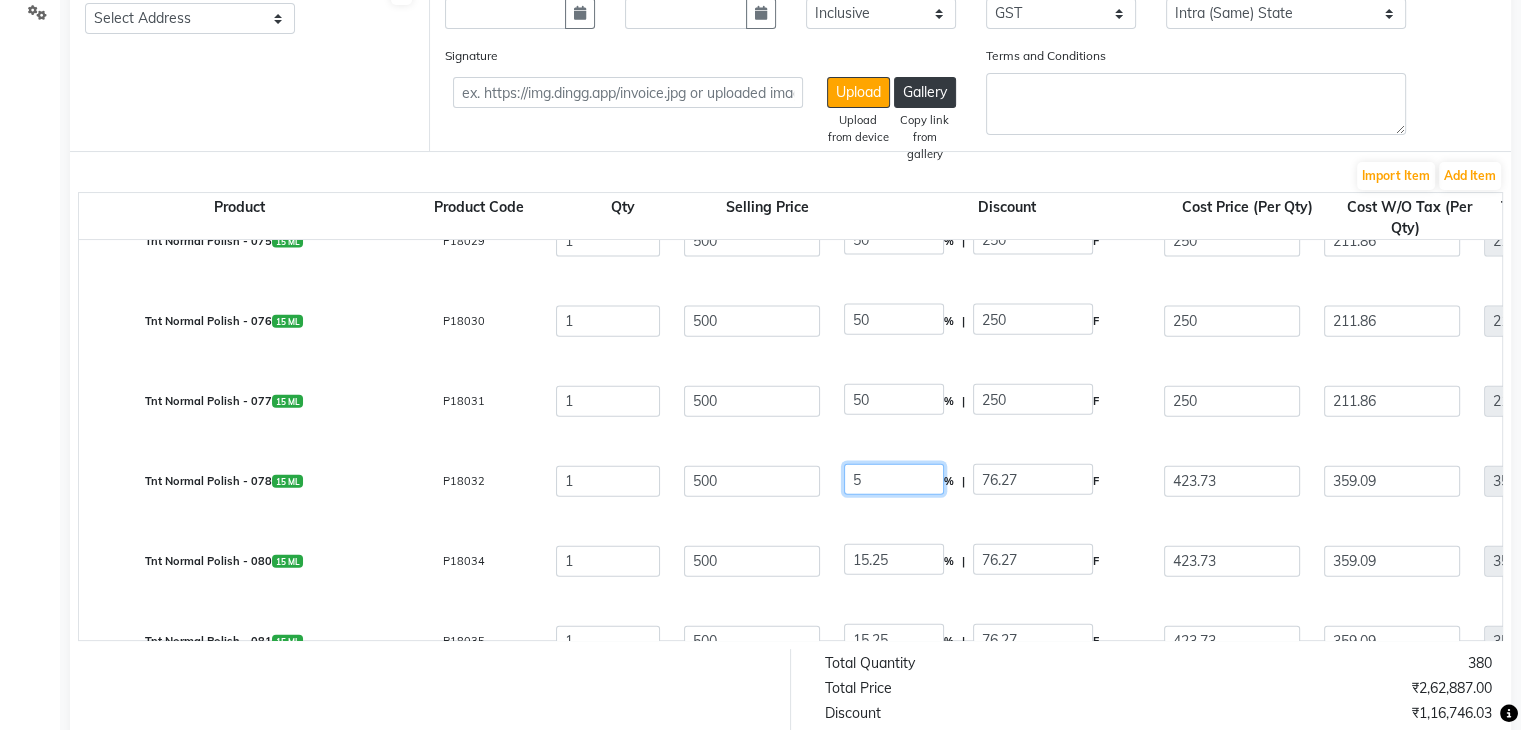 click on "5" 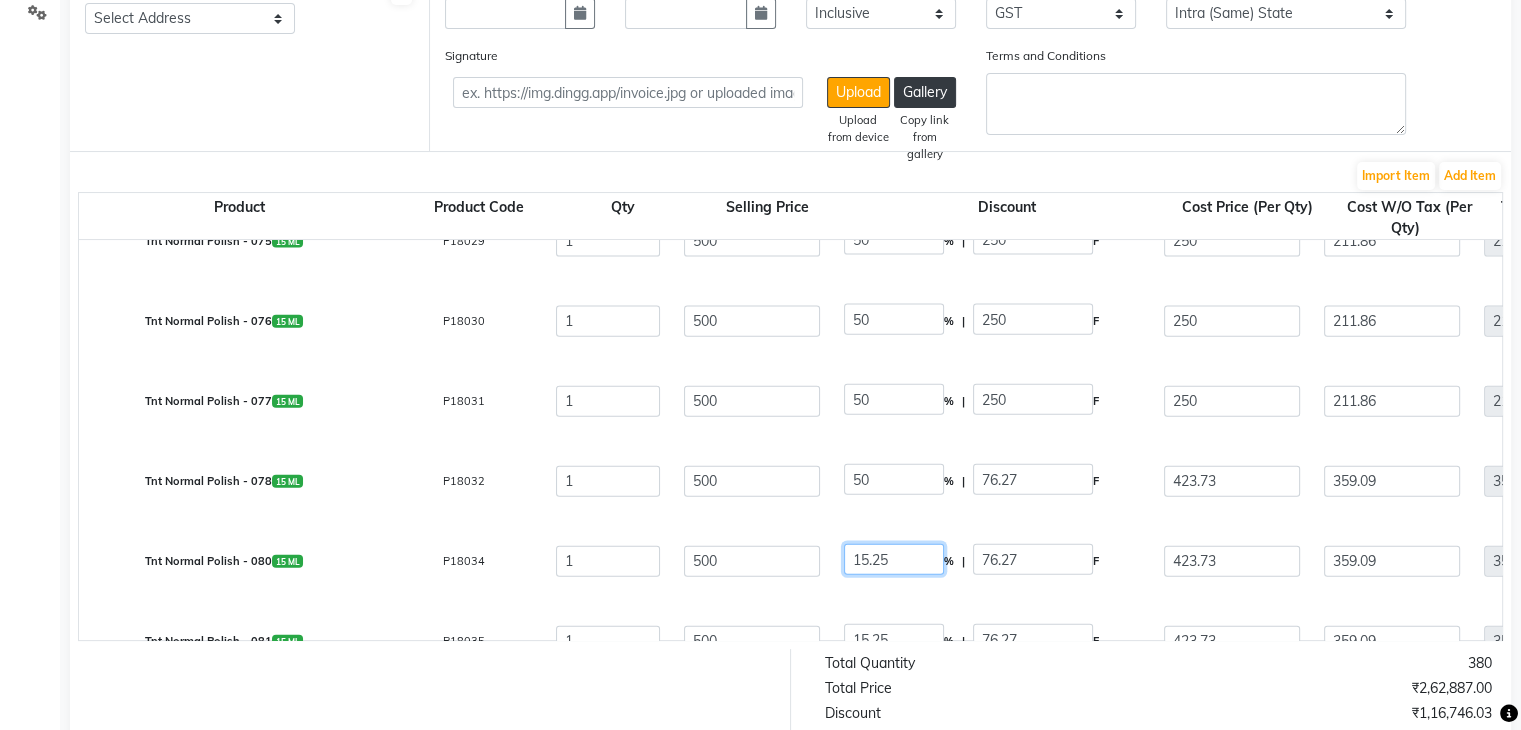 click on "15.25" 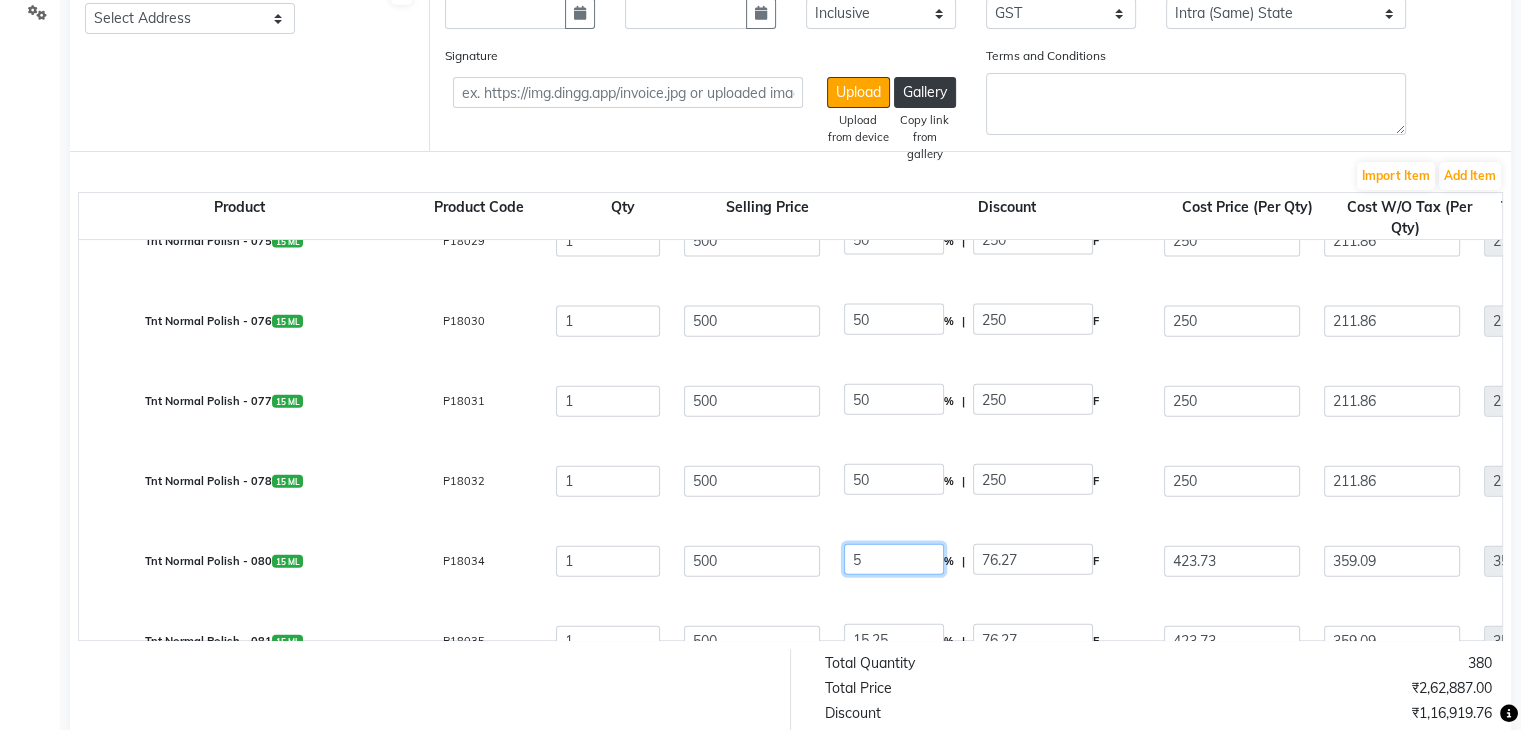 click on "5" 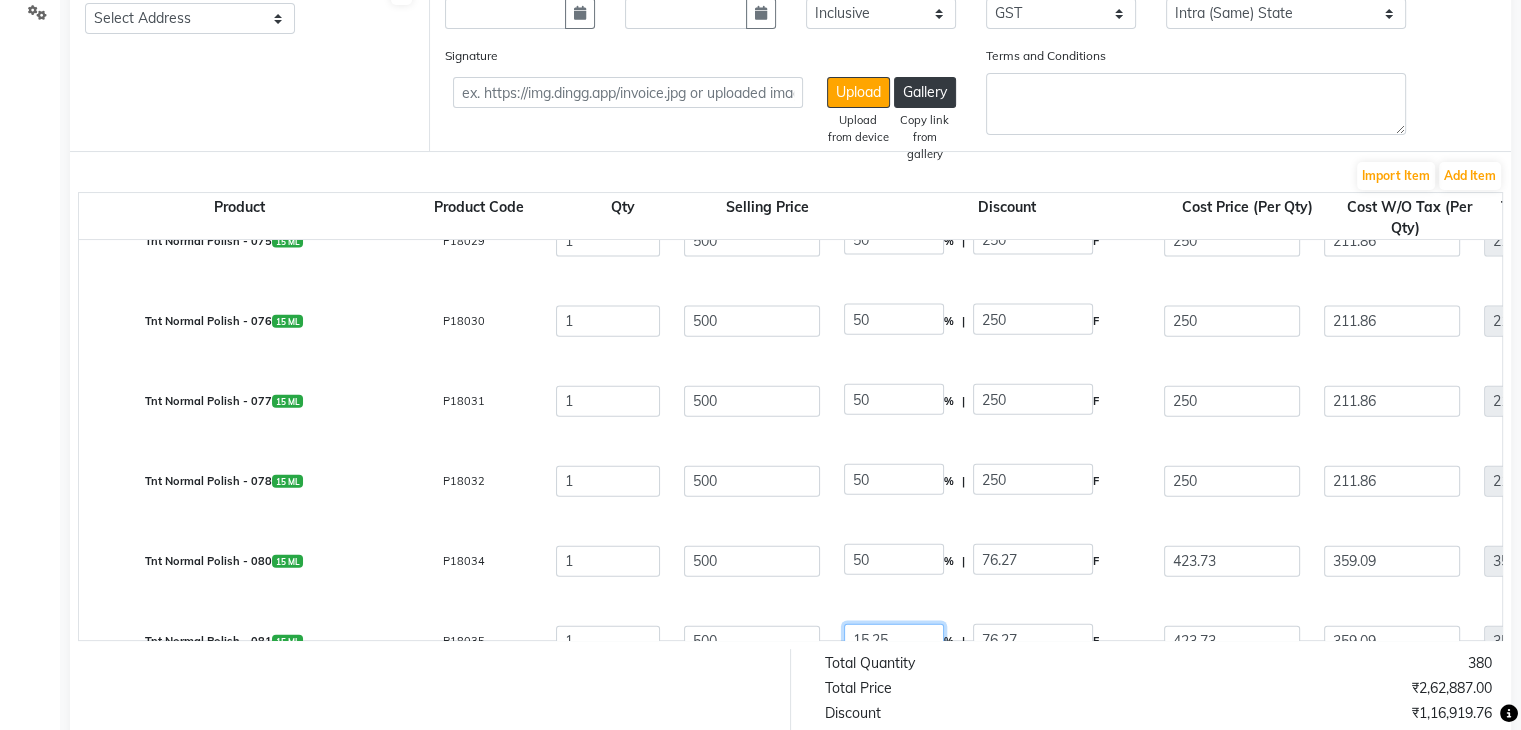 click on "15.25" 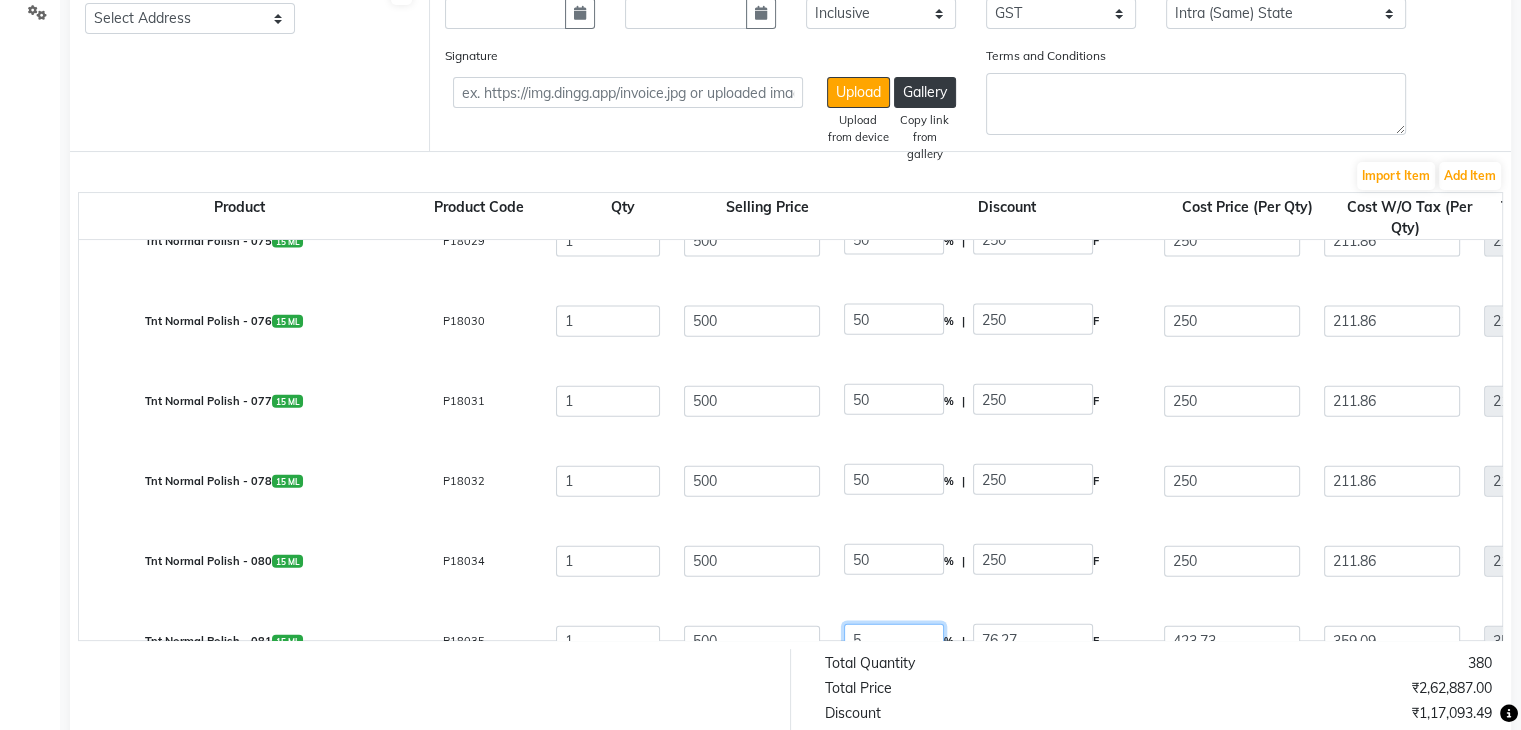 click on "5" 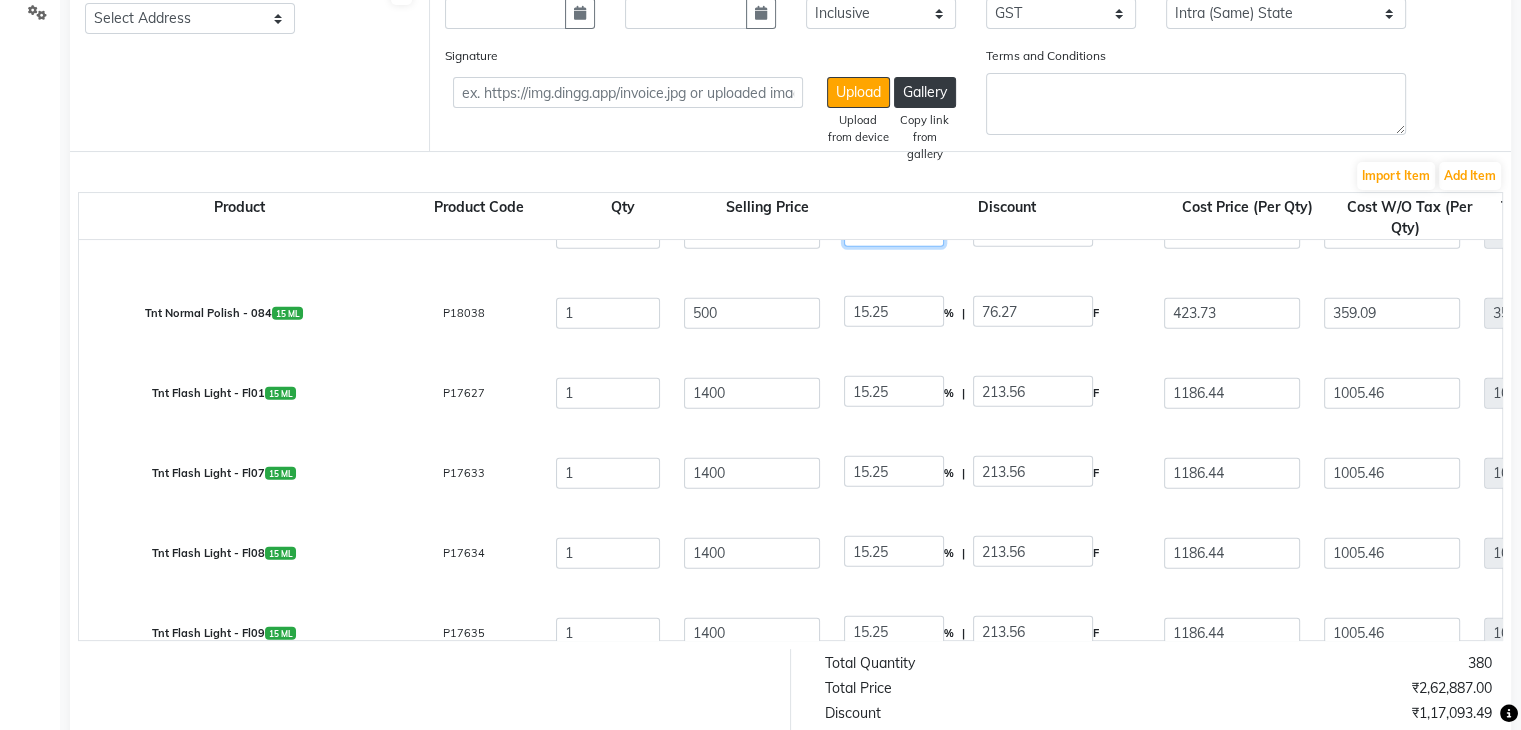 scroll, scrollTop: 5087, scrollLeft: 0, axis: vertical 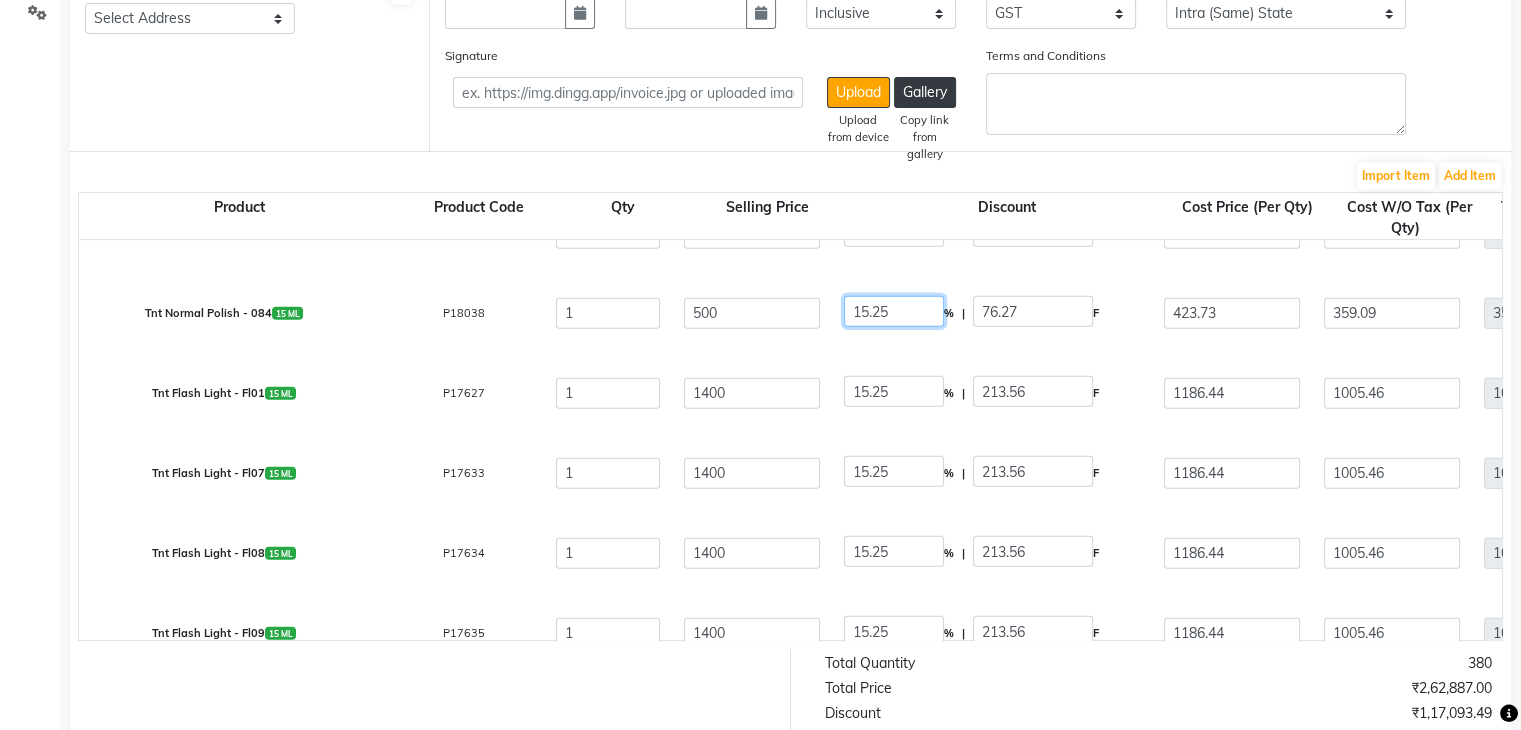 click on "15.25" 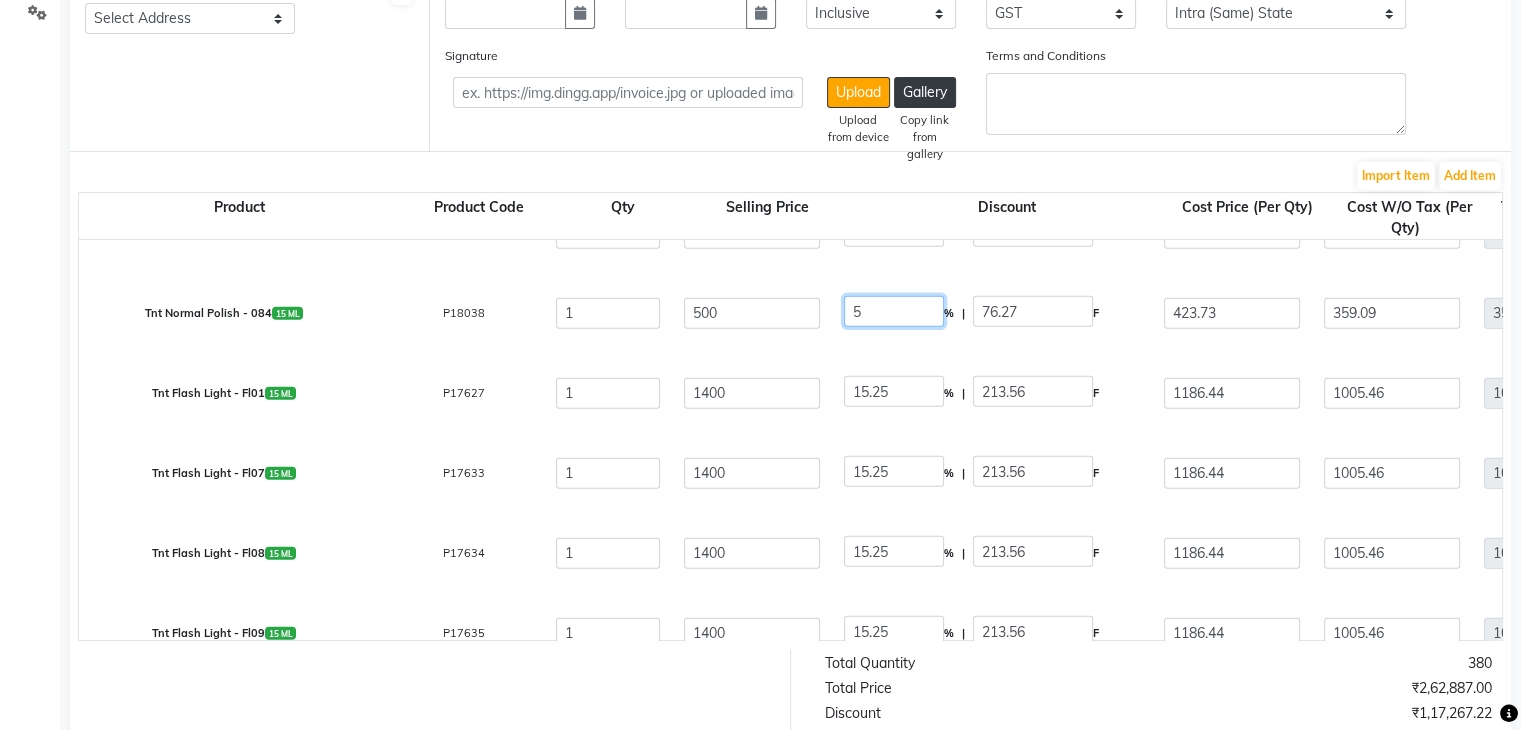 click on "5" 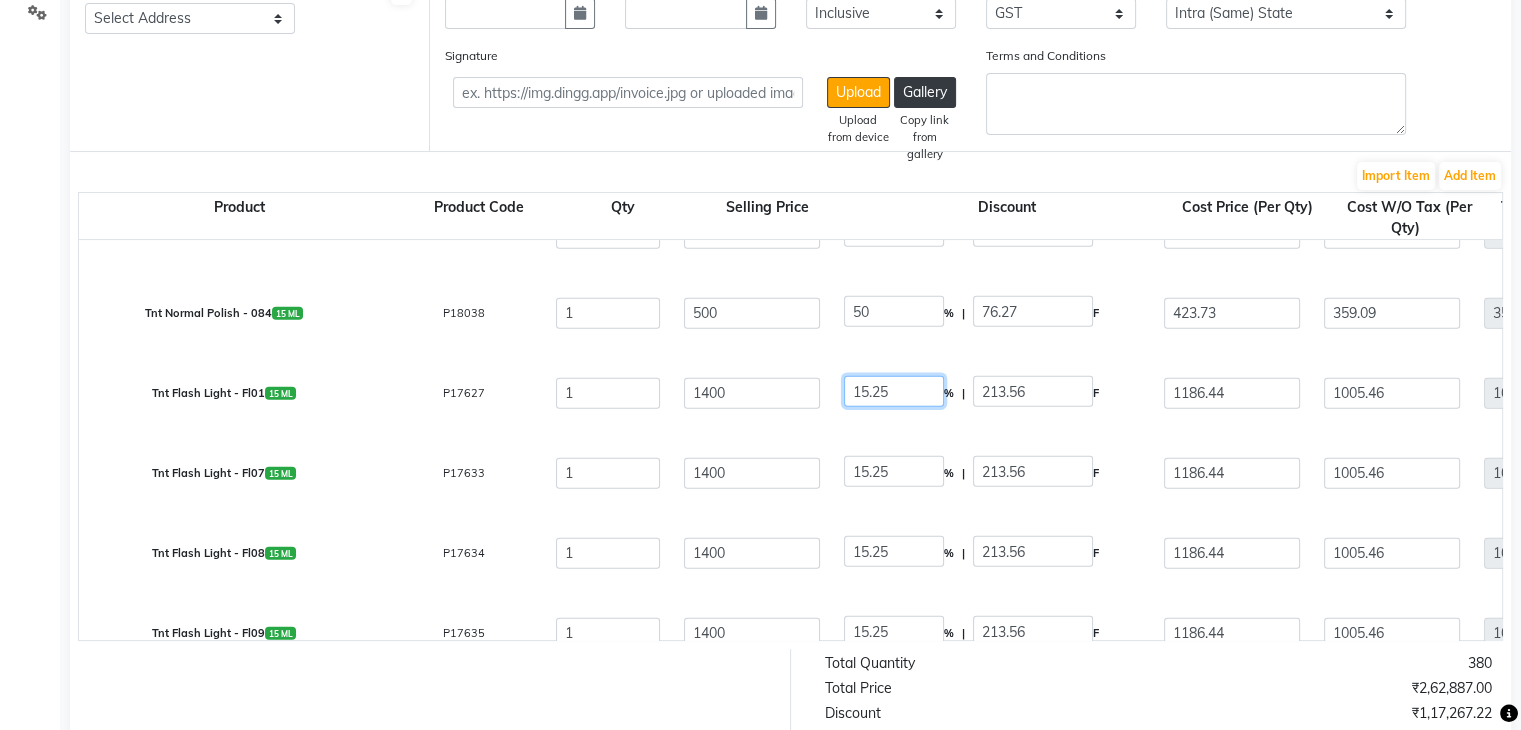 click on "15.25" 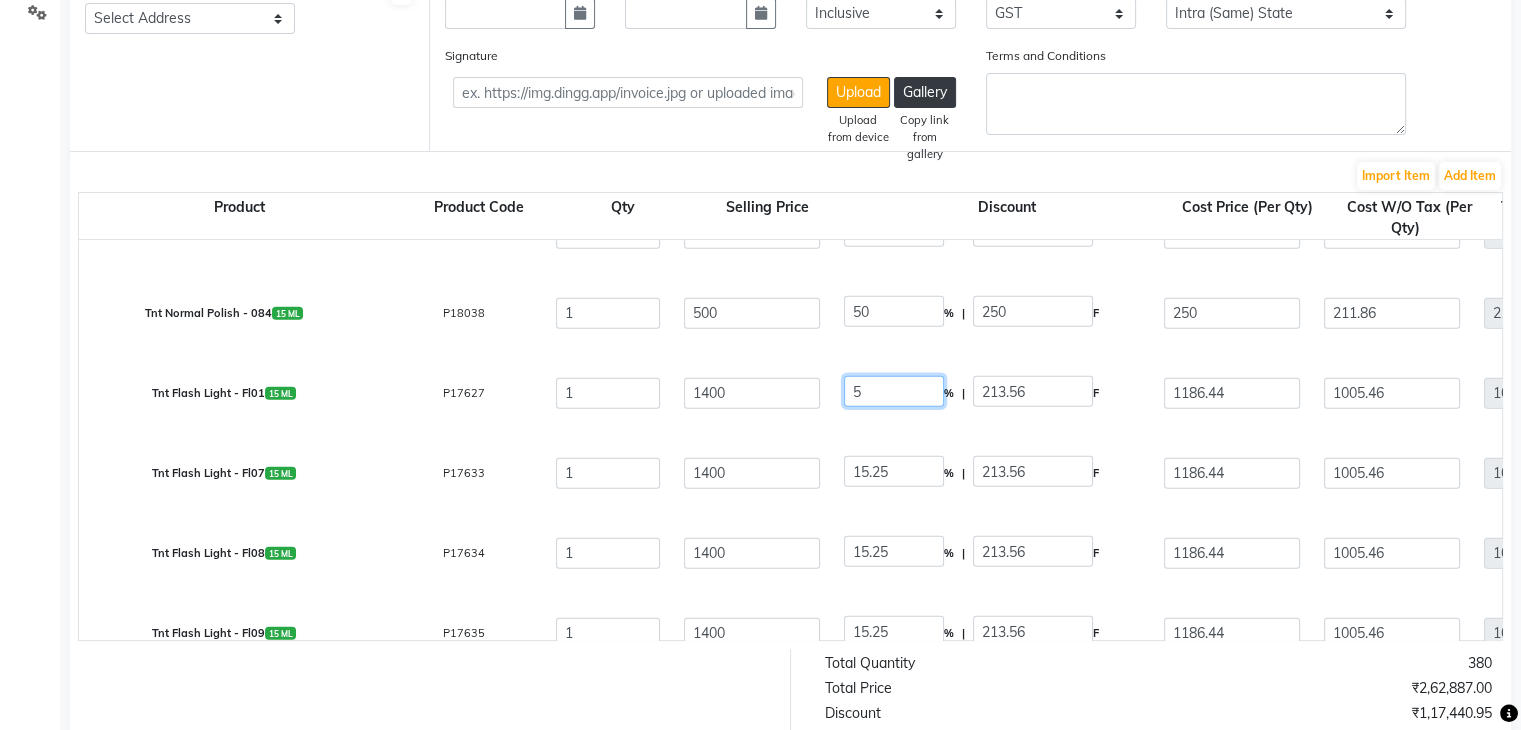 click on "5" 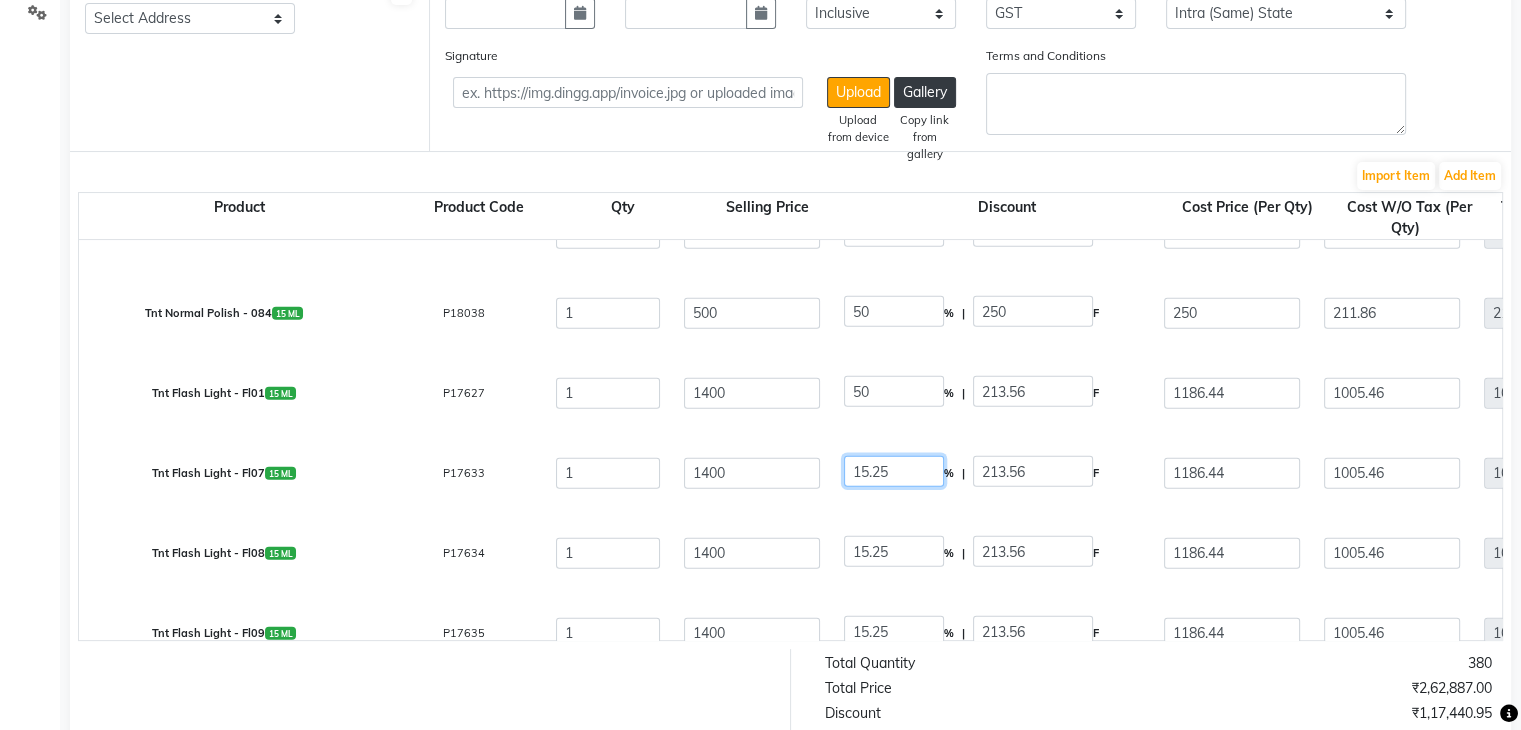 click on "15.25" 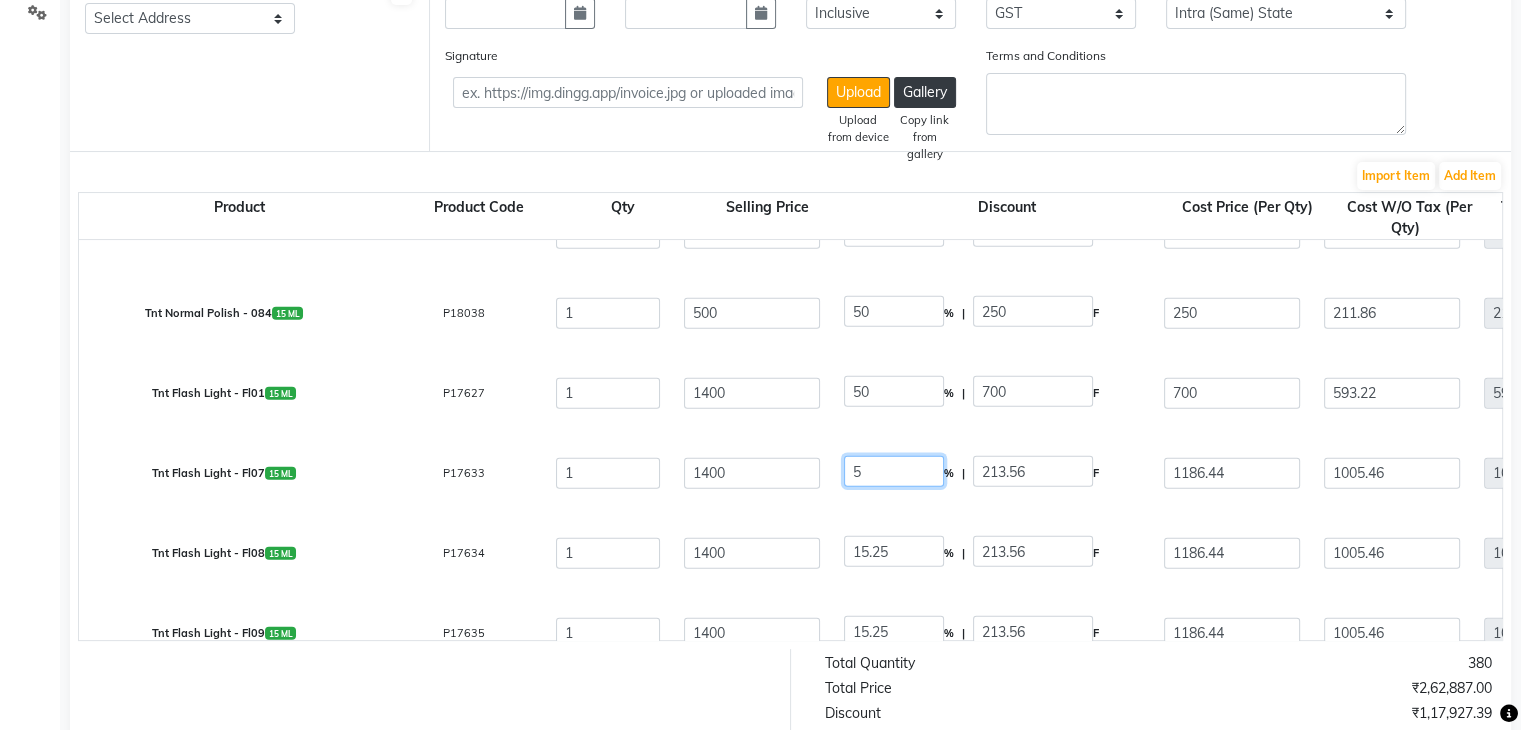 click on "5" 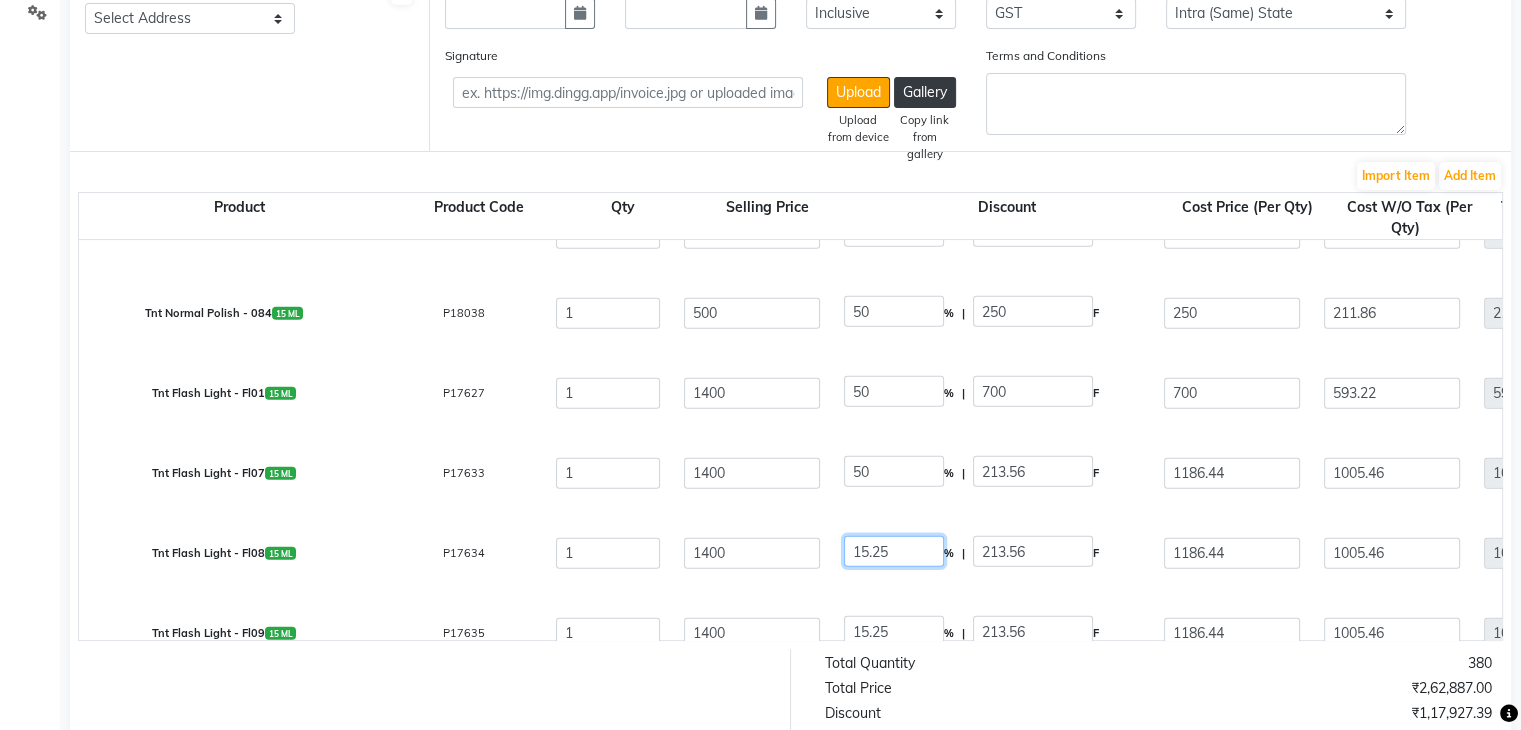 click on "15.25" 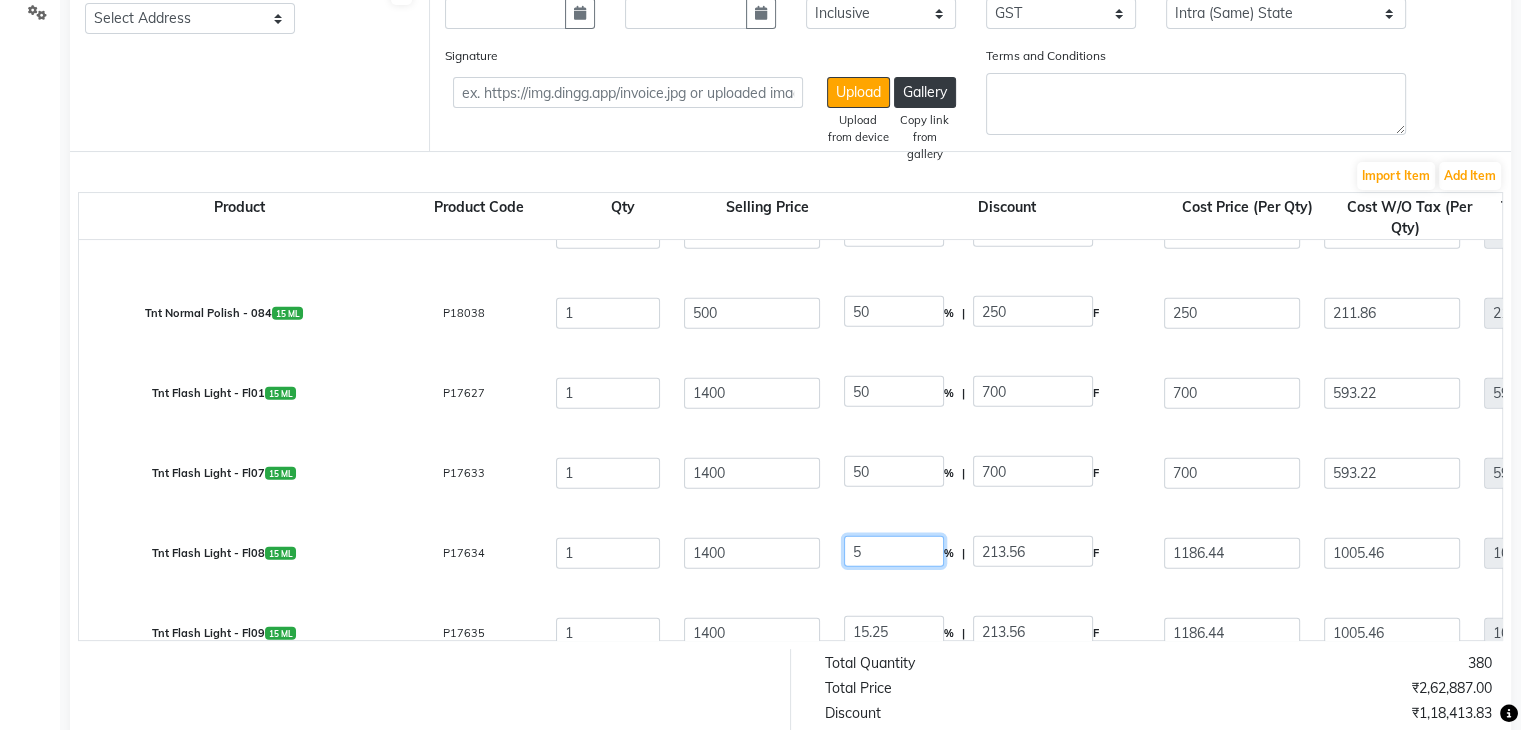 click on "5" 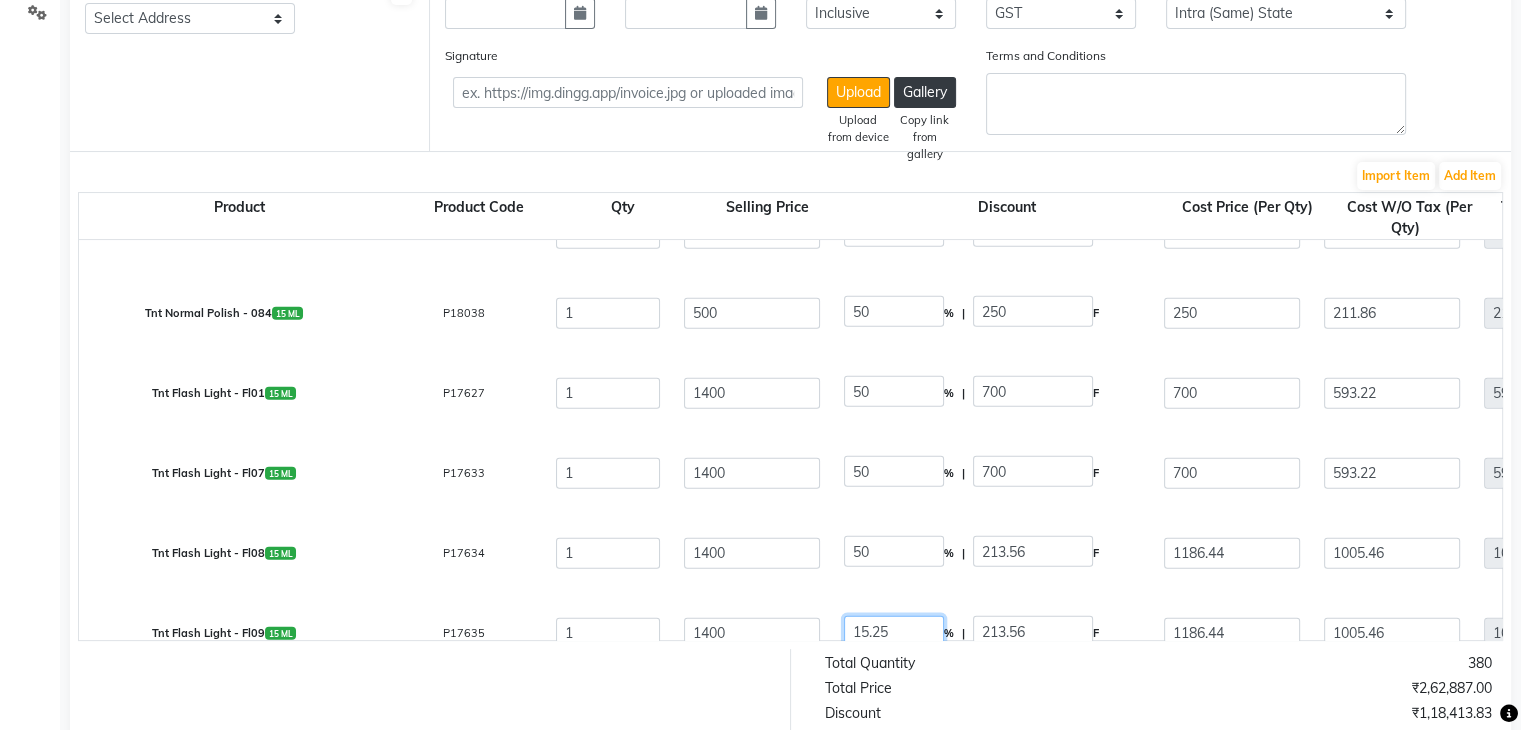click on "15.25" 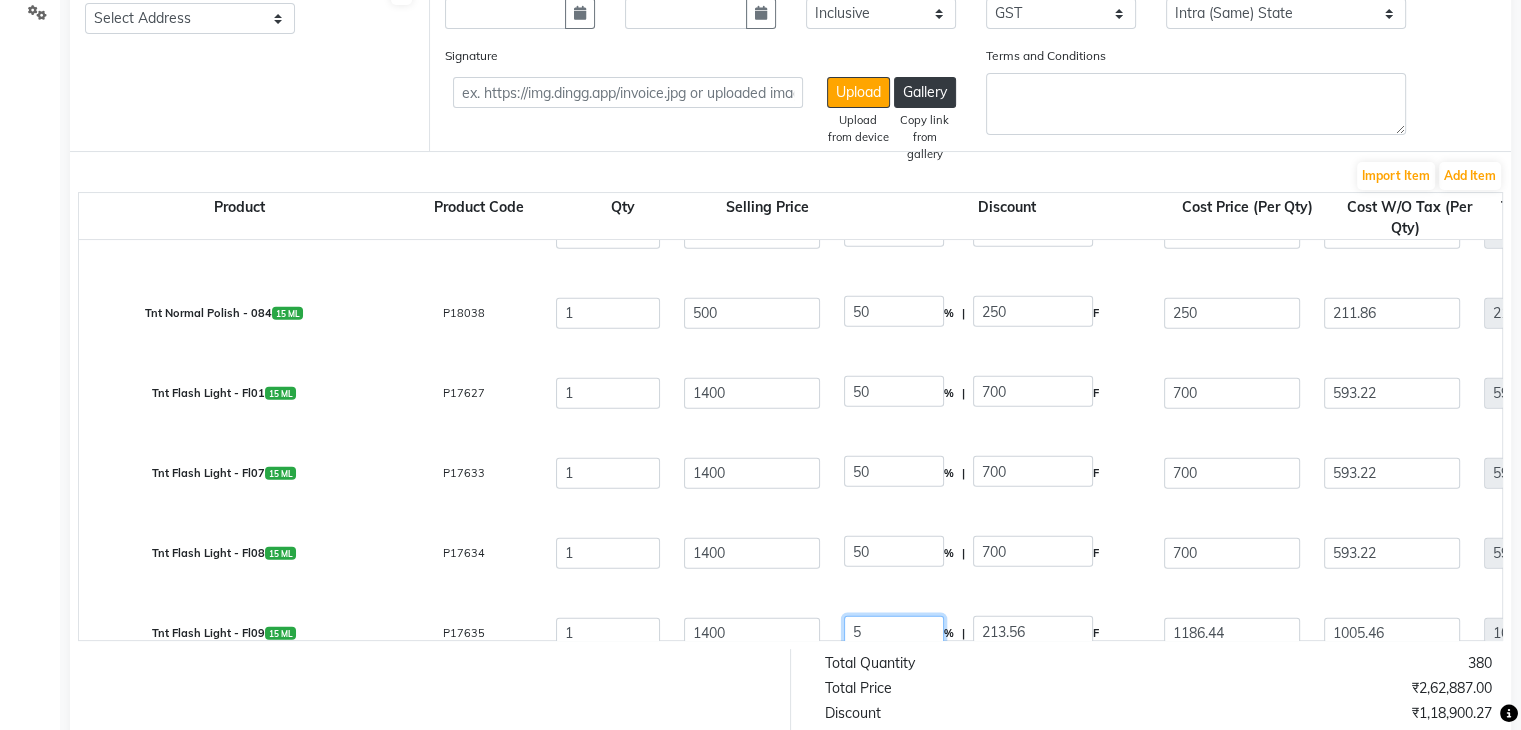 click on "5" 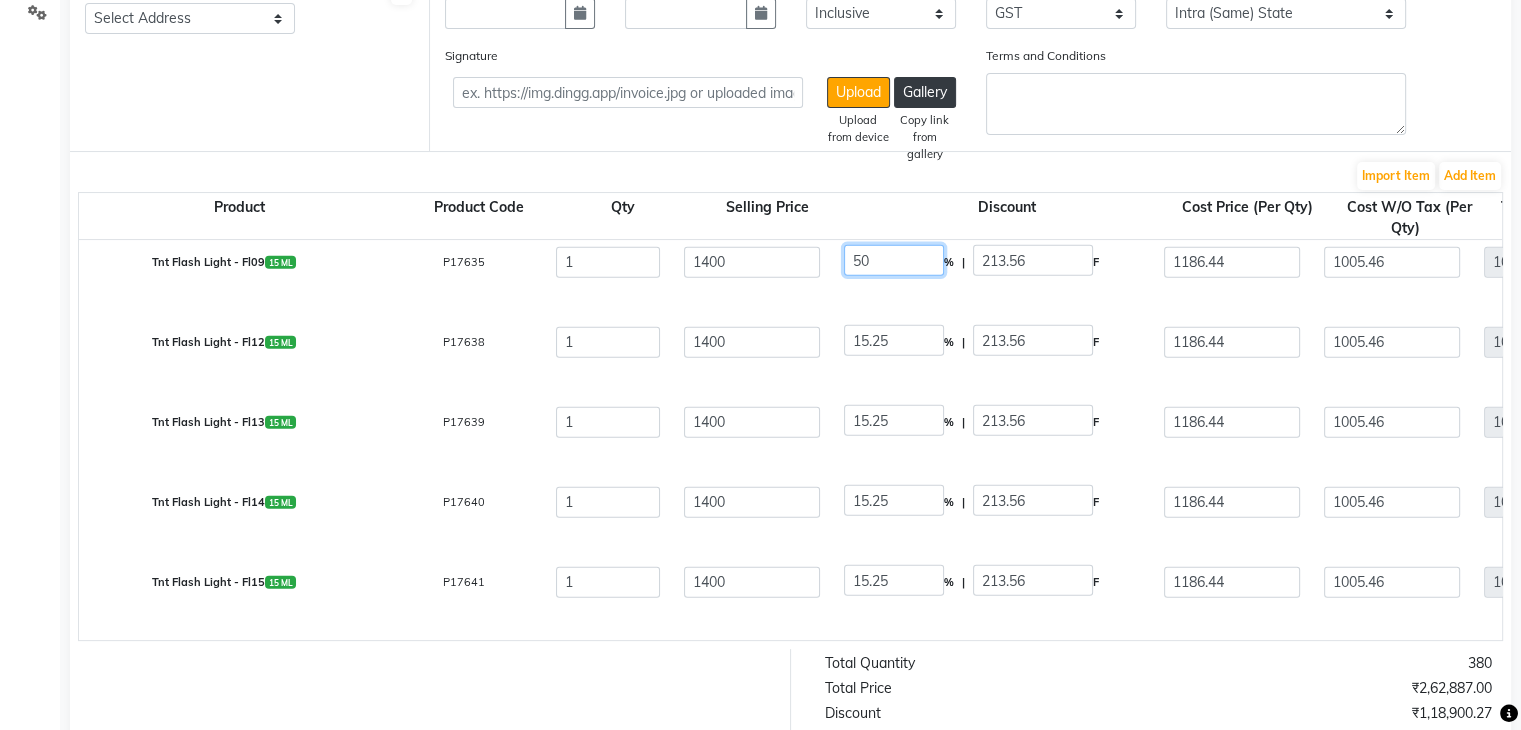 scroll, scrollTop: 5460, scrollLeft: 0, axis: vertical 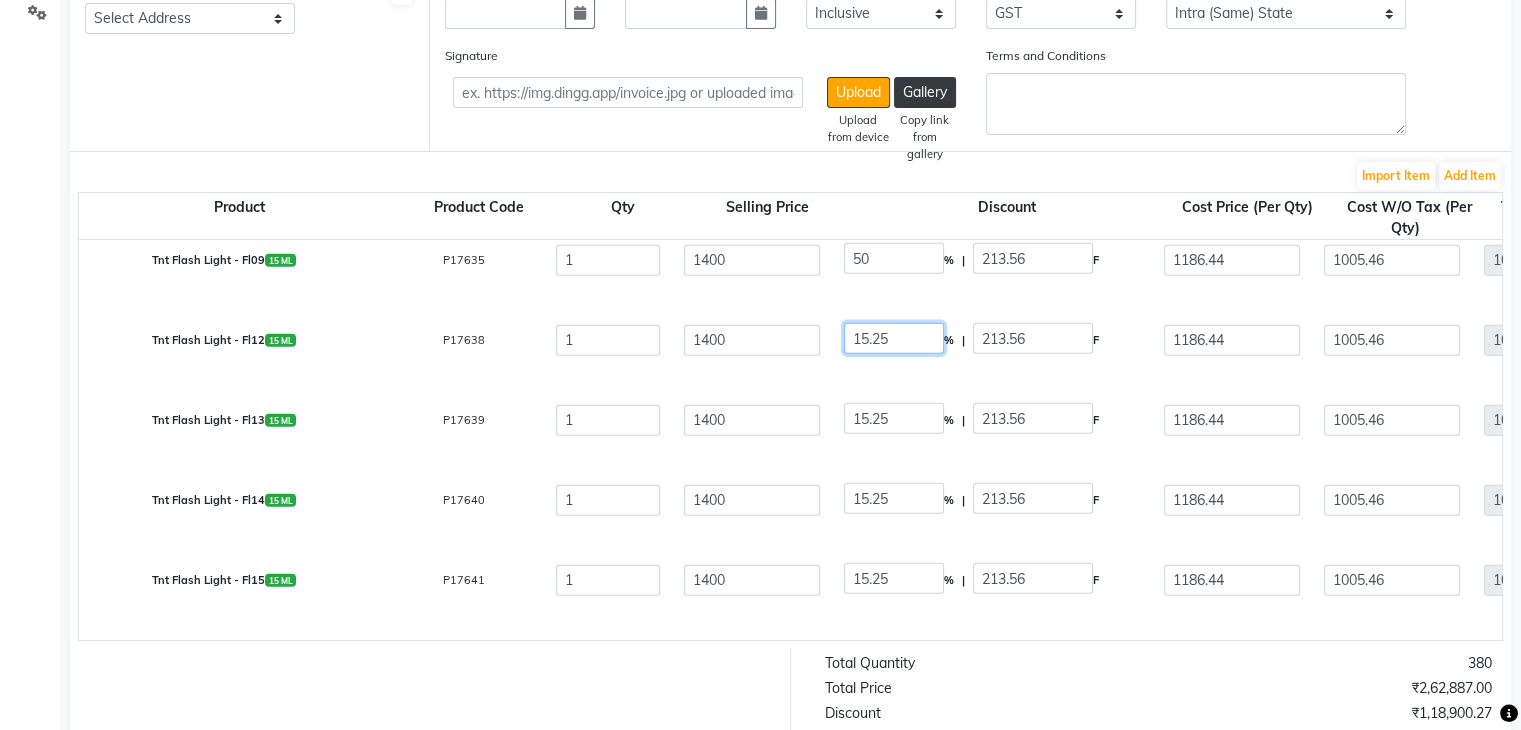 click on "15.25" 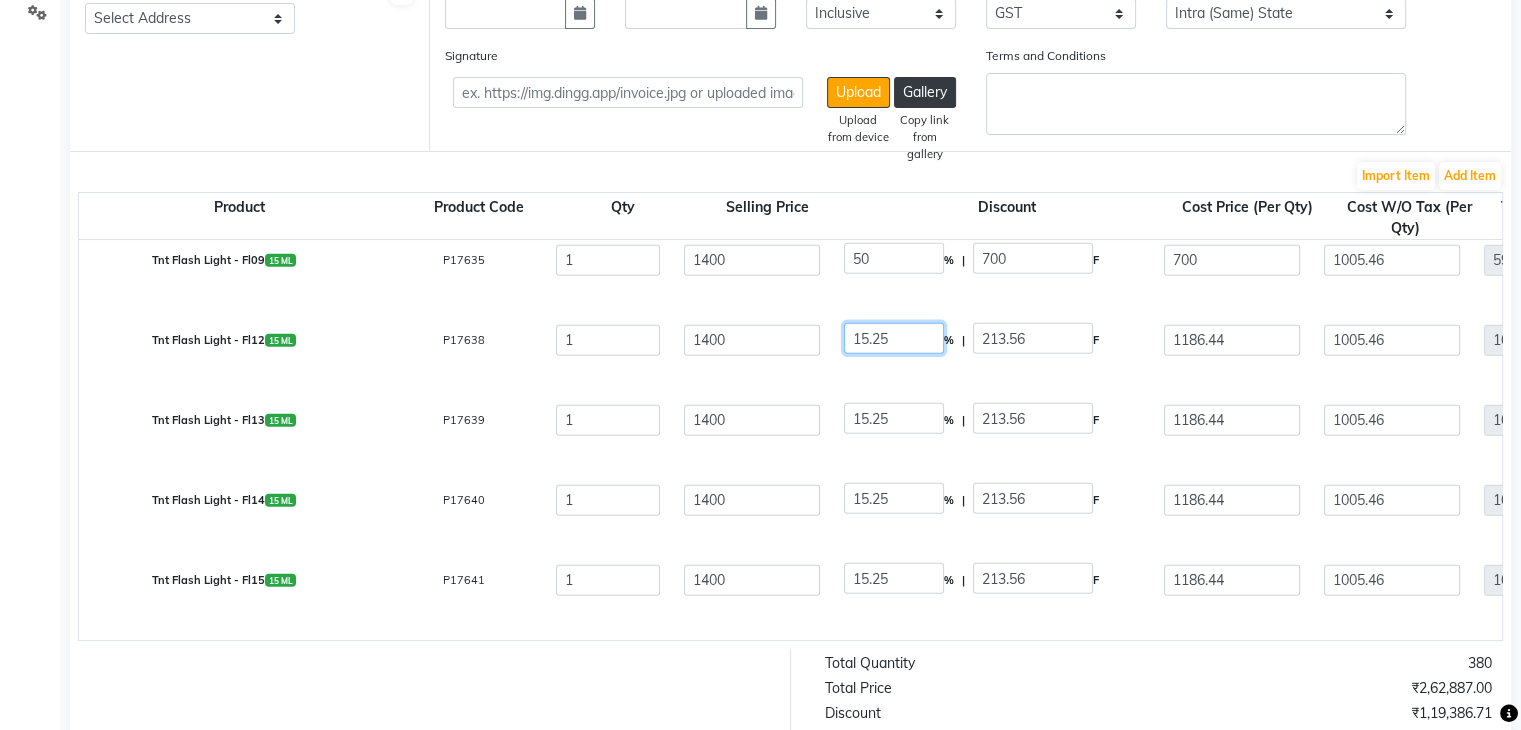 click on "15.25" 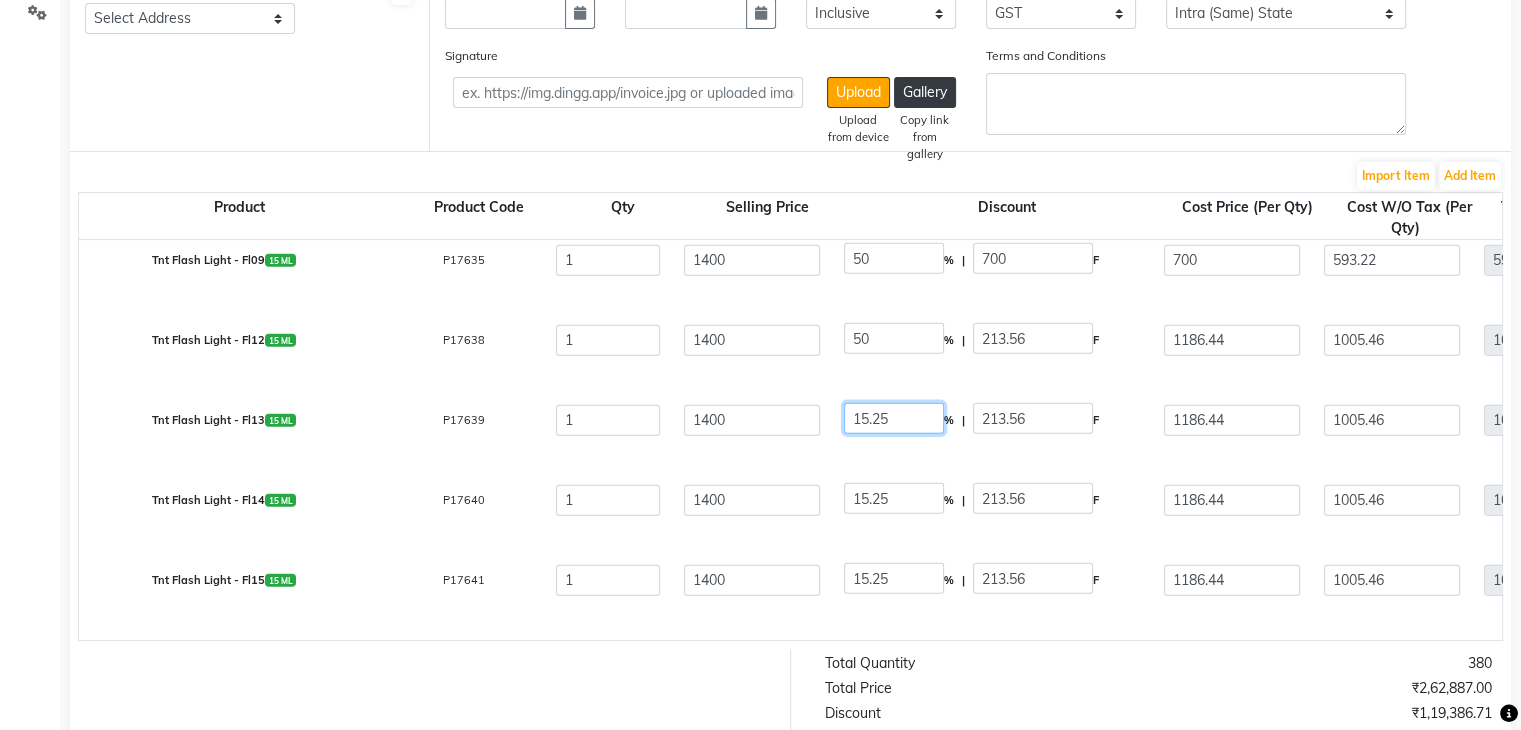 click on "15.25" 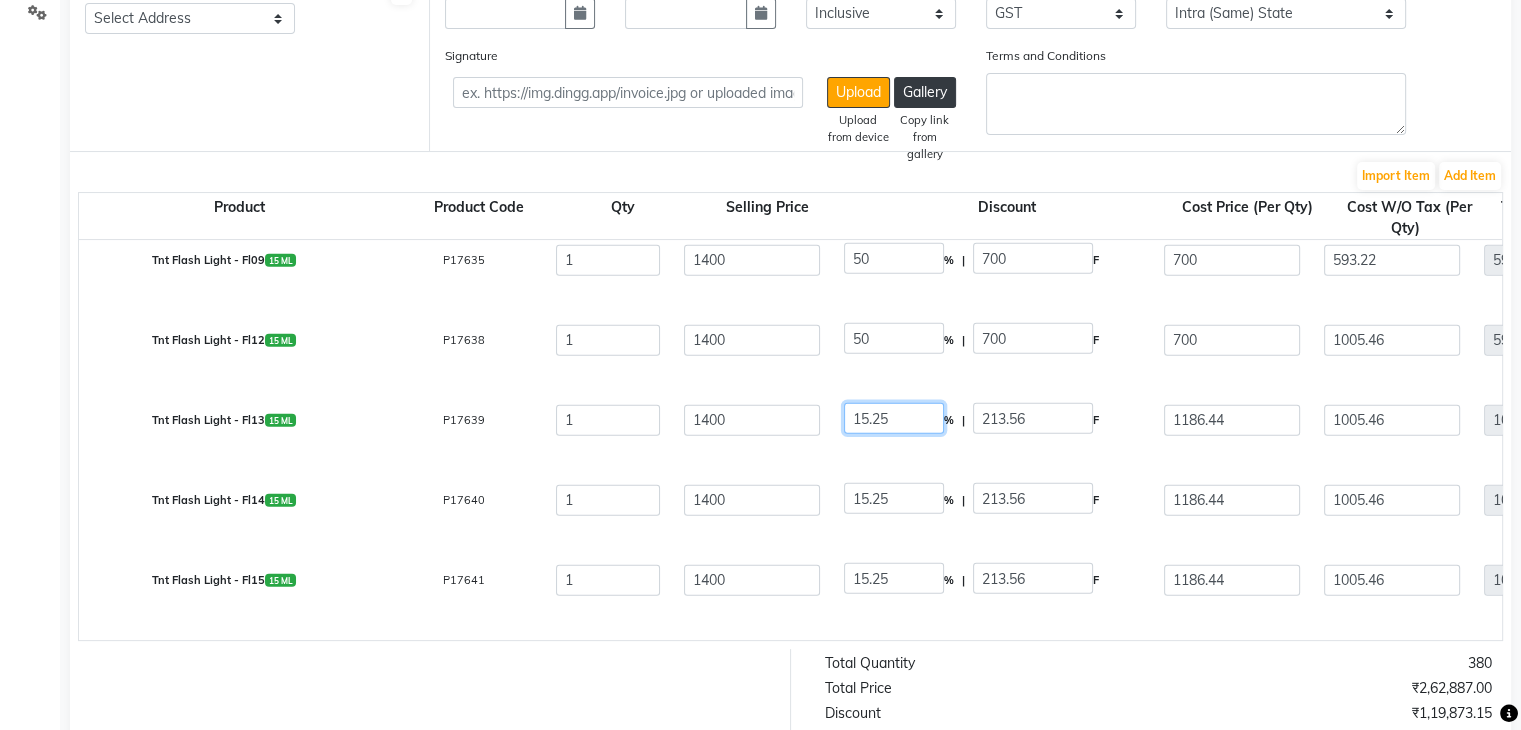 click on "15.25" 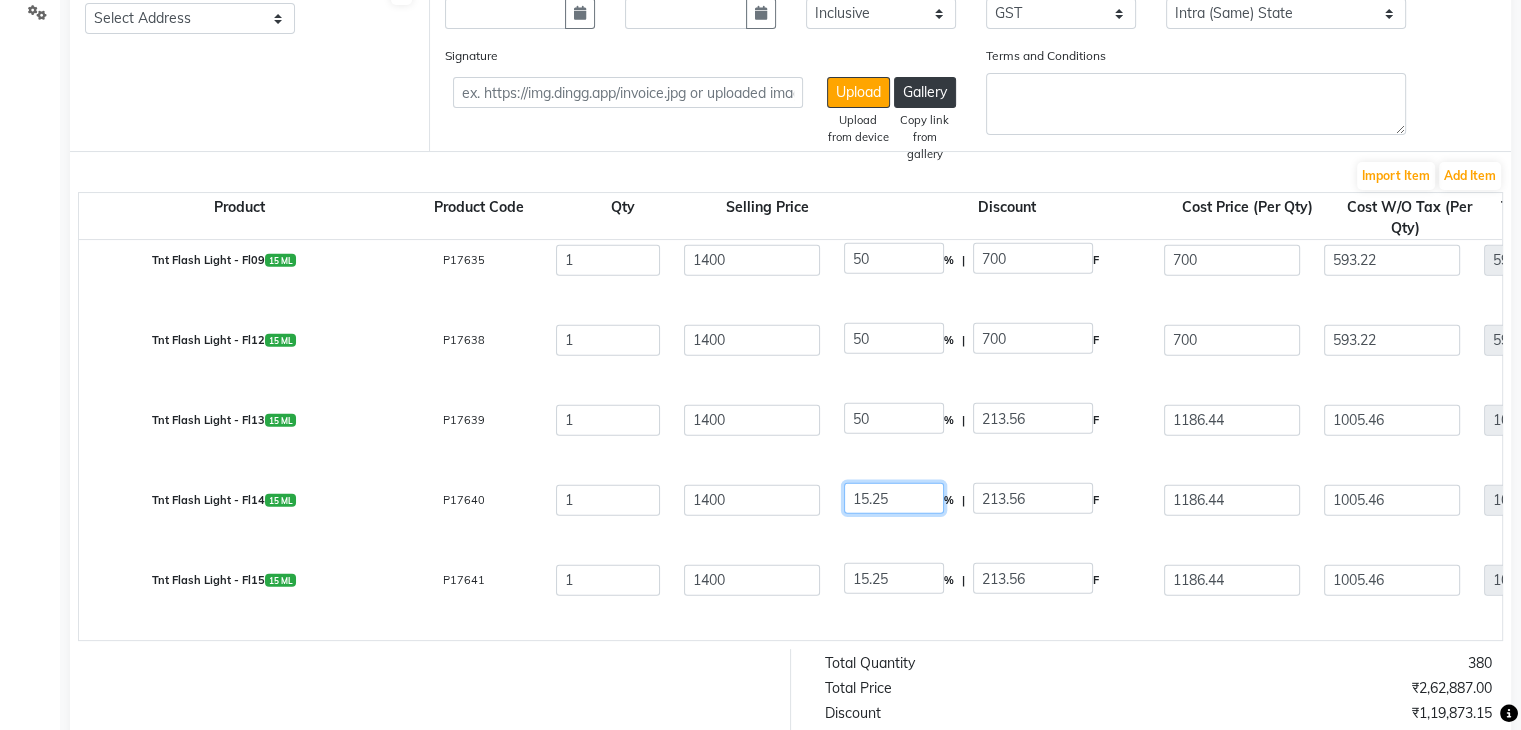click on "15.25" 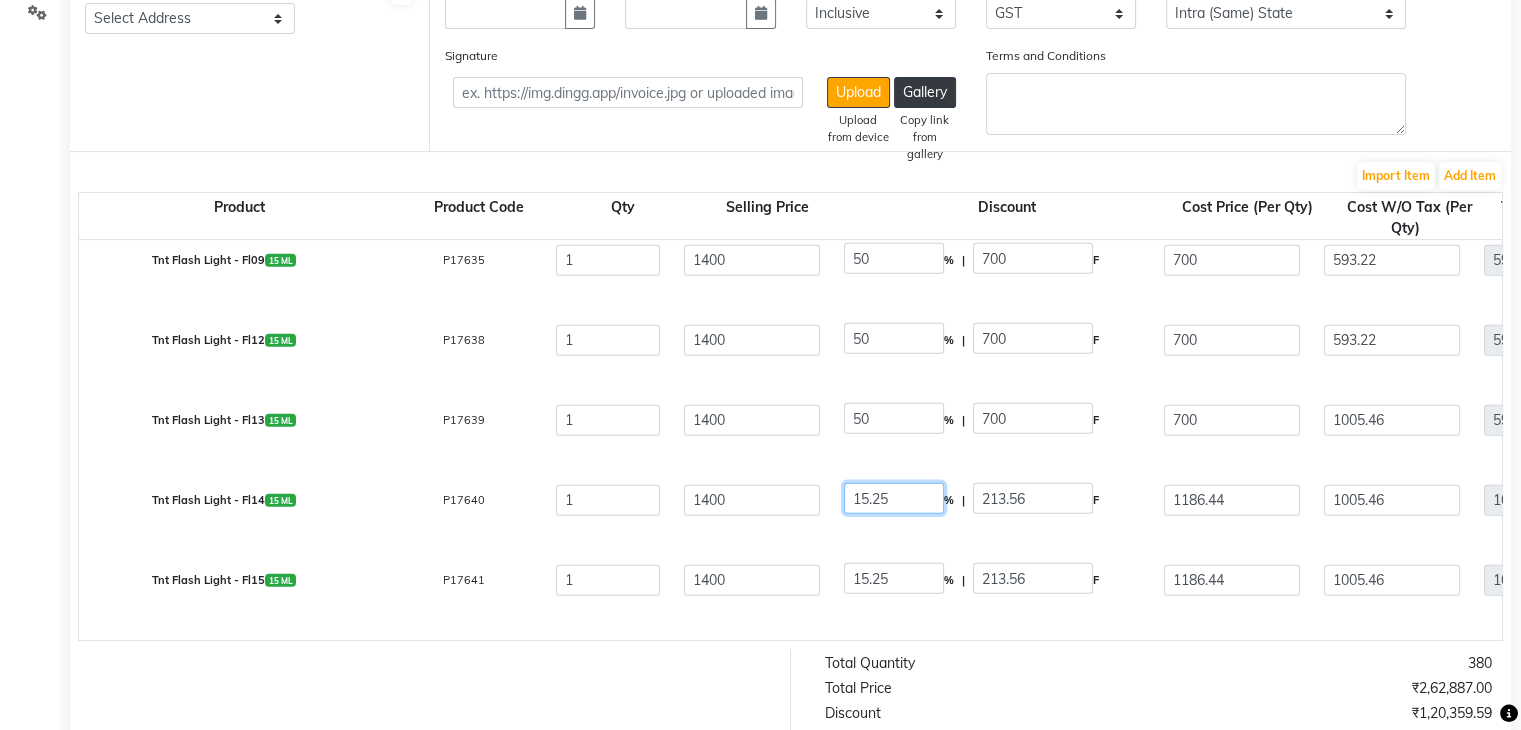 click on "15.25" 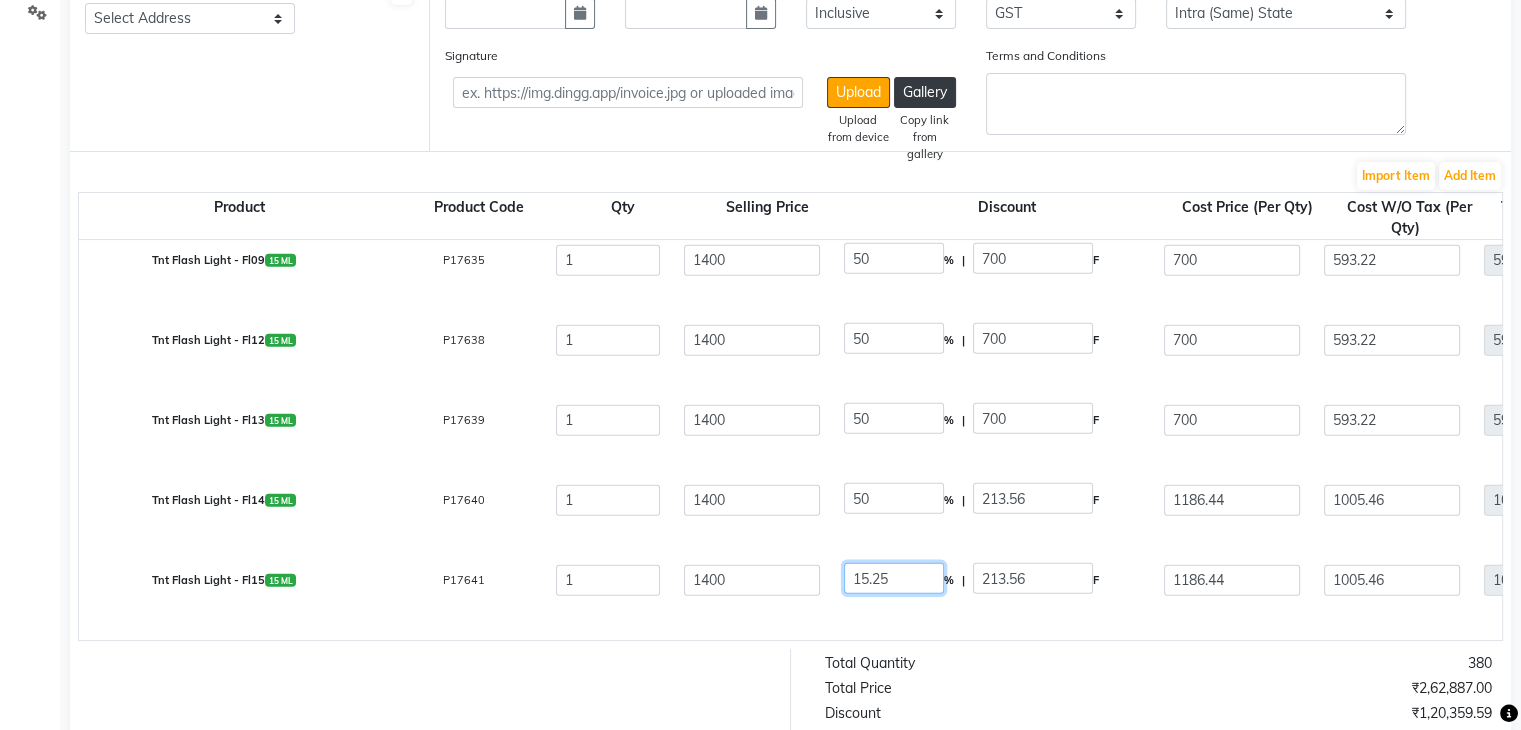 click on "15.25" 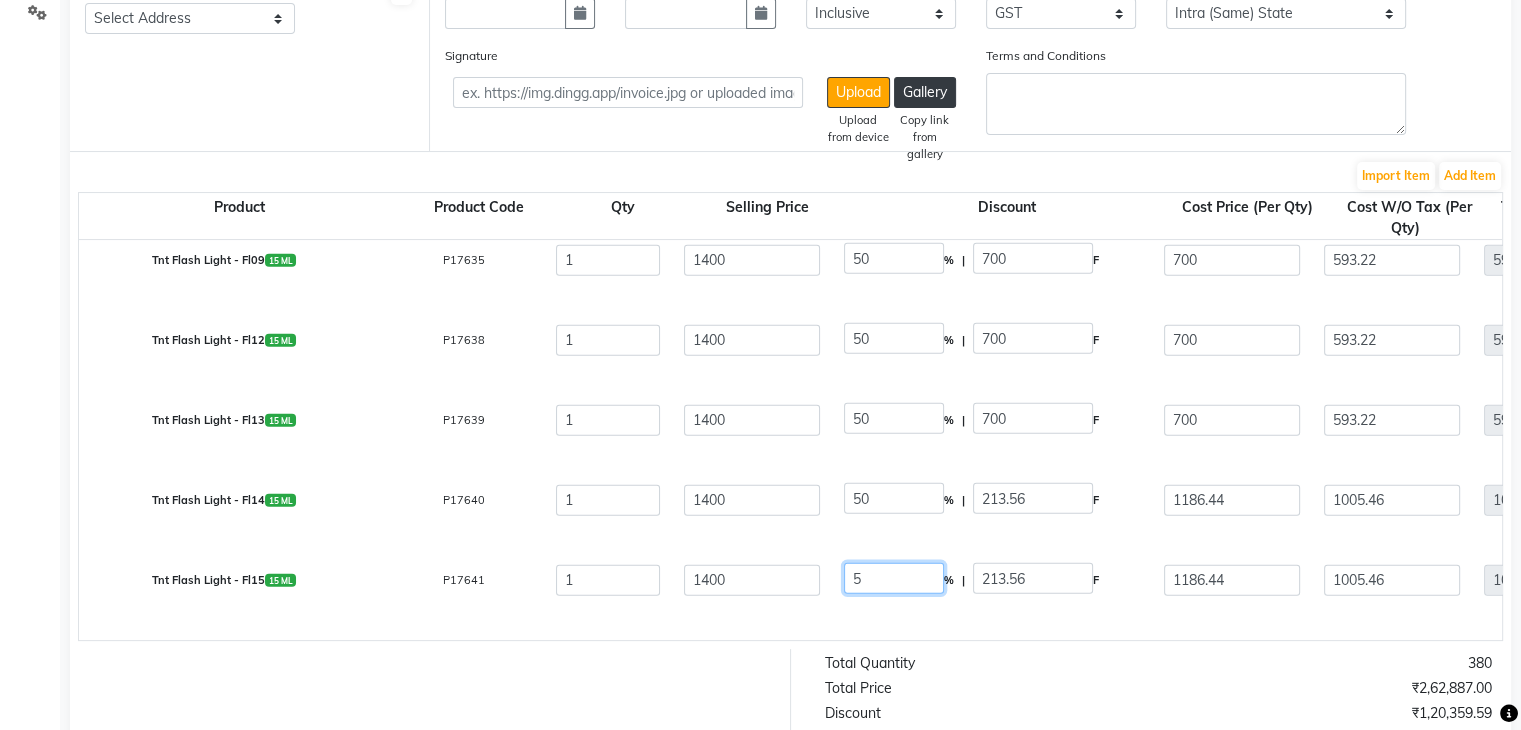 click on "5" 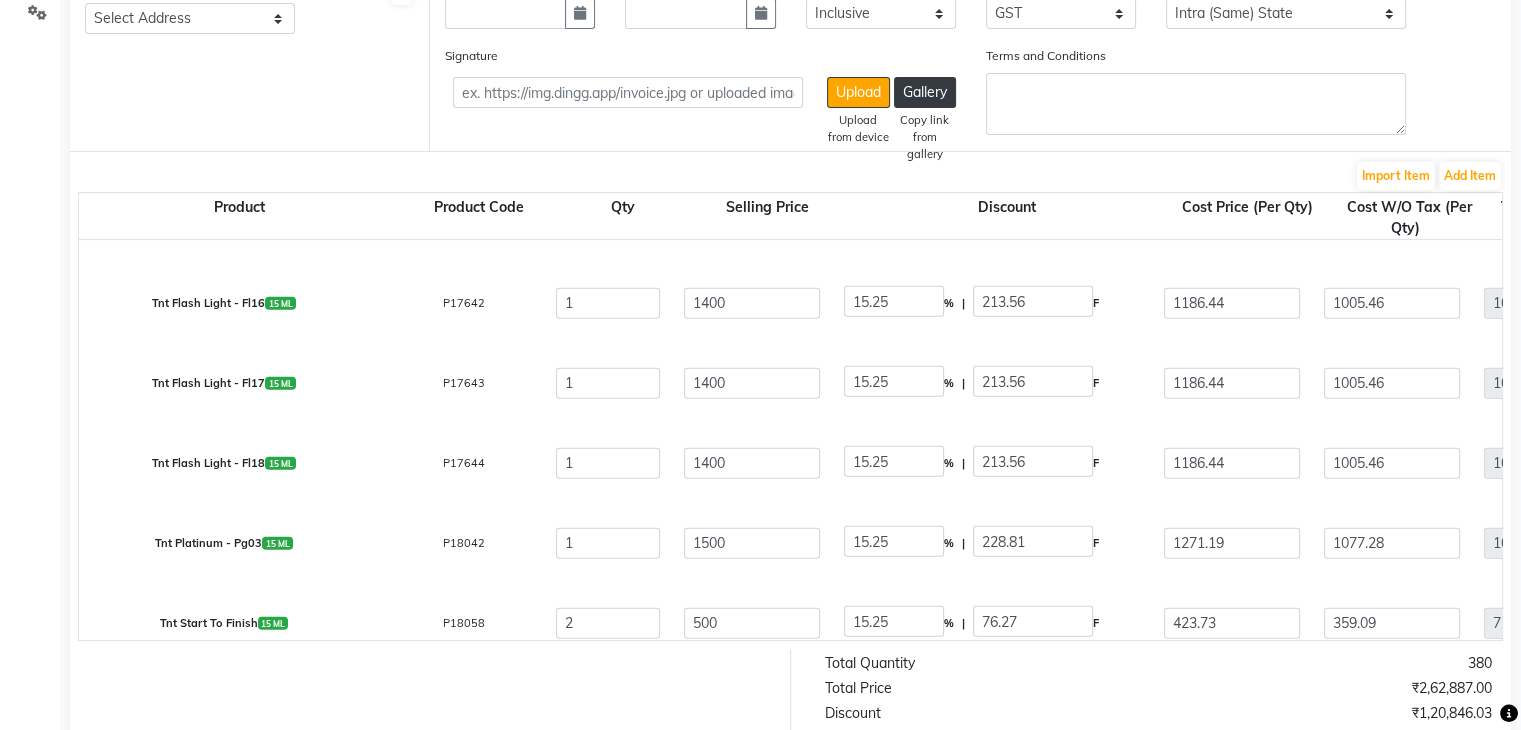 scroll, scrollTop: 5818, scrollLeft: 0, axis: vertical 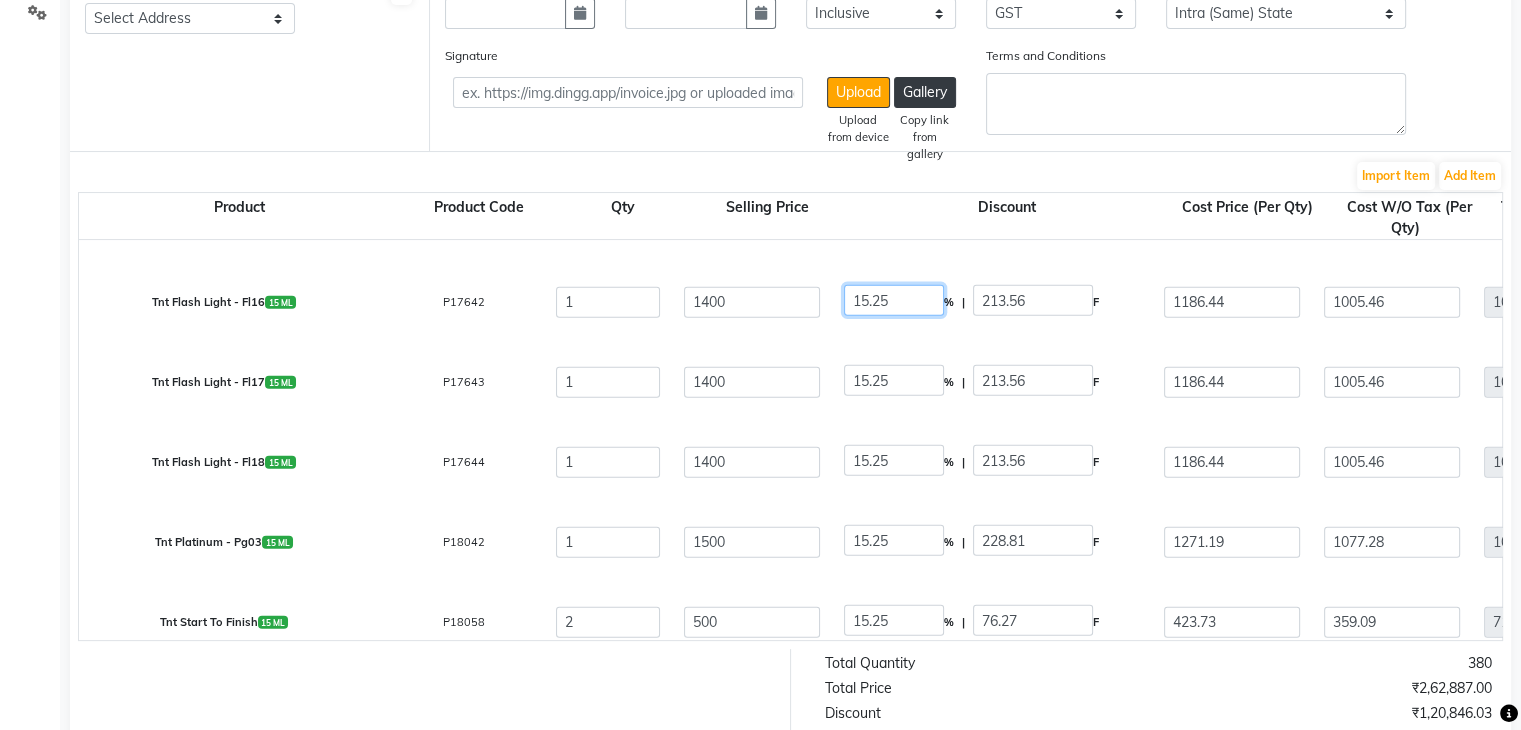 click on "15.25" 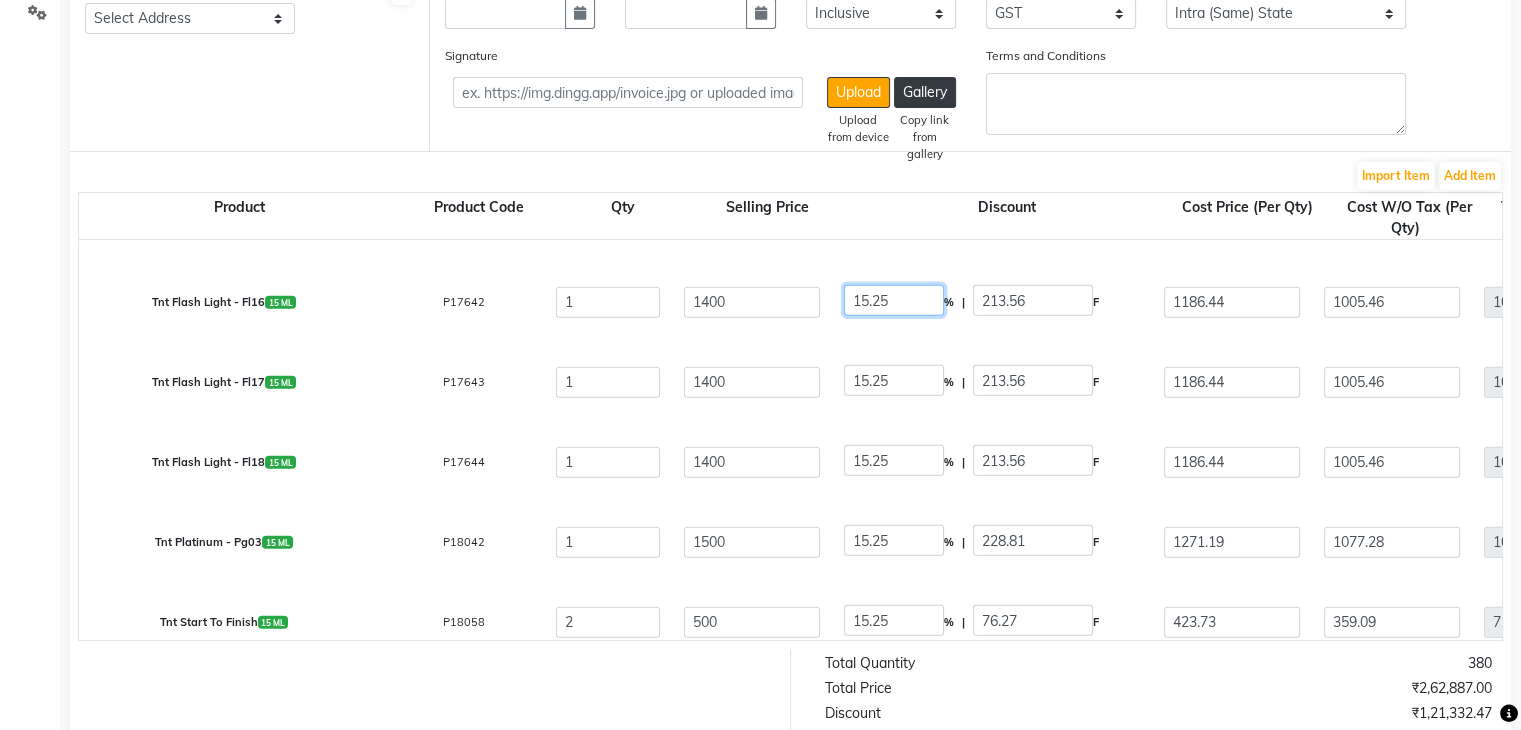 click on "15.25" 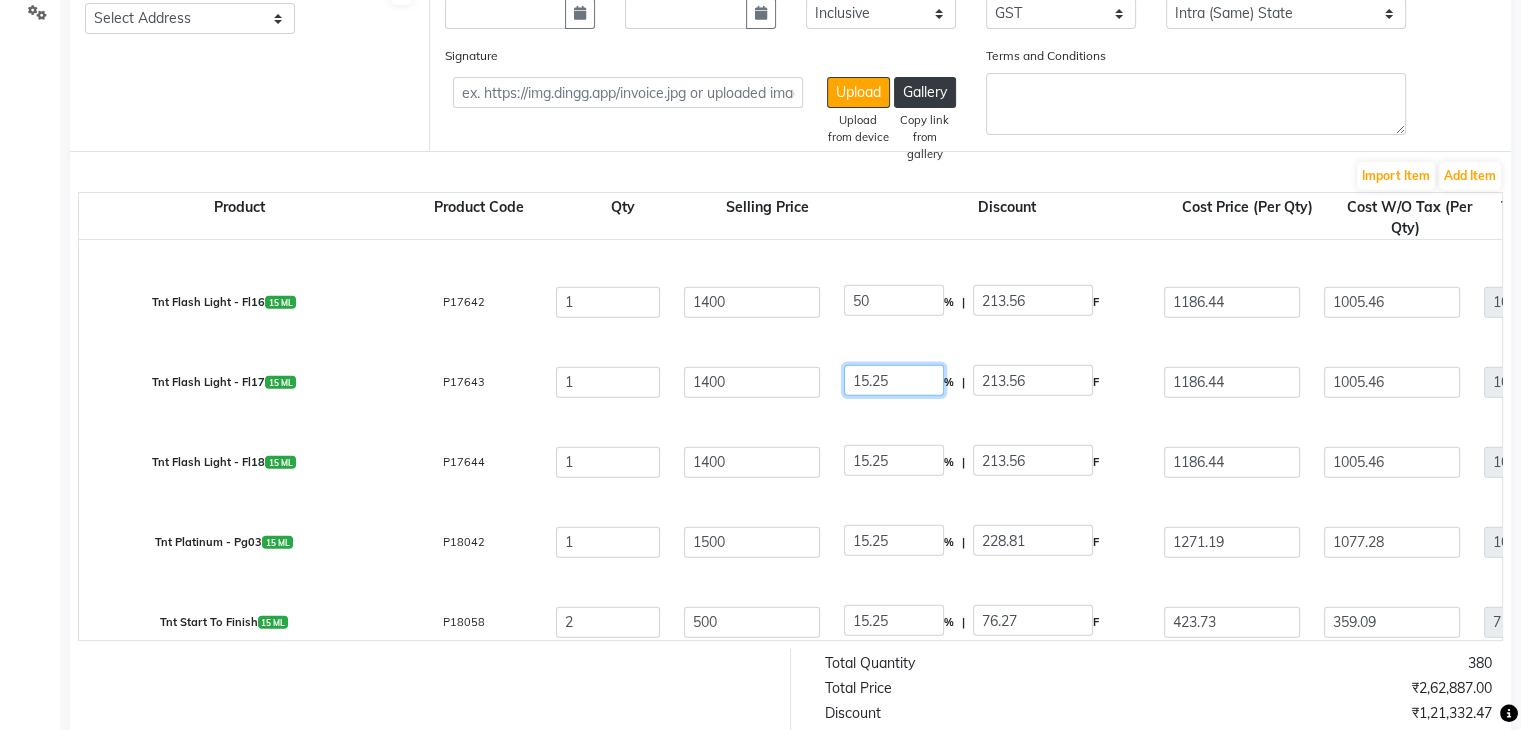 click on "15.25" 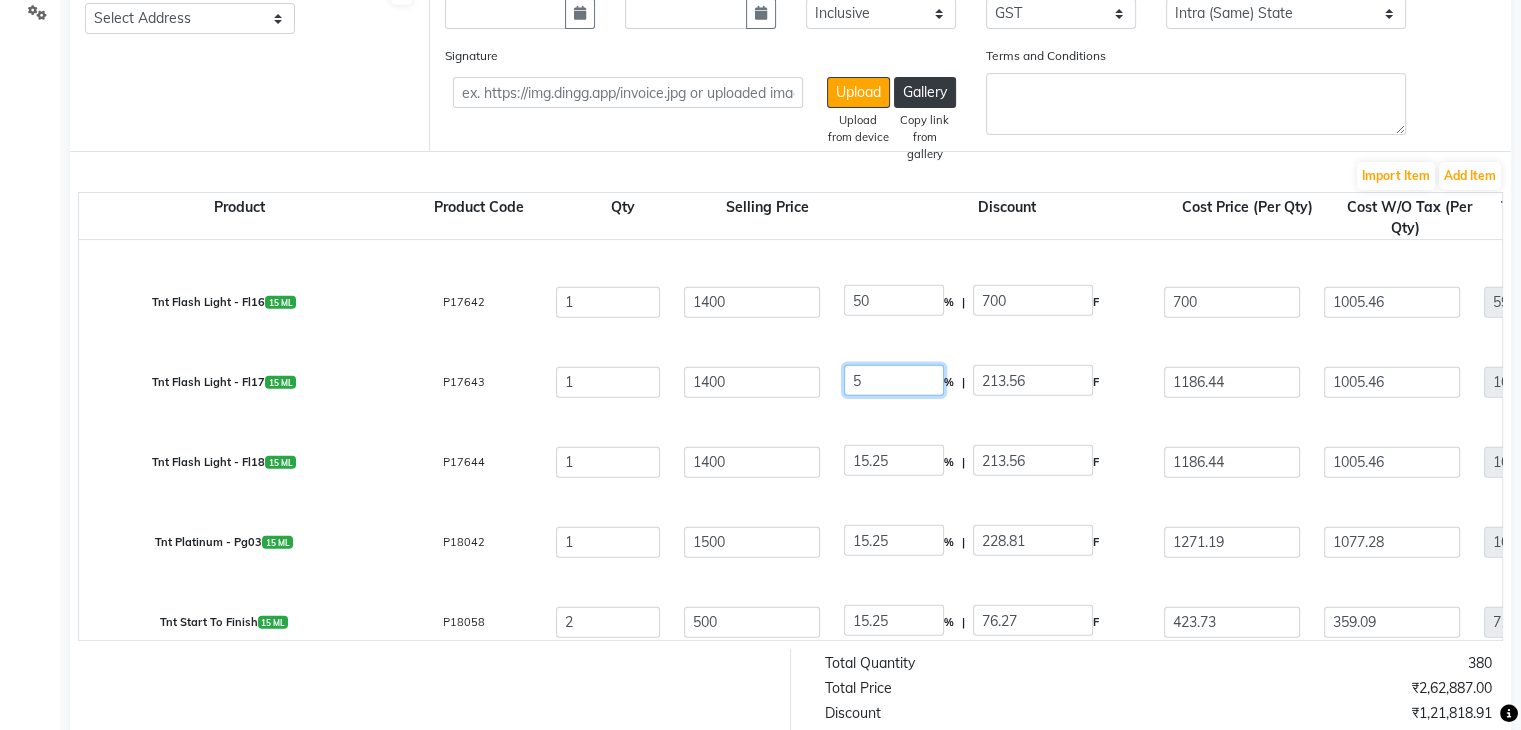 click on "5" 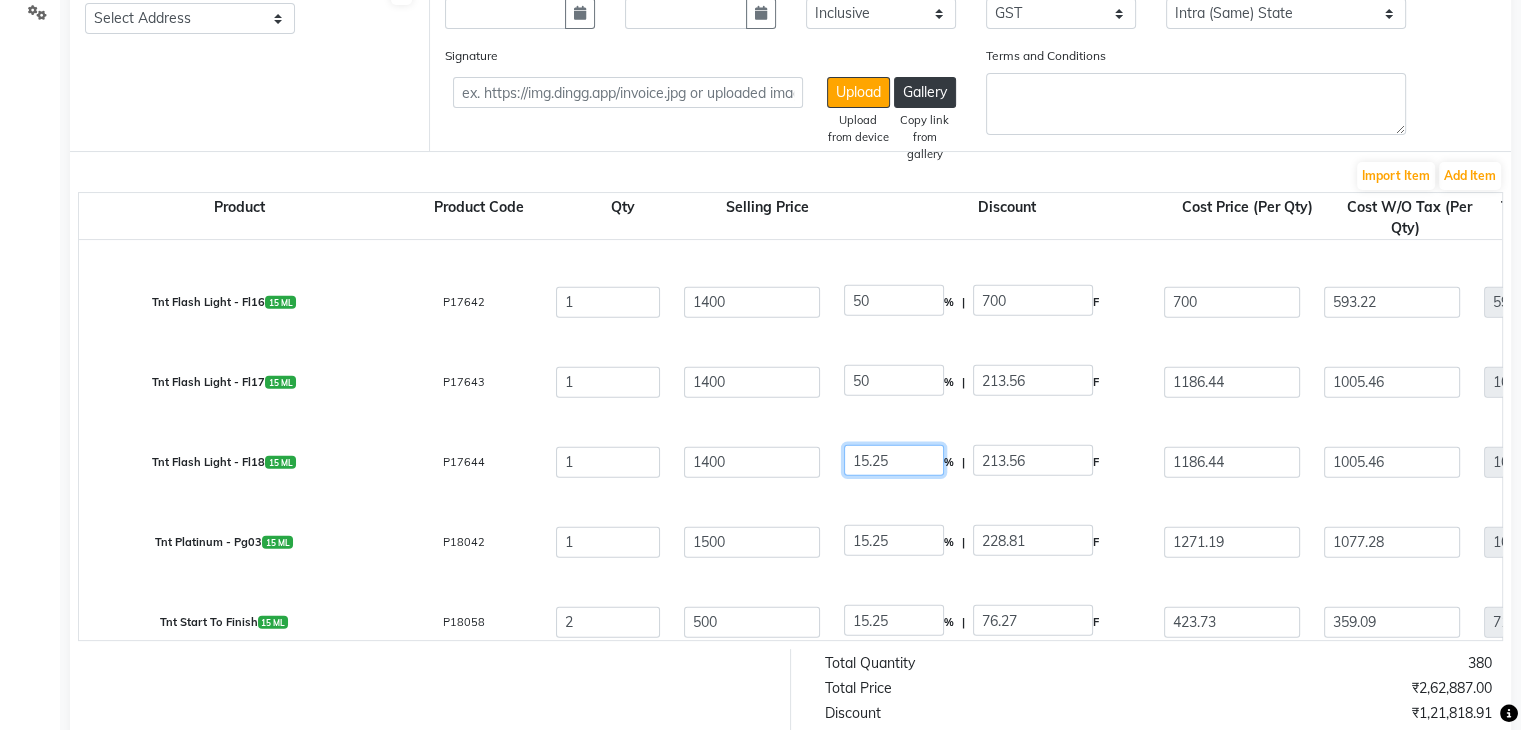click on "15.25" 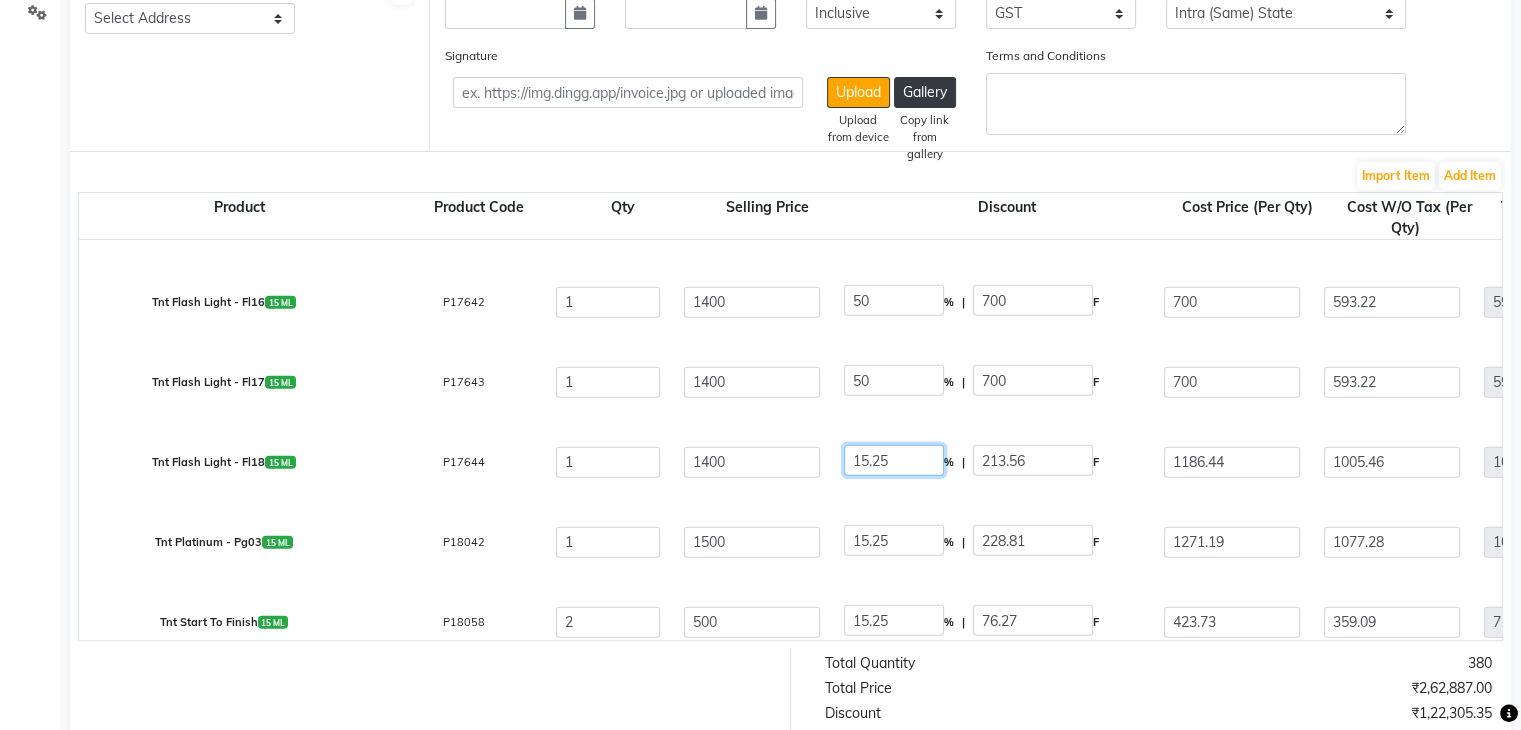 click on "15.25" 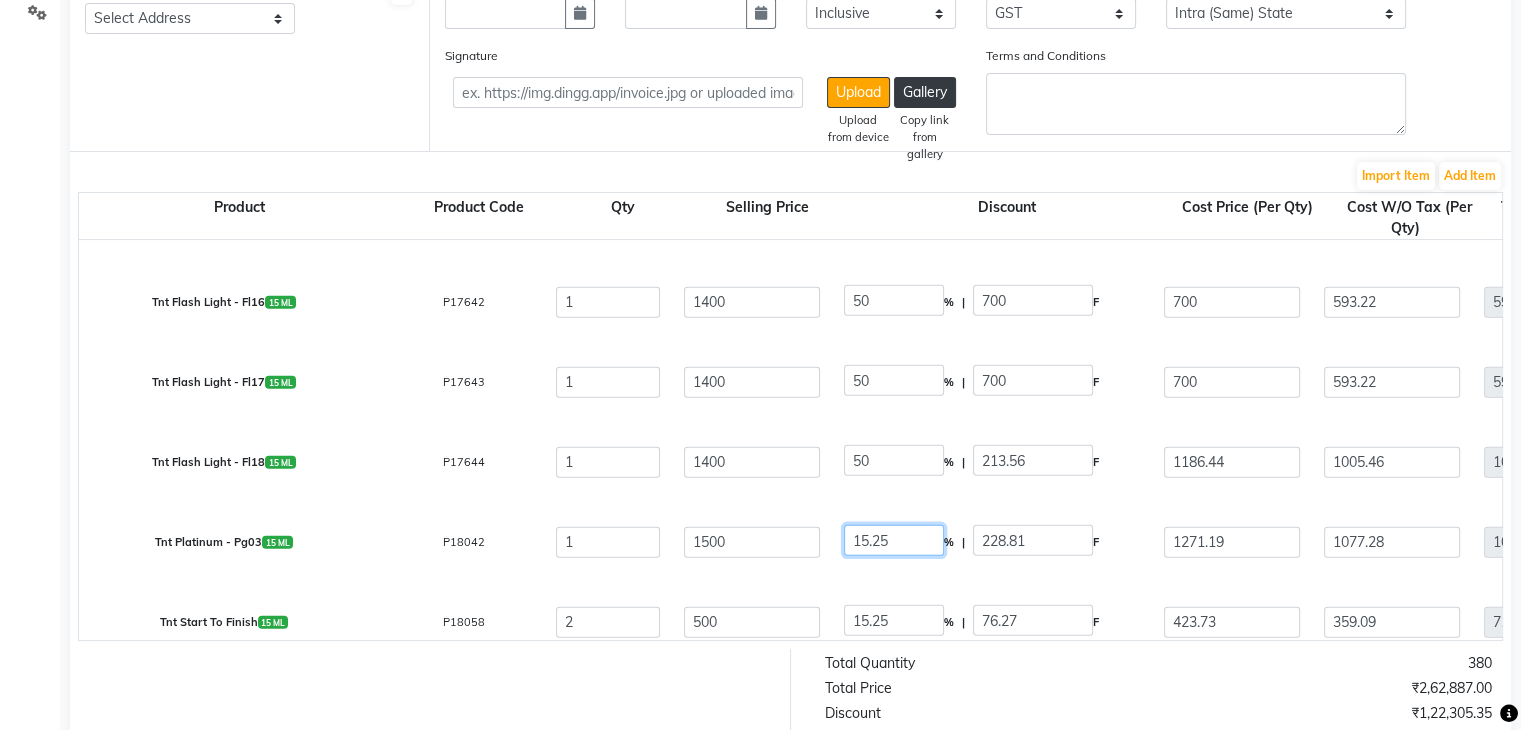 click on "15.25" 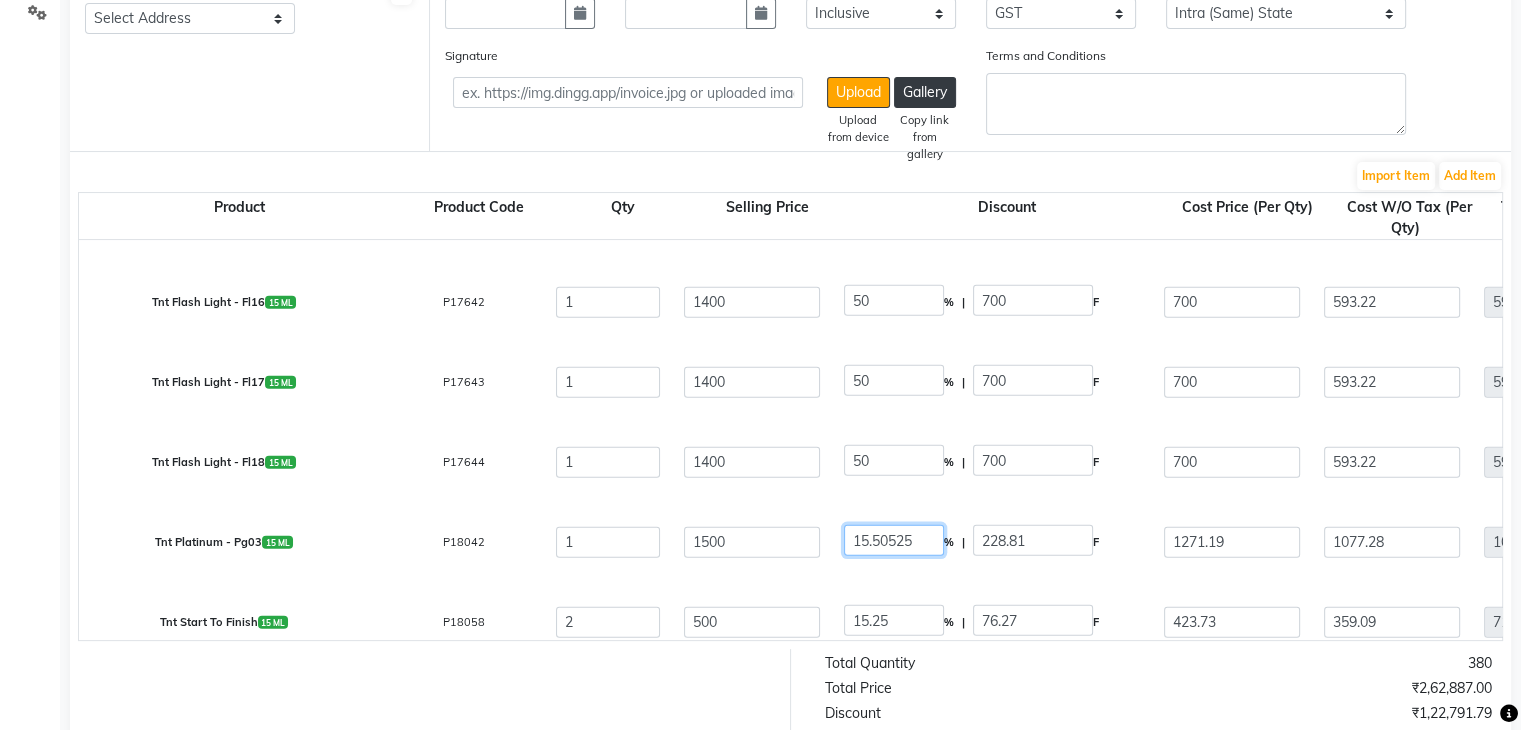 click on "15.50525" 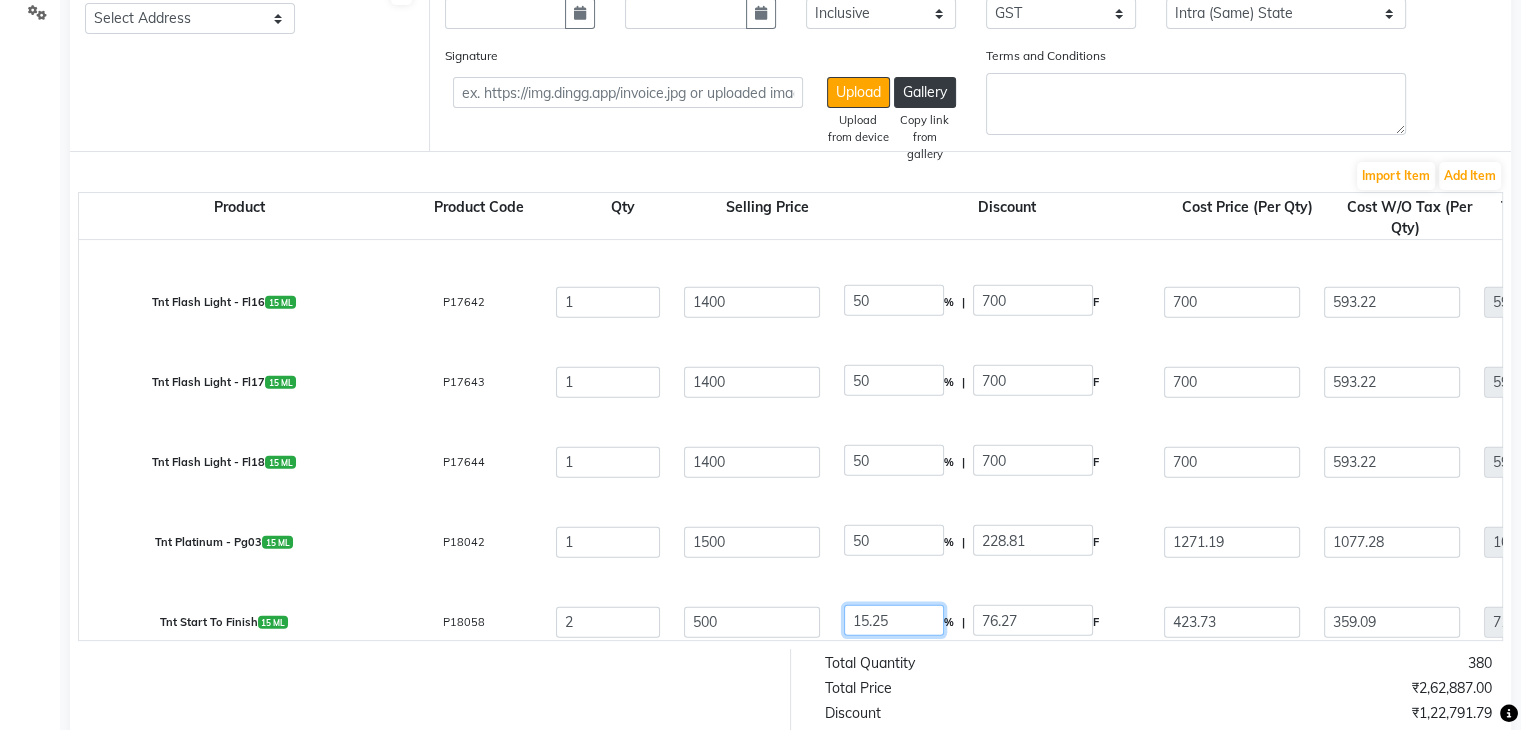 click on "15.25" 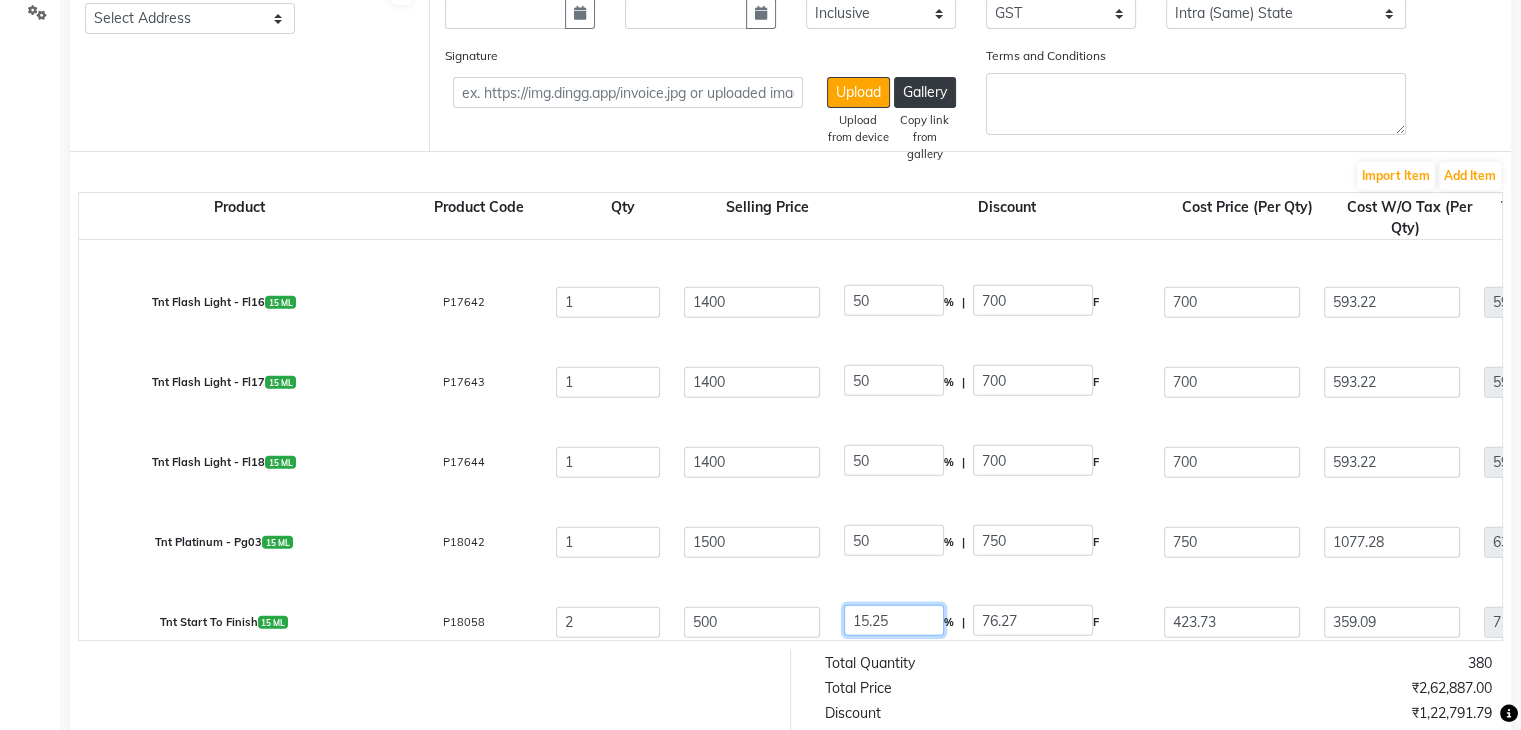 click on "15.25" 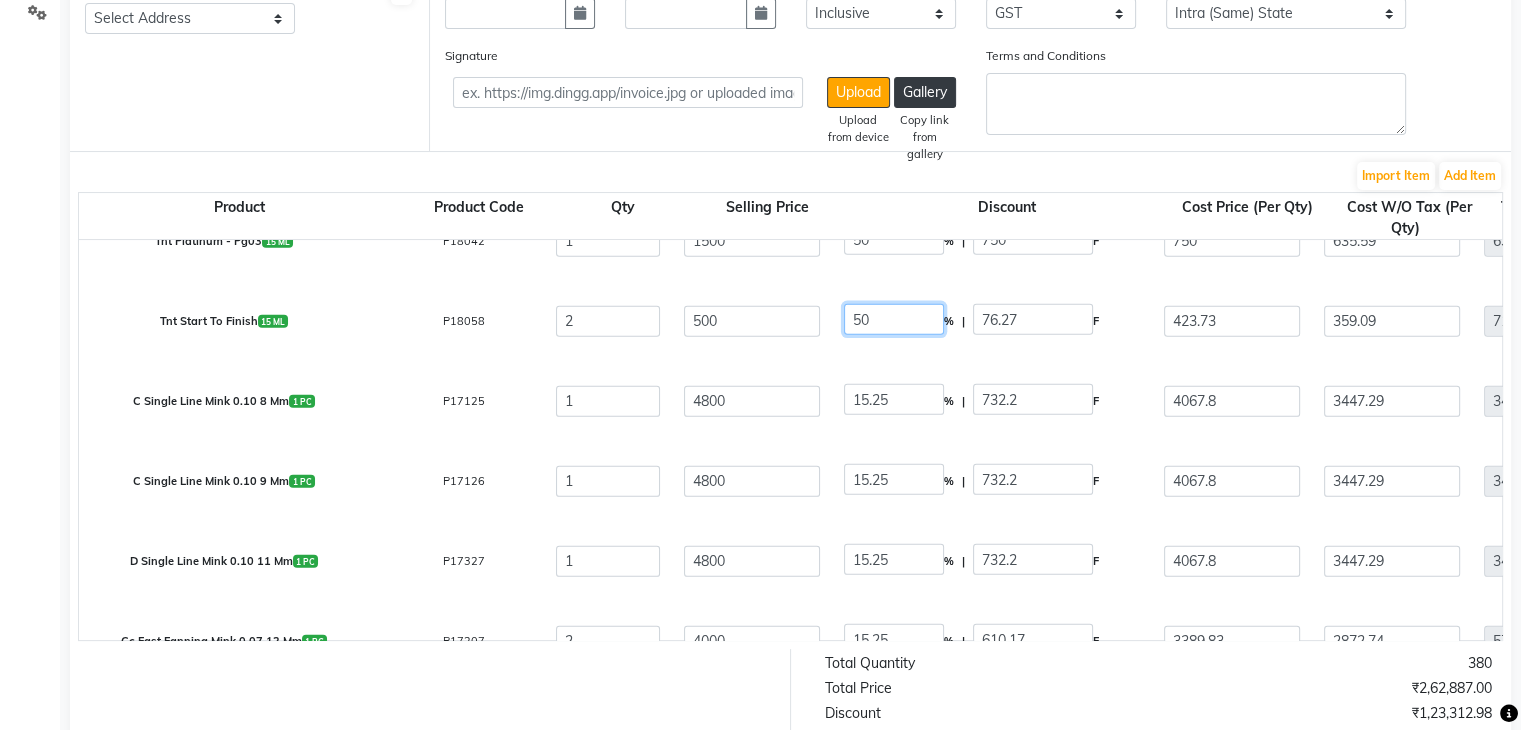 scroll, scrollTop: 6127, scrollLeft: 0, axis: vertical 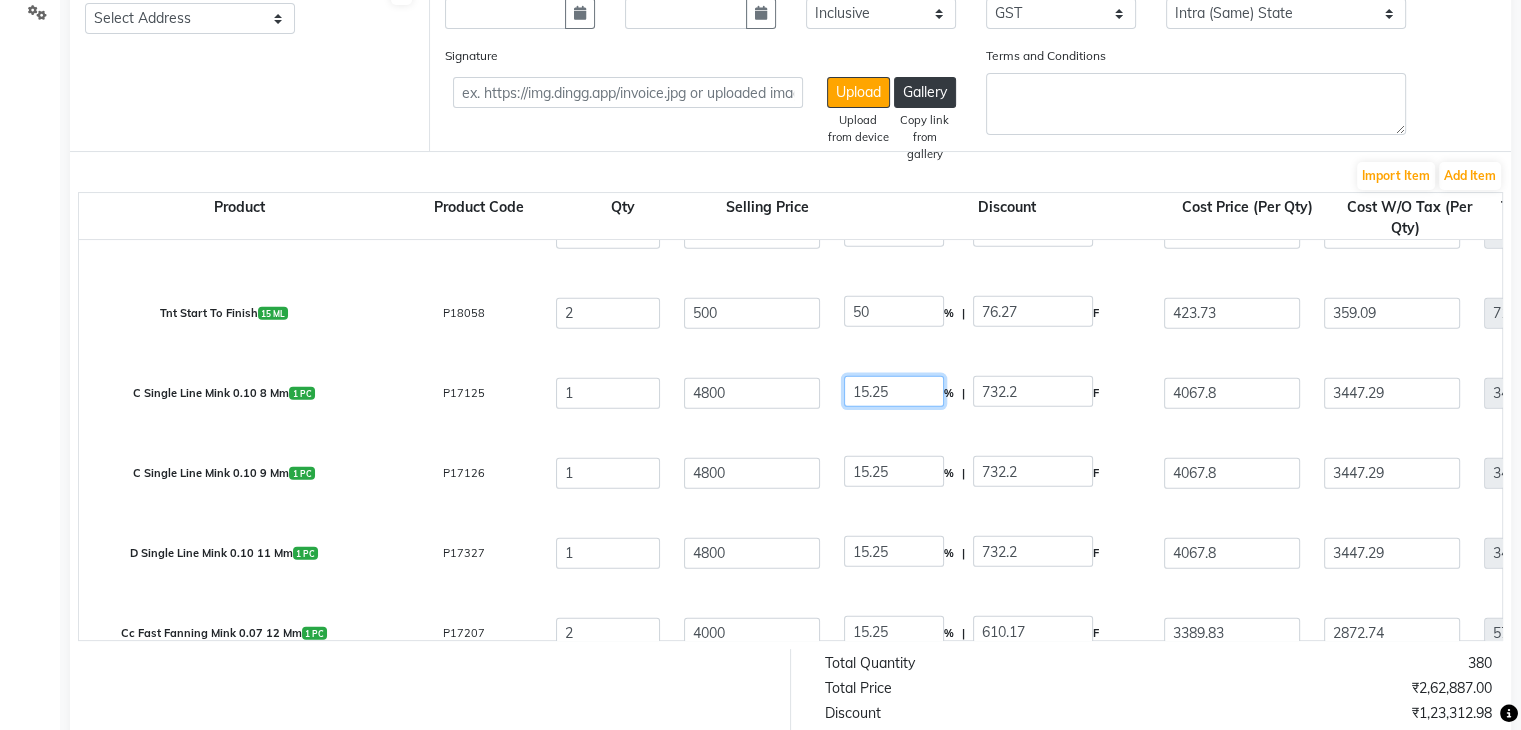 click on "15.25" 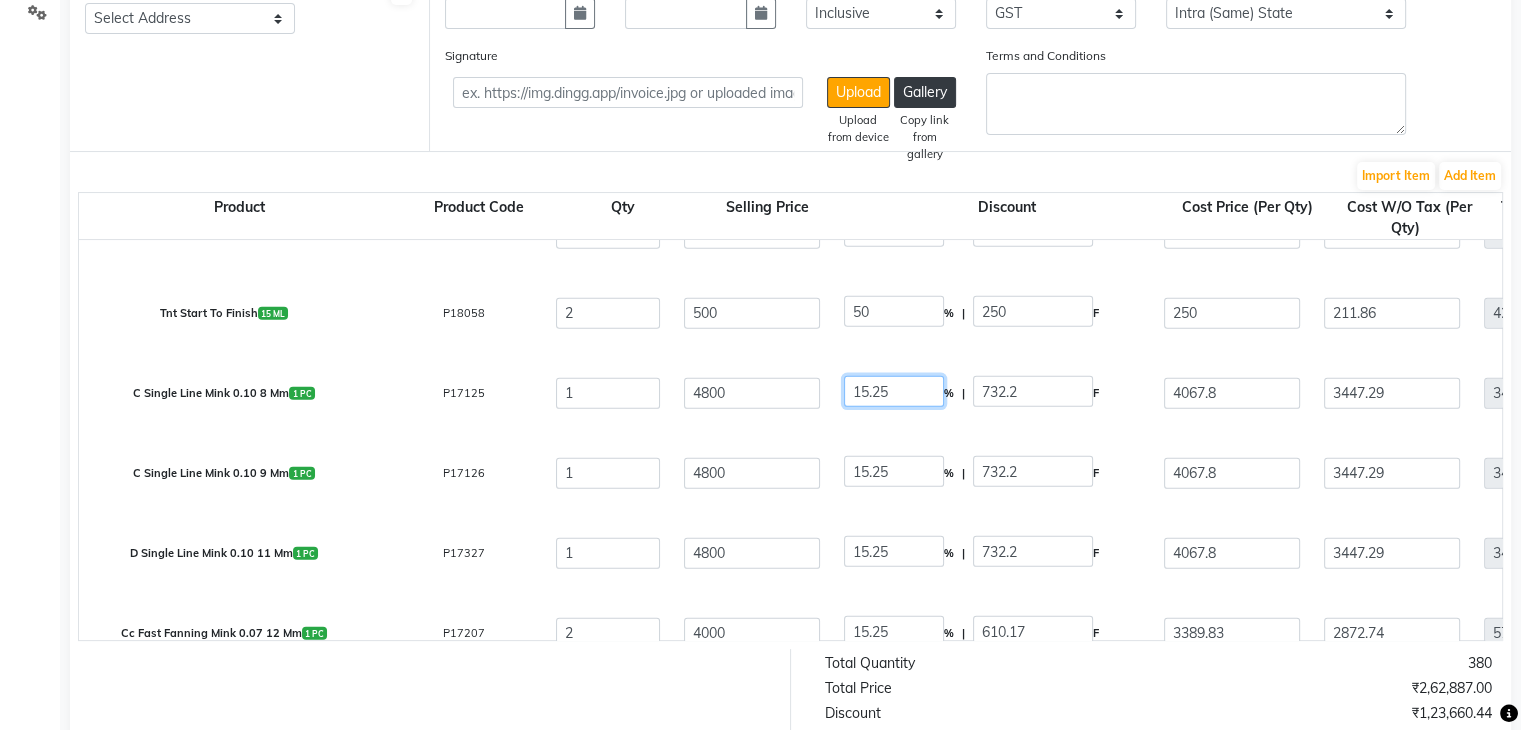click on "15.25" 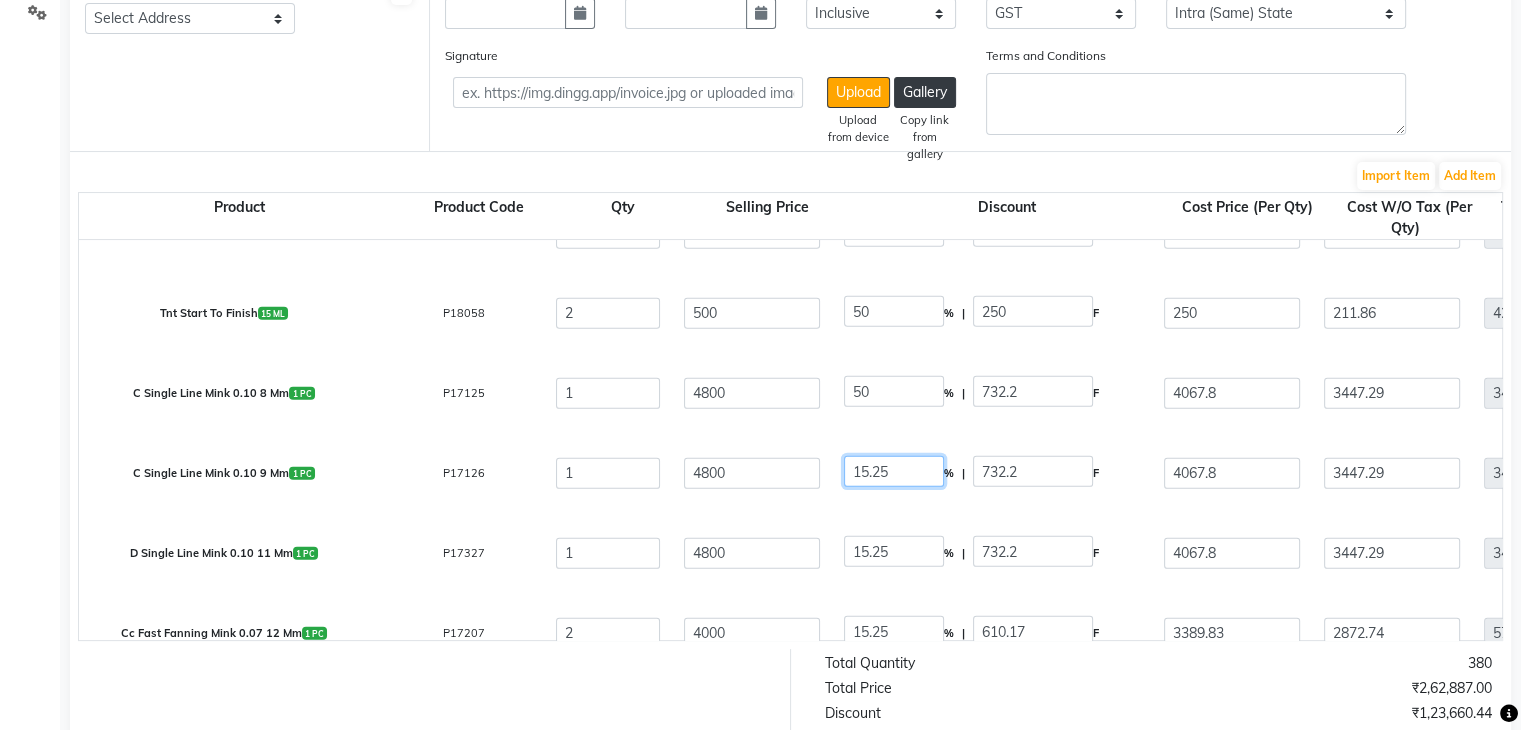 click on "15.25" 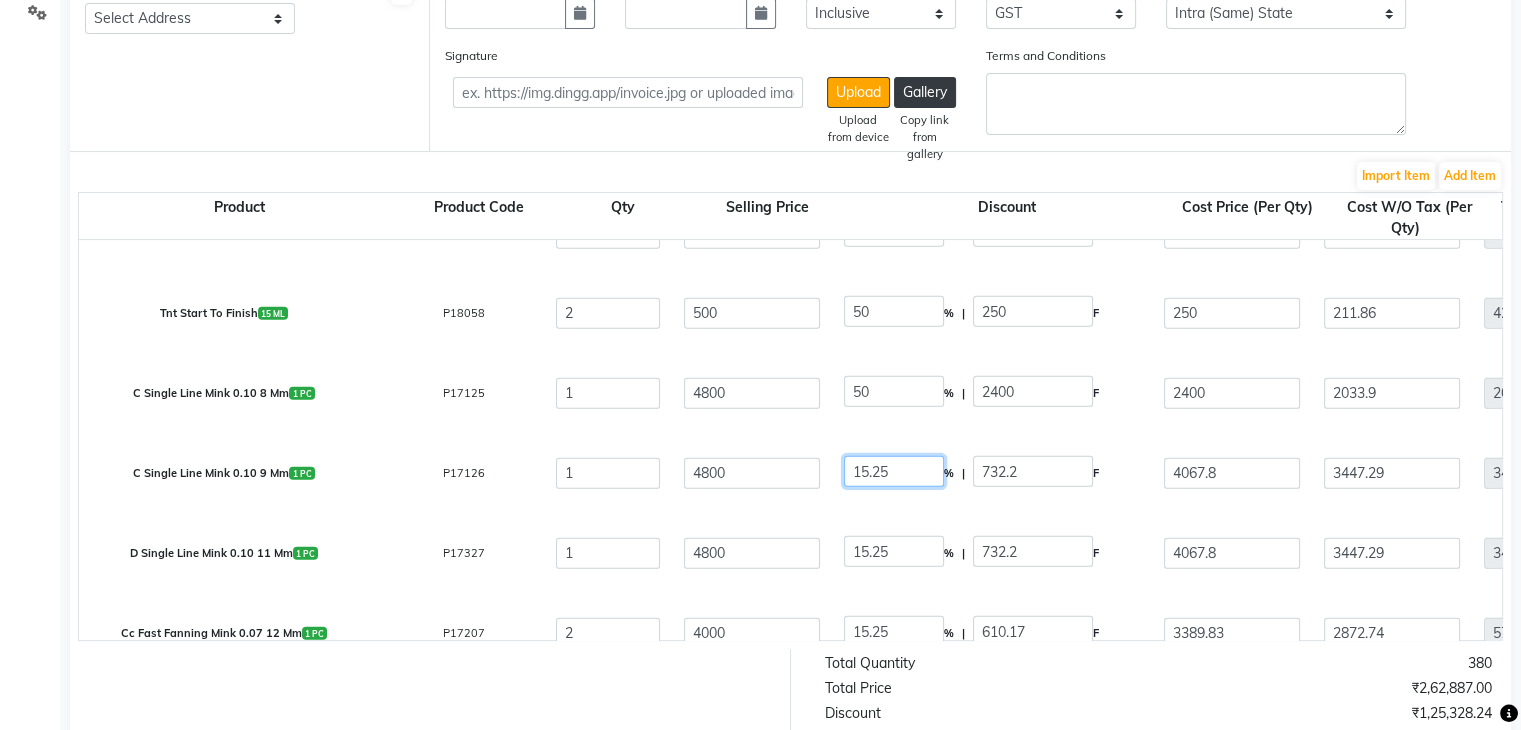 click on "15.25" 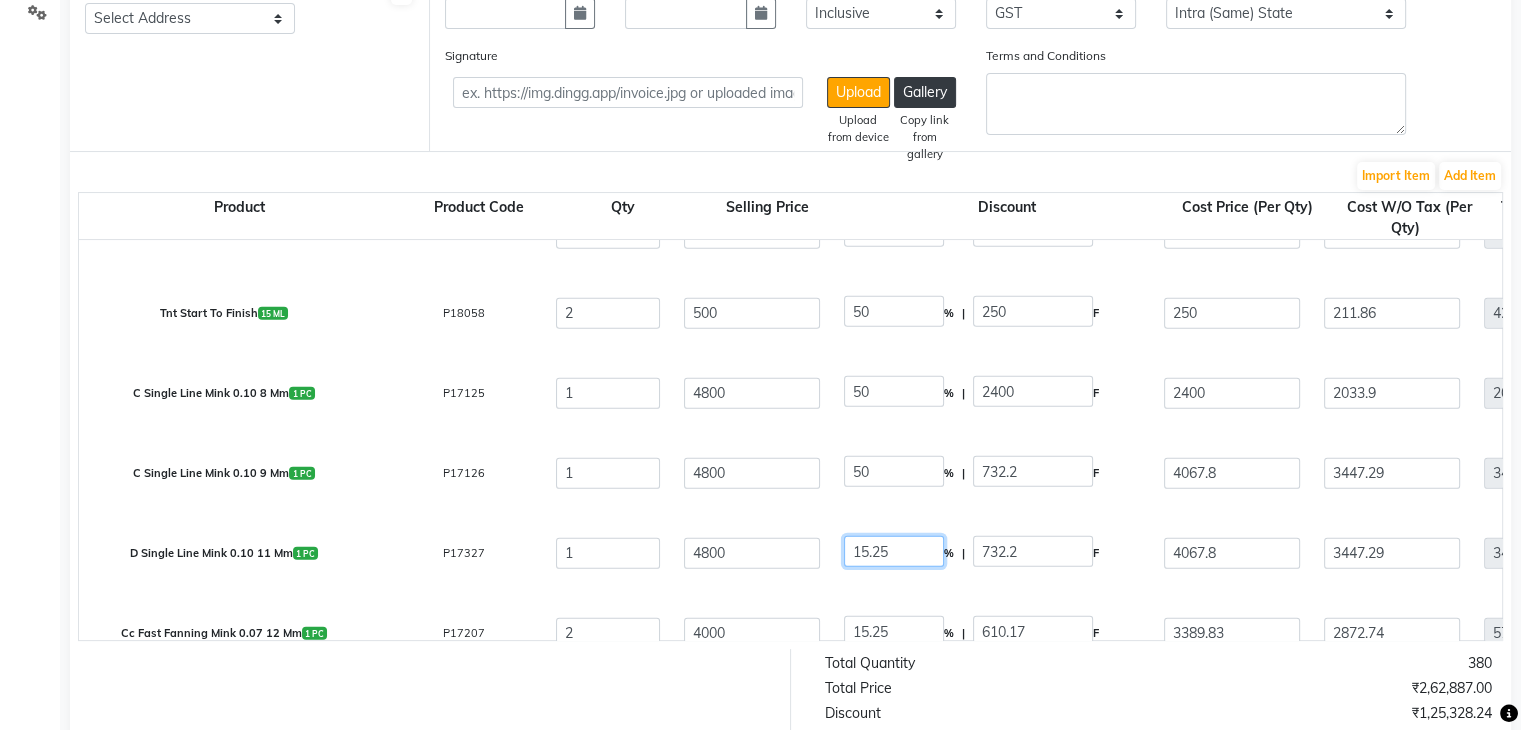 click on "15.25" 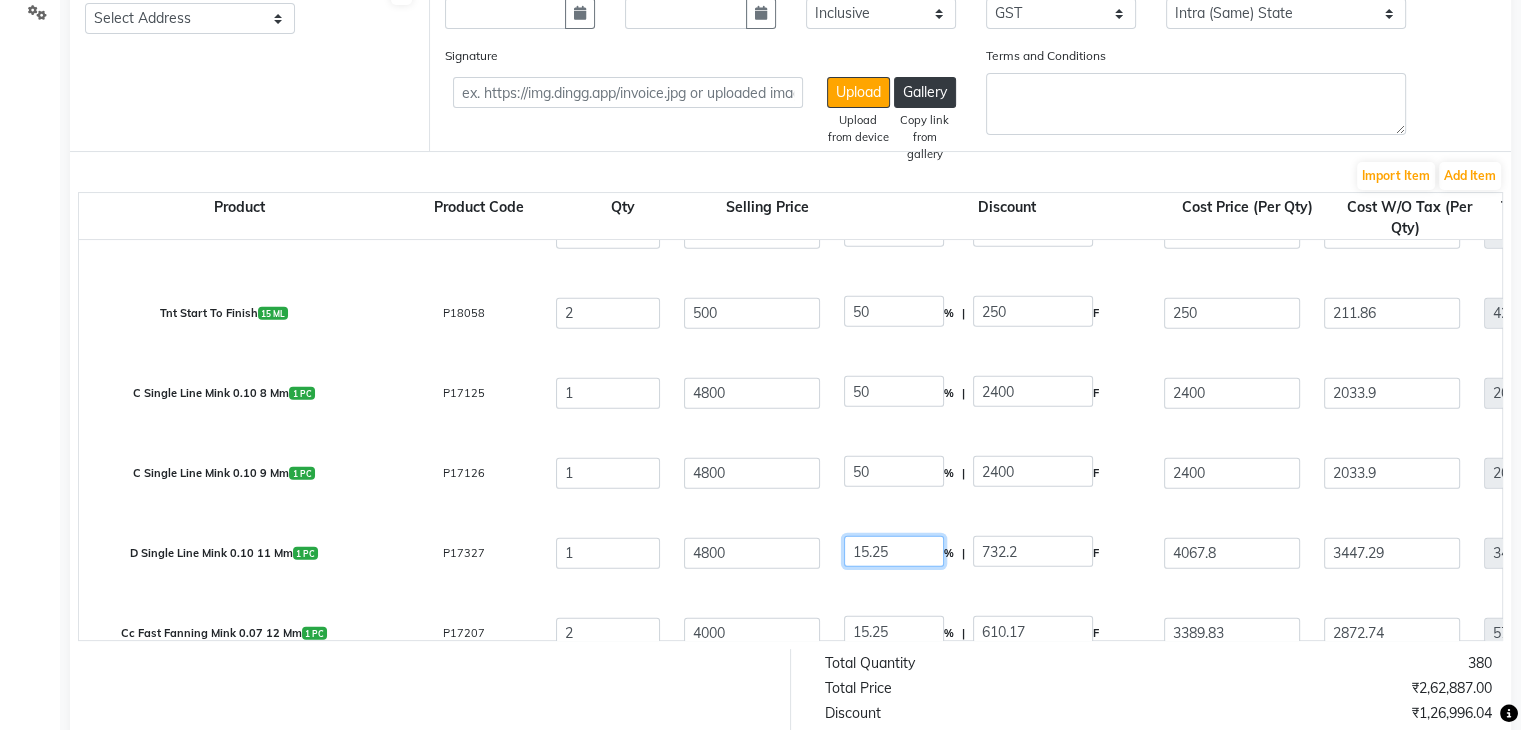 click on "15.25" 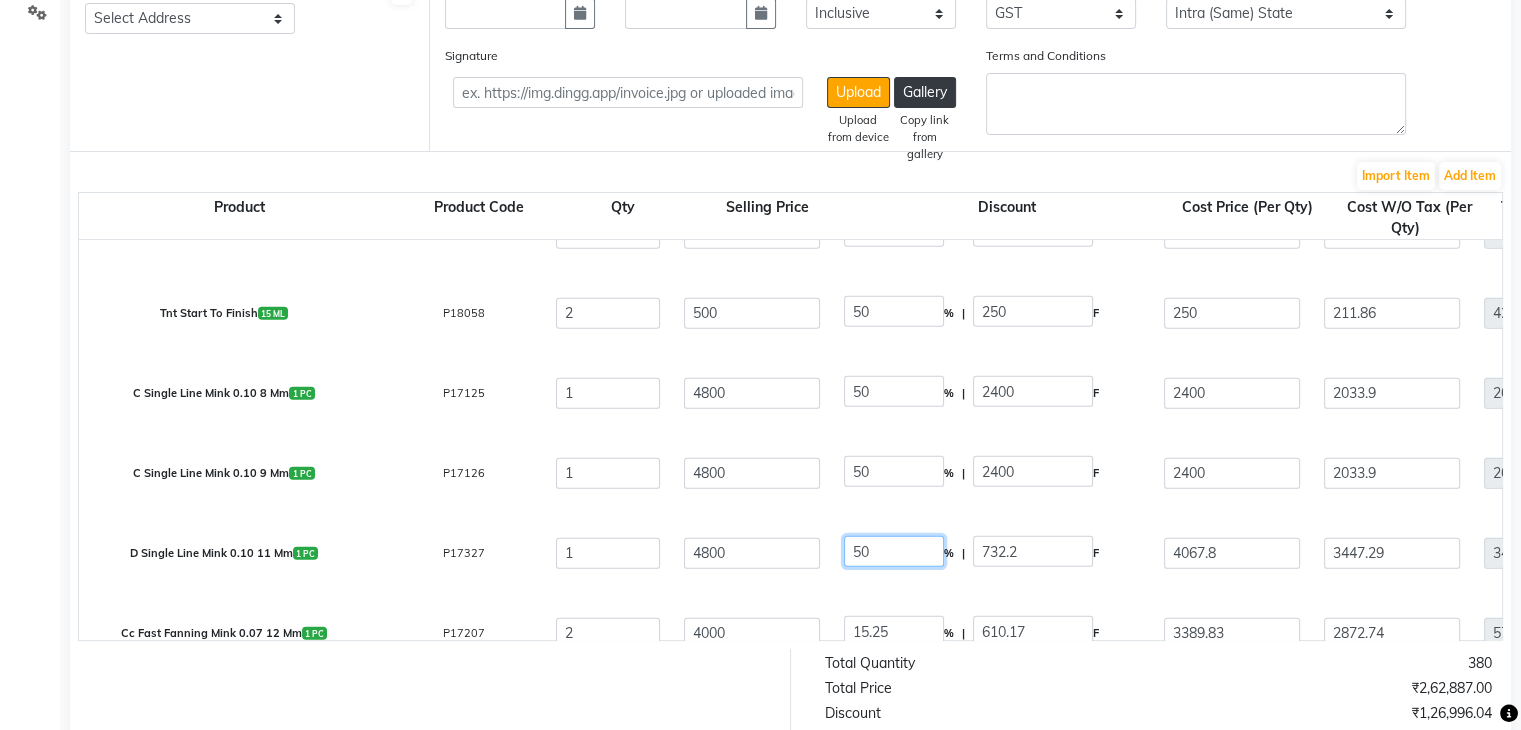 scroll, scrollTop: 6160, scrollLeft: 0, axis: vertical 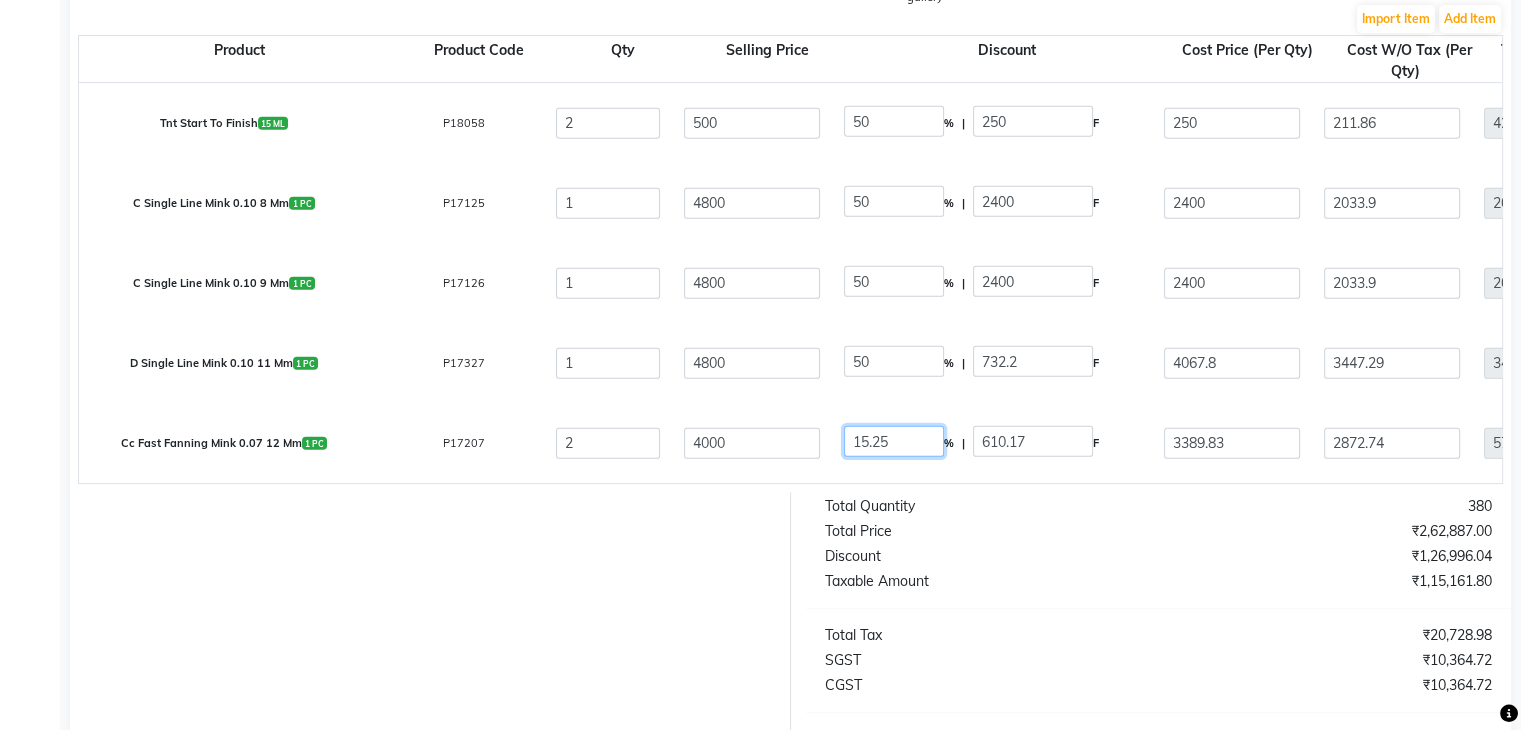 click on "15.25" 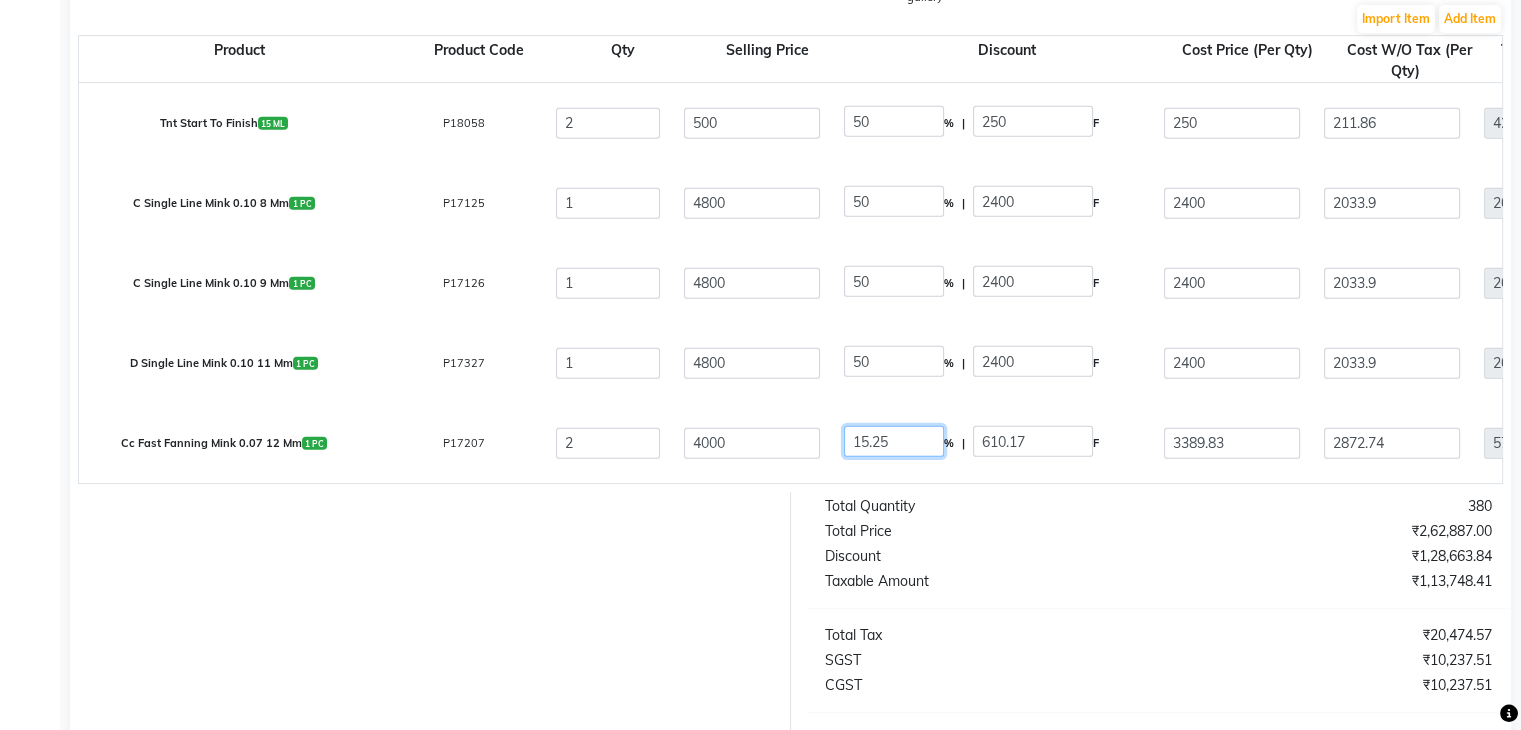 click on "15.25" 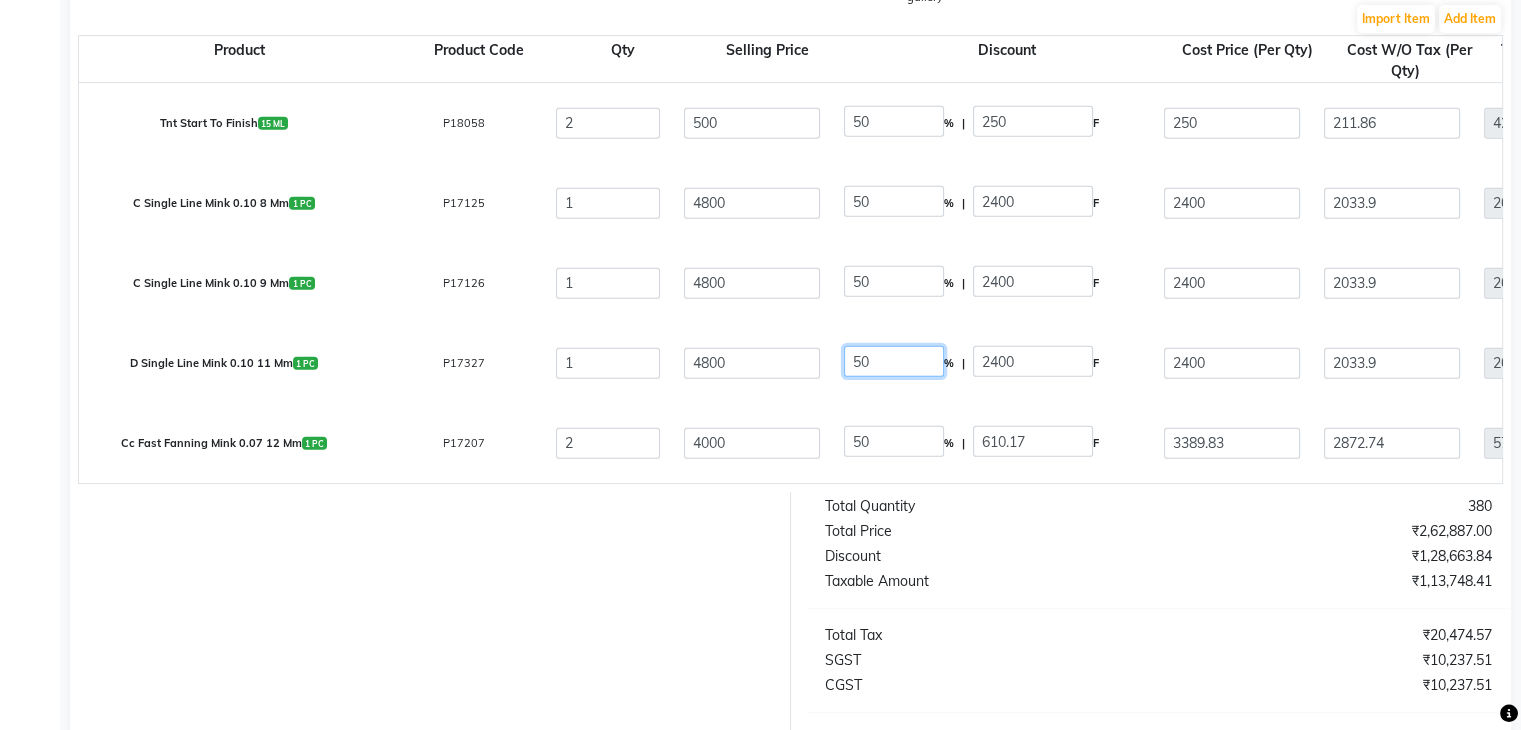 click on "50" 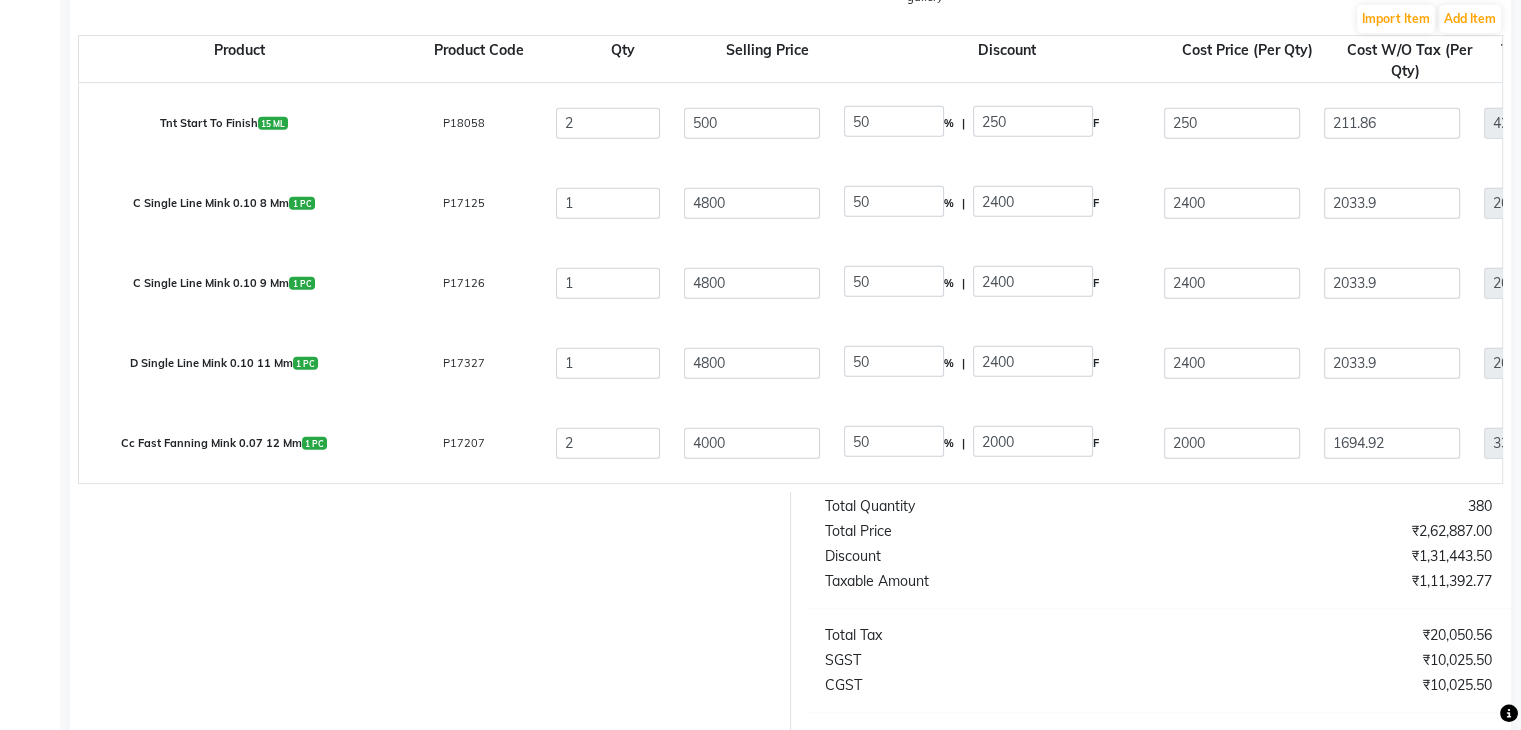 click on "Taxable Amount" 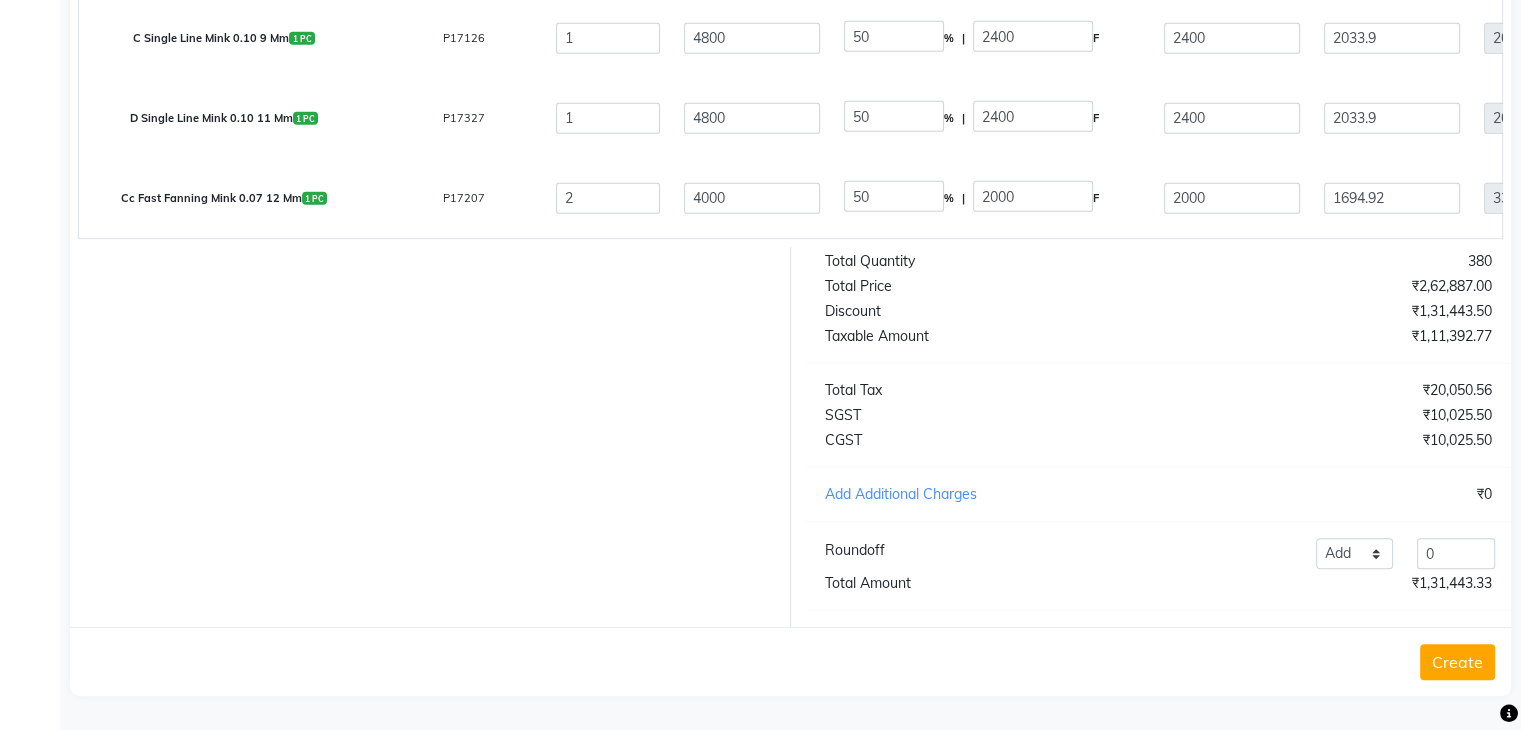 scroll, scrollTop: 1360, scrollLeft: 0, axis: vertical 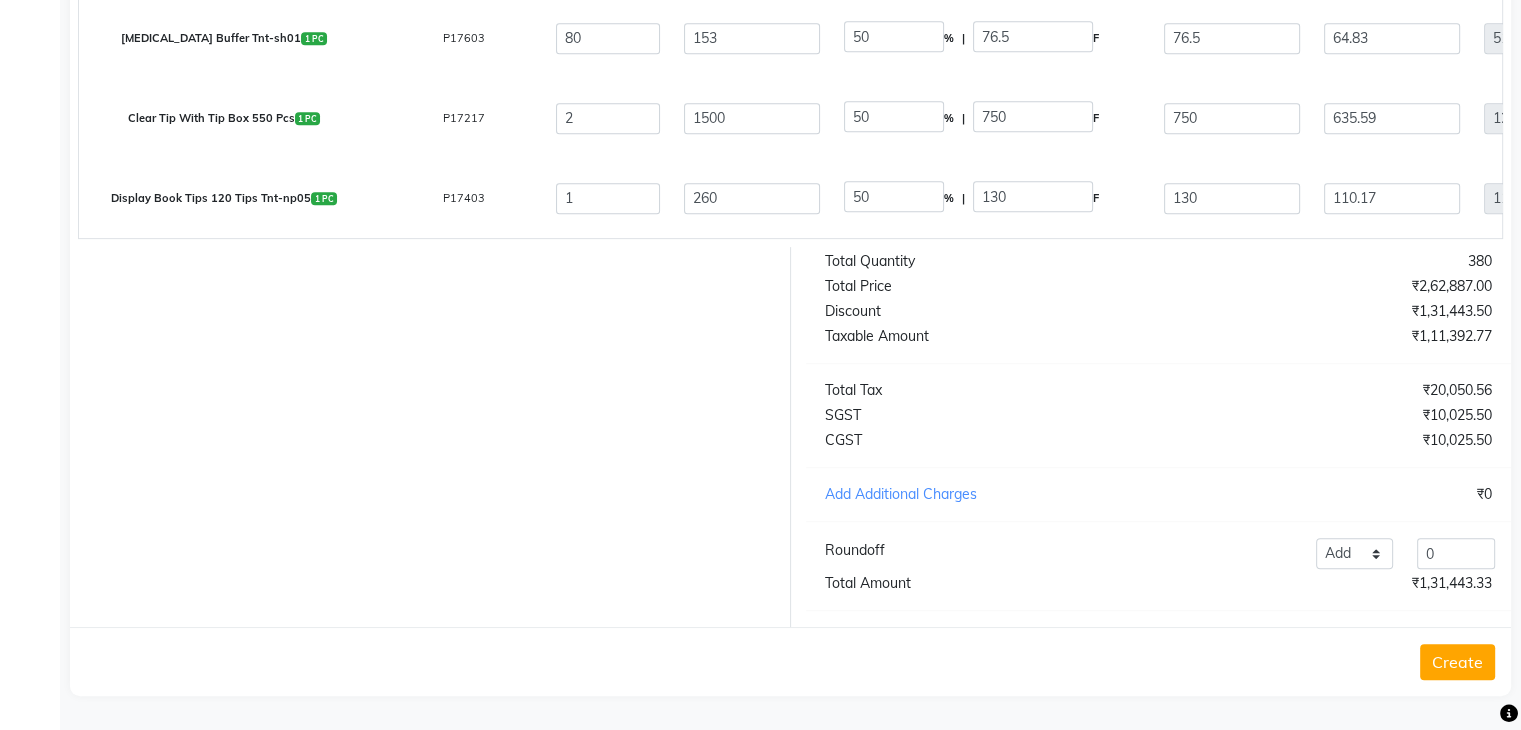 click on "Discount" 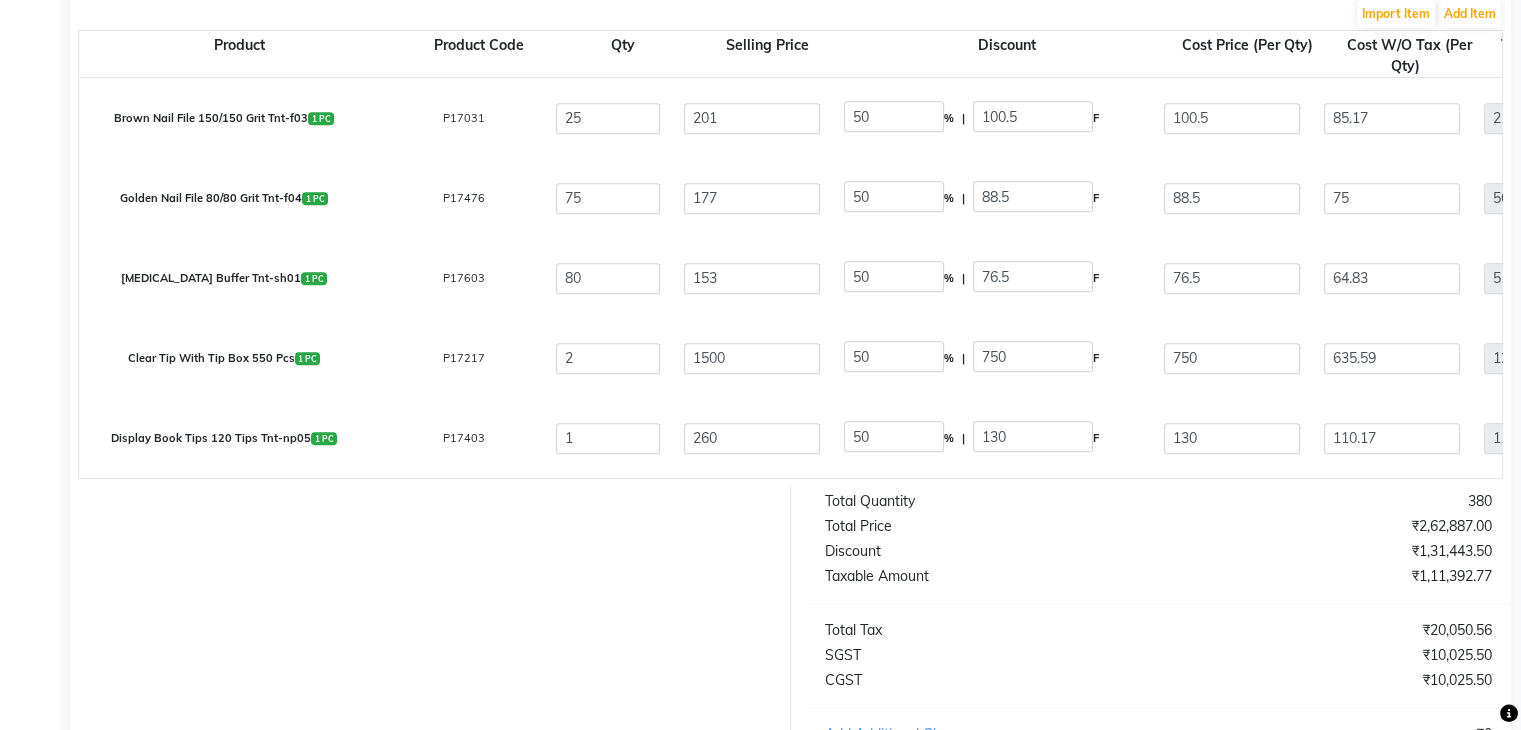 scroll, scrollTop: 721, scrollLeft: 0, axis: vertical 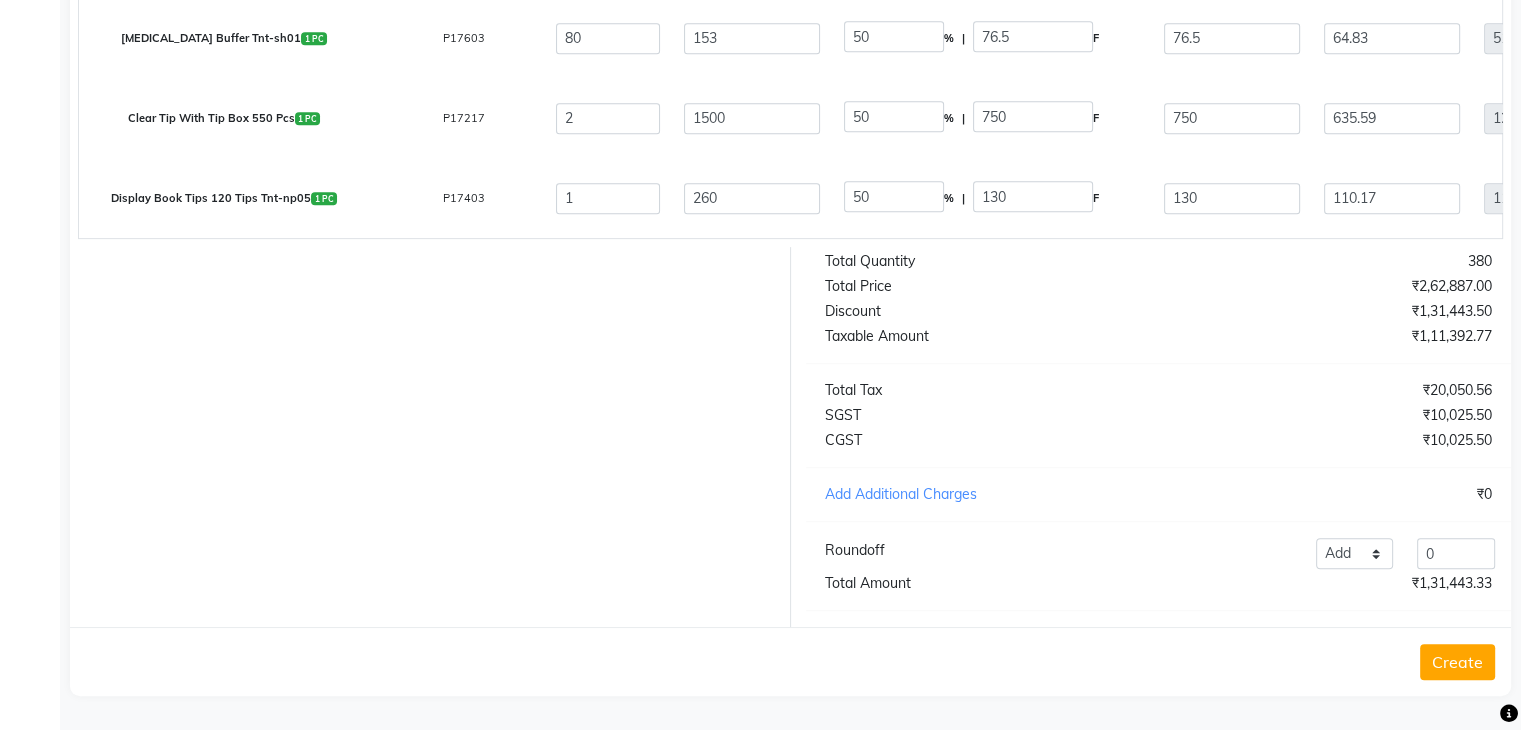 click on "Create" 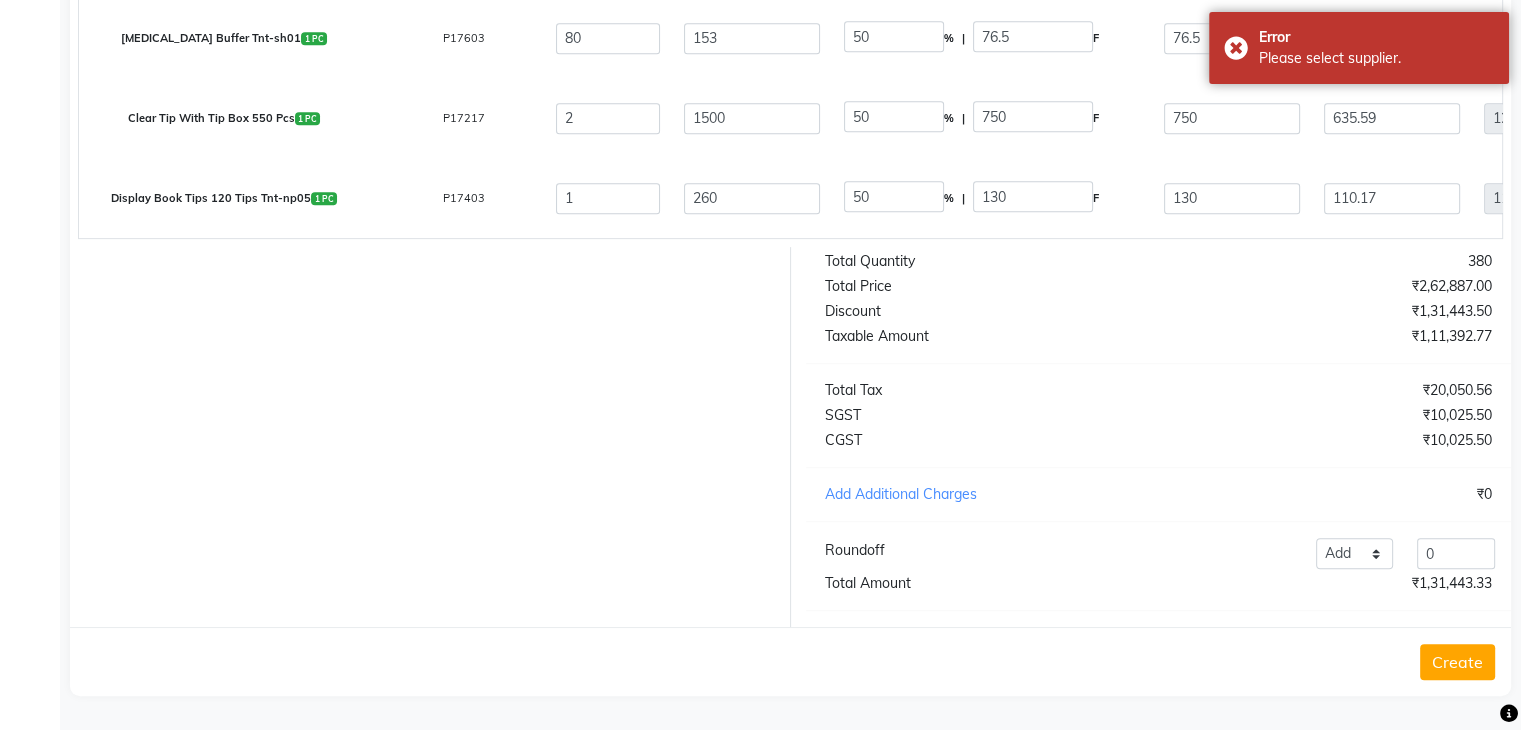 scroll, scrollTop: 0, scrollLeft: 0, axis: both 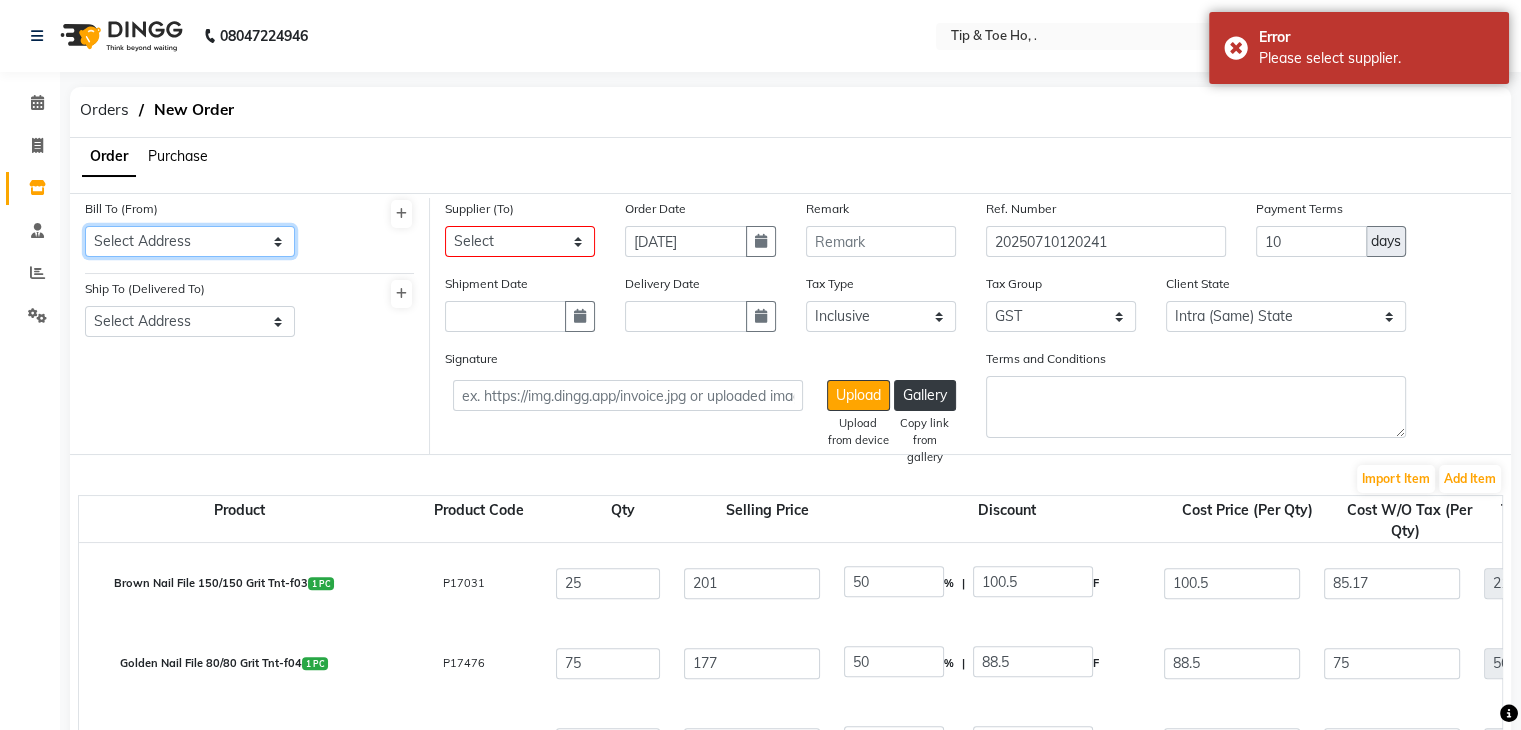 click on "Select Address  tip & toe ho   Grey Trendy Professionals Pvt Ltd
Gulmohar Road no 17/140, Motilal Nagar No.1 Panchsheel Society, Opp Best Colony Near Fire Station Goregoan ( West ) Mumbai - 400104" 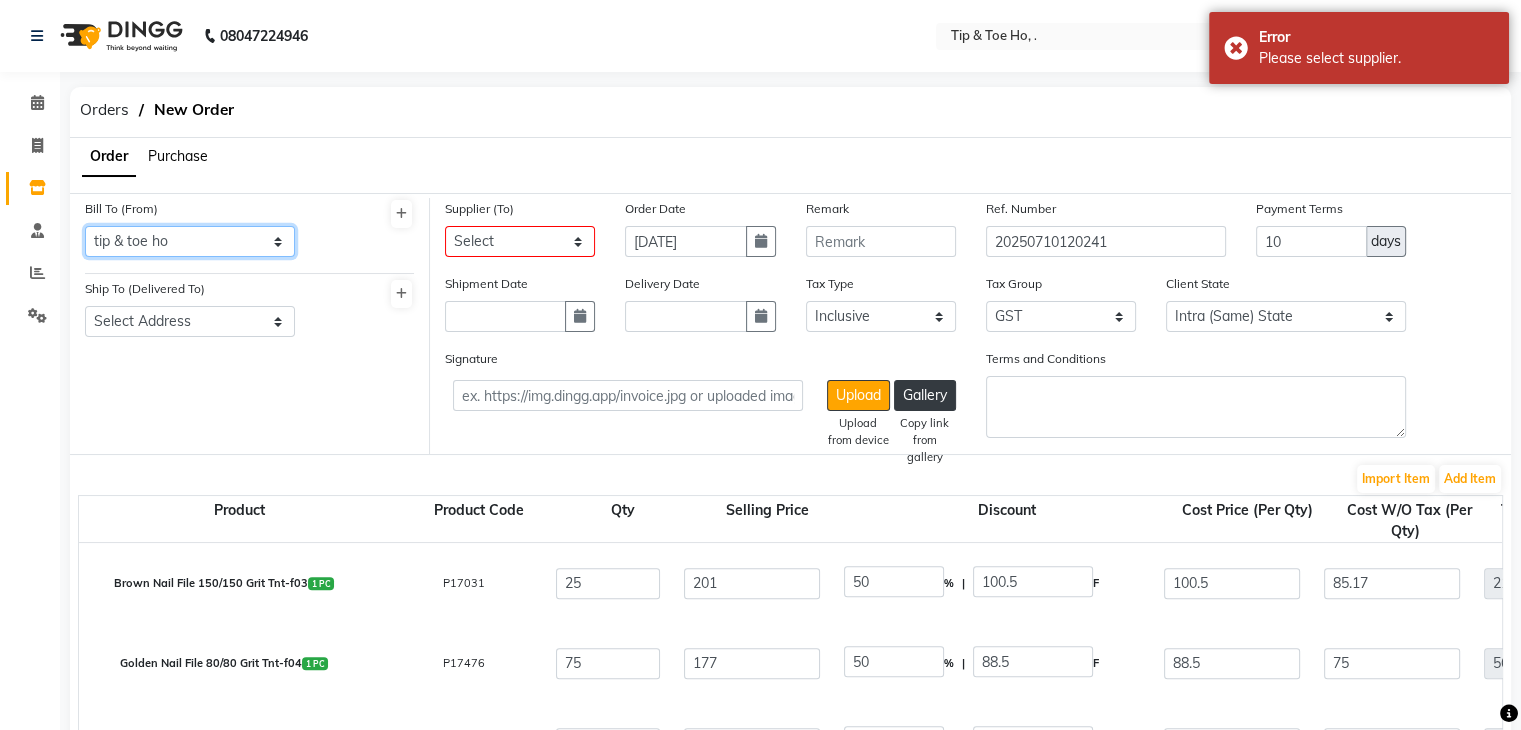 click on "Select Address  tip & toe ho   Grey Trendy Professionals Pvt Ltd
Gulmohar Road no 17/140, Motilal Nagar No.1 Panchsheel Society, Opp Best Colony Near Fire Station Goregoan ( West ) Mumbai - 400104" 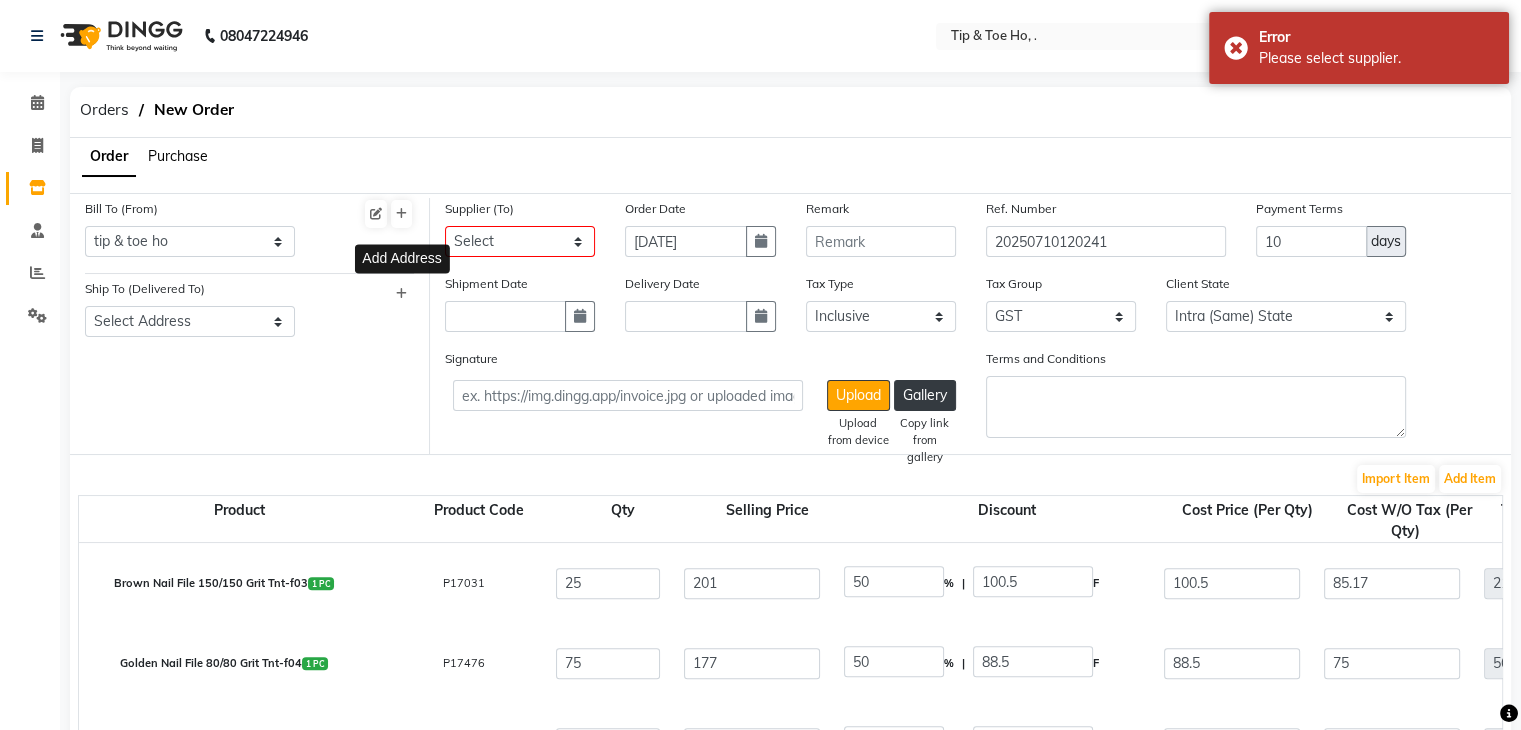 scroll, scrollTop: 40, scrollLeft: 0, axis: vertical 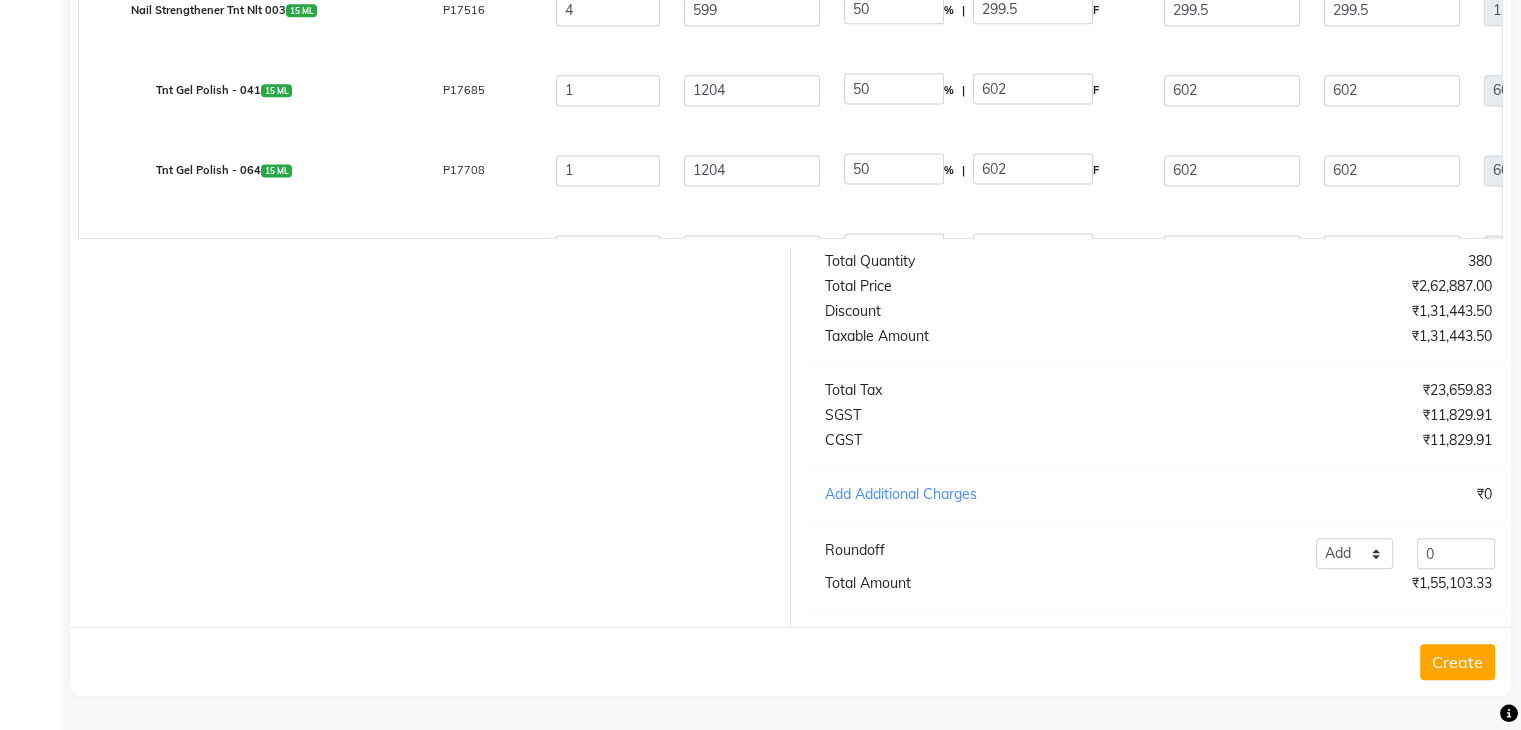 click on "Create" 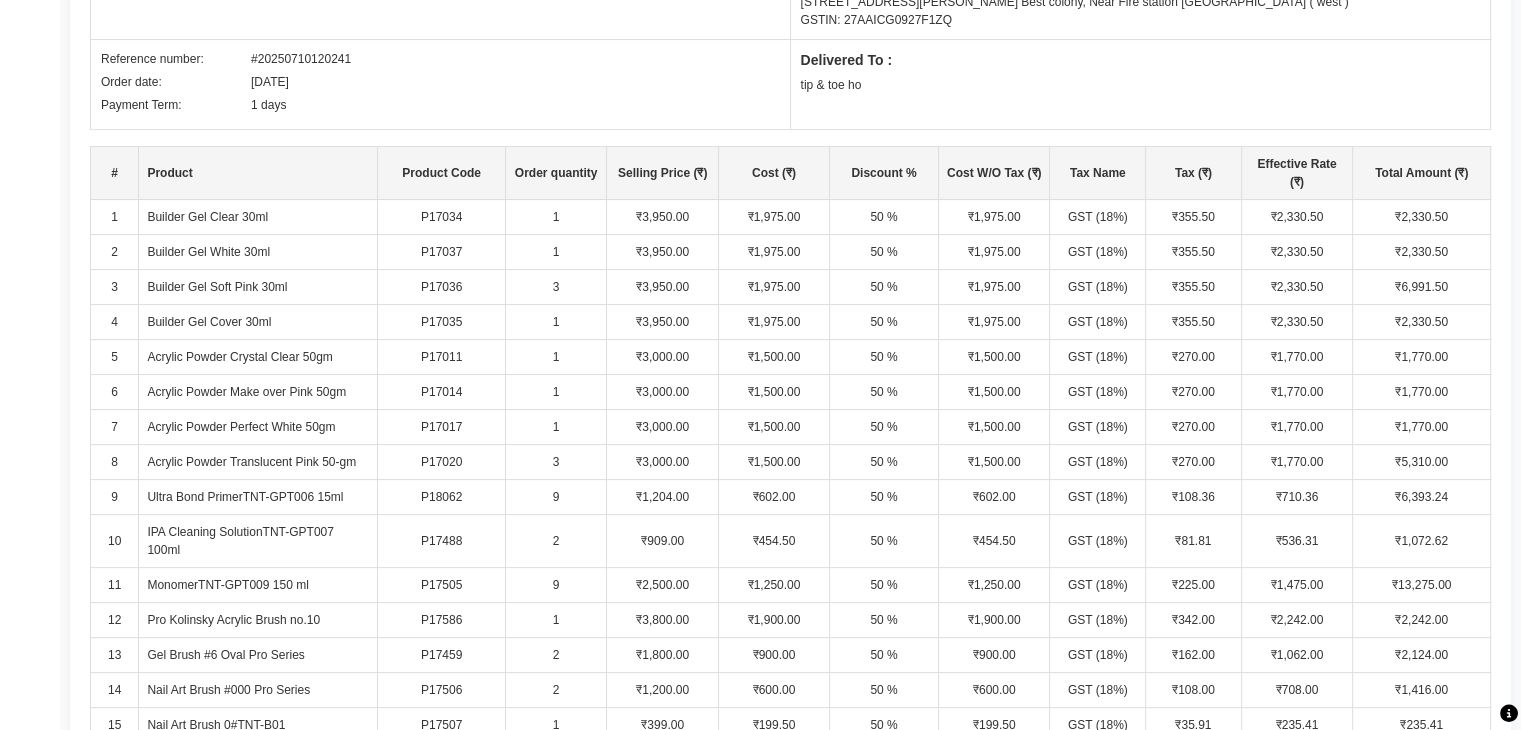 scroll, scrollTop: 0, scrollLeft: 0, axis: both 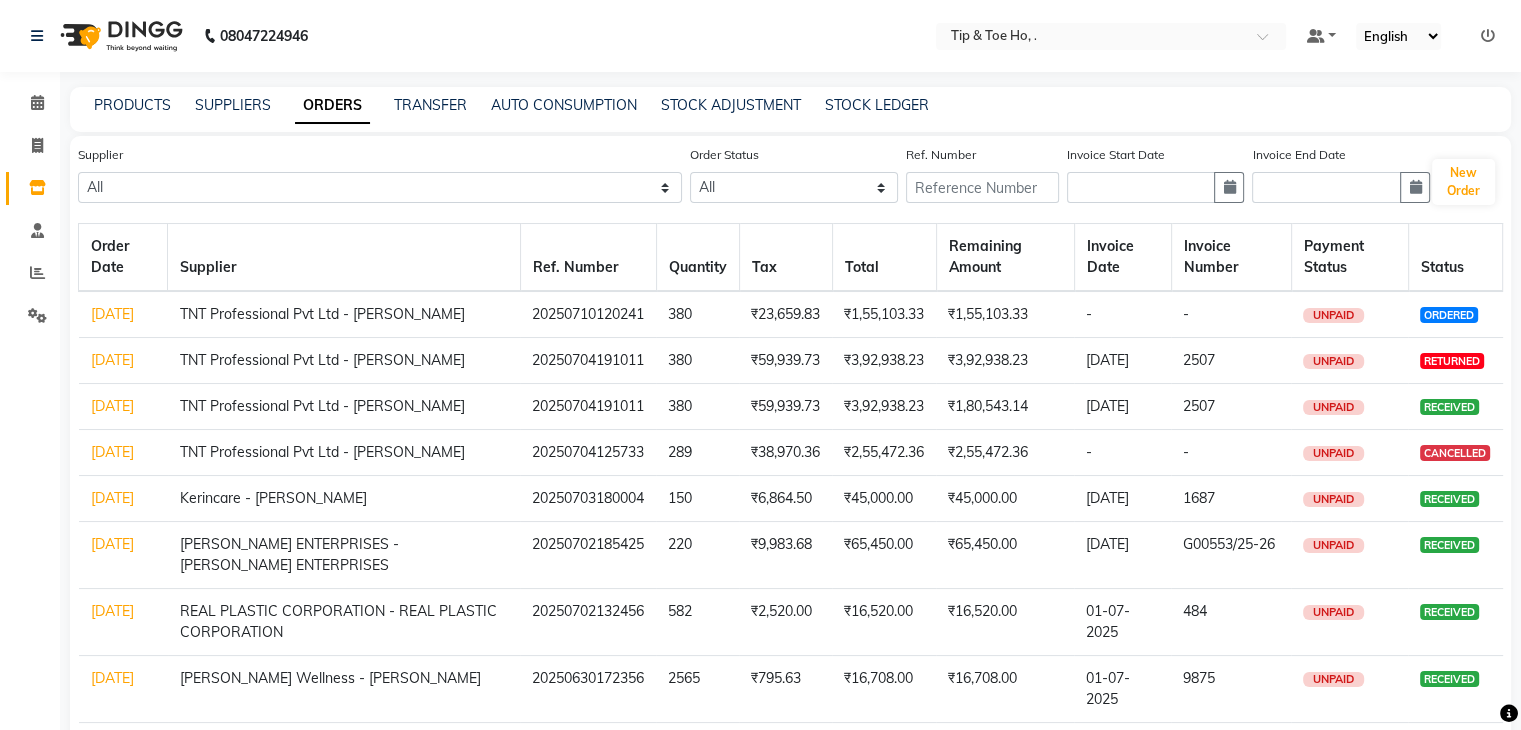 click on "[DATE]" 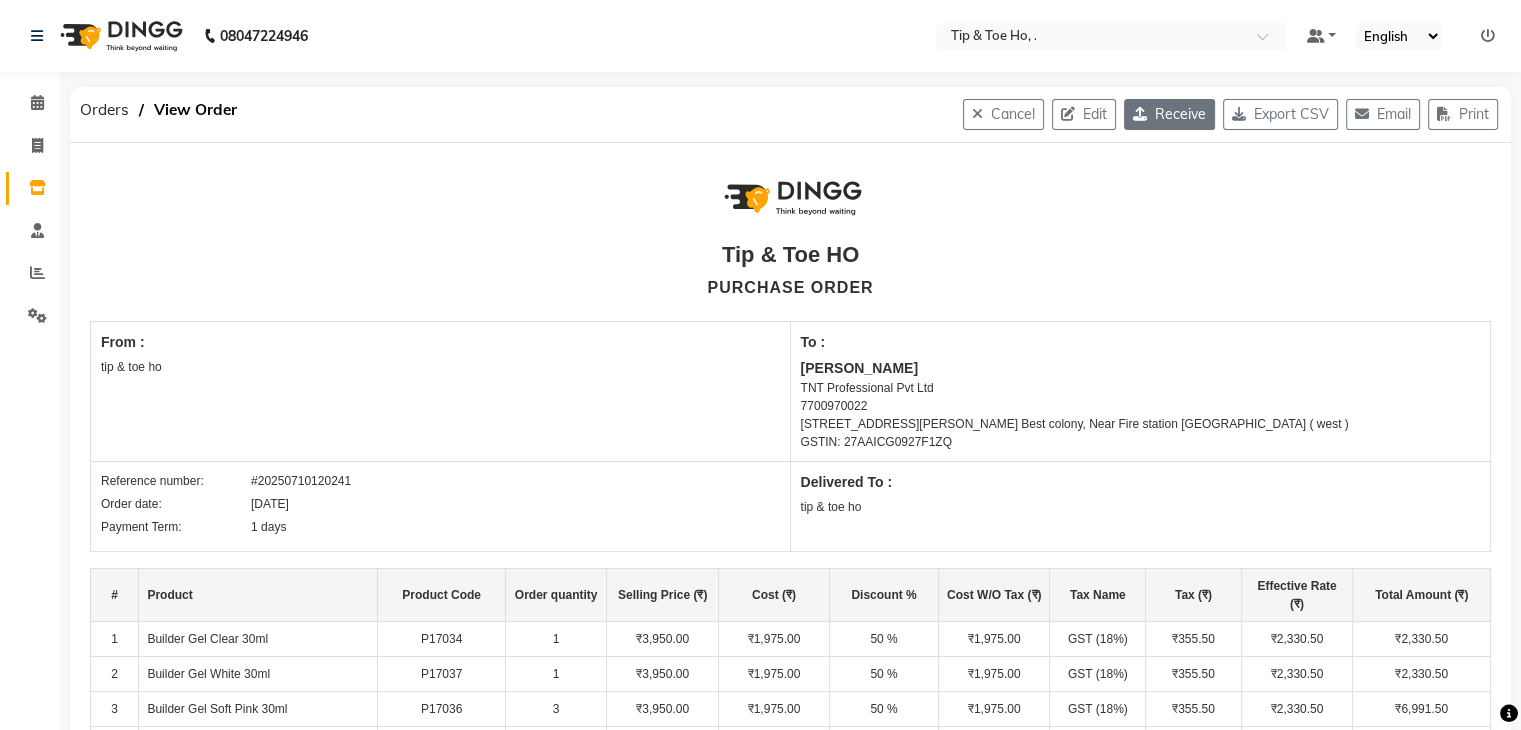 click on "Receive" 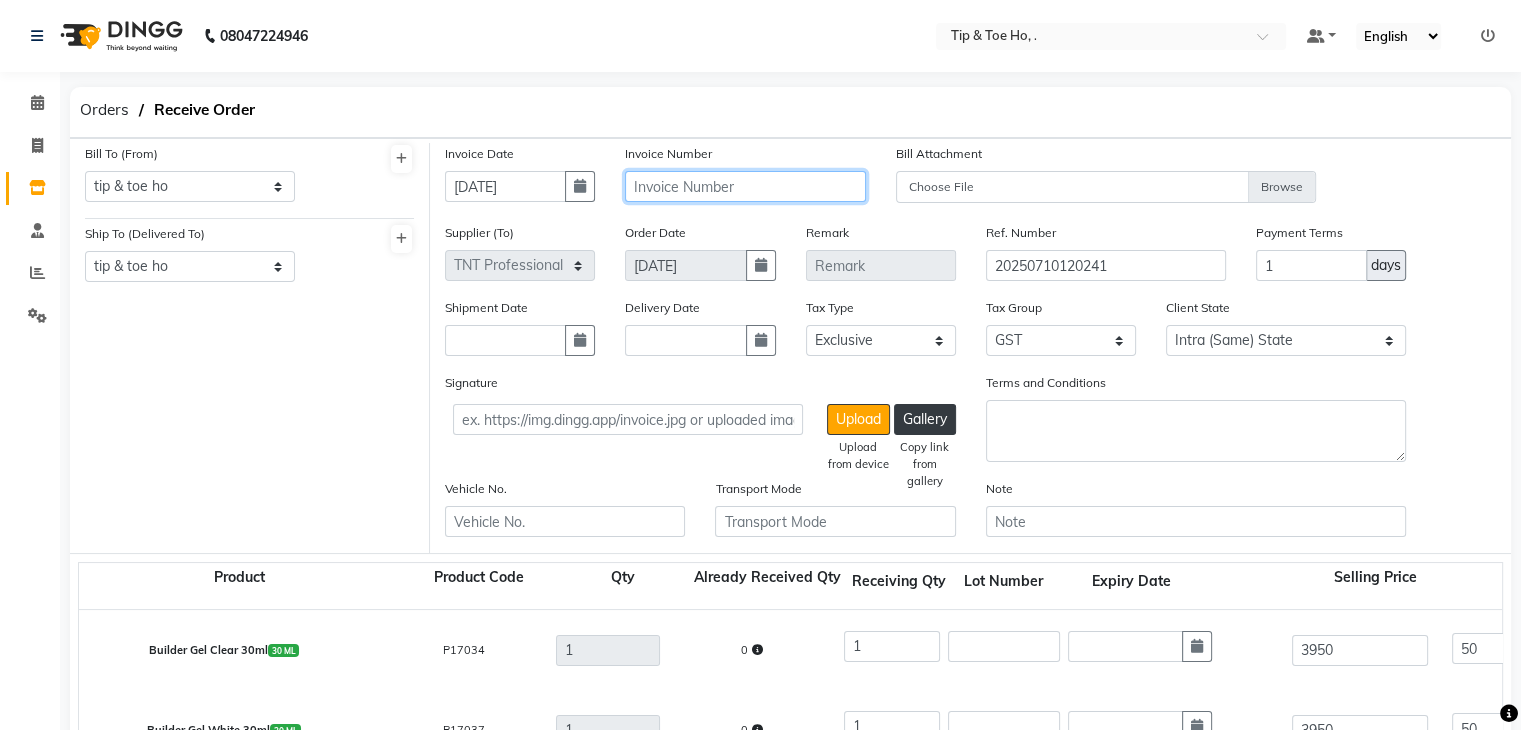 click 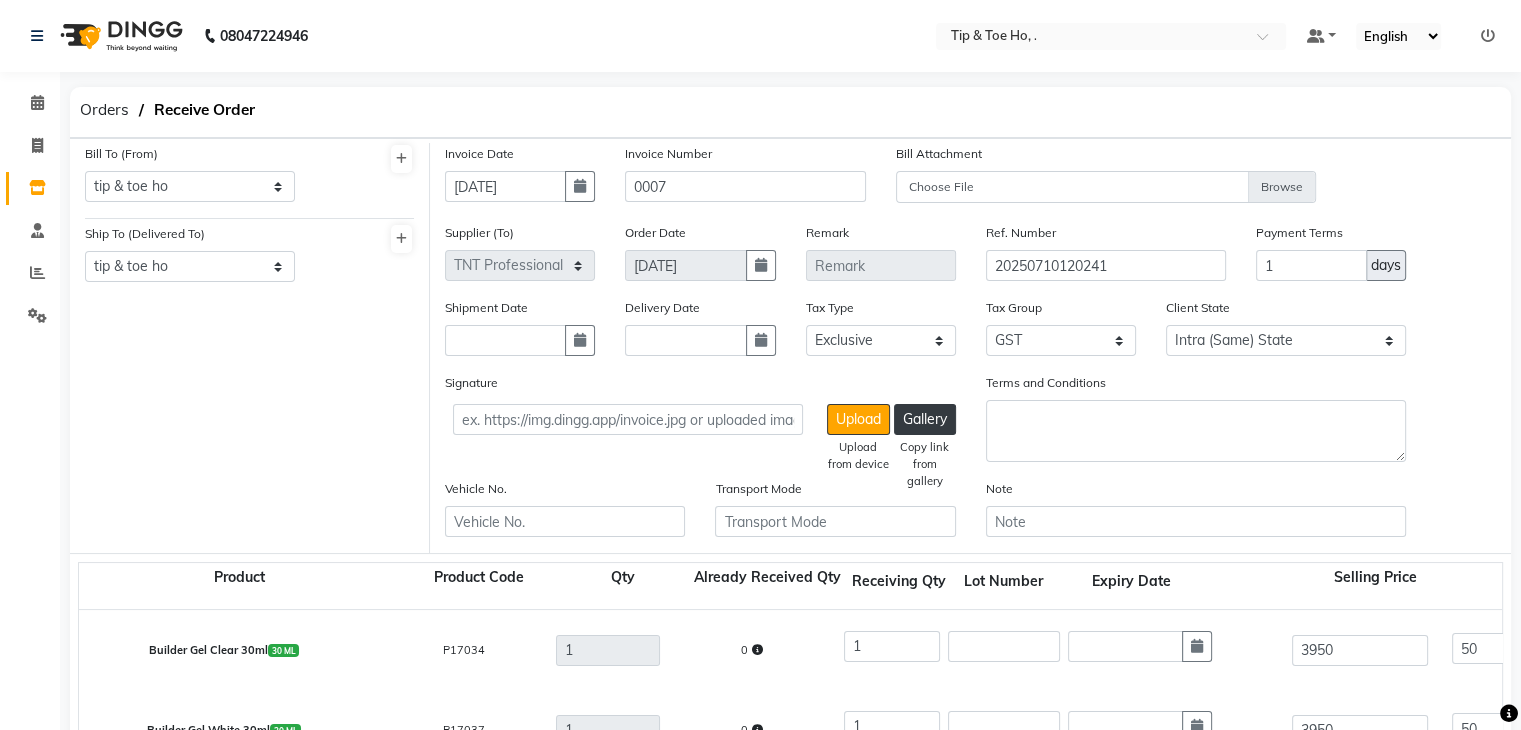 click on "Signature  Upload   Upload from device   Gallery   Copy link from gallery  Terms and Conditions" 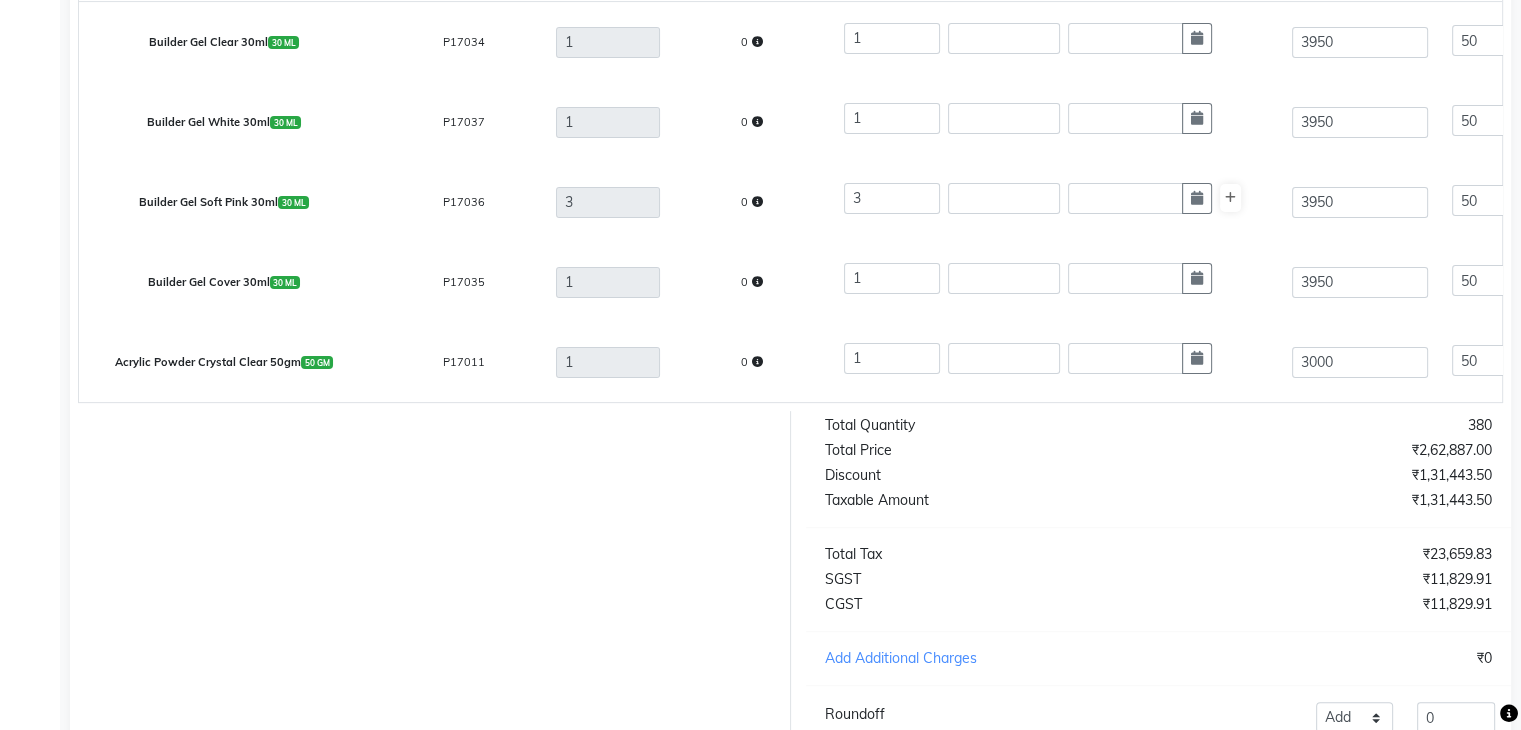 scroll, scrollTop: 608, scrollLeft: 0, axis: vertical 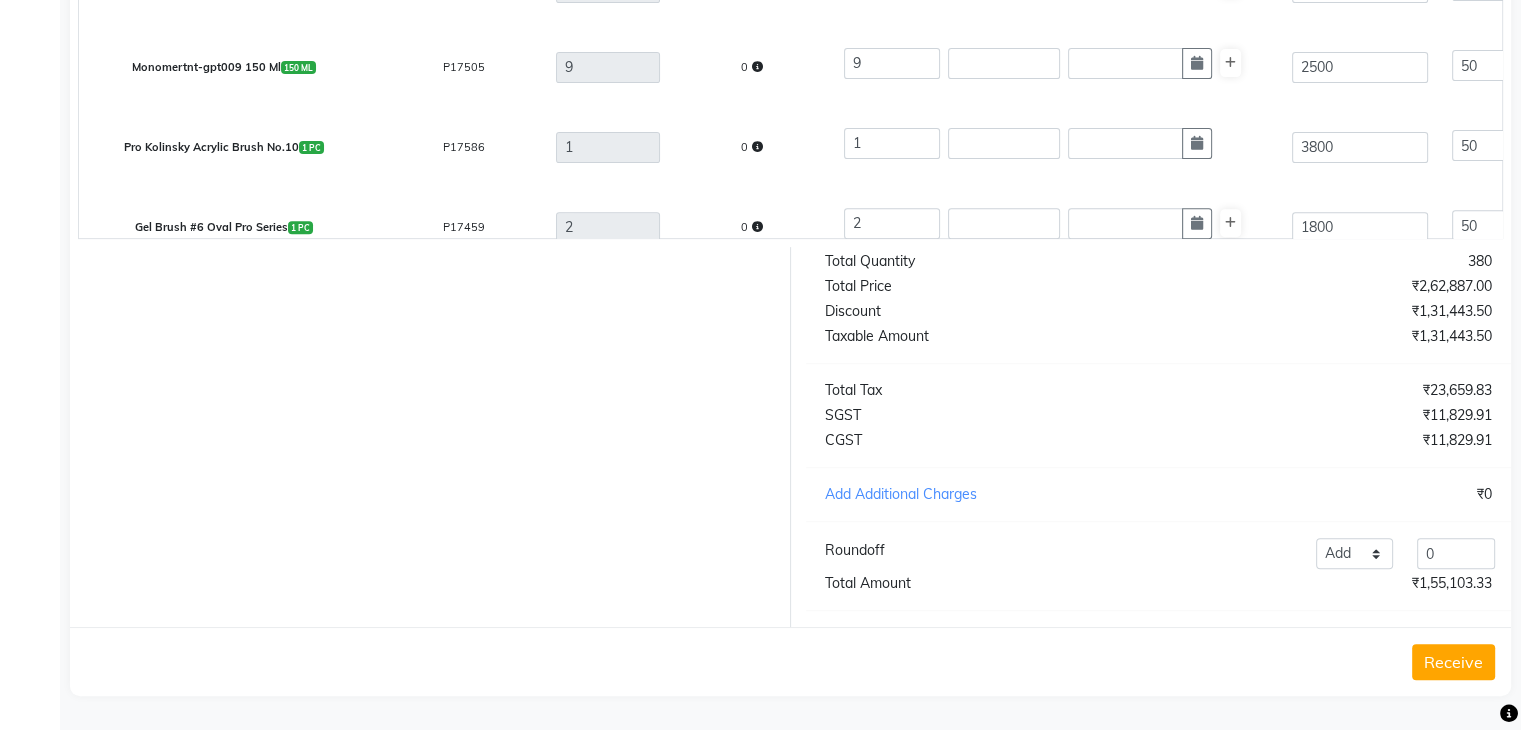 click on "Receive" 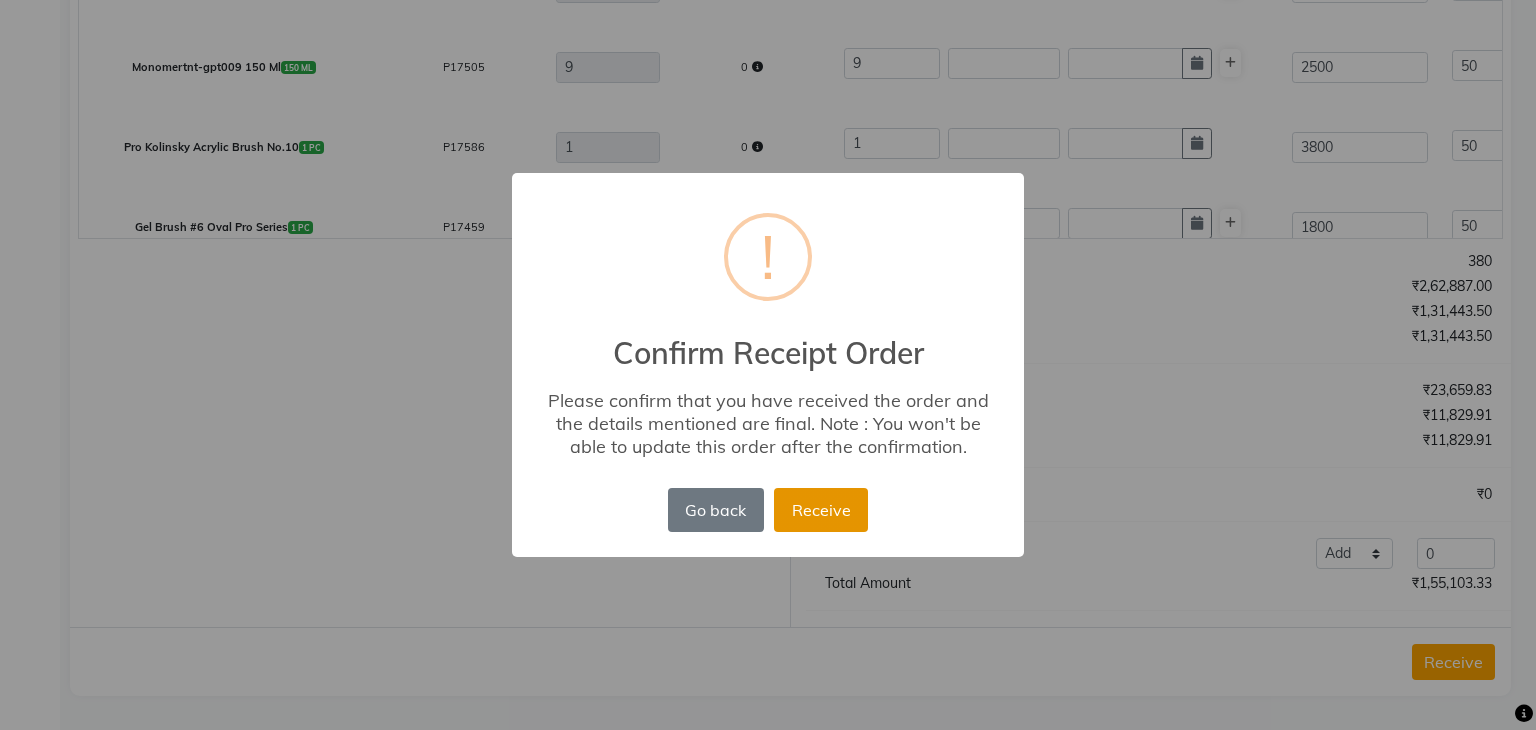 click on "Receive" at bounding box center [821, 510] 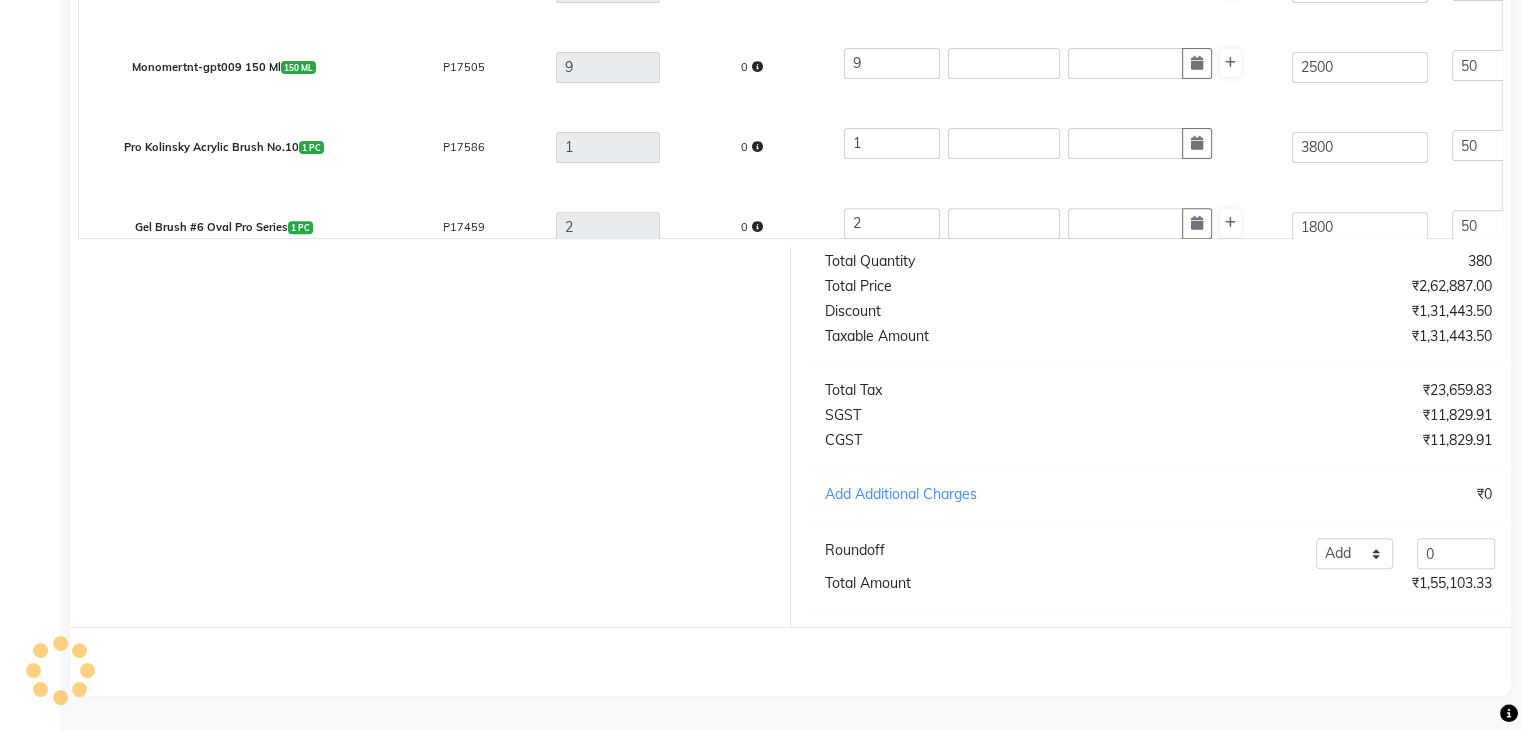 scroll, scrollTop: 0, scrollLeft: 0, axis: both 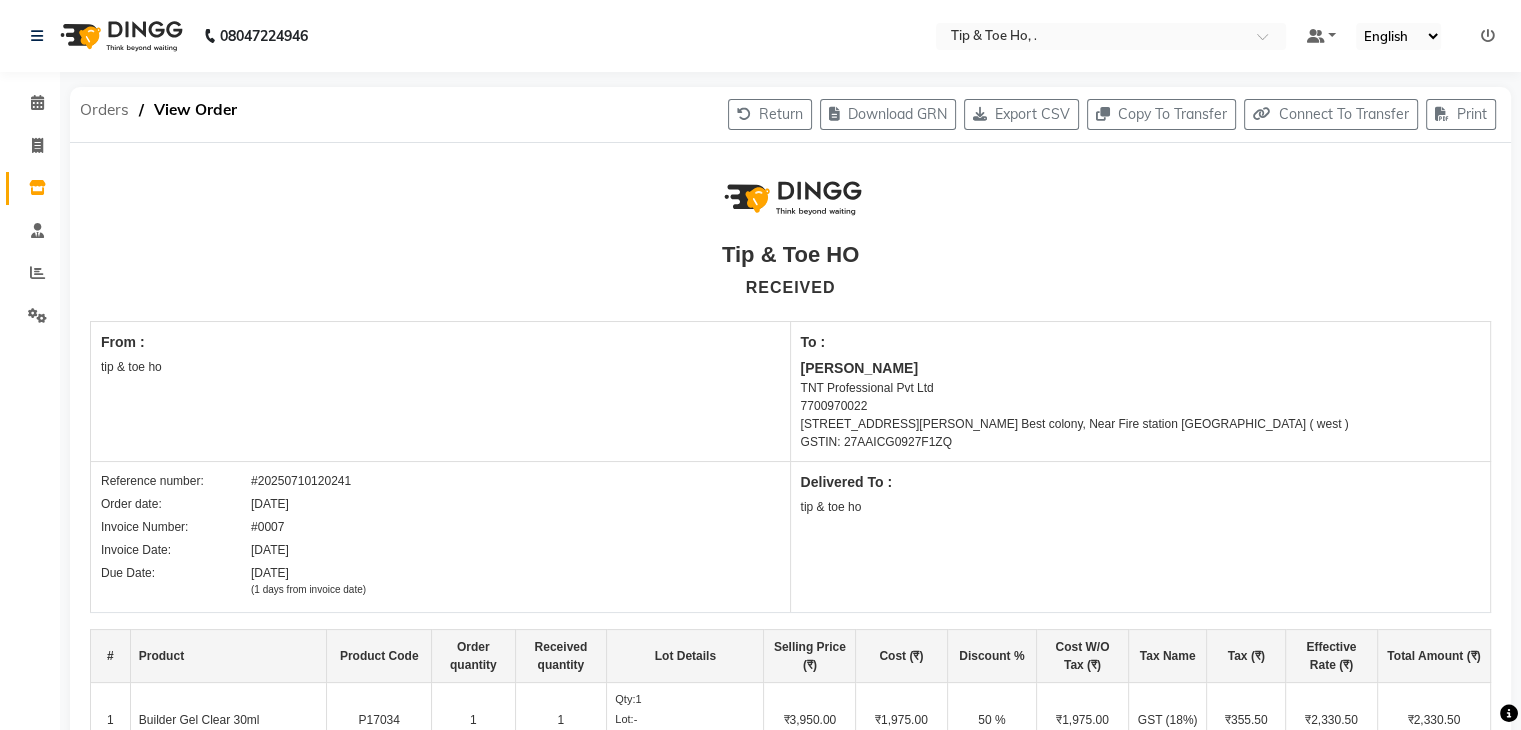 click on "Orders" 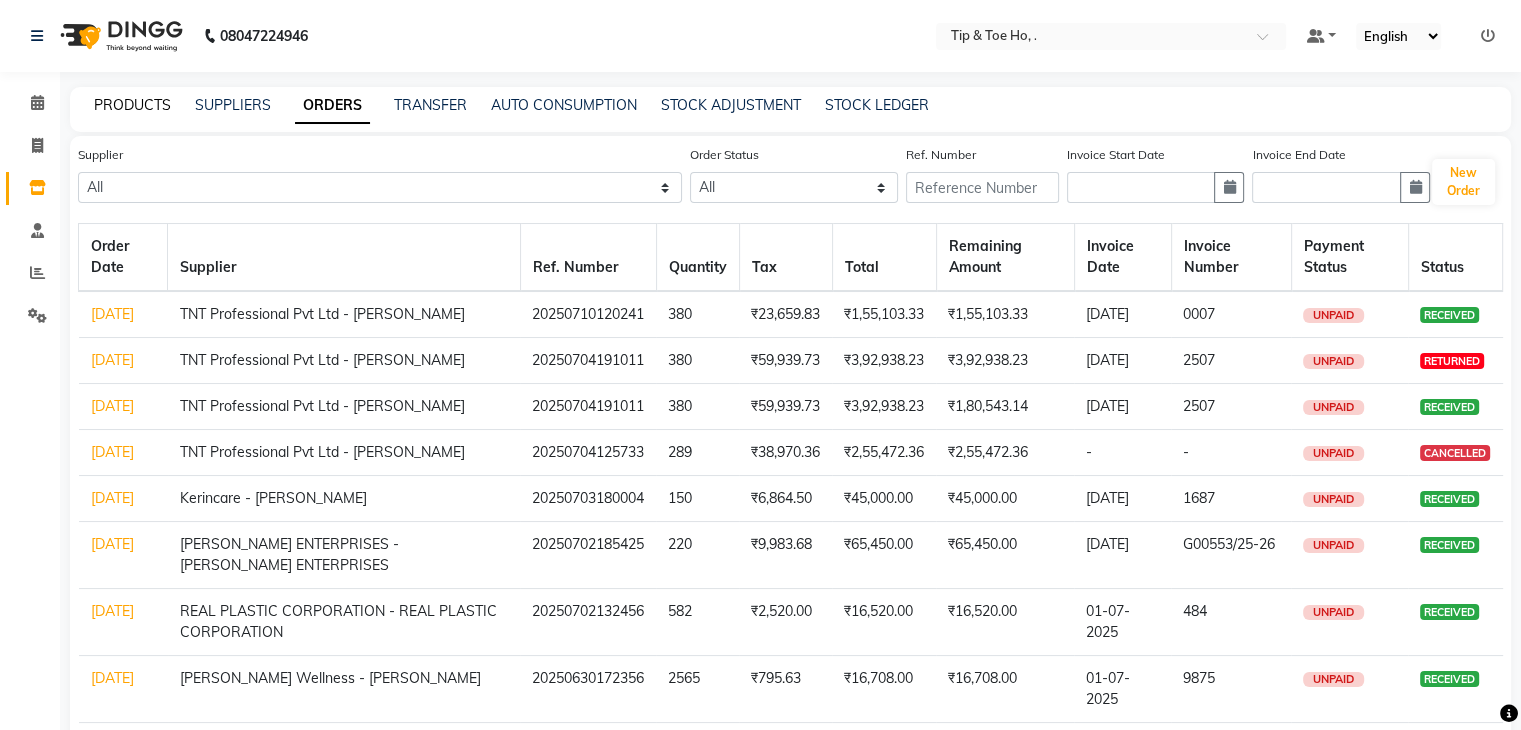 click on "PRODUCTS" 